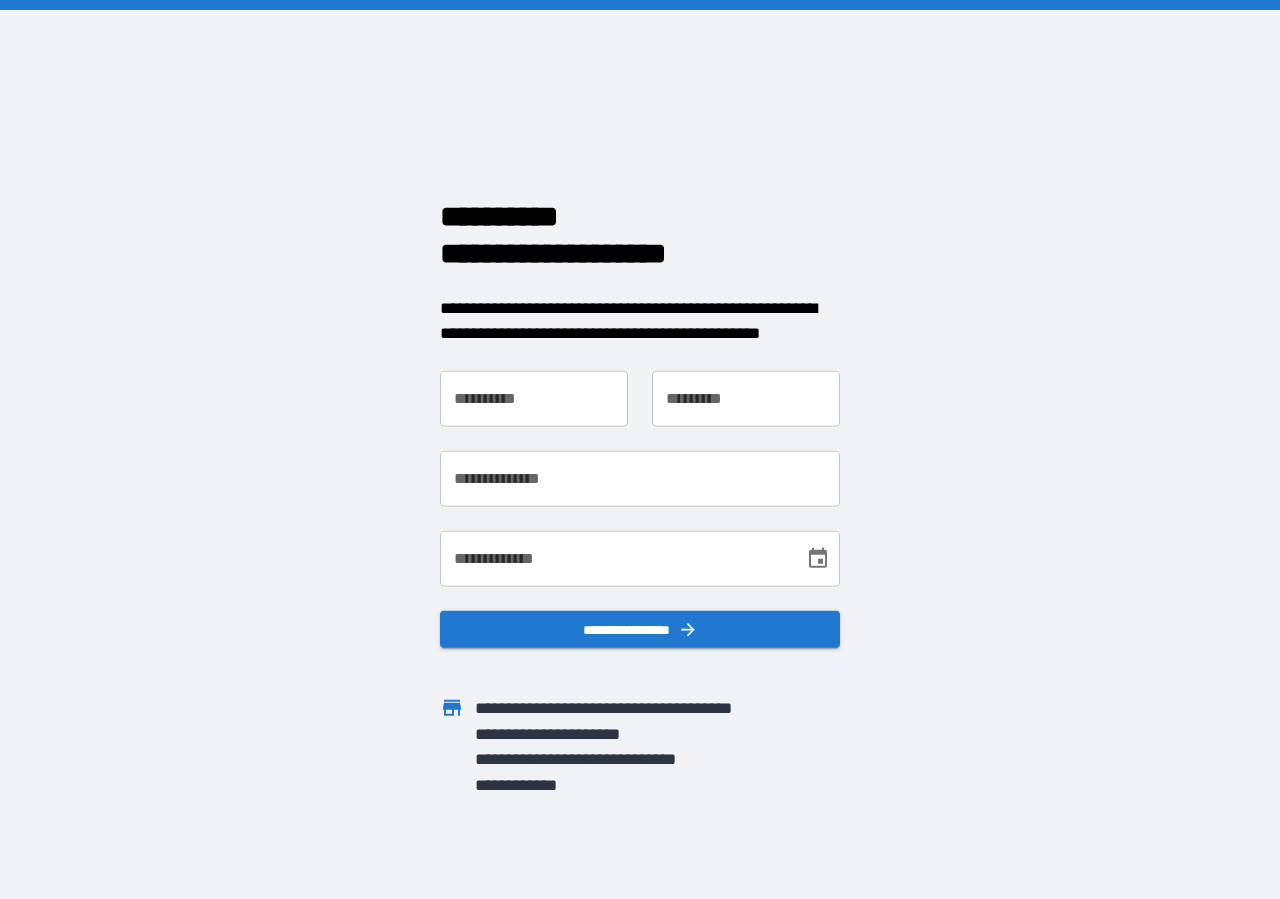 scroll, scrollTop: 0, scrollLeft: 0, axis: both 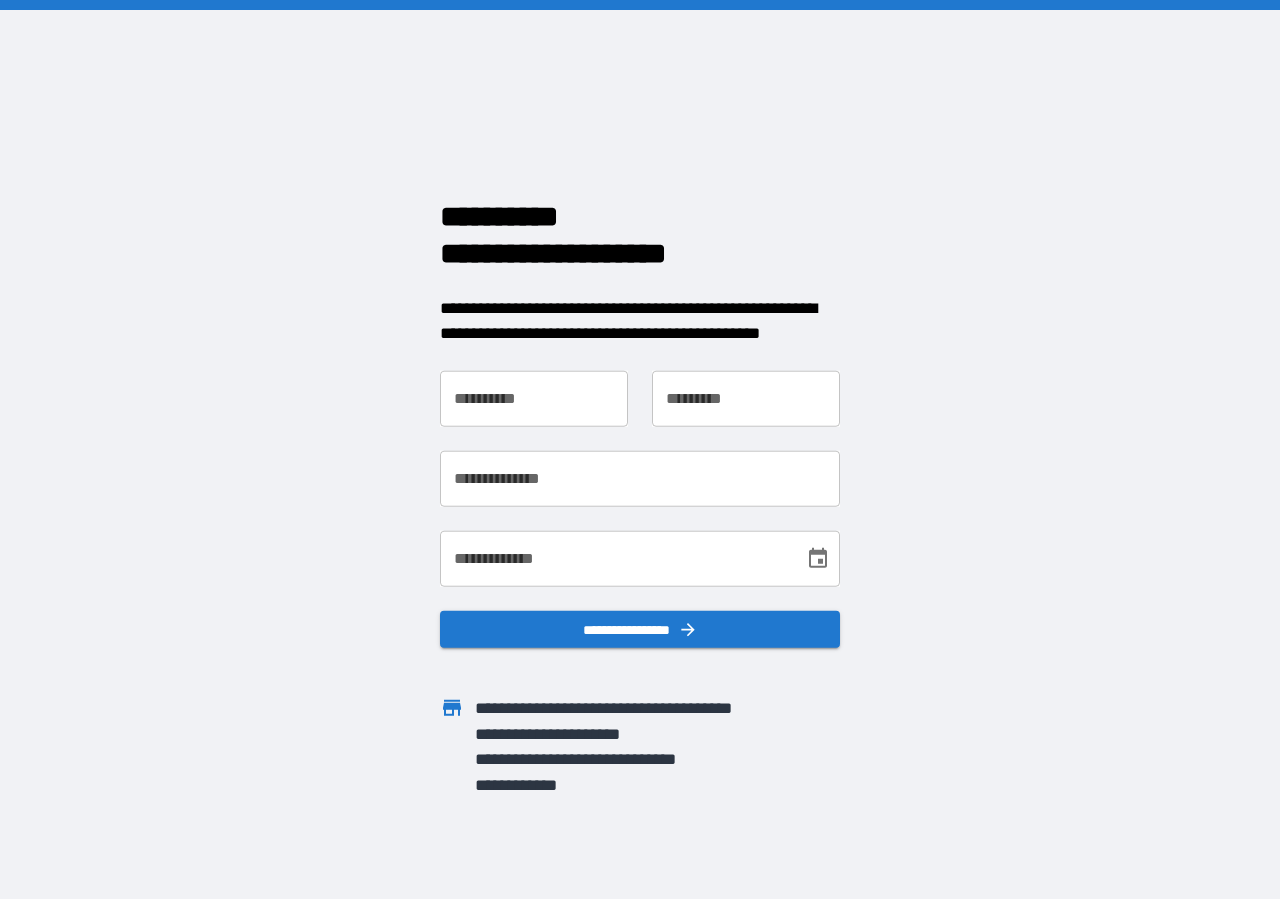 click on "**********" at bounding box center [534, 398] 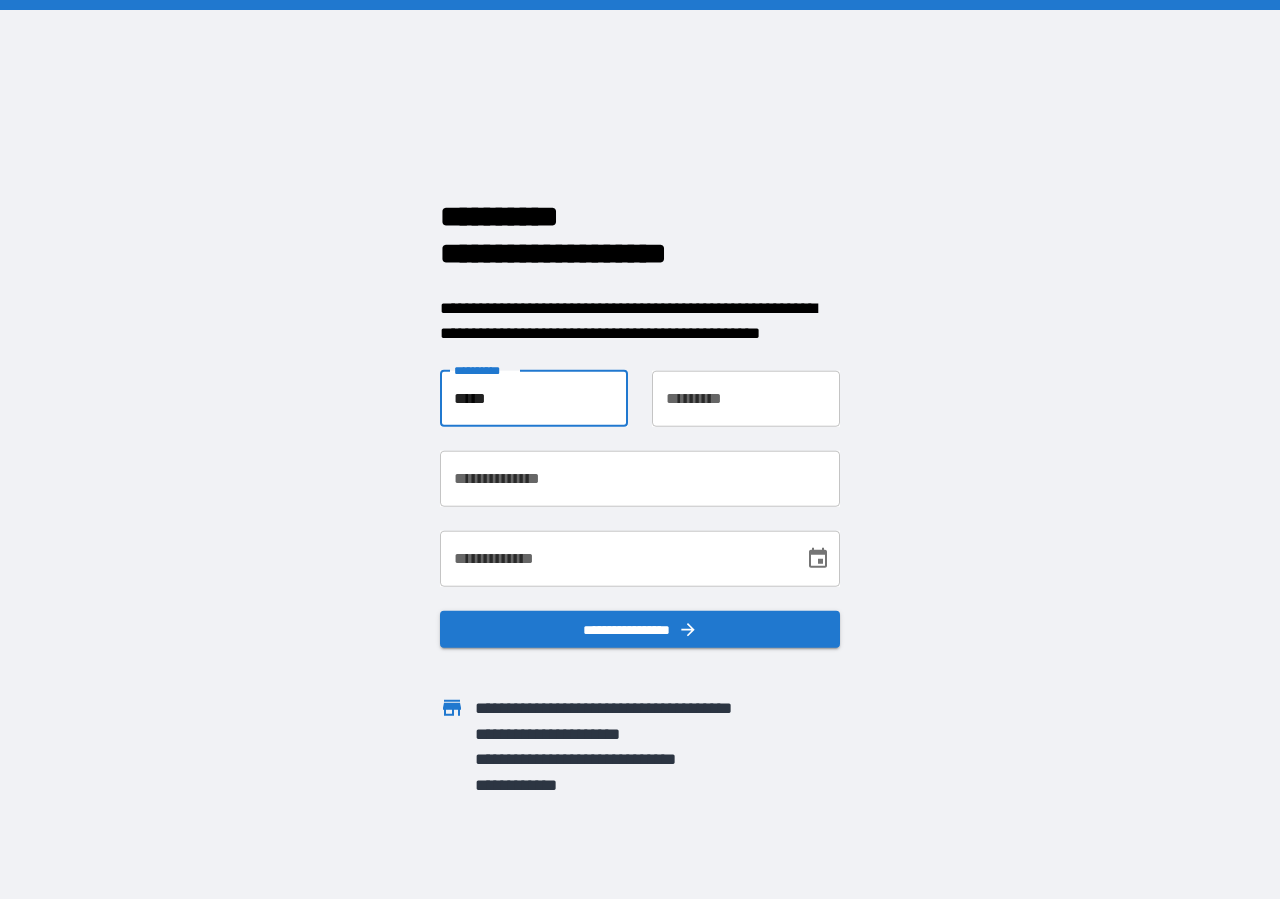 type on "*****" 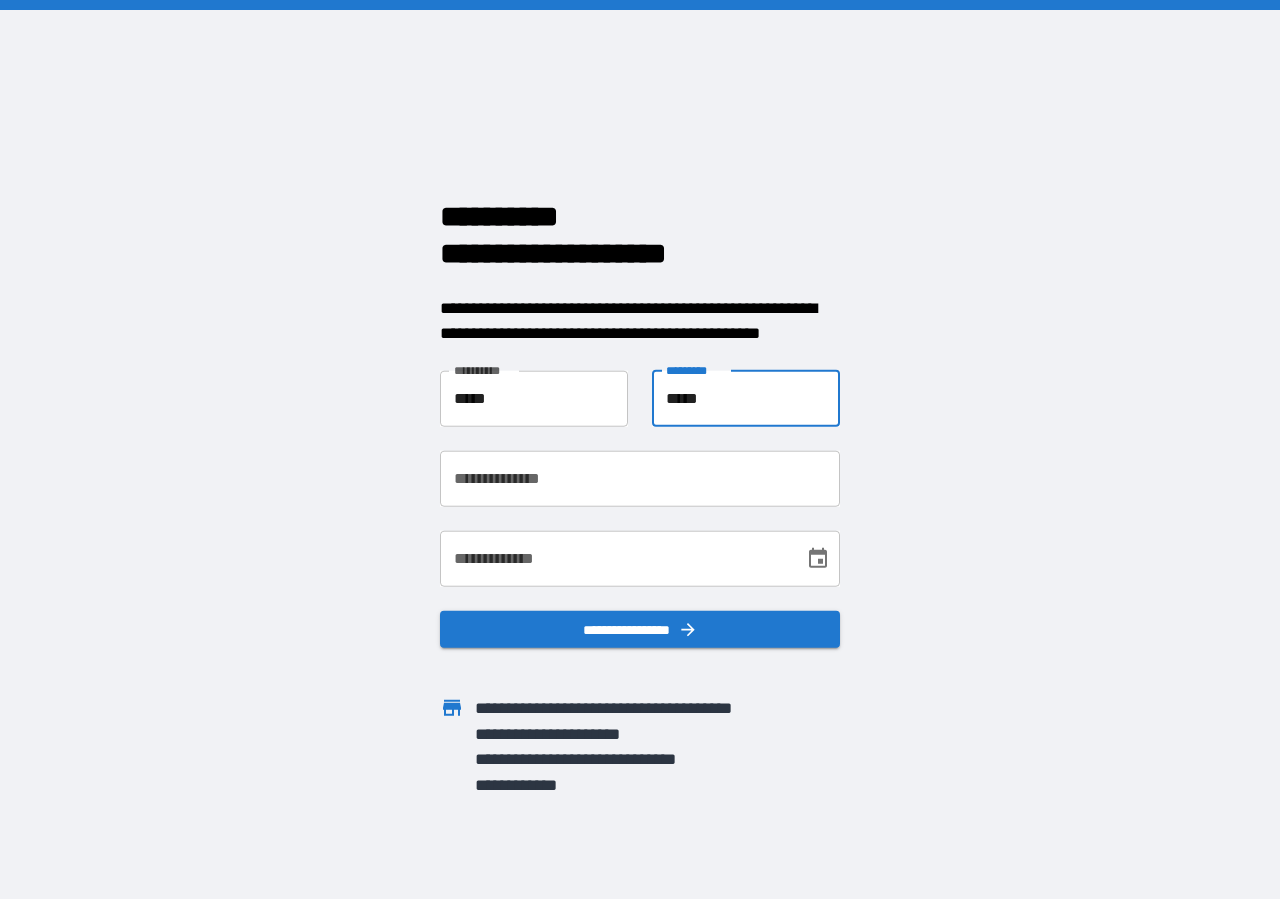 type on "*****" 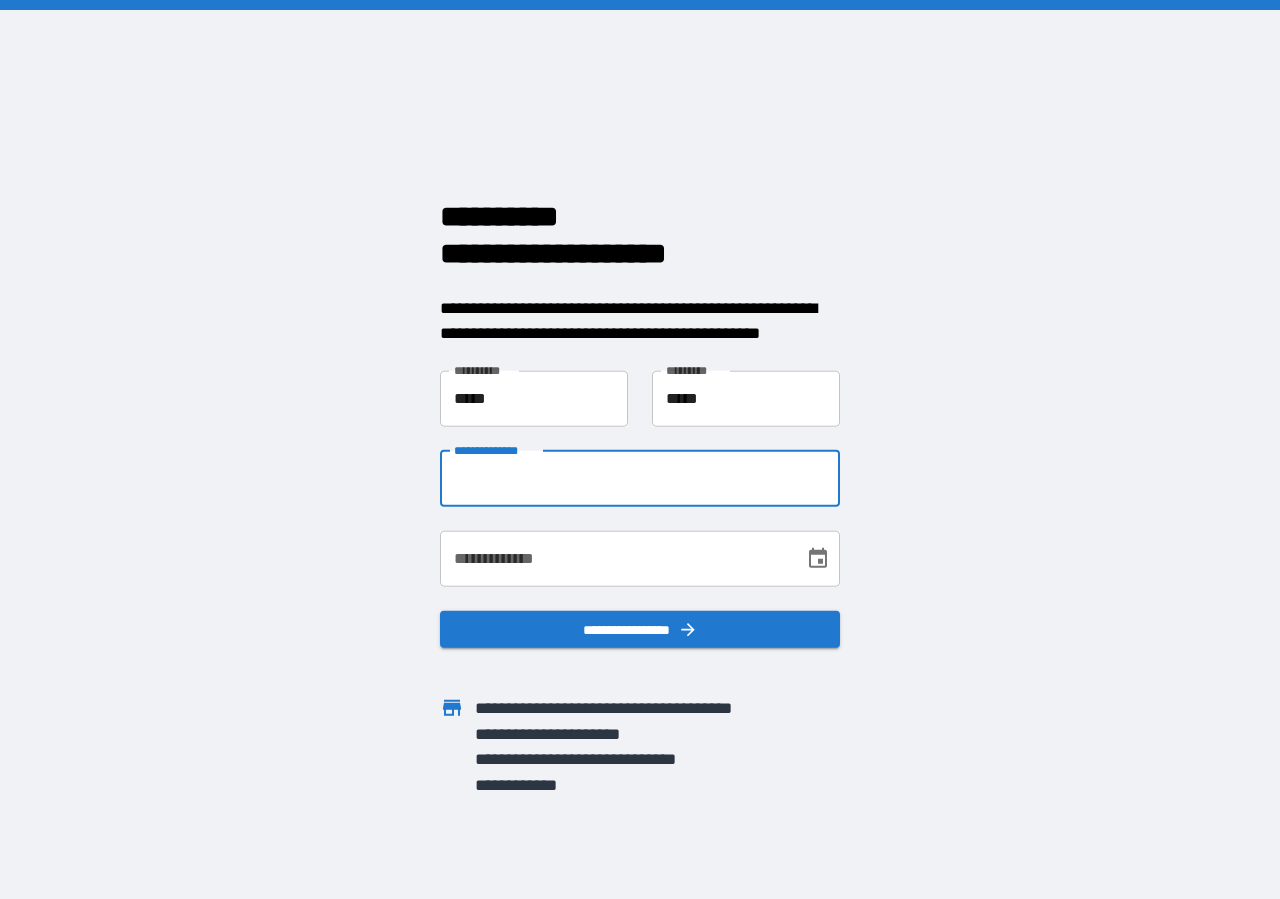 click on "**********" at bounding box center (640, 478) 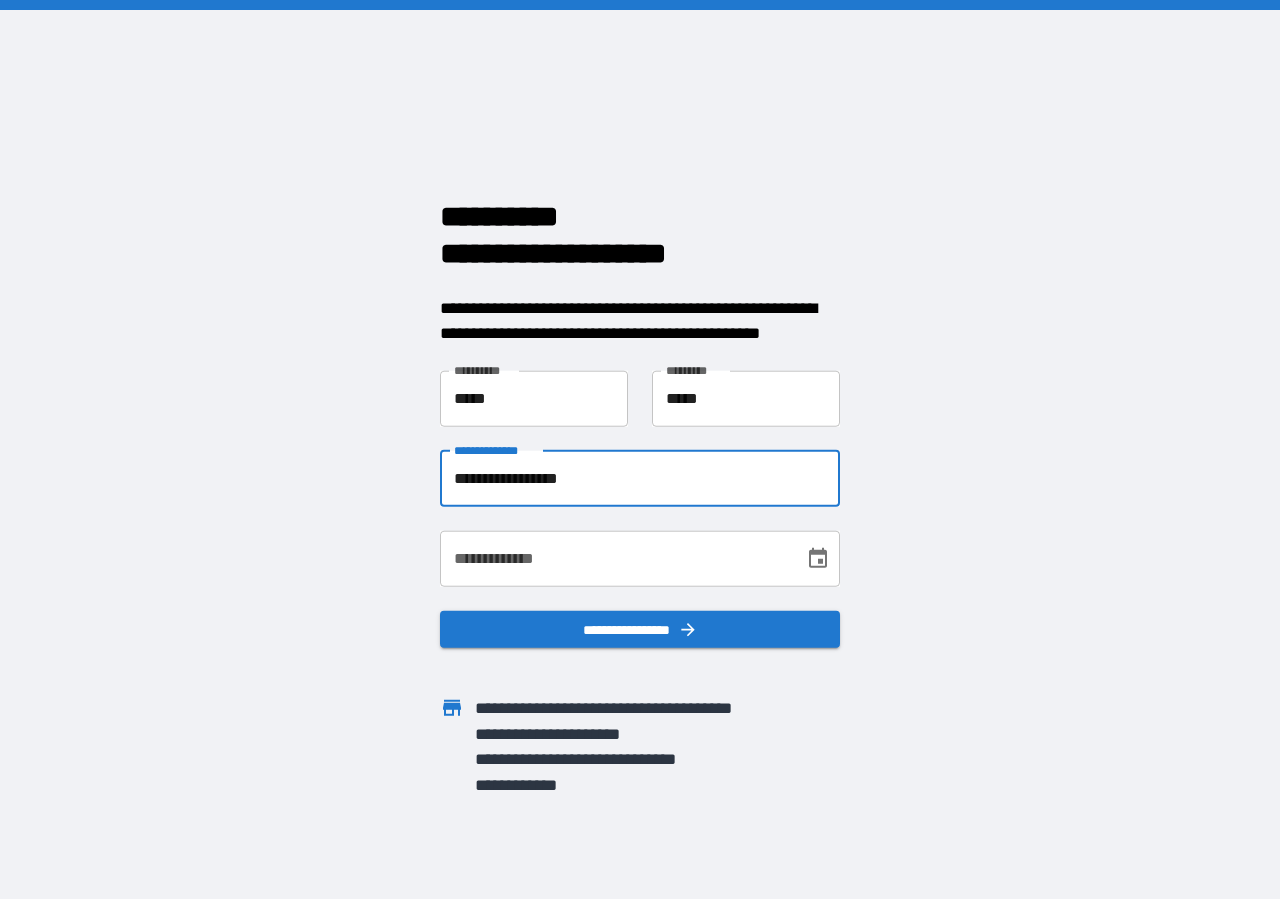 type on "**********" 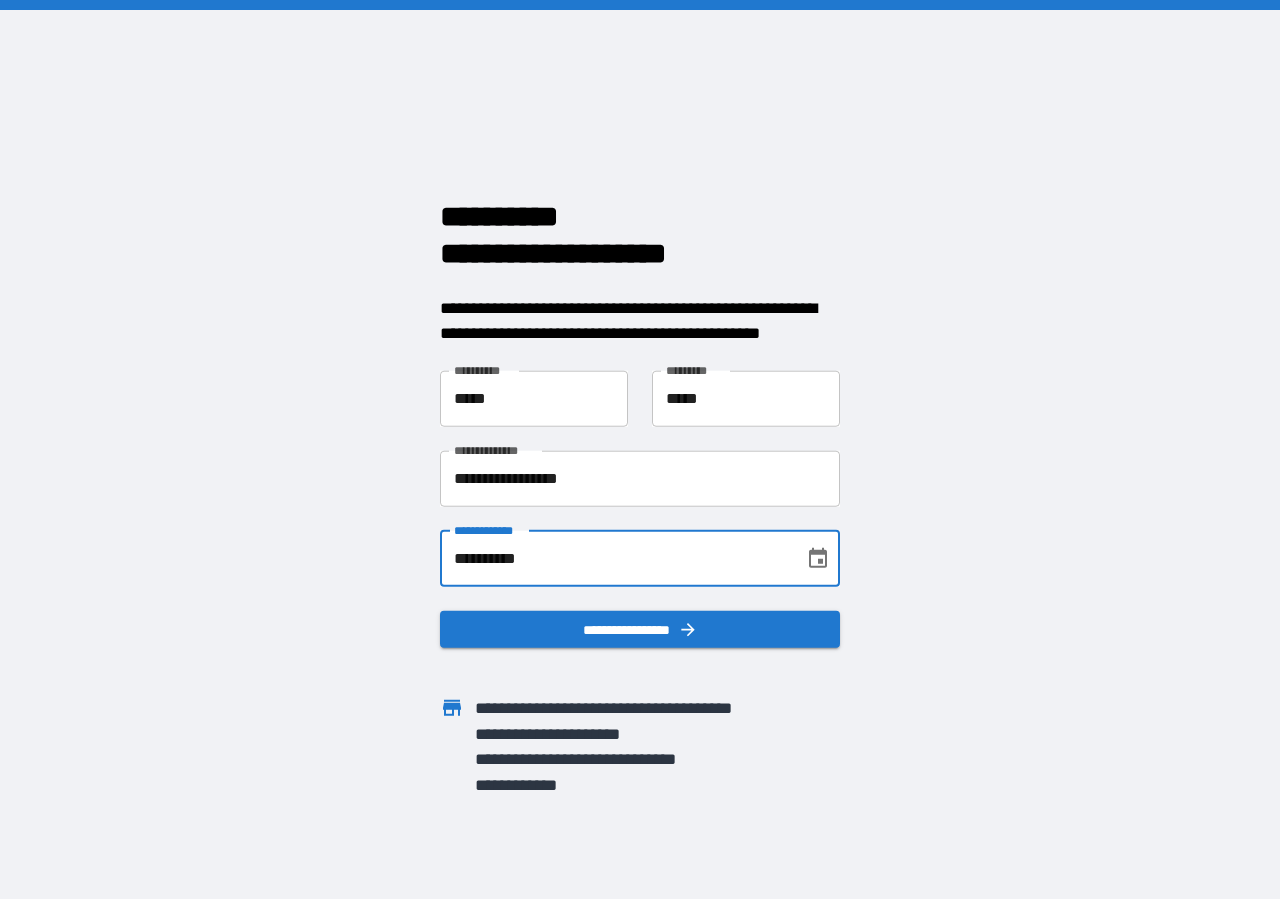 click on "**********" at bounding box center [615, 558] 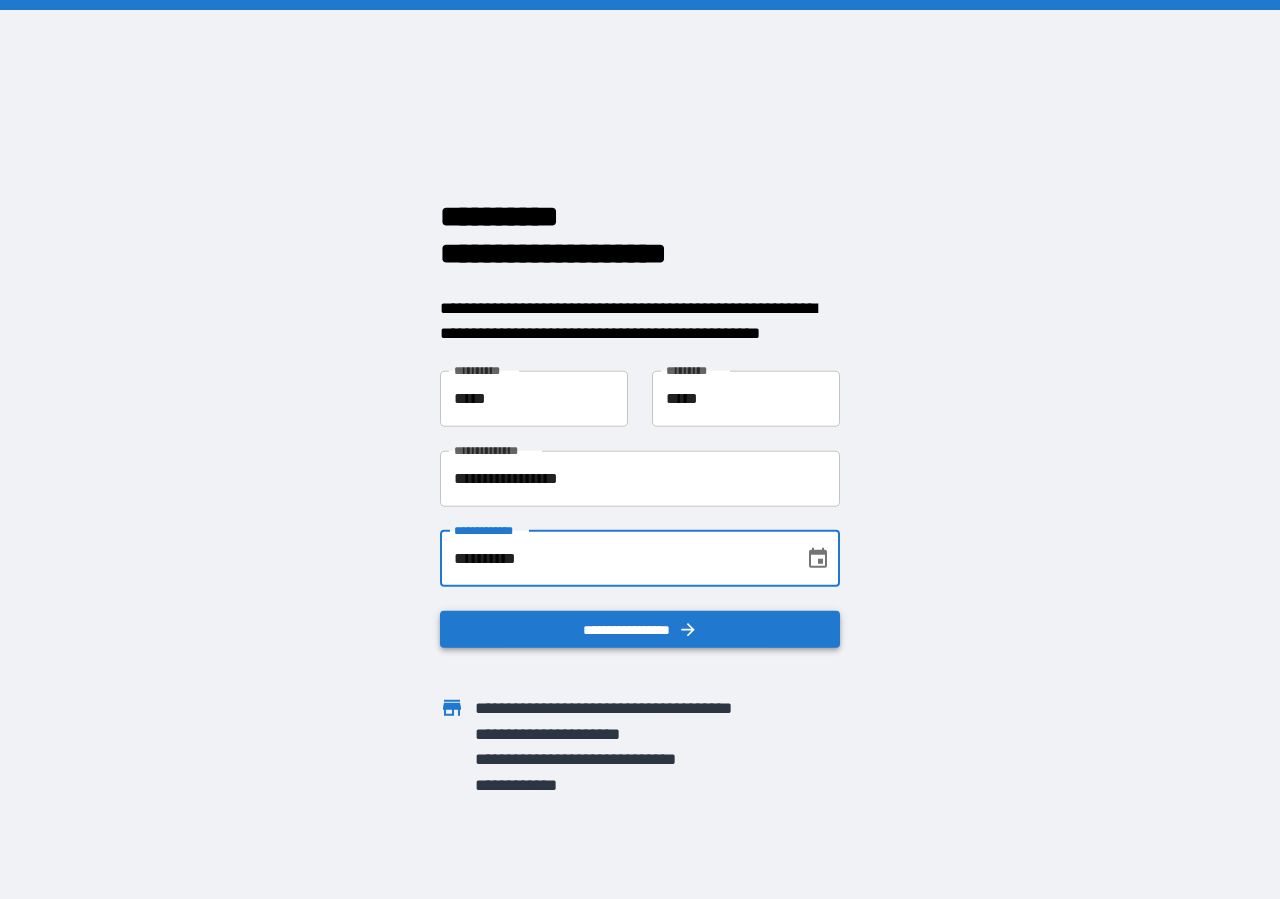 type on "**********" 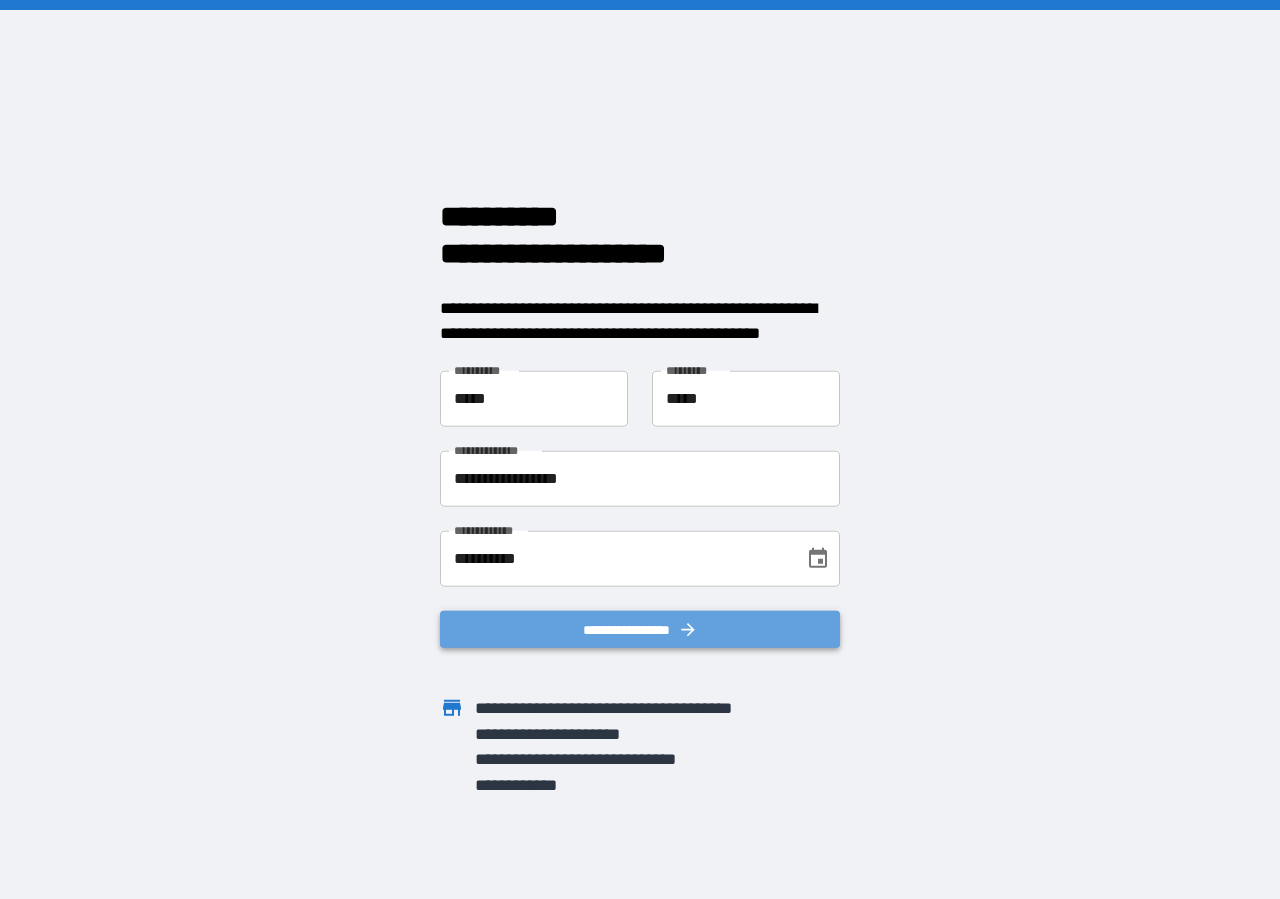 click on "**********" at bounding box center [640, 629] 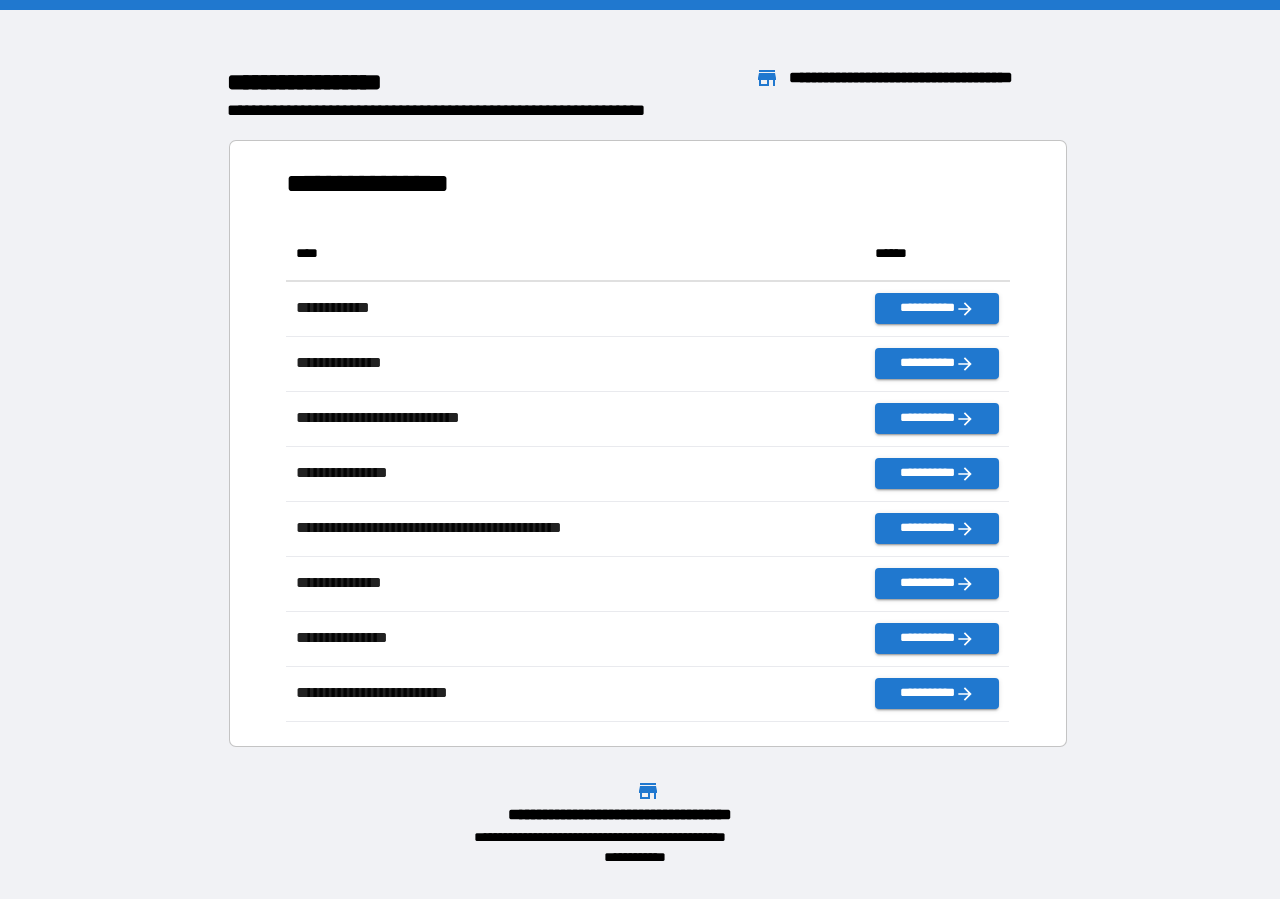 scroll, scrollTop: 18, scrollLeft: 17, axis: both 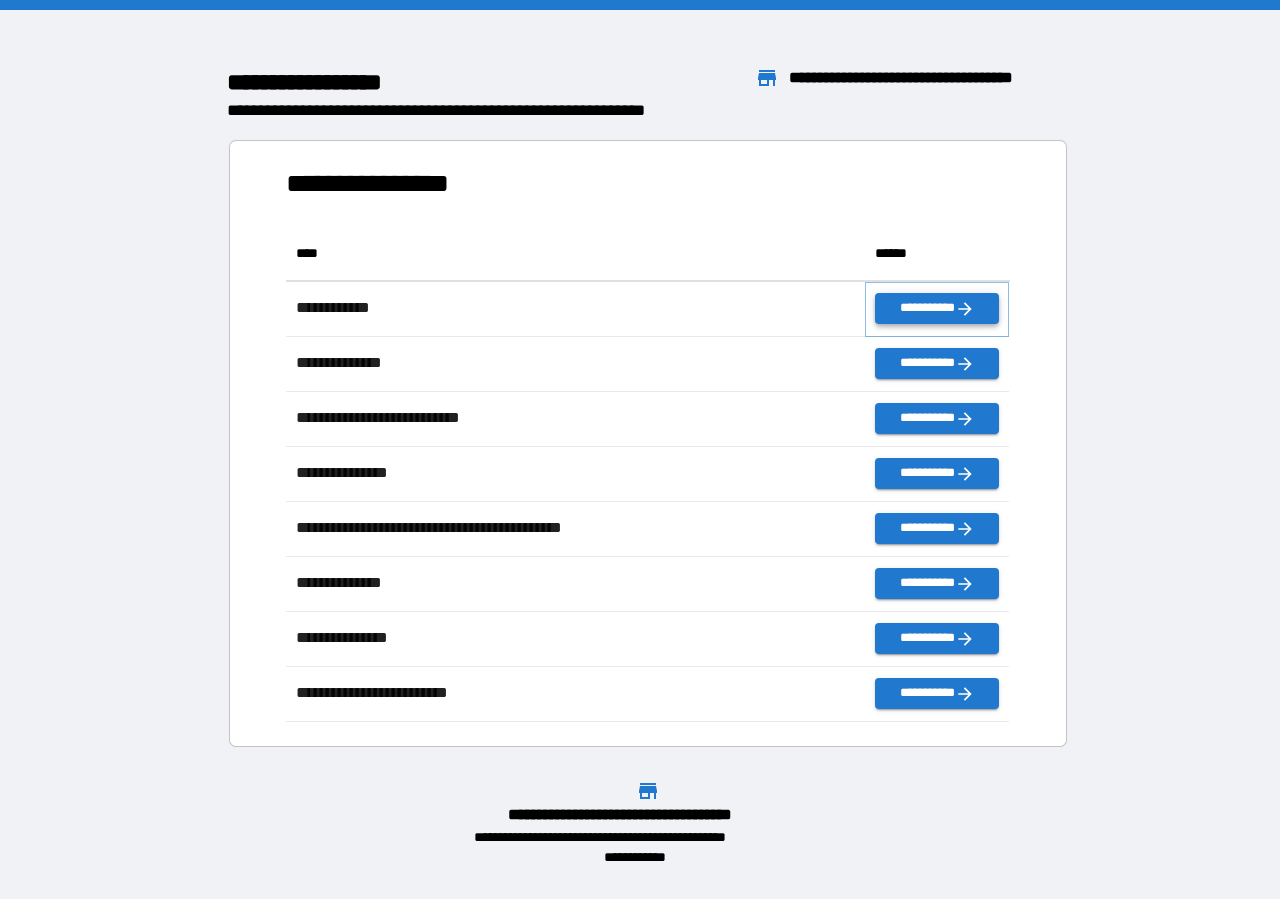 click on "**********" at bounding box center [937, 308] 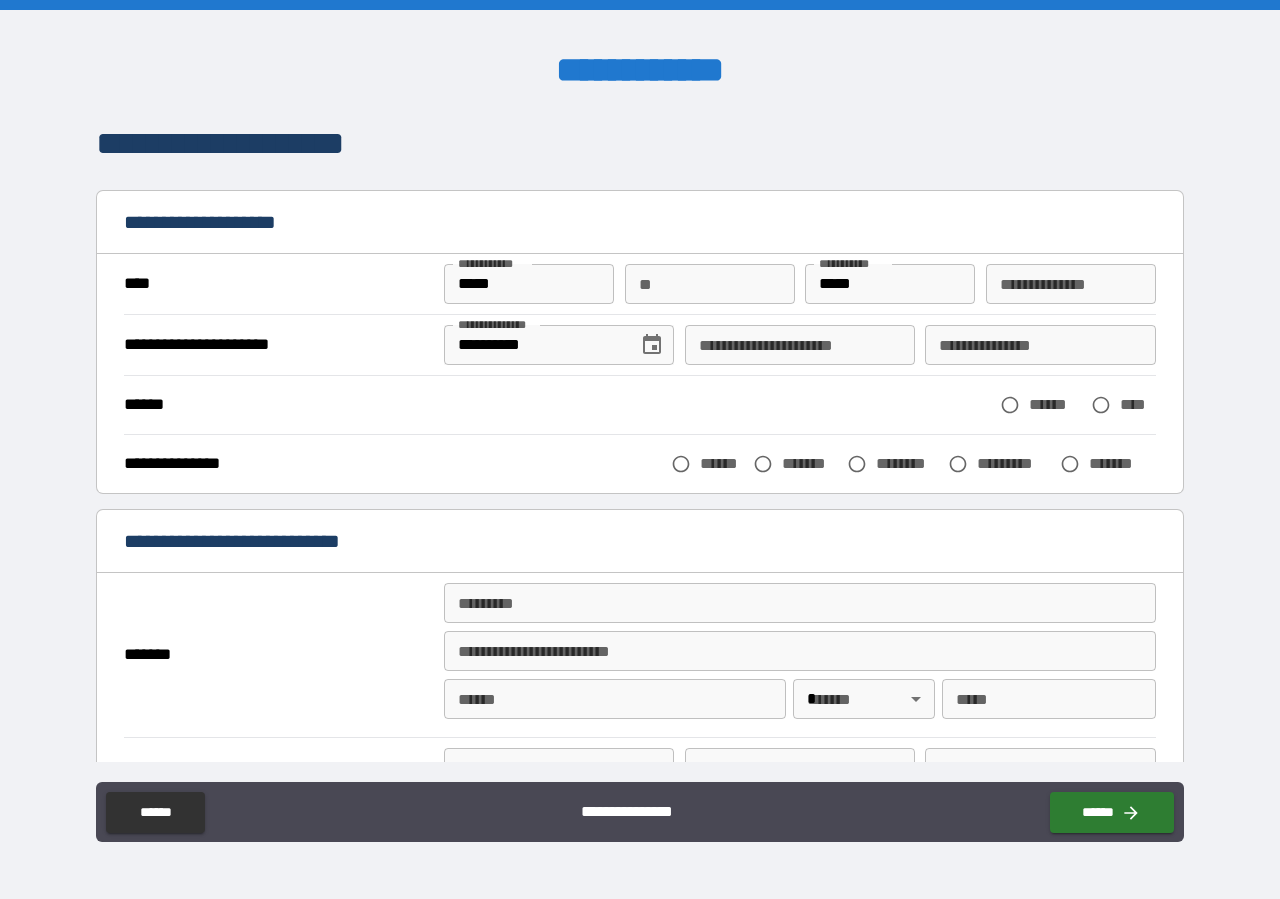 click on "**********" at bounding box center [800, 345] 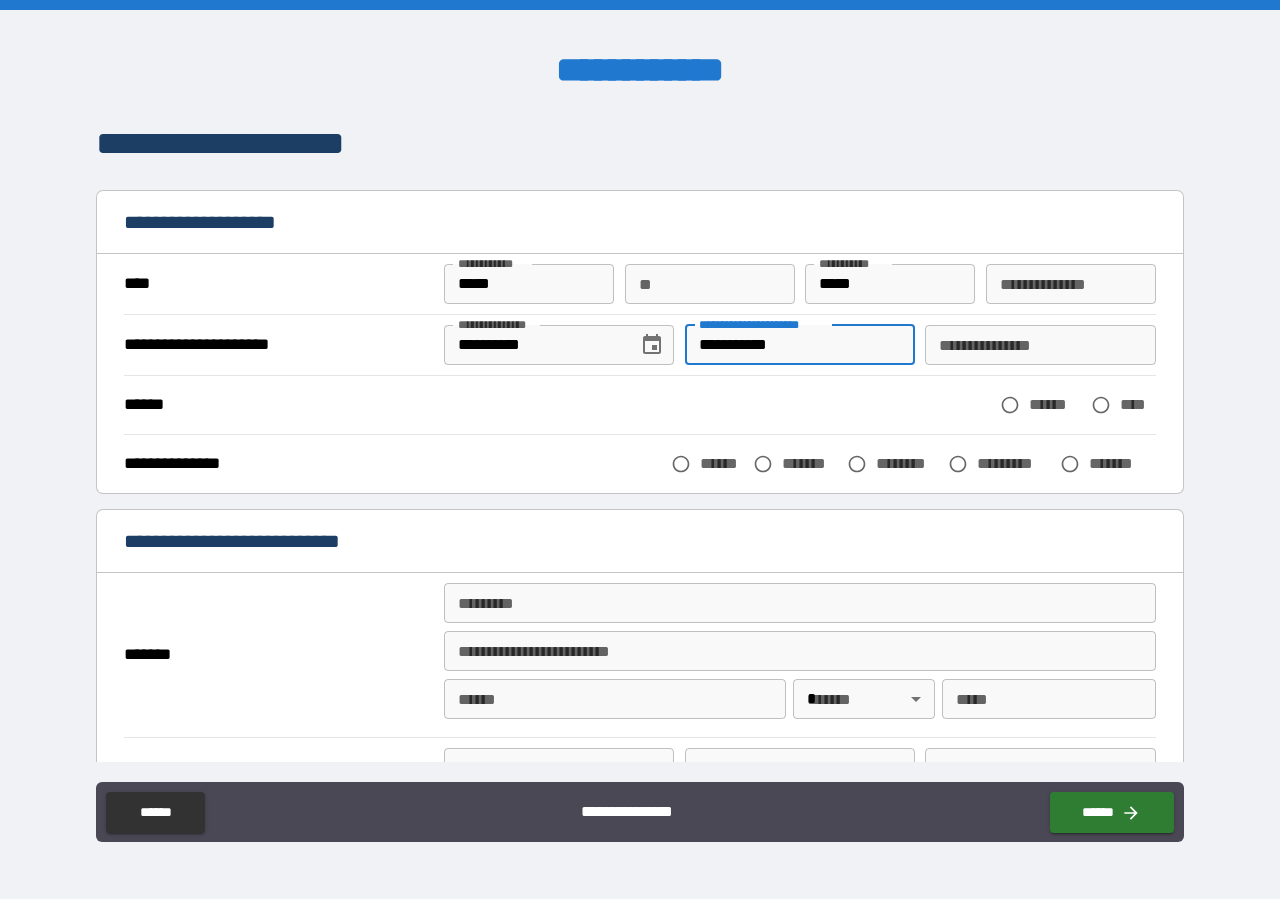 type on "**********" 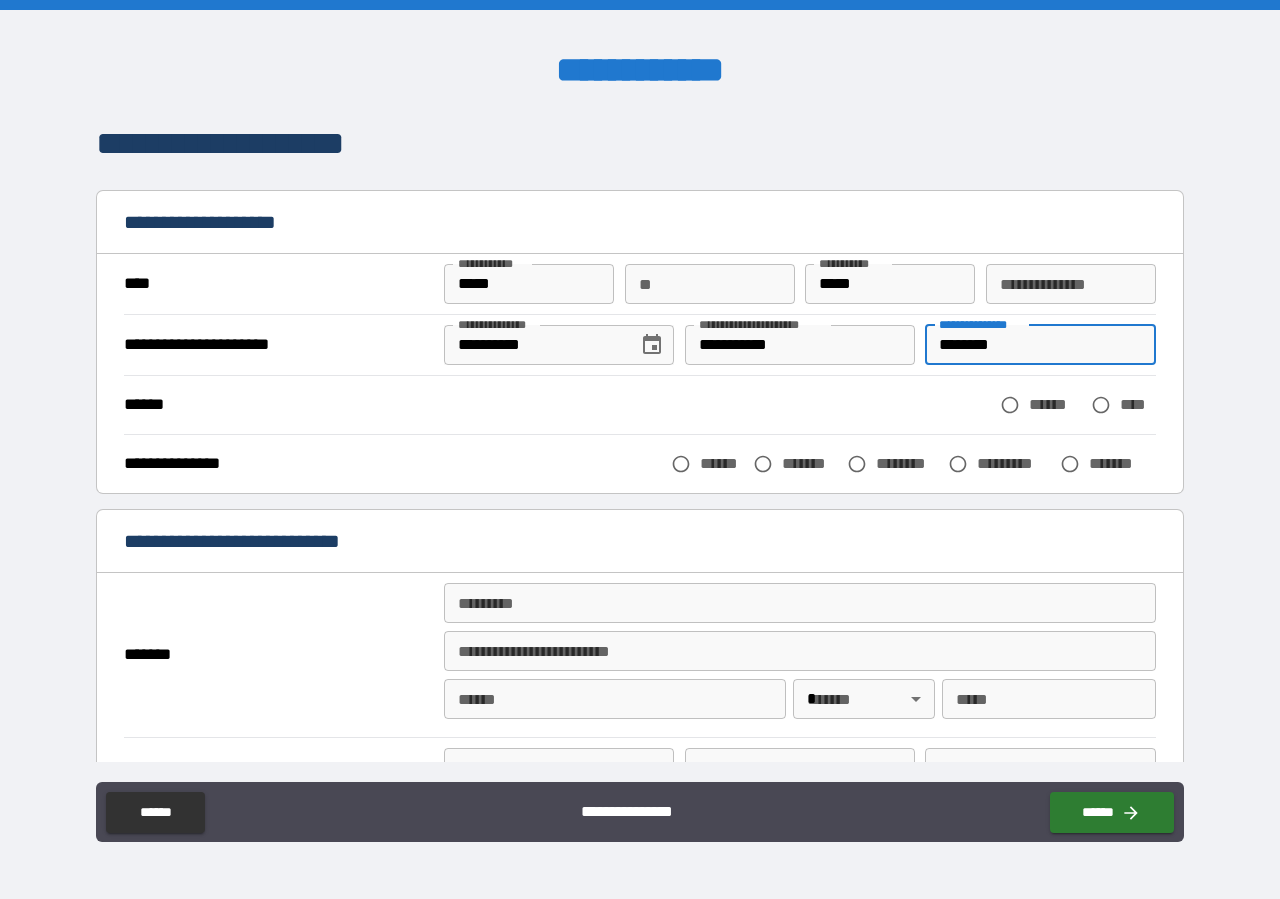 type on "********" 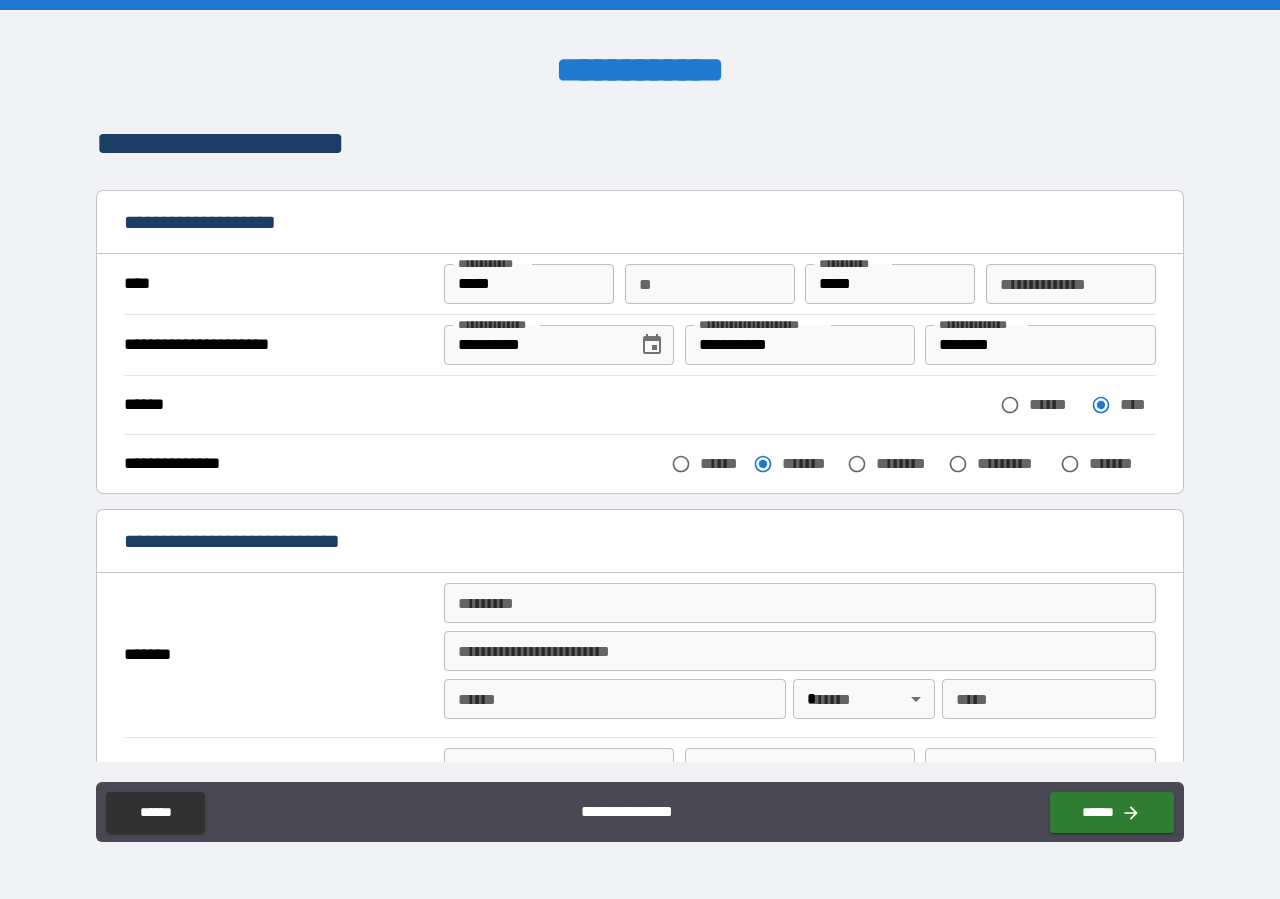 click on "*******   *" at bounding box center [800, 603] 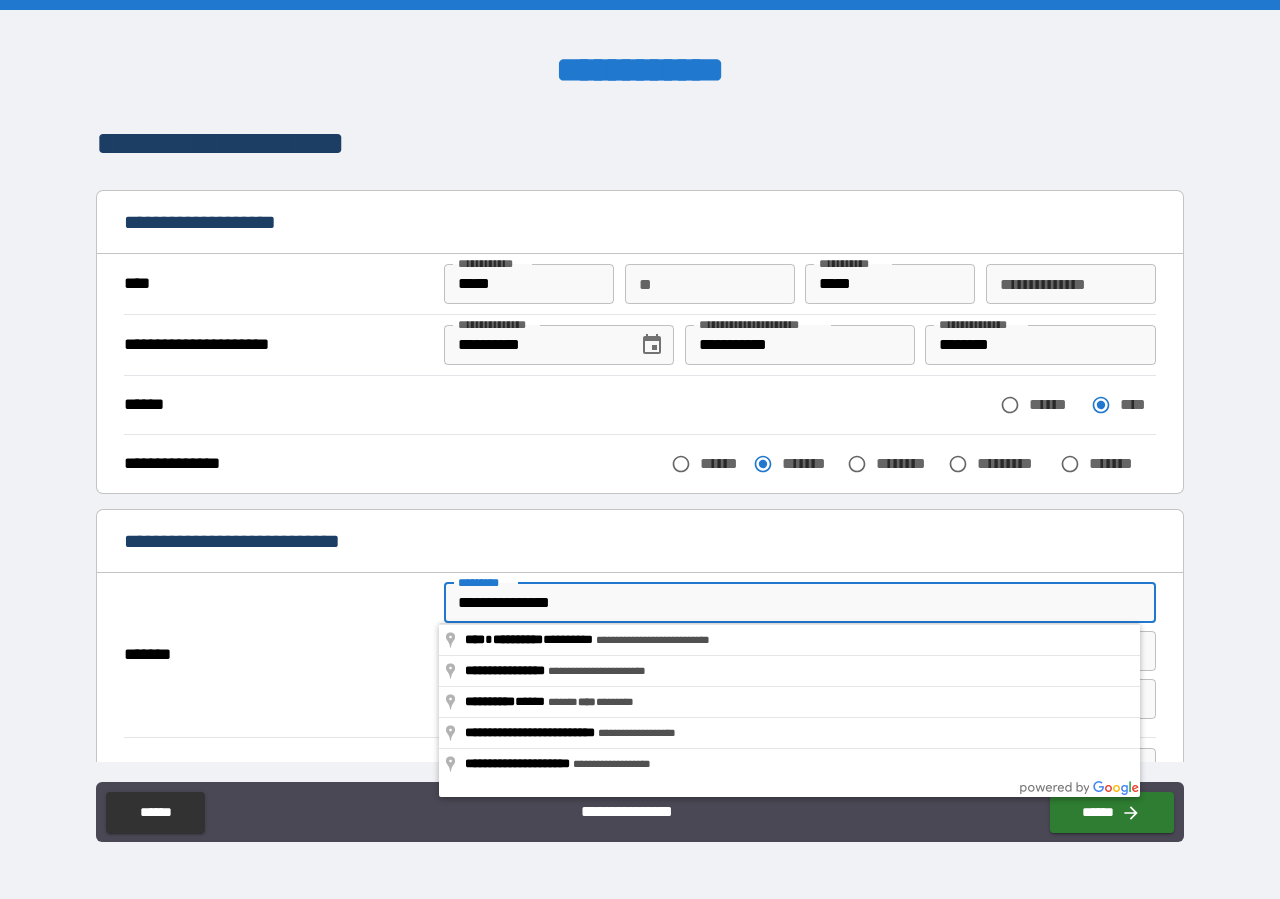 type on "**********" 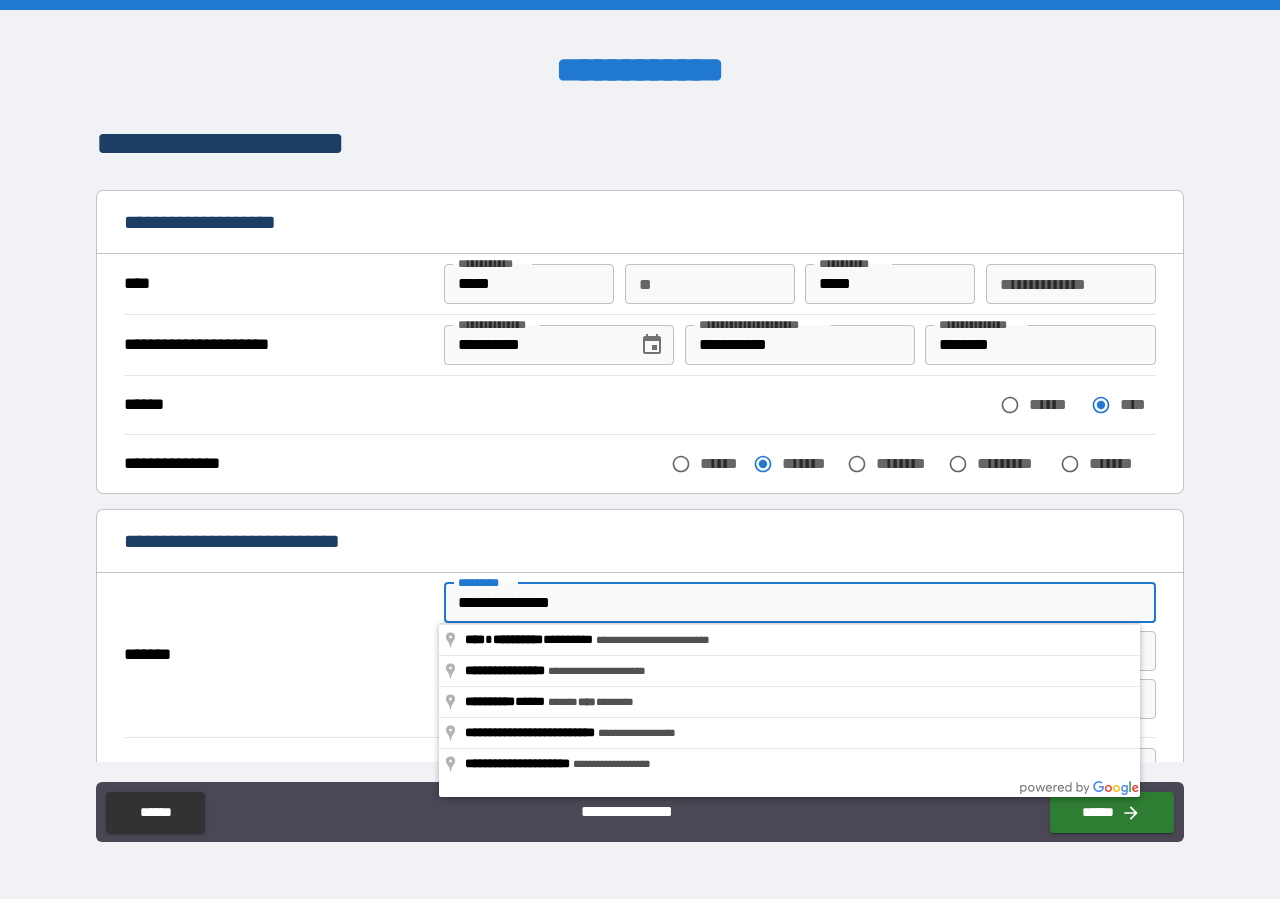 type on "*****" 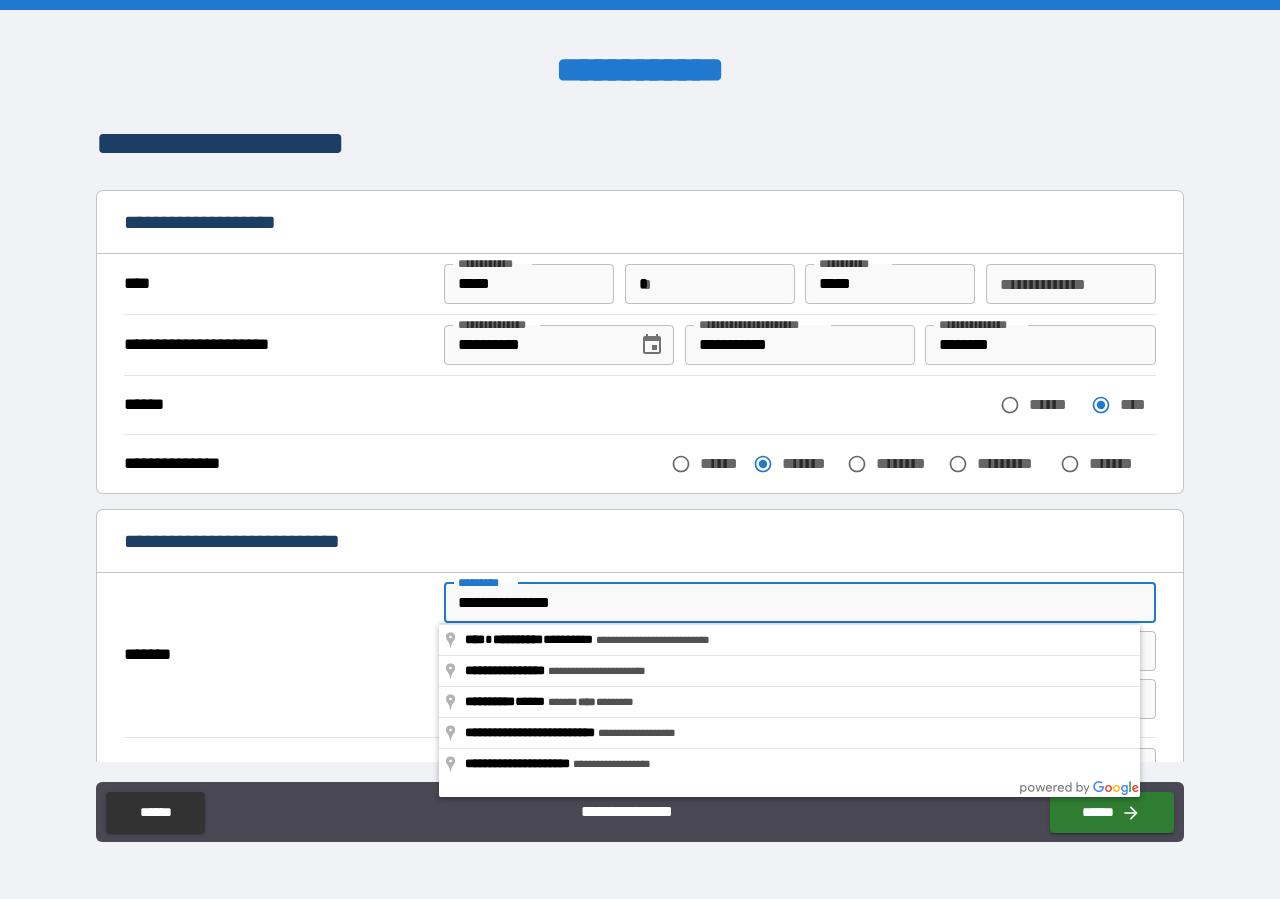 type on "**********" 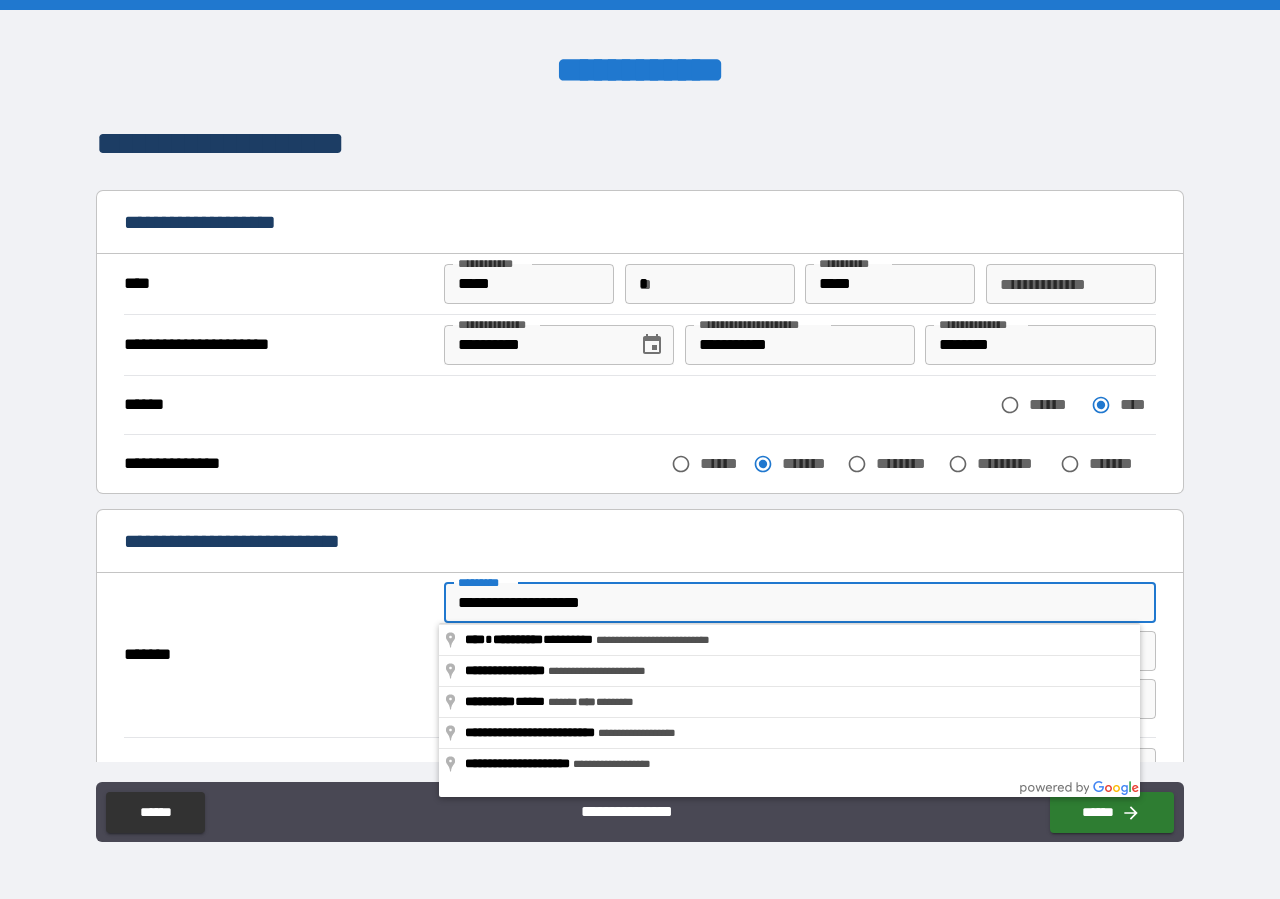 type on "**********" 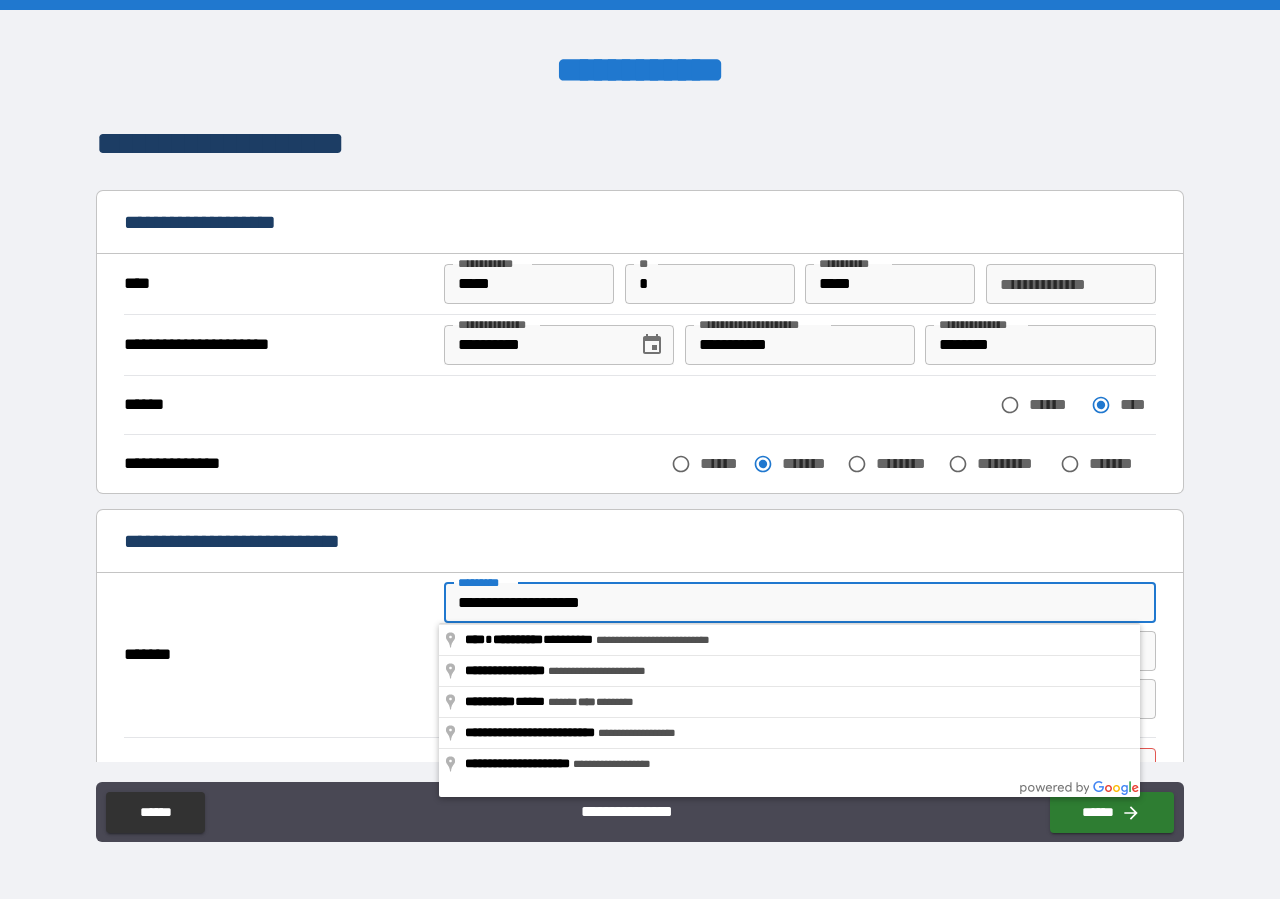 type on "*****" 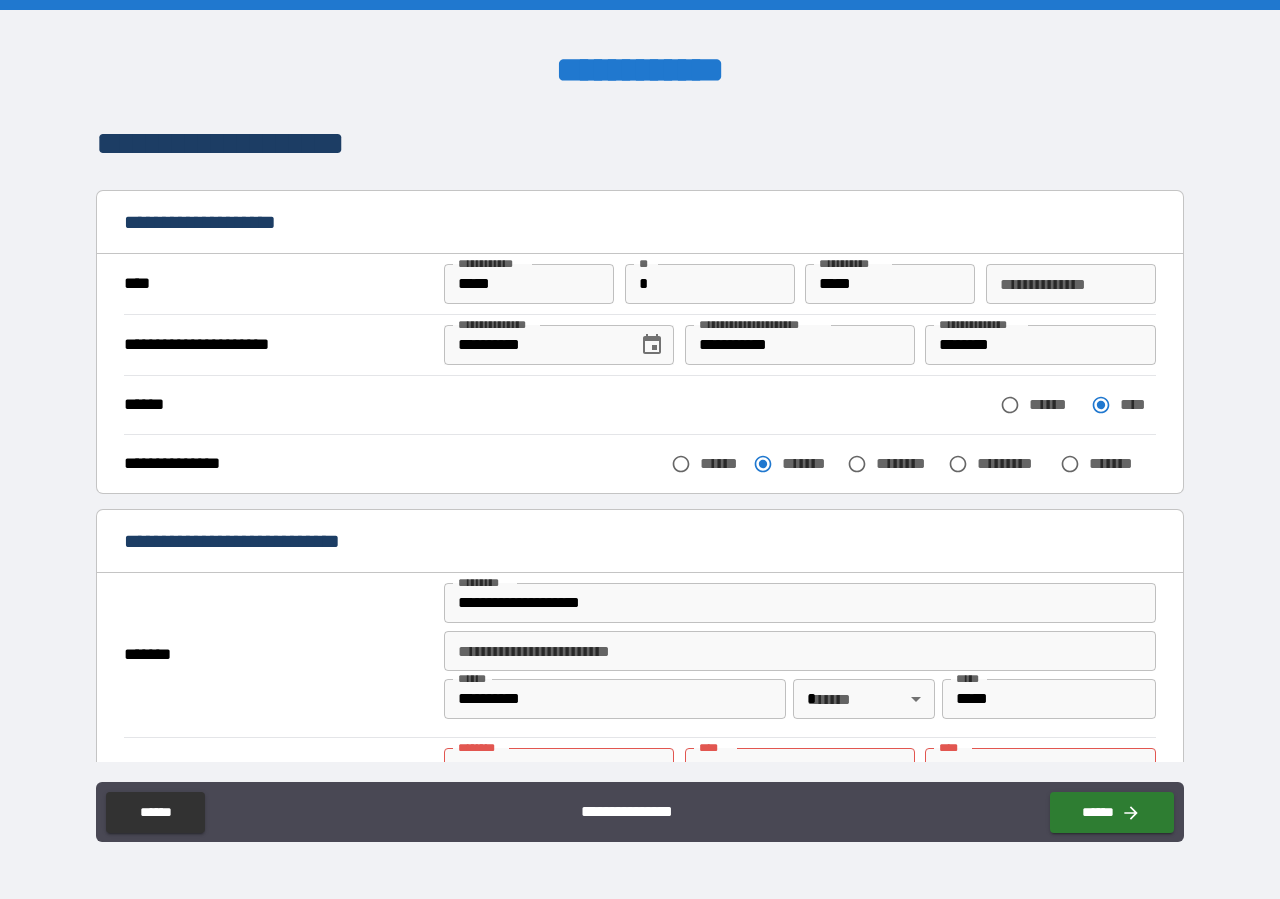 click on "**********" at bounding box center (640, 655) 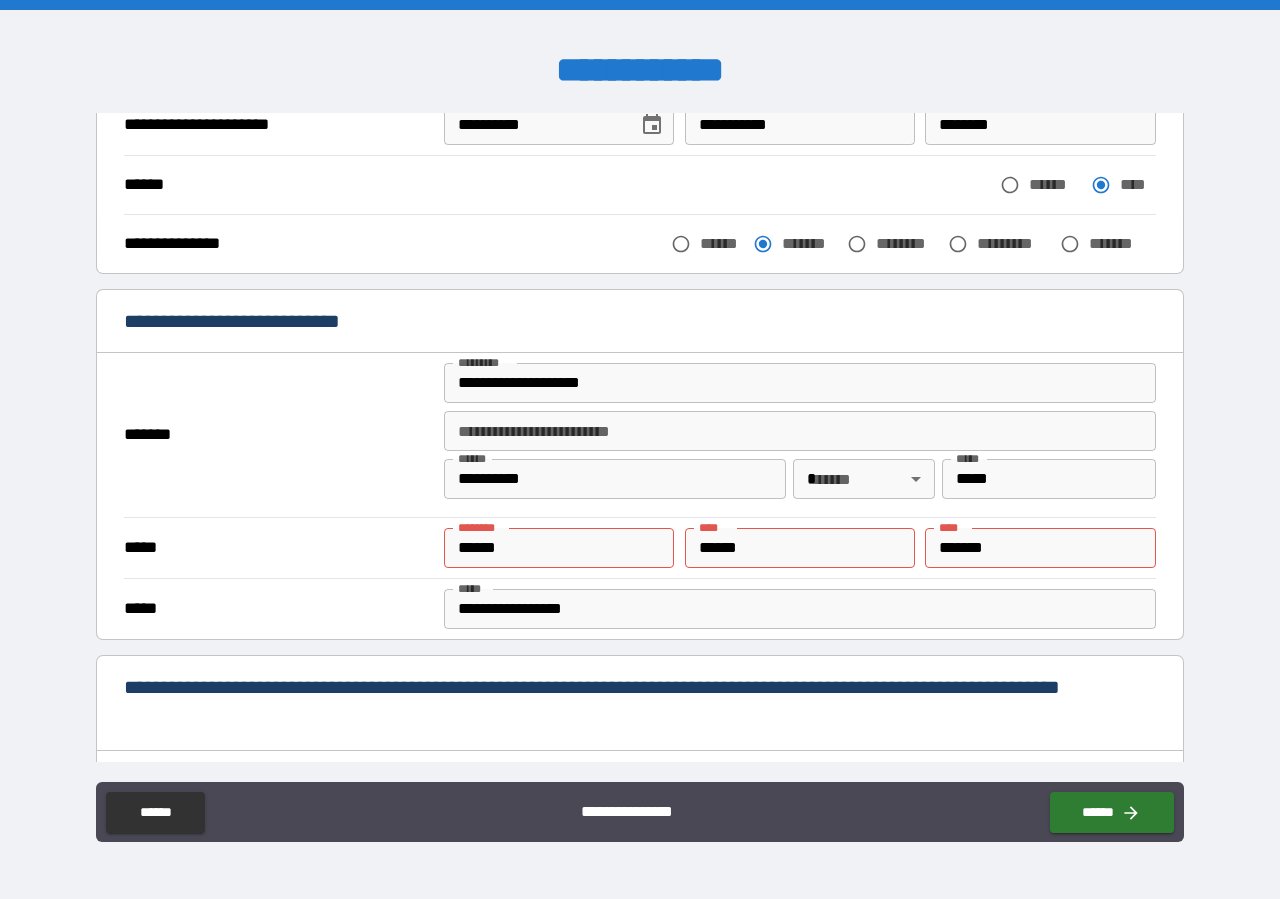 scroll, scrollTop: 228, scrollLeft: 0, axis: vertical 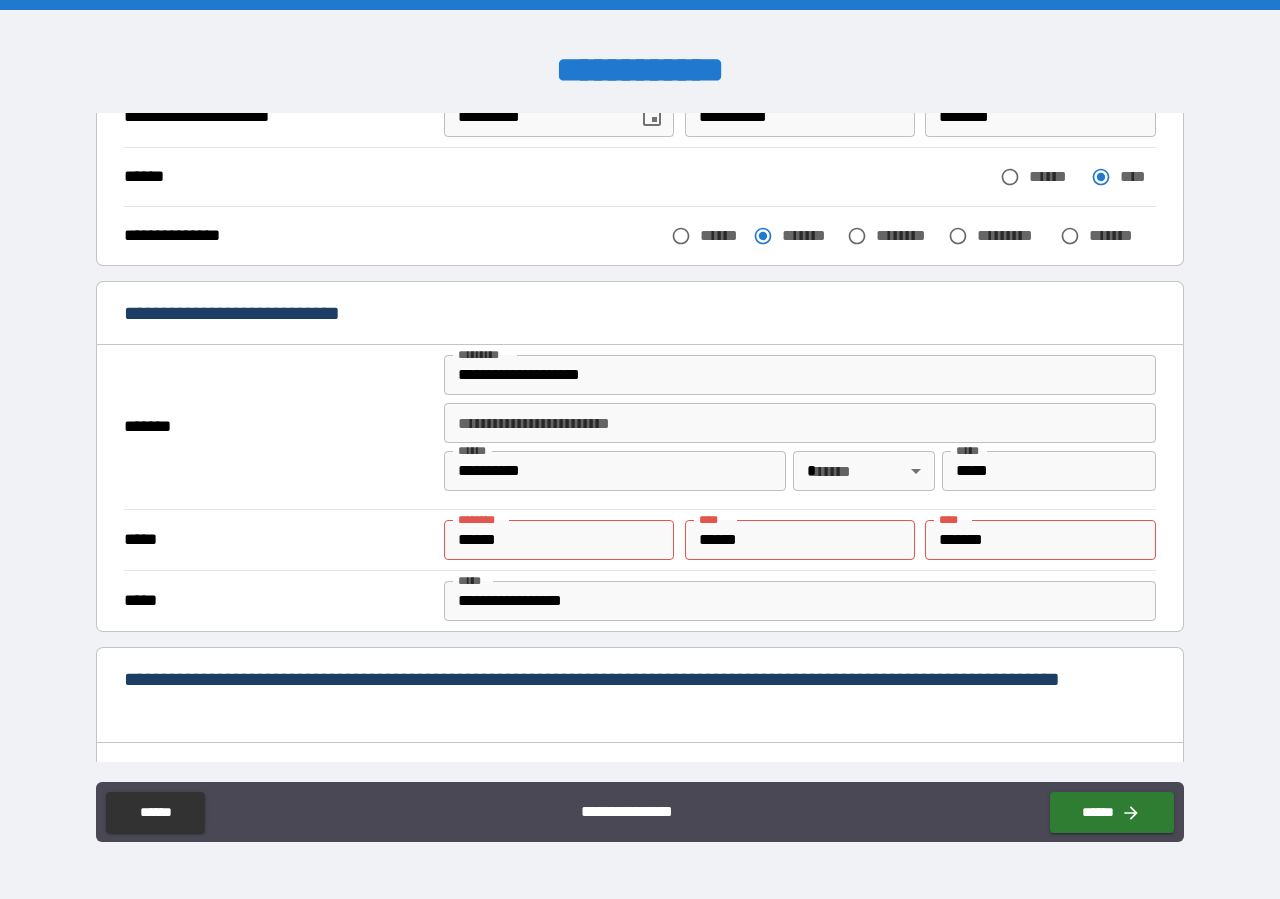click on "*******" at bounding box center [1040, 540] 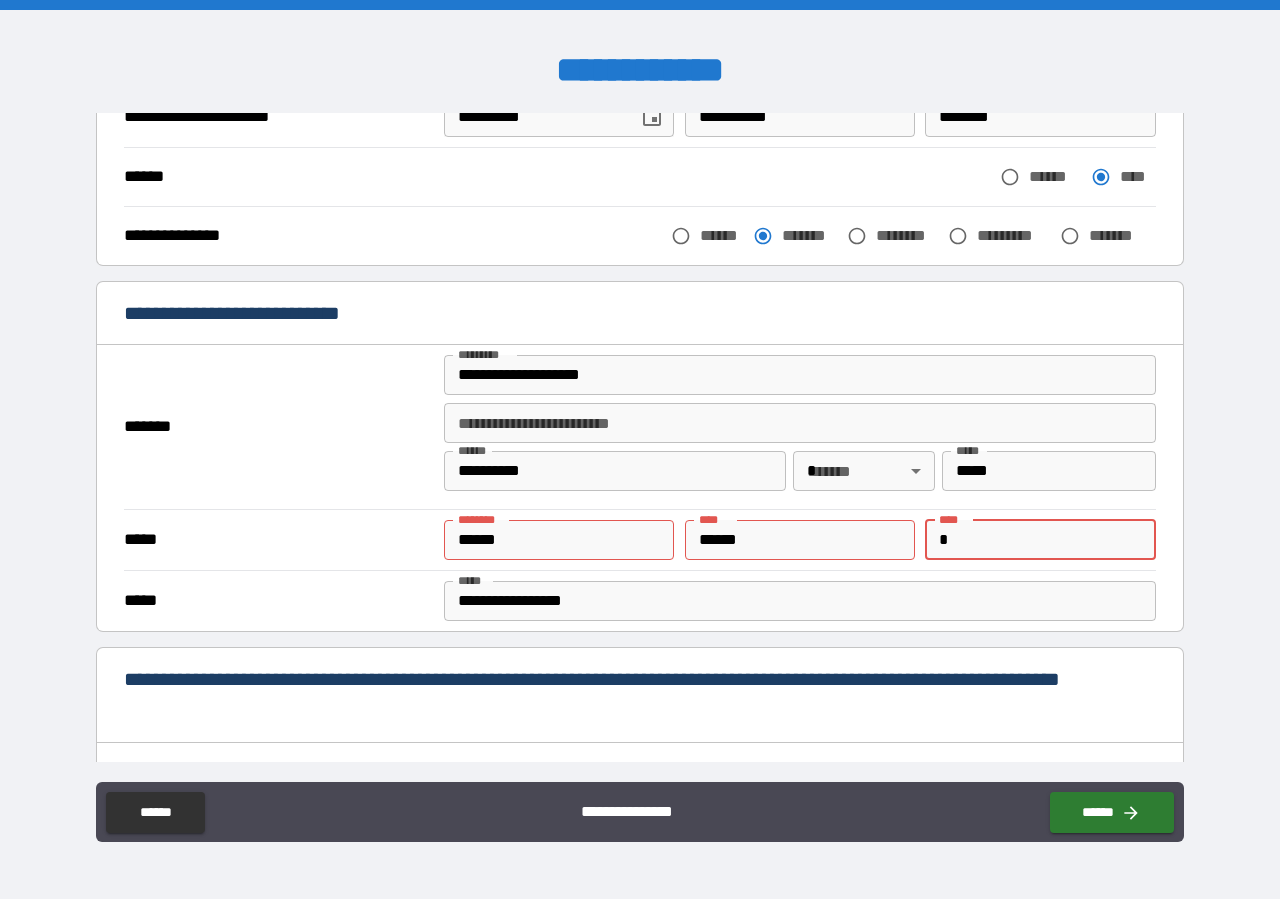 type on "*" 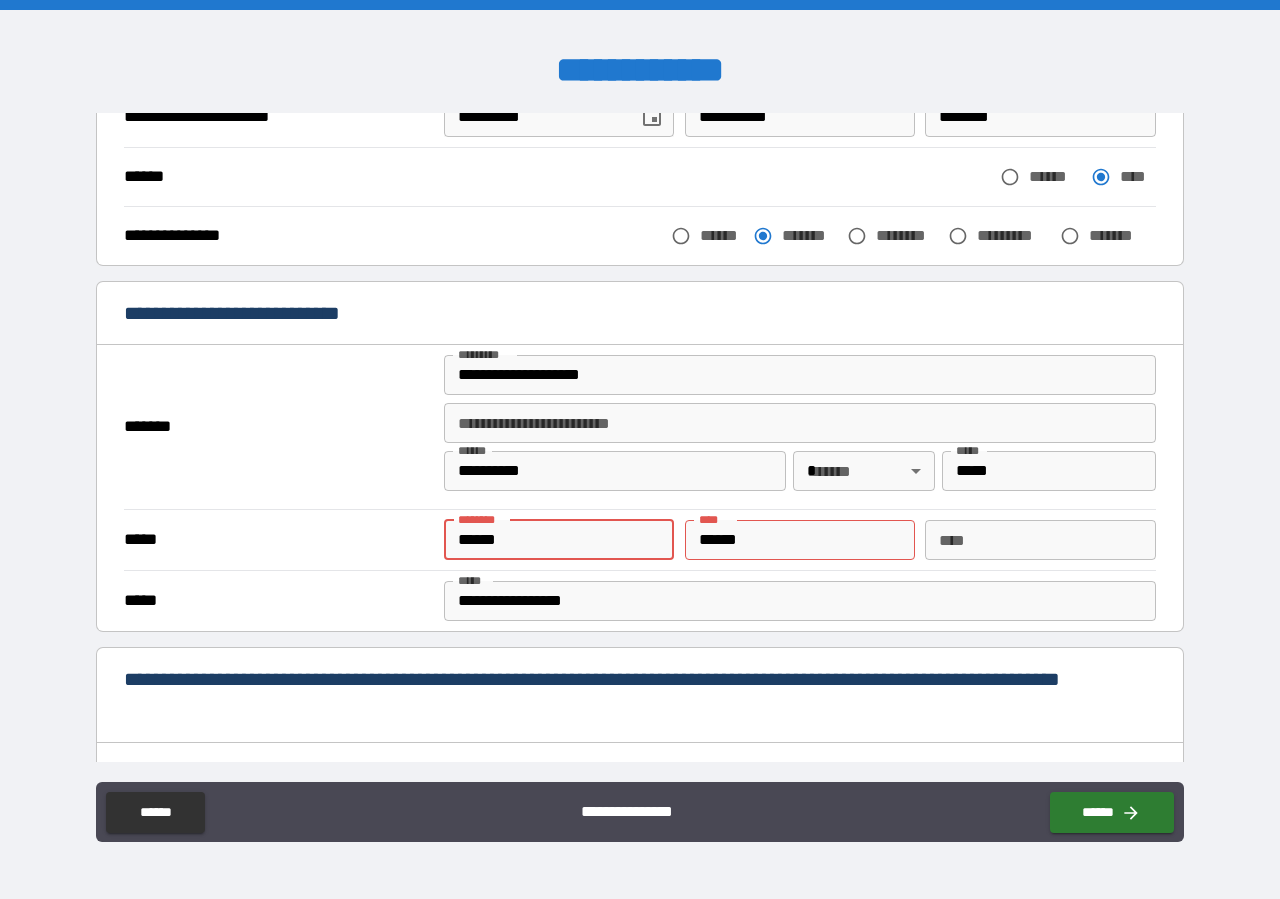 click on "*****" at bounding box center (559, 540) 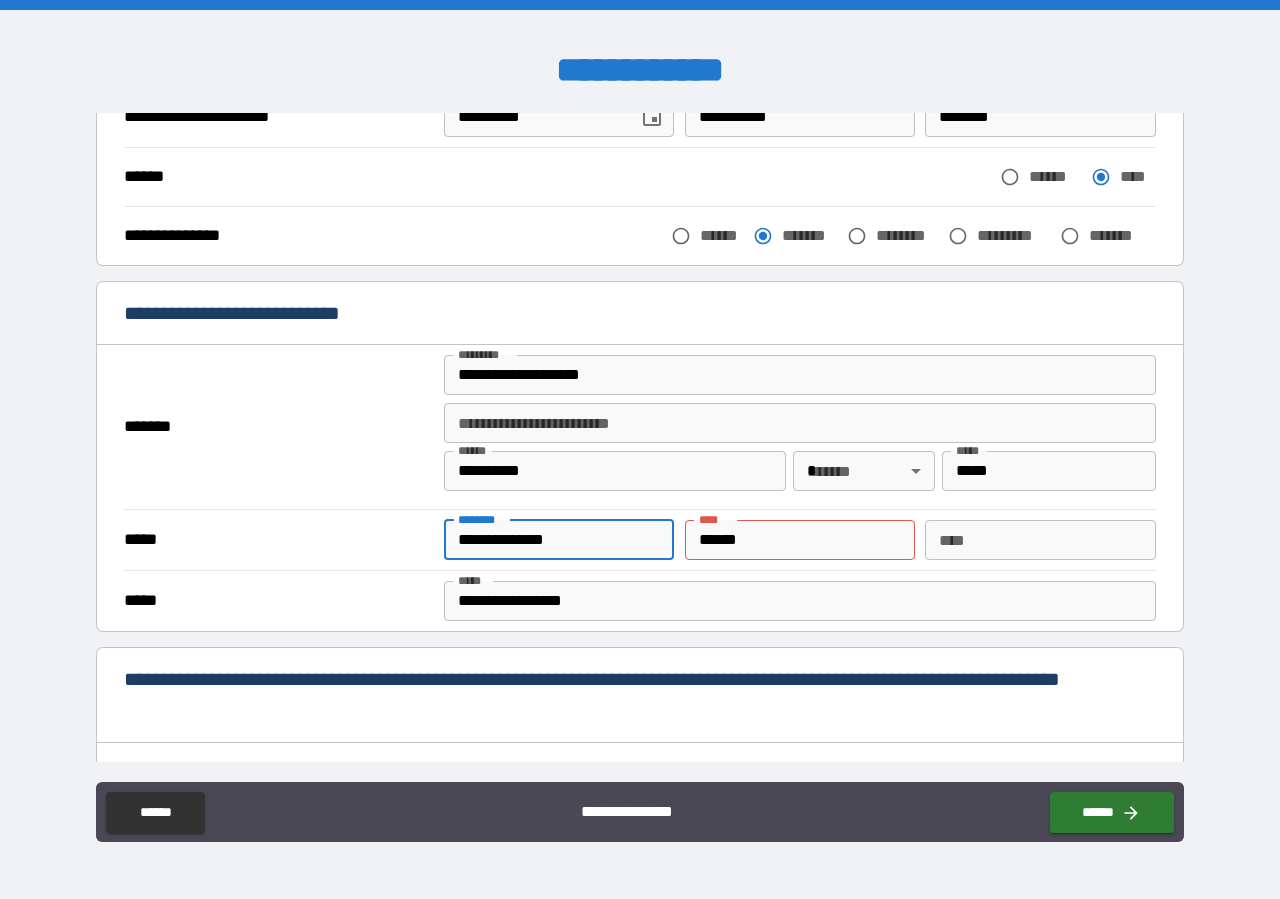 type on "**********" 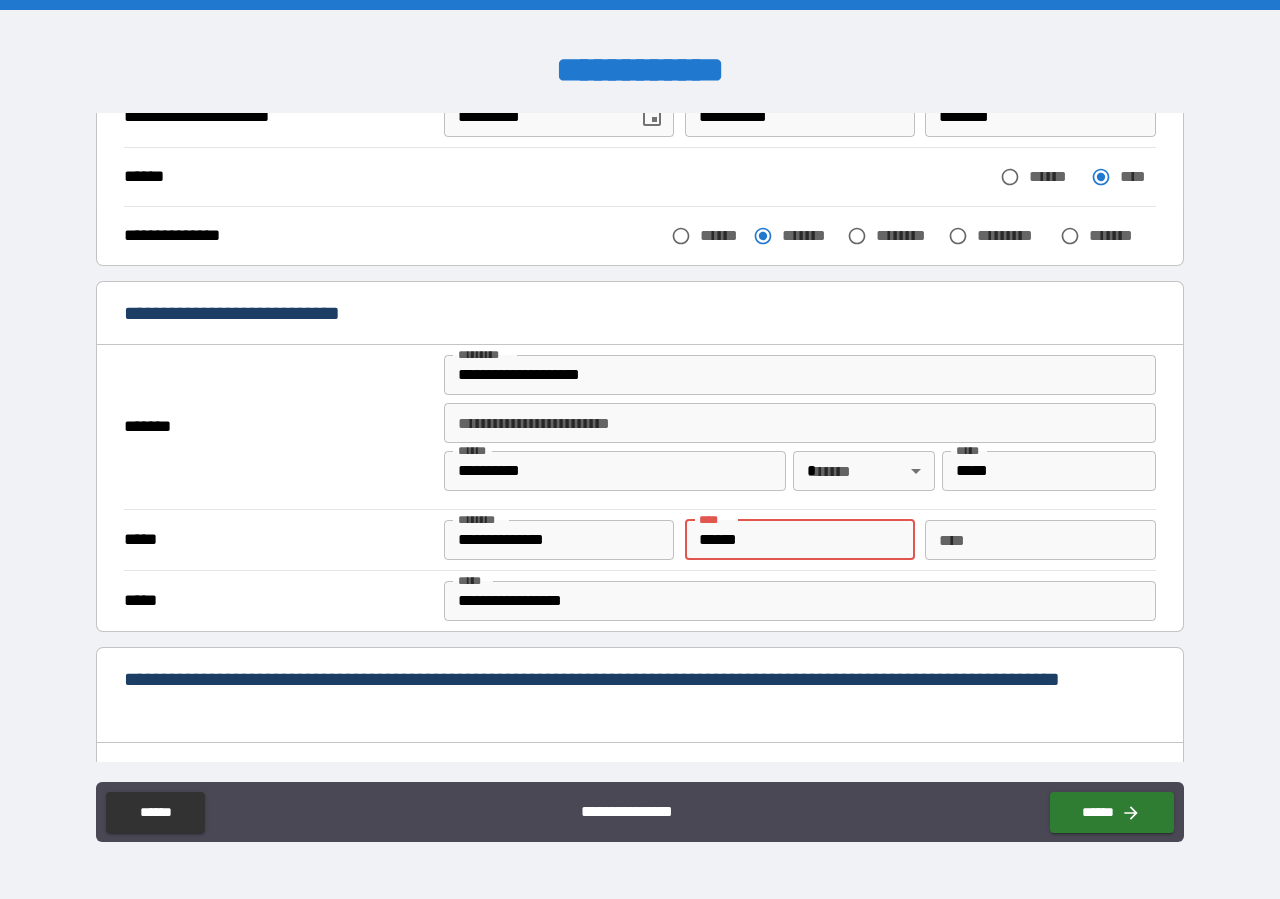 drag, startPoint x: 764, startPoint y: 537, endPoint x: 673, endPoint y: 536, distance: 91.00549 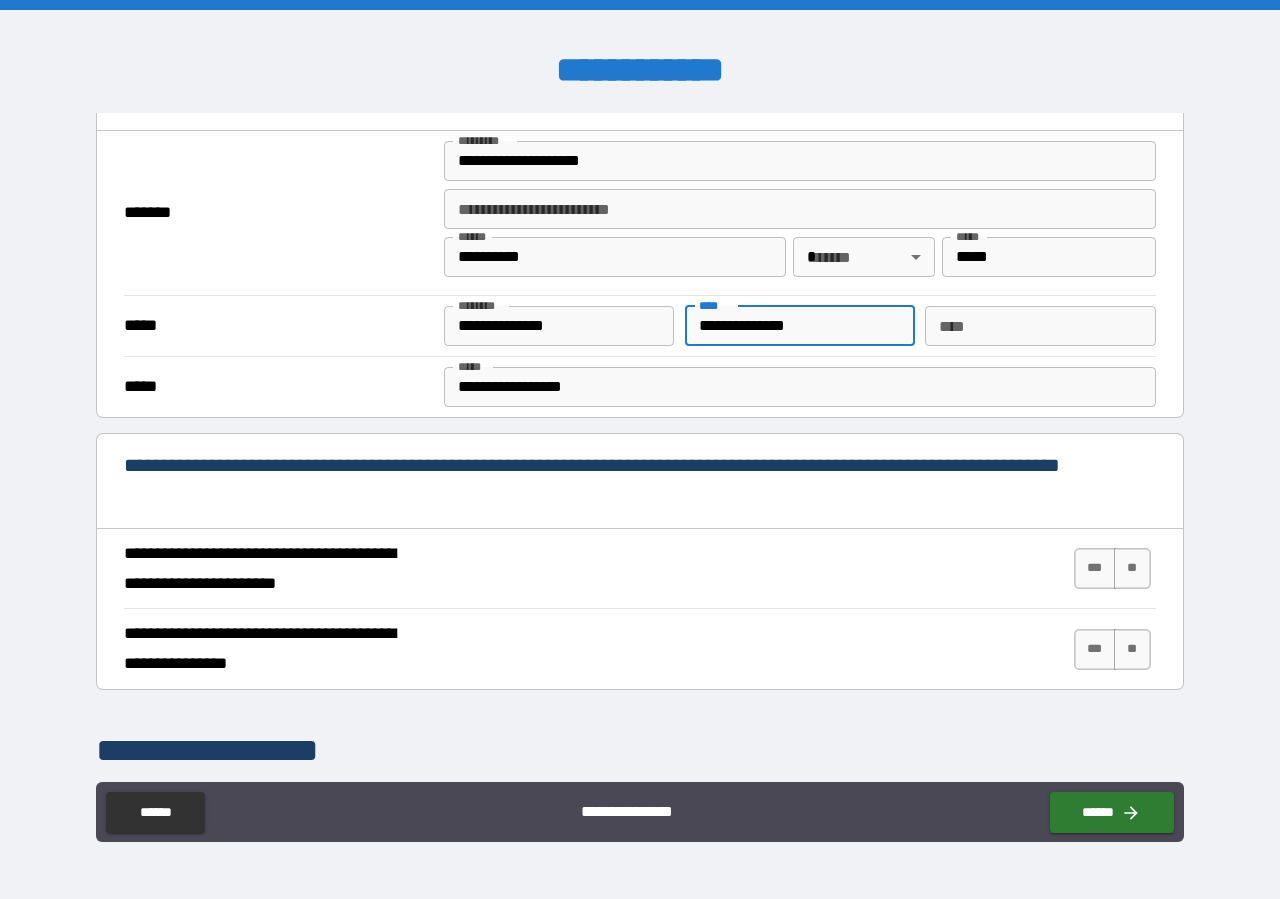 scroll, scrollTop: 456, scrollLeft: 0, axis: vertical 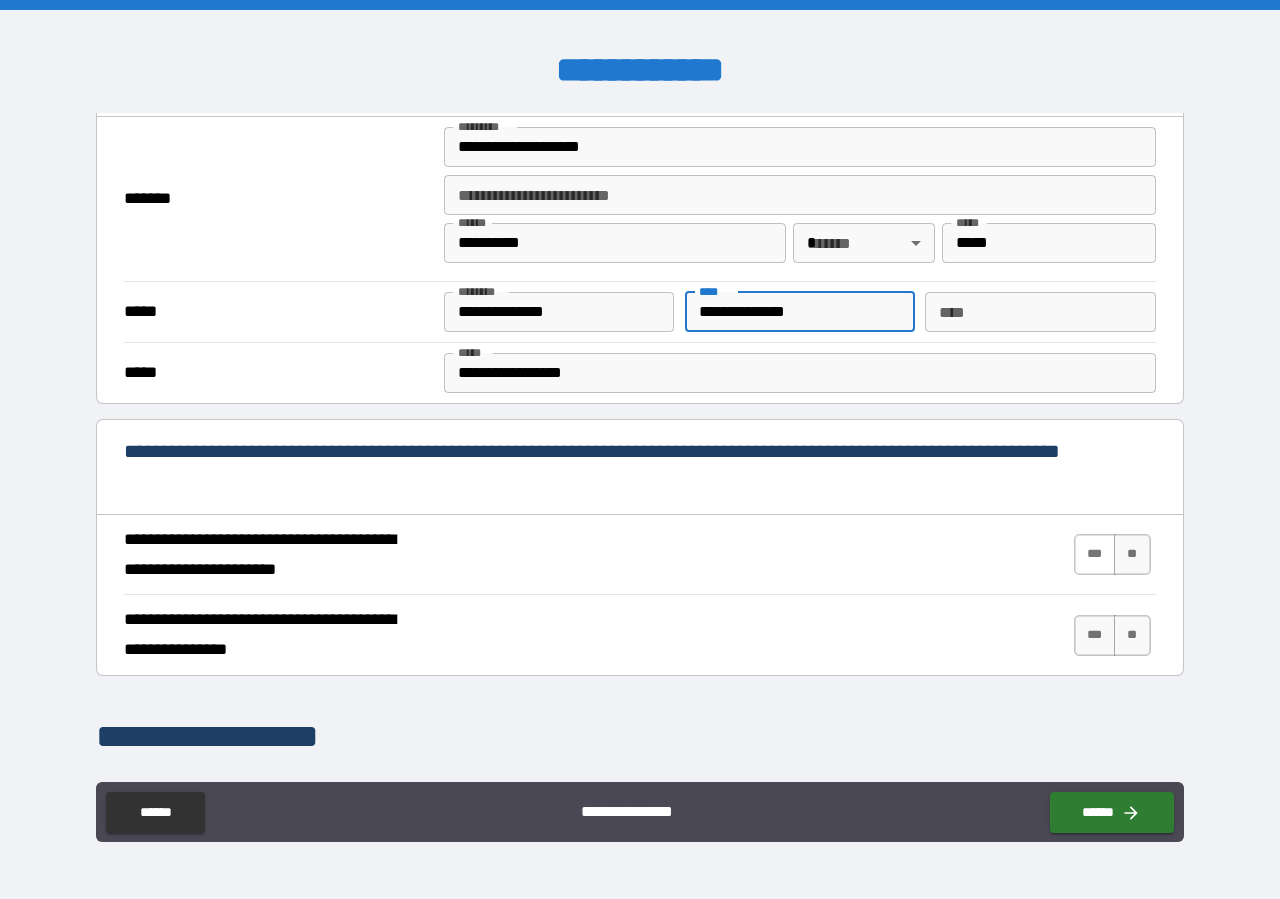 type on "**********" 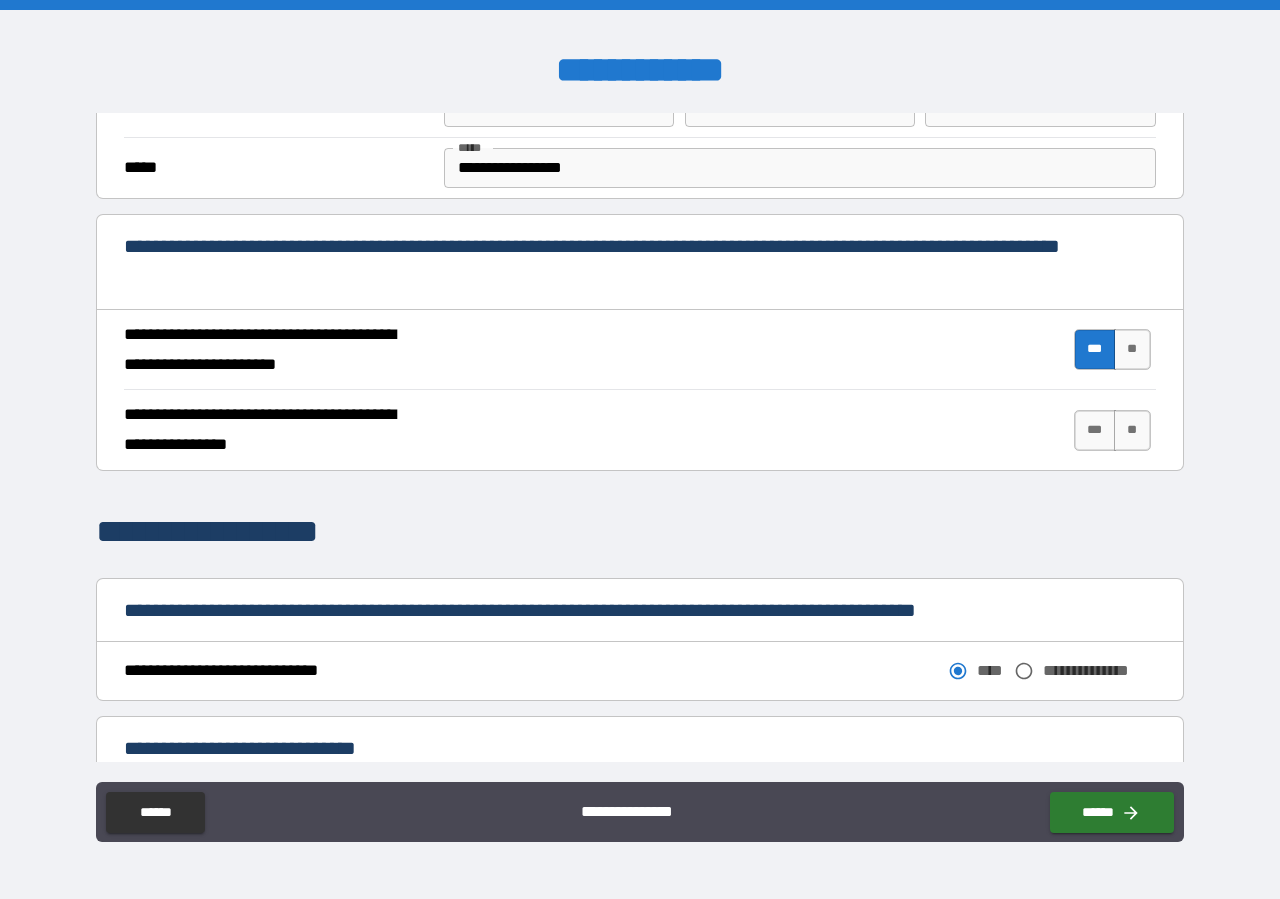 scroll, scrollTop: 684, scrollLeft: 0, axis: vertical 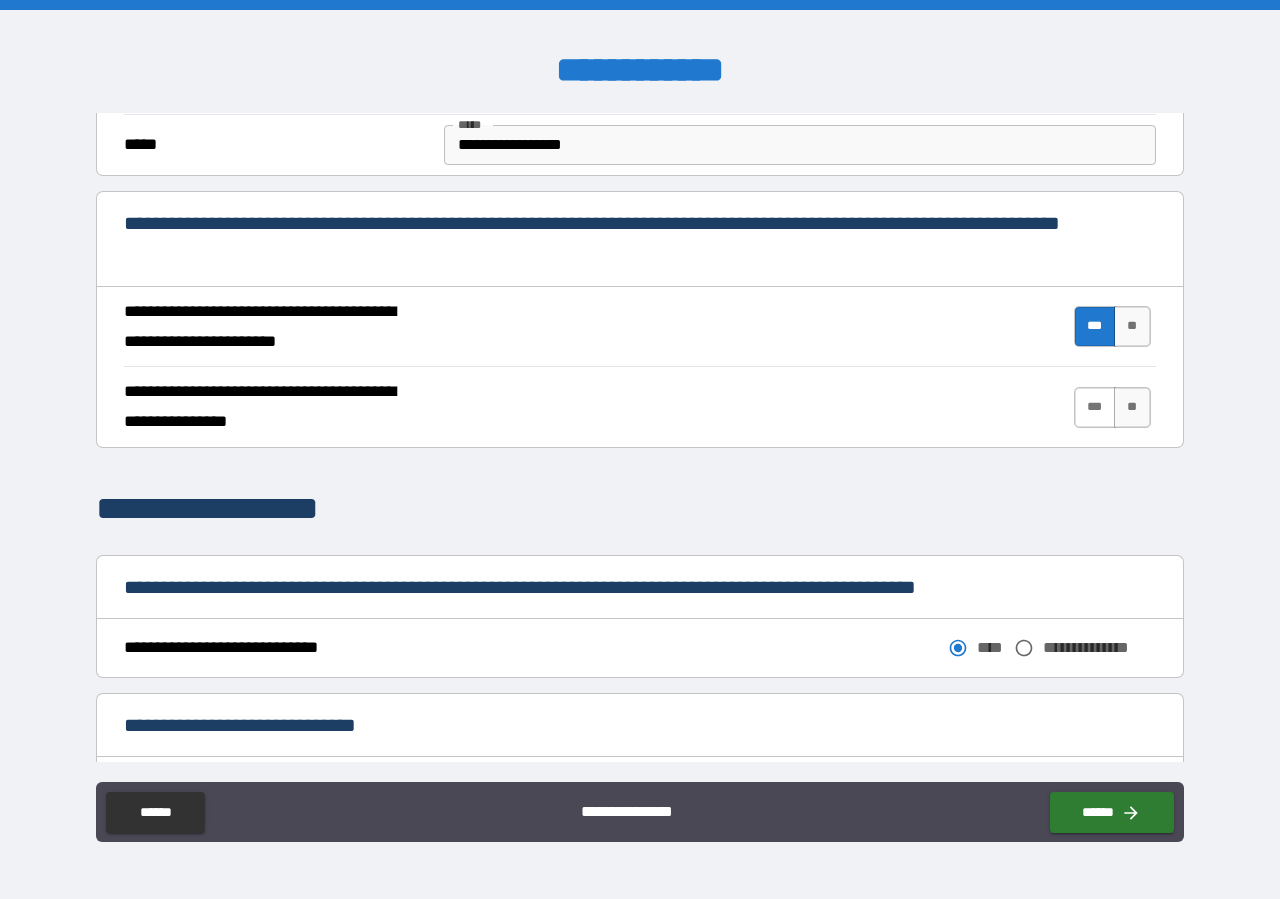 click on "***" at bounding box center (1095, 407) 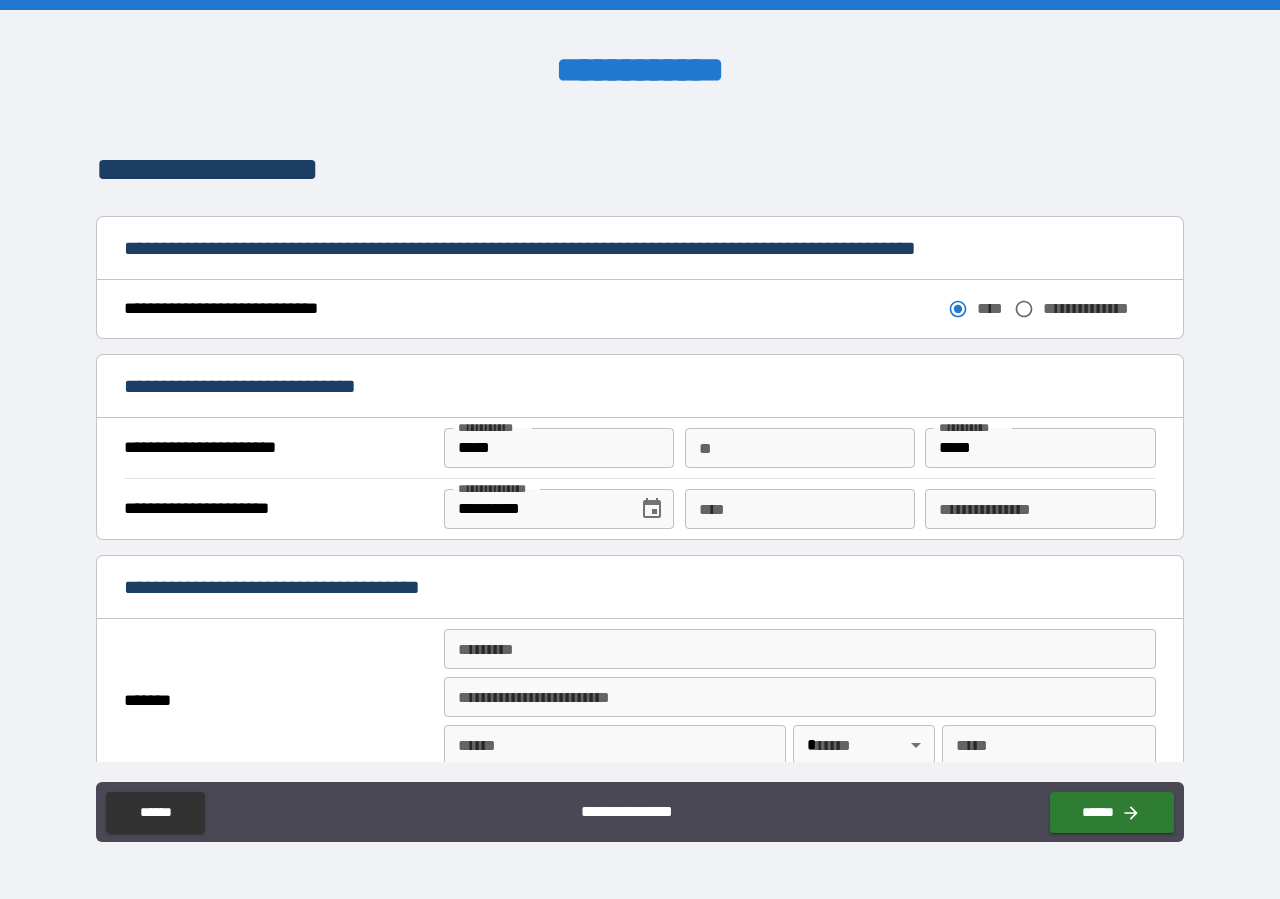 scroll, scrollTop: 1026, scrollLeft: 0, axis: vertical 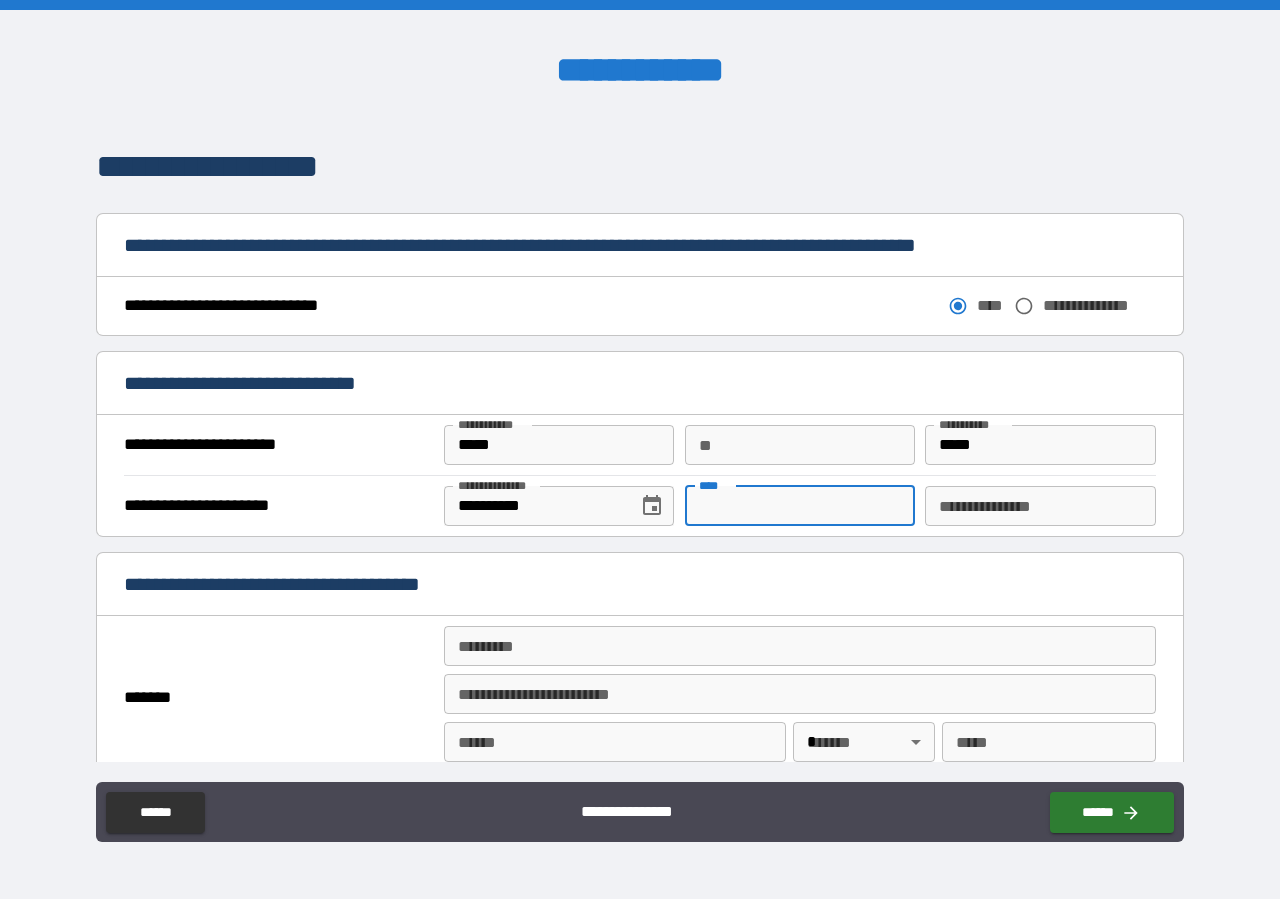 click on "****" at bounding box center [800, 506] 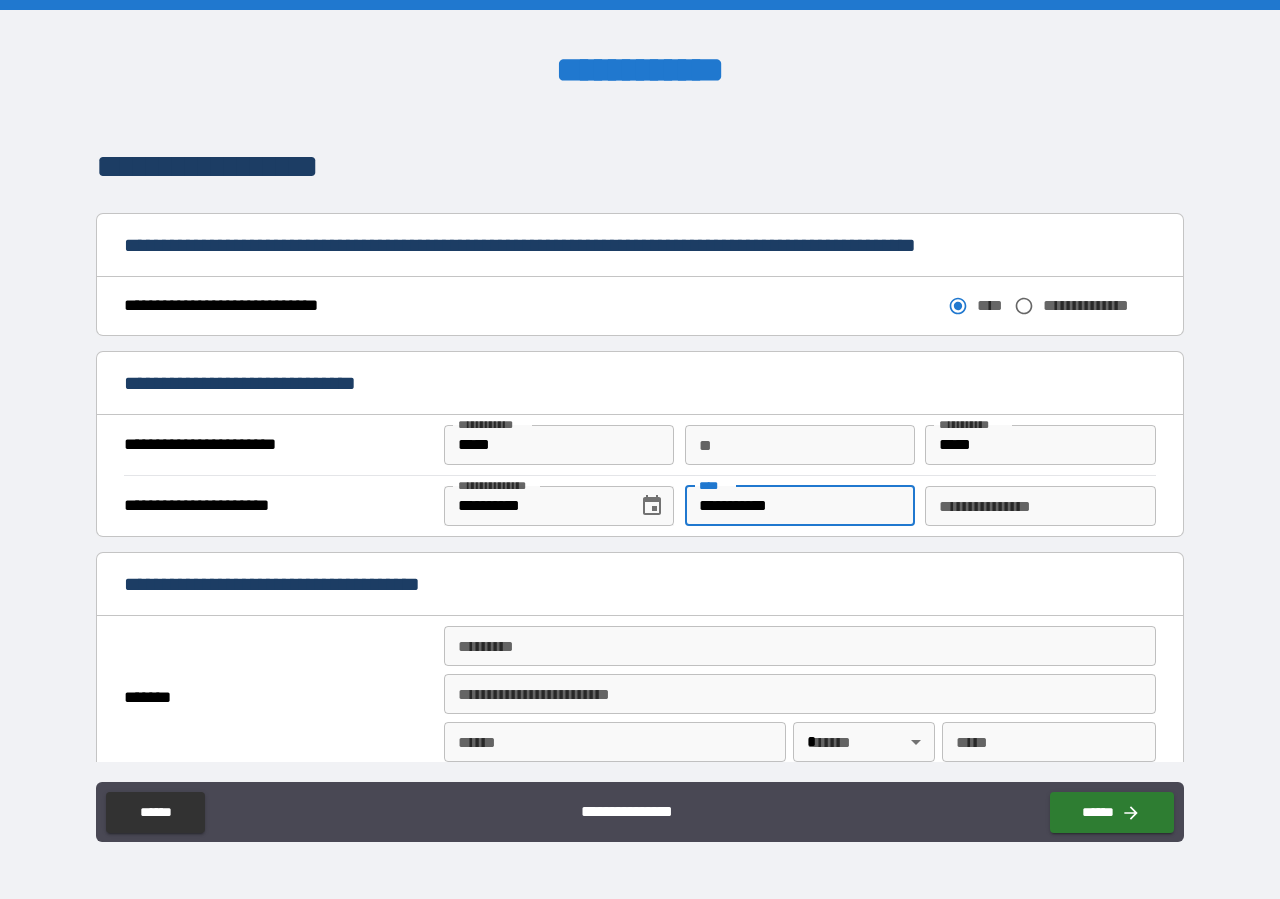 type on "**********" 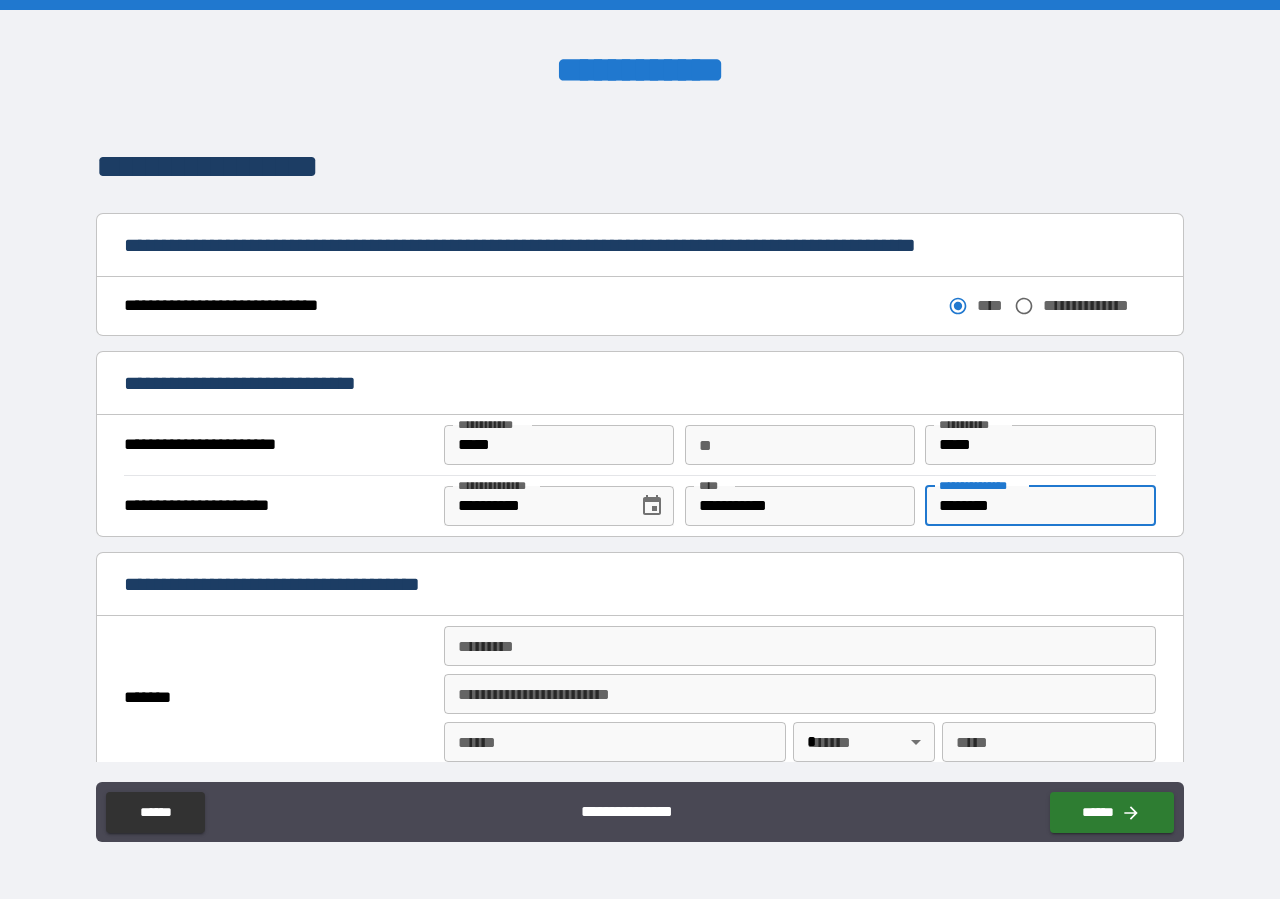 scroll, scrollTop: 1368, scrollLeft: 0, axis: vertical 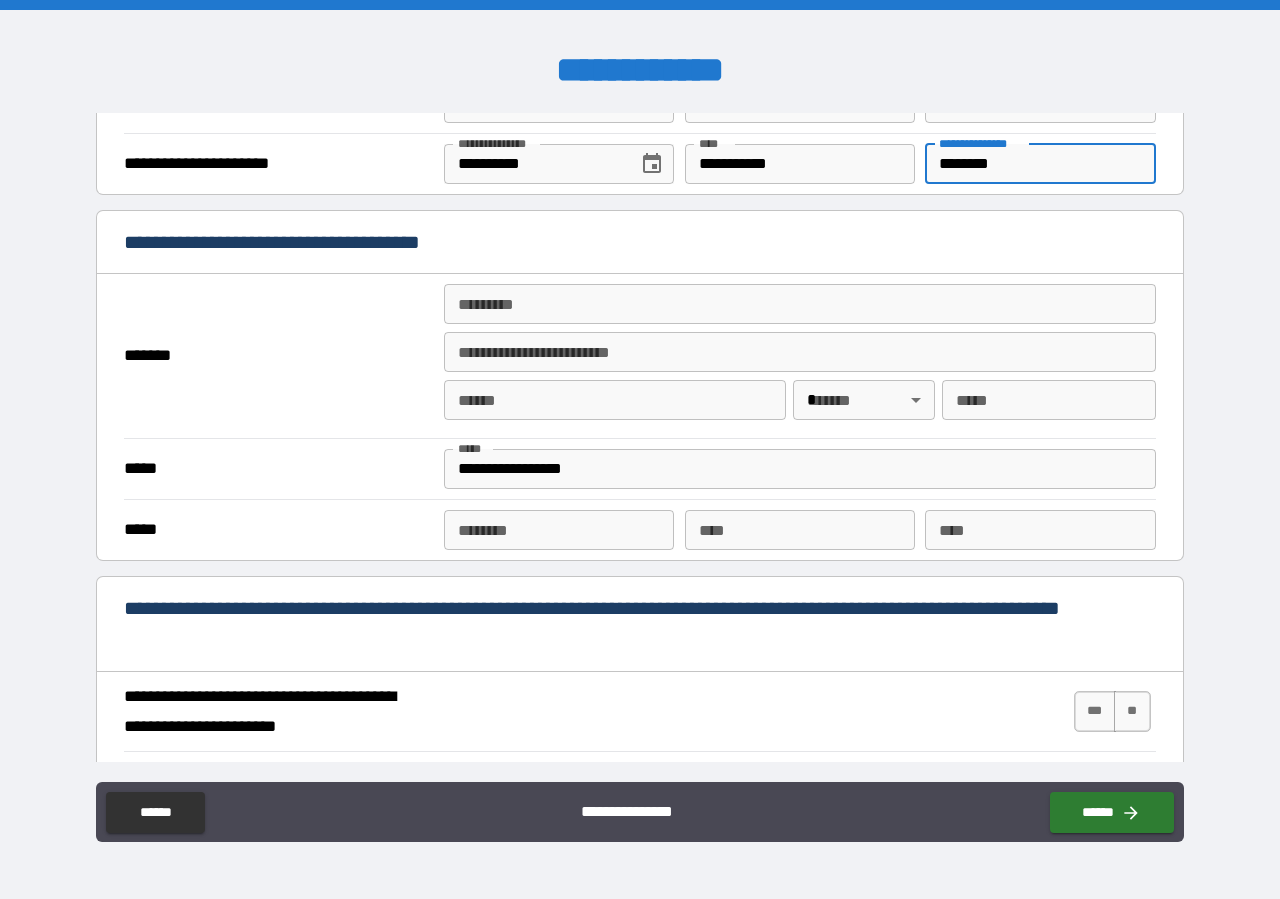 type on "********" 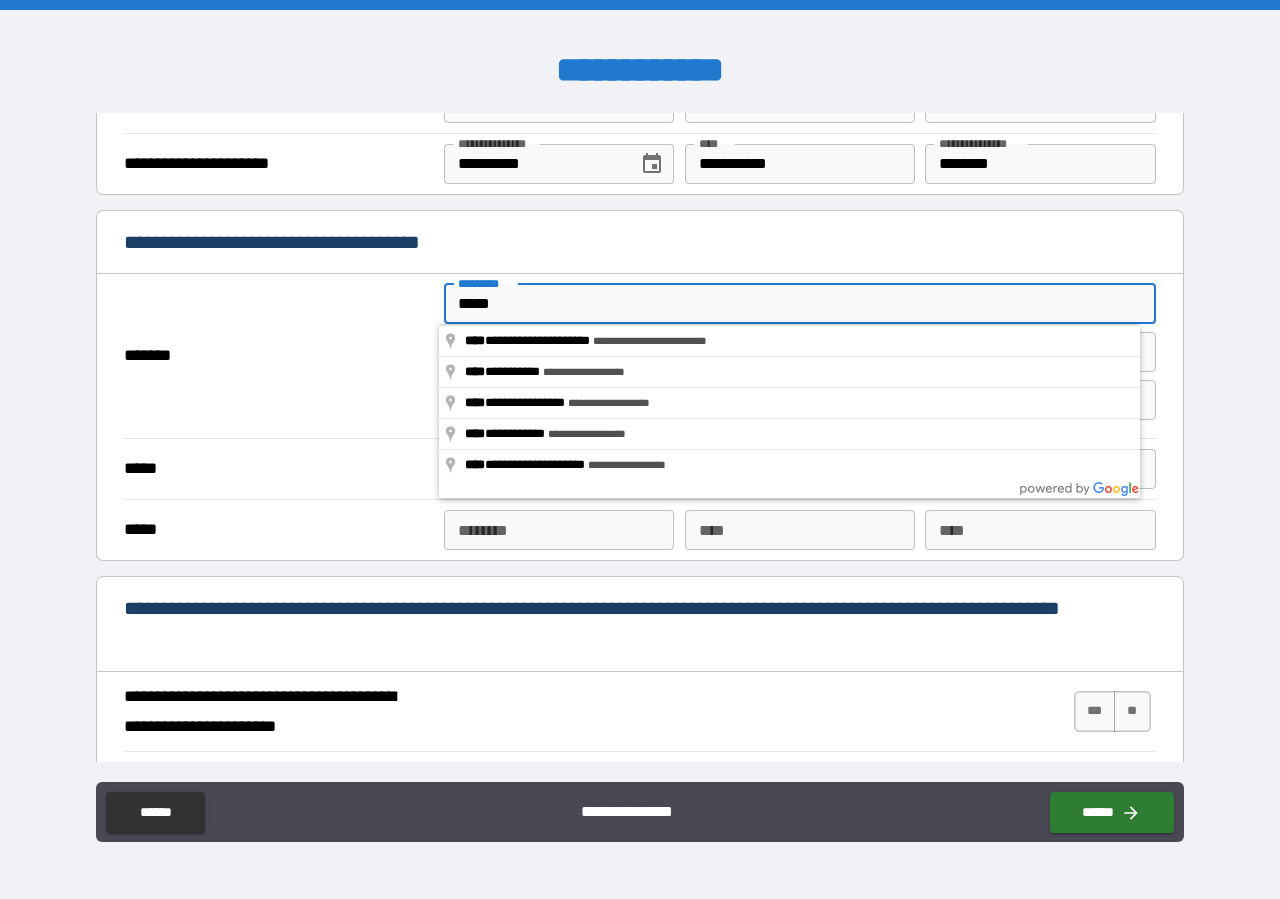 type on "****" 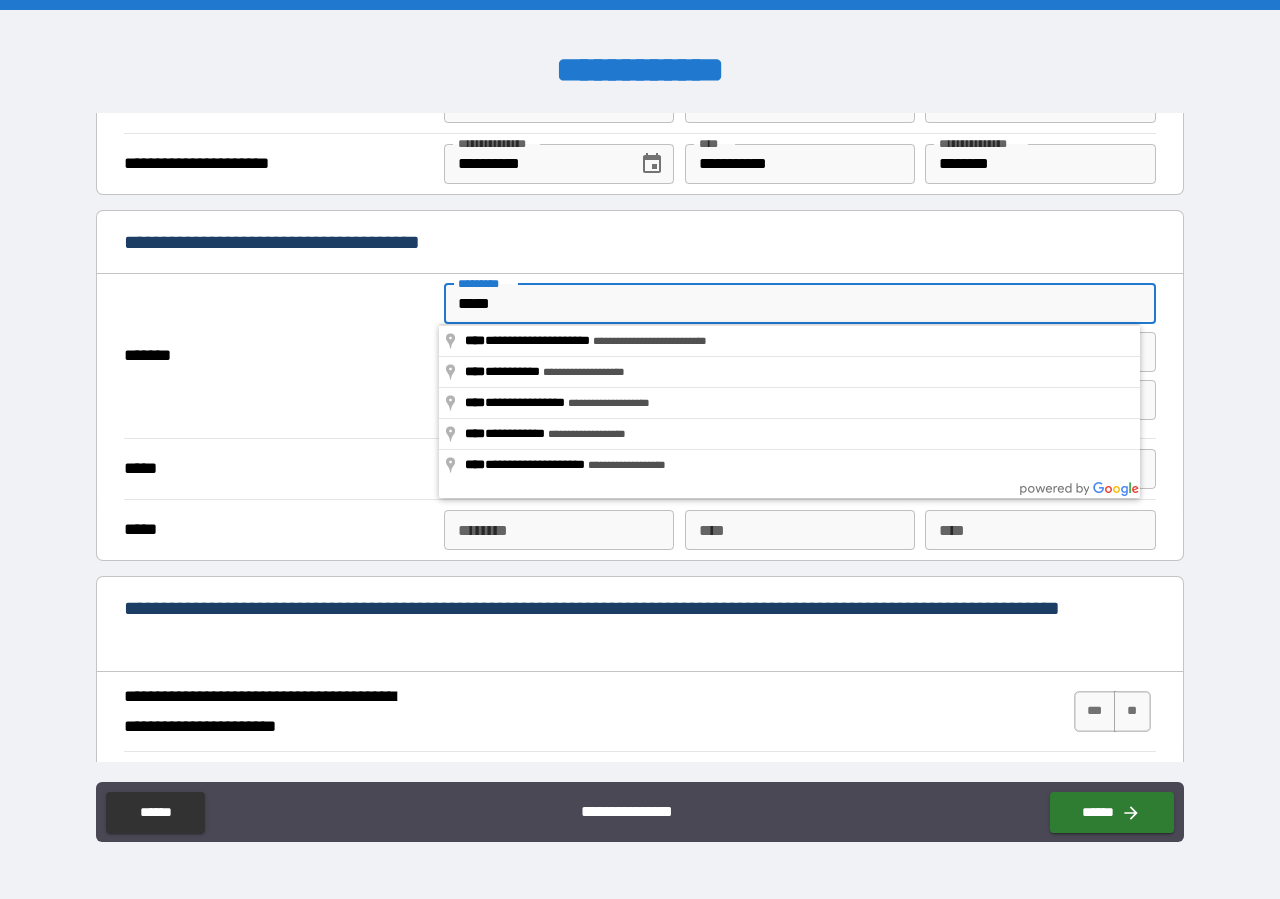 type on "*****" 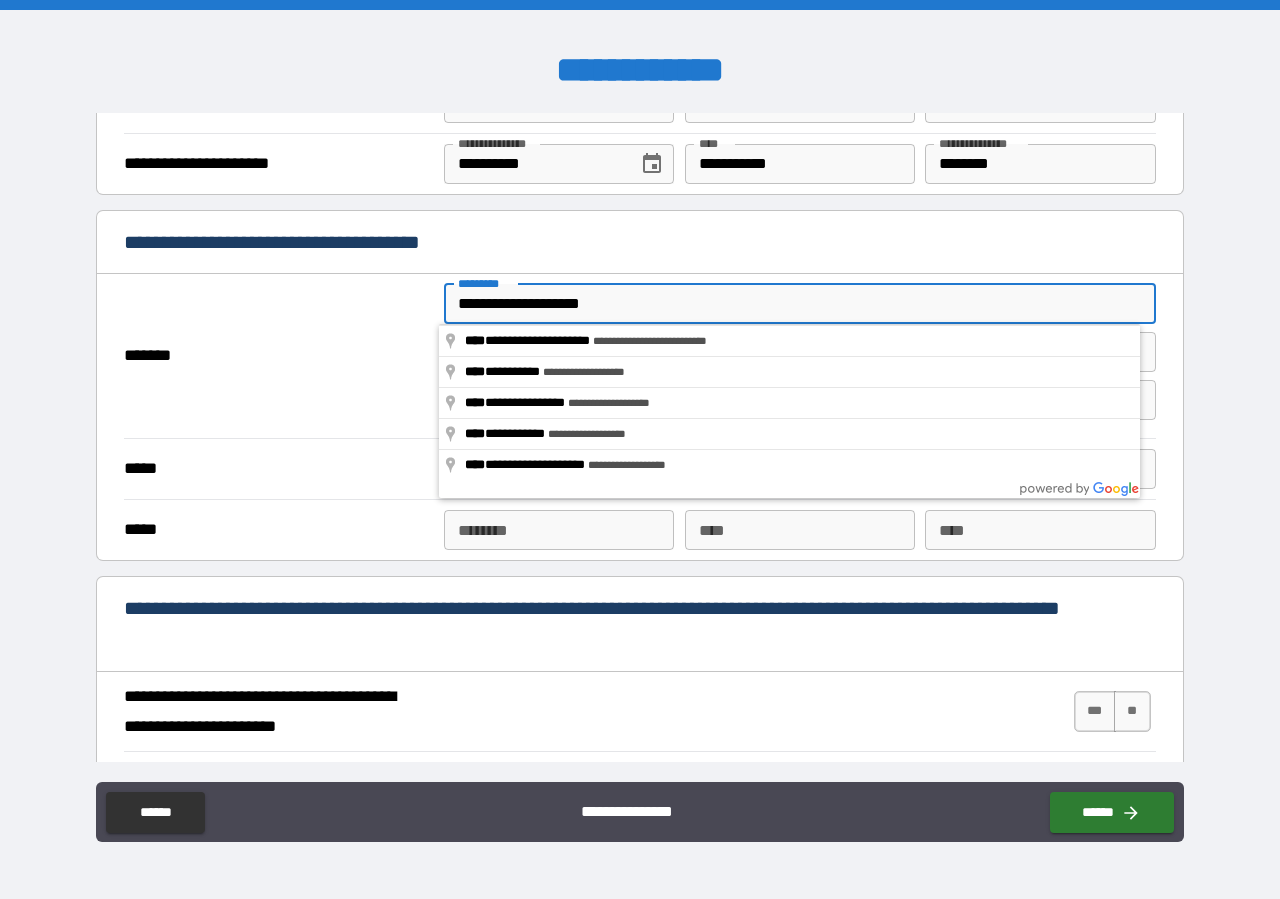 type on "**********" 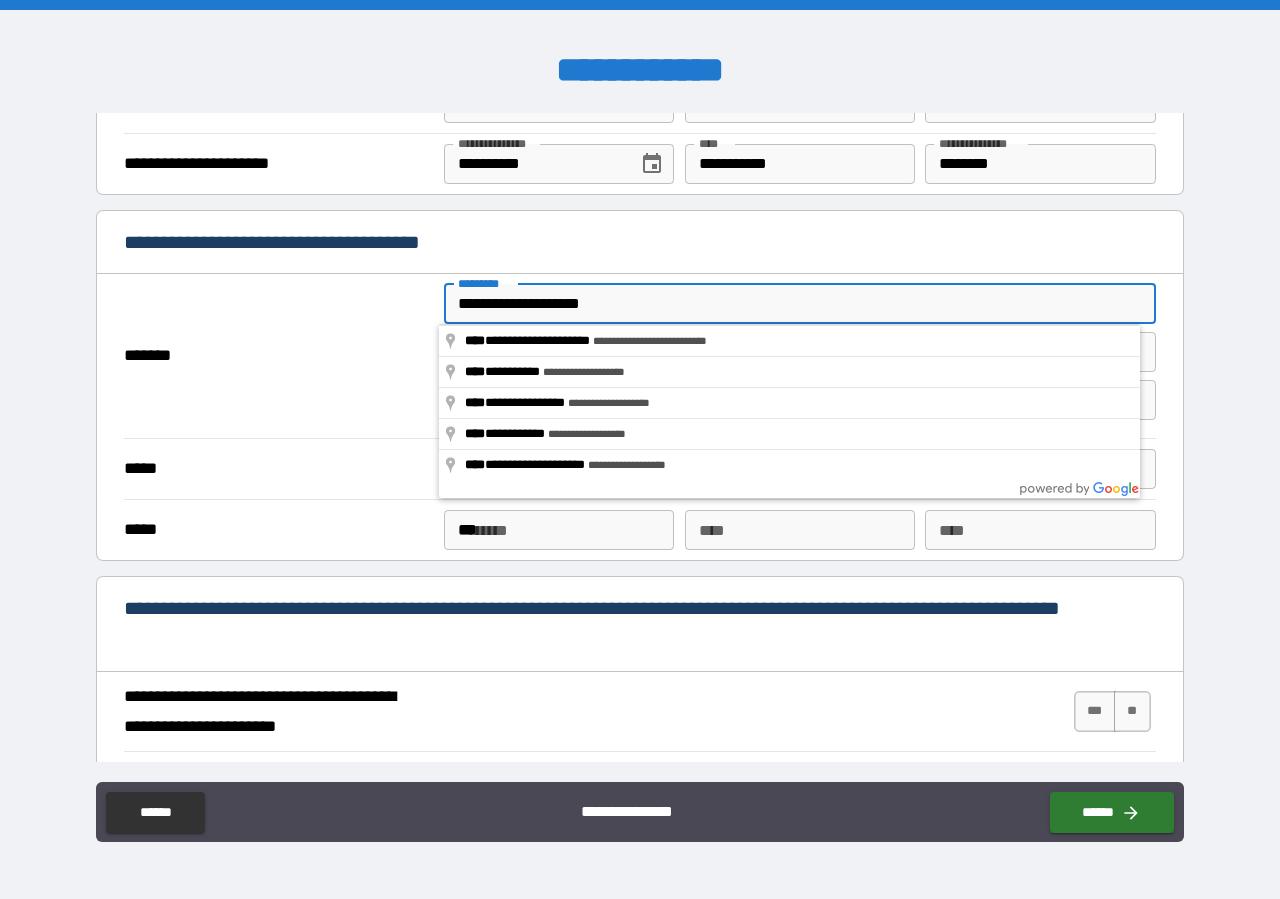 type on "***" 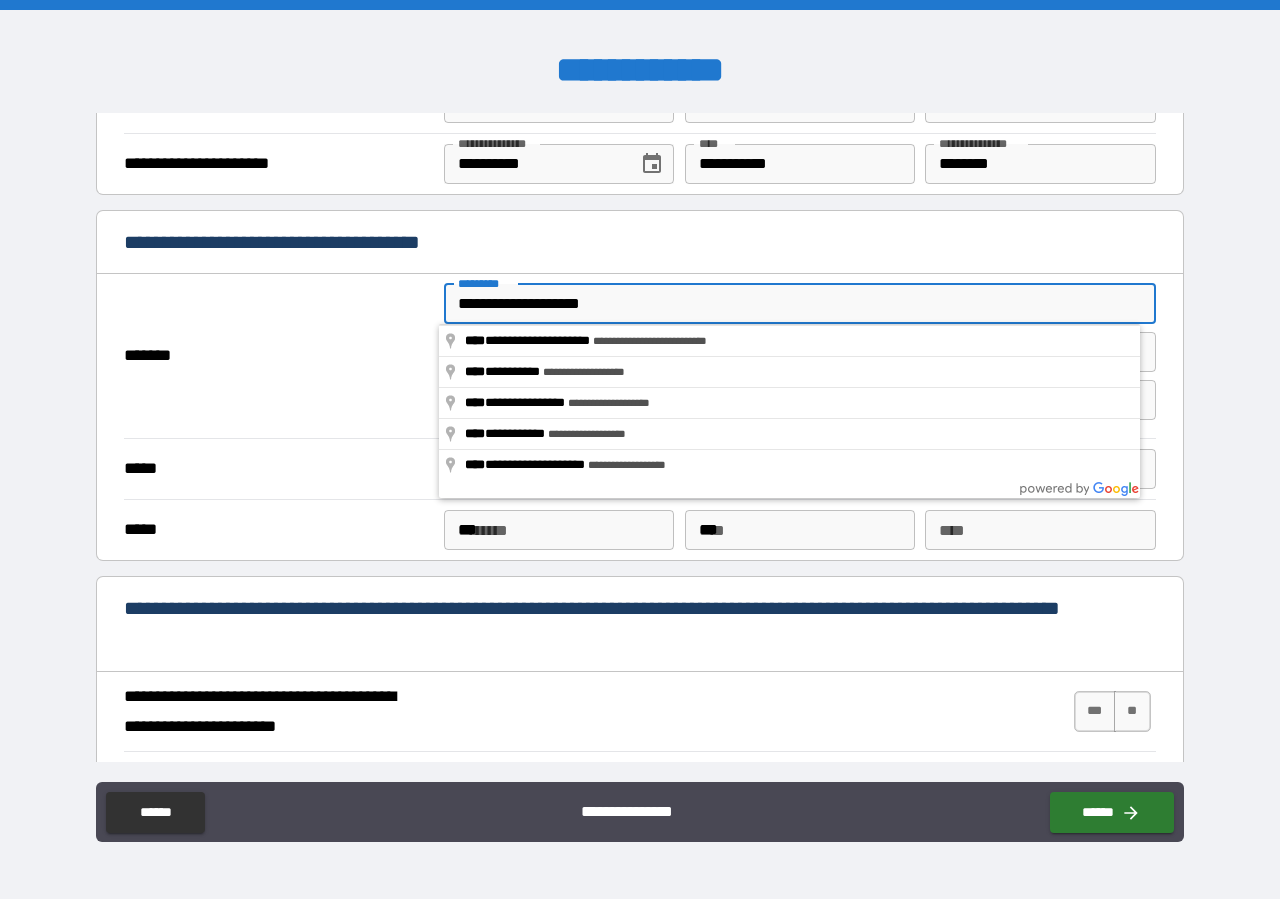 type on "*****" 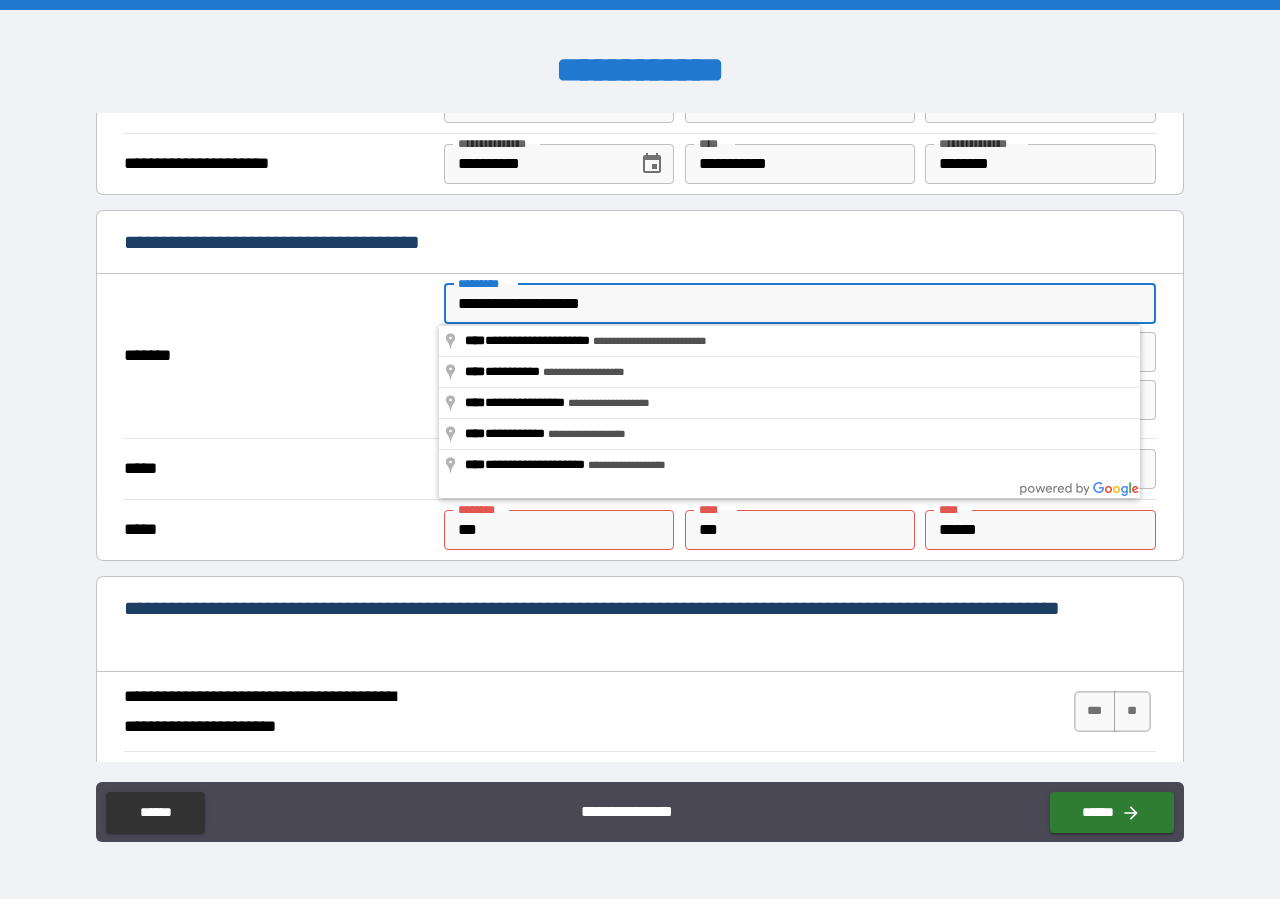 type 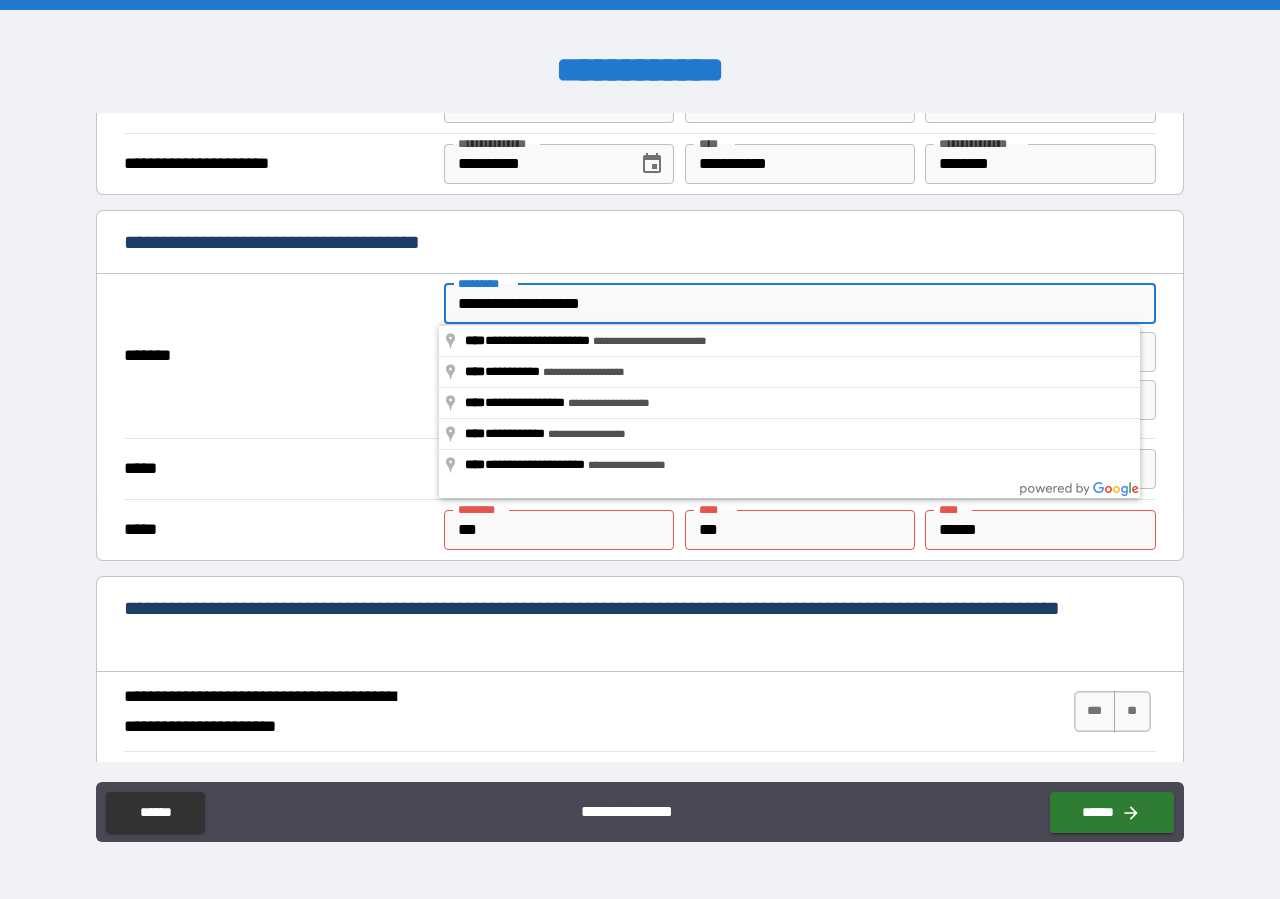 type 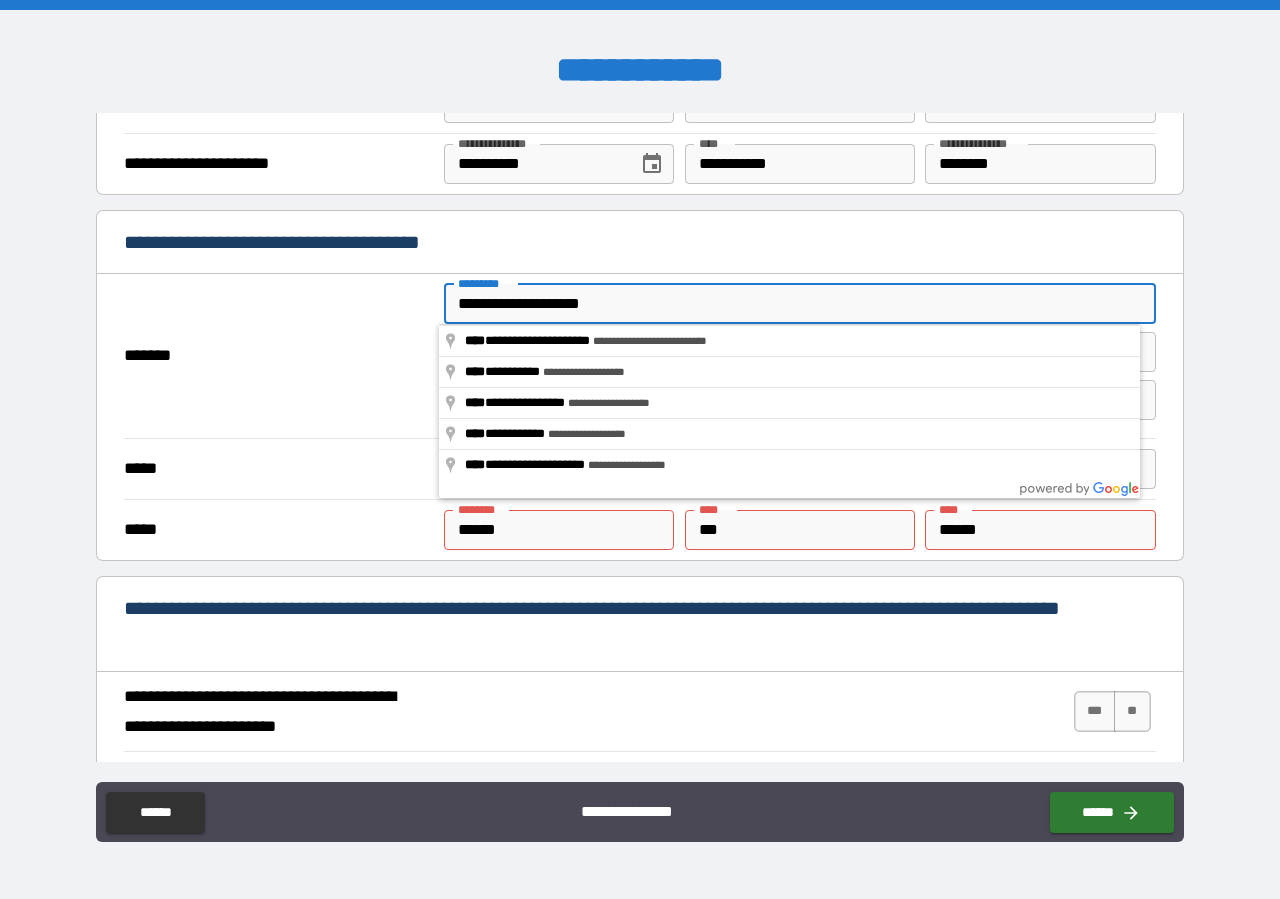 type on "*****" 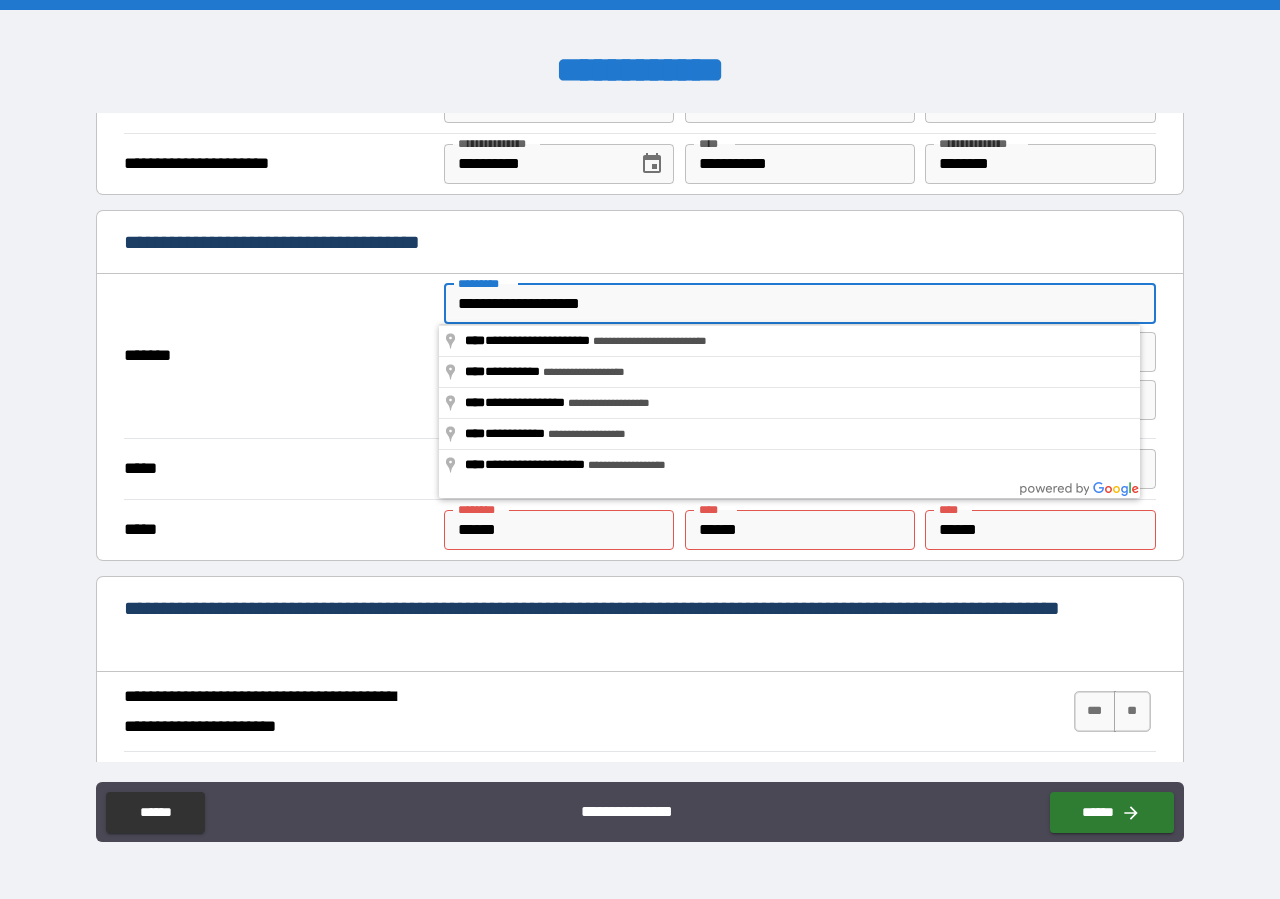type on "*******" 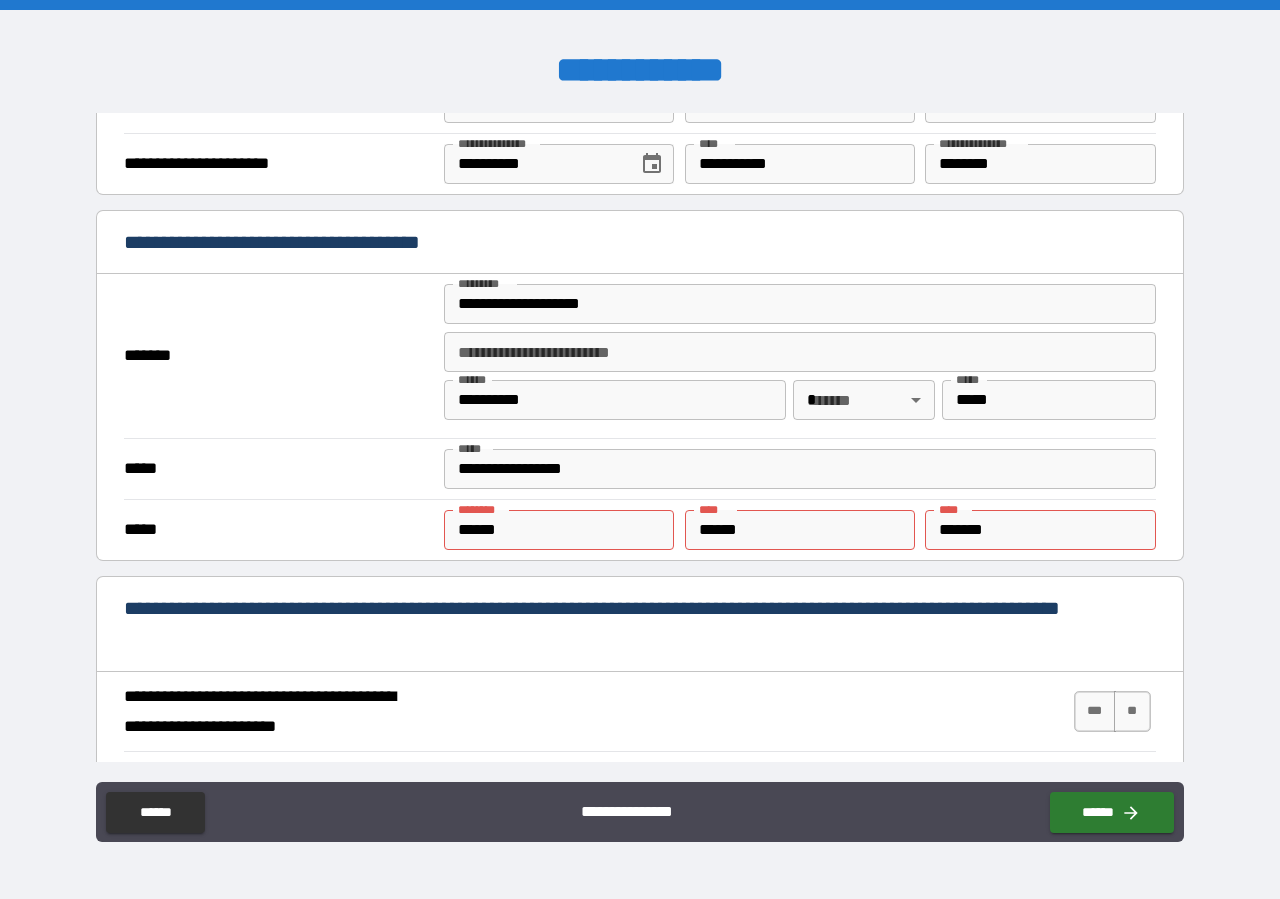 click on "*******" at bounding box center [279, 356] 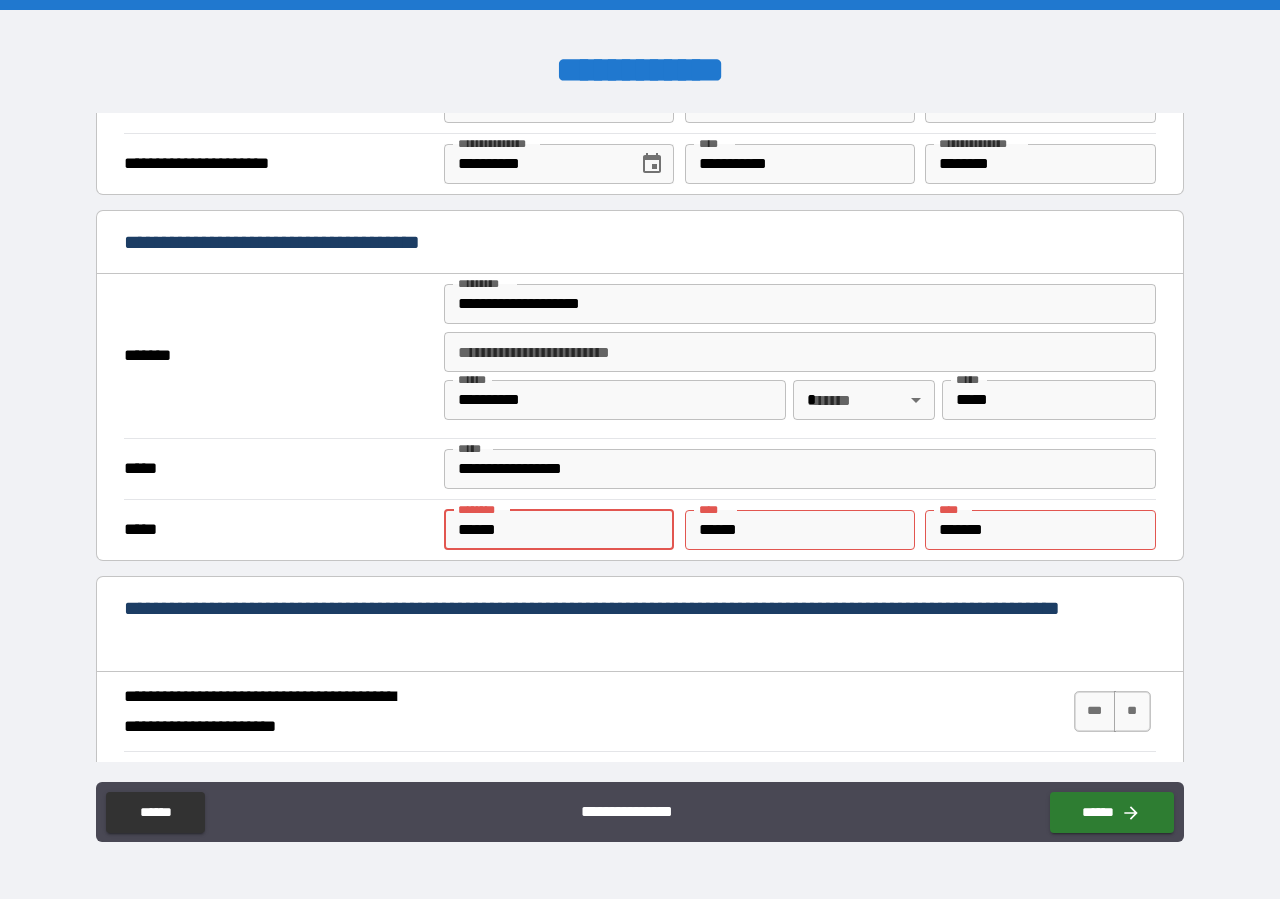 click on "*****" at bounding box center [559, 530] 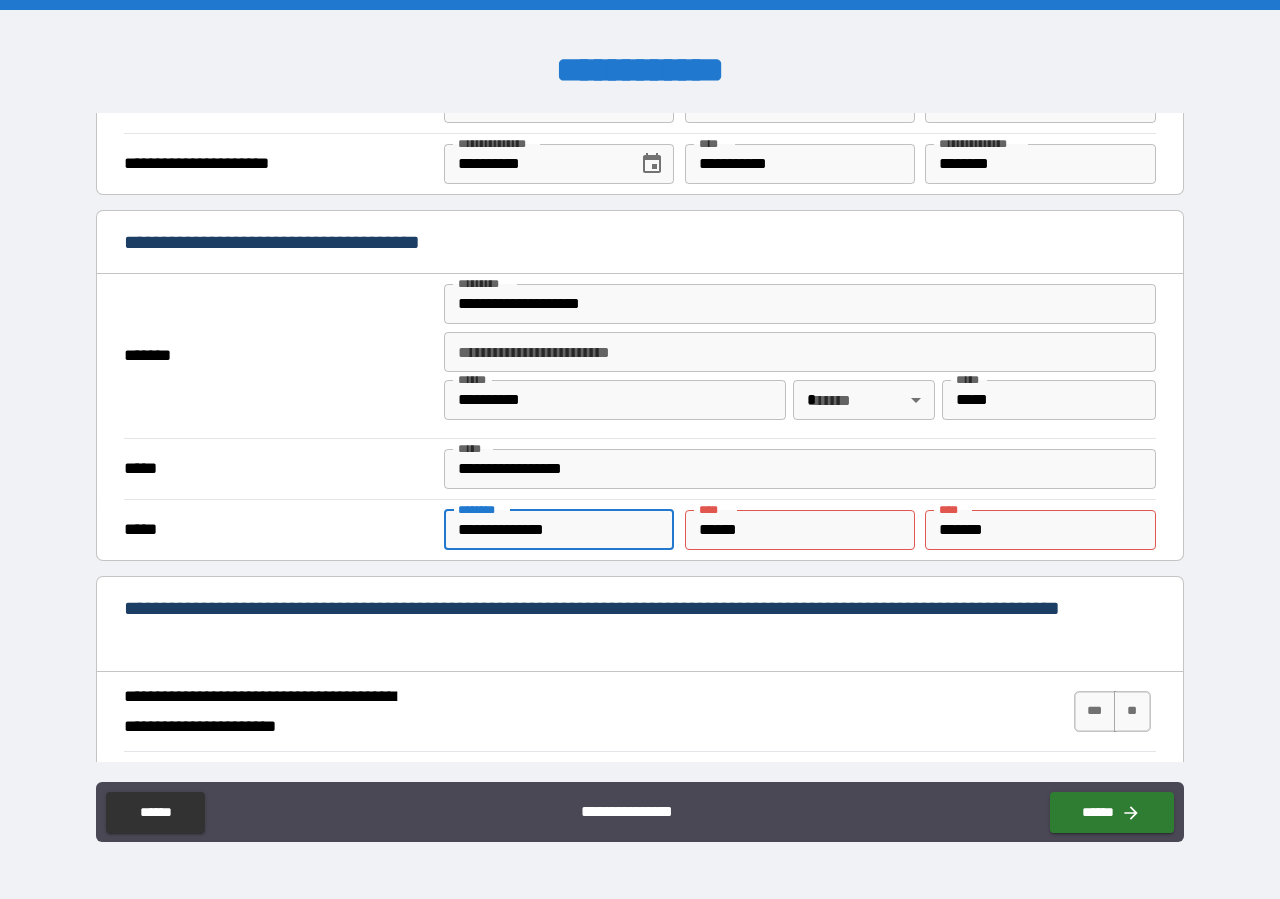 type on "**********" 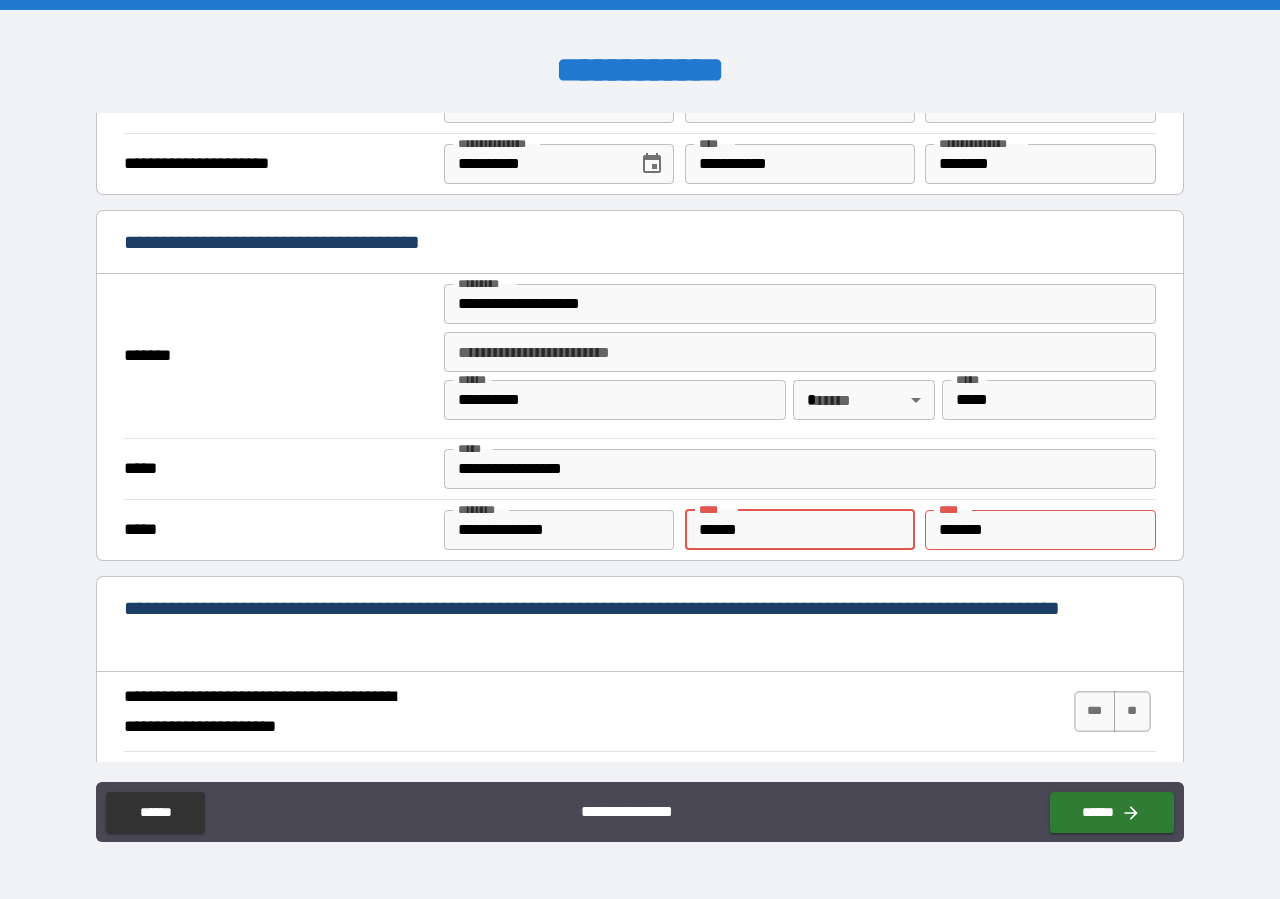 drag, startPoint x: 752, startPoint y: 527, endPoint x: 607, endPoint y: 519, distance: 145.22052 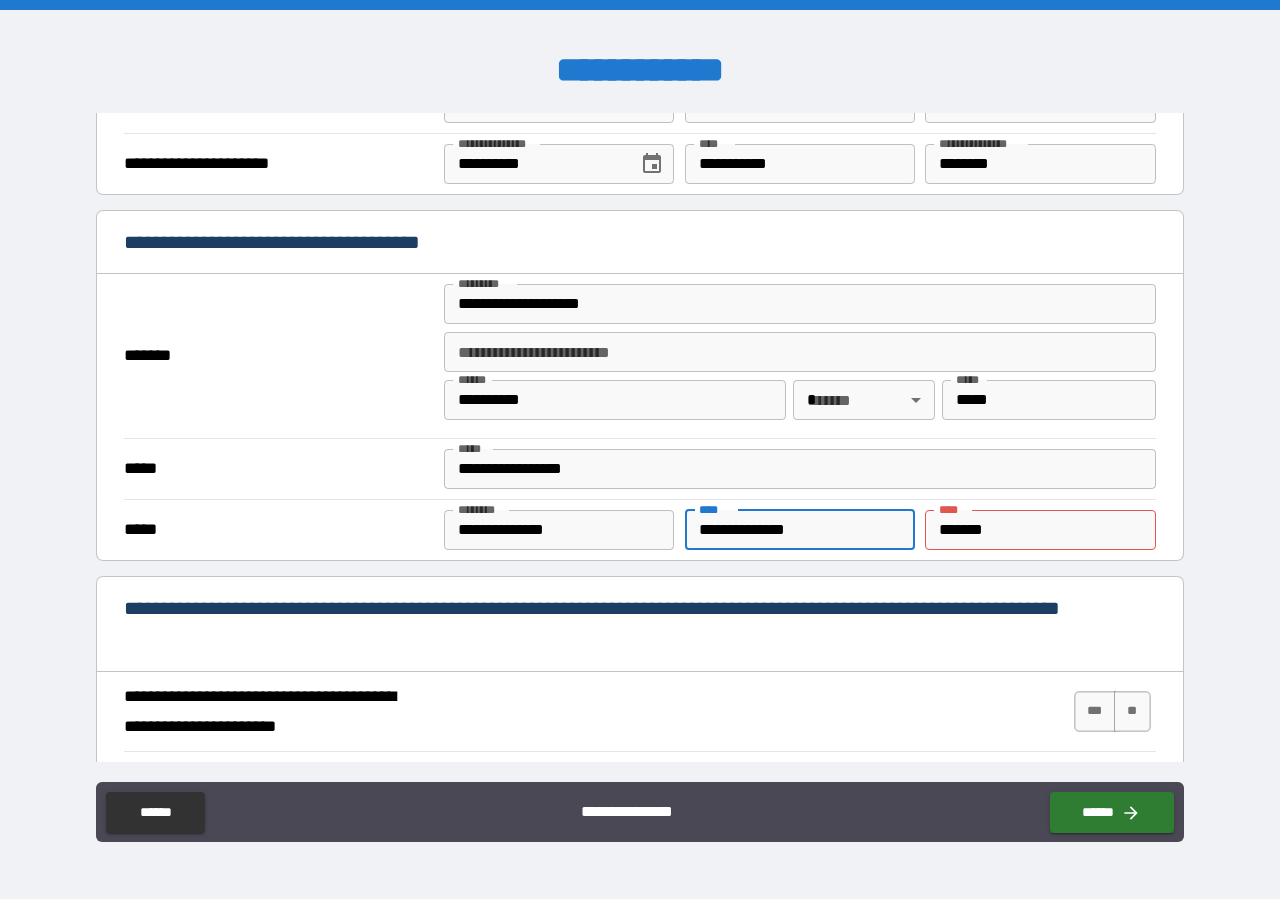 type on "**********" 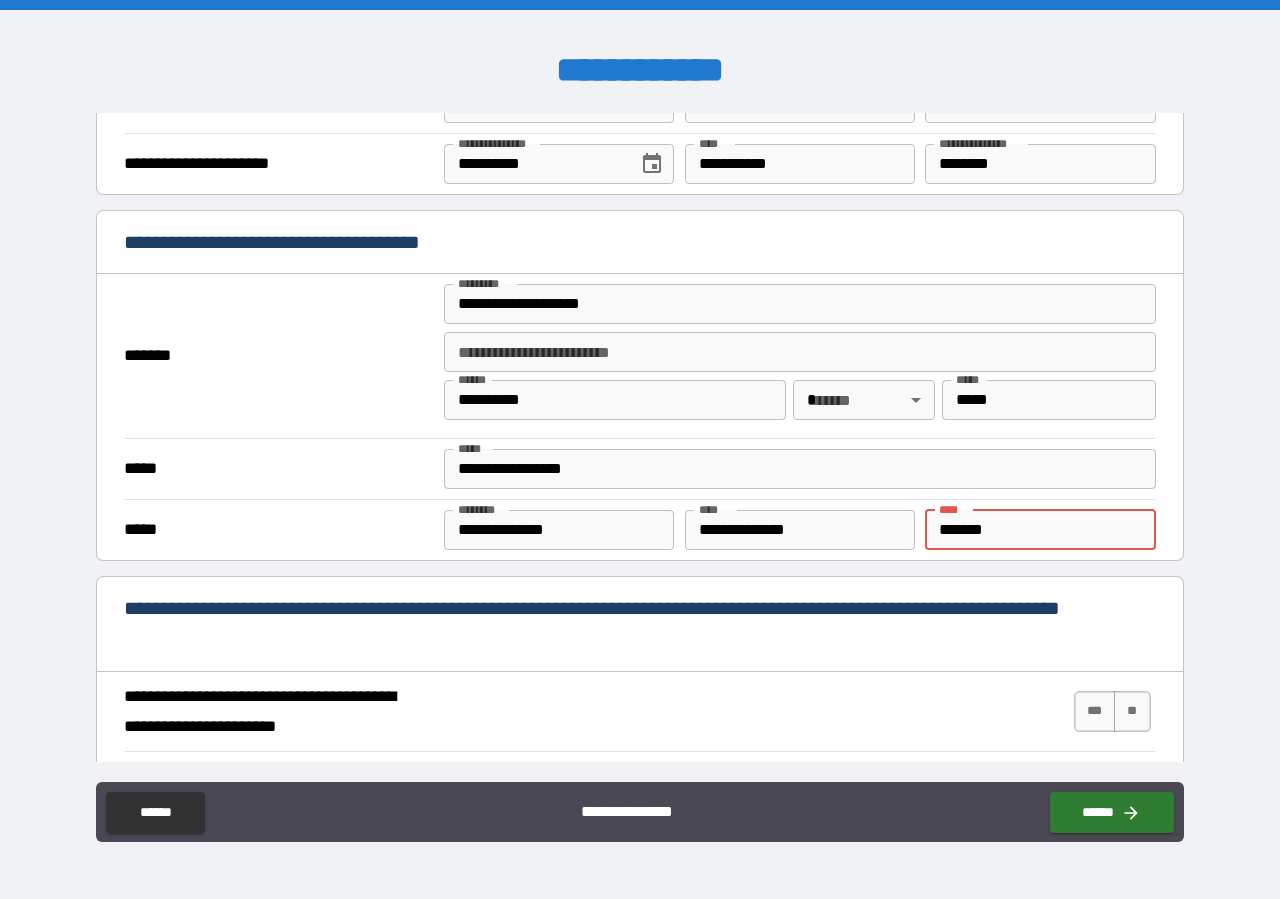 drag, startPoint x: 1018, startPoint y: 528, endPoint x: 748, endPoint y: 533, distance: 270.0463 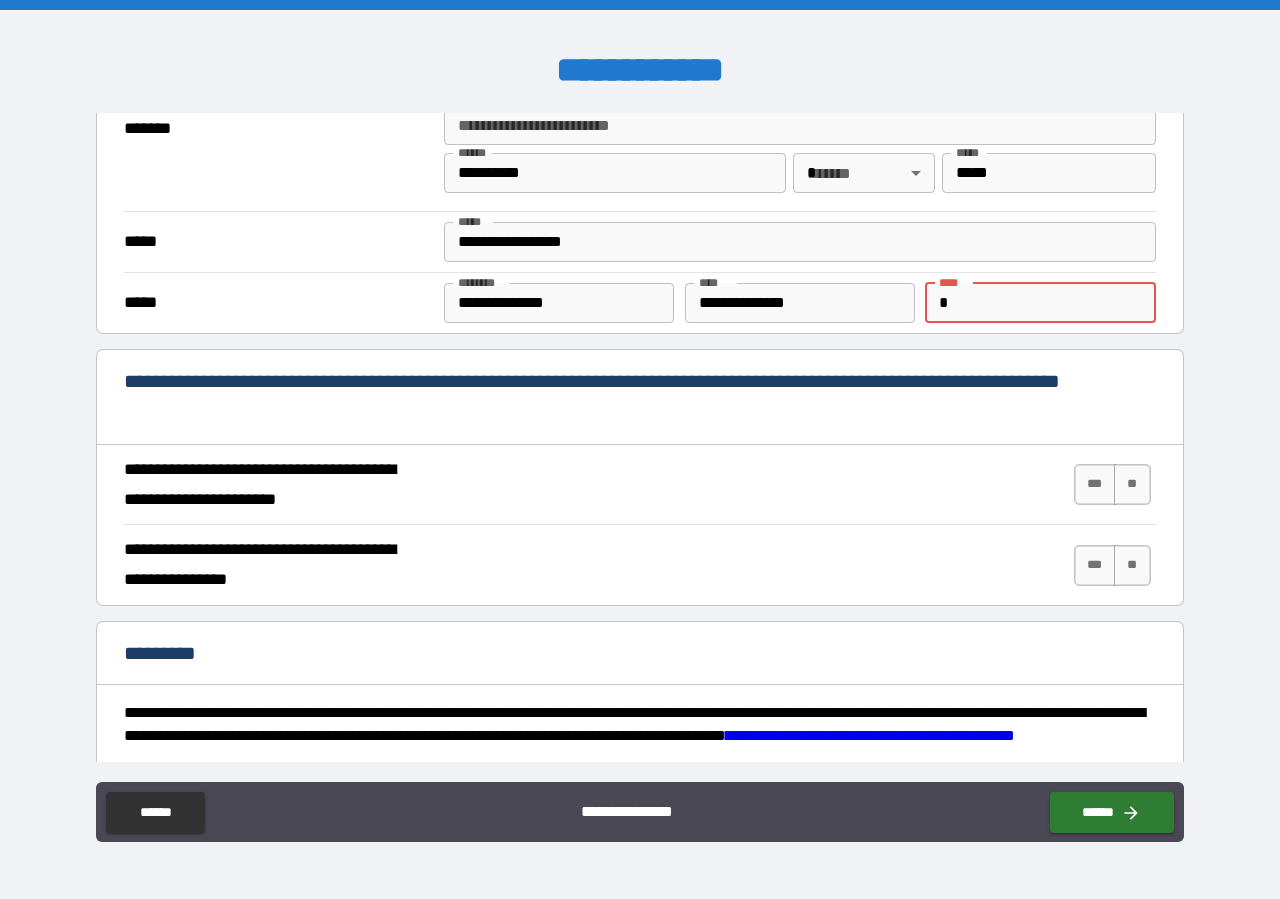 scroll, scrollTop: 1596, scrollLeft: 0, axis: vertical 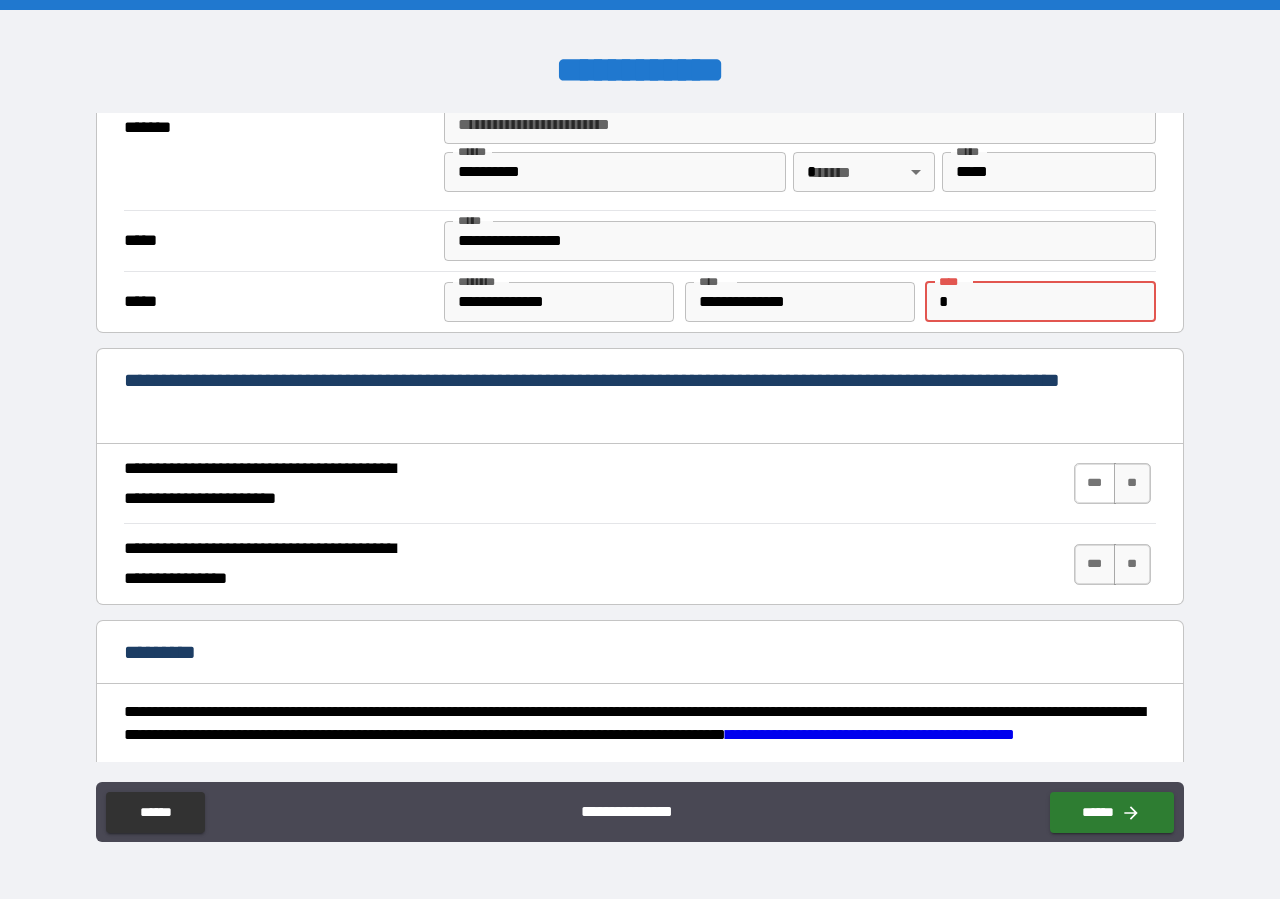 type on "*" 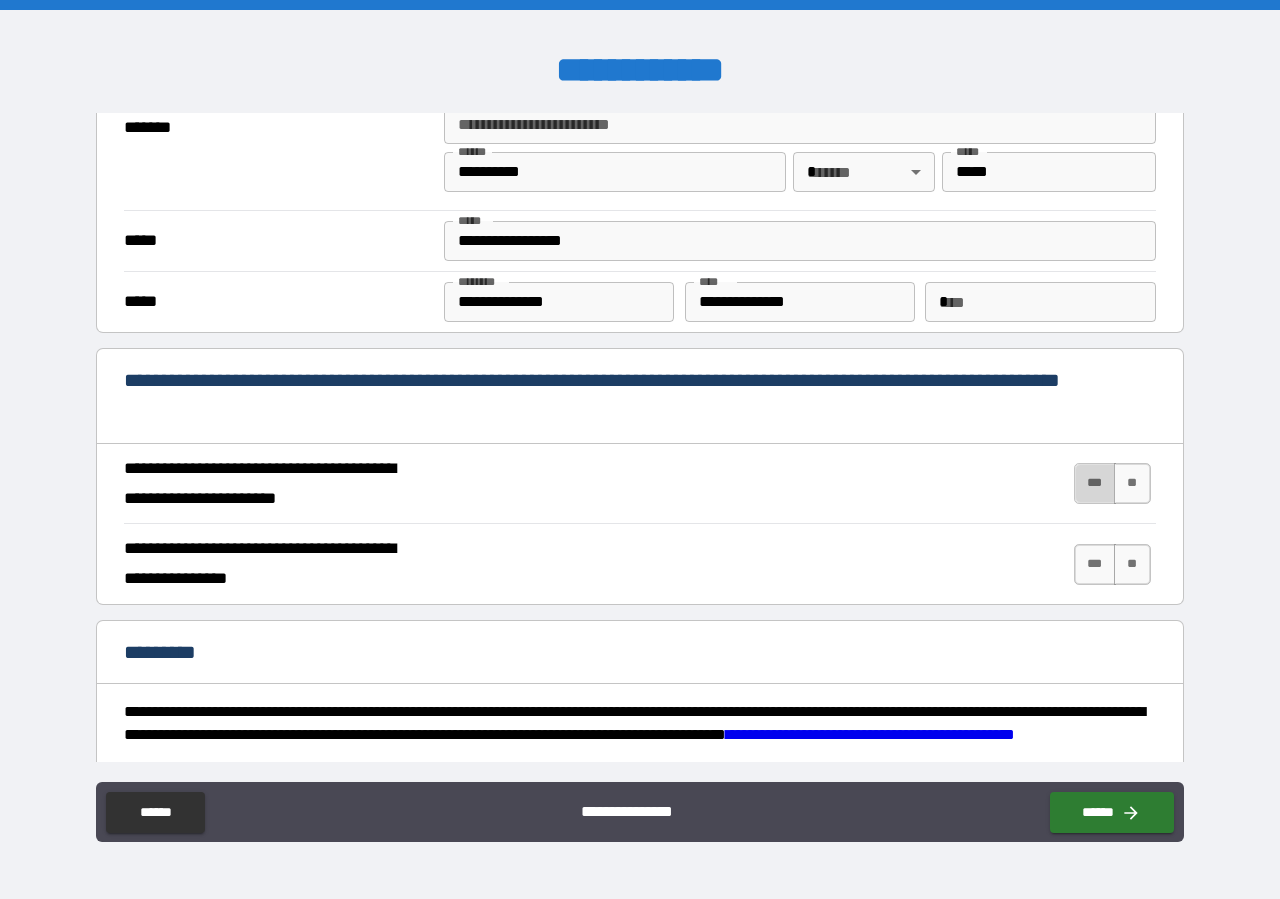 type 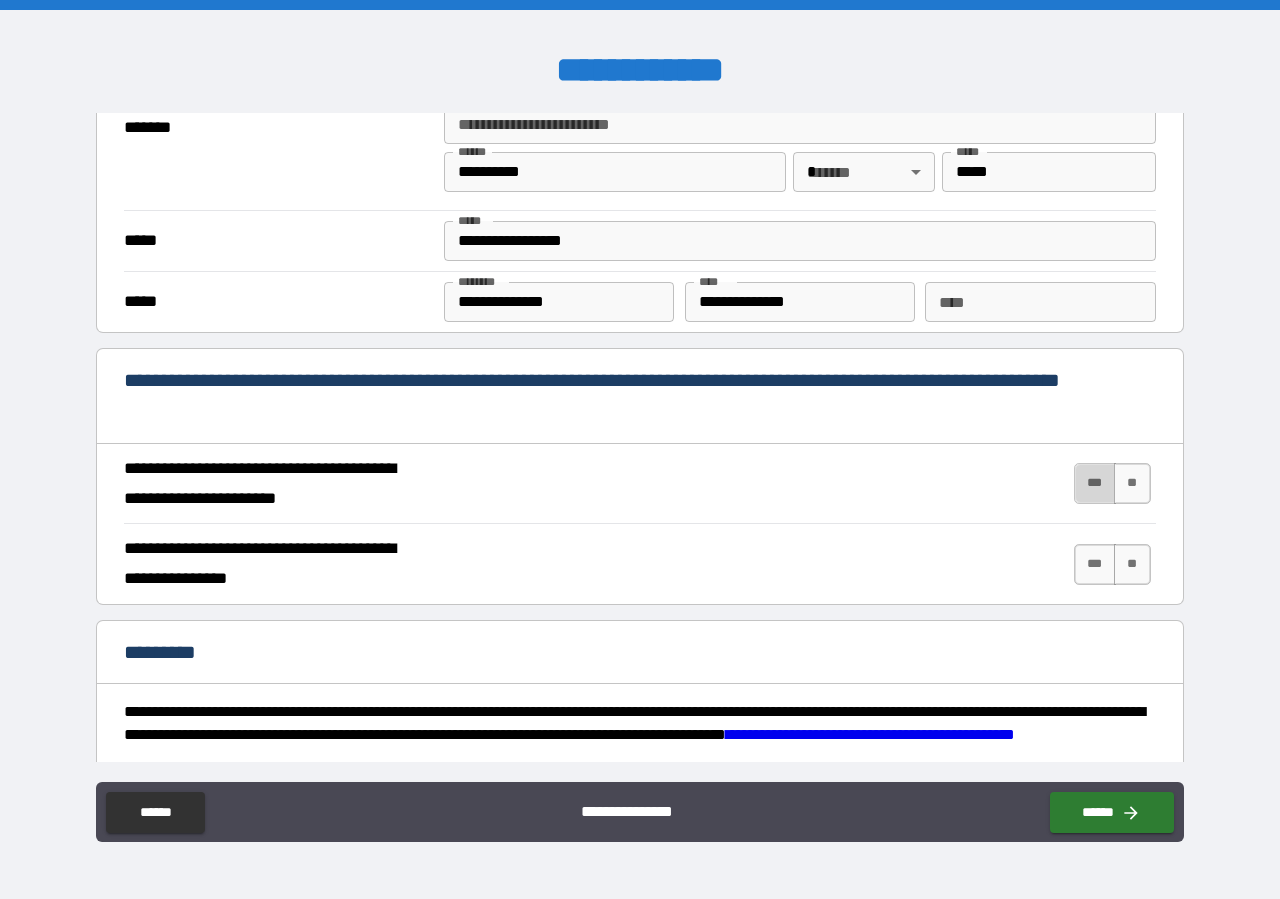 click on "***" at bounding box center (1095, 483) 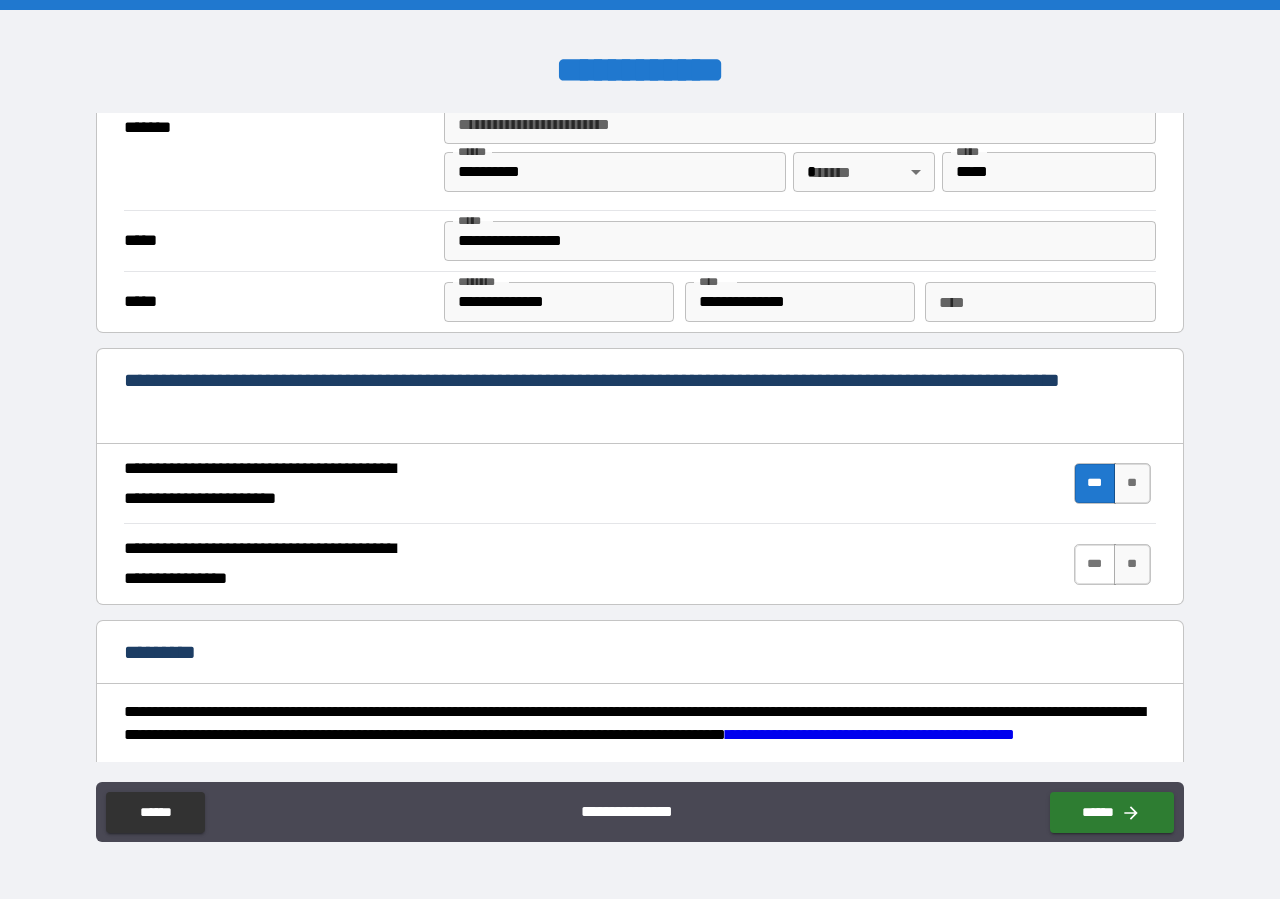 click on "***" at bounding box center (1095, 564) 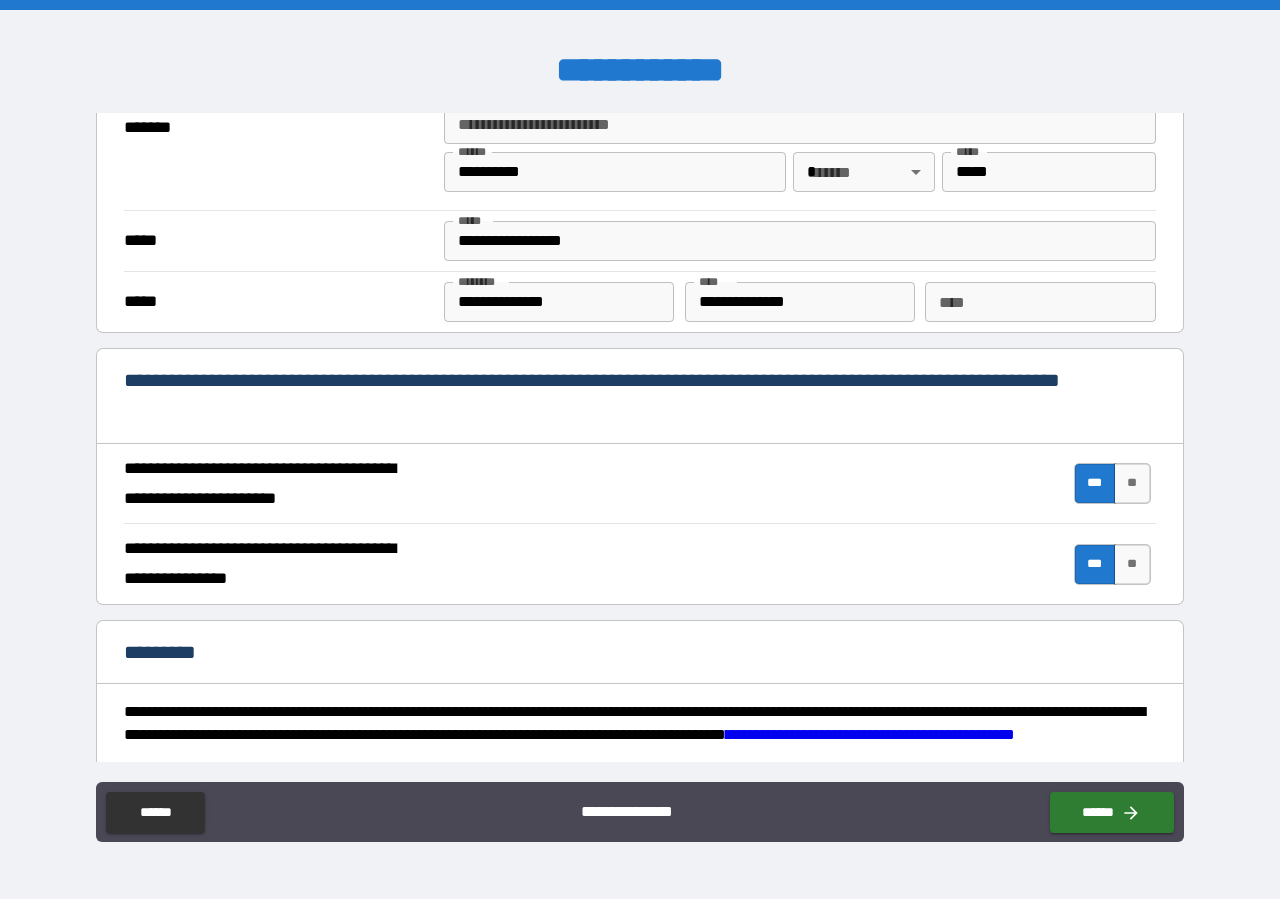 scroll, scrollTop: 1797, scrollLeft: 0, axis: vertical 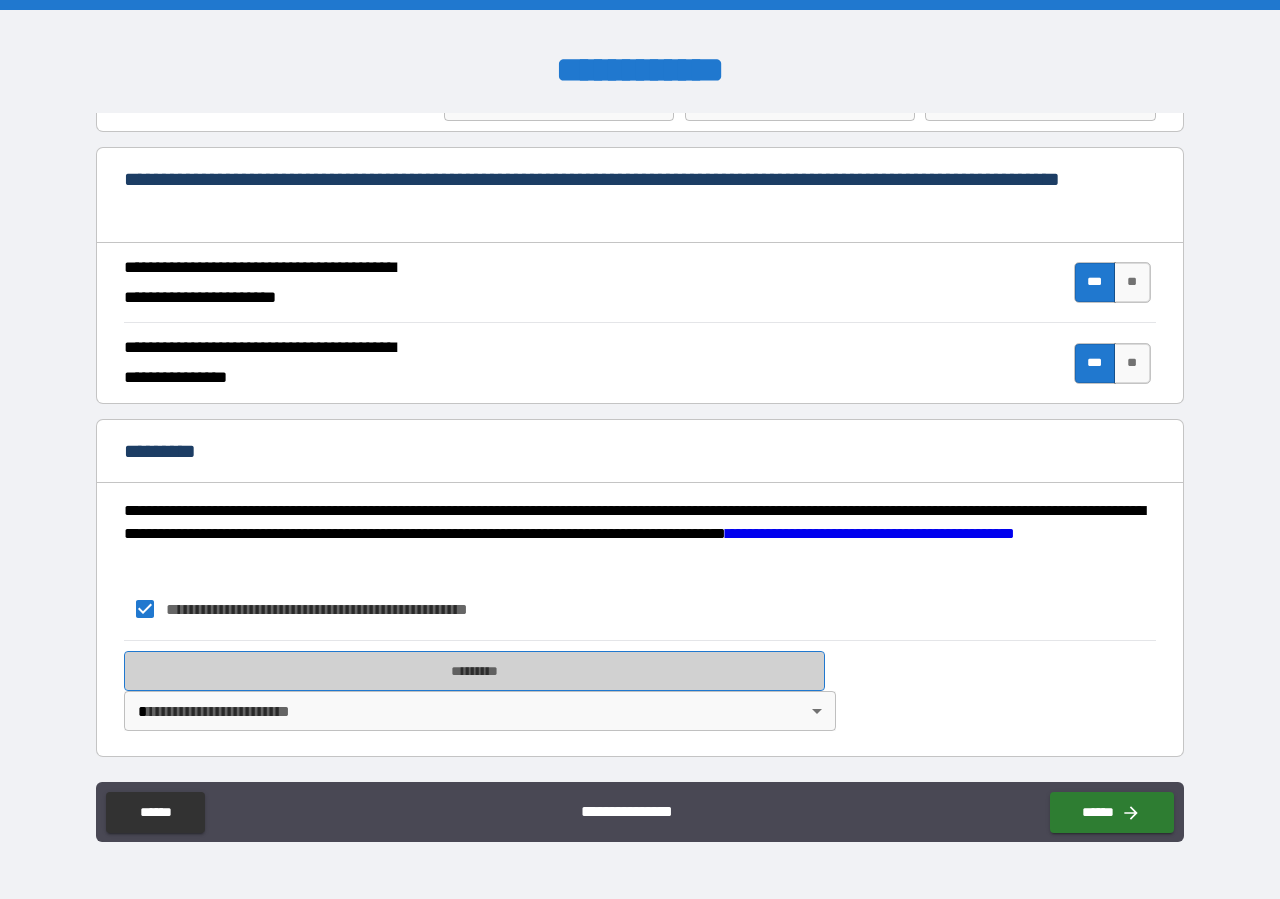 click on "*********" at bounding box center (474, 671) 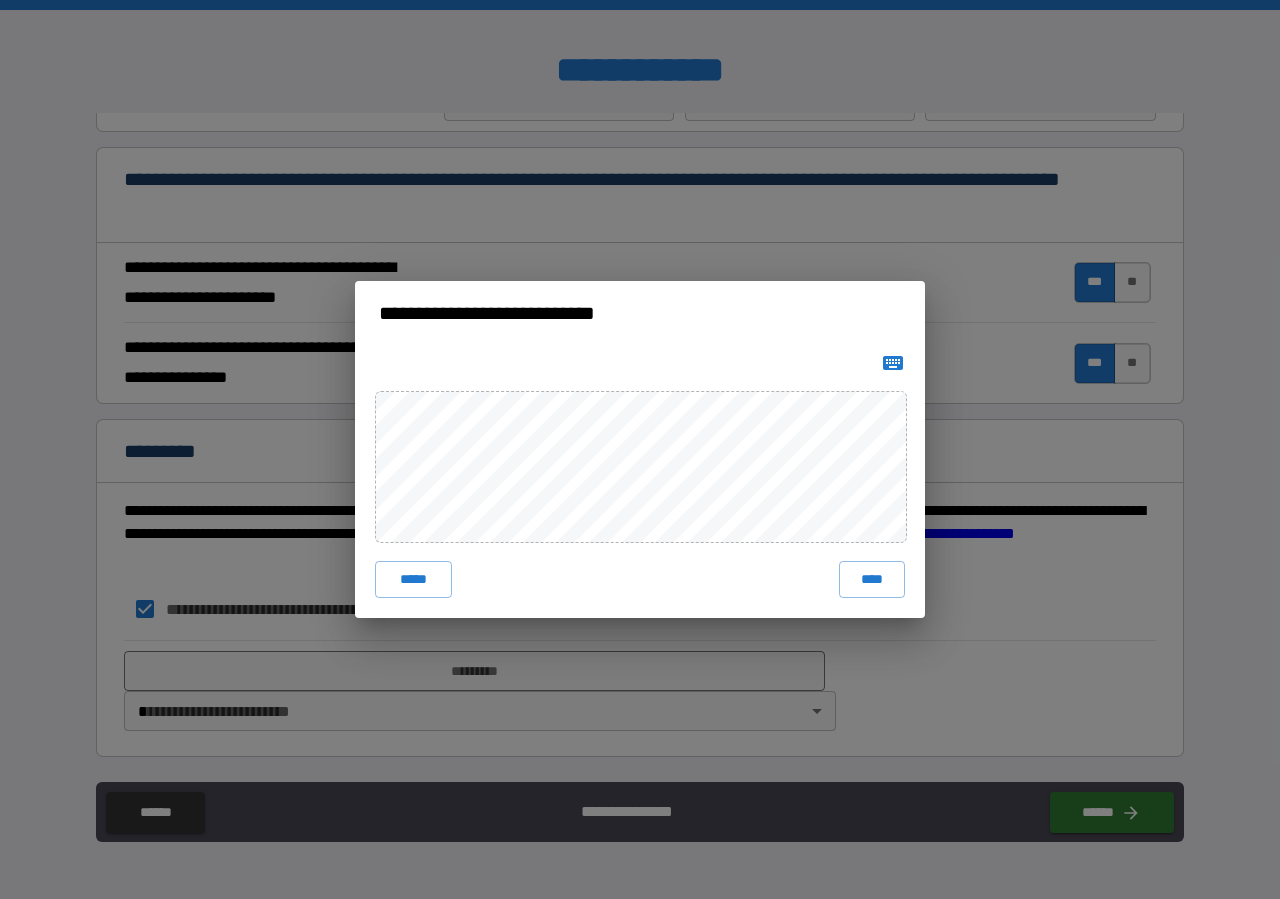 click on "***** ****" at bounding box center (640, 481) 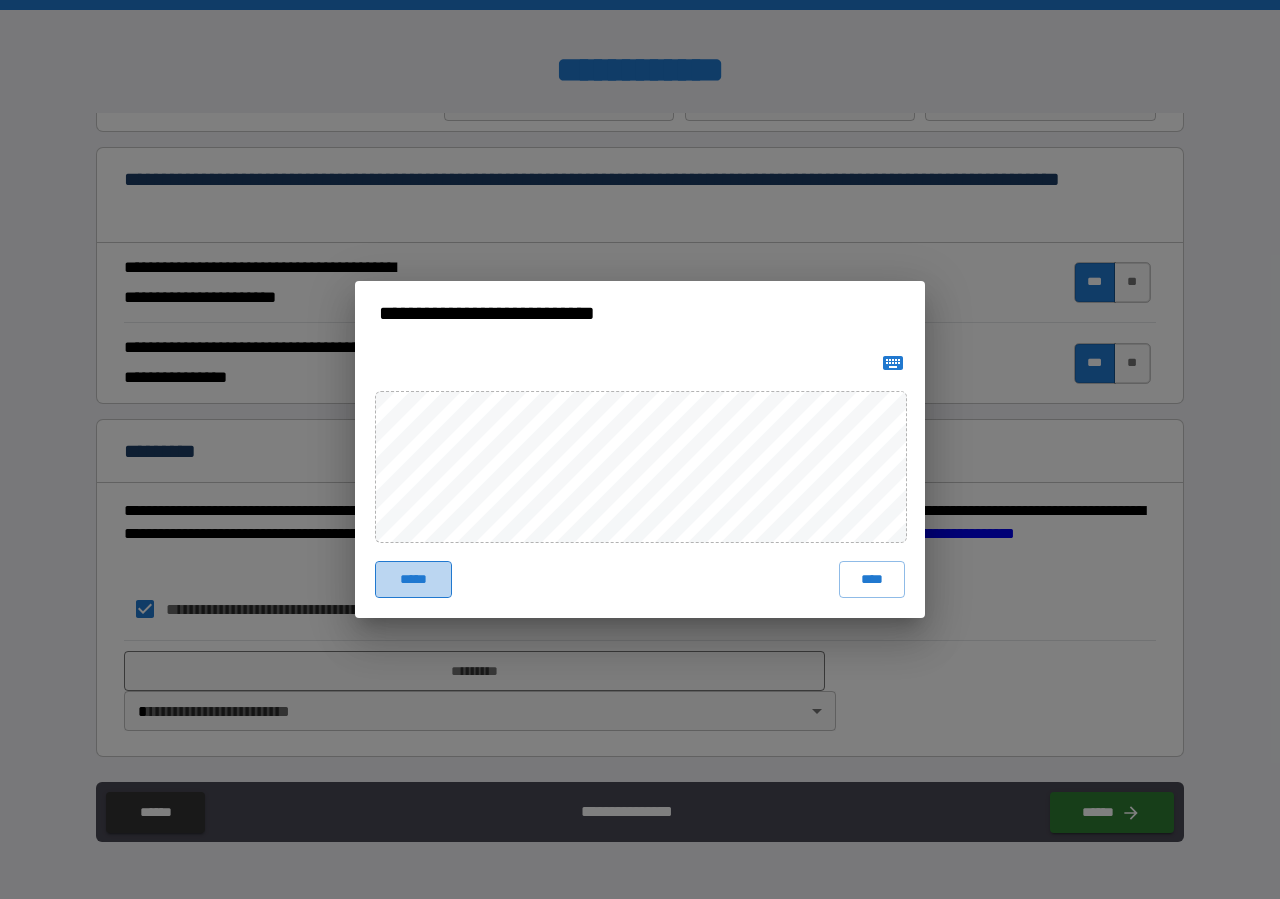click on "*****" at bounding box center (413, 579) 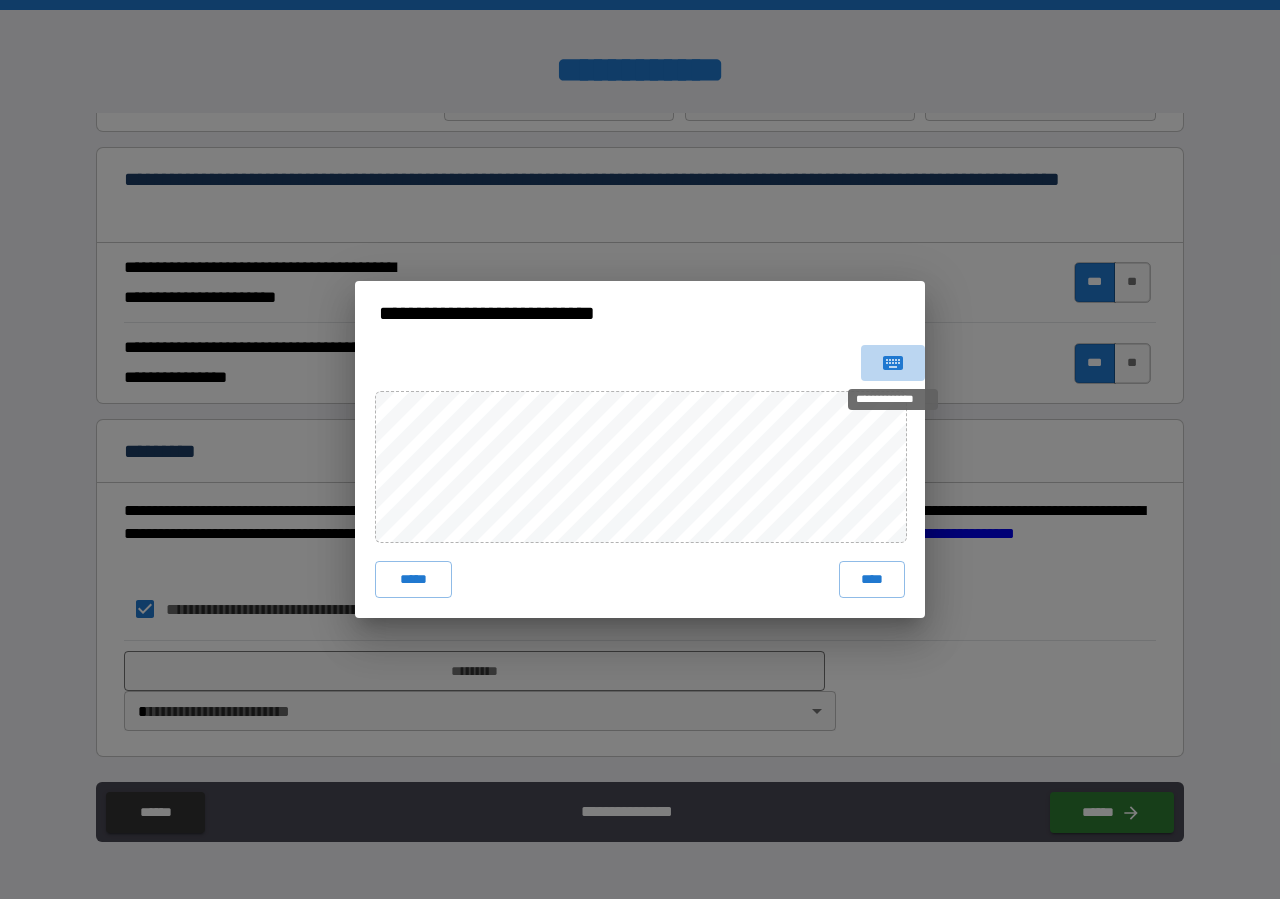 click 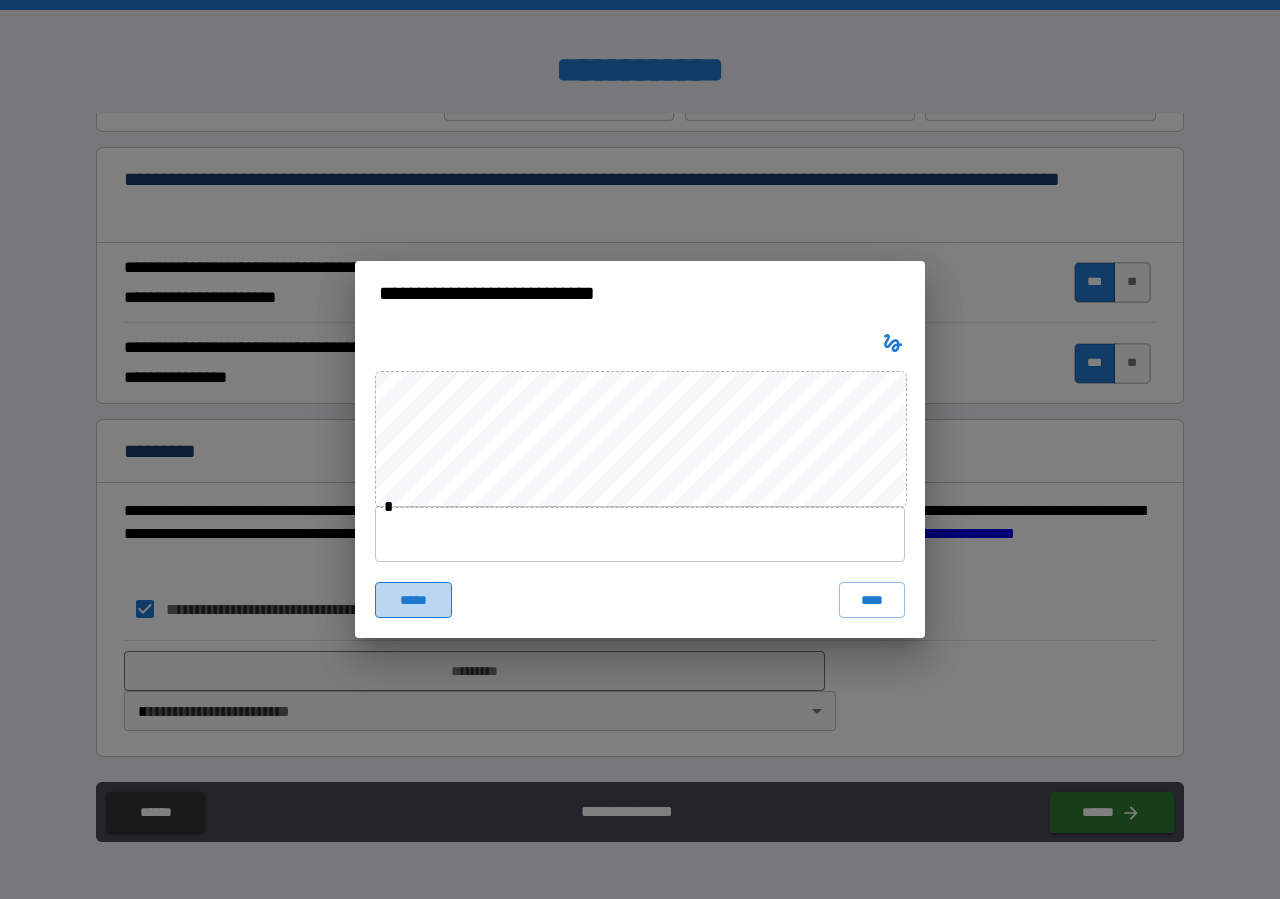 click on "*****" at bounding box center (413, 600) 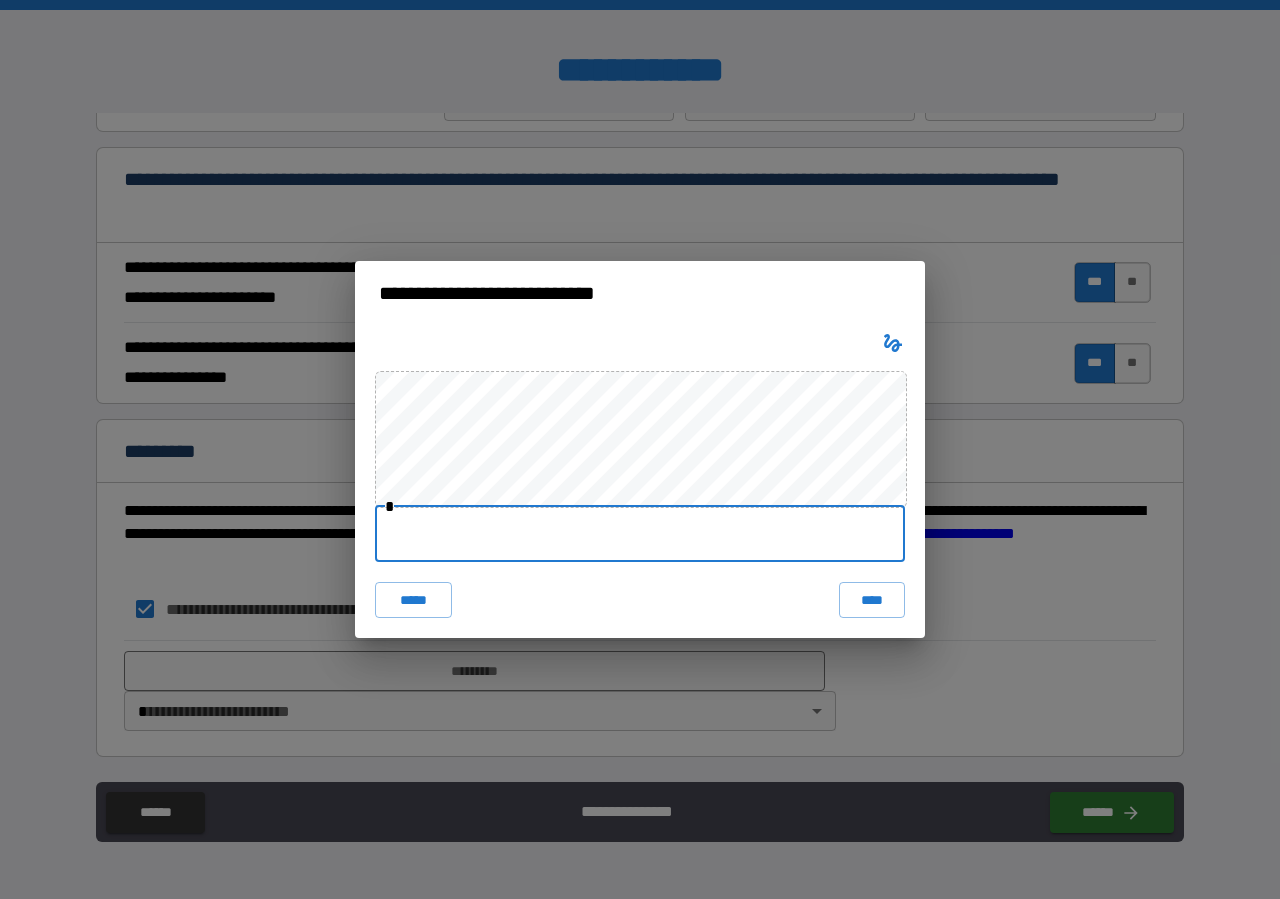 click at bounding box center [640, 534] 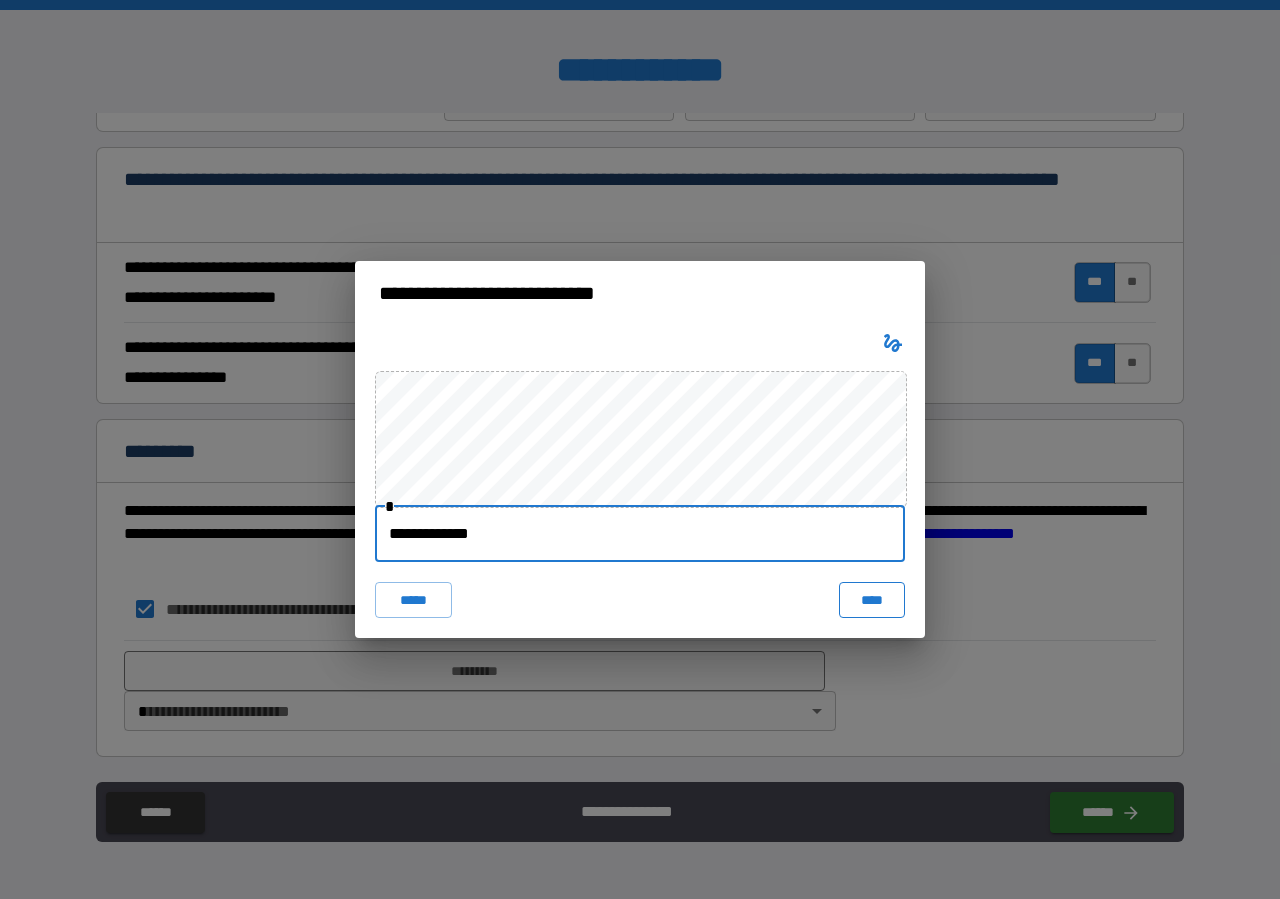type on "**********" 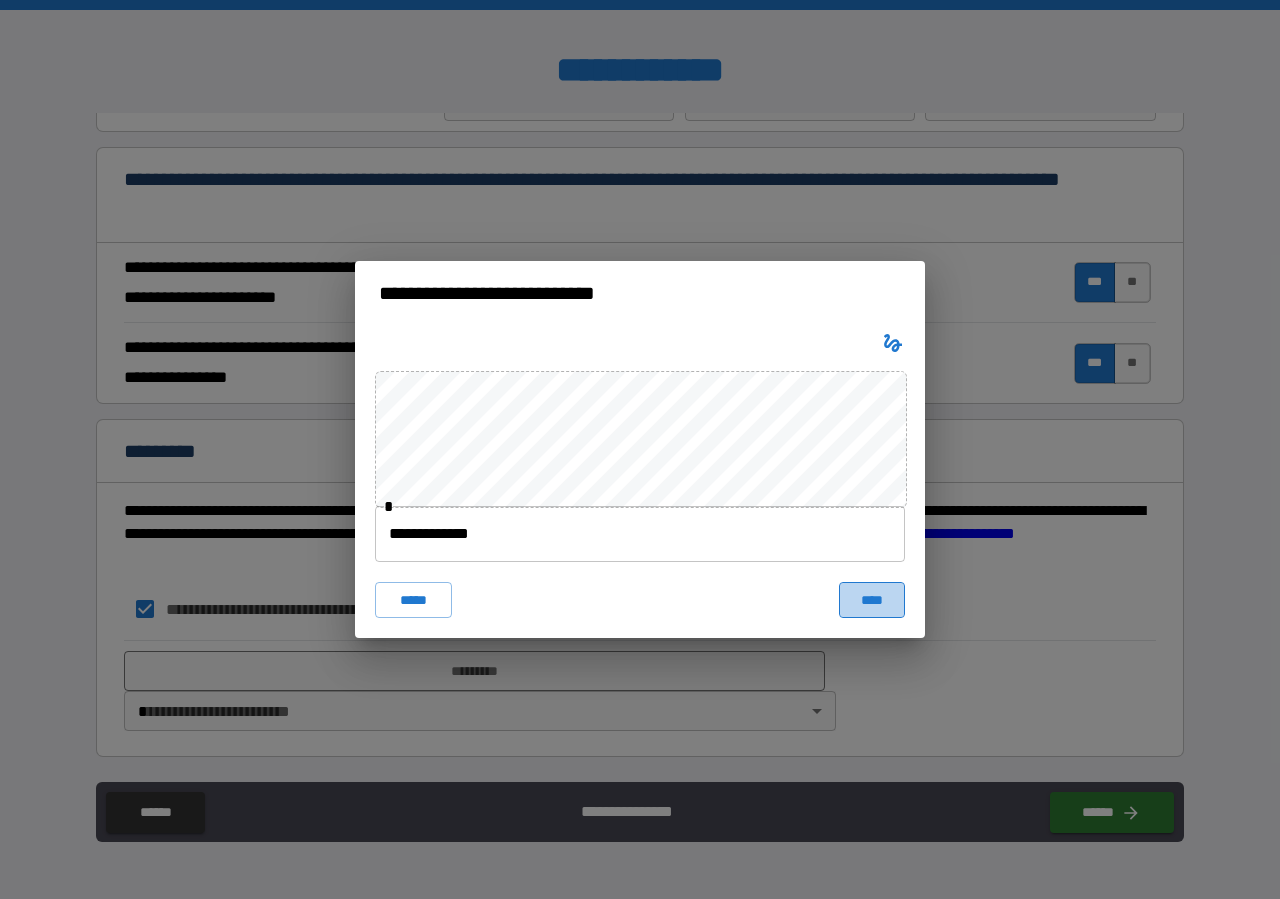 click on "****" at bounding box center [872, 600] 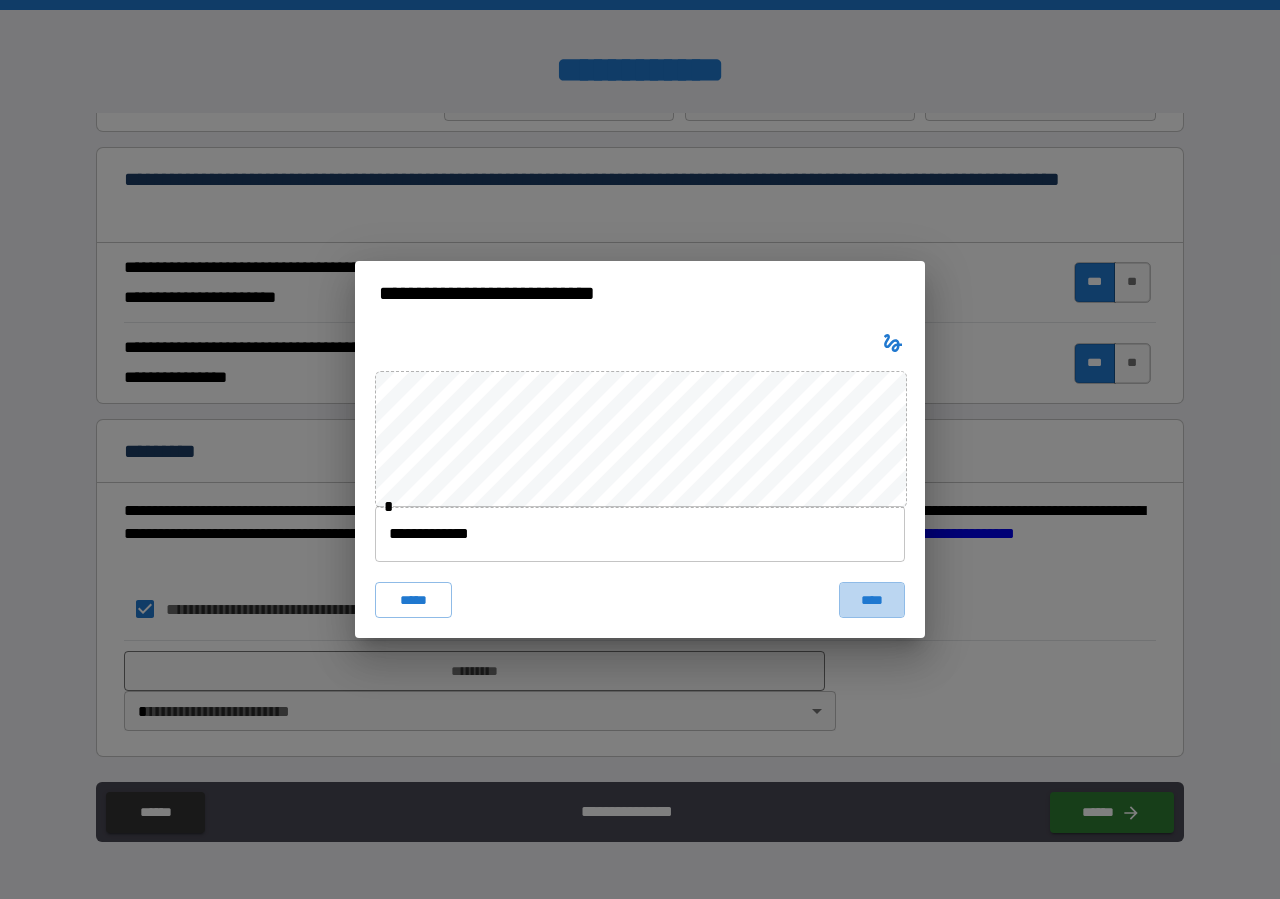 scroll, scrollTop: 1787, scrollLeft: 0, axis: vertical 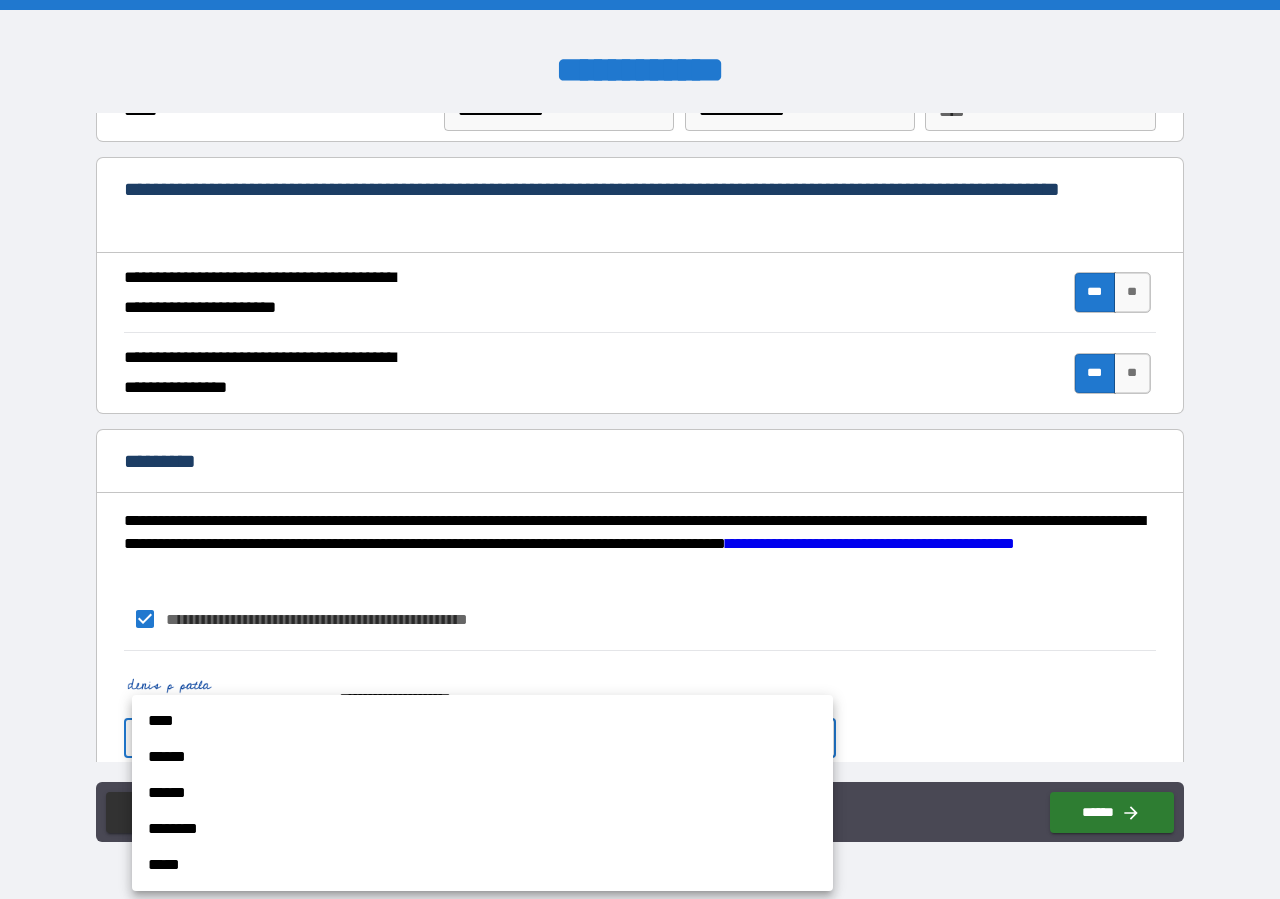 click on "**********" at bounding box center (640, 449) 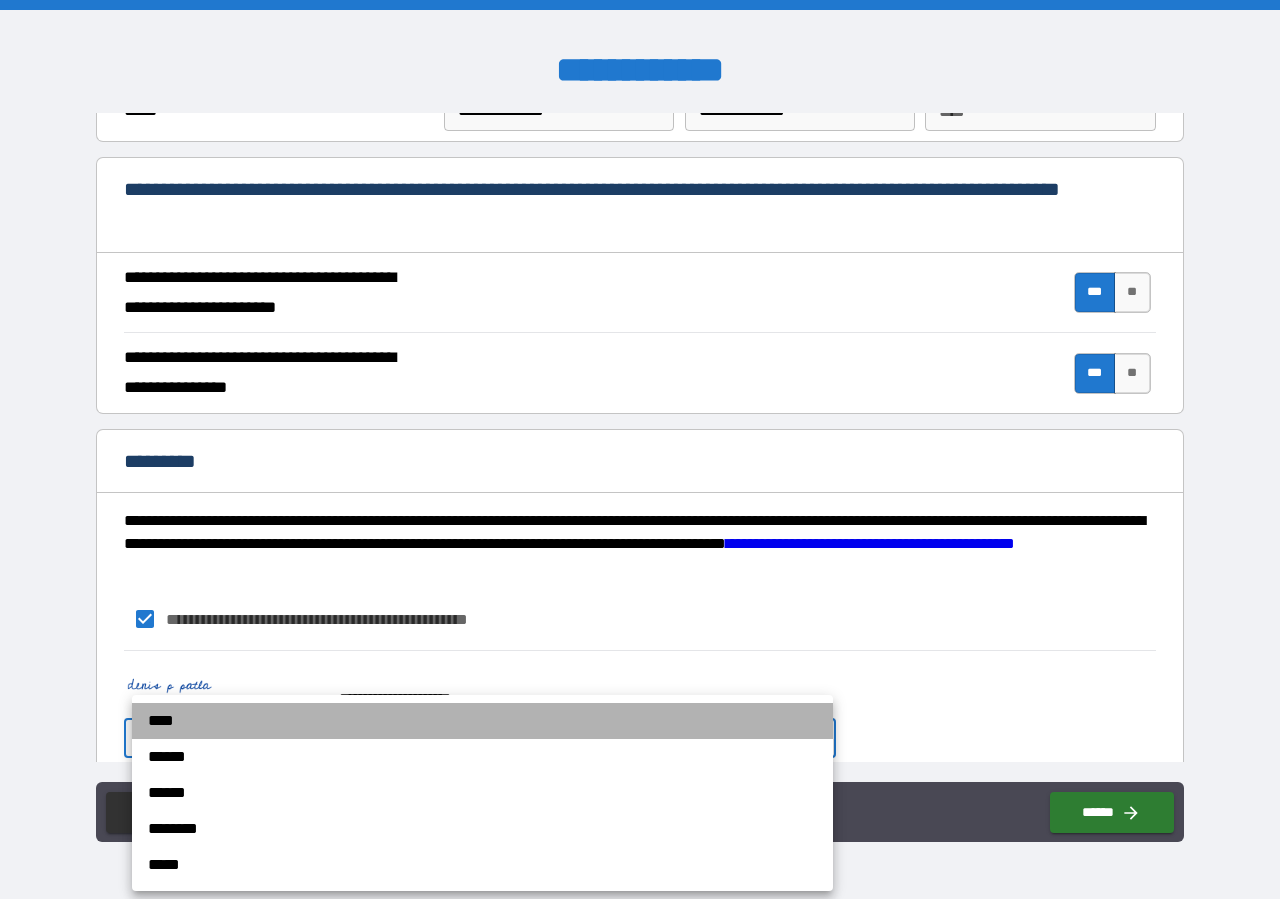 click on "****" at bounding box center [482, 721] 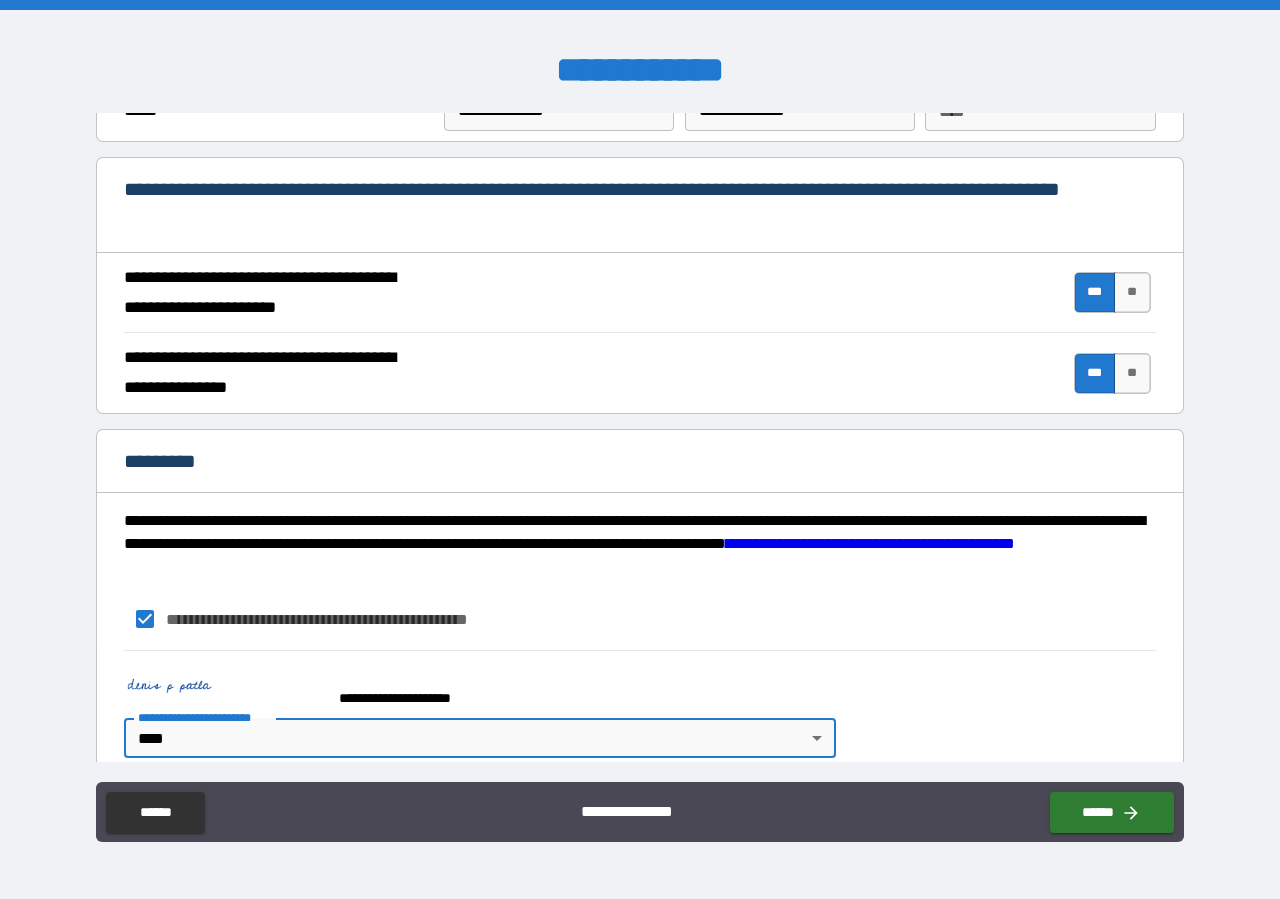 scroll, scrollTop: 1814, scrollLeft: 0, axis: vertical 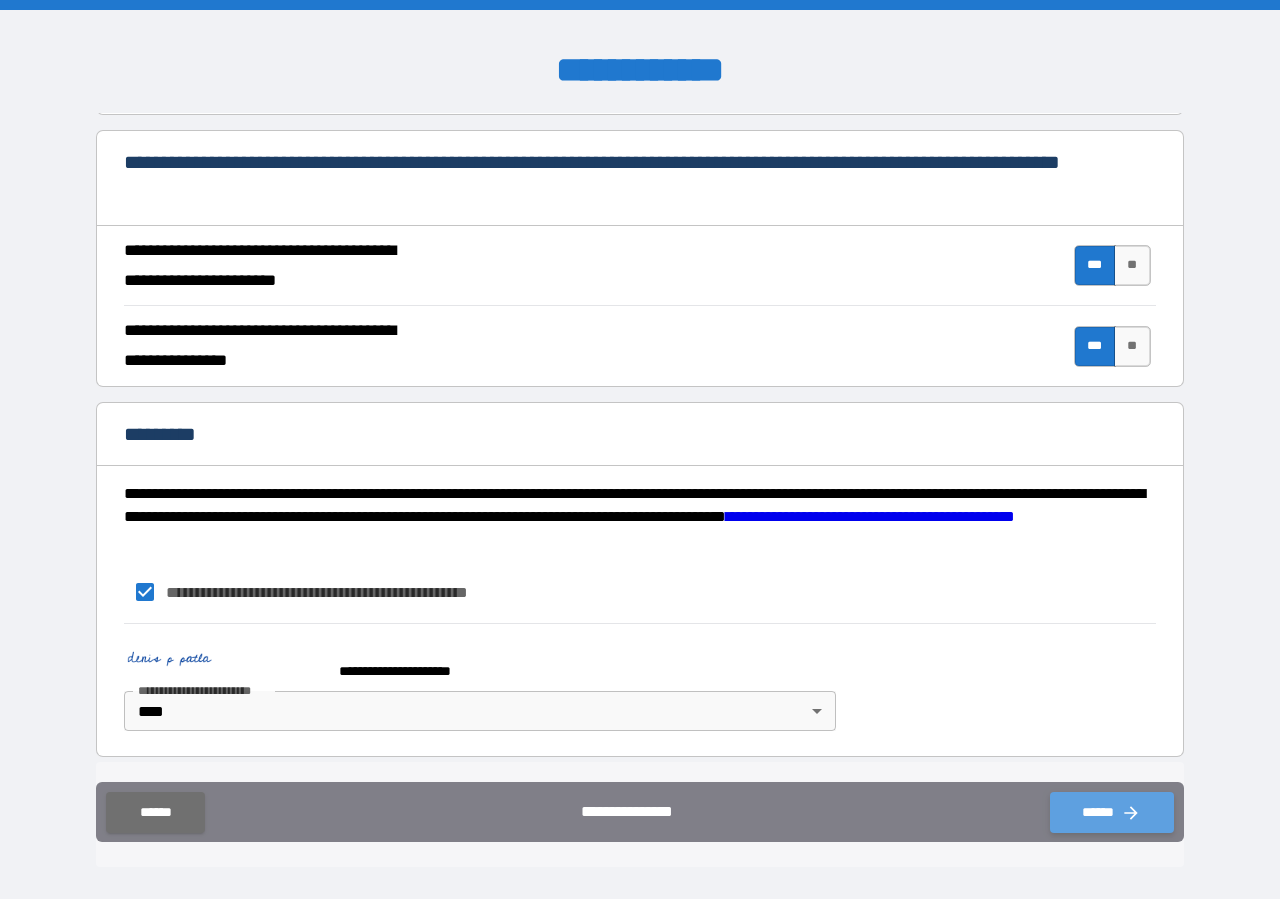 click 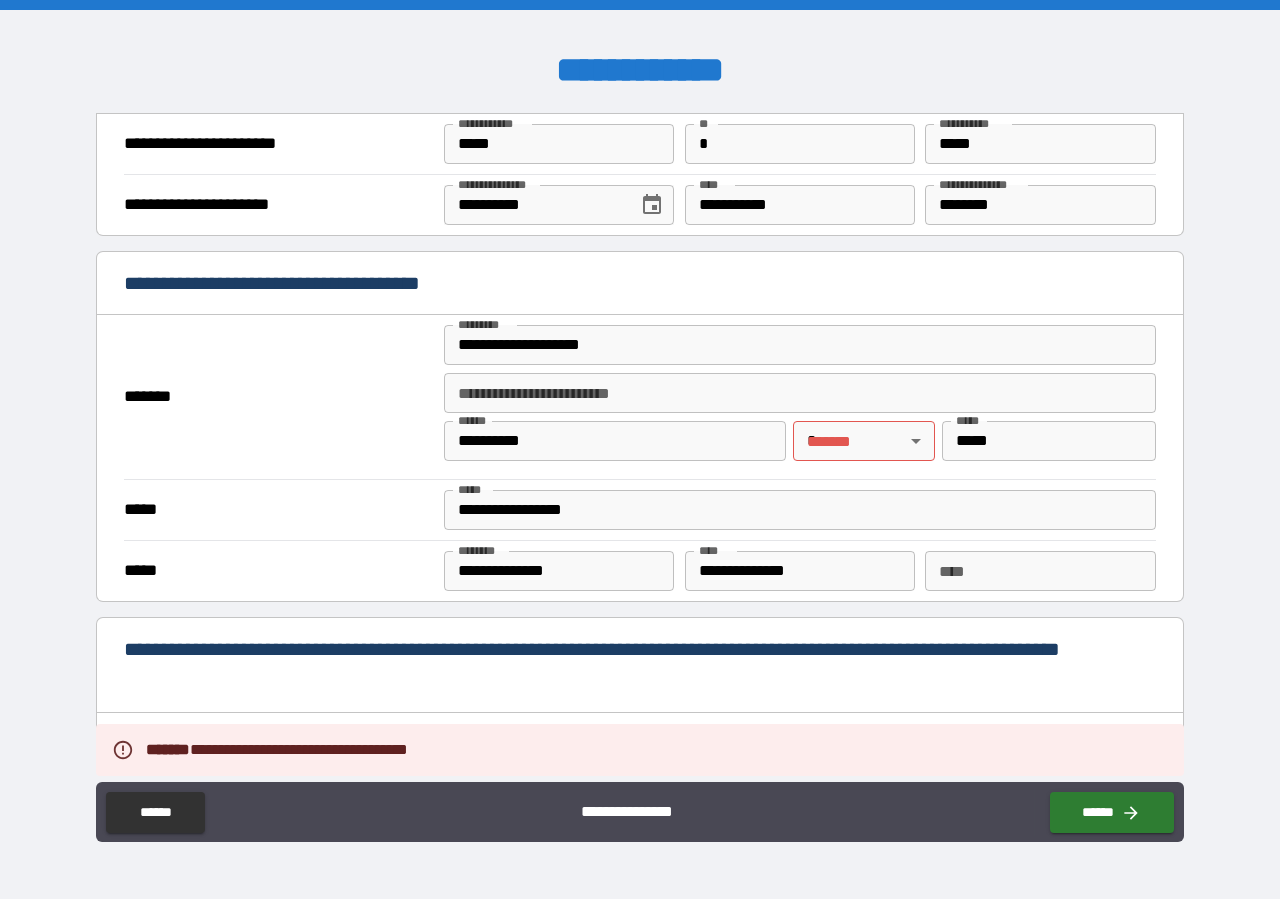 scroll, scrollTop: 1358, scrollLeft: 0, axis: vertical 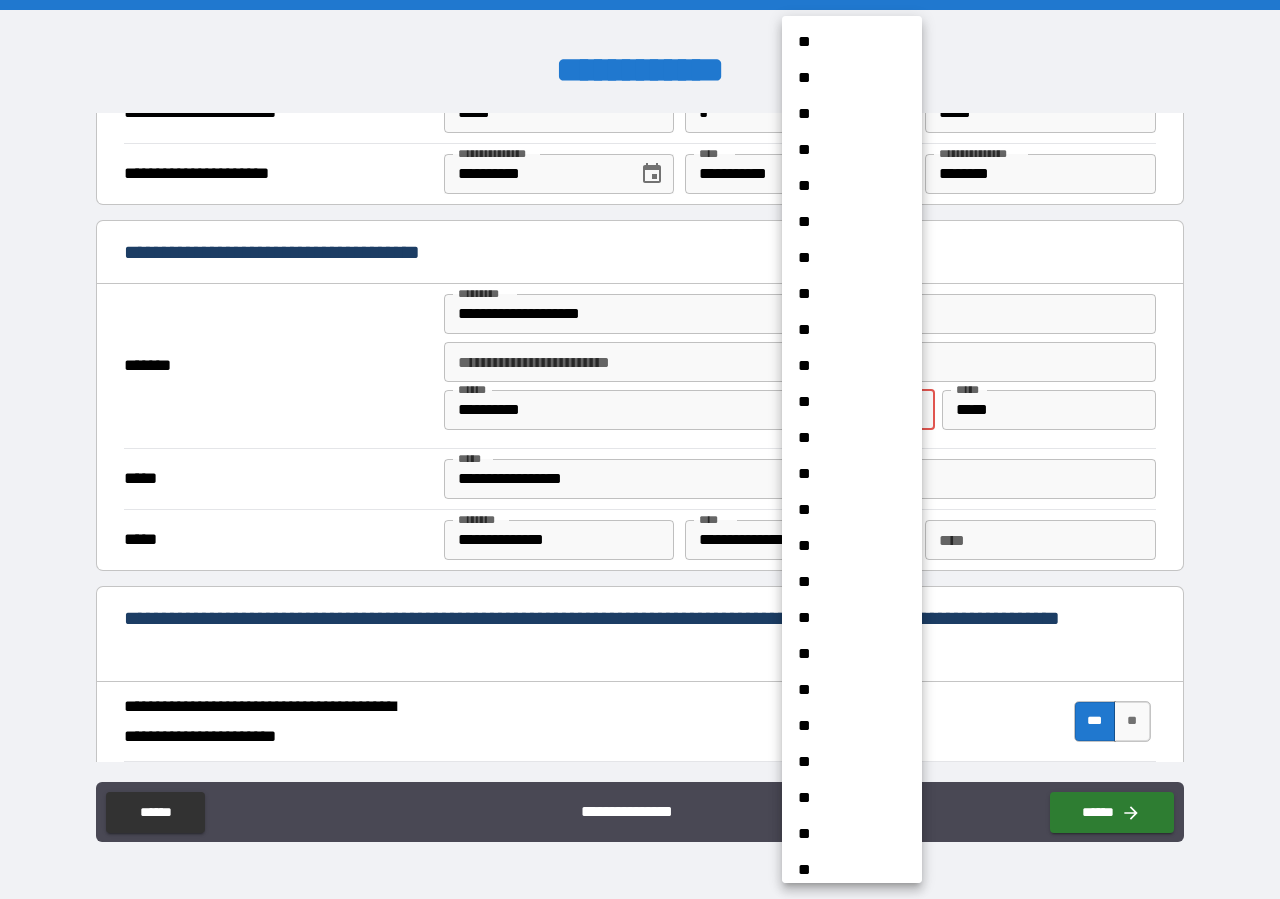 click on "**********" at bounding box center [640, 449] 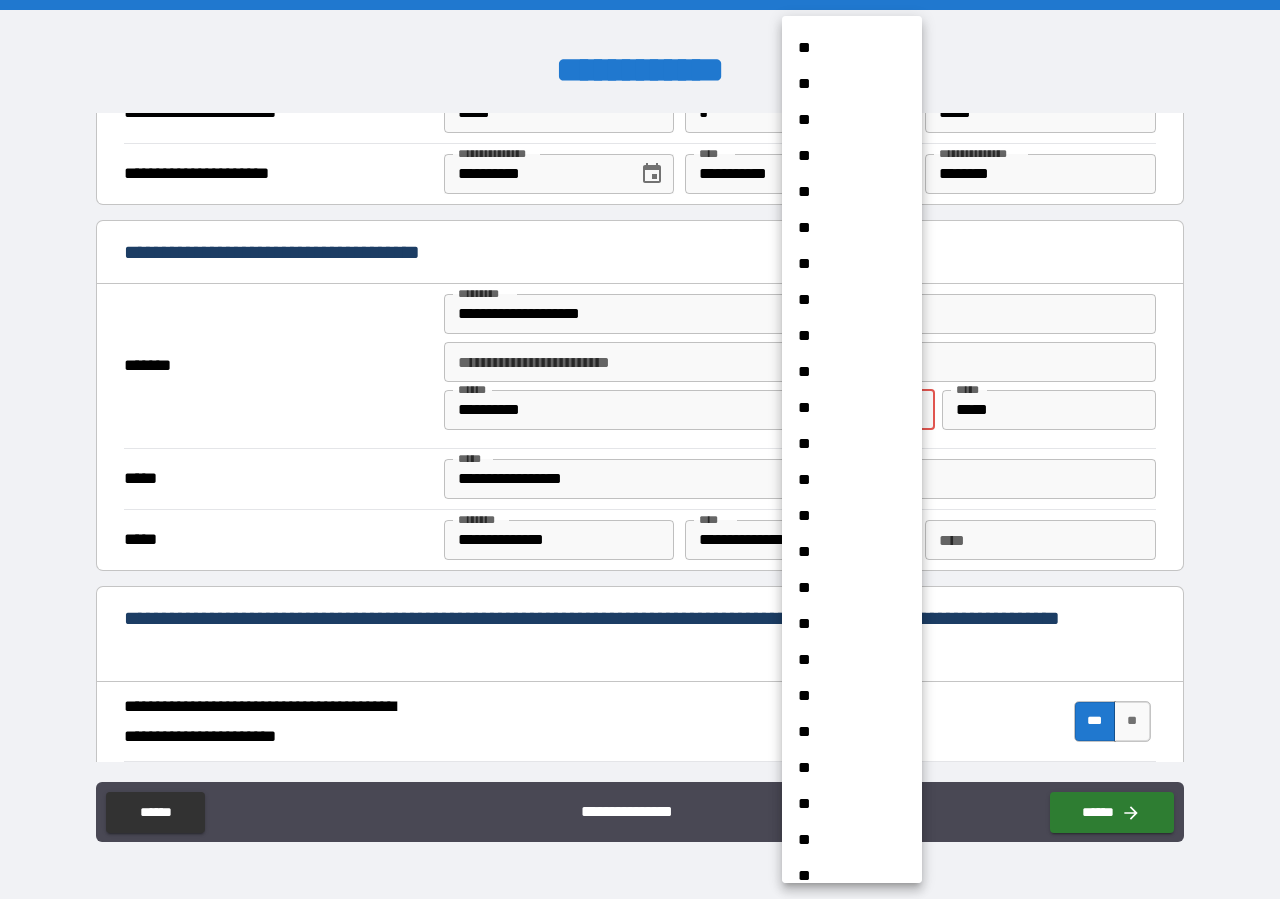 scroll, scrollTop: 912, scrollLeft: 0, axis: vertical 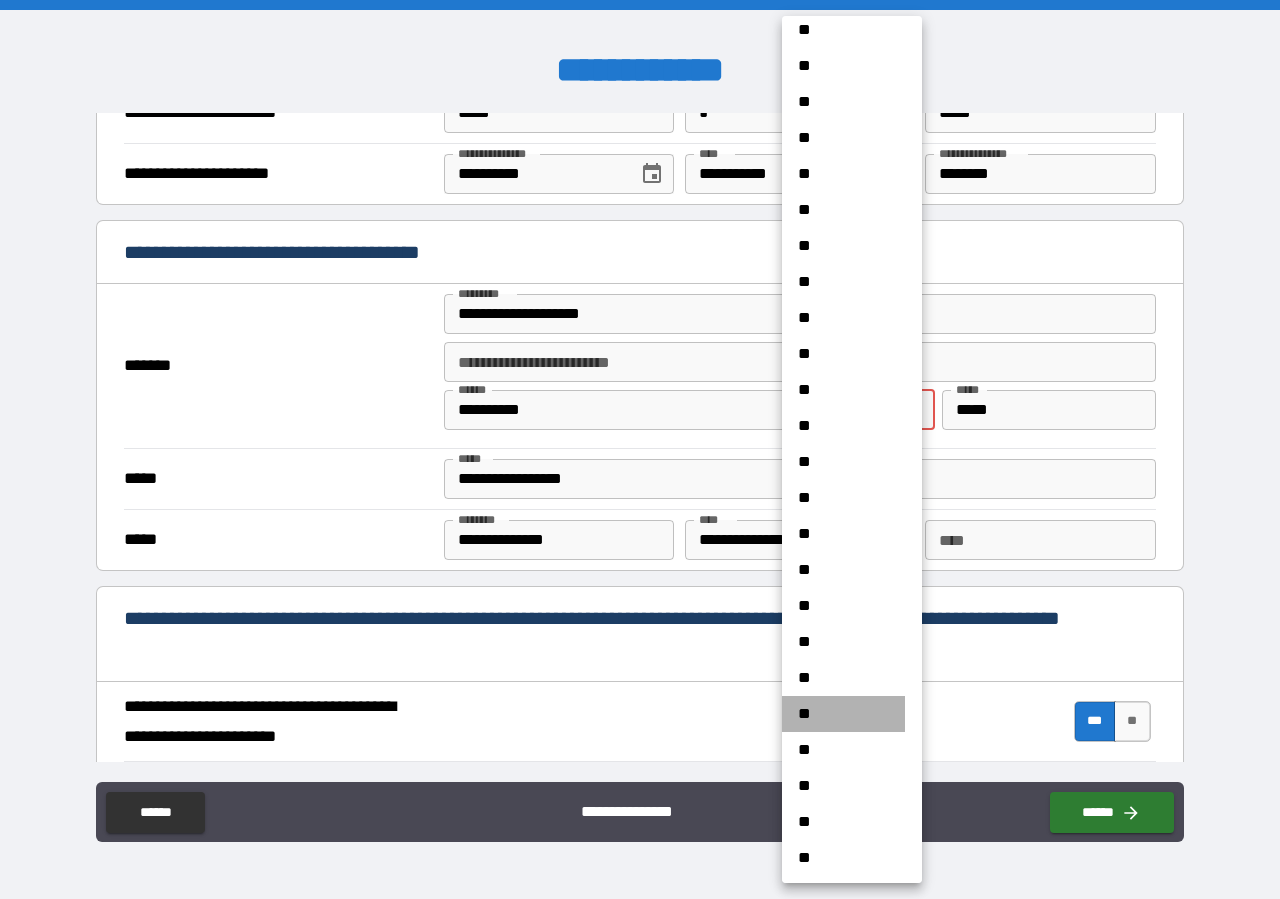 click on "**" at bounding box center (843, 714) 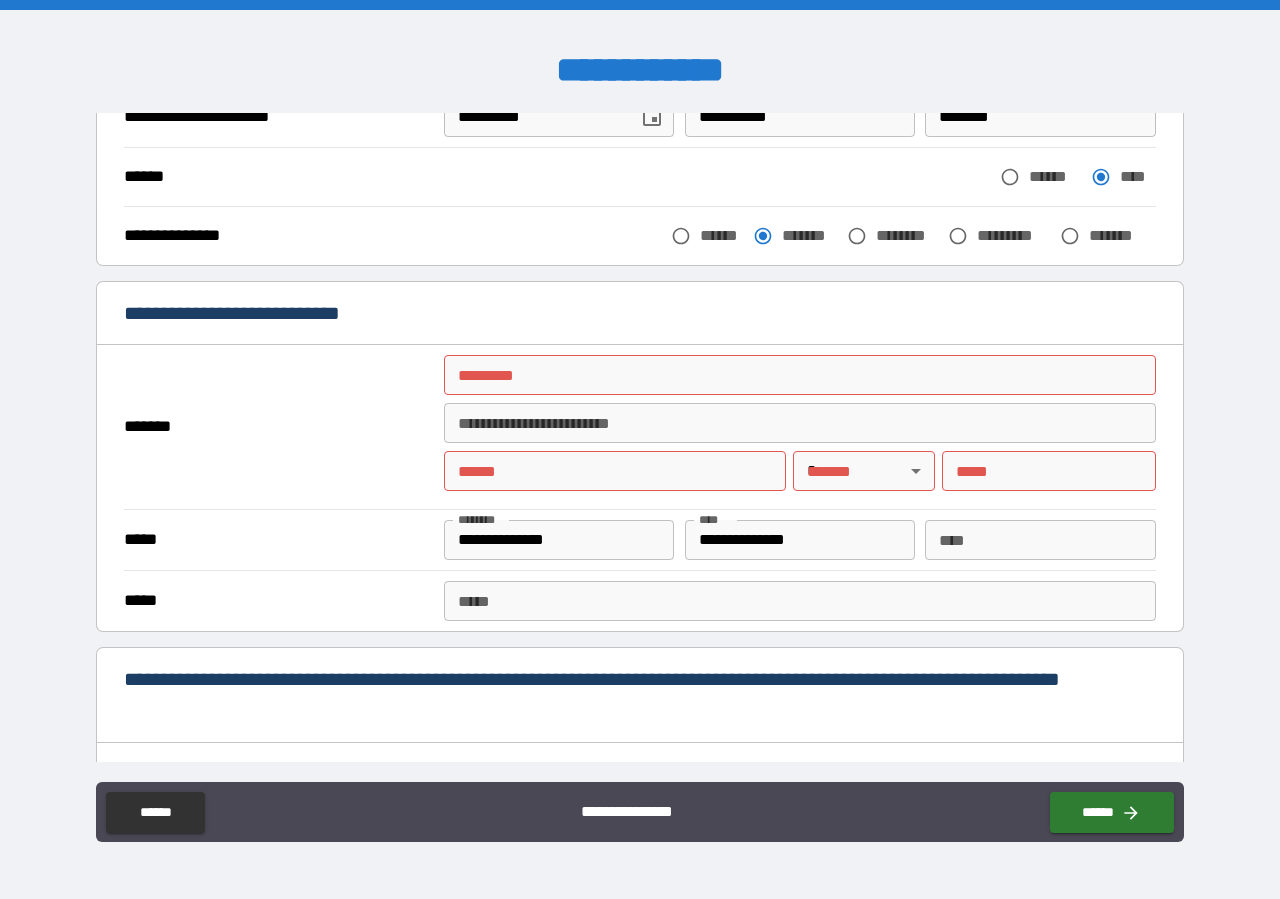 scroll, scrollTop: 0, scrollLeft: 0, axis: both 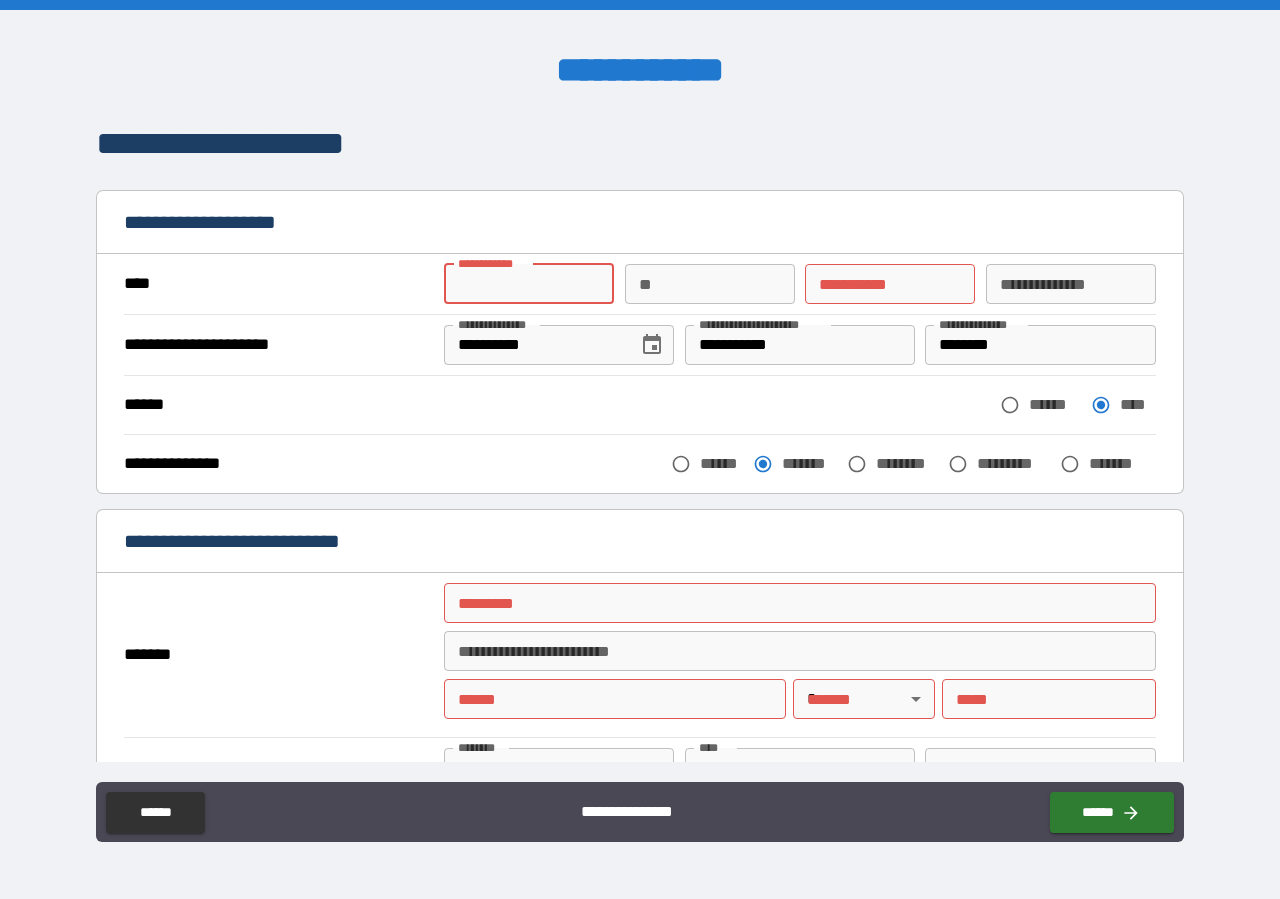 click on "**********" at bounding box center [529, 284] 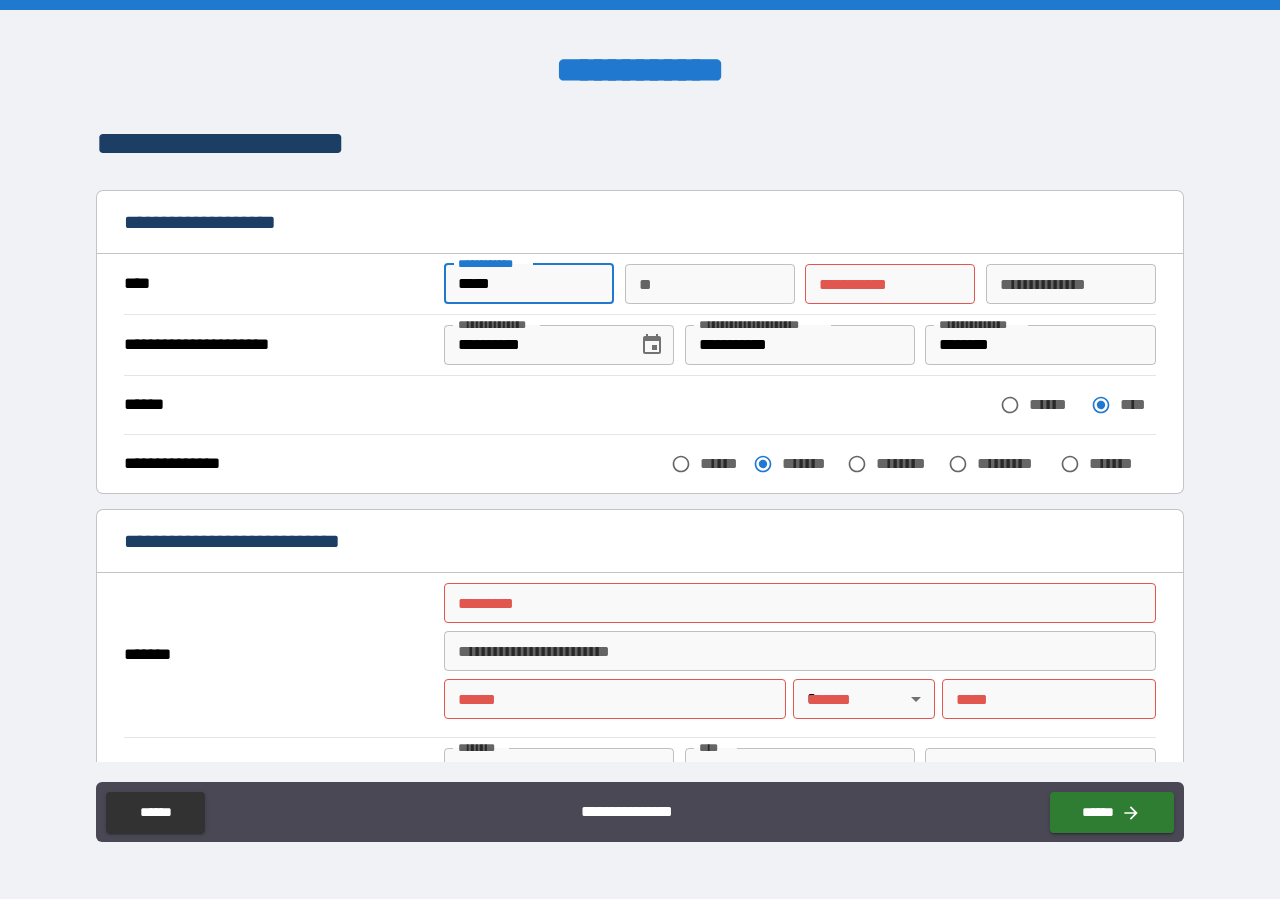 type on "*****" 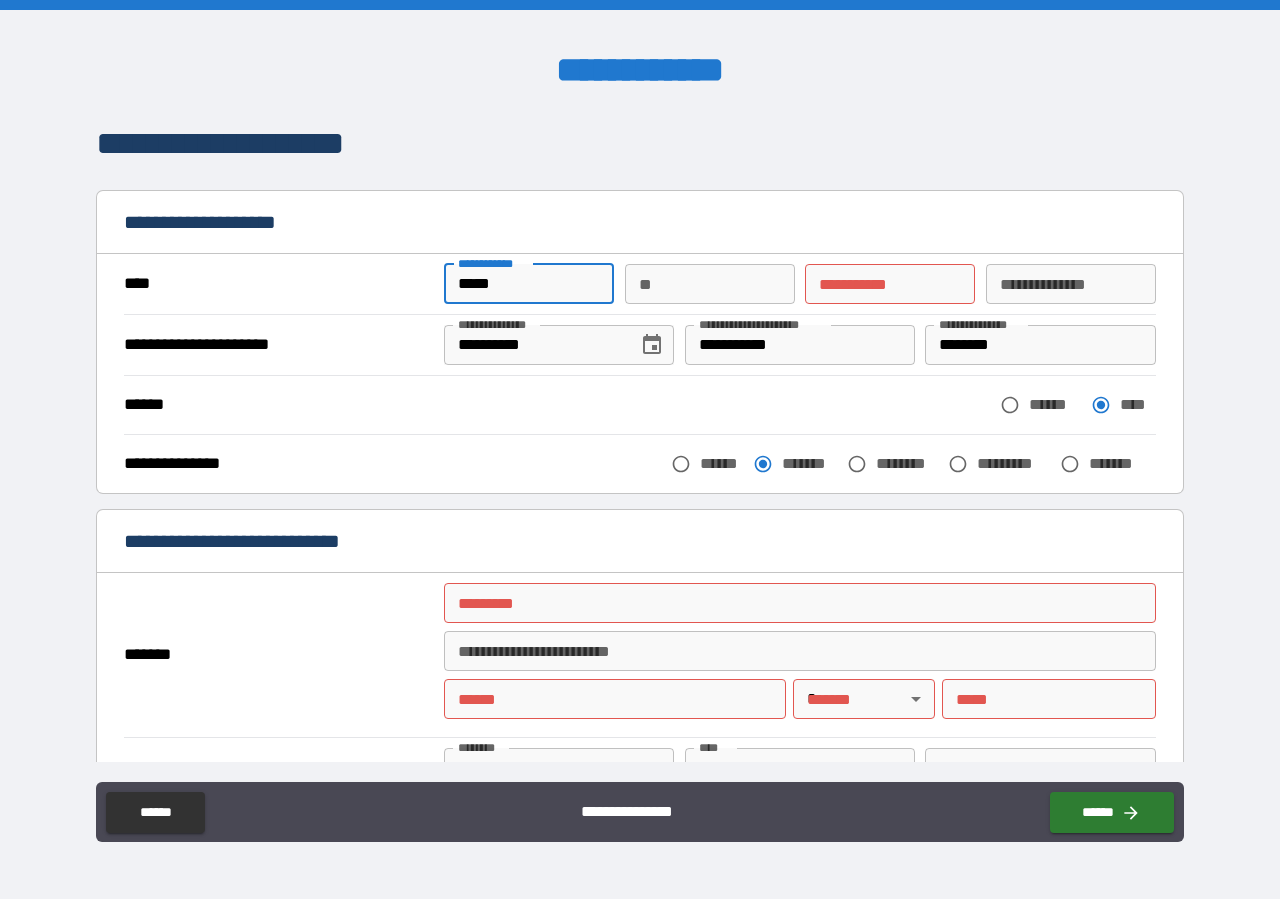 type on "*" 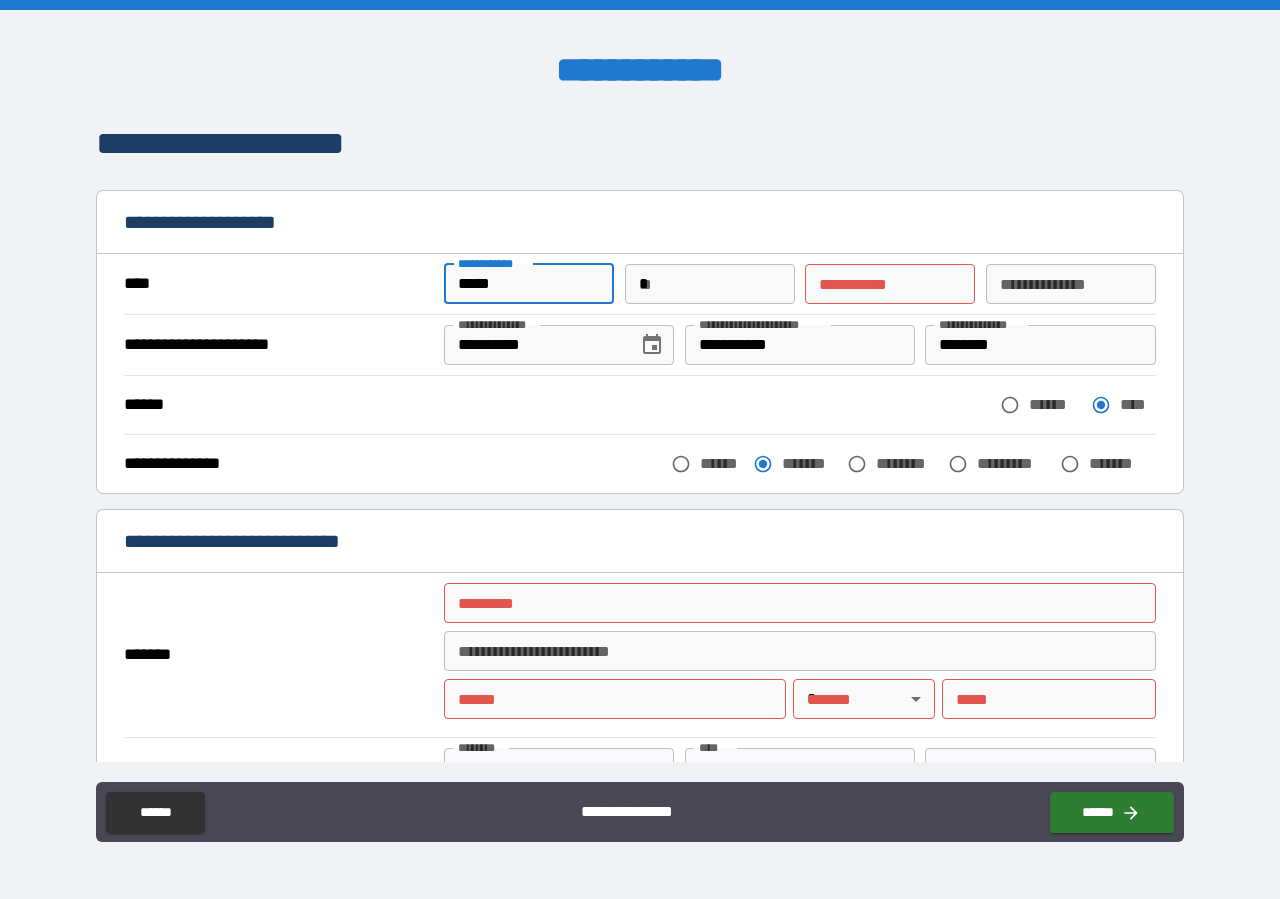 type on "*****" 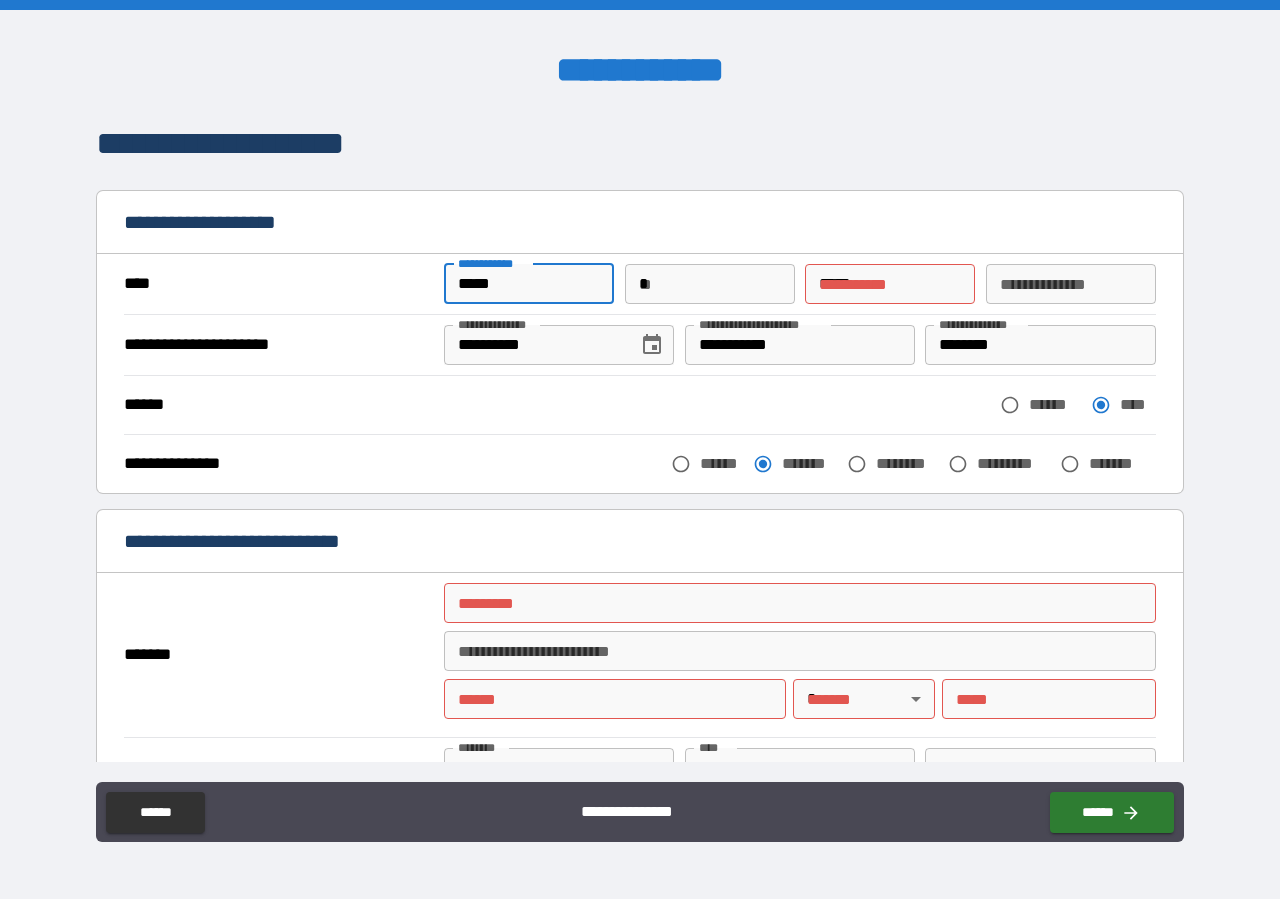 type on "**********" 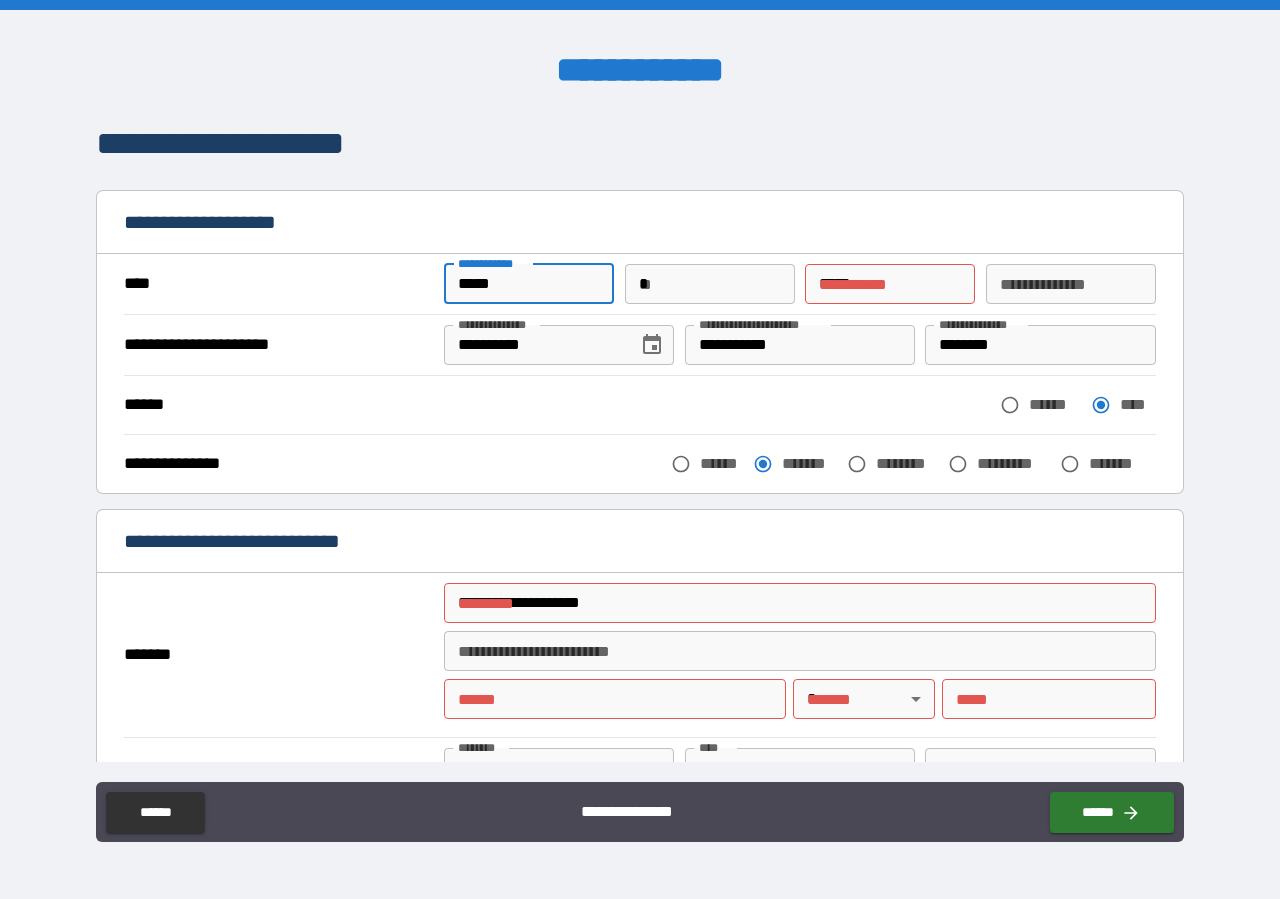 type on "**********" 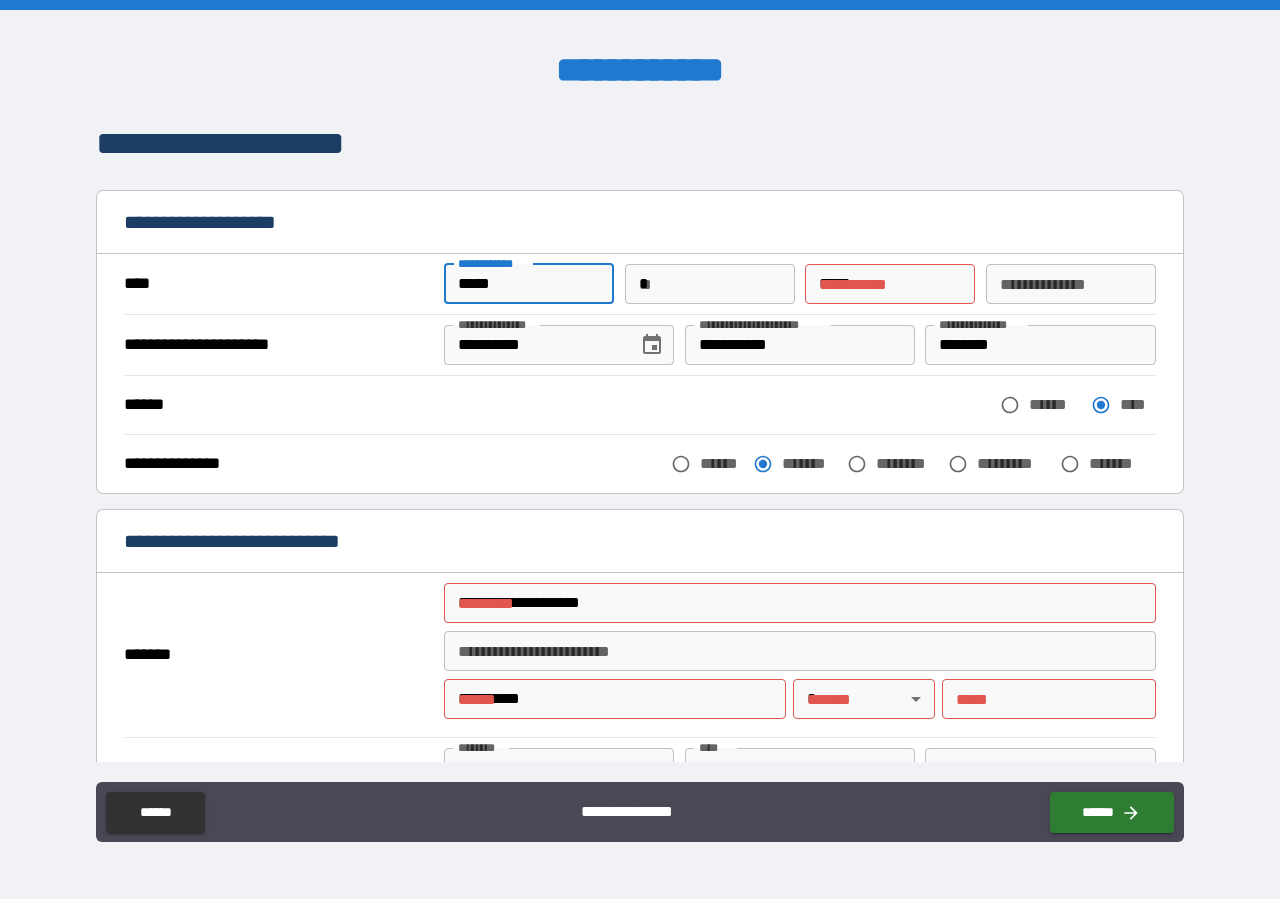 type on "*****" 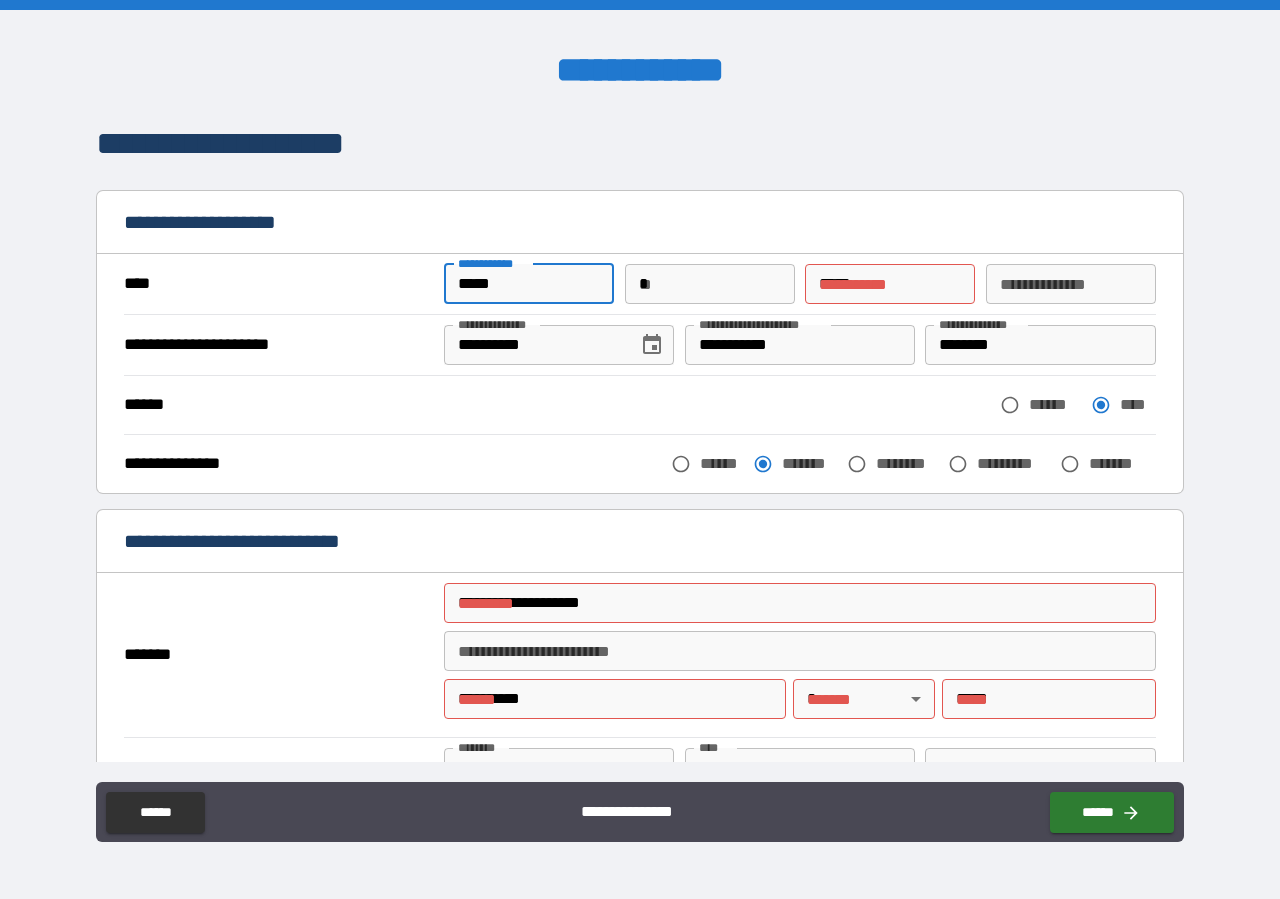 type on "***" 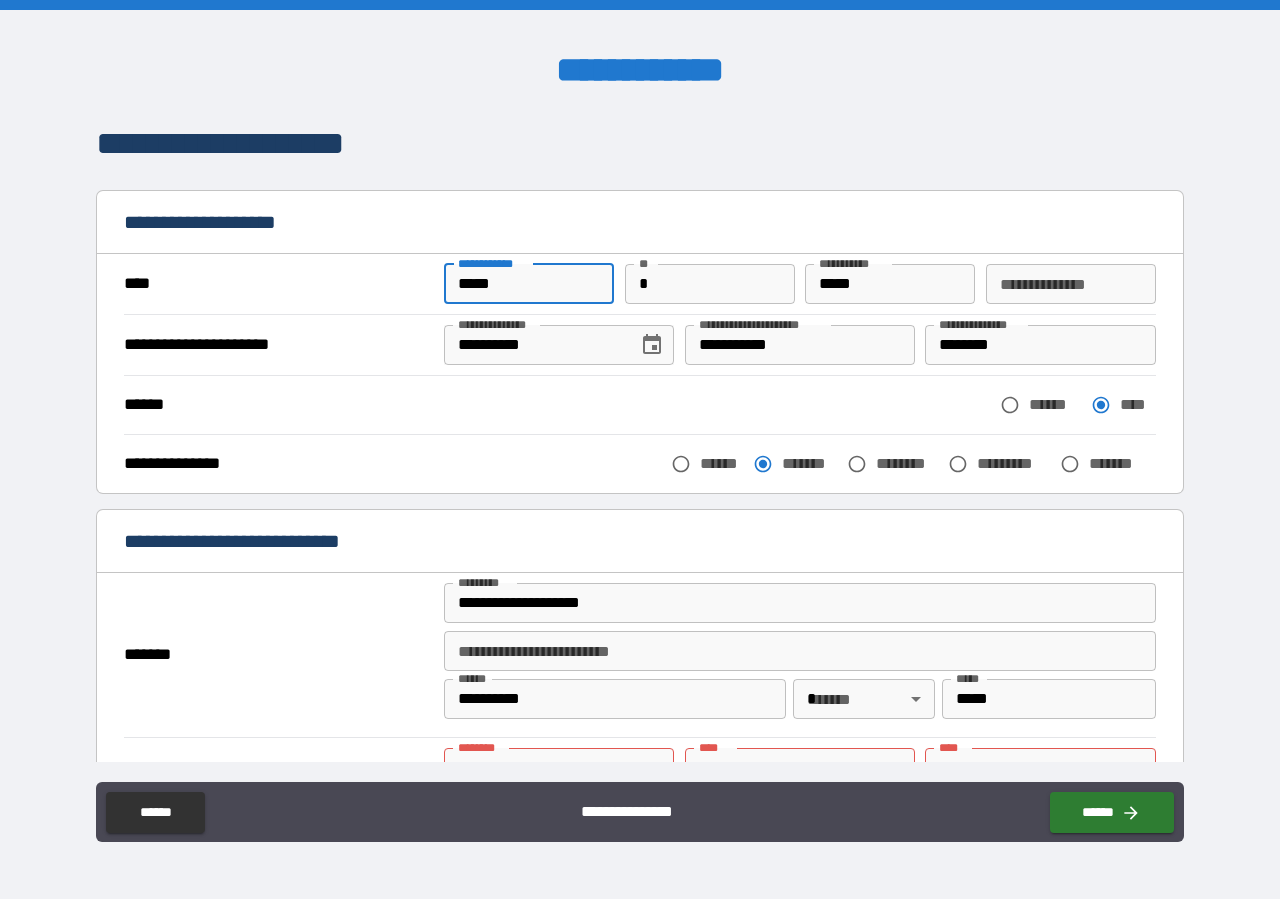 type on "*****" 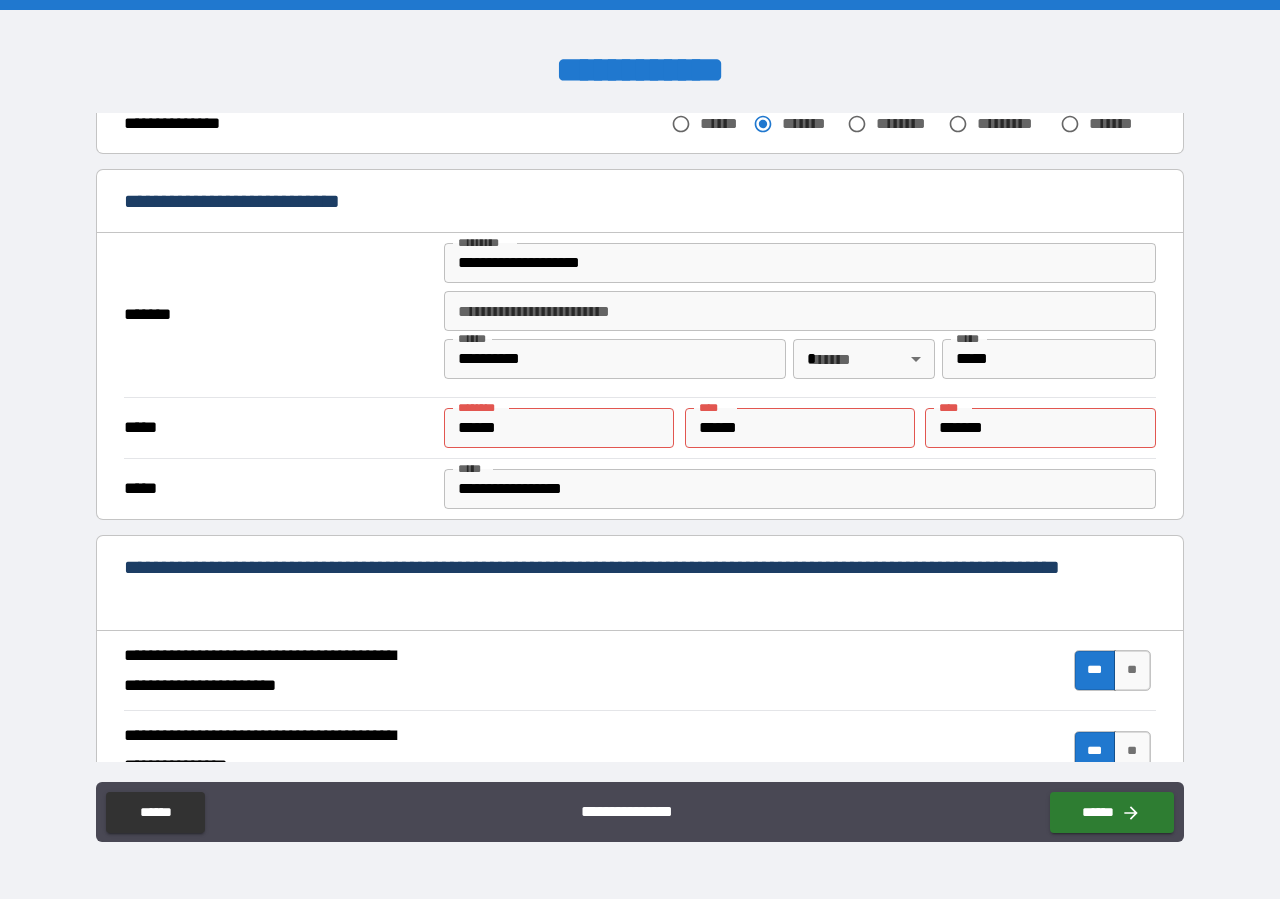 scroll, scrollTop: 342, scrollLeft: 0, axis: vertical 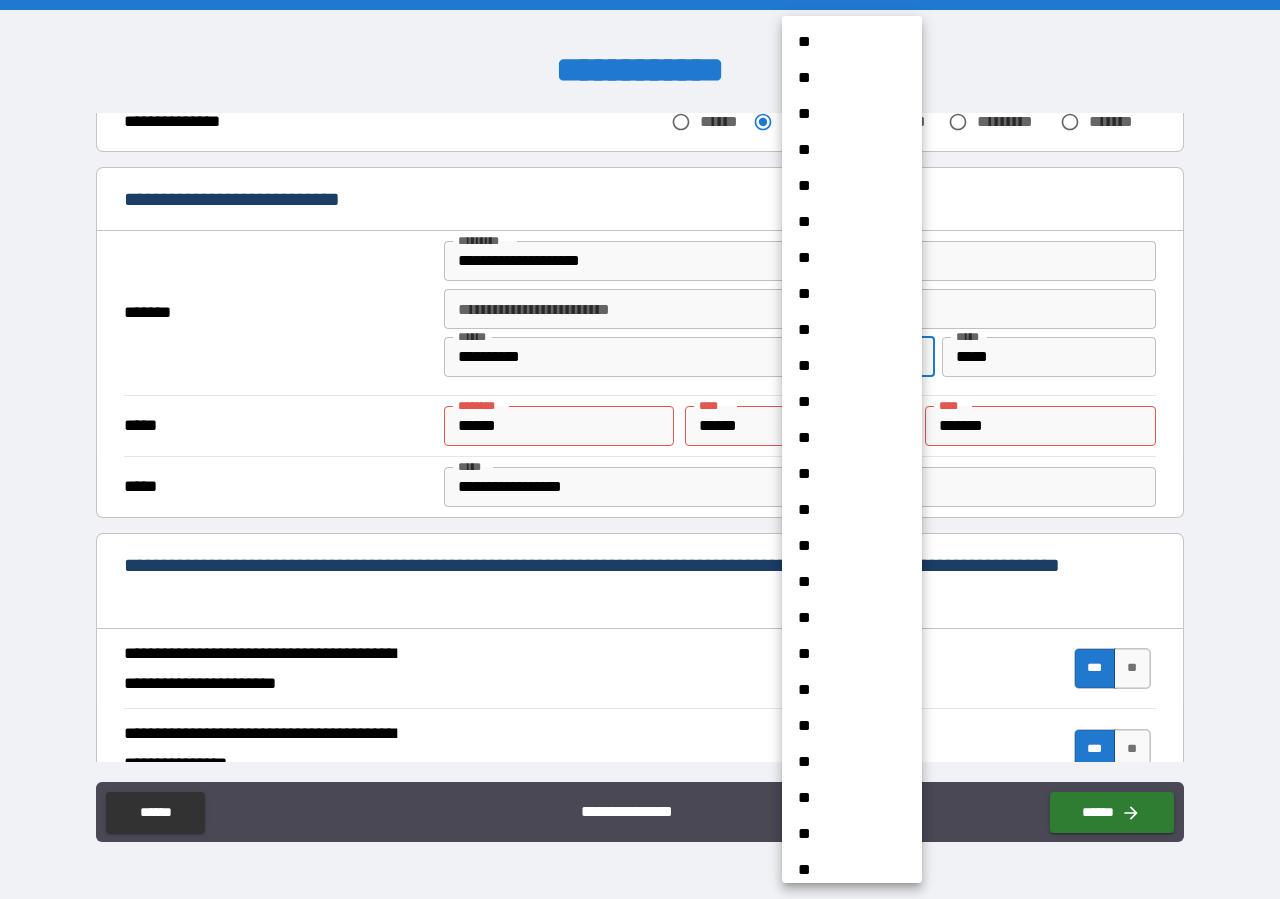 click on "**********" at bounding box center [640, 449] 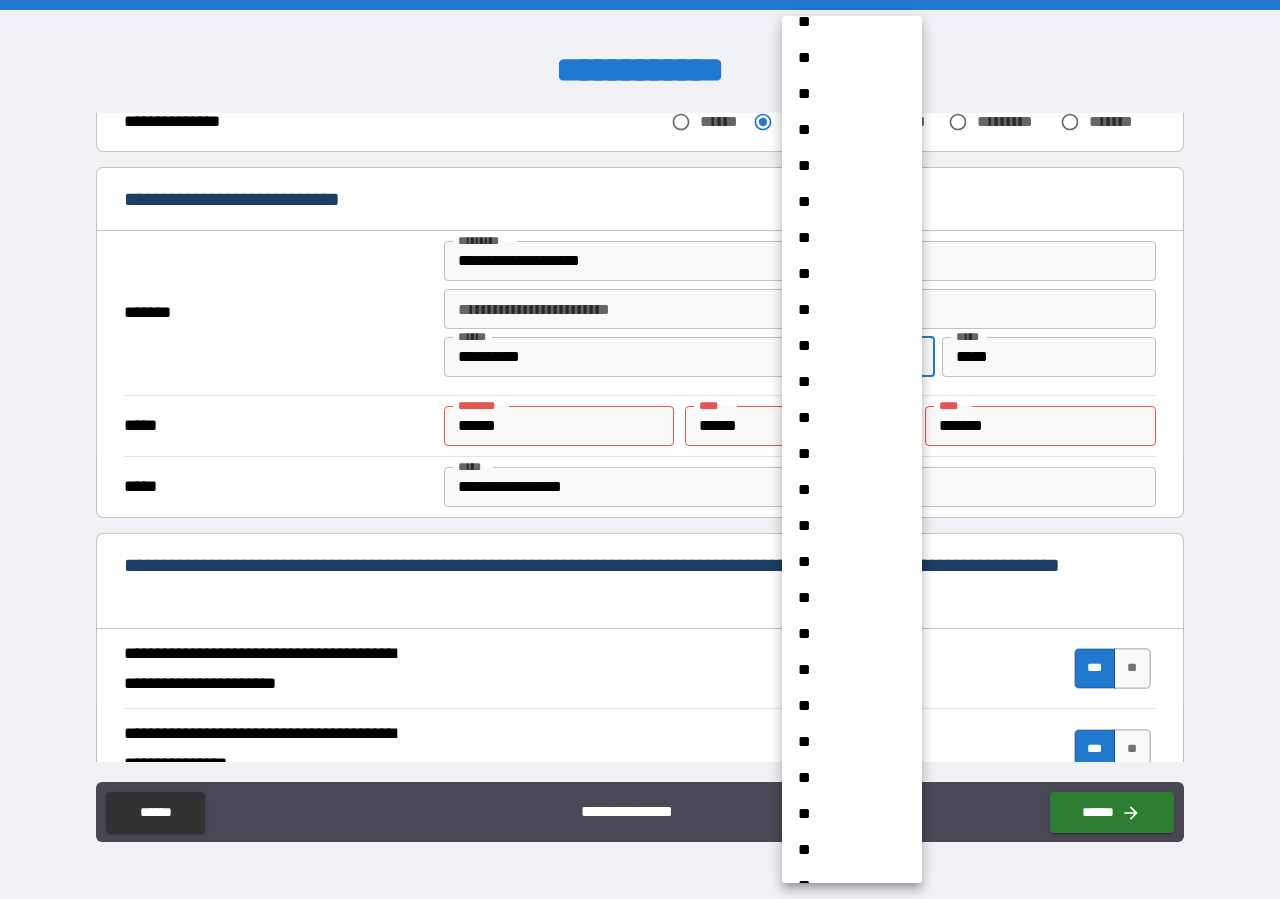 scroll, scrollTop: 1140, scrollLeft: 0, axis: vertical 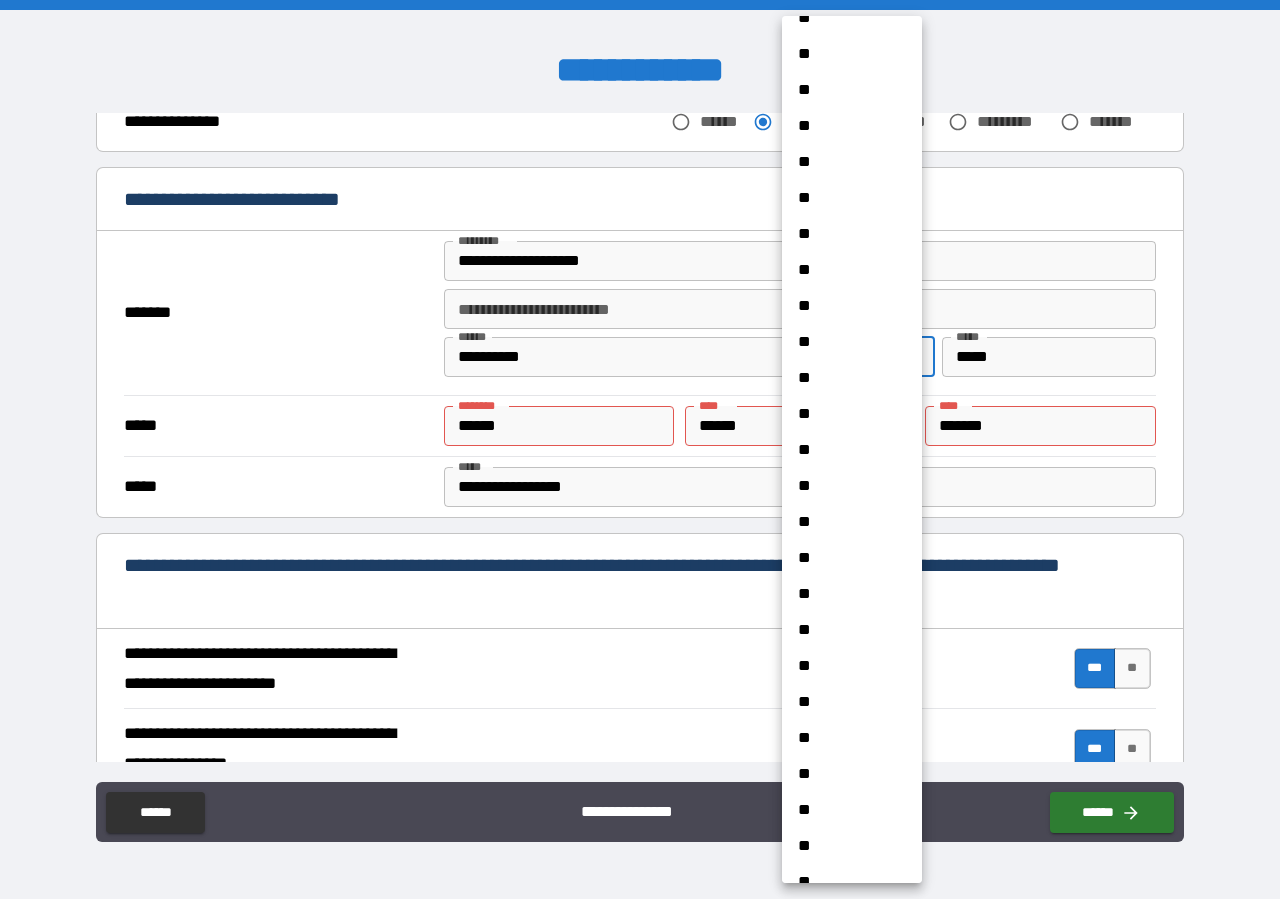 click on "**" at bounding box center (843, 486) 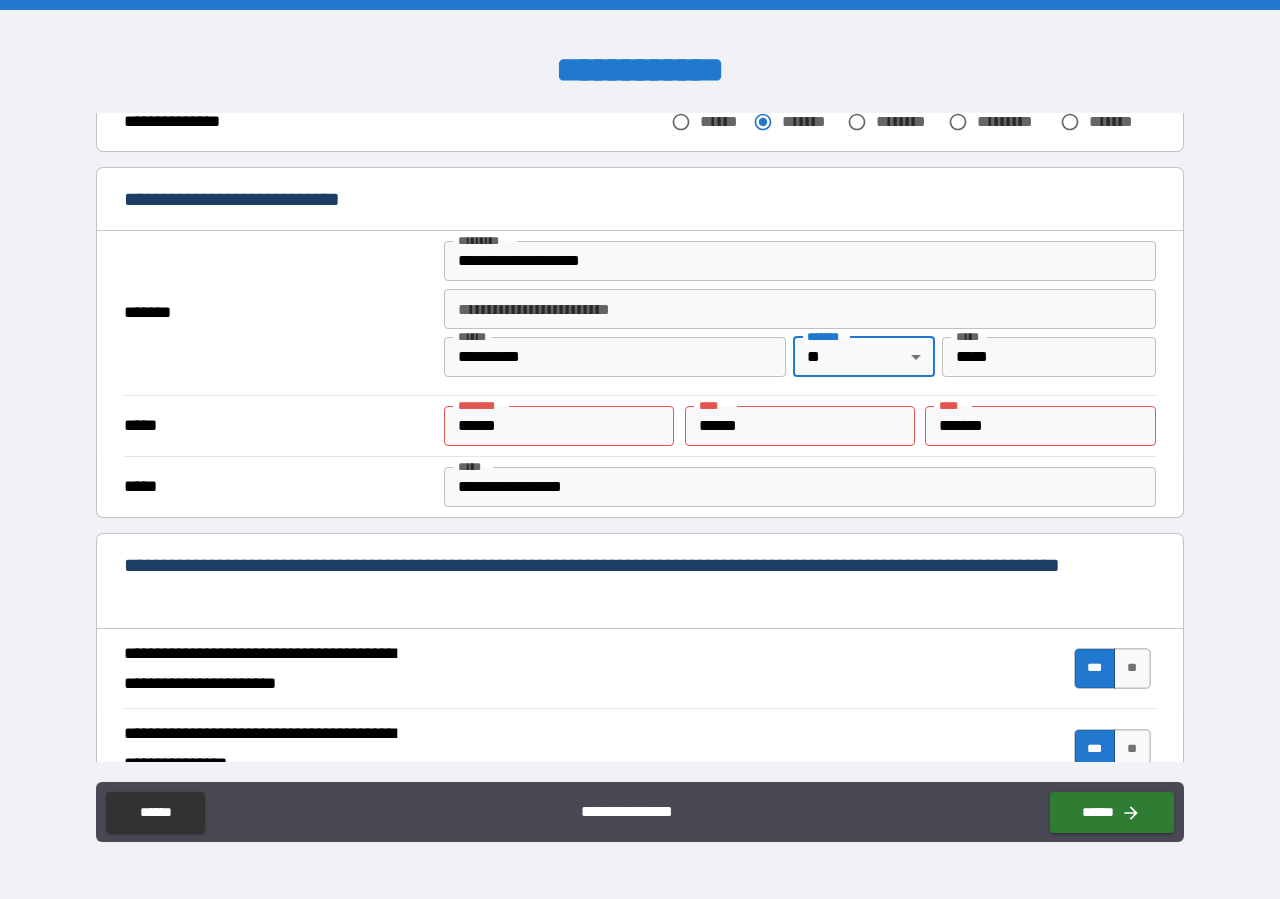 click on "*****" at bounding box center [559, 426] 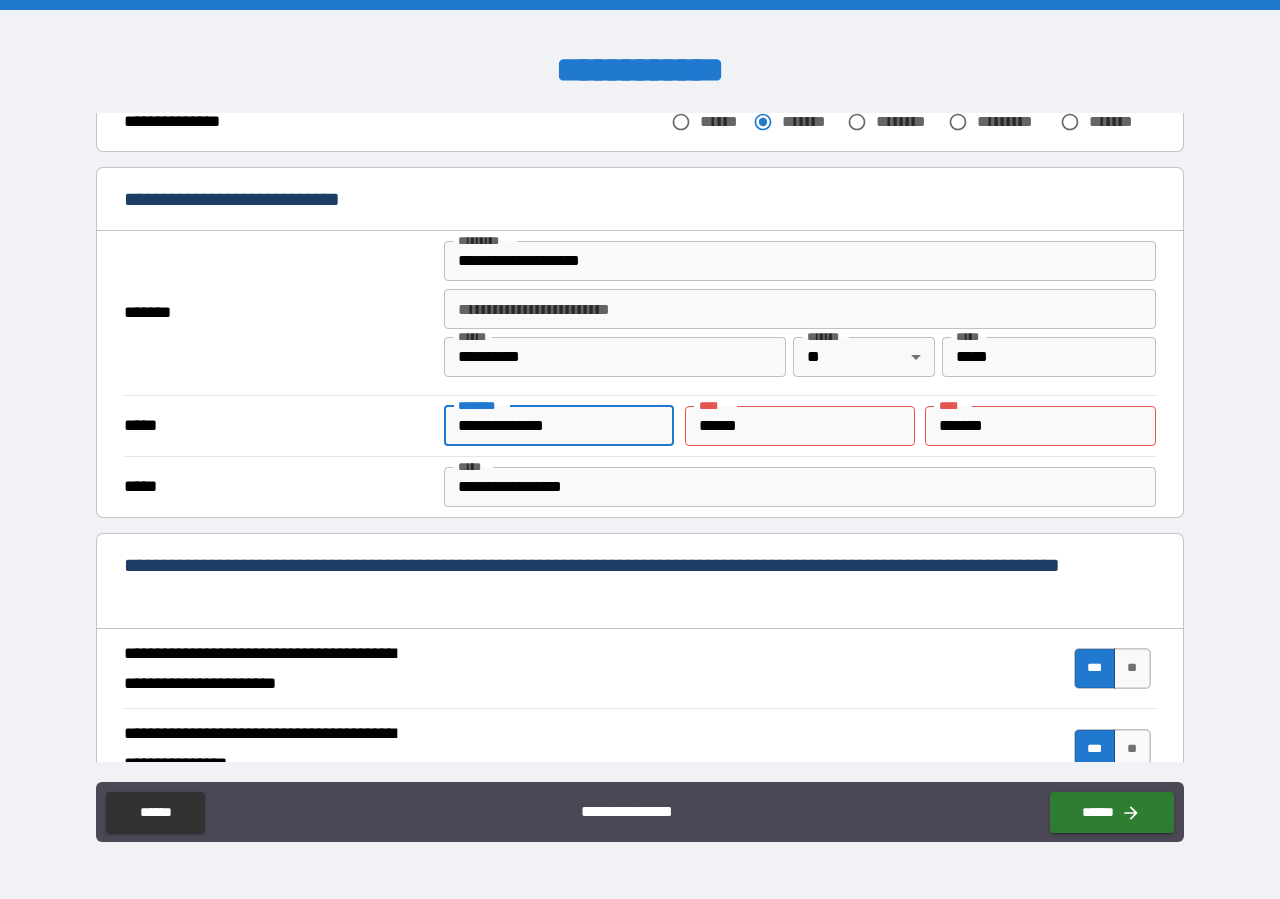 type on "**********" 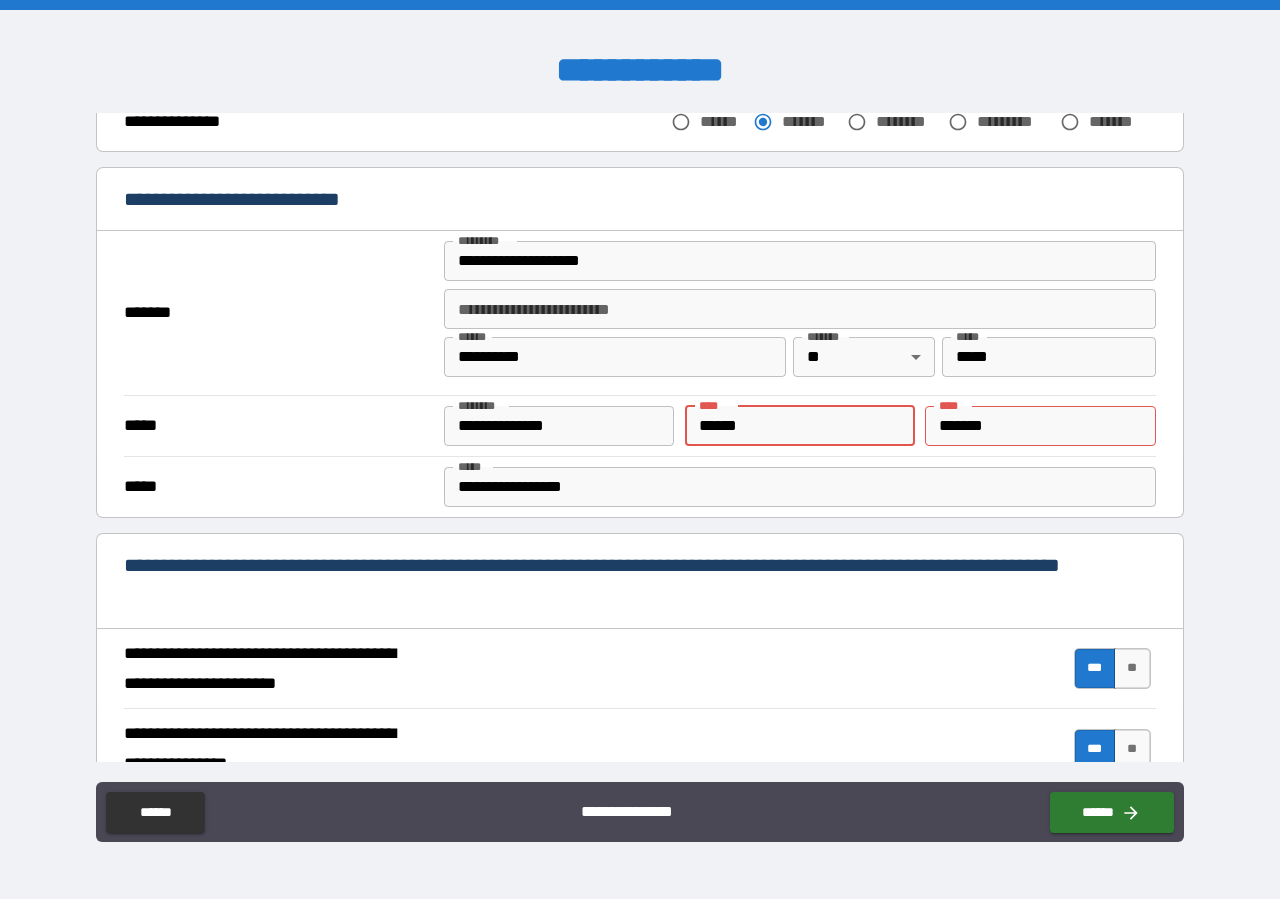 drag, startPoint x: 786, startPoint y: 429, endPoint x: 557, endPoint y: 424, distance: 229.05458 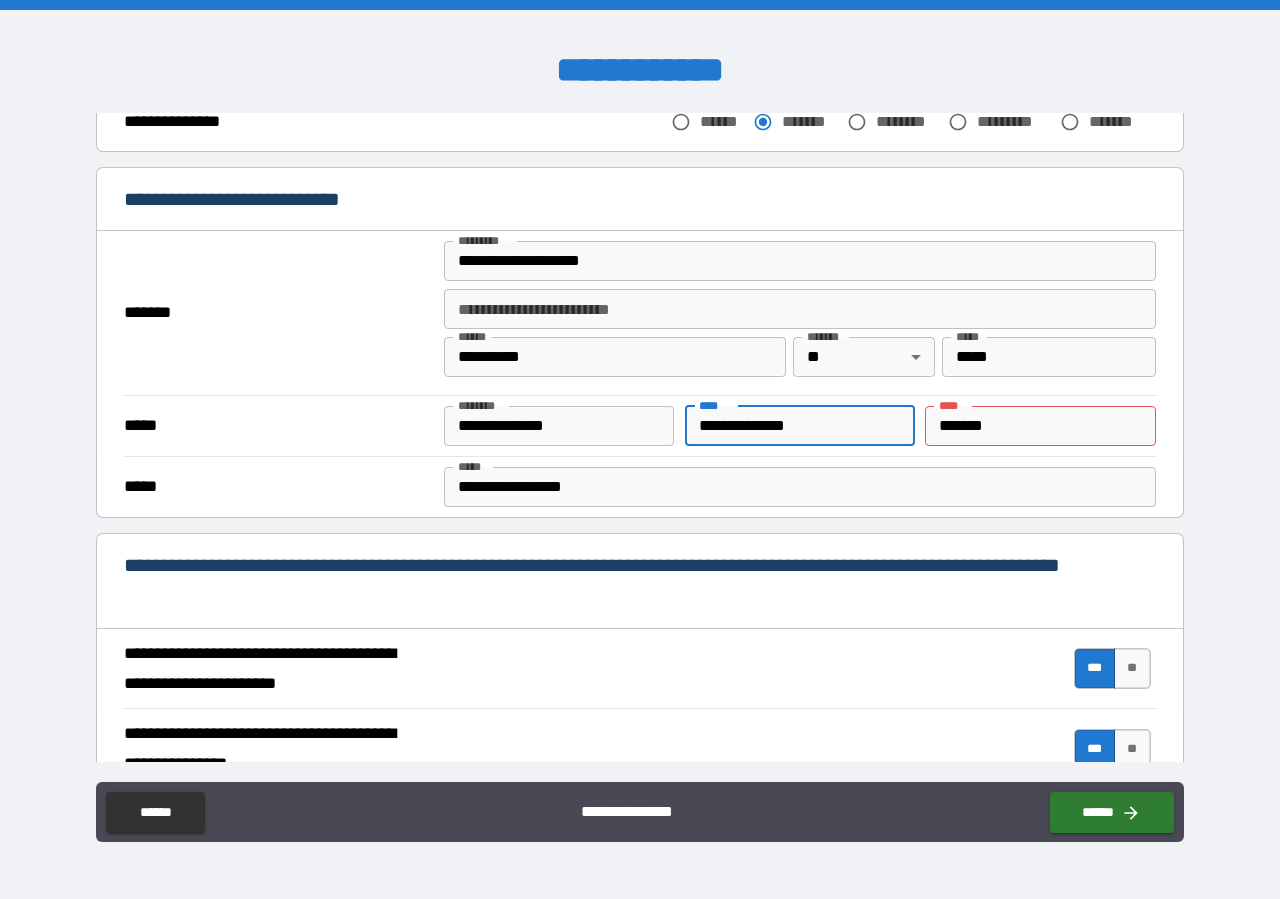 type on "**********" 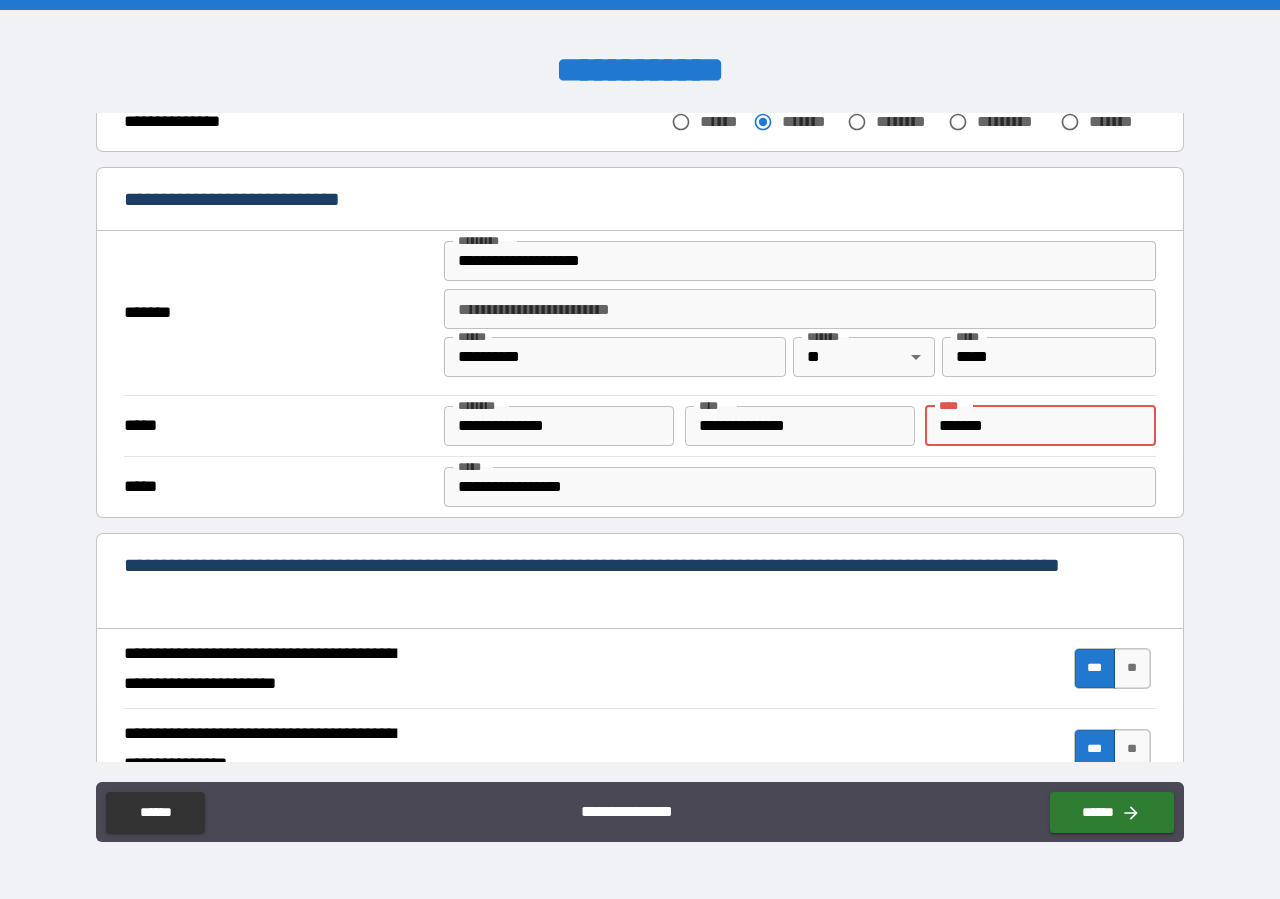 drag, startPoint x: 990, startPoint y: 423, endPoint x: 843, endPoint y: 419, distance: 147.05441 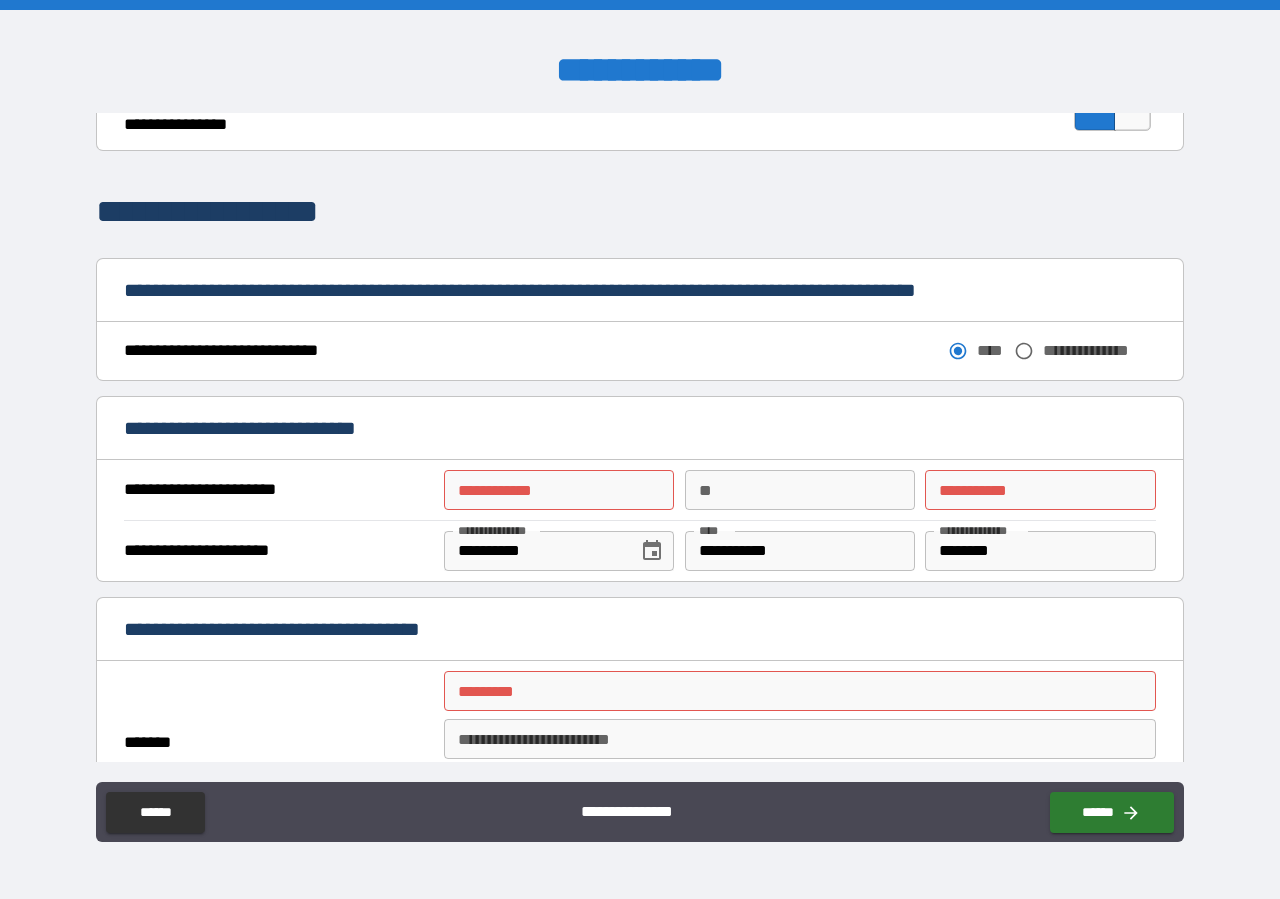 scroll, scrollTop: 1026, scrollLeft: 0, axis: vertical 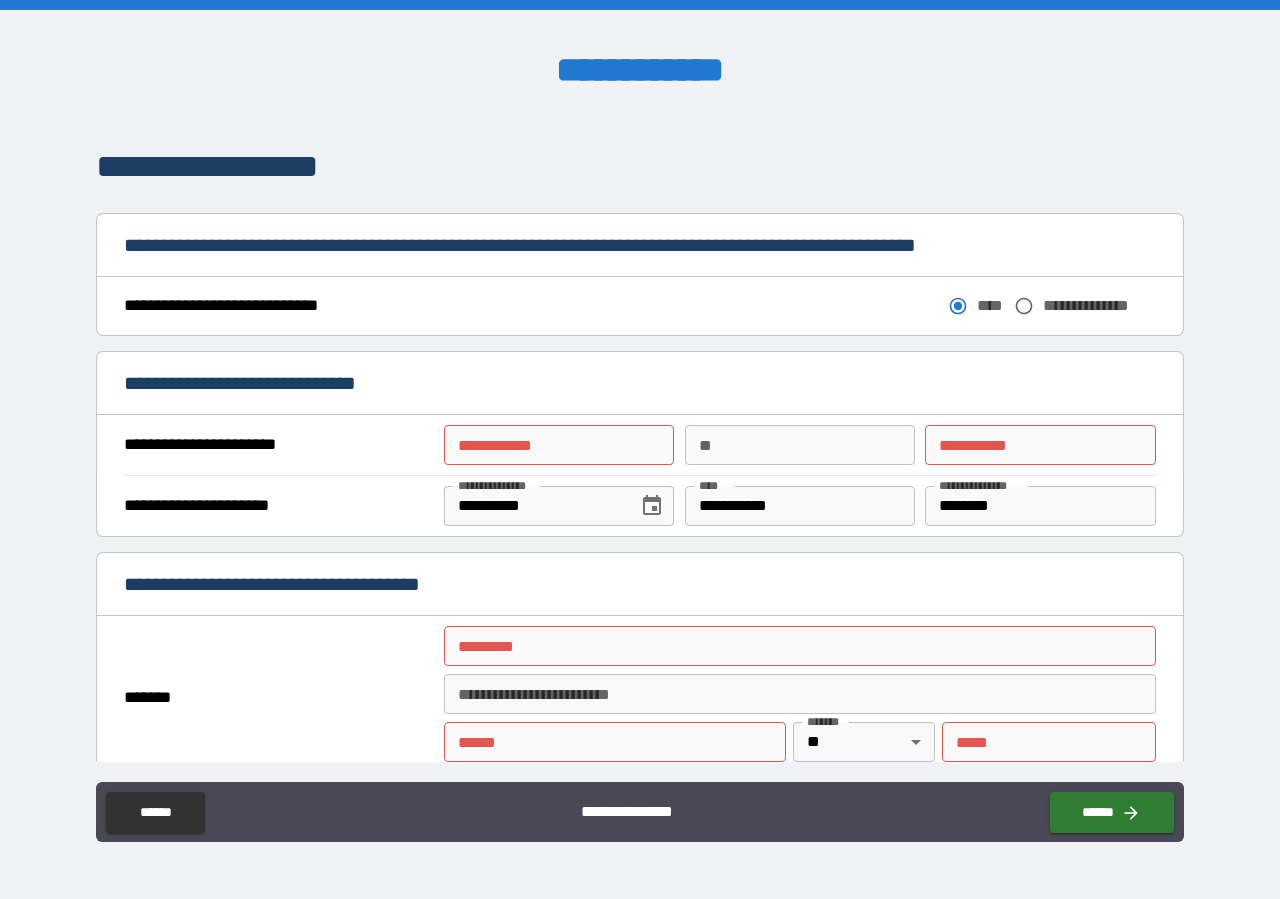 type on "*" 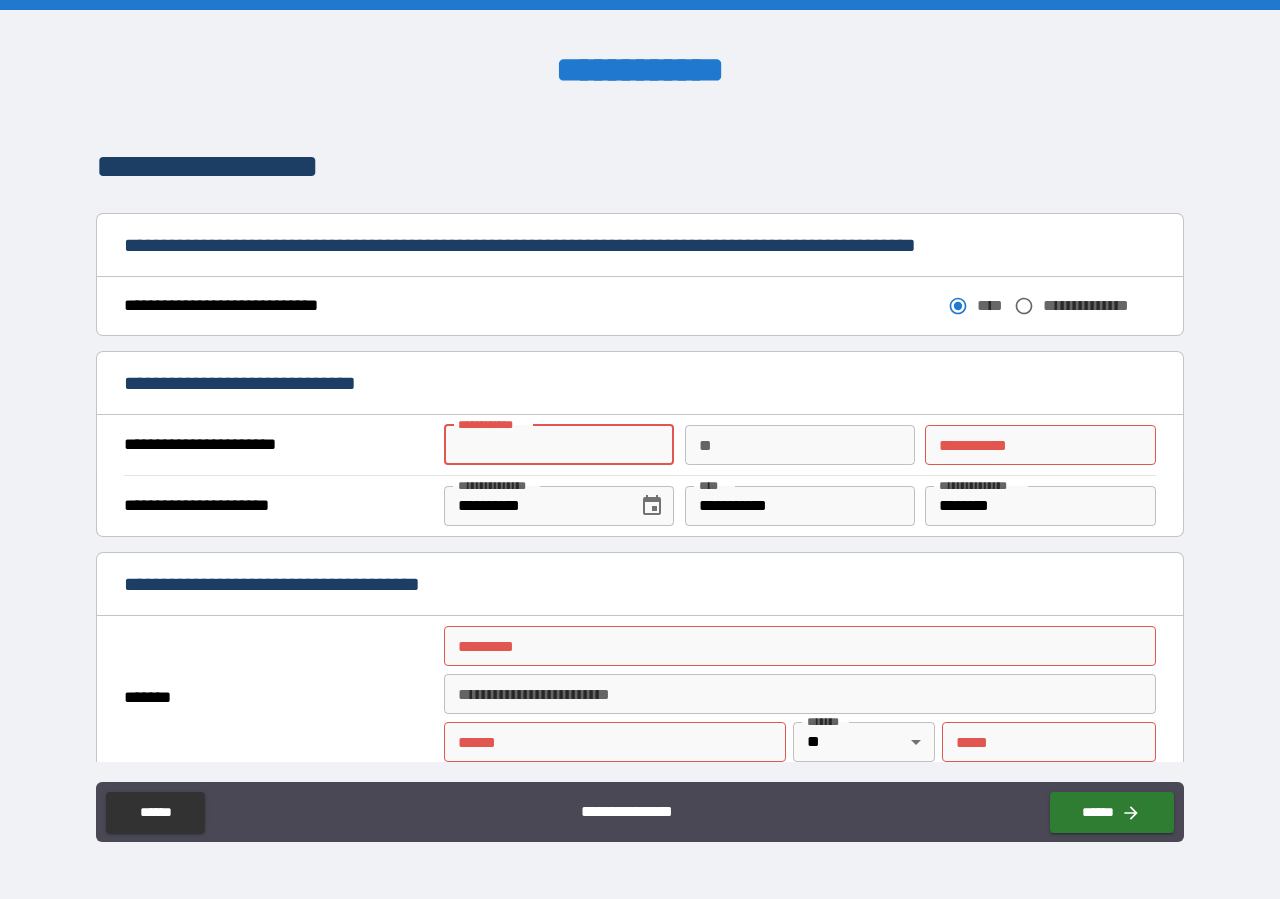type 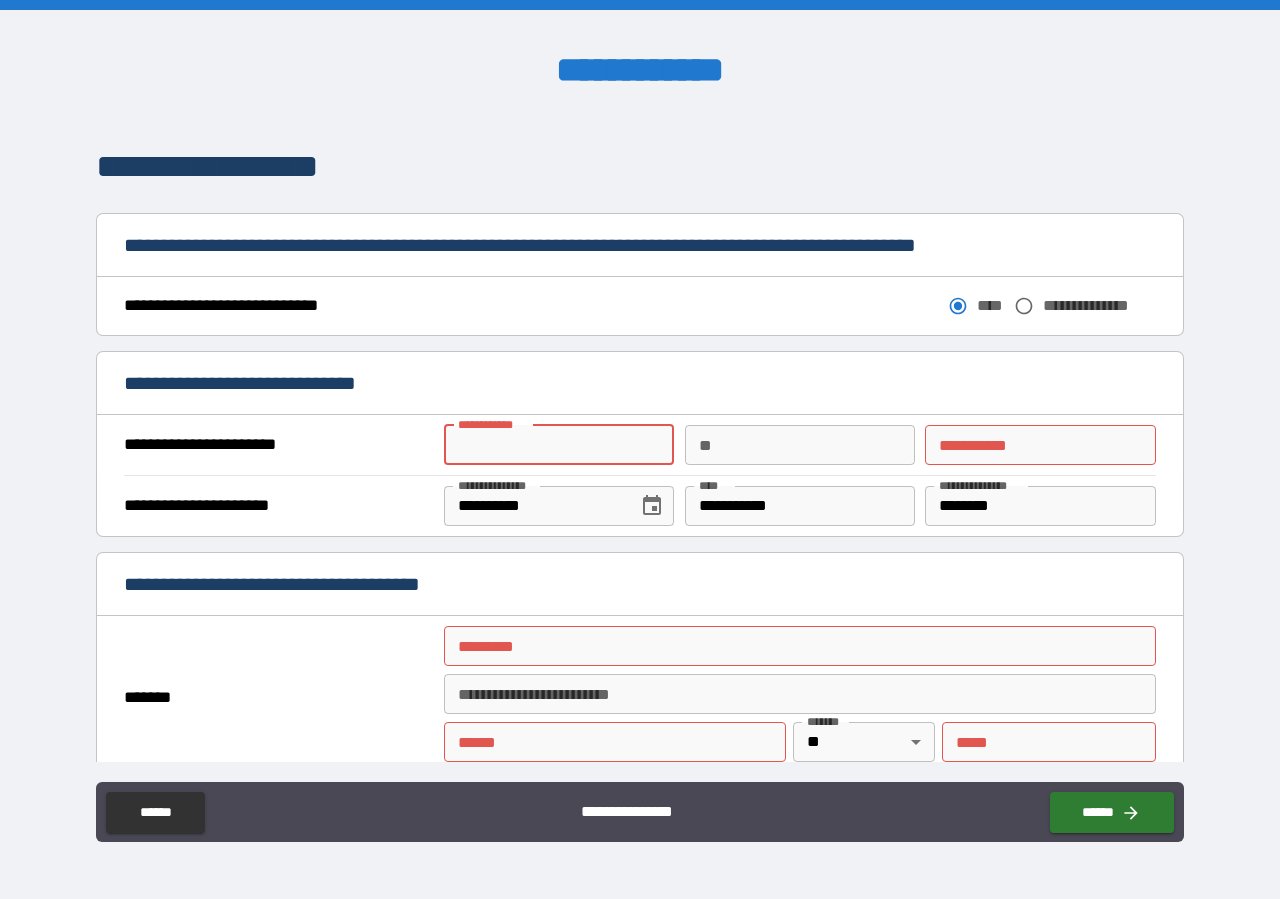 click on "**********" at bounding box center [559, 445] 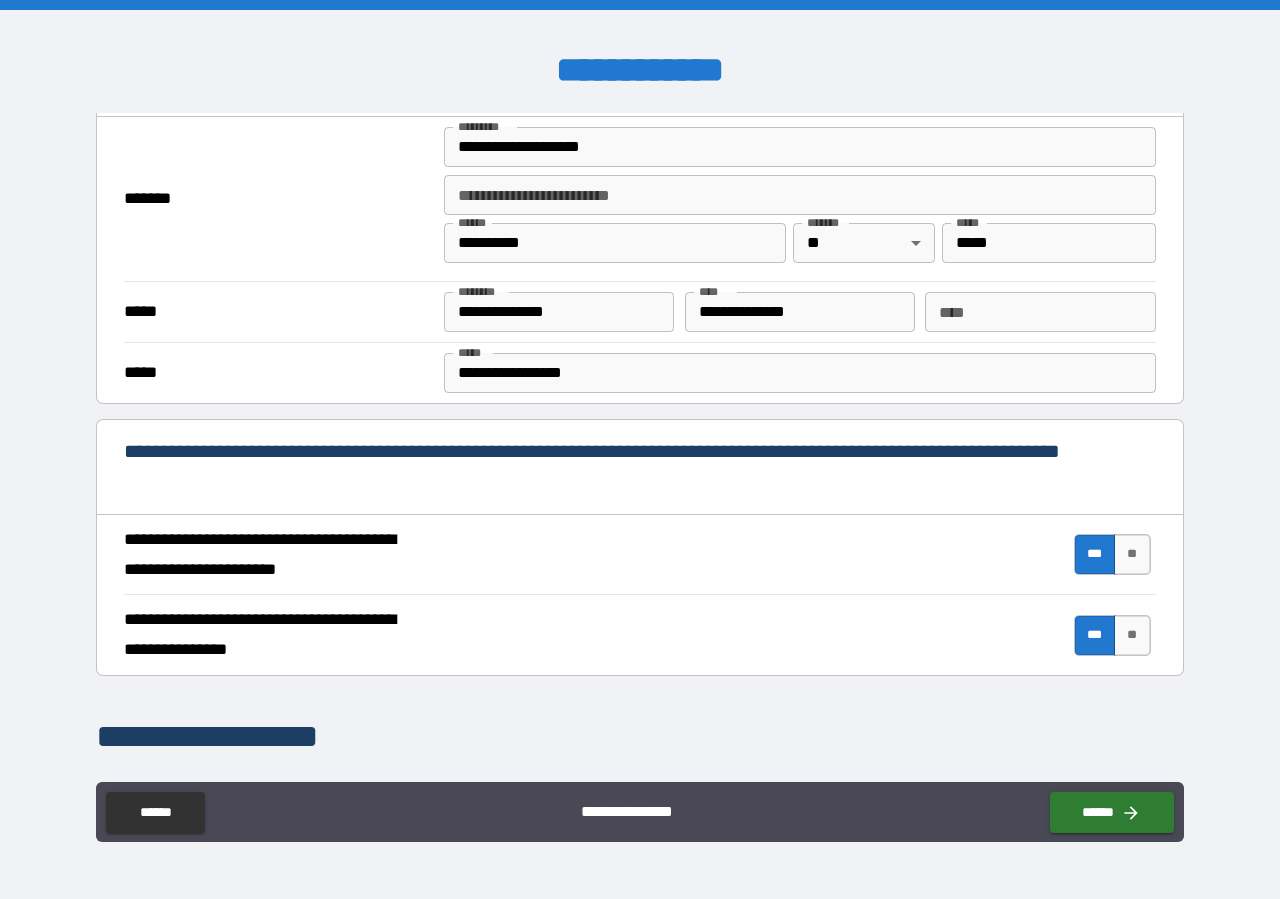 scroll, scrollTop: 798, scrollLeft: 0, axis: vertical 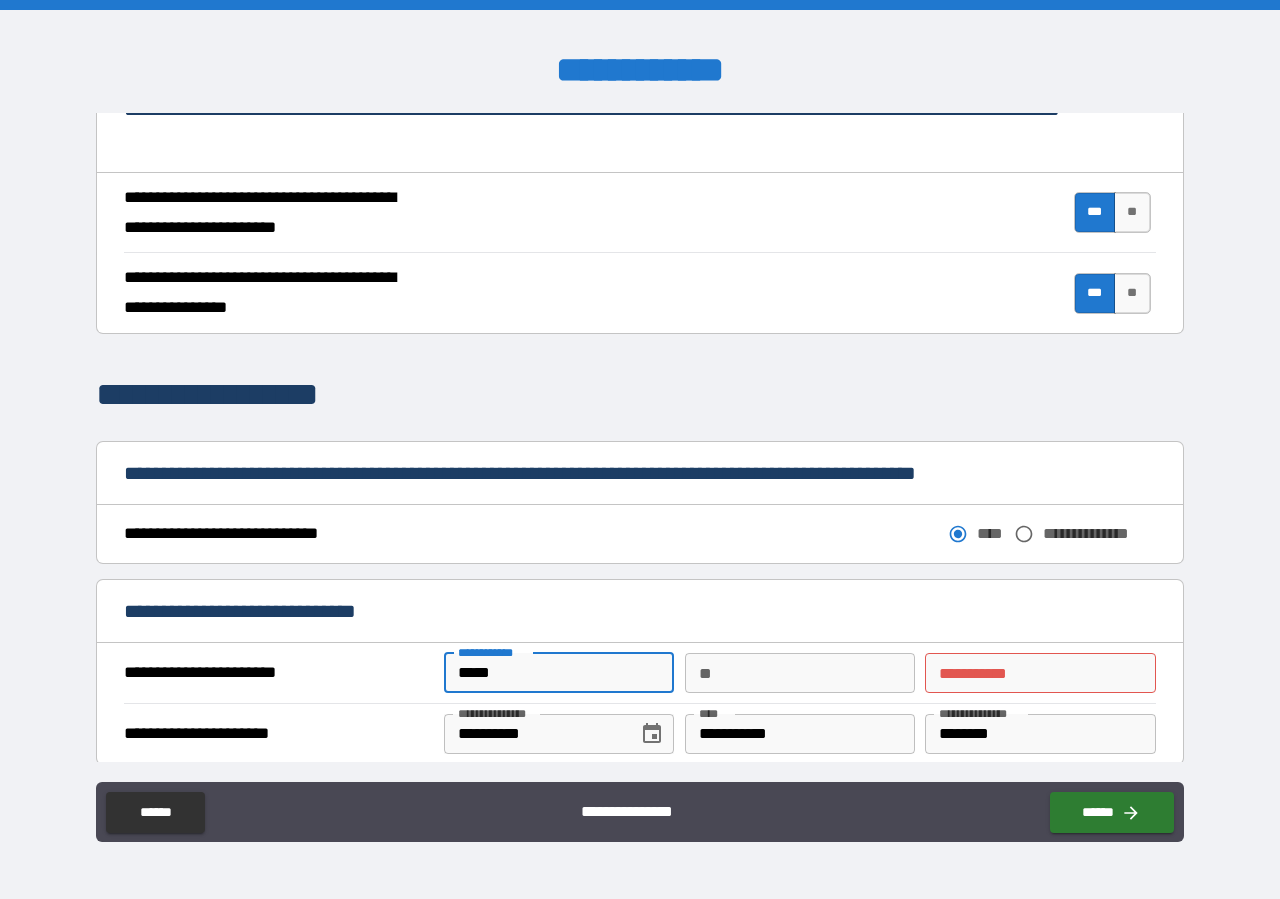 type on "*****" 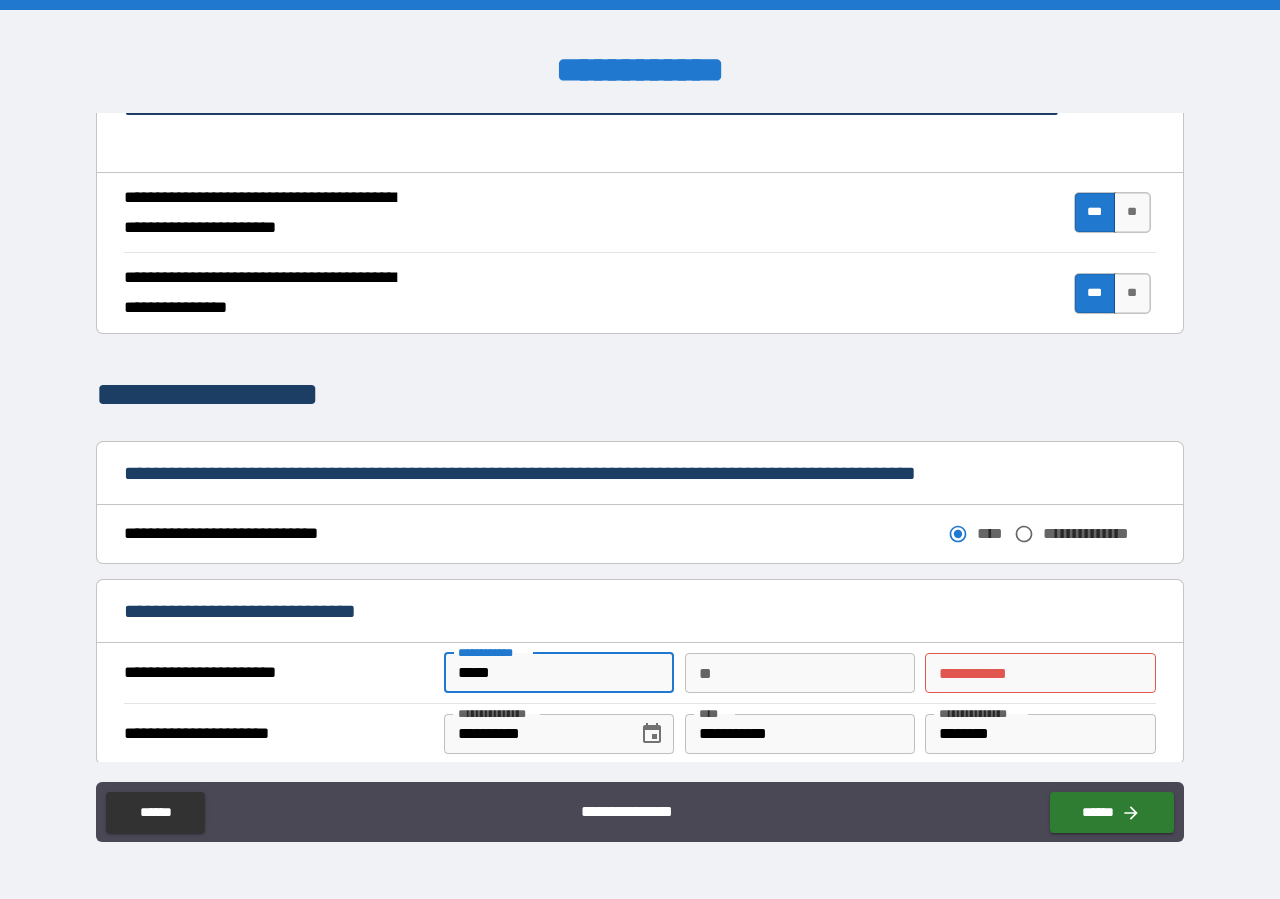 type on "*" 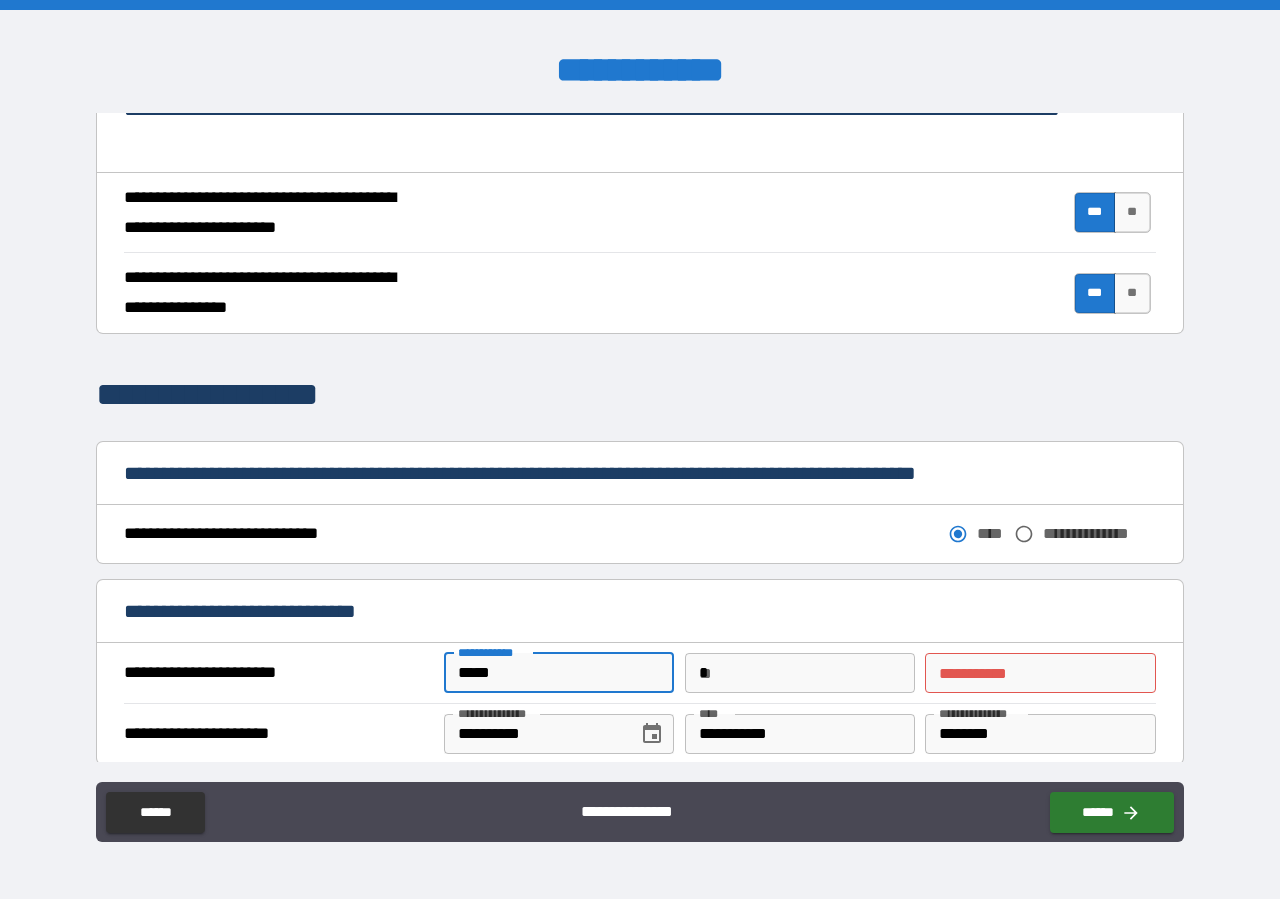 type on "*****" 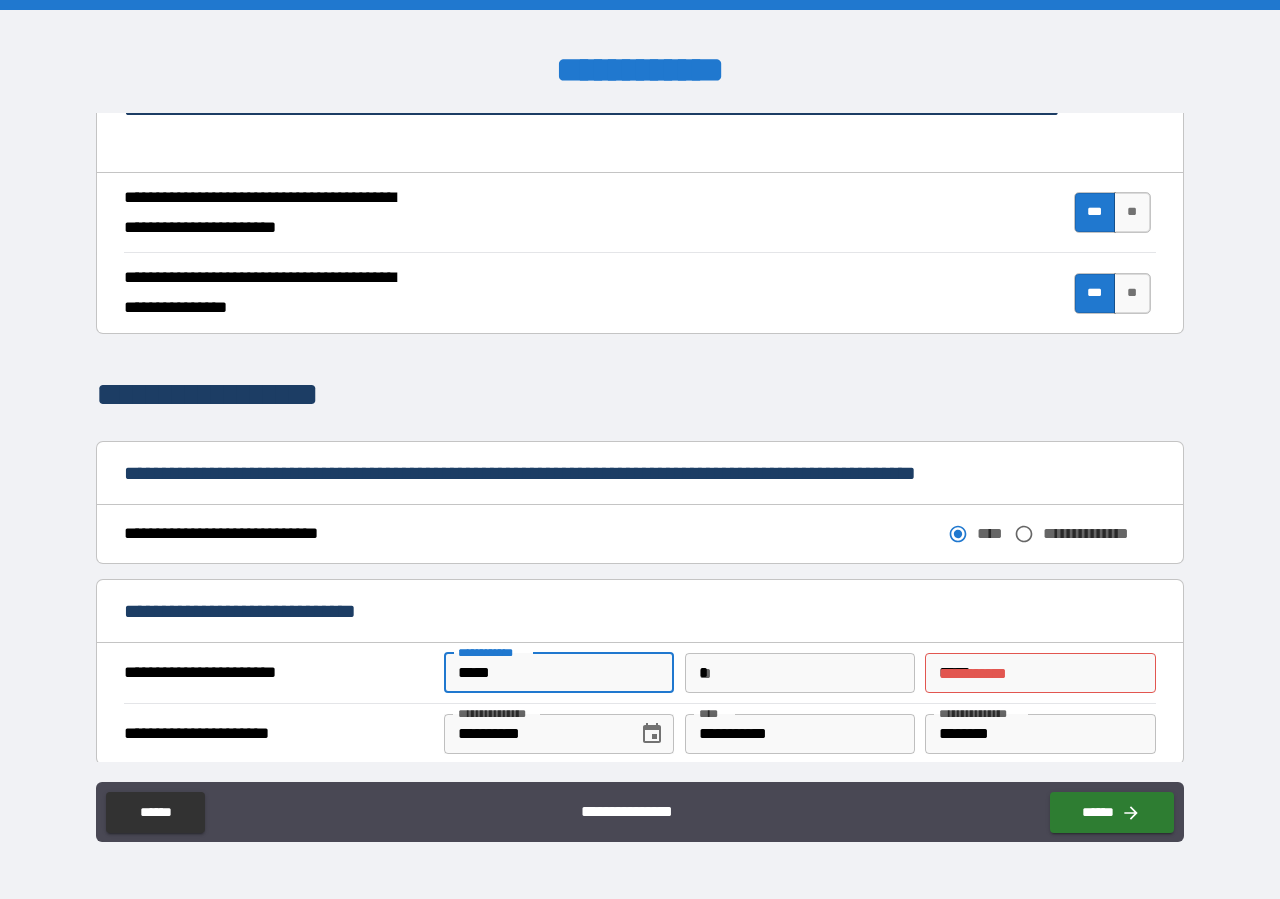 type on "**********" 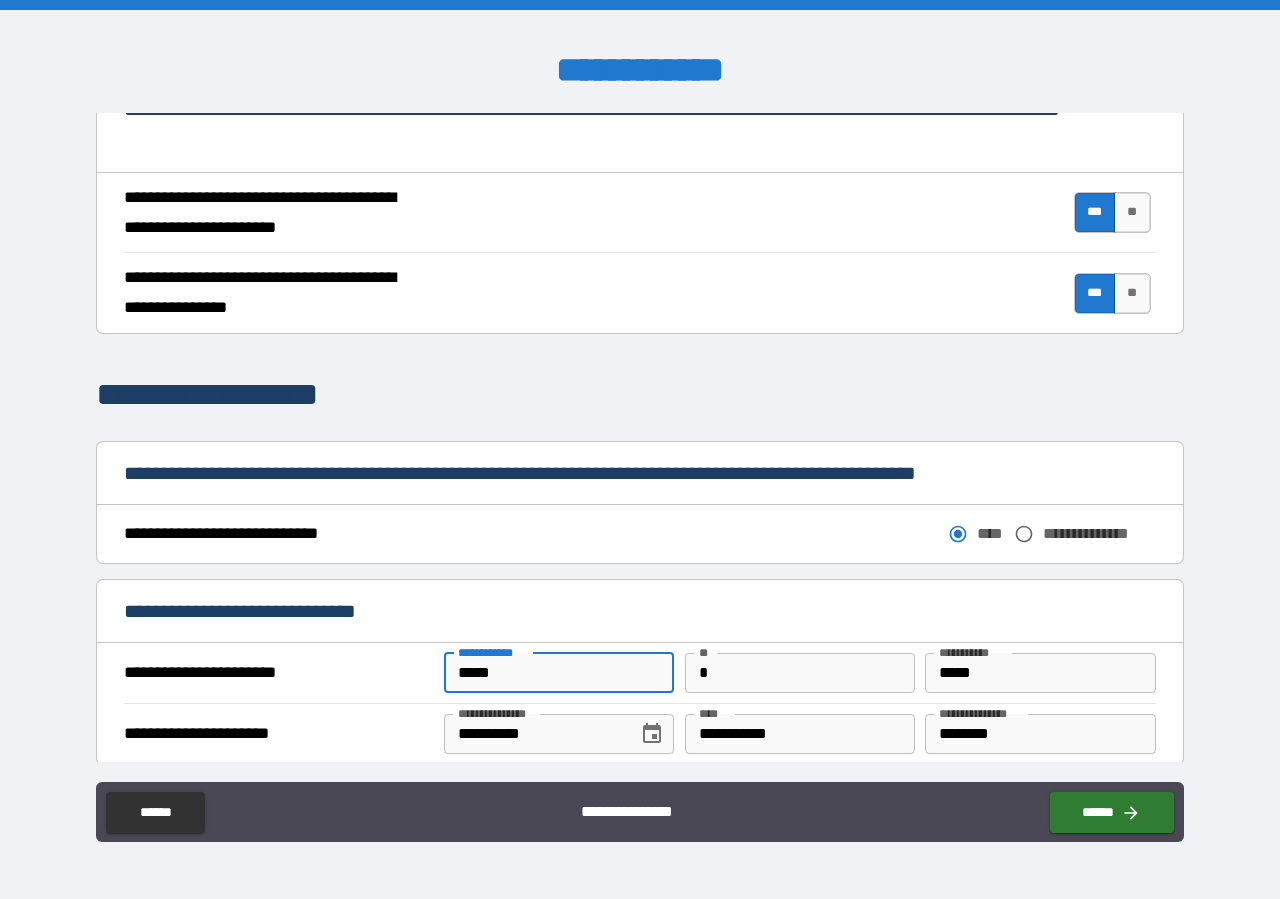 type 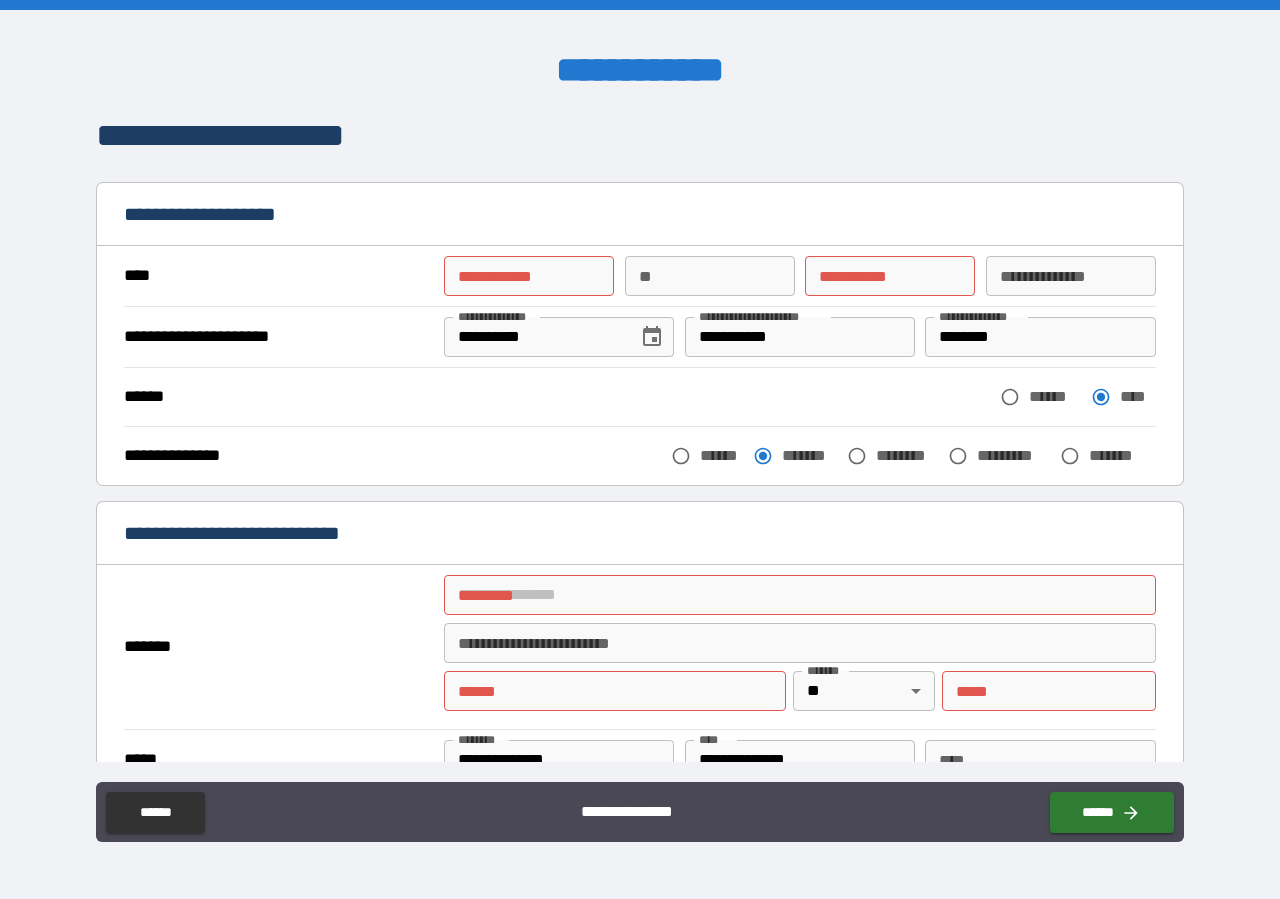 scroll, scrollTop: 0, scrollLeft: 0, axis: both 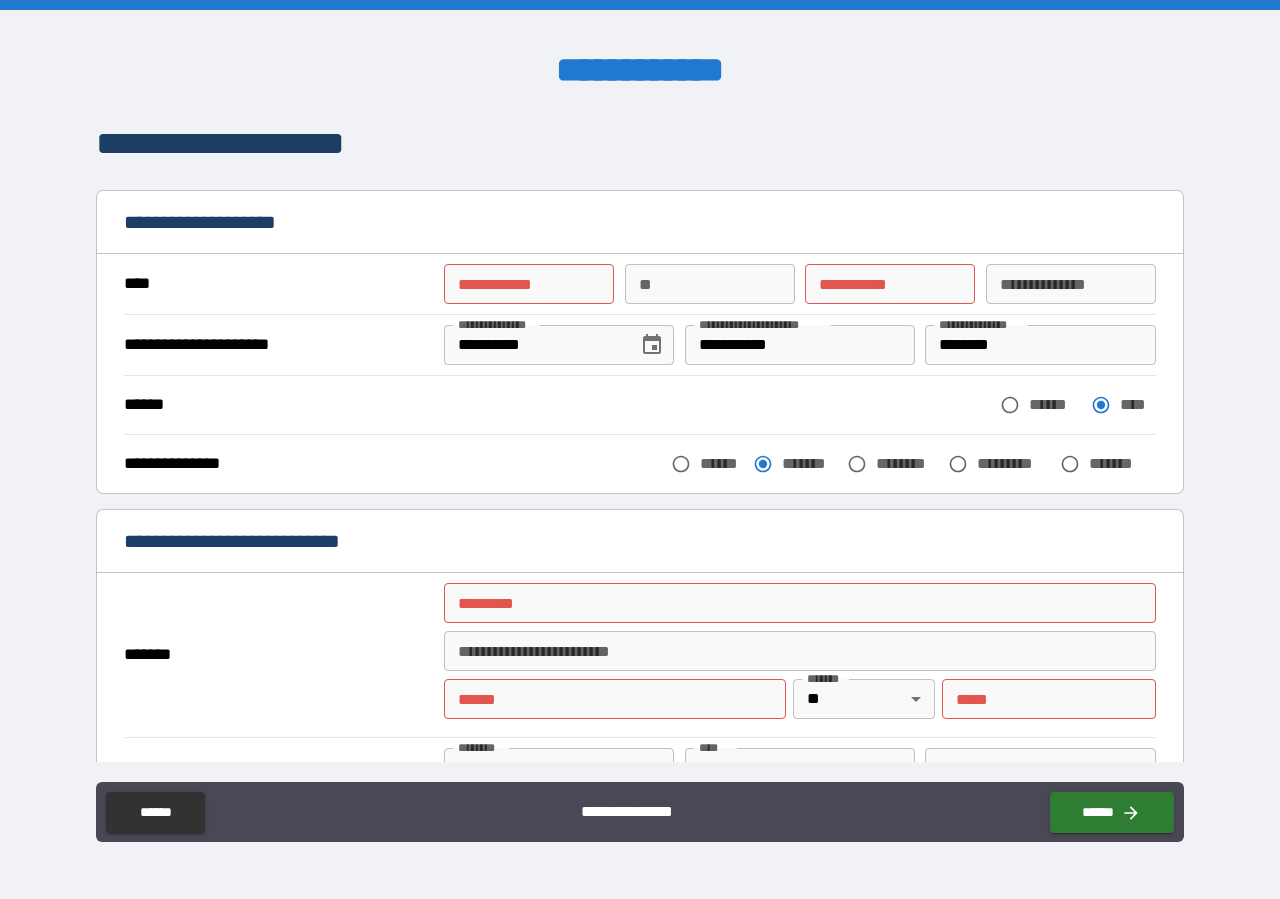 click on "**********" at bounding box center [529, 284] 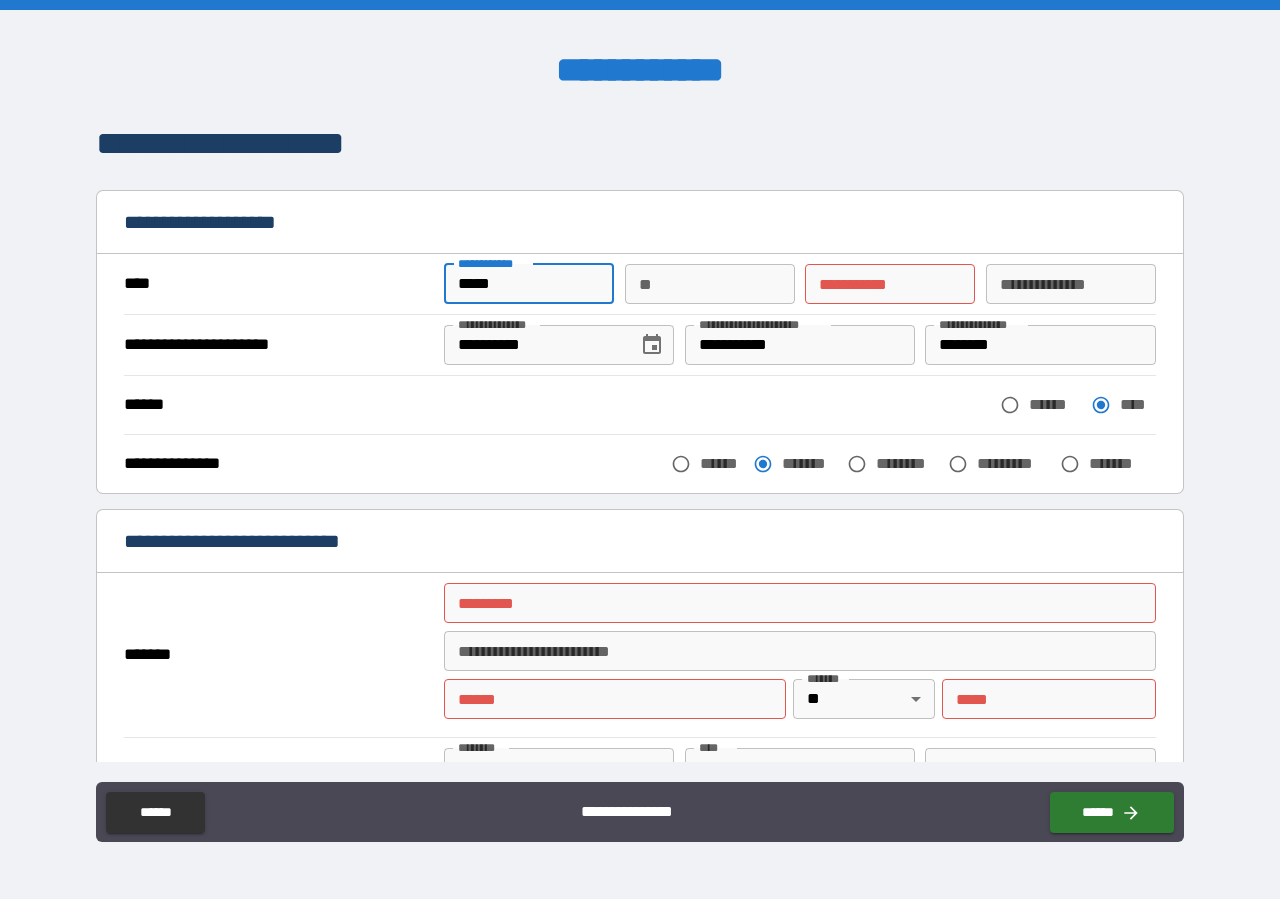 type on "*****" 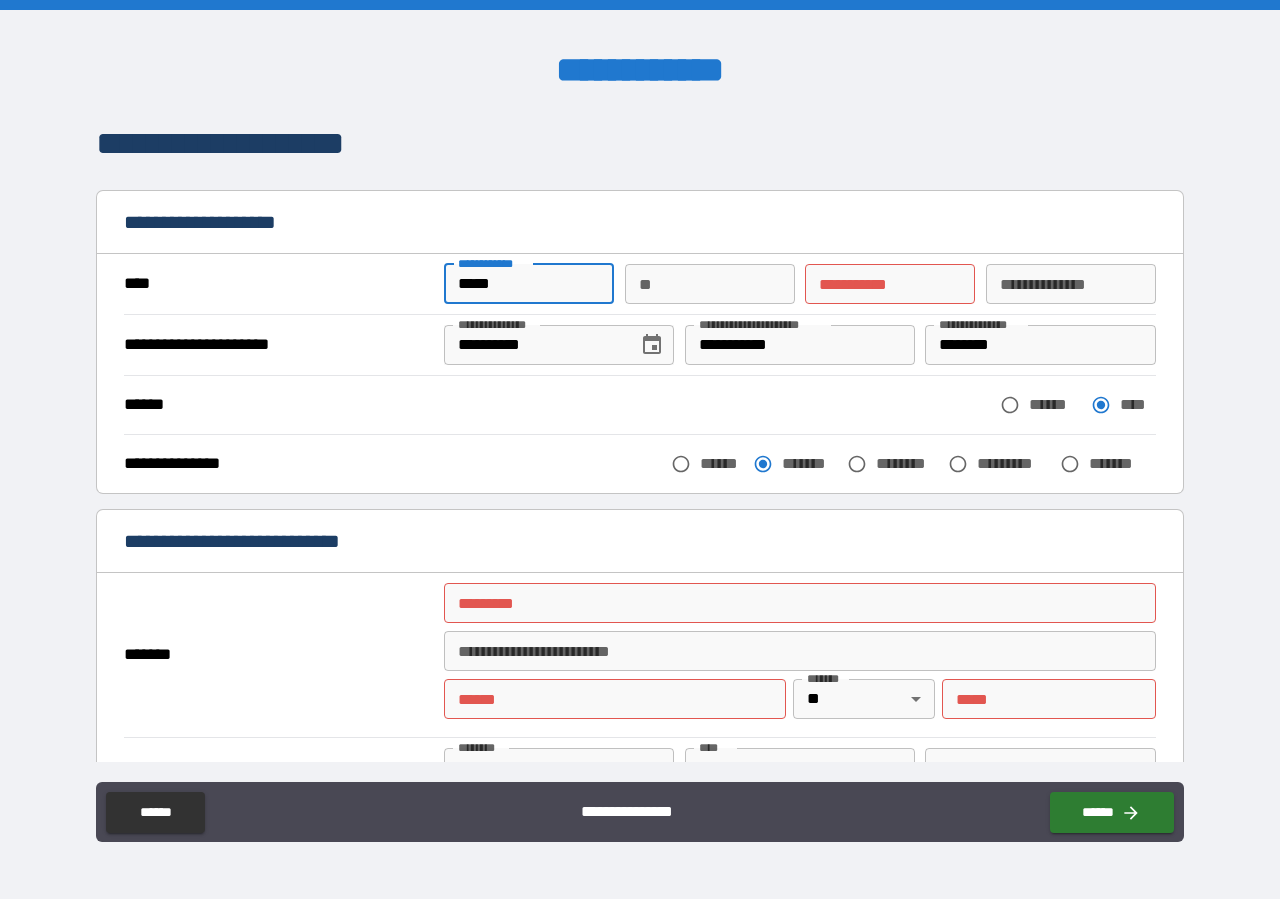 type on "*" 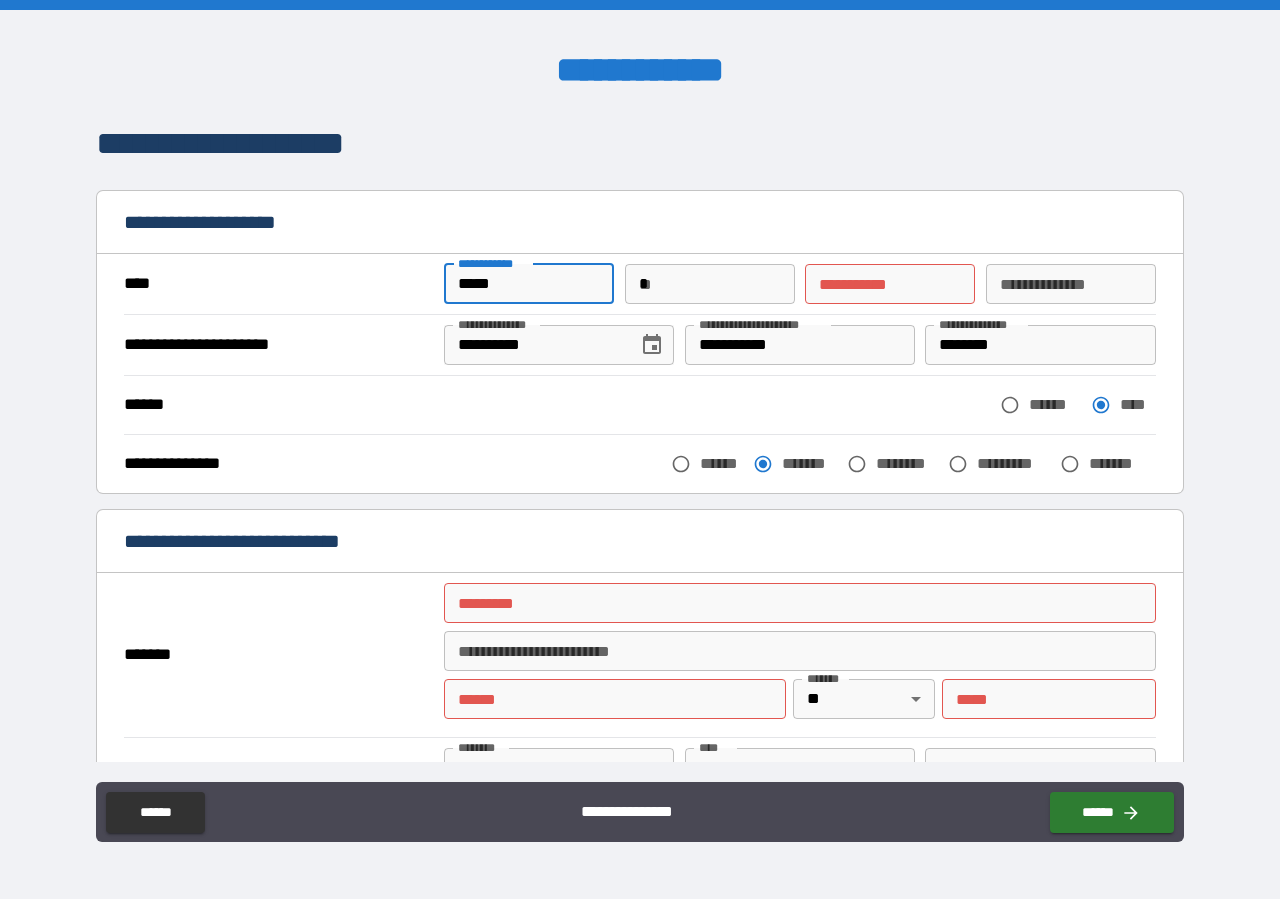 type on "*****" 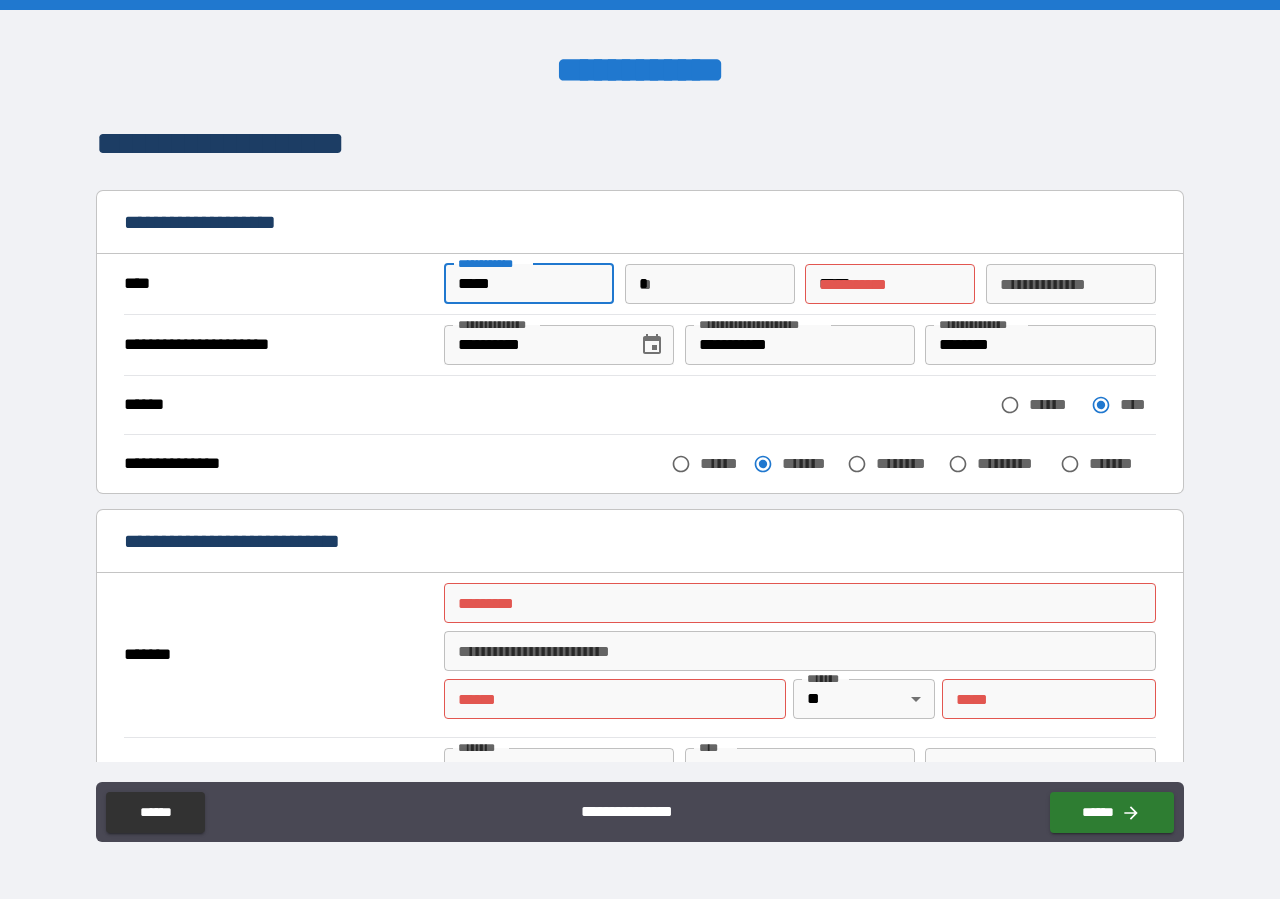 type on "**********" 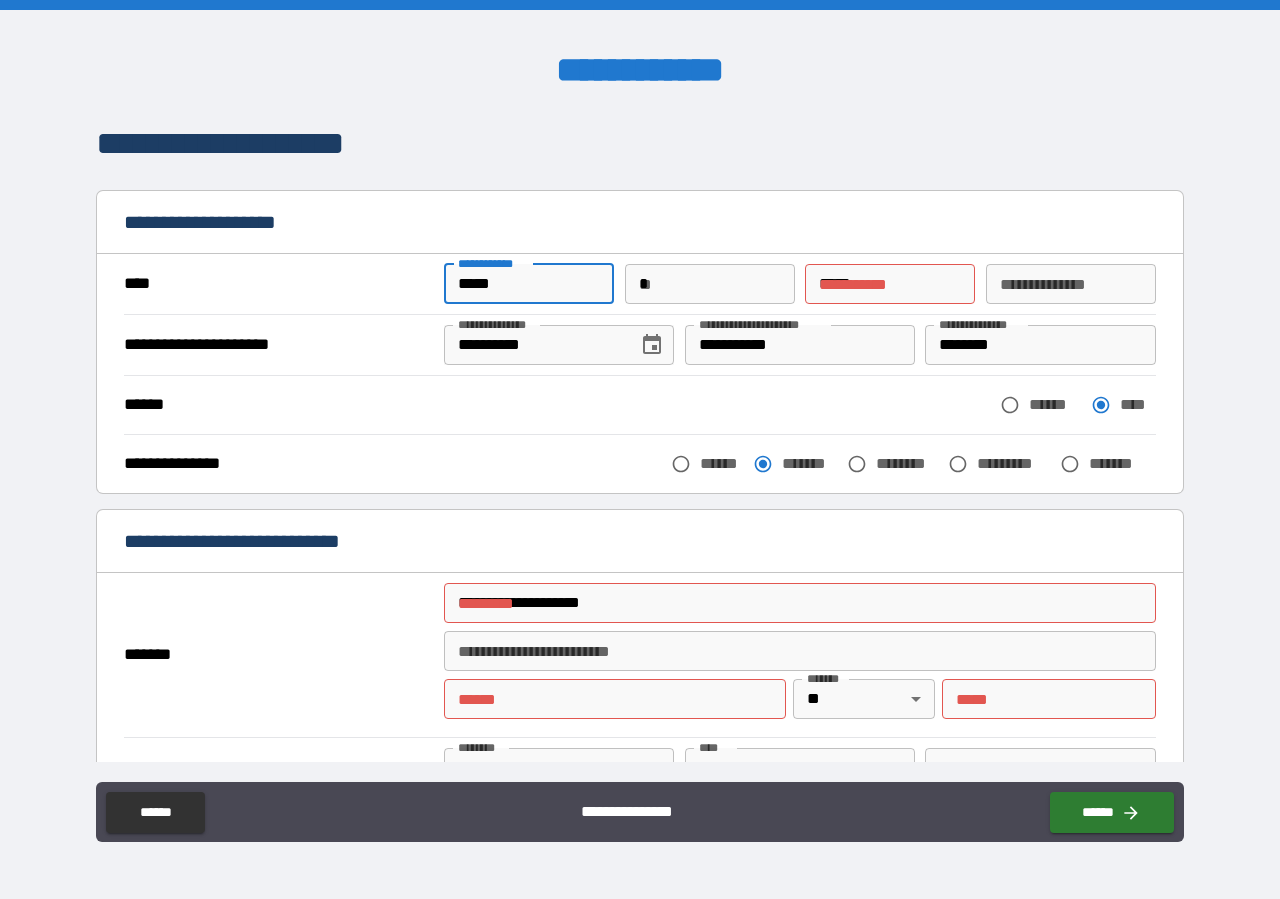 type on "**********" 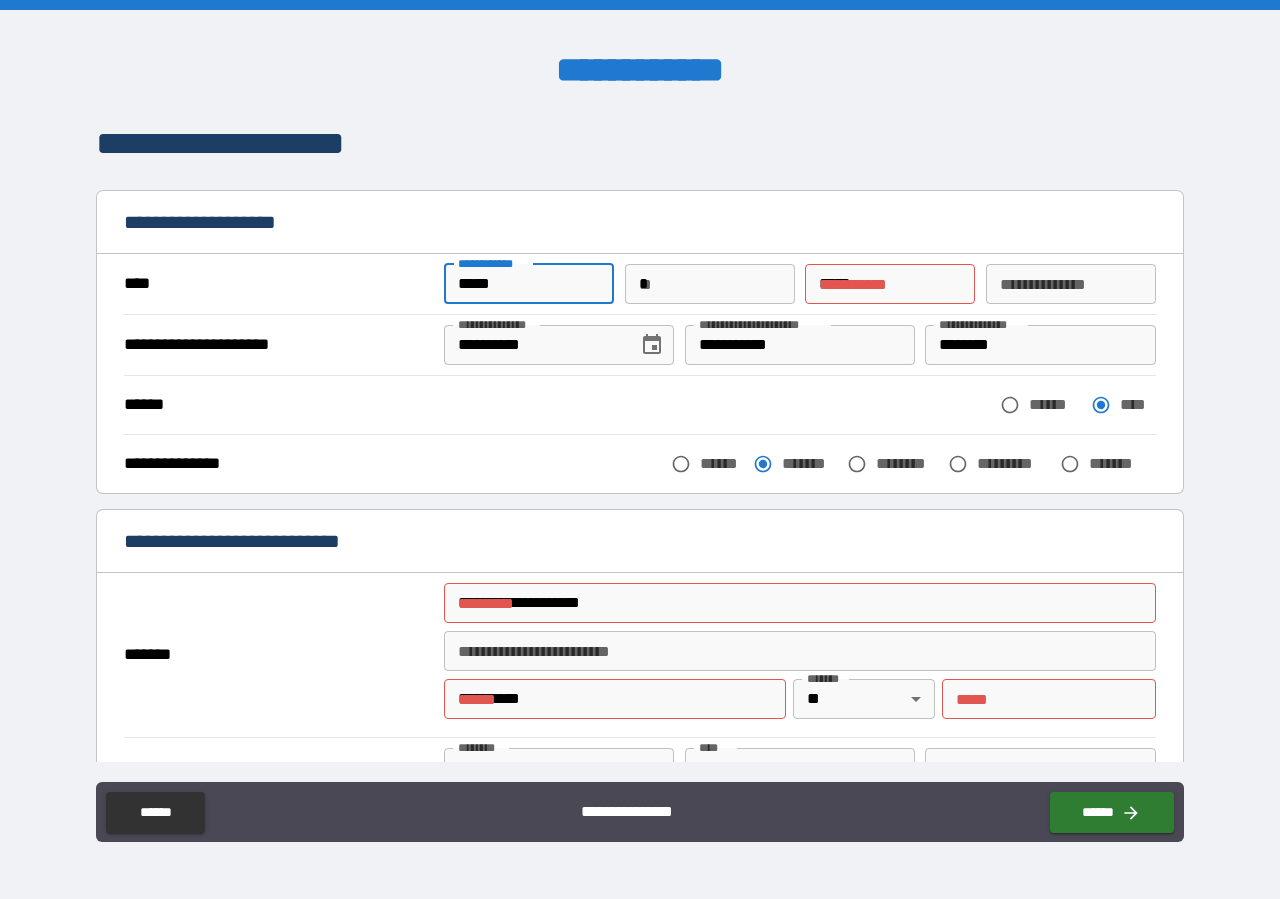 type on "*****" 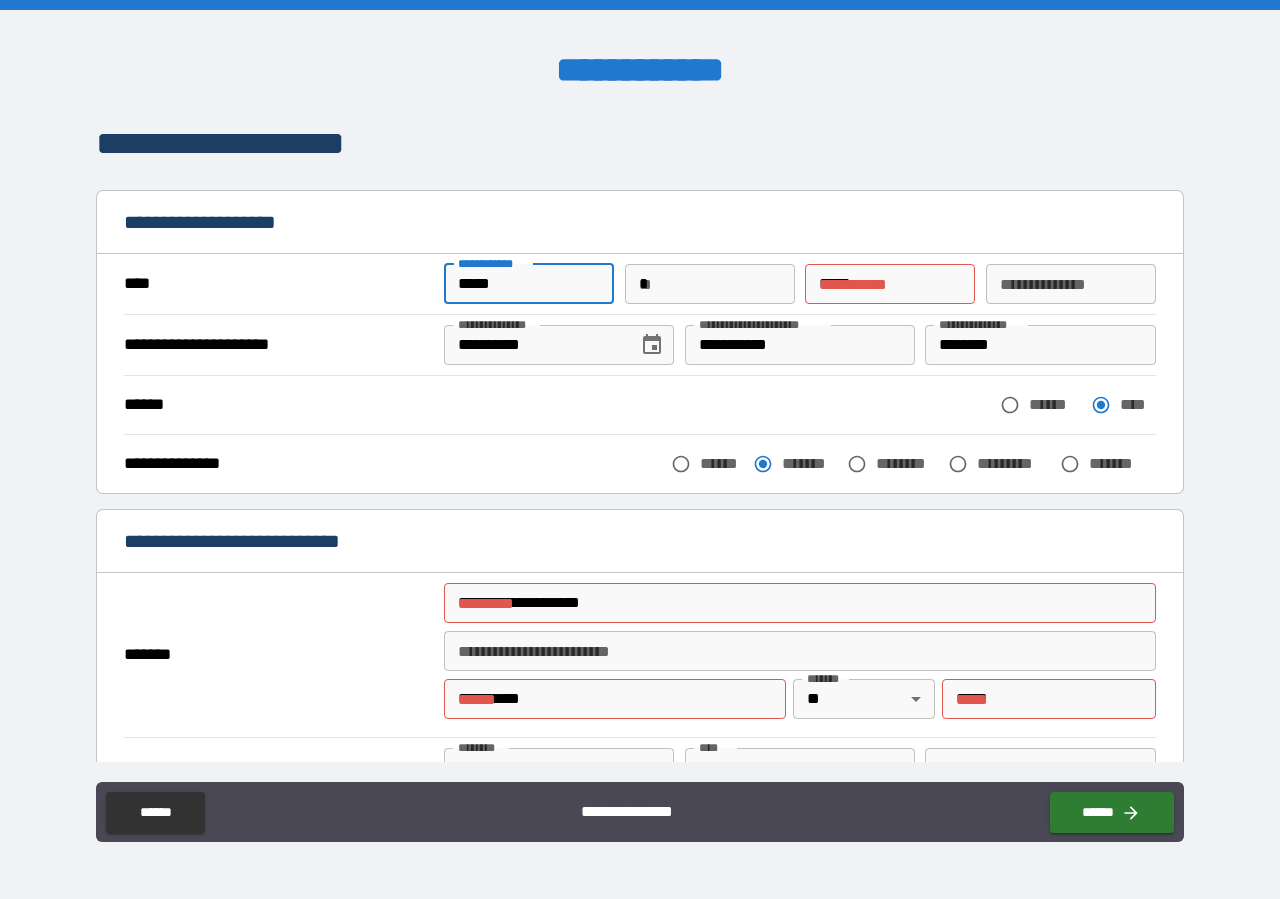 type on "***" 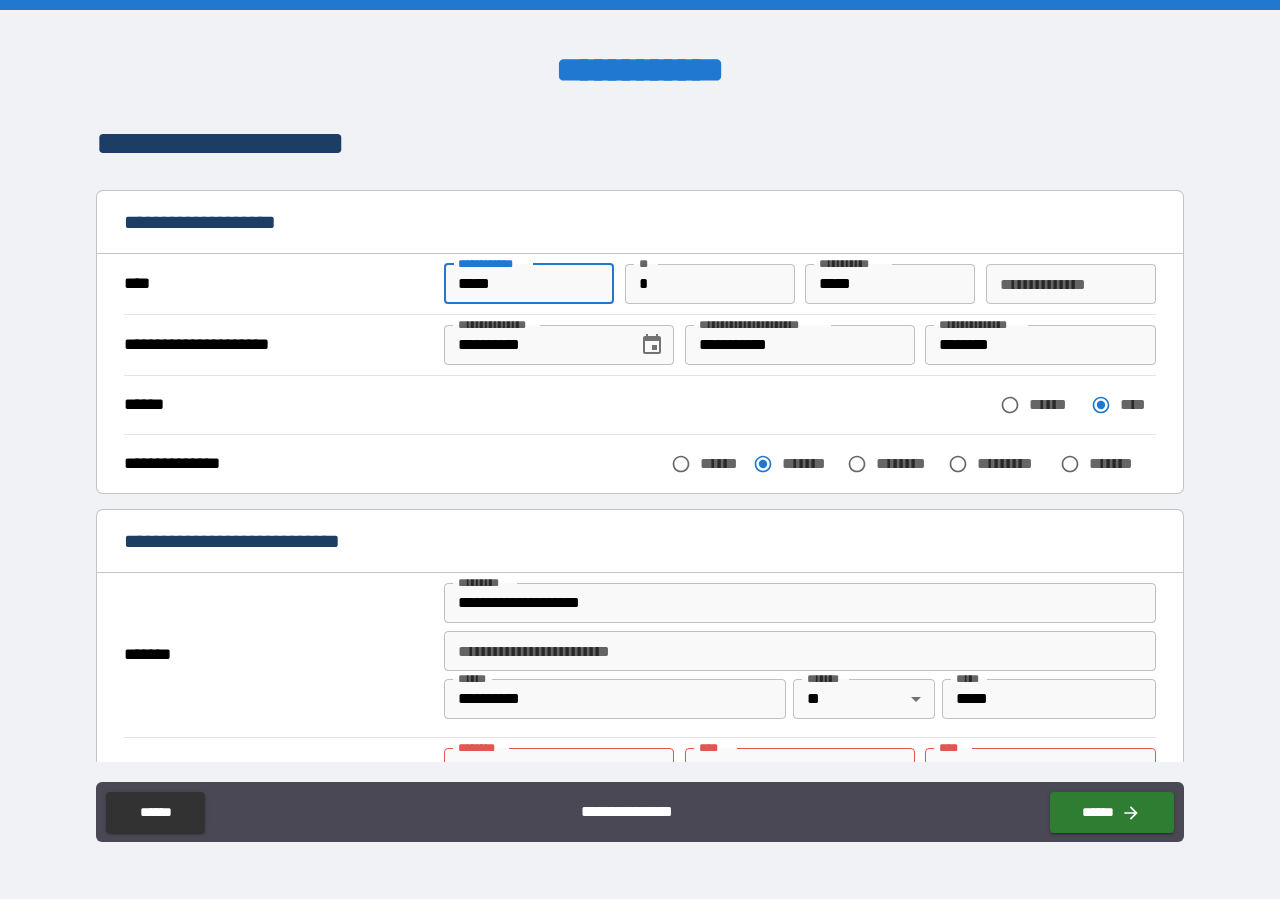 type on "*****" 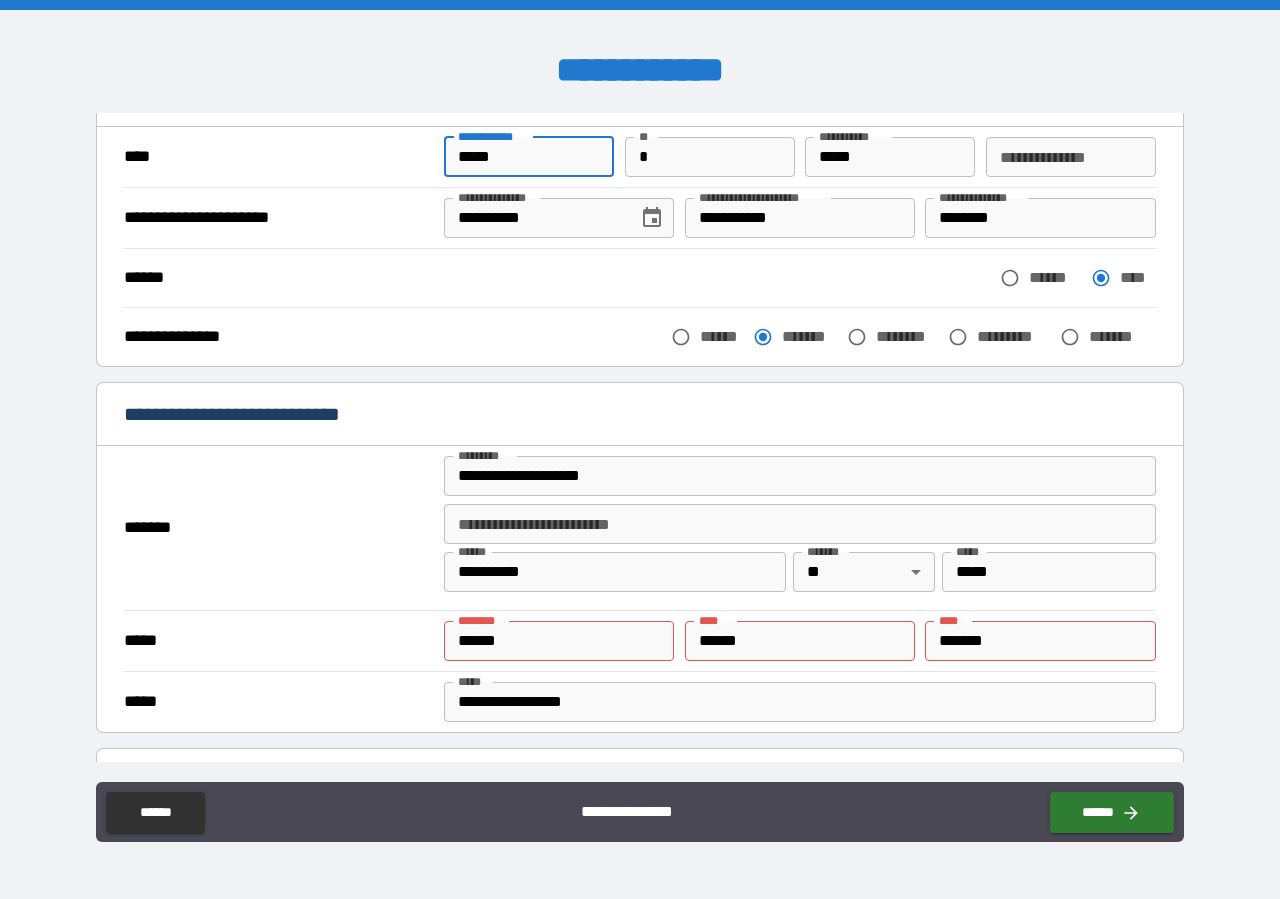 scroll, scrollTop: 228, scrollLeft: 0, axis: vertical 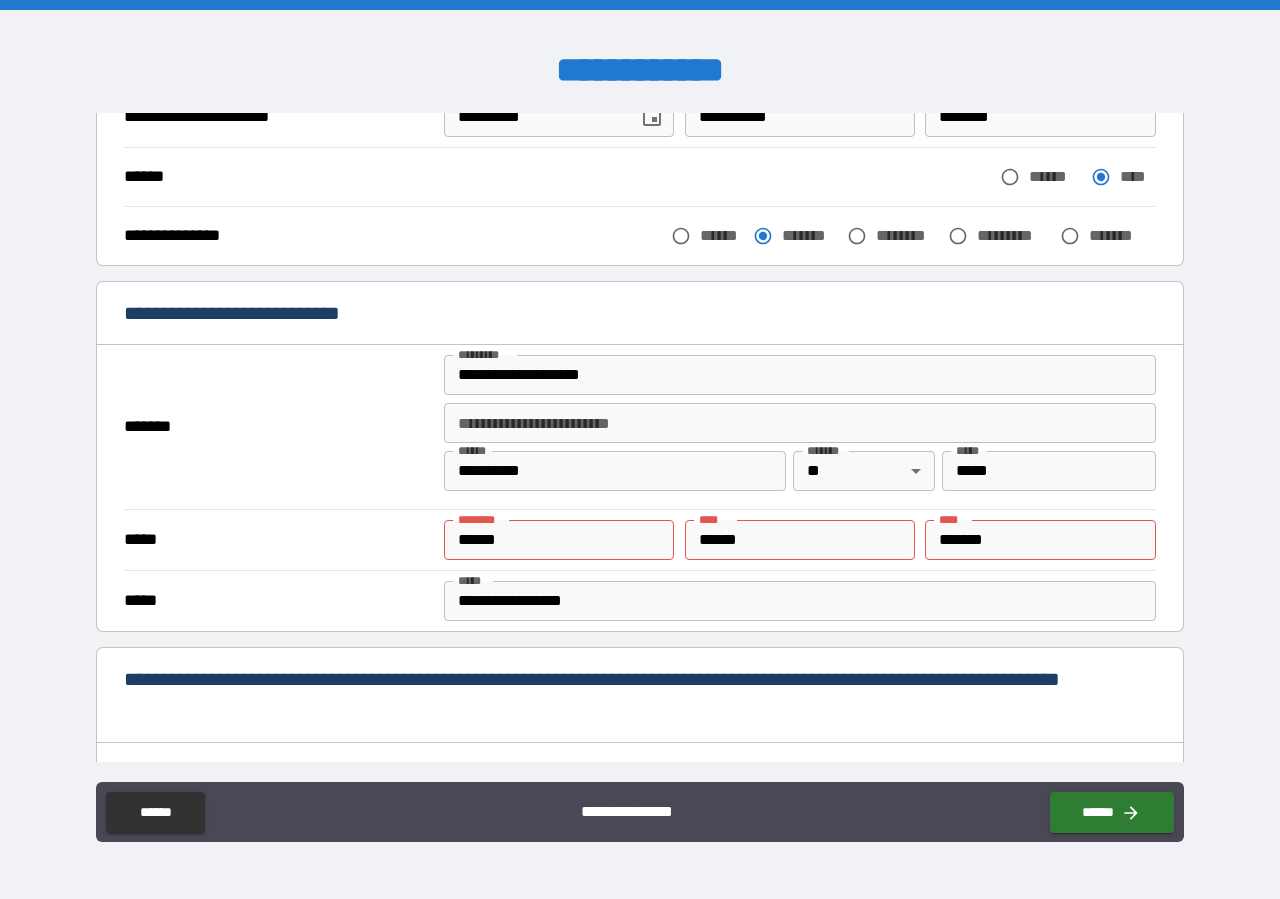 click on "*****" at bounding box center [559, 540] 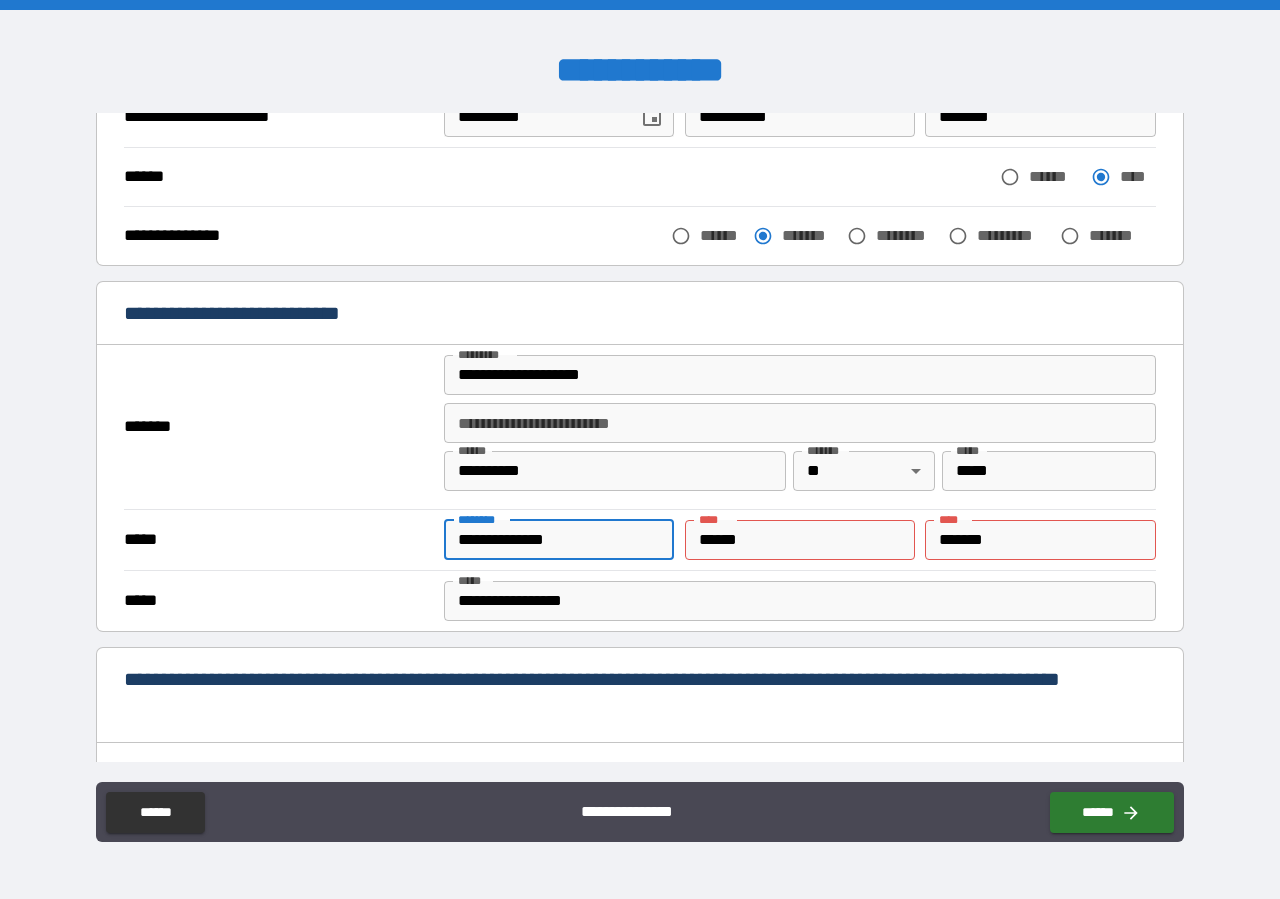 type on "**********" 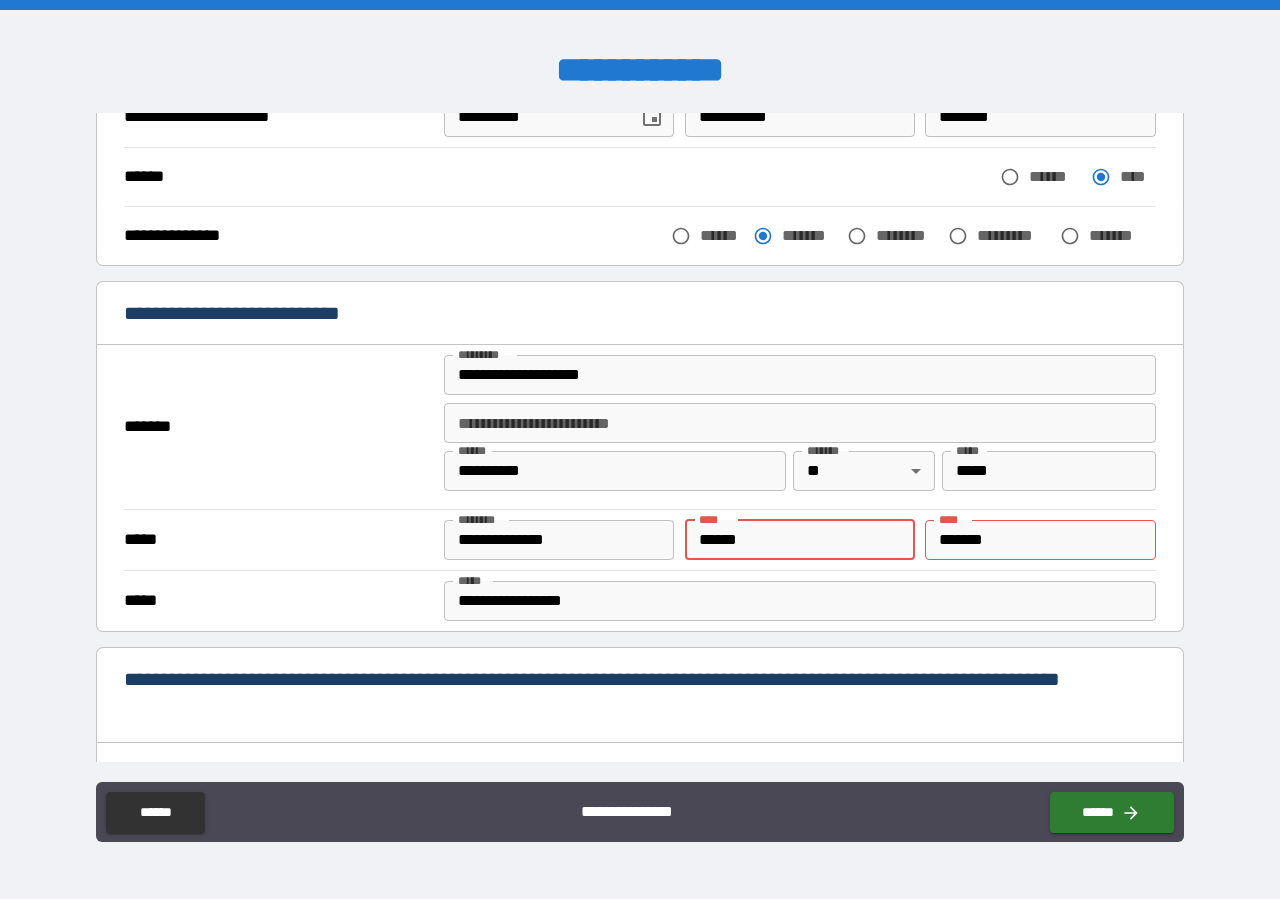 drag, startPoint x: 773, startPoint y: 550, endPoint x: 541, endPoint y: 519, distance: 234.06195 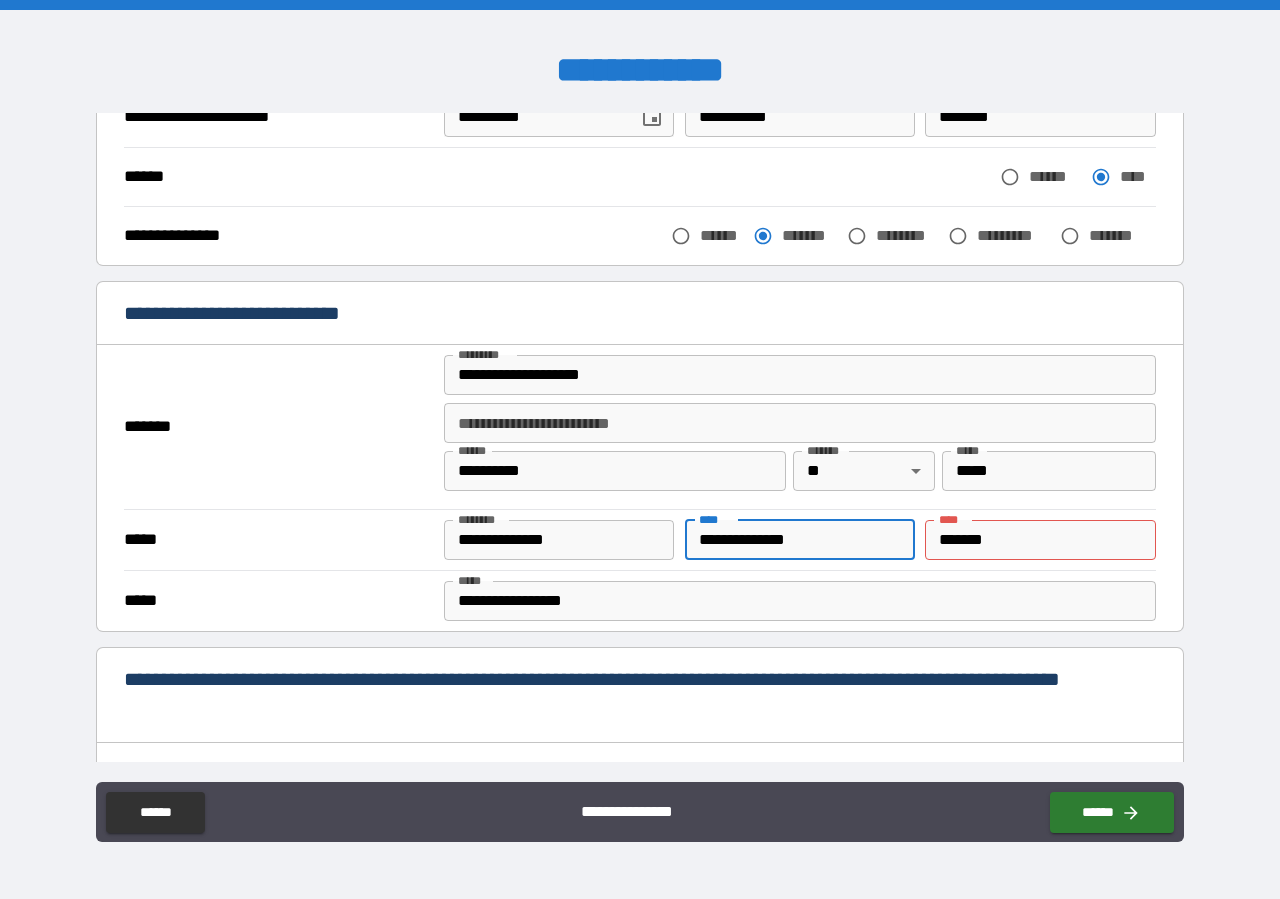 type on "**********" 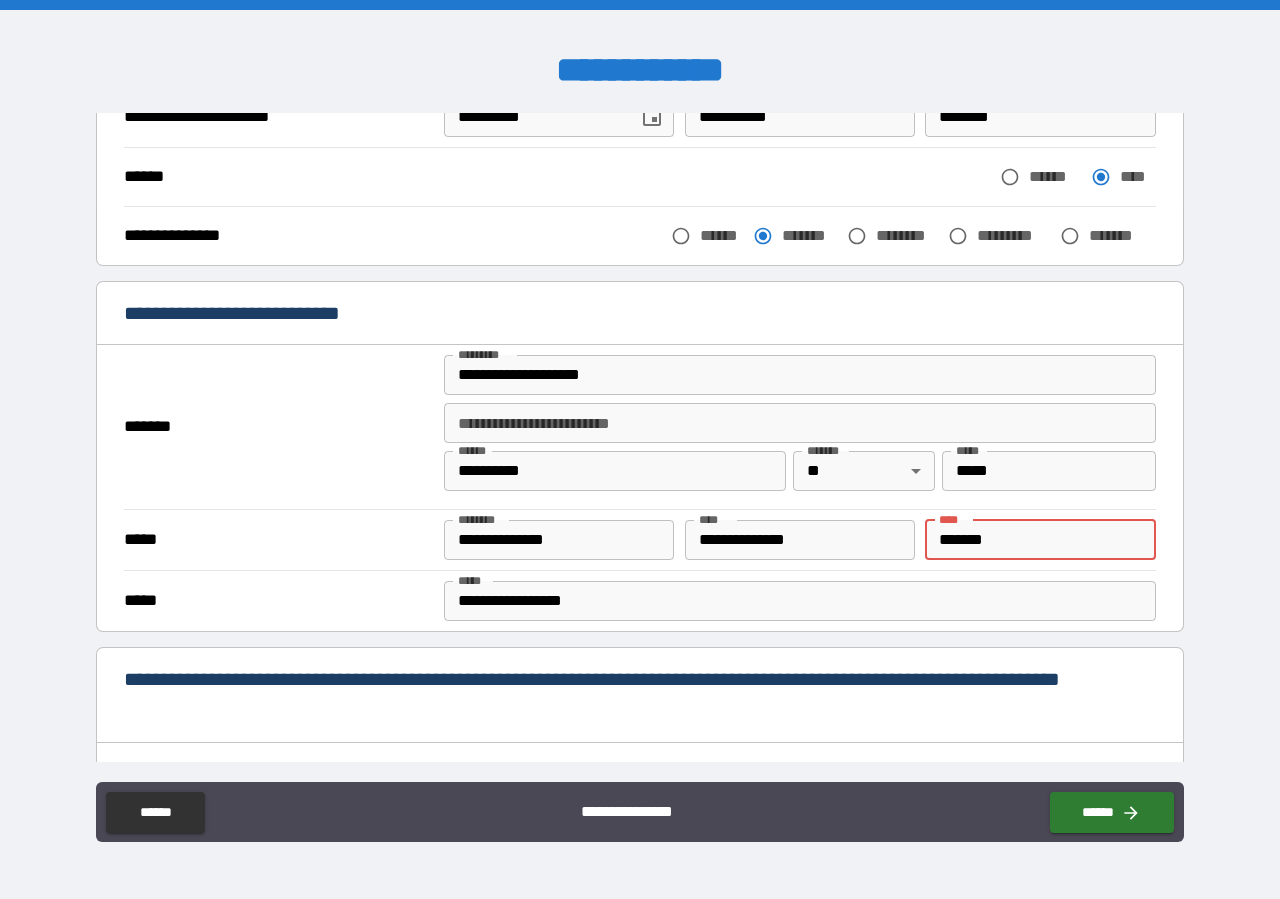 drag, startPoint x: 1001, startPoint y: 546, endPoint x: 829, endPoint y: 560, distance: 172.56883 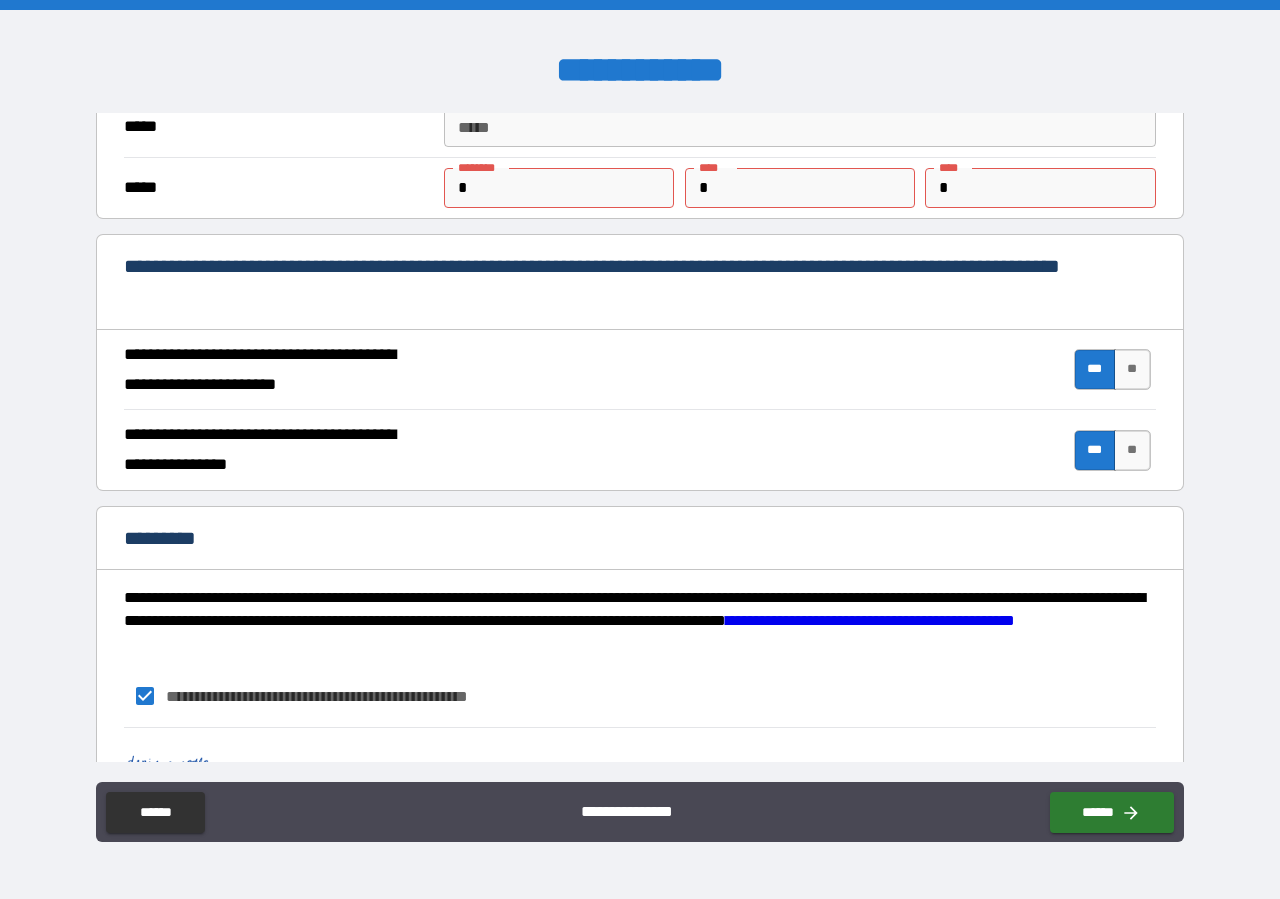 scroll, scrollTop: 1814, scrollLeft: 0, axis: vertical 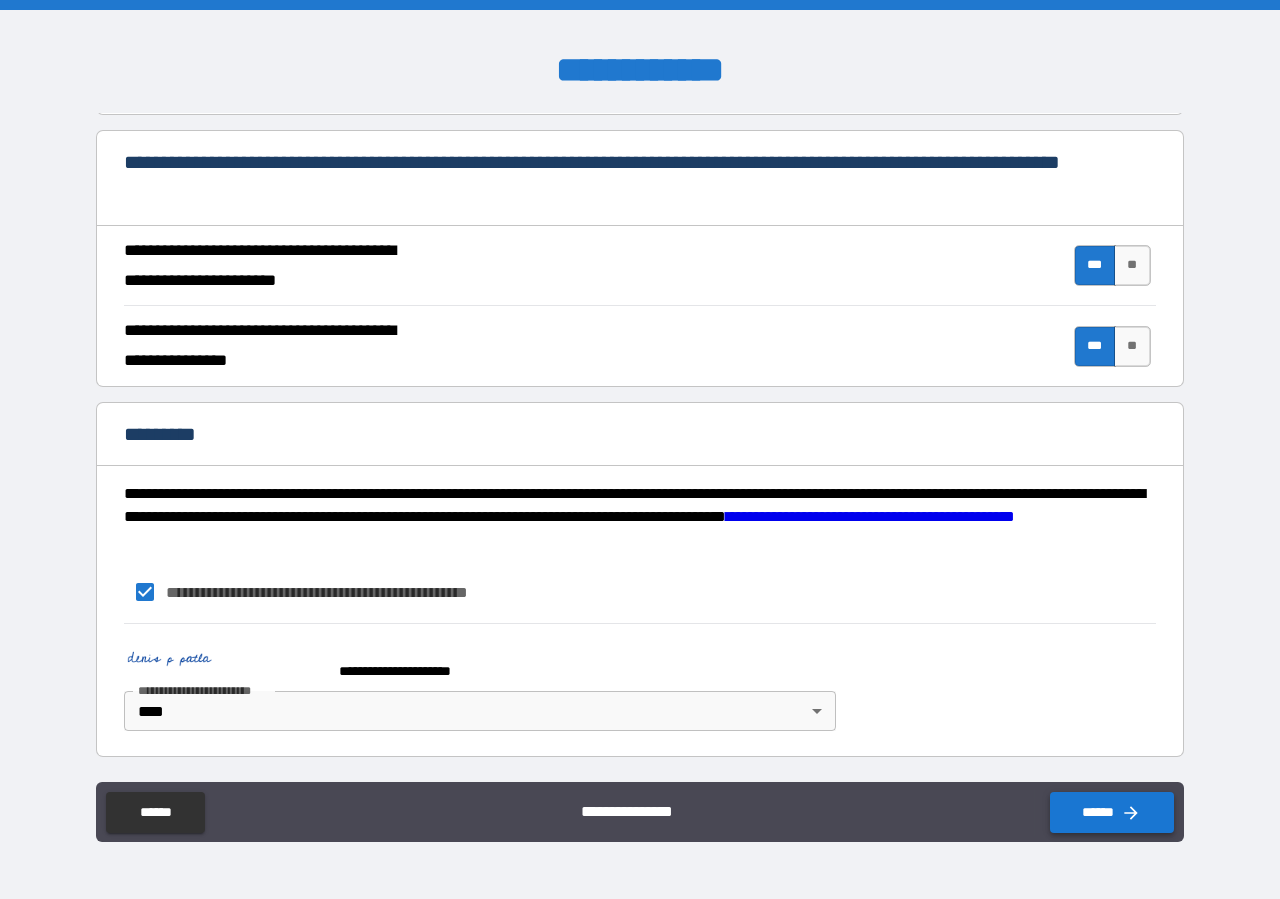 type on "*" 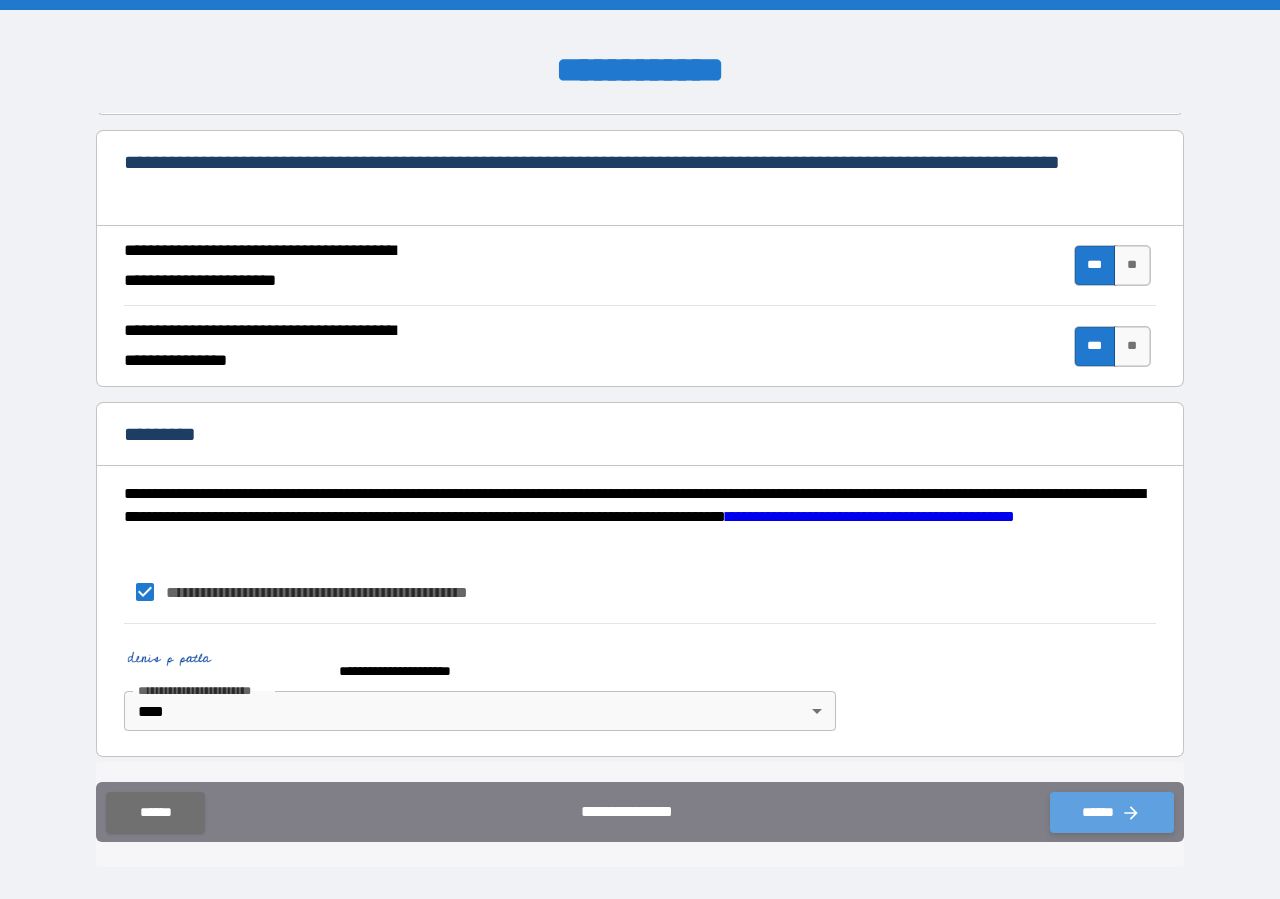 click on "******" at bounding box center [1112, 812] 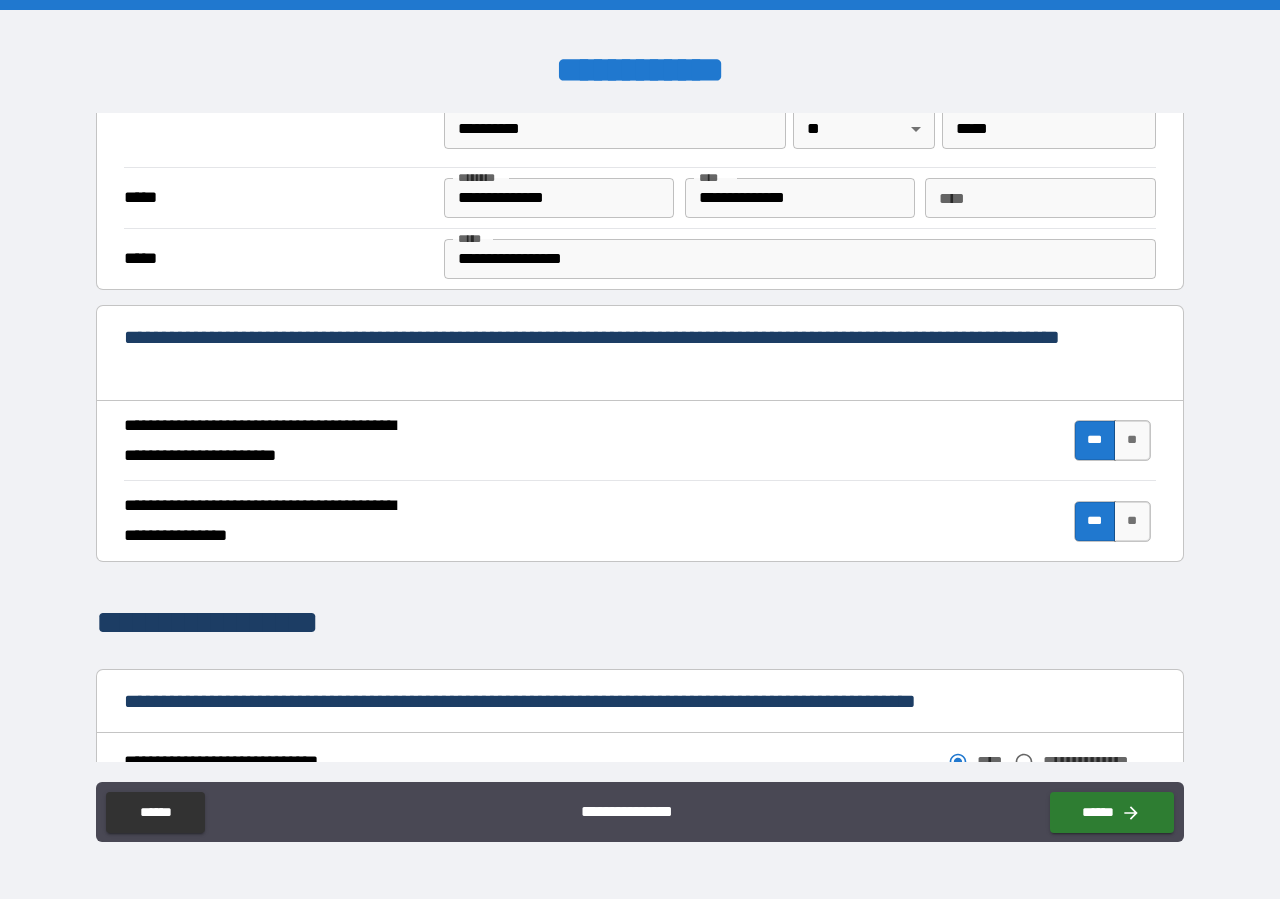 scroll, scrollTop: 1026, scrollLeft: 0, axis: vertical 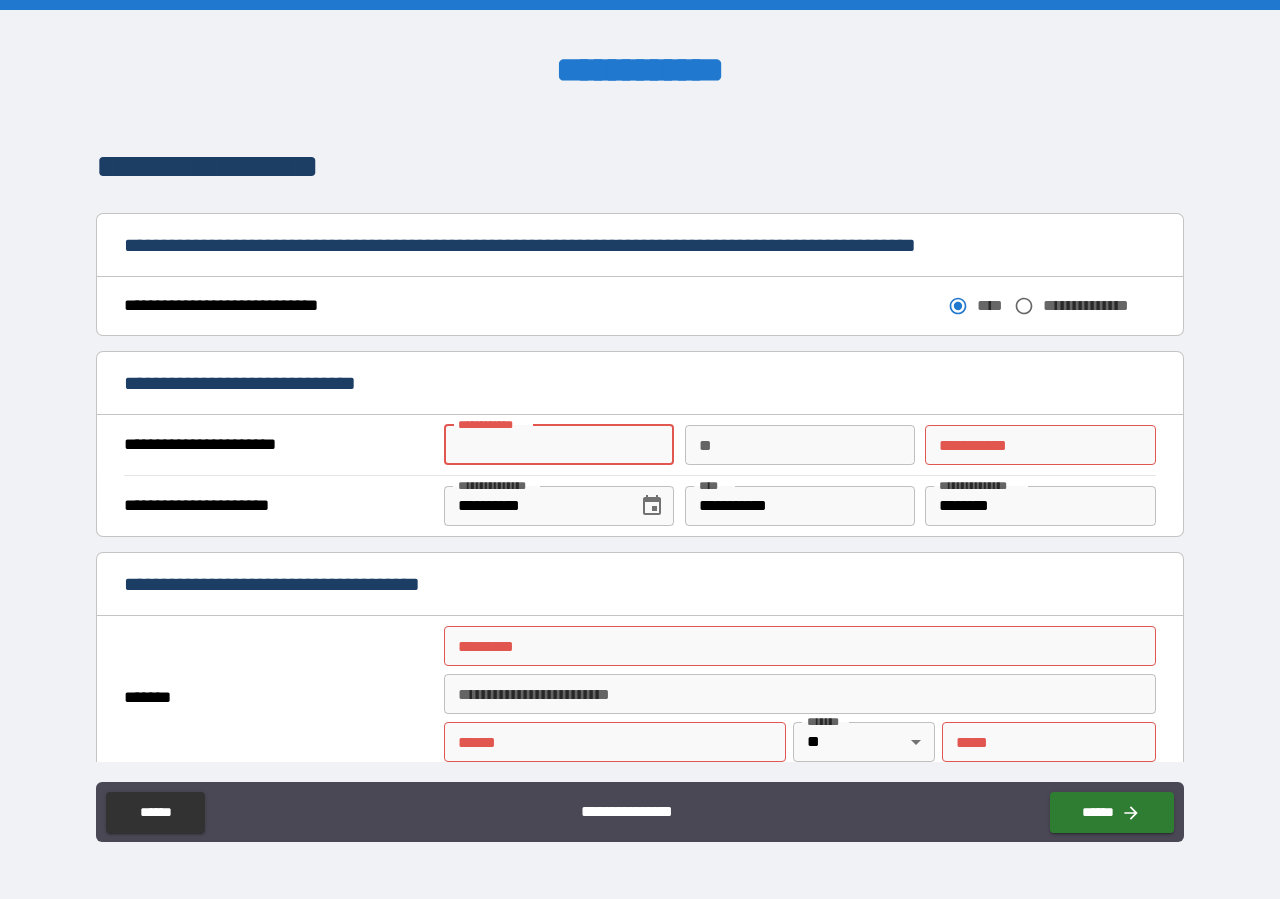 click on "**********" at bounding box center [559, 445] 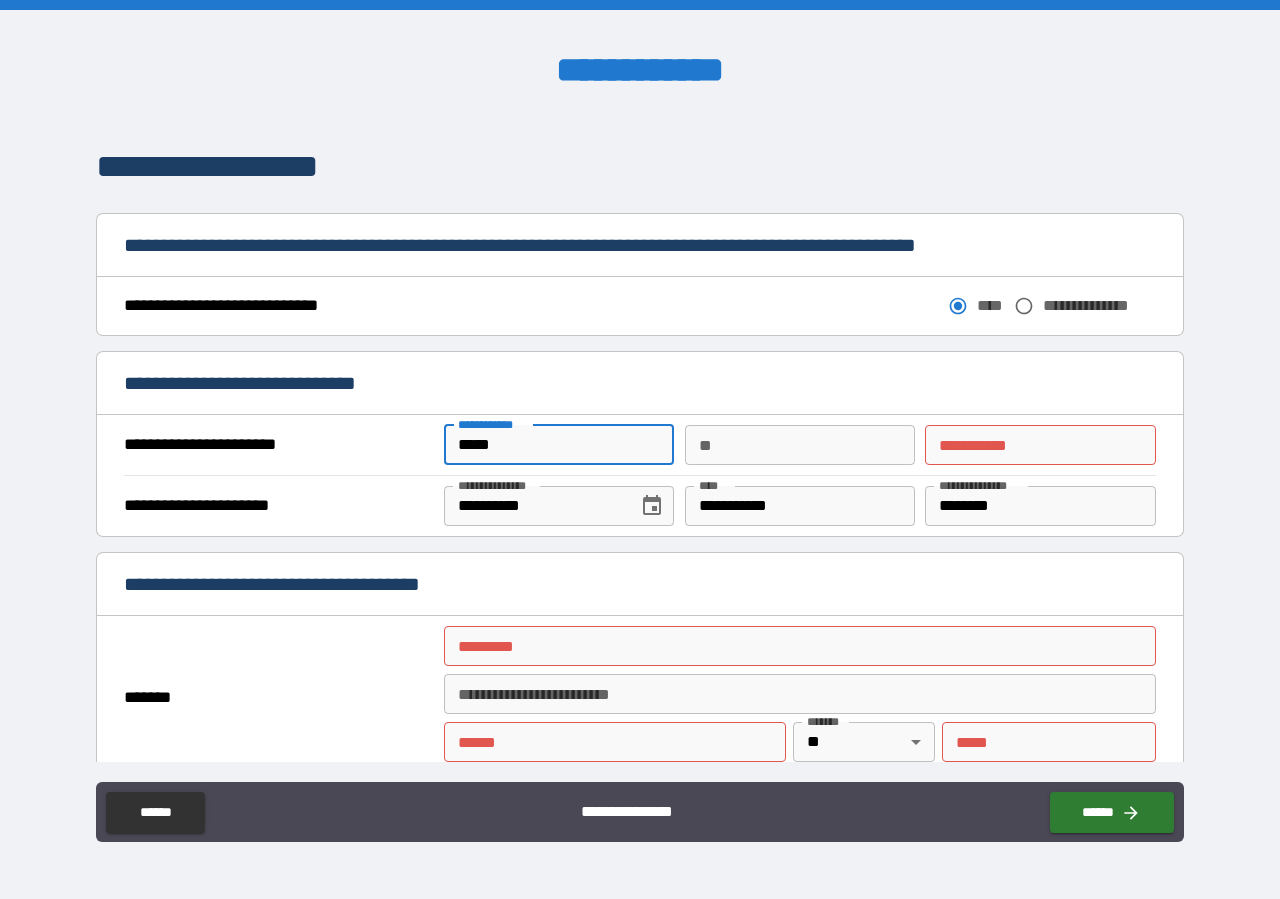 type on "*****" 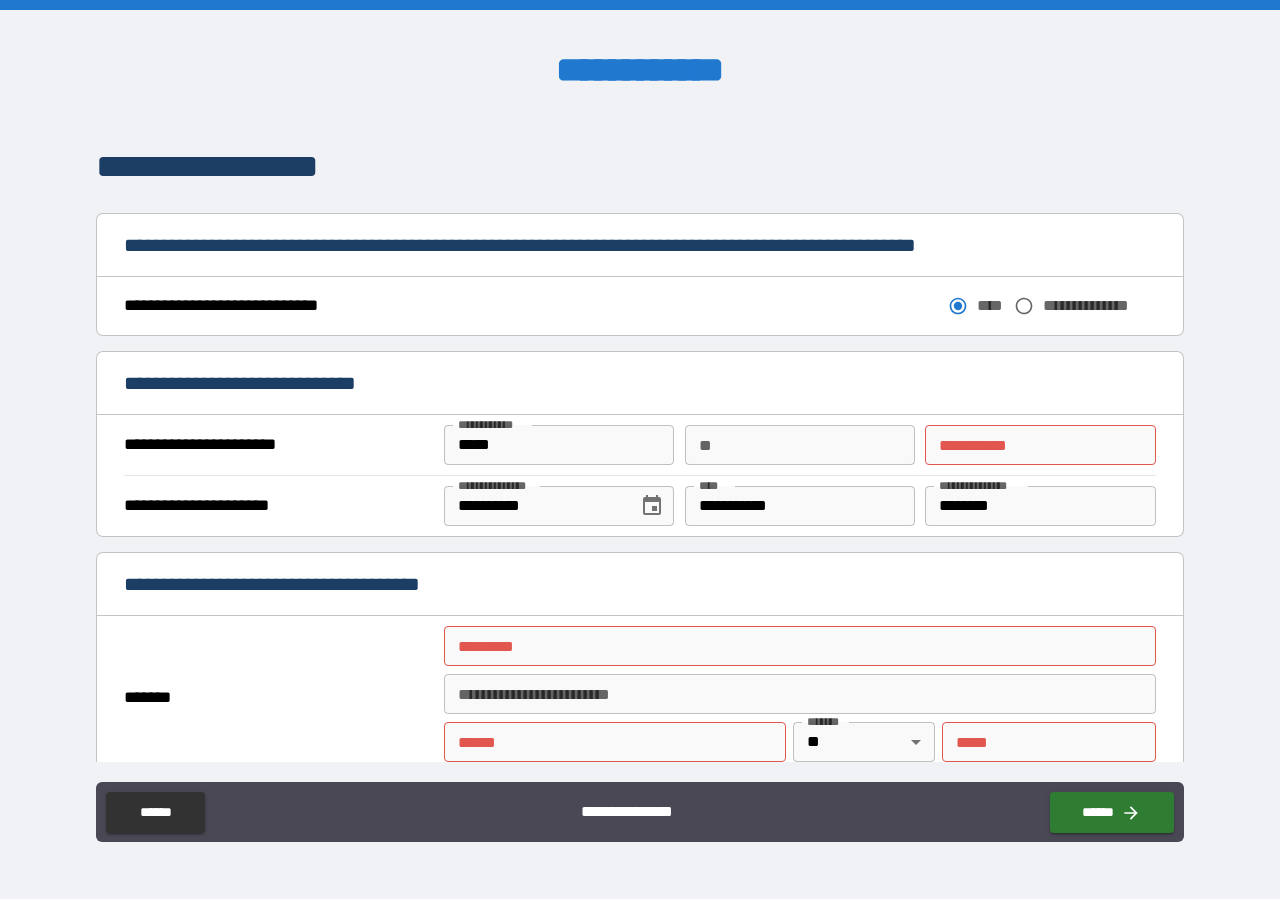 click on "**********" at bounding box center [640, 385] 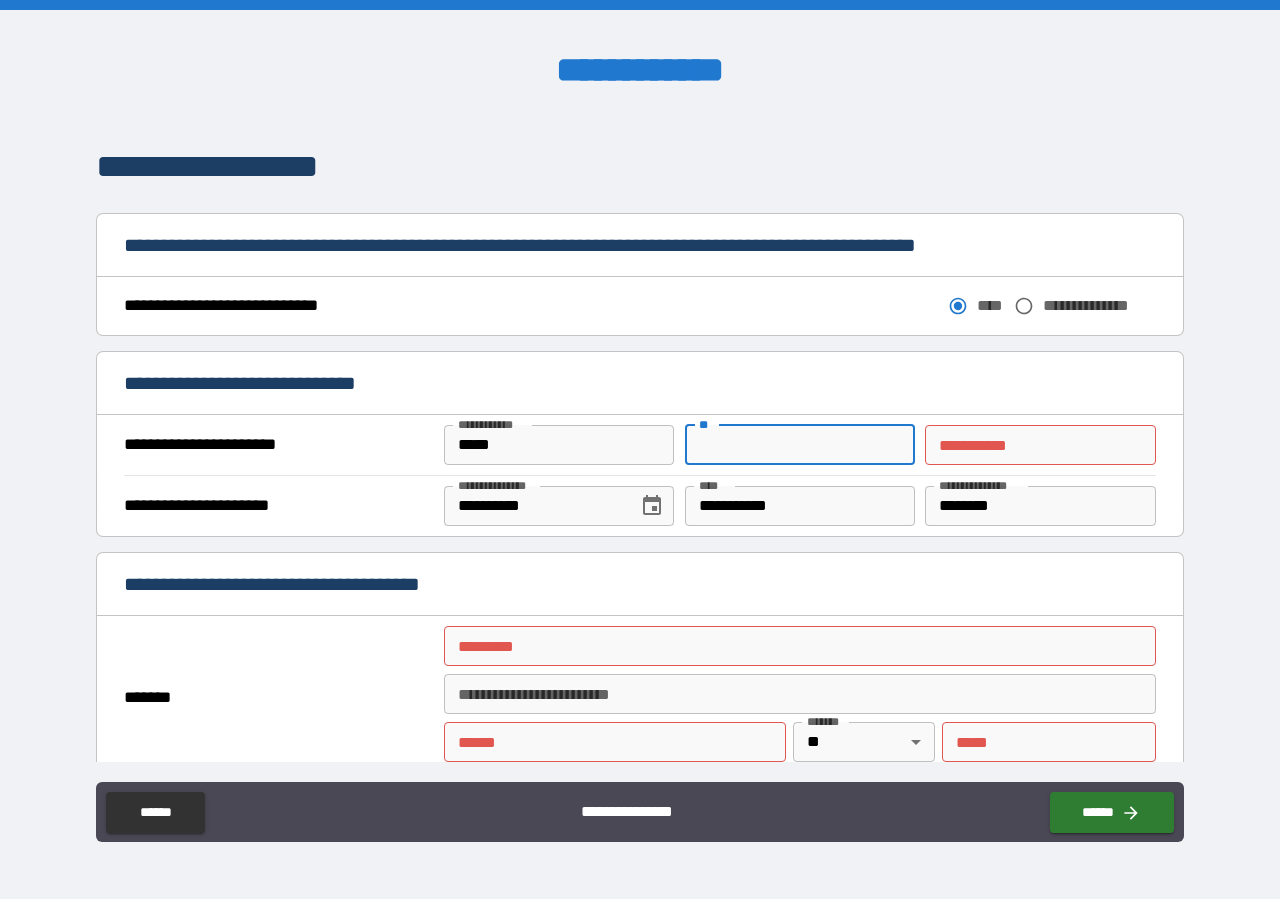 click on "**" at bounding box center (800, 445) 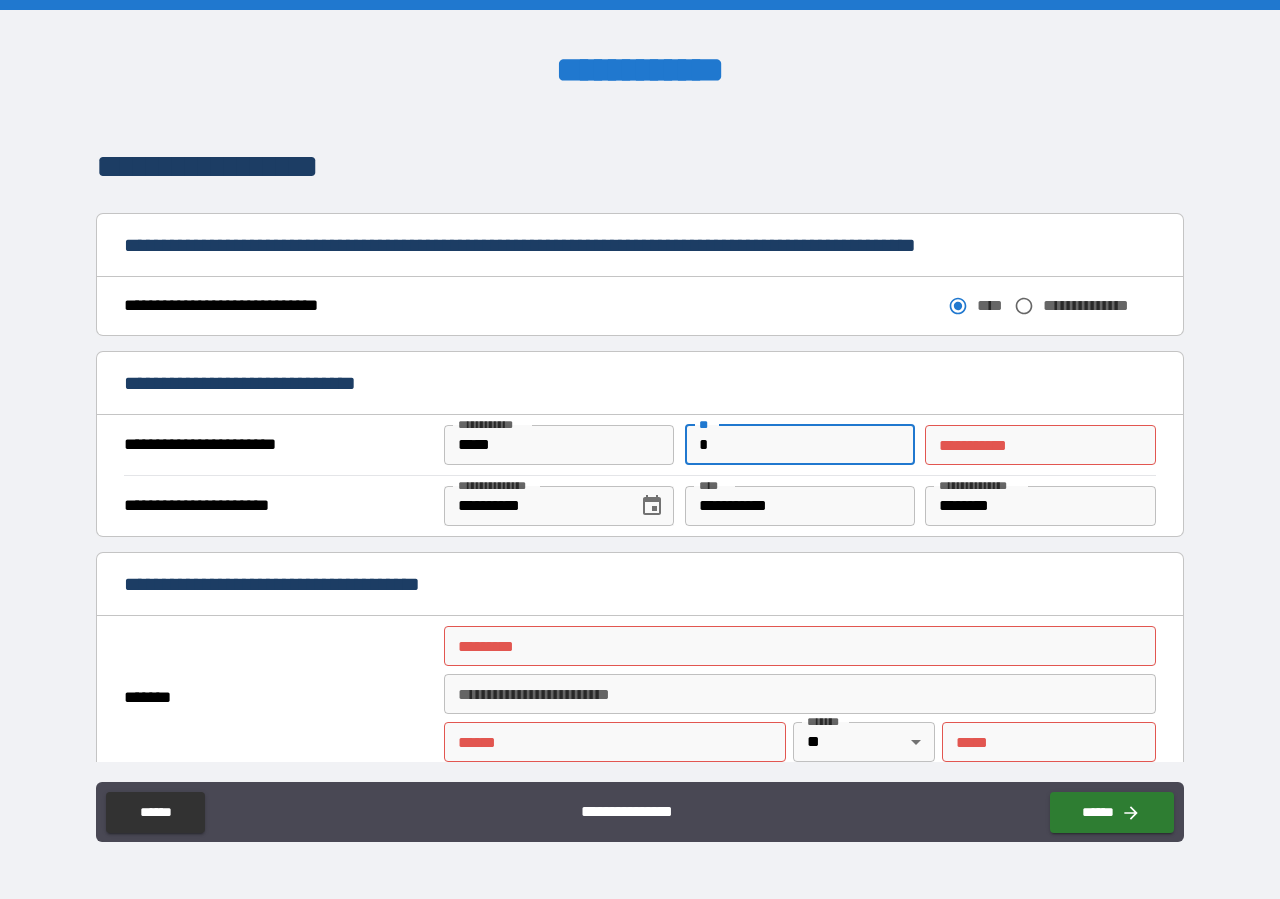 type on "*" 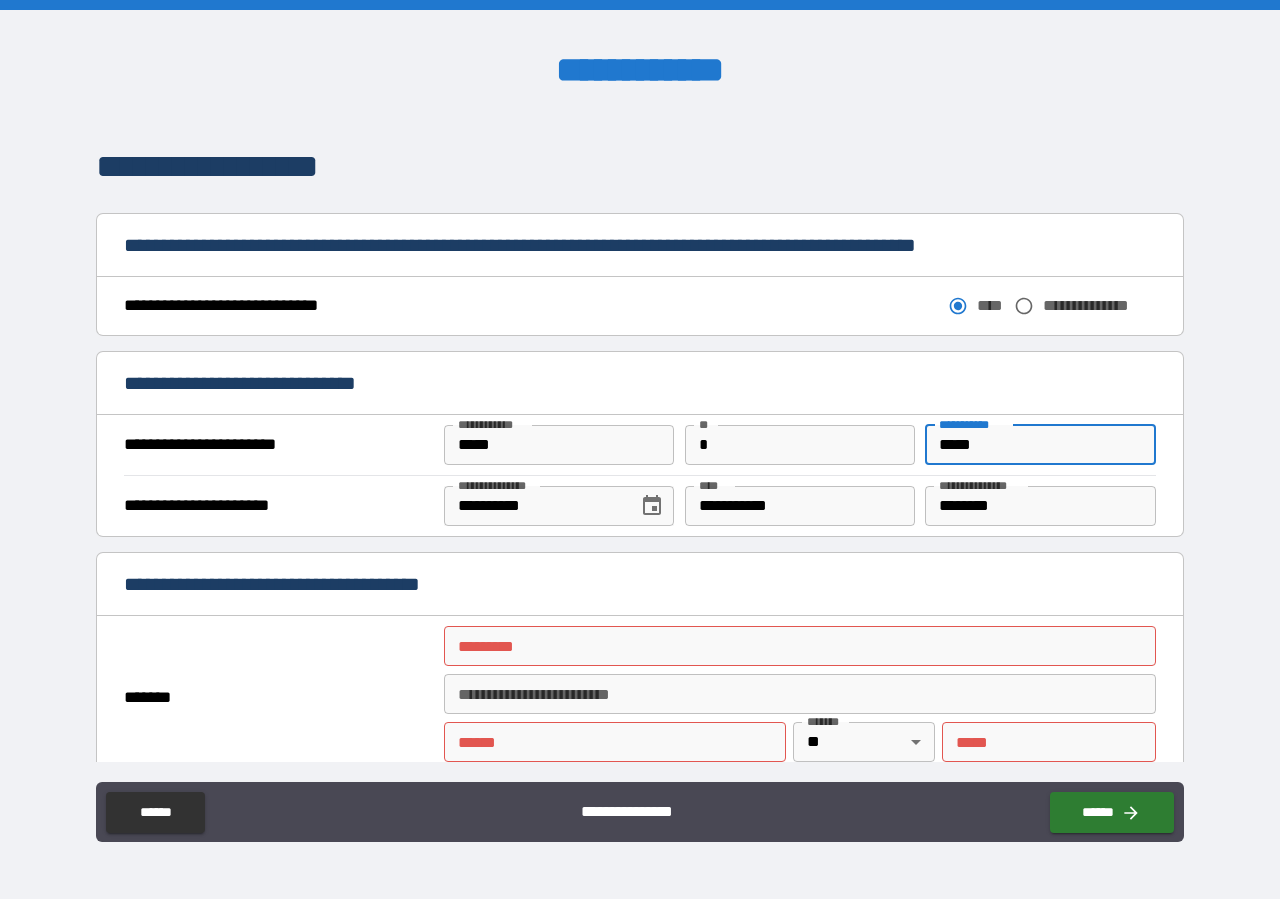type on "*****" 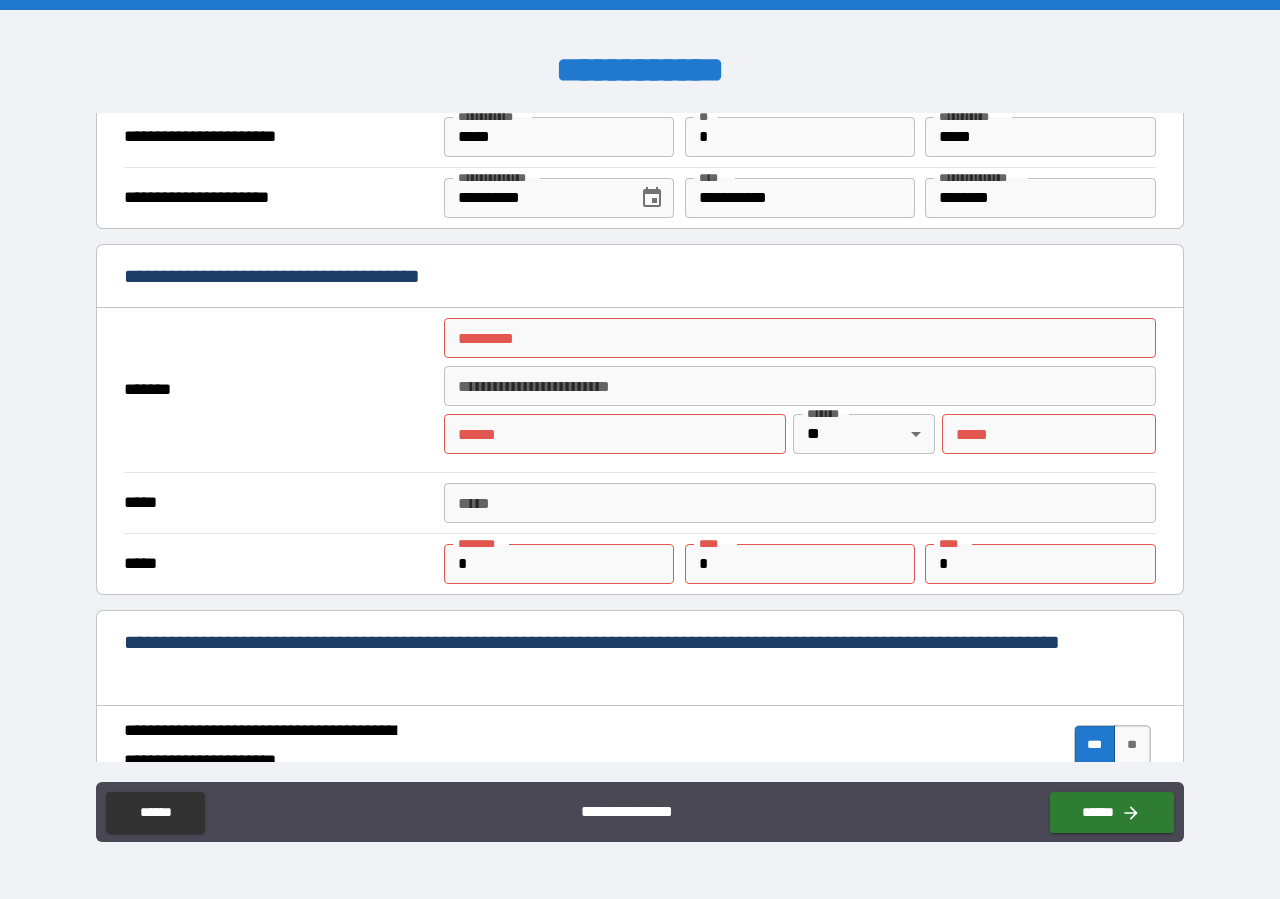 scroll, scrollTop: 1482, scrollLeft: 0, axis: vertical 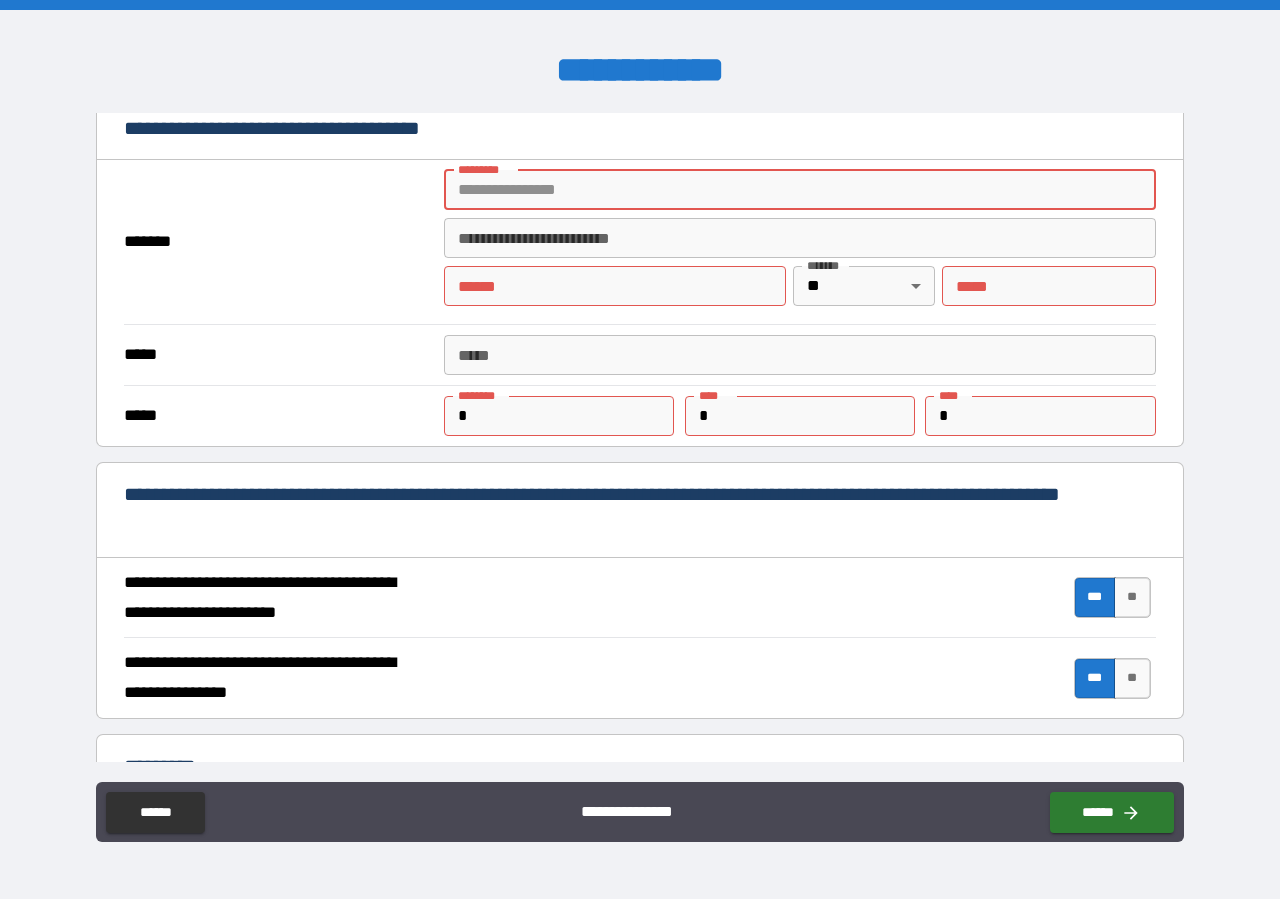 click on "*******   *" at bounding box center (800, 190) 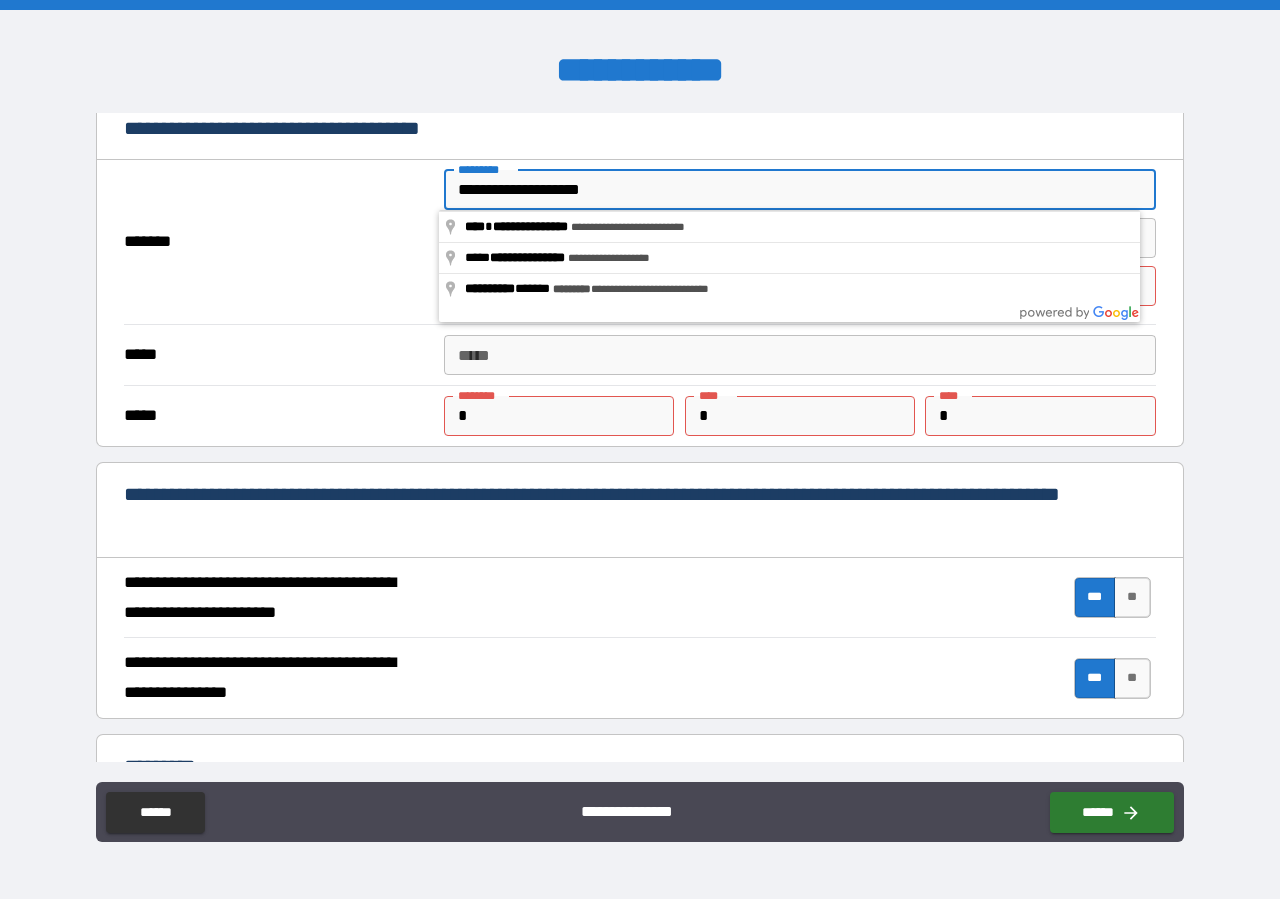 type on "**********" 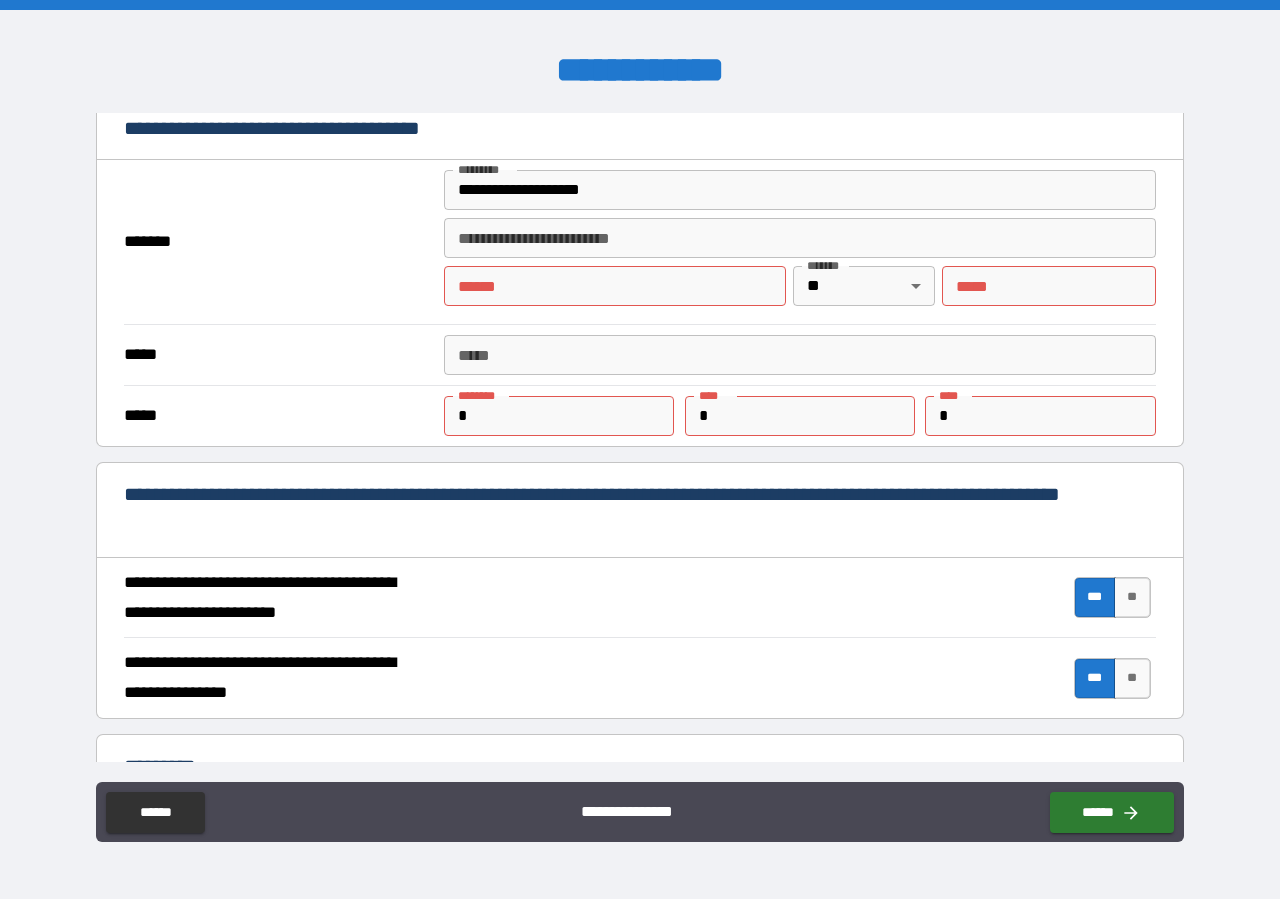 click on "**********" at bounding box center [640, 242] 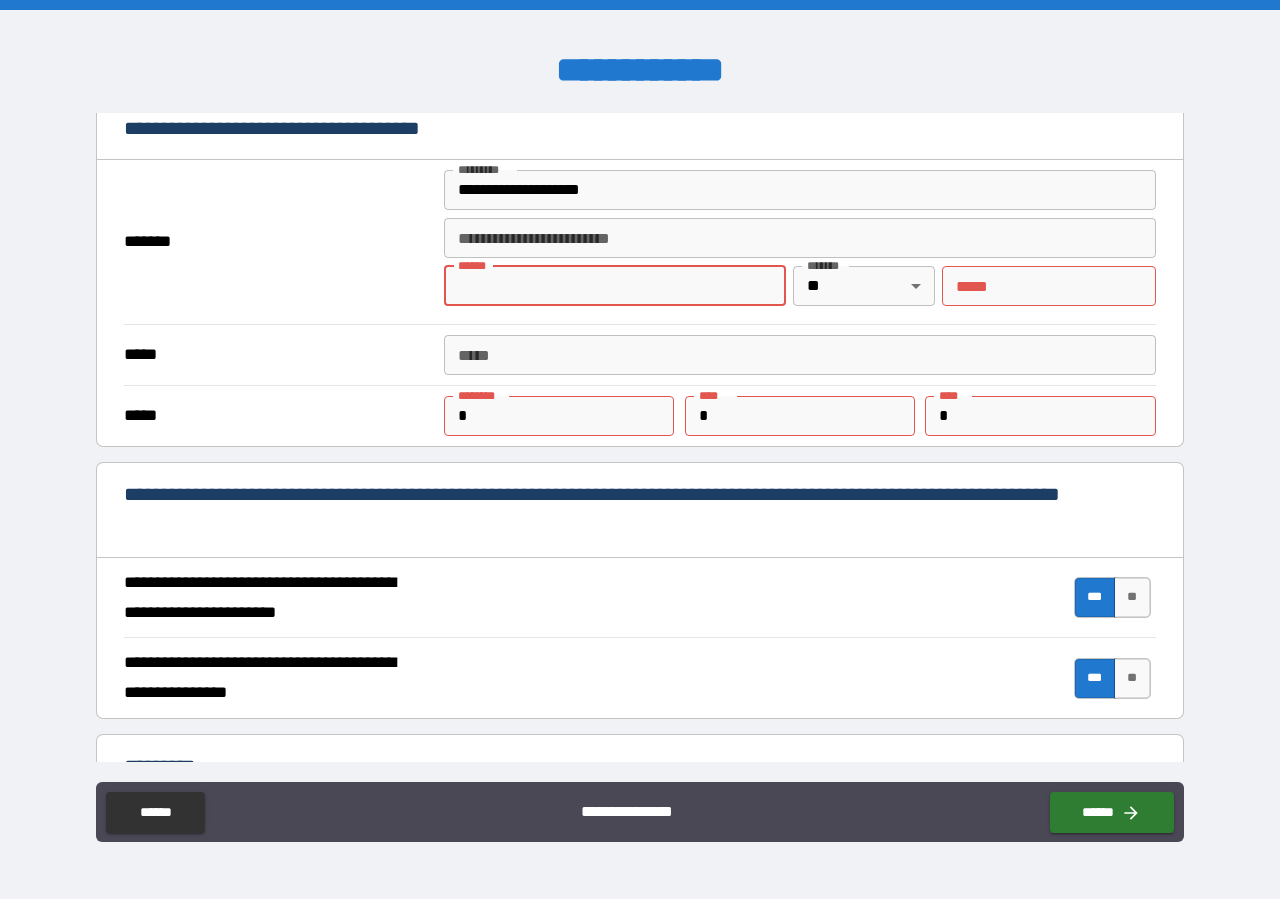 click on "****   *" at bounding box center [615, 286] 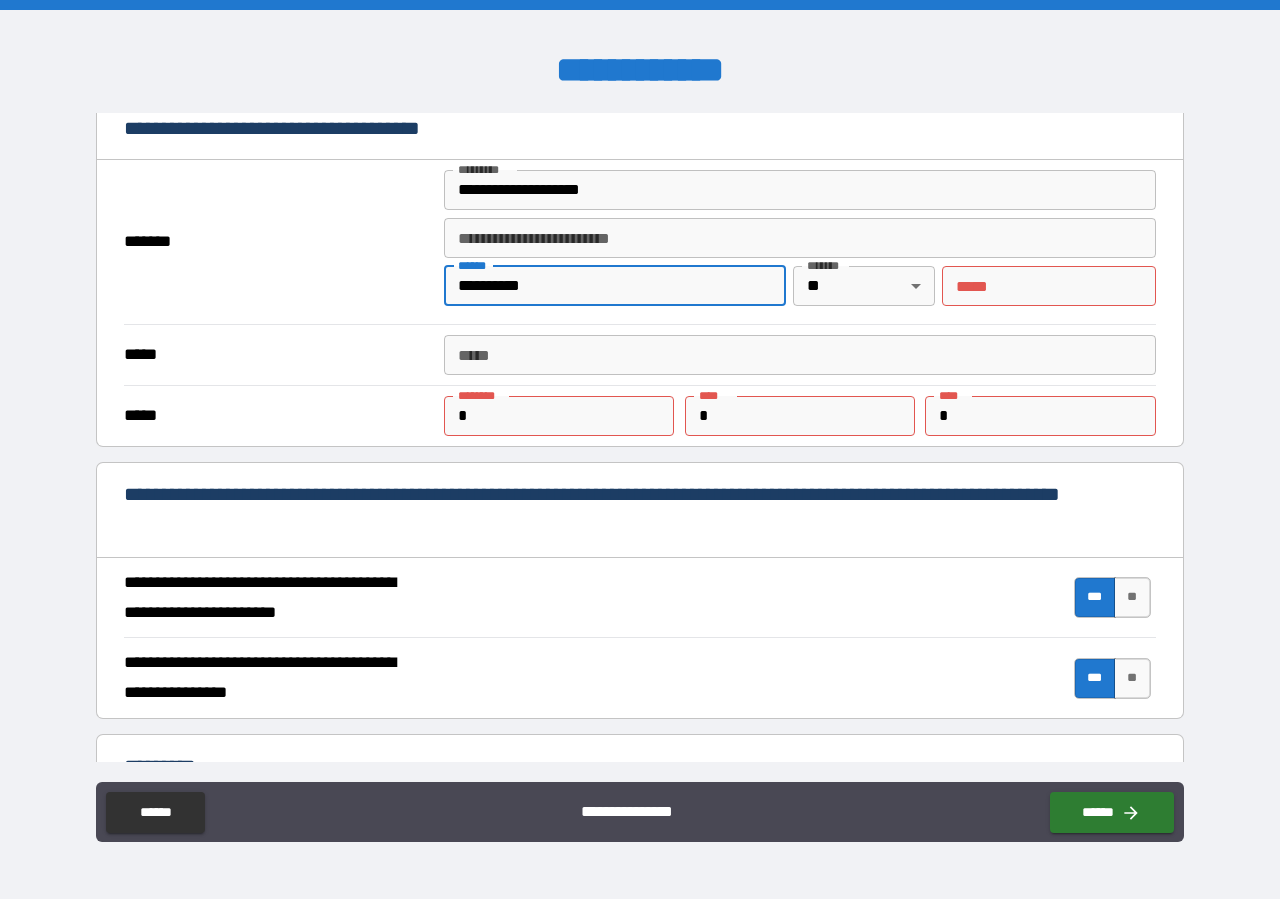 type on "**********" 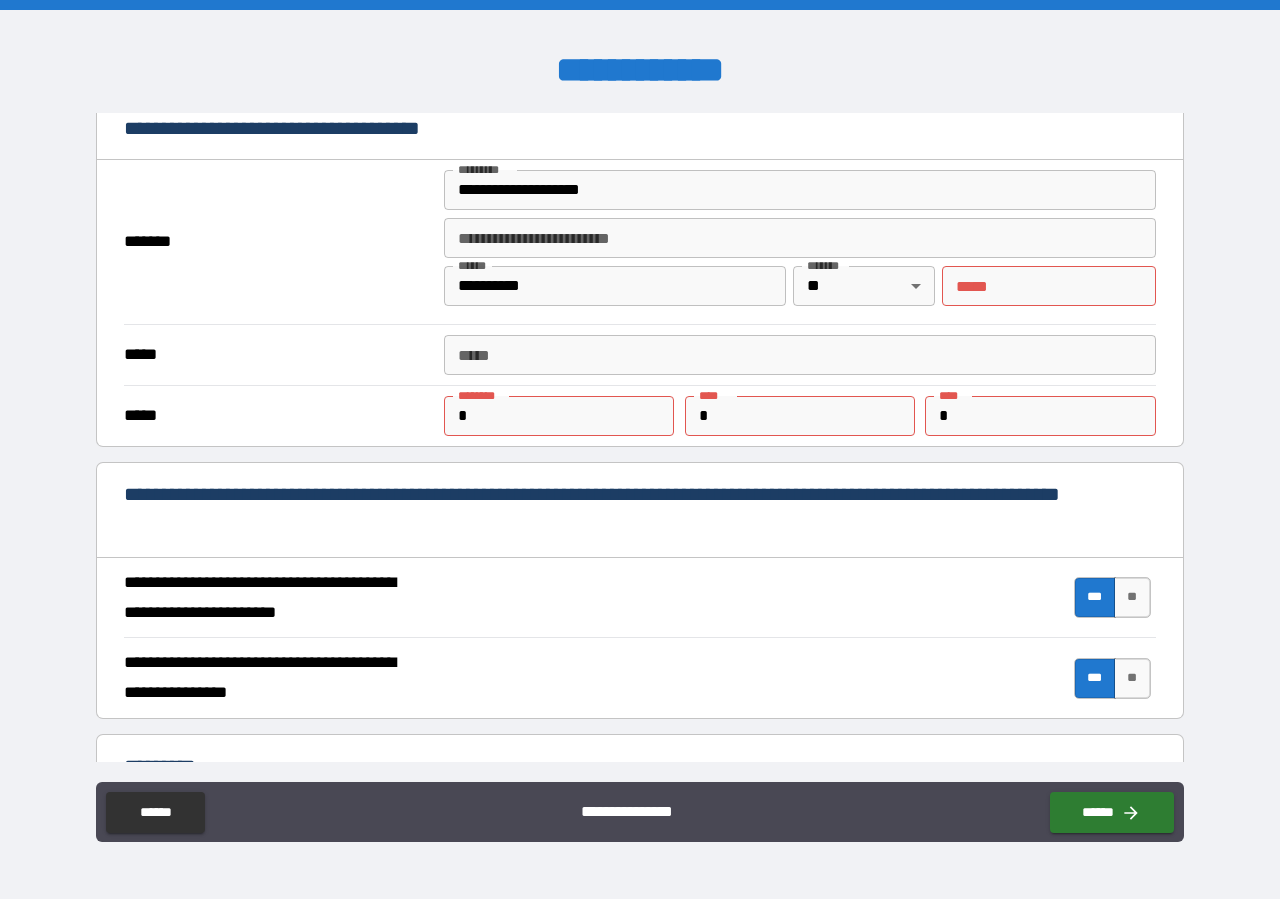 click on "**********" at bounding box center (640, 242) 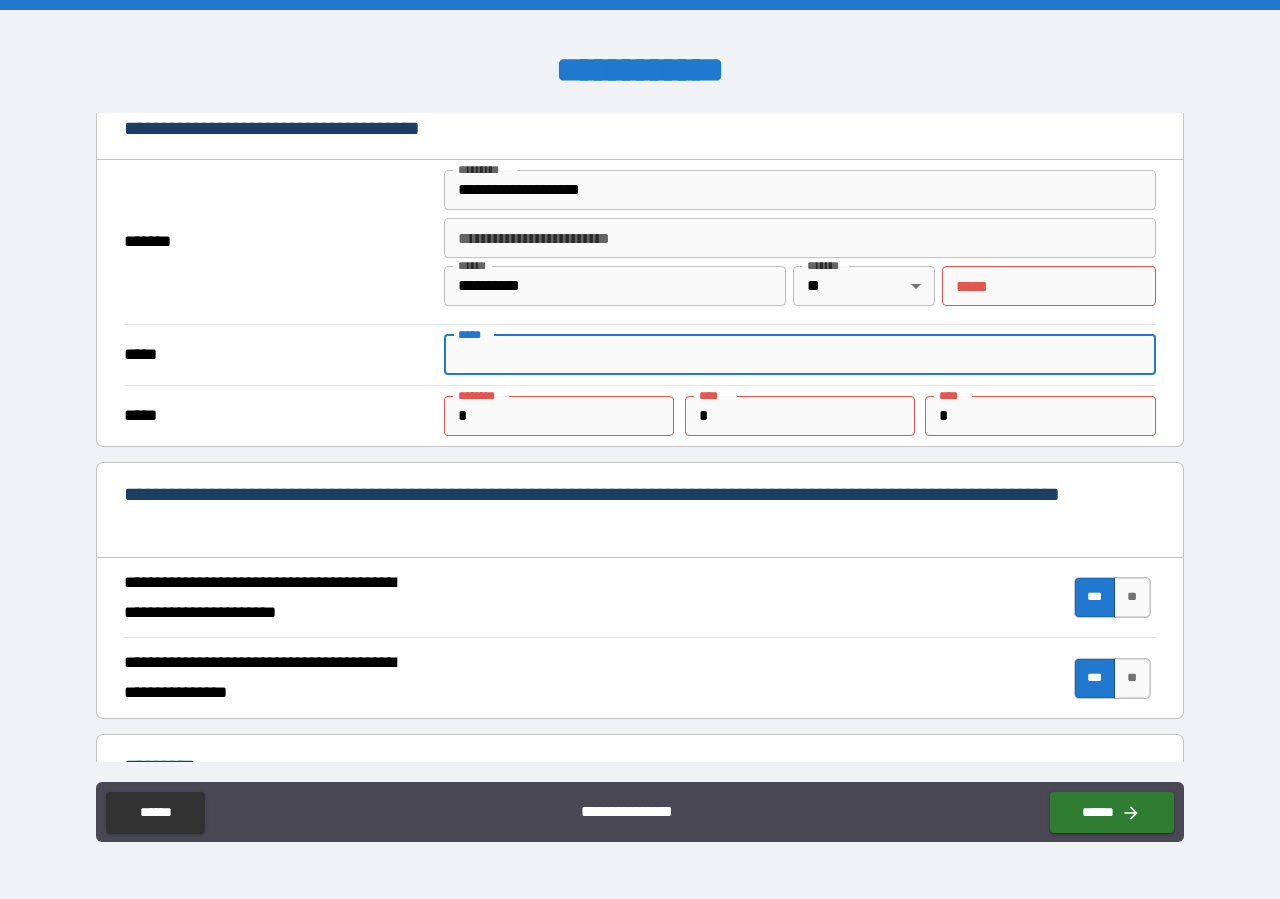 click on "*****" at bounding box center [800, 355] 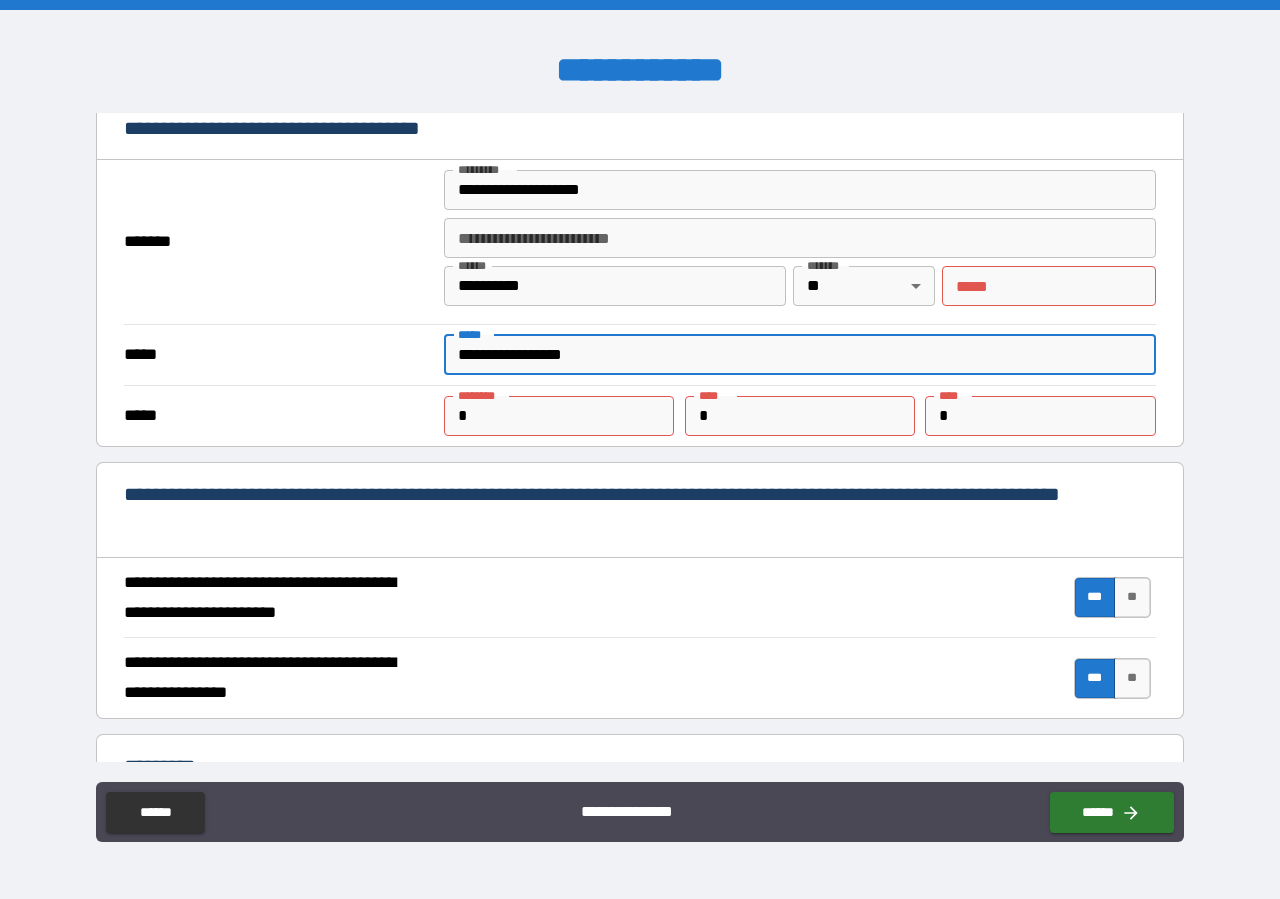 type on "**********" 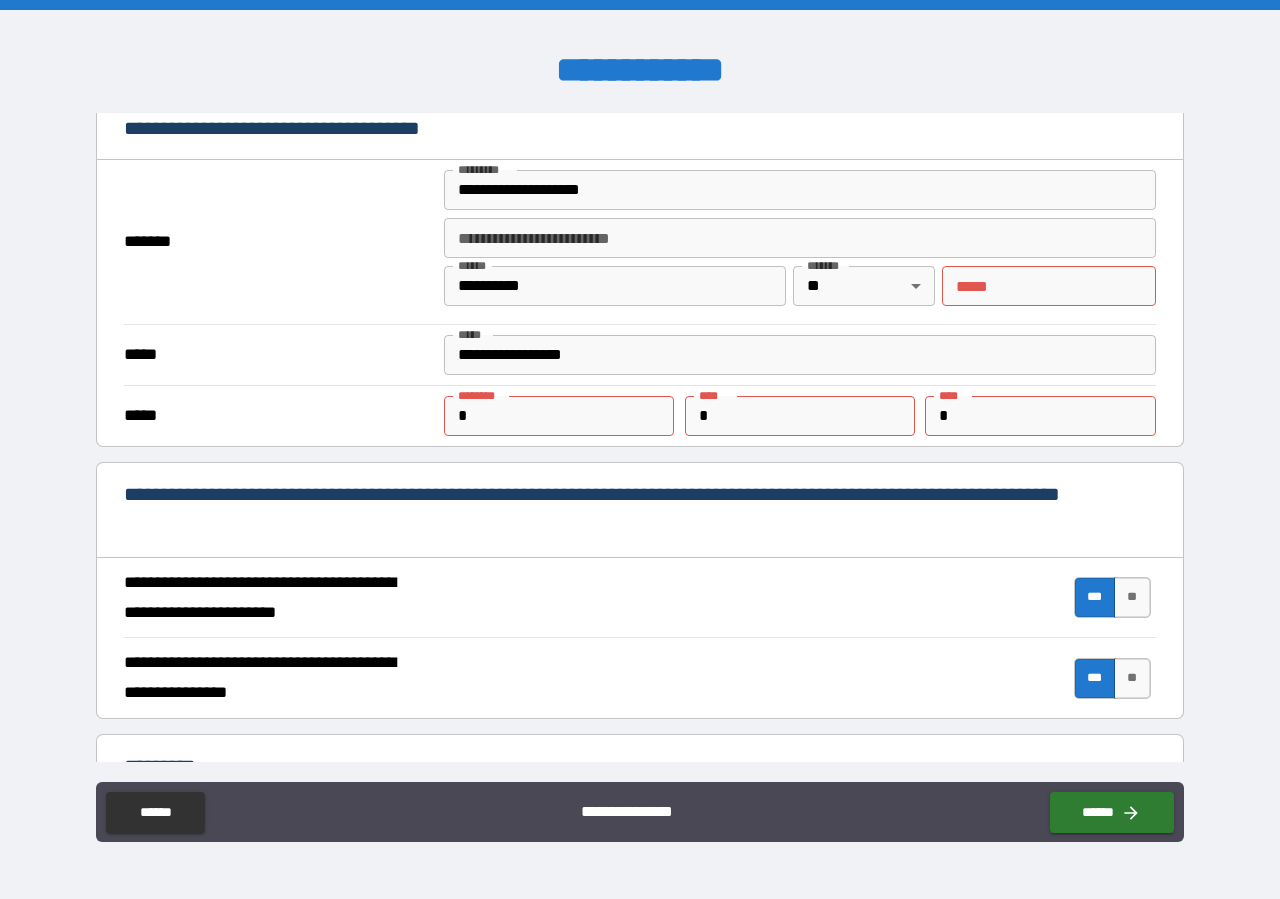 click on "*****" at bounding box center (276, 355) 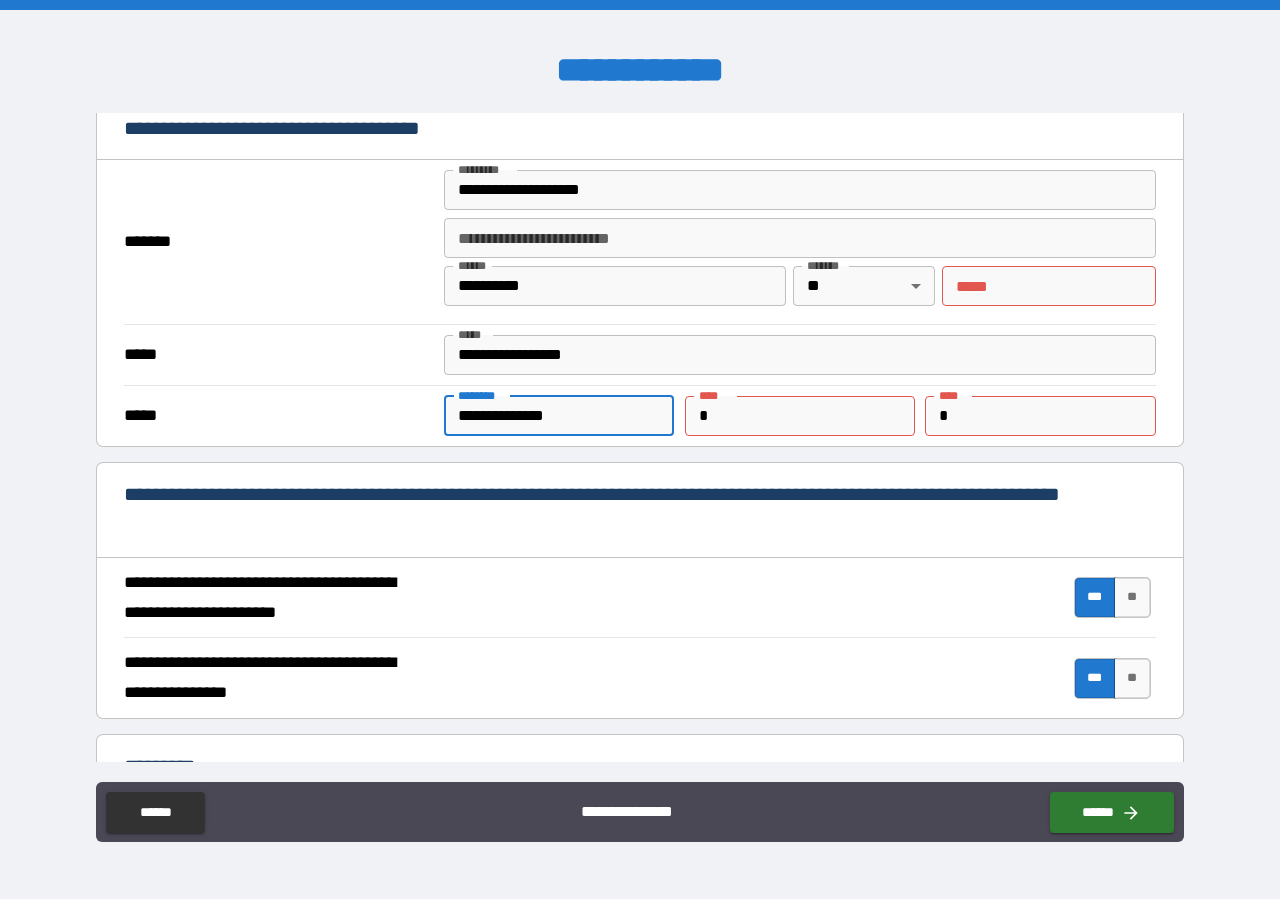 type on "**********" 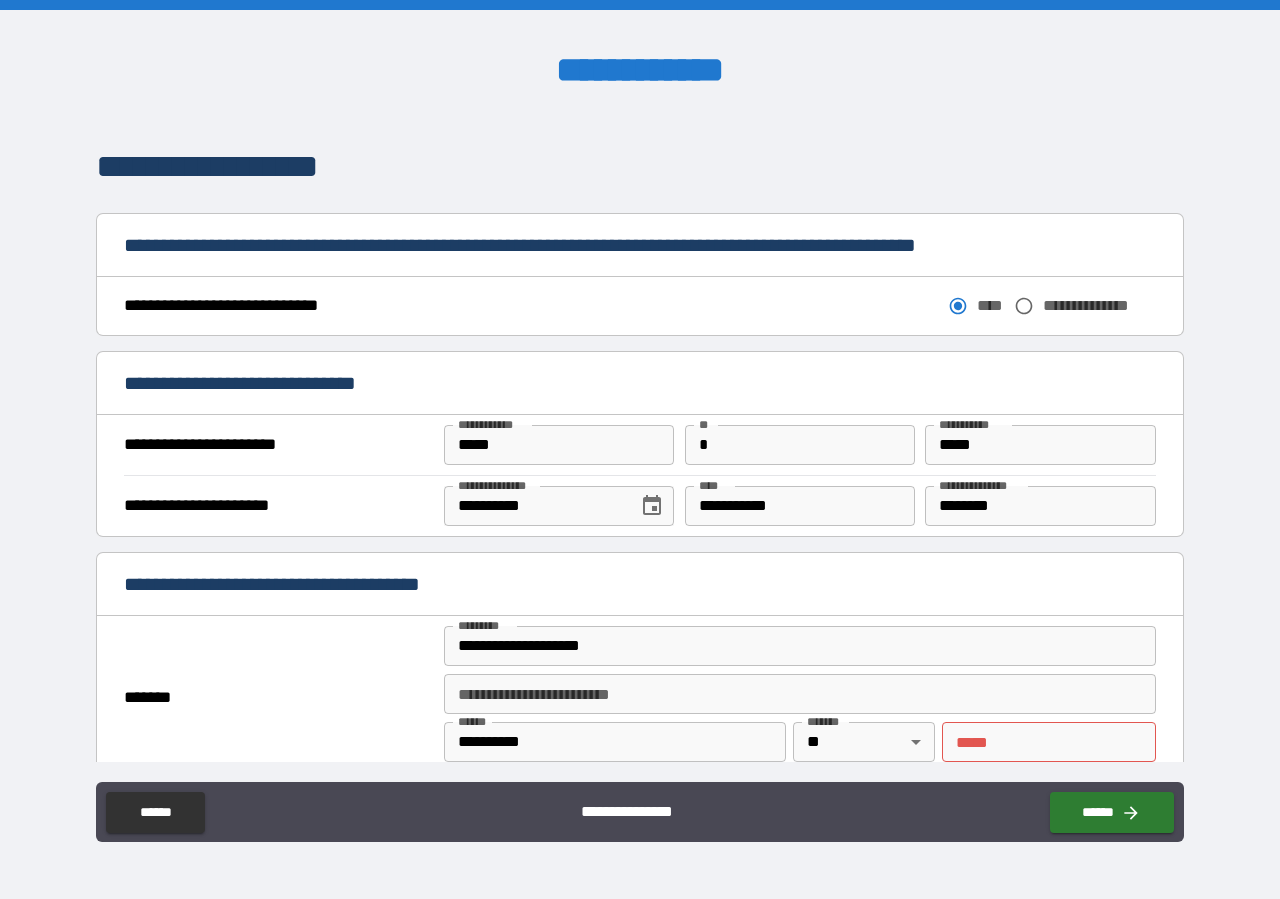 scroll, scrollTop: 1368, scrollLeft: 0, axis: vertical 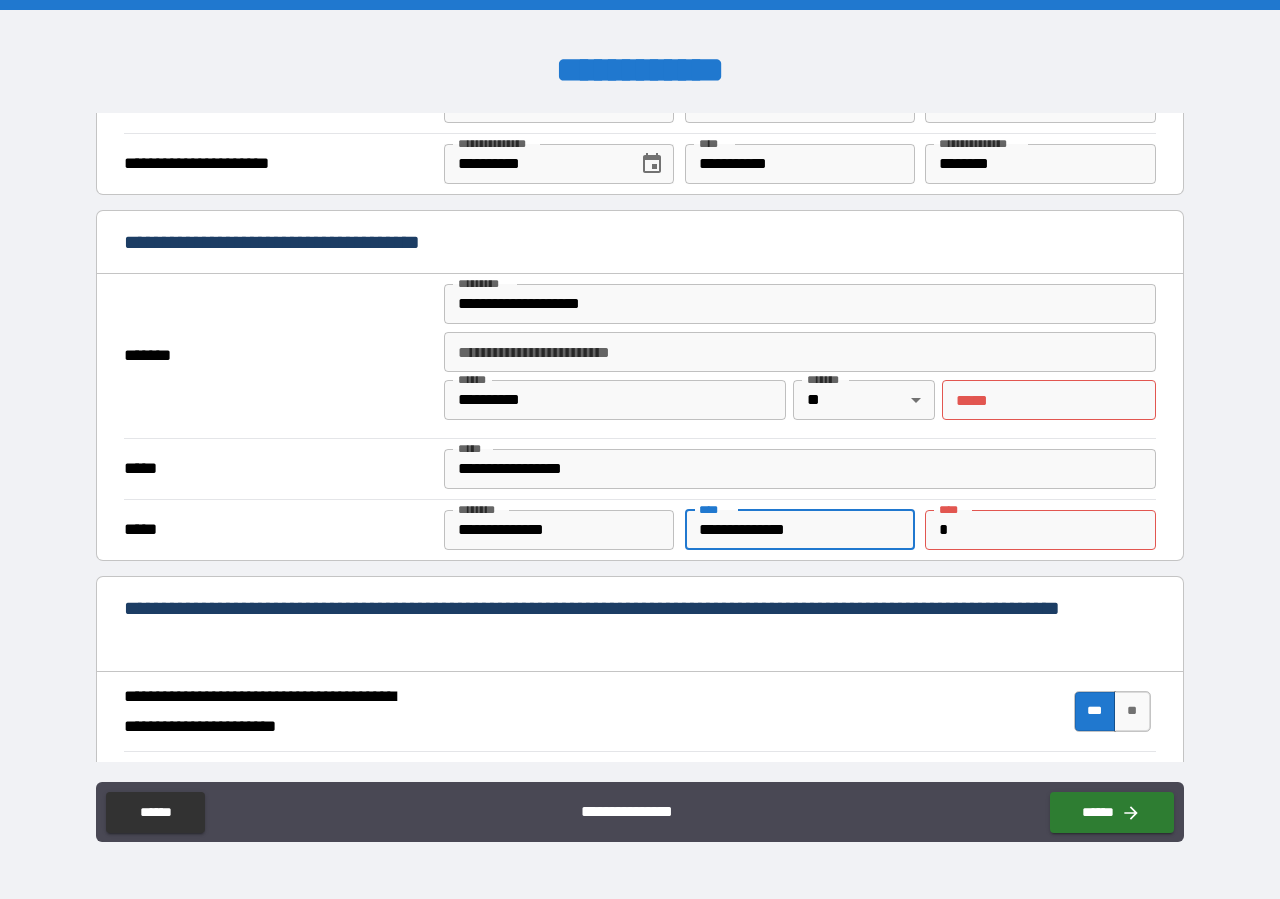 type on "**********" 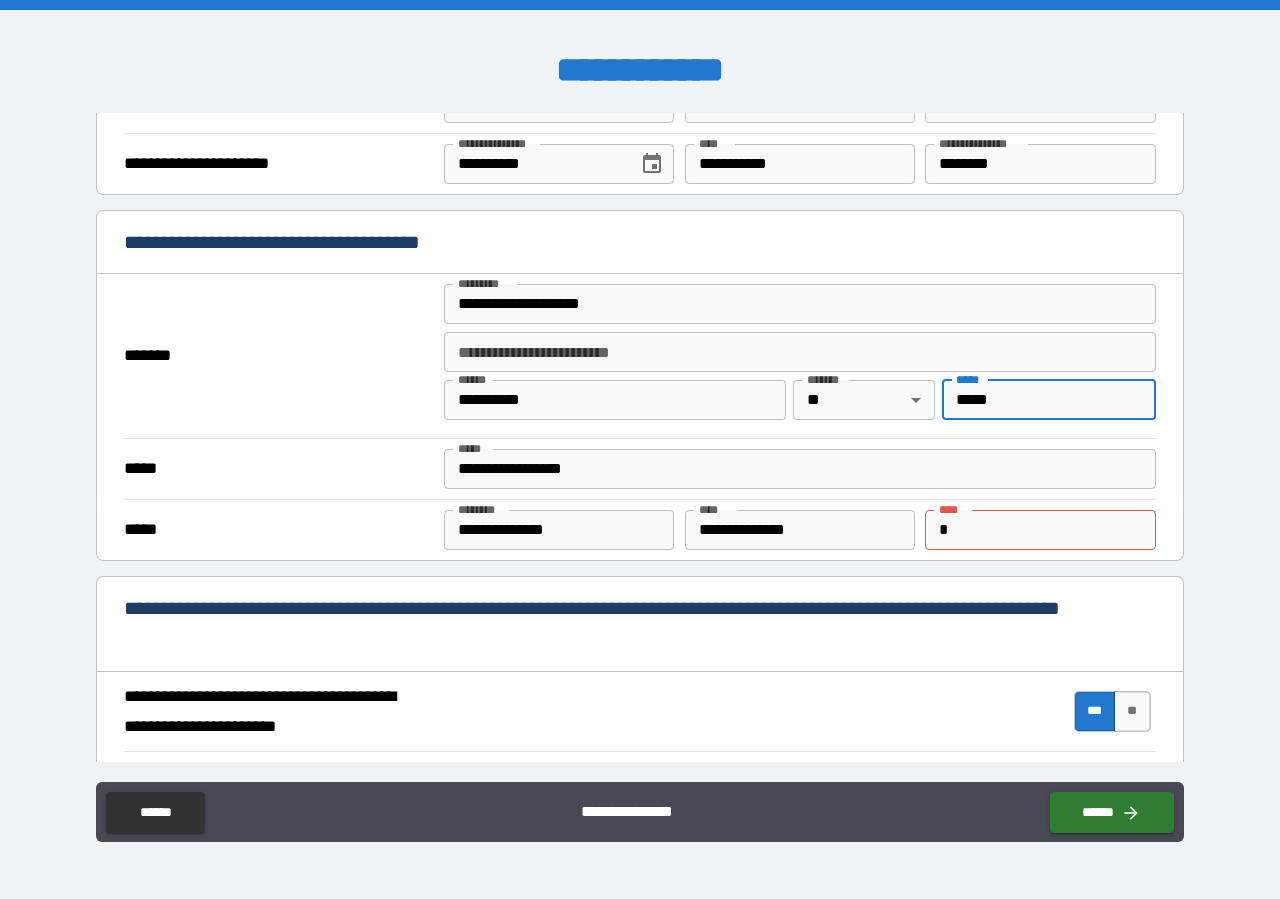 type on "*****" 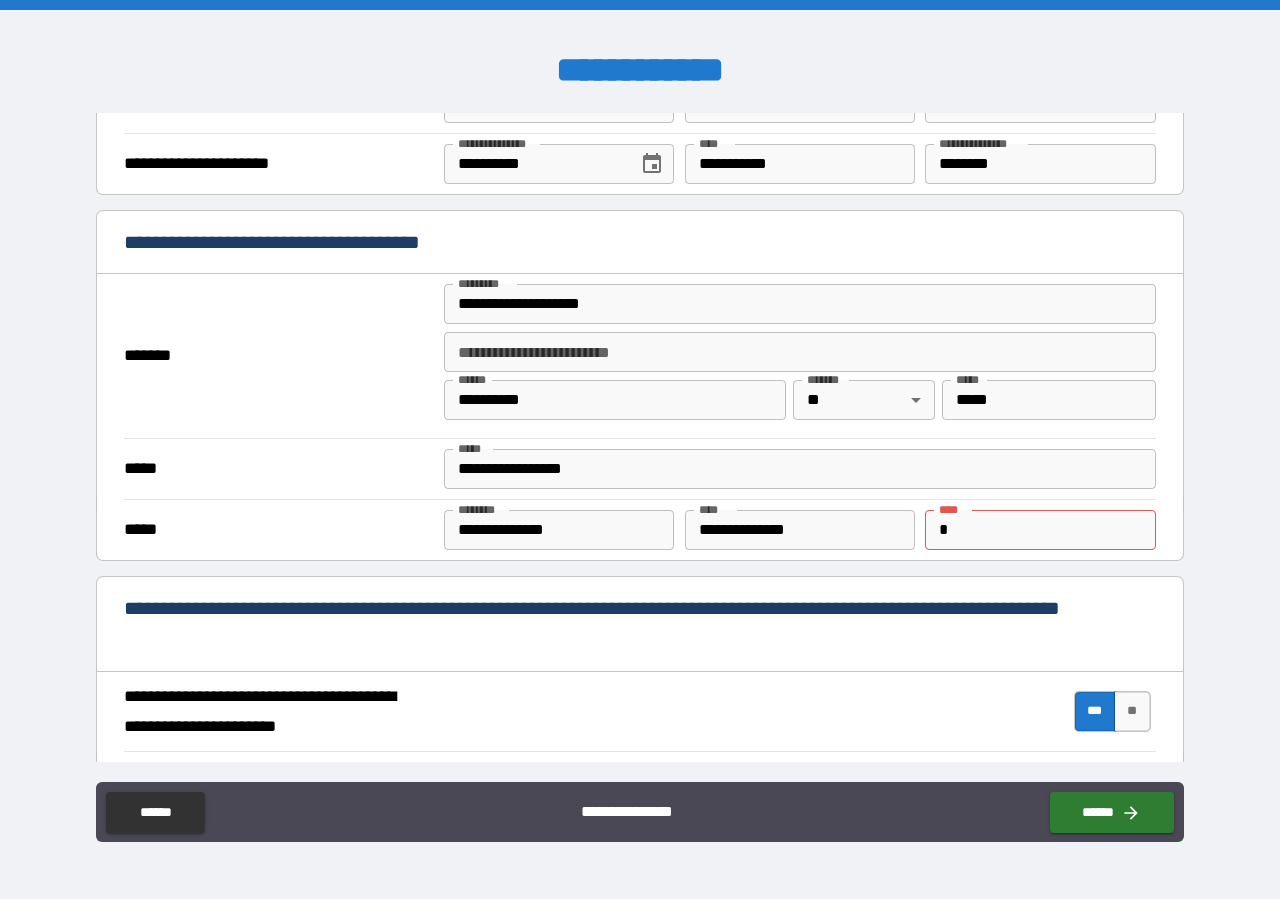 click on "**********" at bounding box center (640, 356) 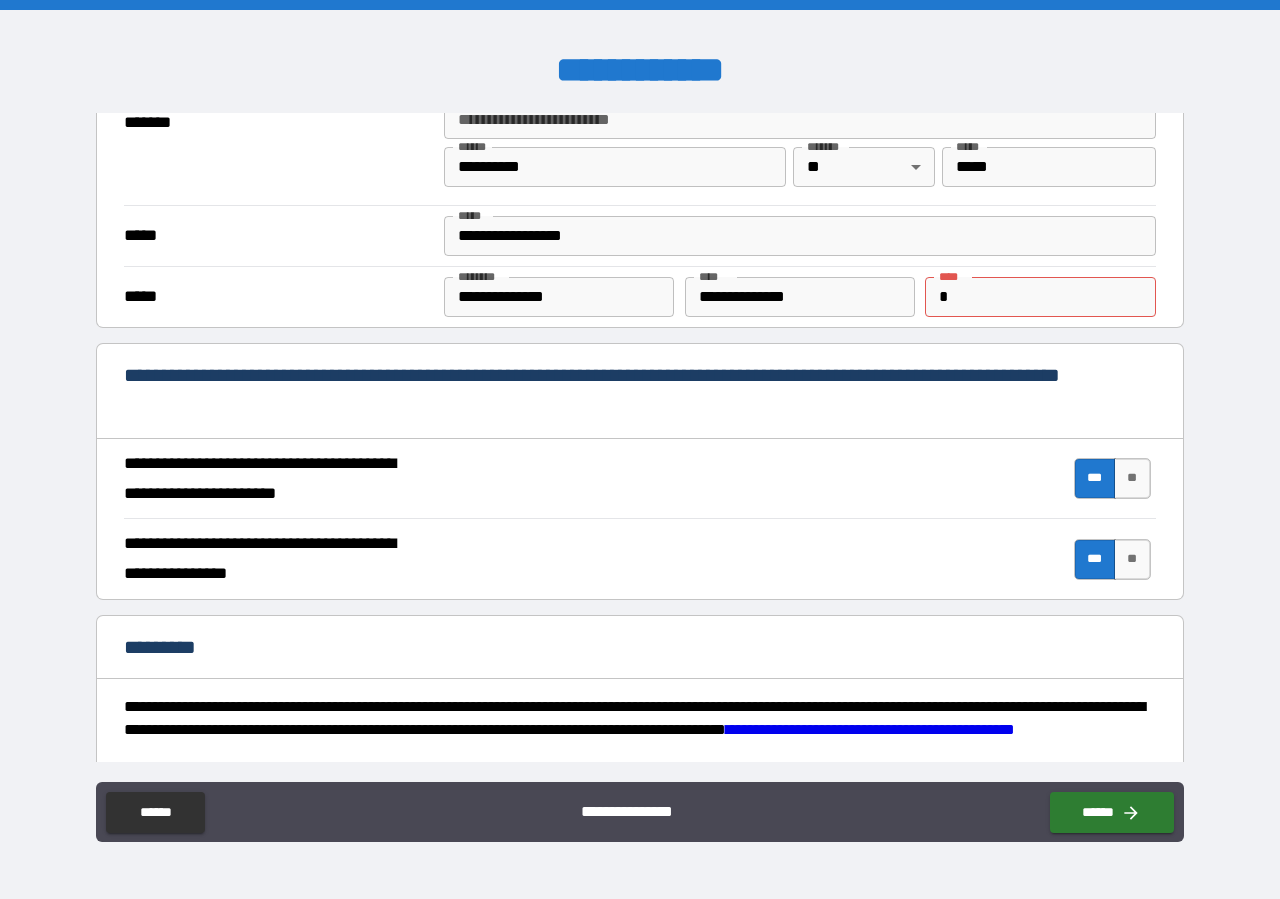 scroll, scrollTop: 1814, scrollLeft: 0, axis: vertical 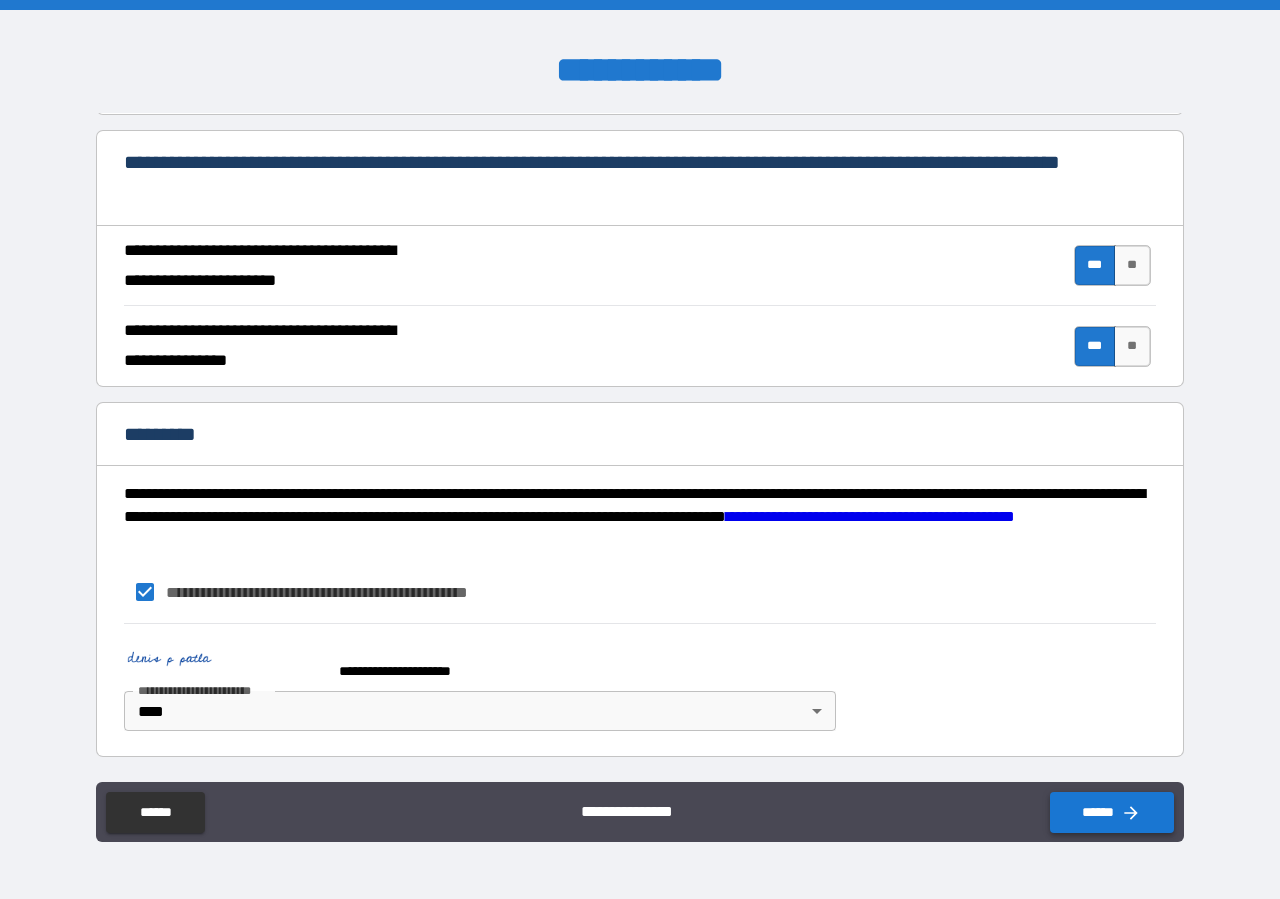 click on "******" at bounding box center [1112, 812] 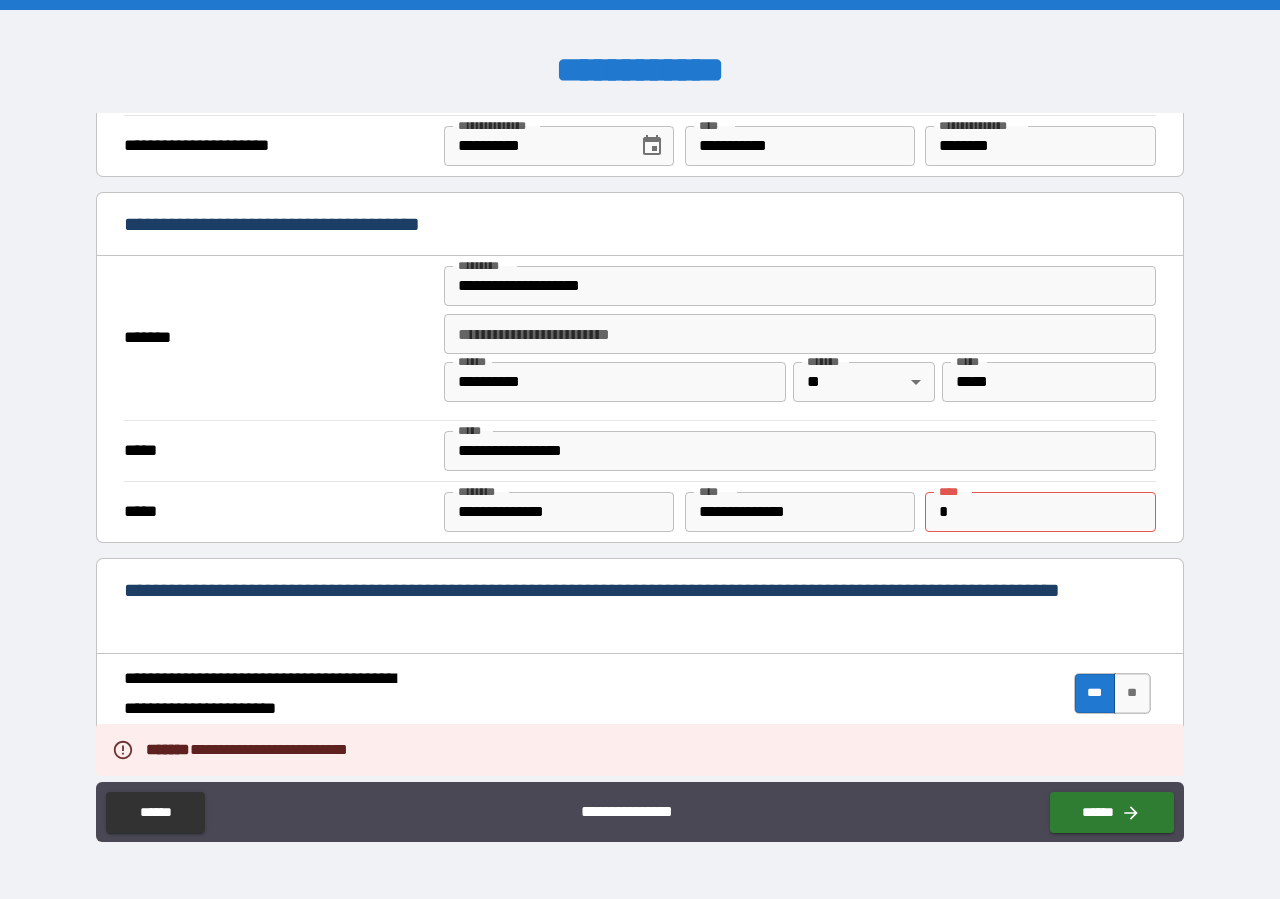 scroll, scrollTop: 1244, scrollLeft: 0, axis: vertical 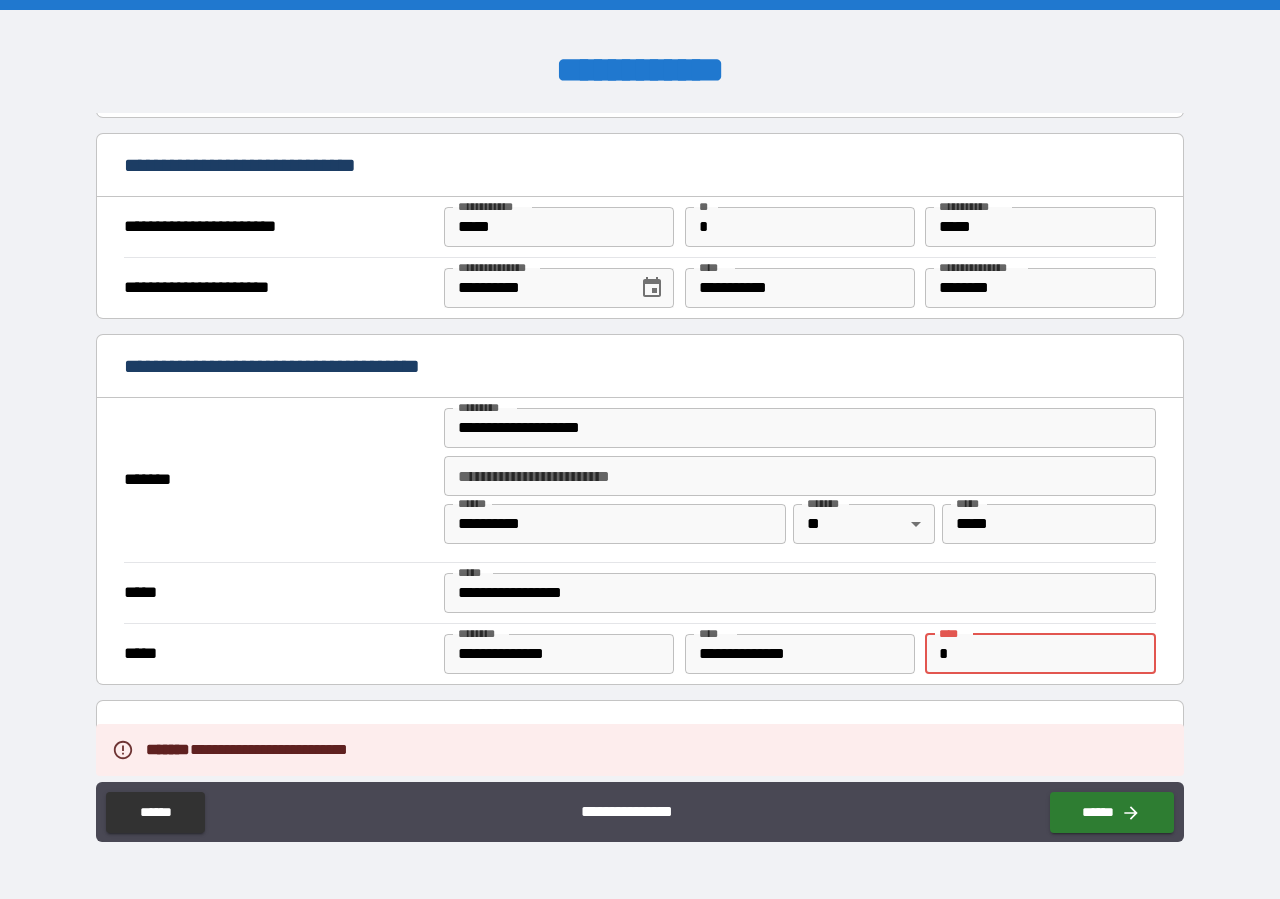 click on "*" at bounding box center [1040, 654] 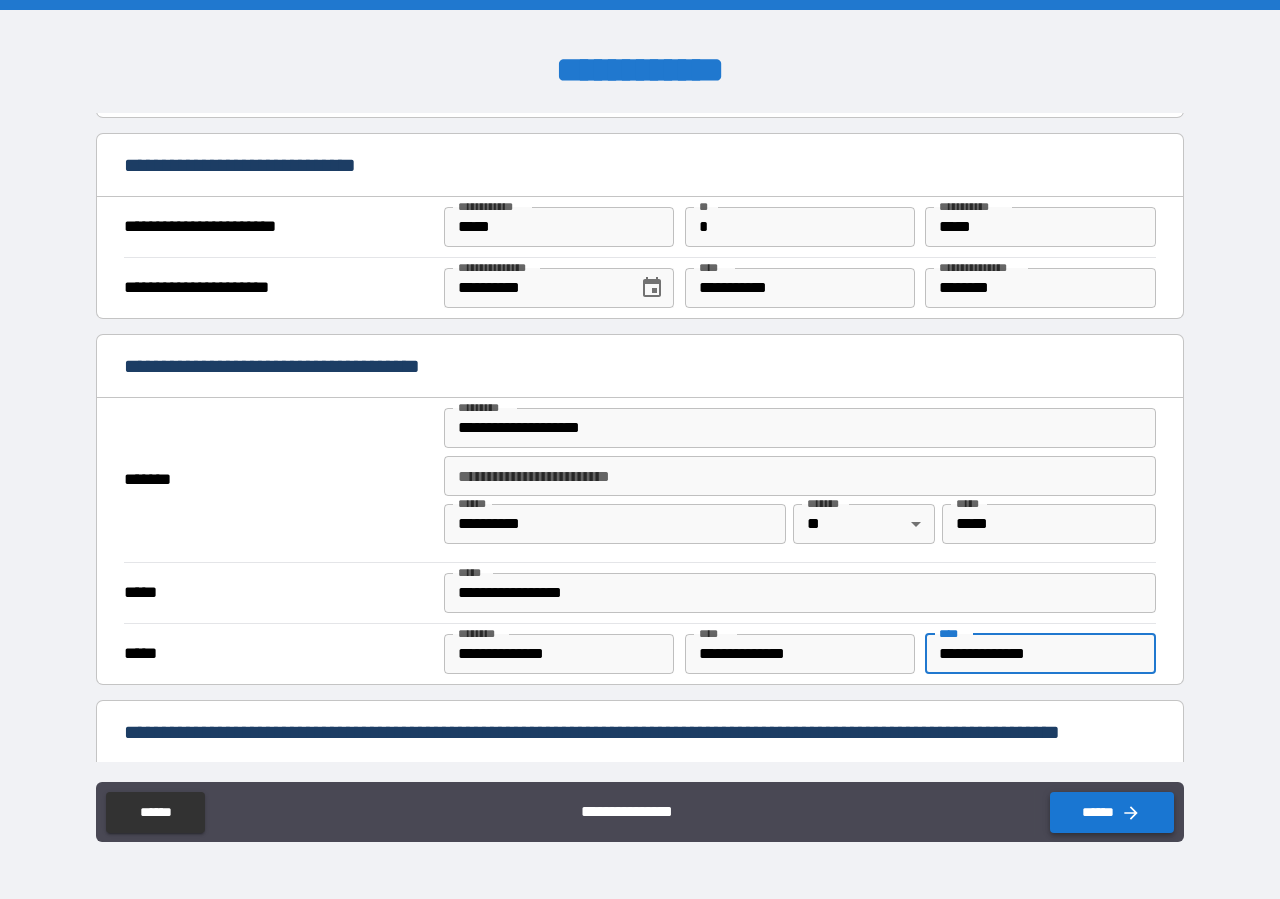 type on "**********" 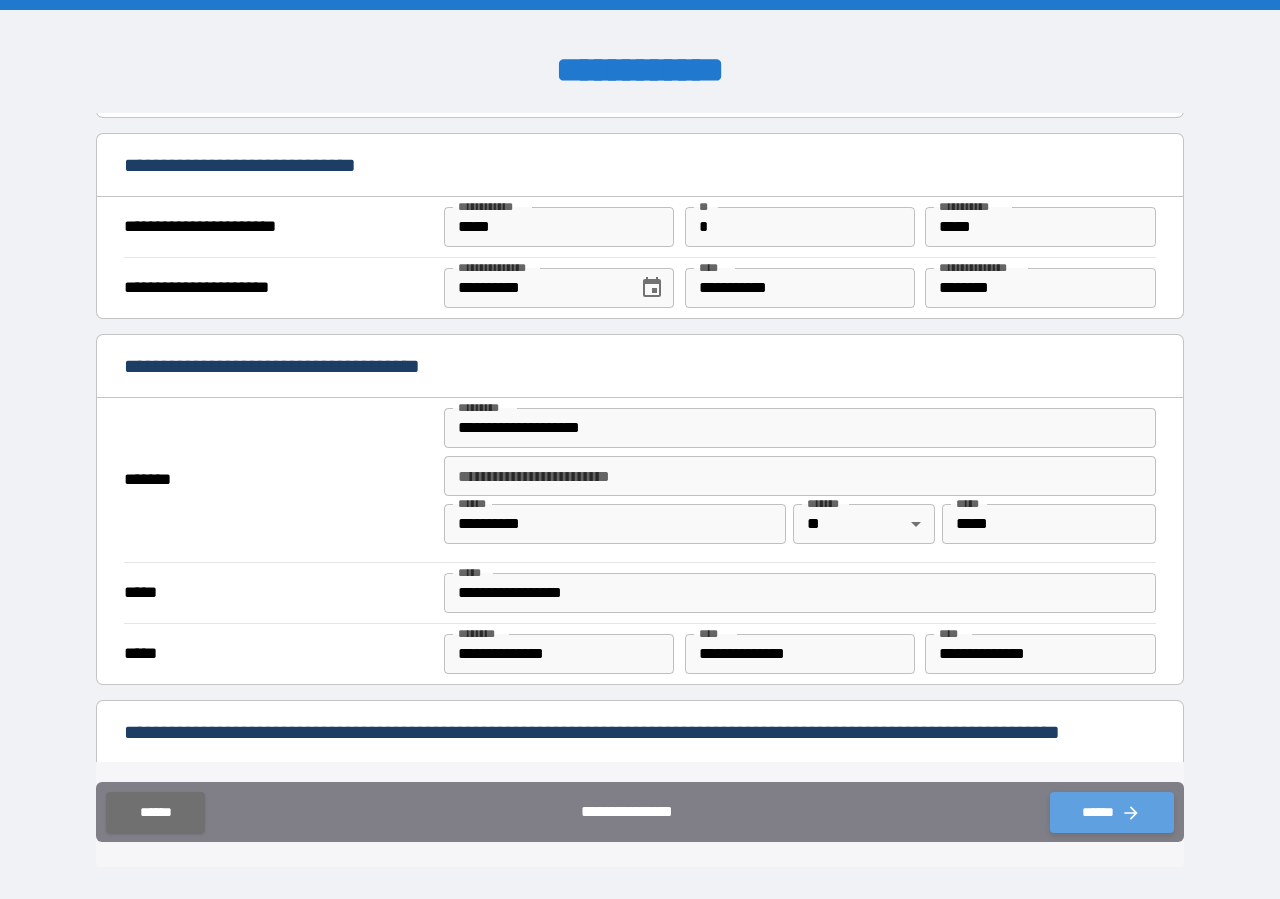click on "******" at bounding box center [1112, 812] 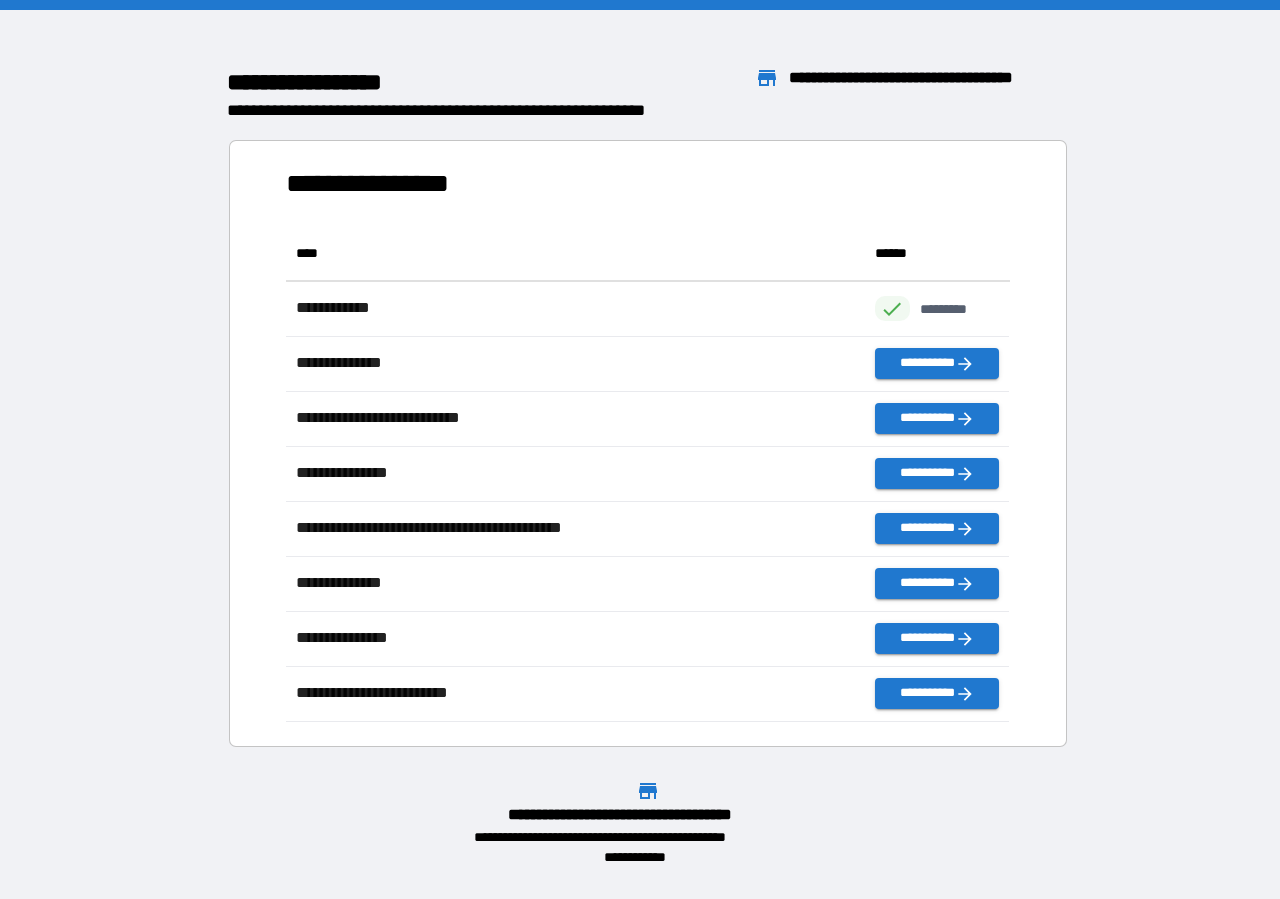 scroll, scrollTop: 18, scrollLeft: 17, axis: both 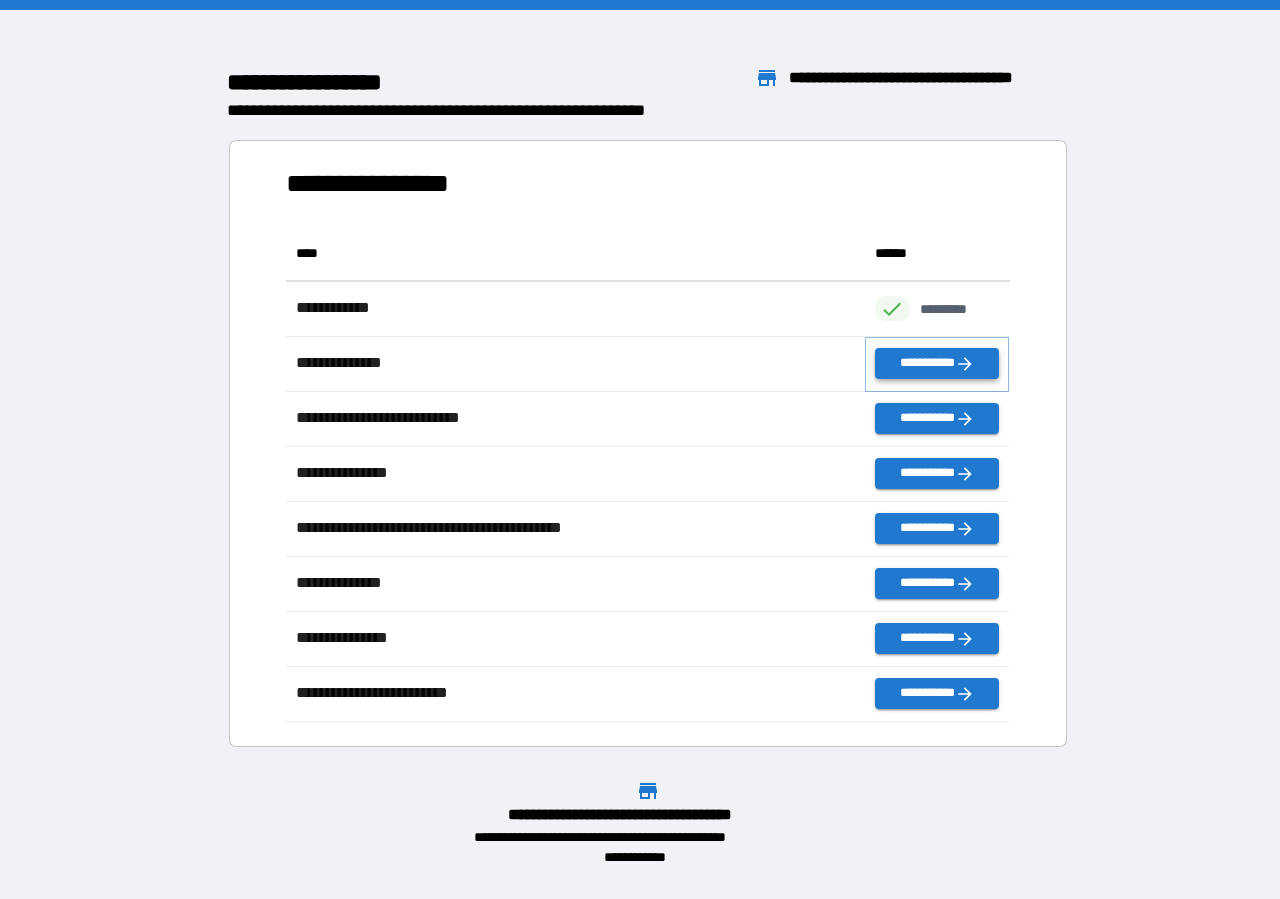 click on "**********" at bounding box center [937, 363] 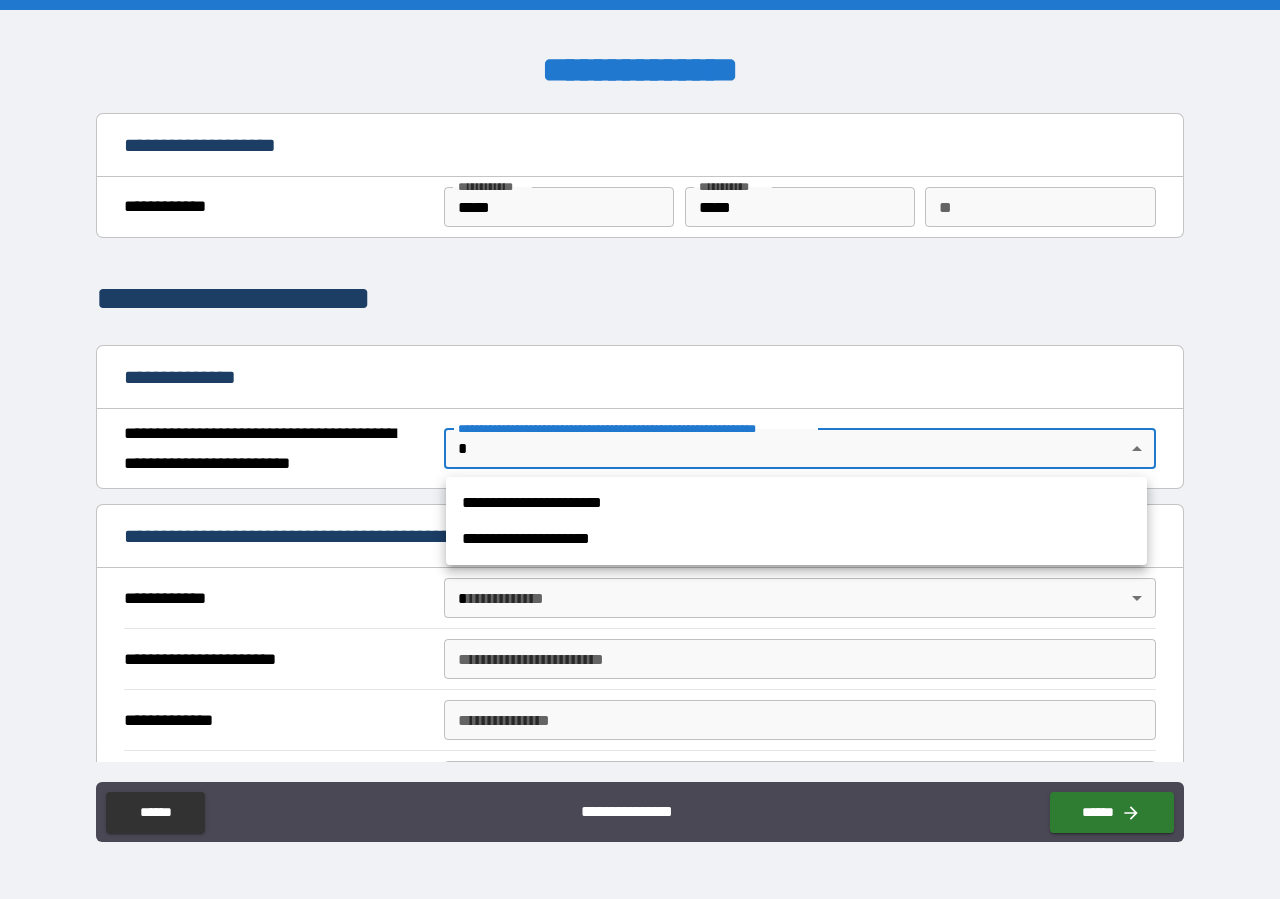 click on "**********" at bounding box center [640, 449] 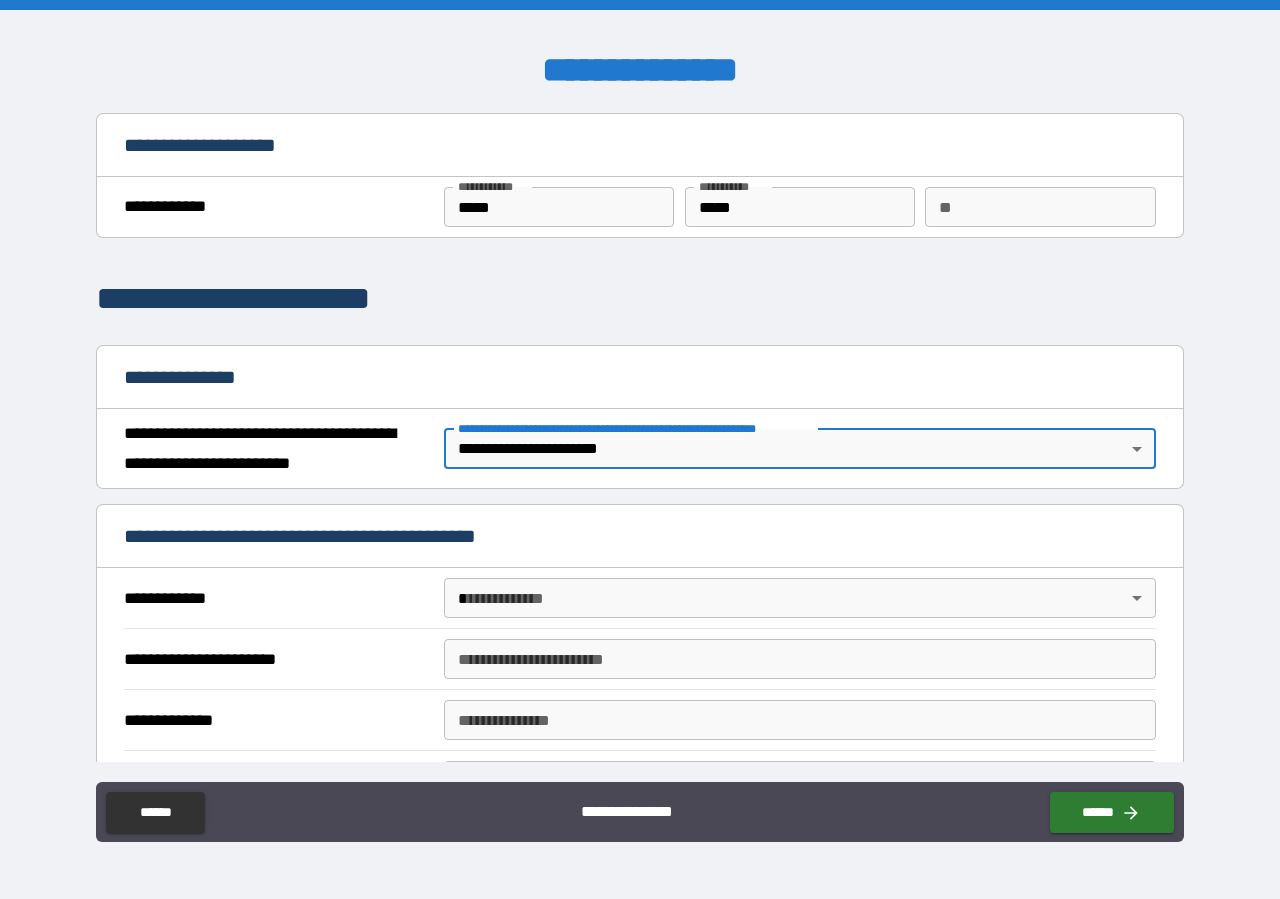 type on "*" 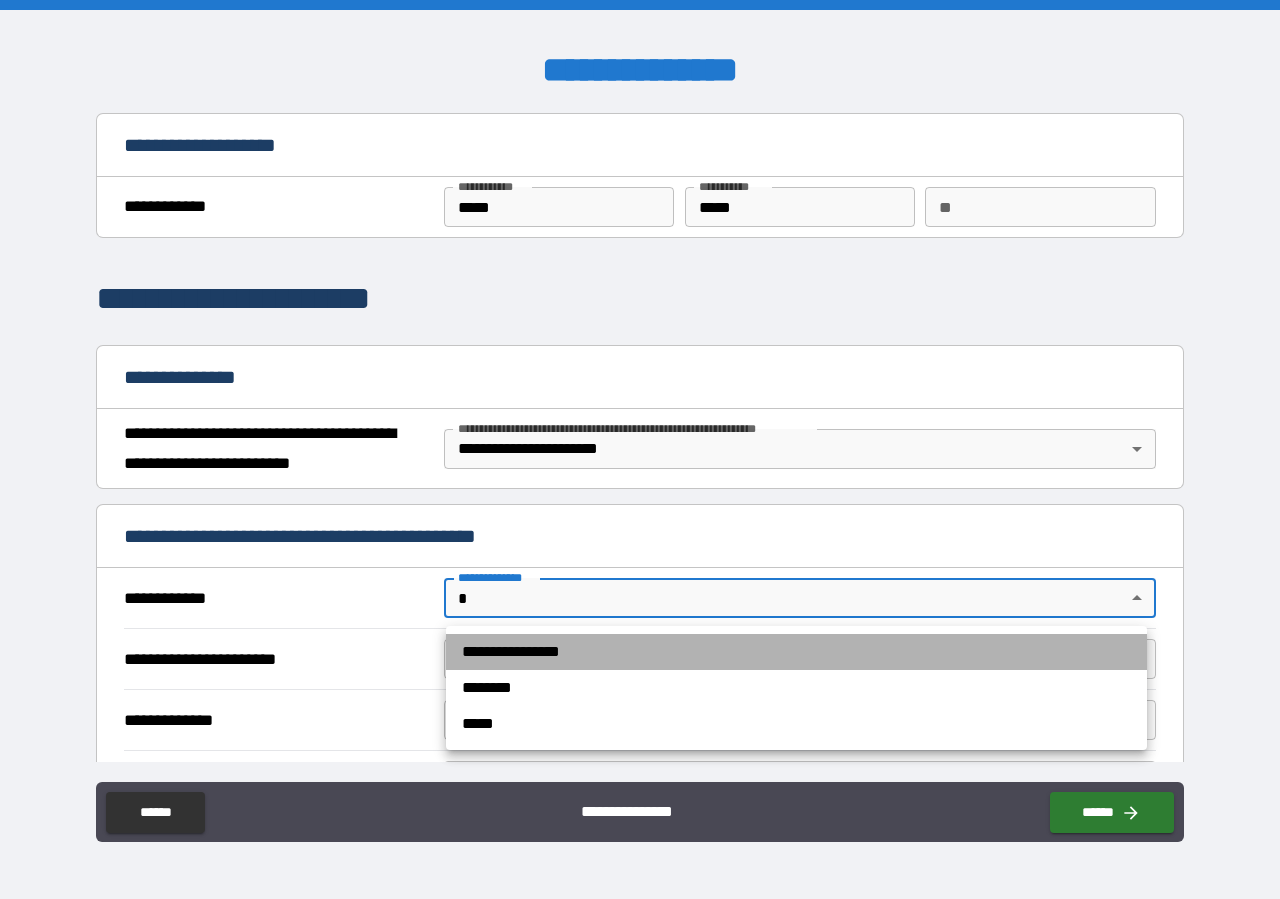 click on "**********" at bounding box center [796, 652] 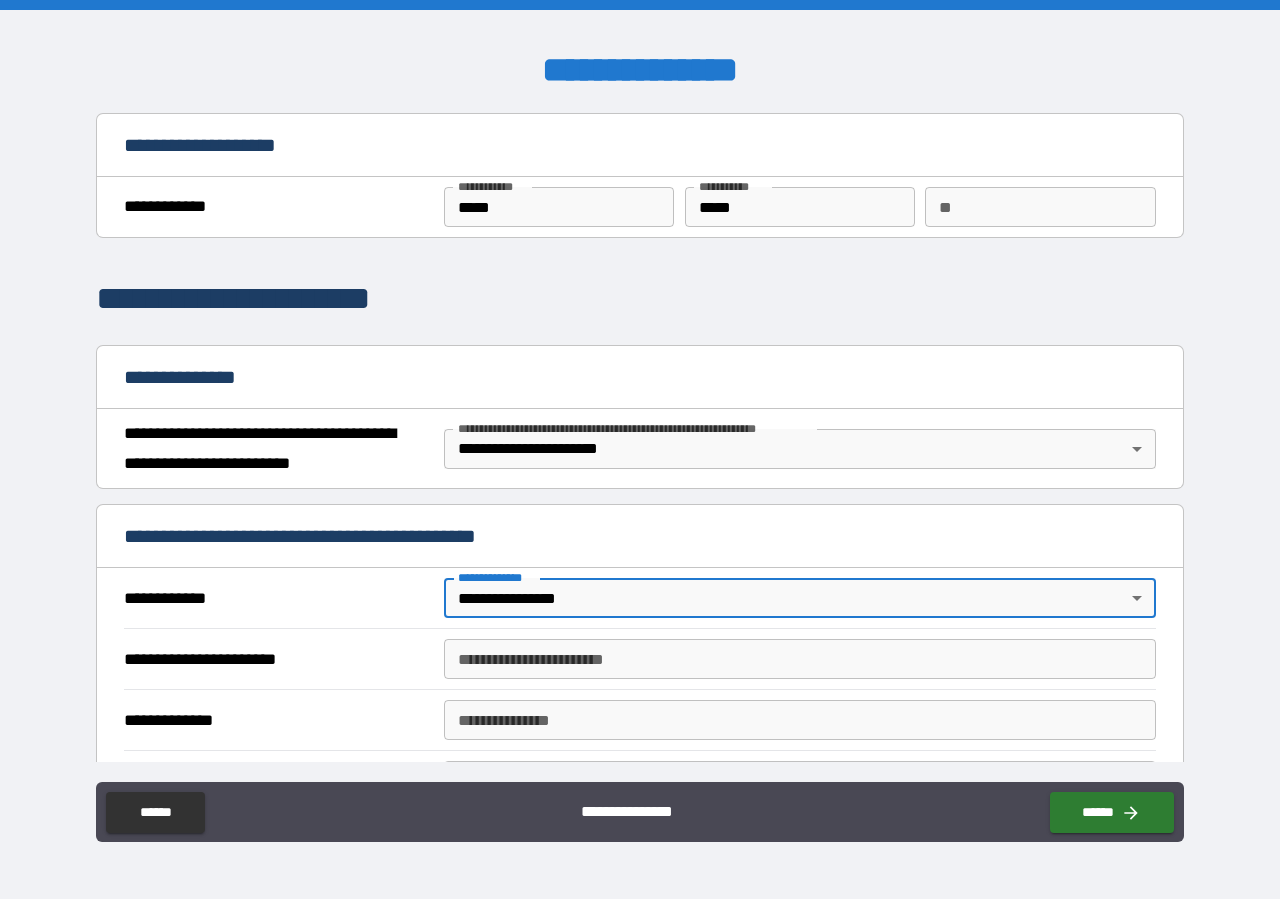 click on "**********" at bounding box center (800, 659) 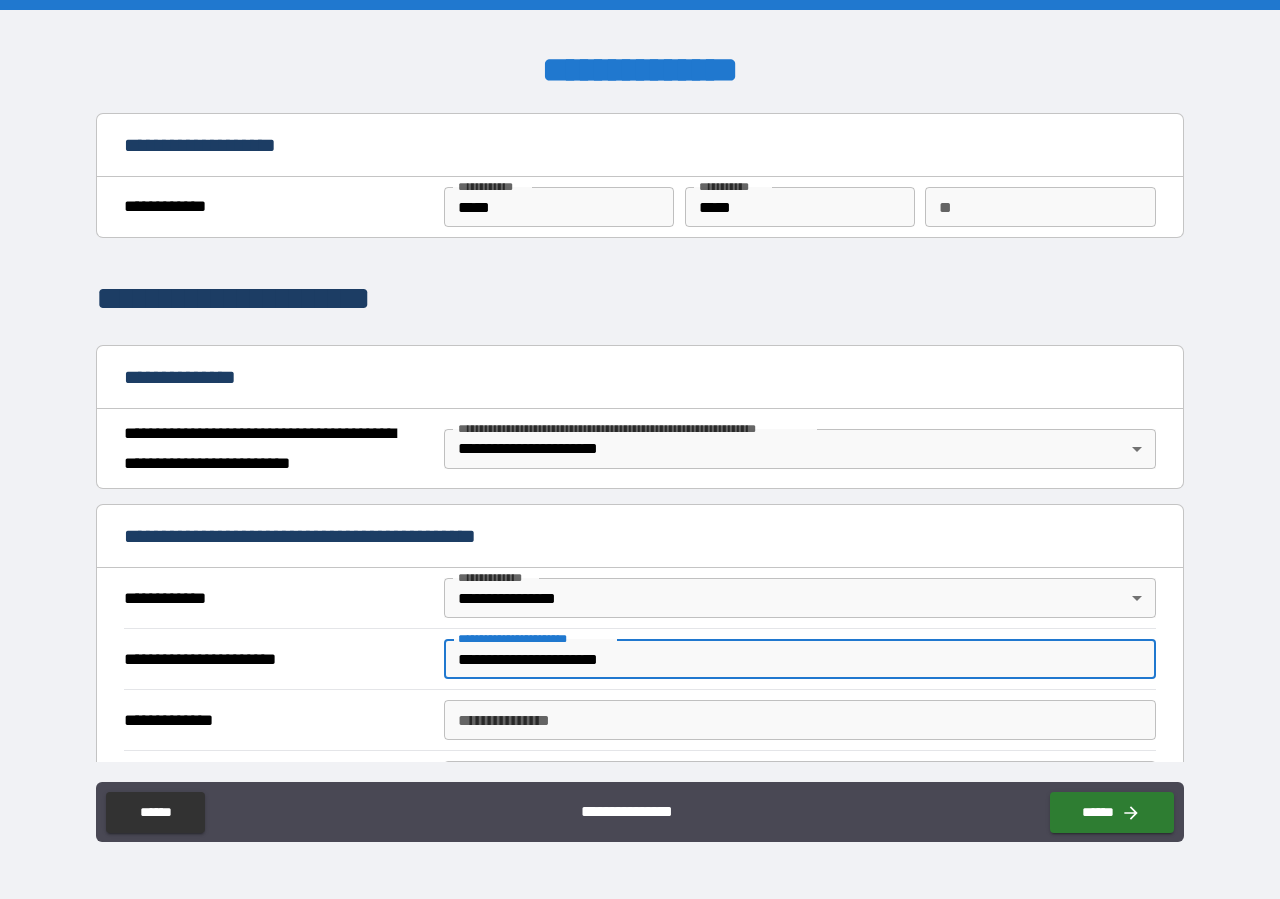 type on "**********" 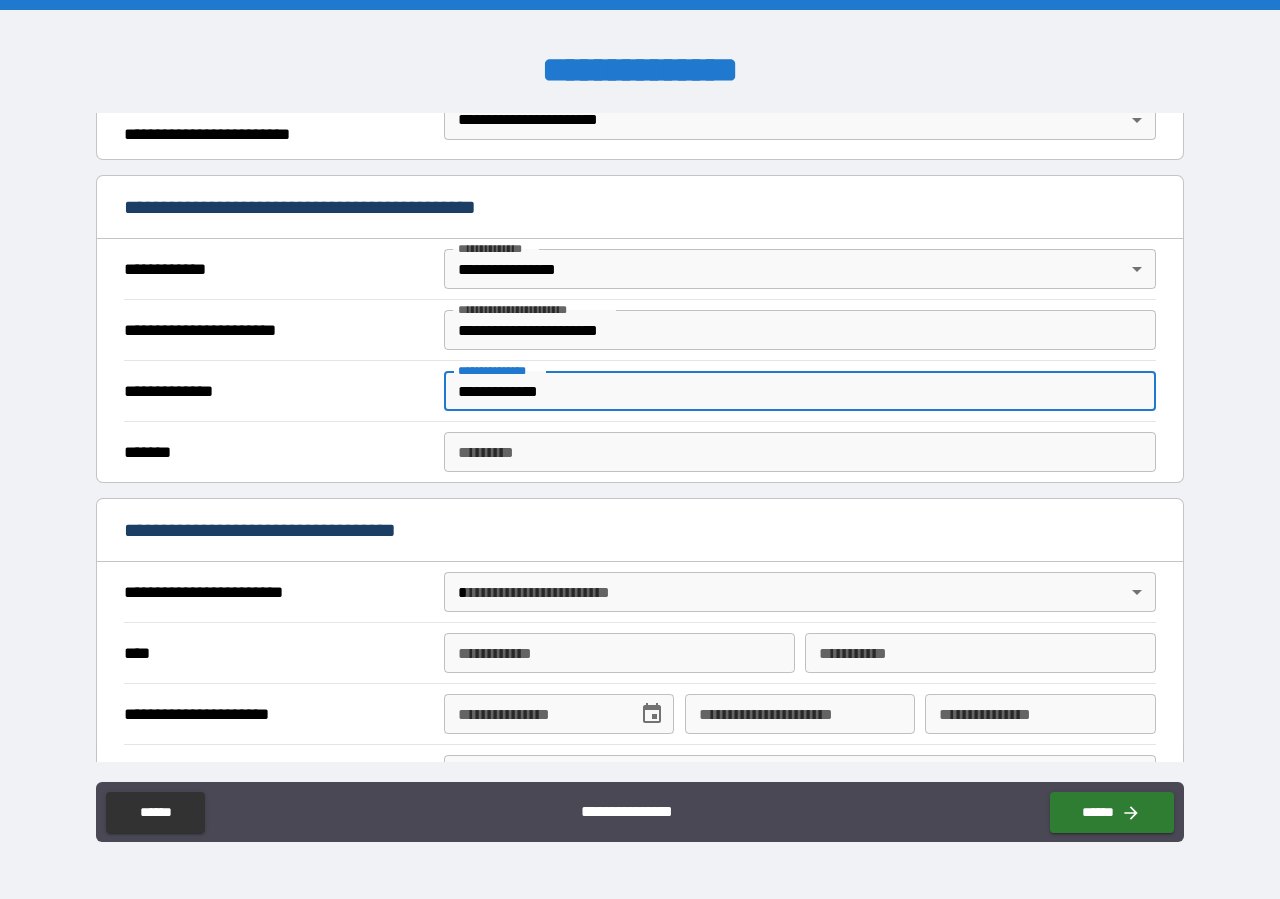 scroll, scrollTop: 342, scrollLeft: 0, axis: vertical 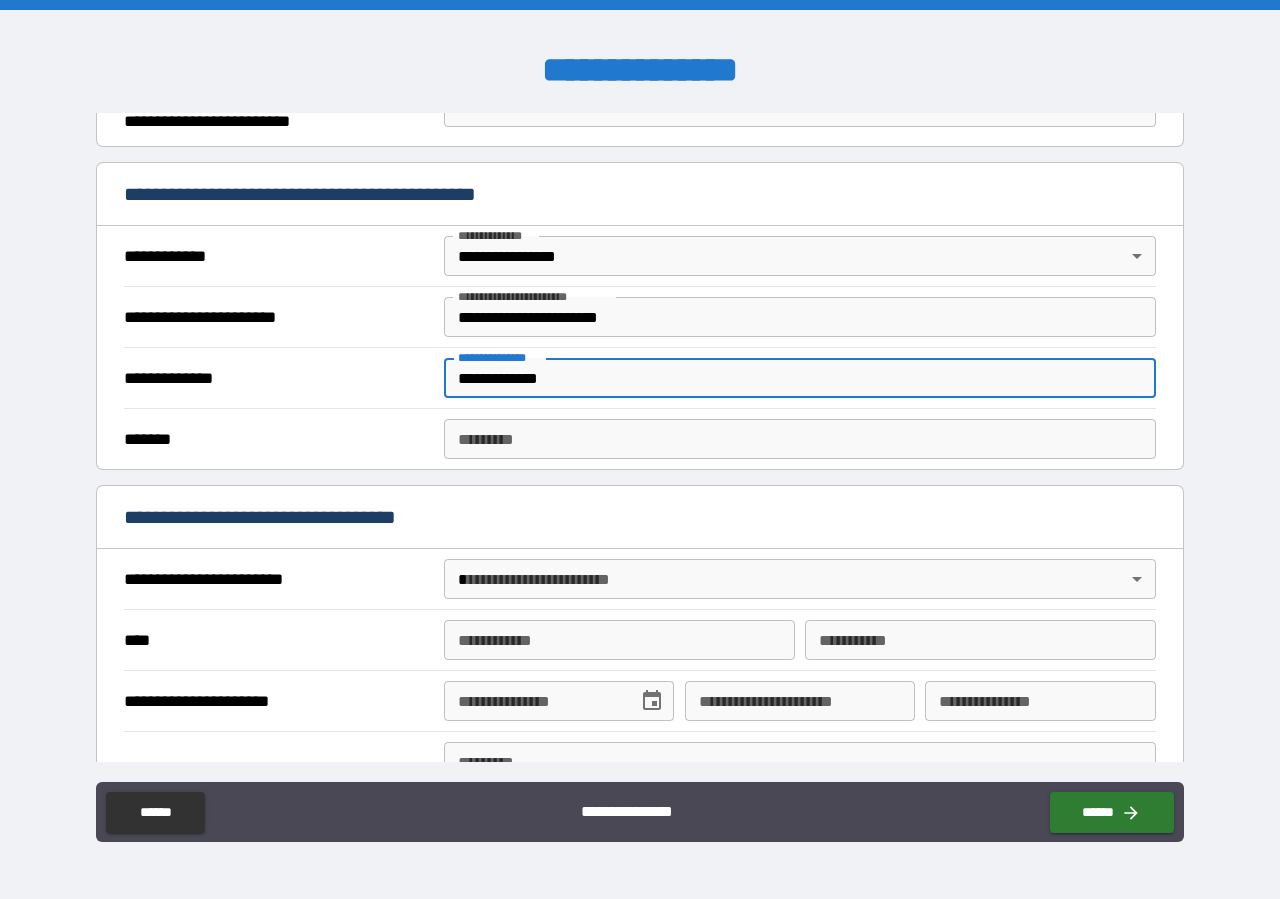type on "**********" 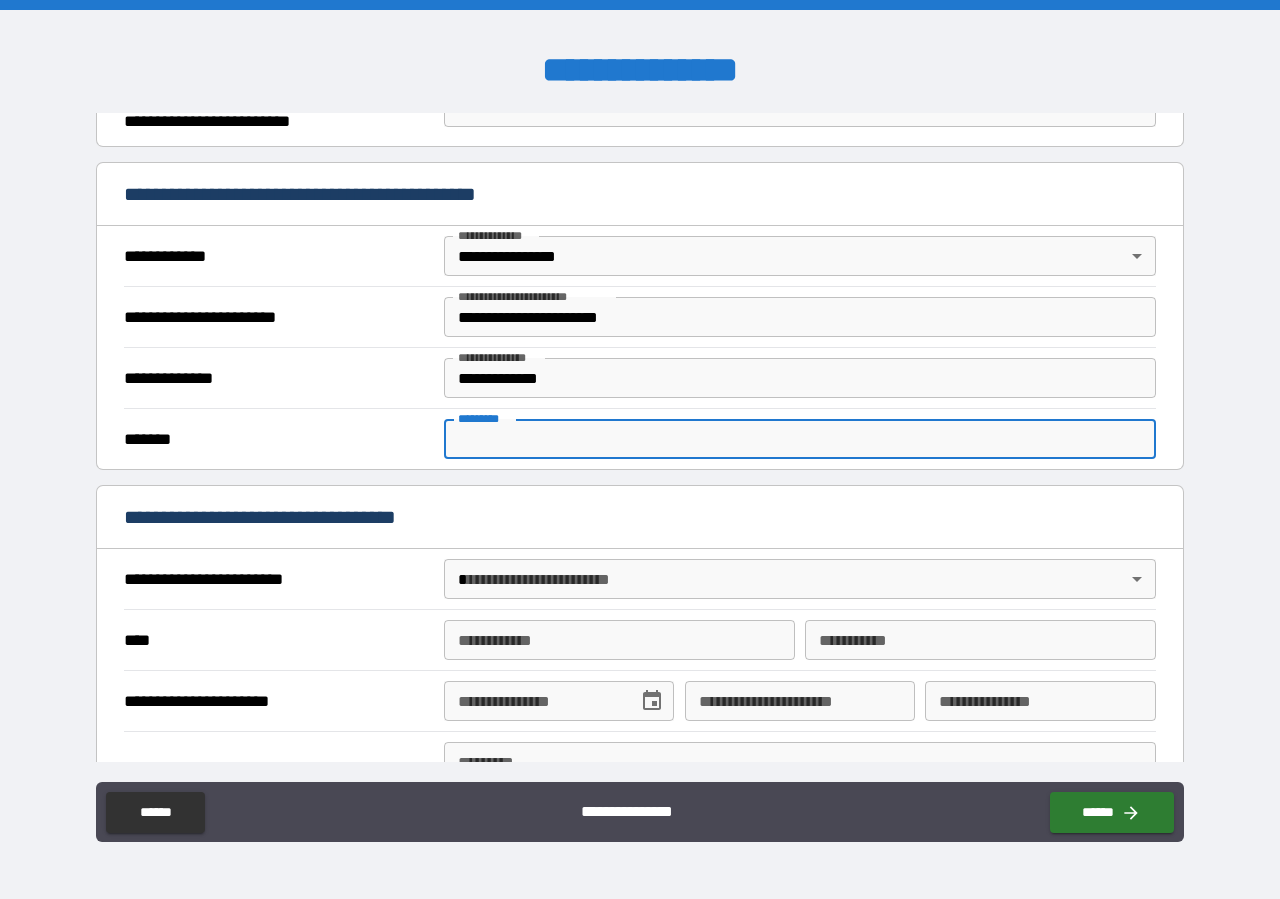 click on "*******   *" at bounding box center (800, 439) 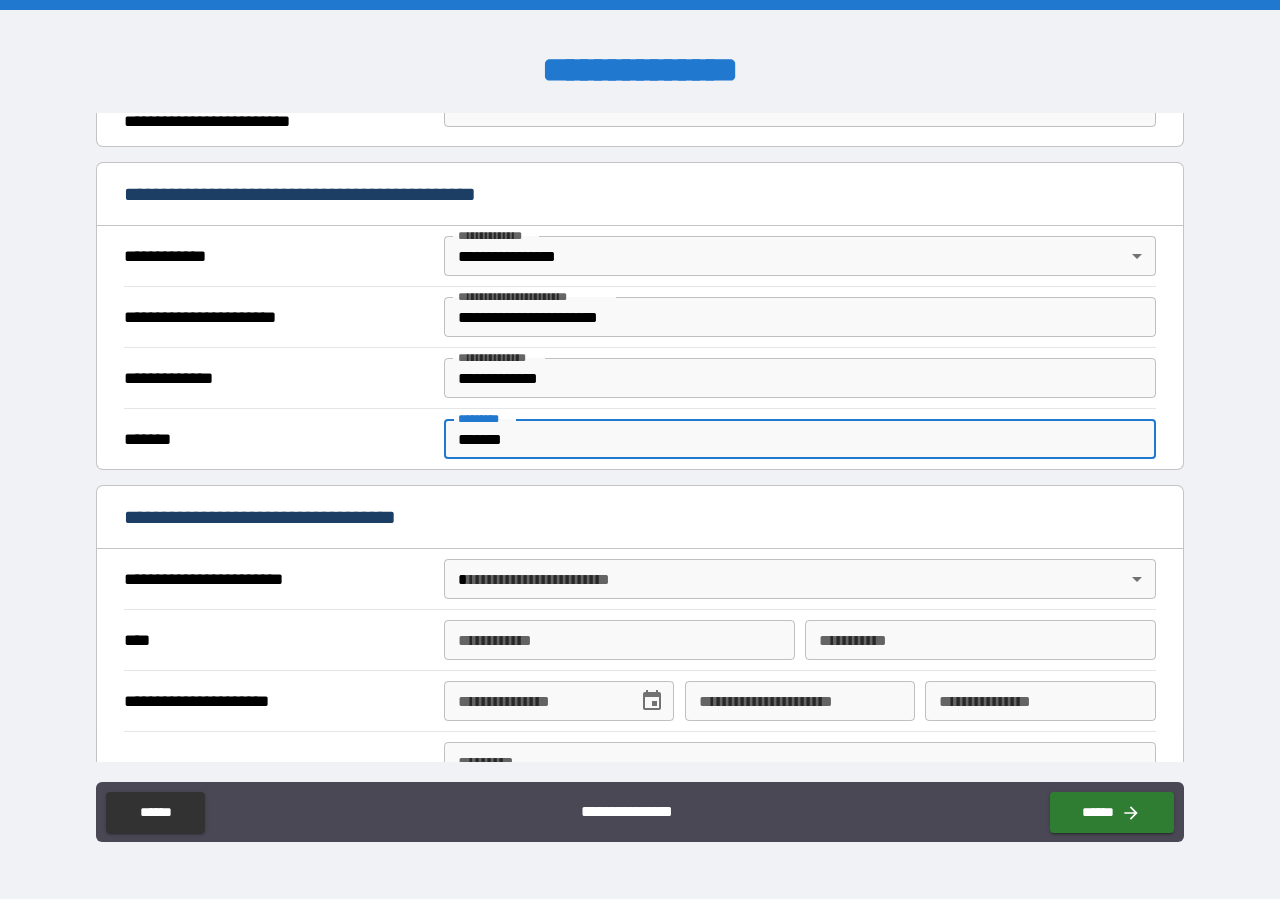 type on "*******" 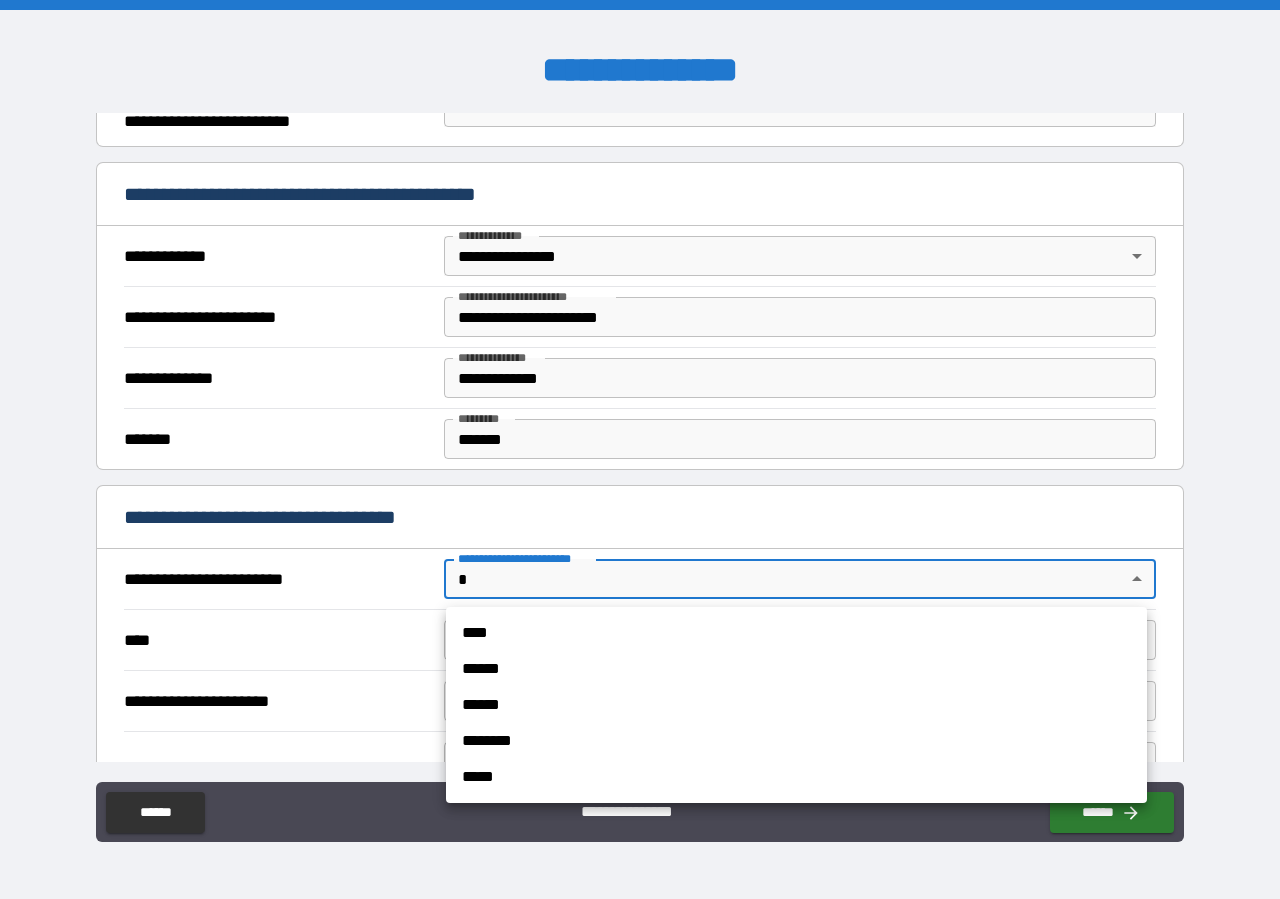 click on "**********" at bounding box center (640, 449) 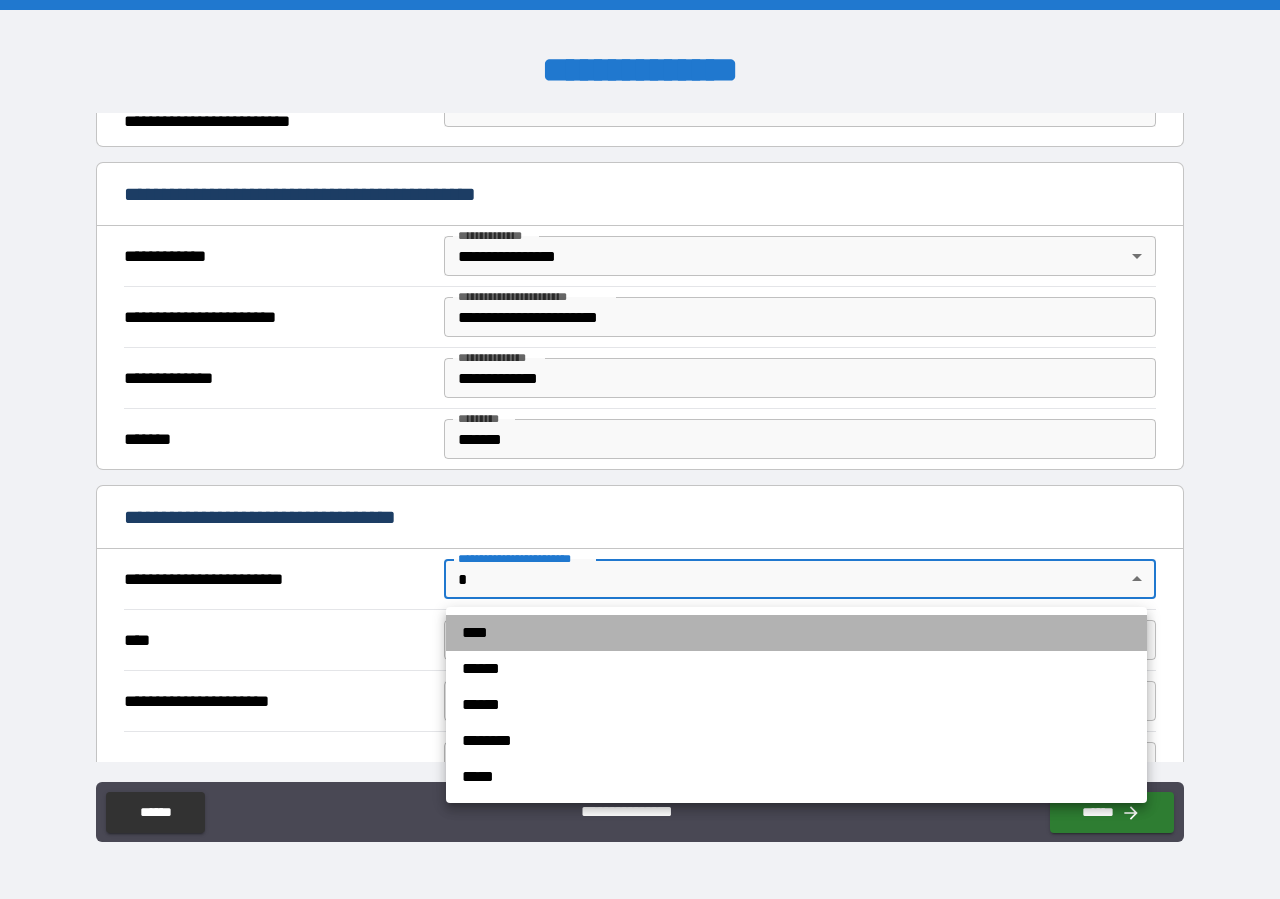 click on "****" at bounding box center [796, 633] 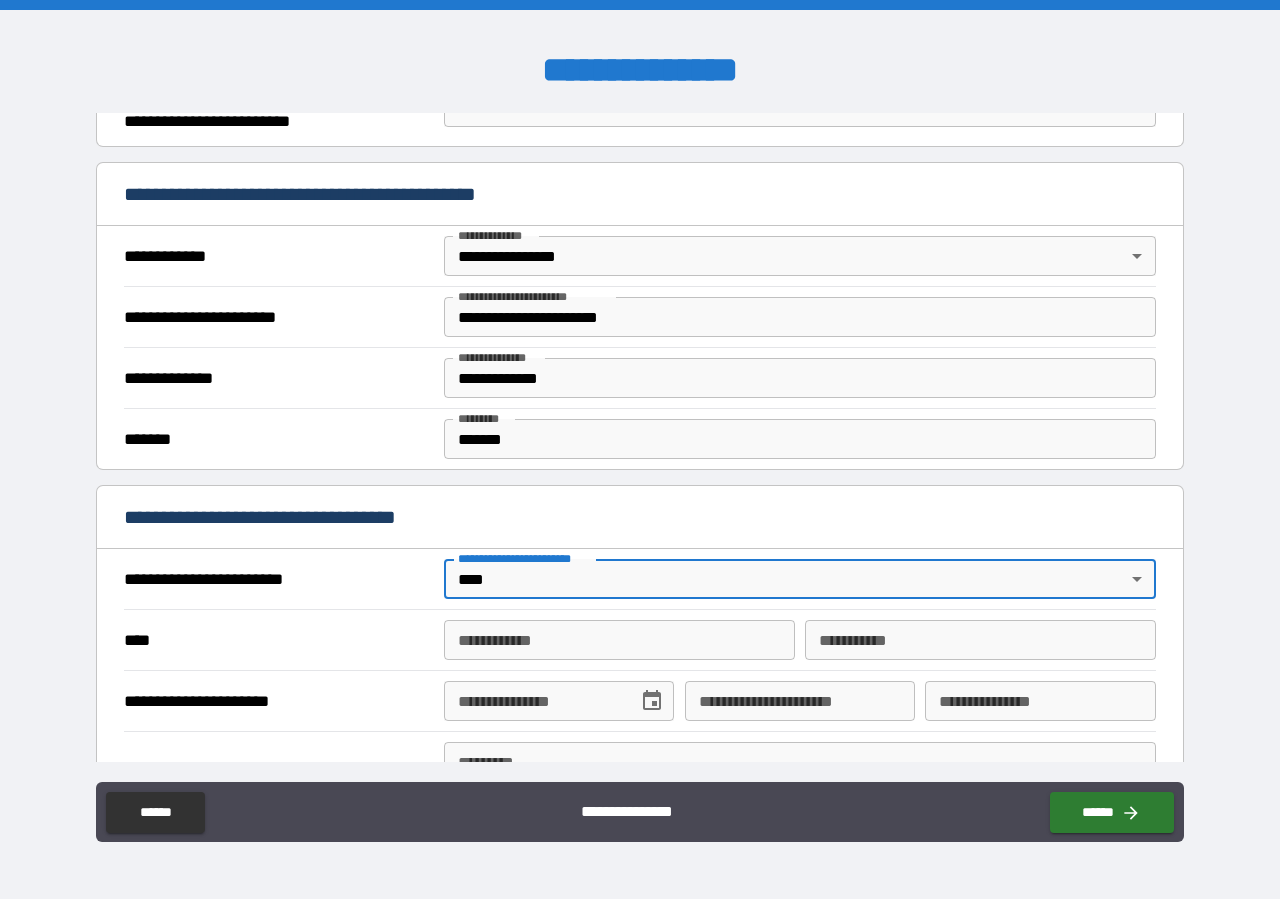 click on "**********" at bounding box center [619, 640] 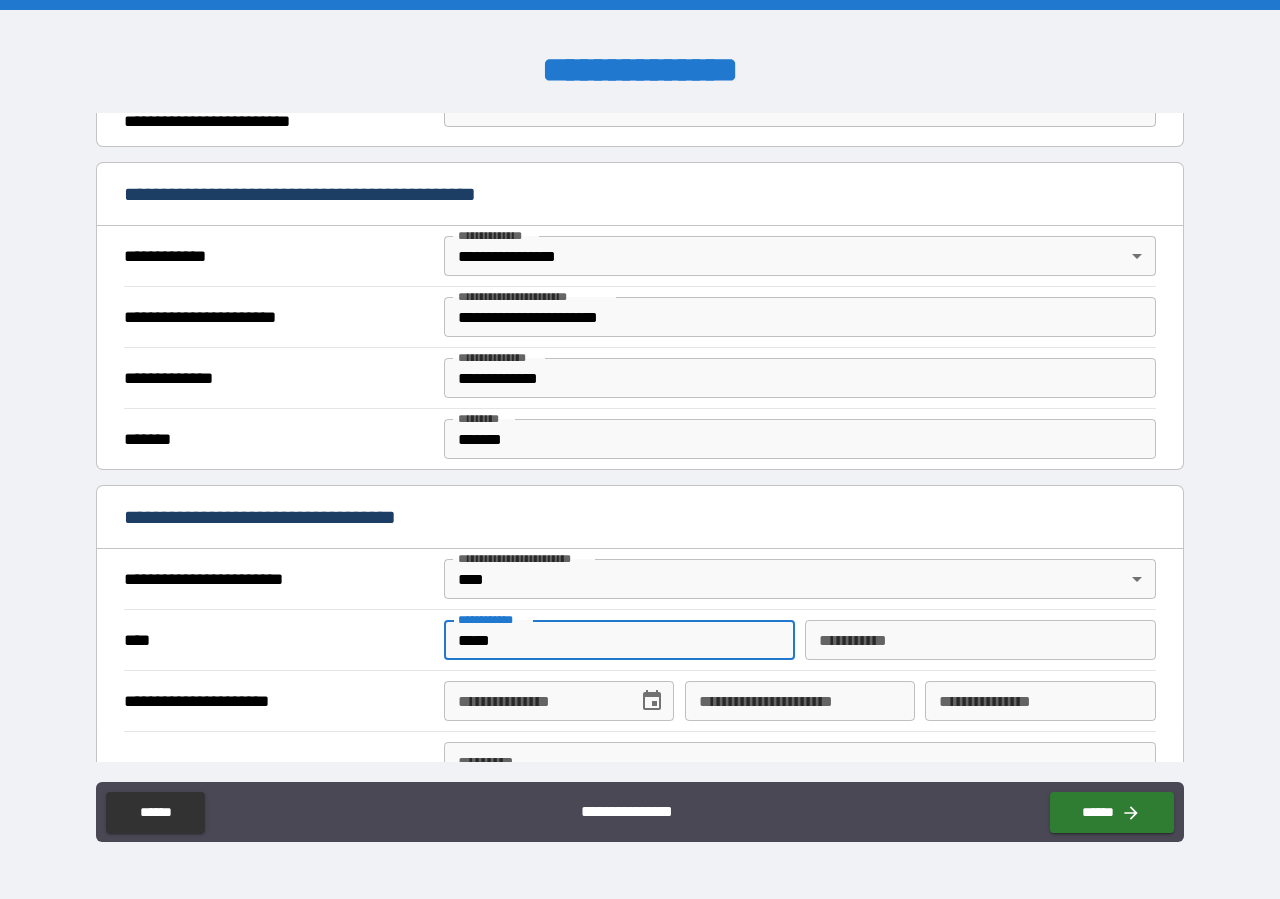 type on "*****" 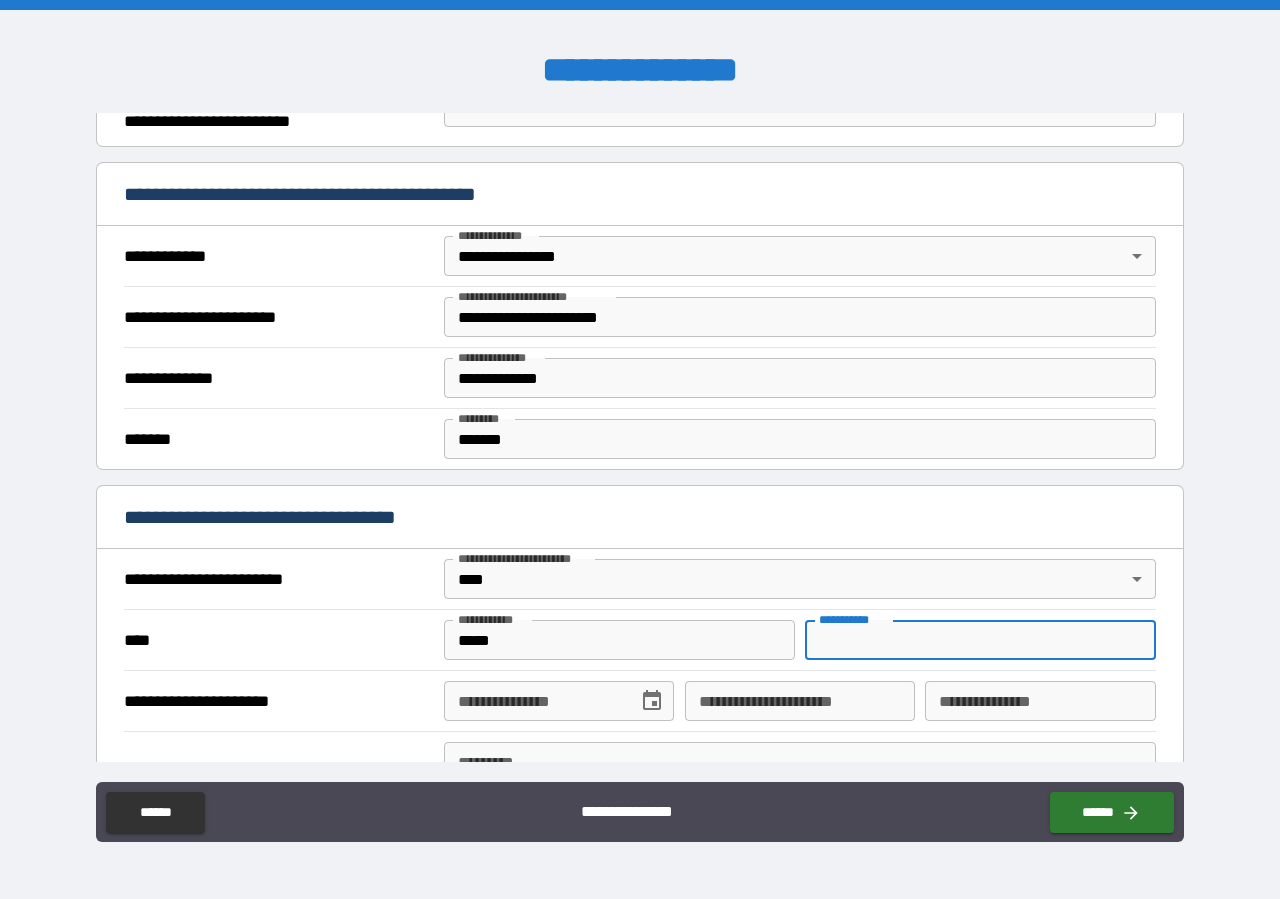 click on "*********   *" at bounding box center (980, 640) 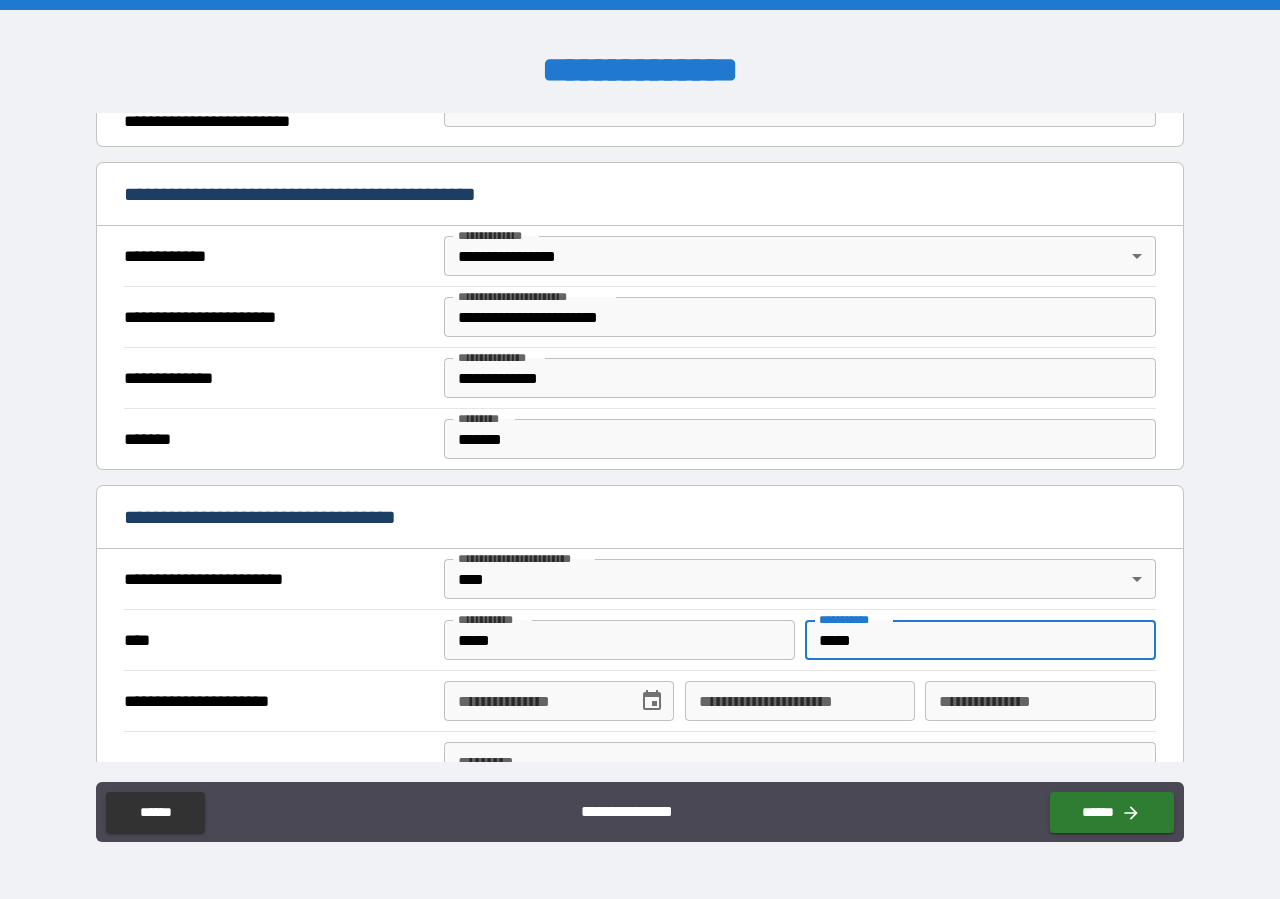 scroll, scrollTop: 684, scrollLeft: 0, axis: vertical 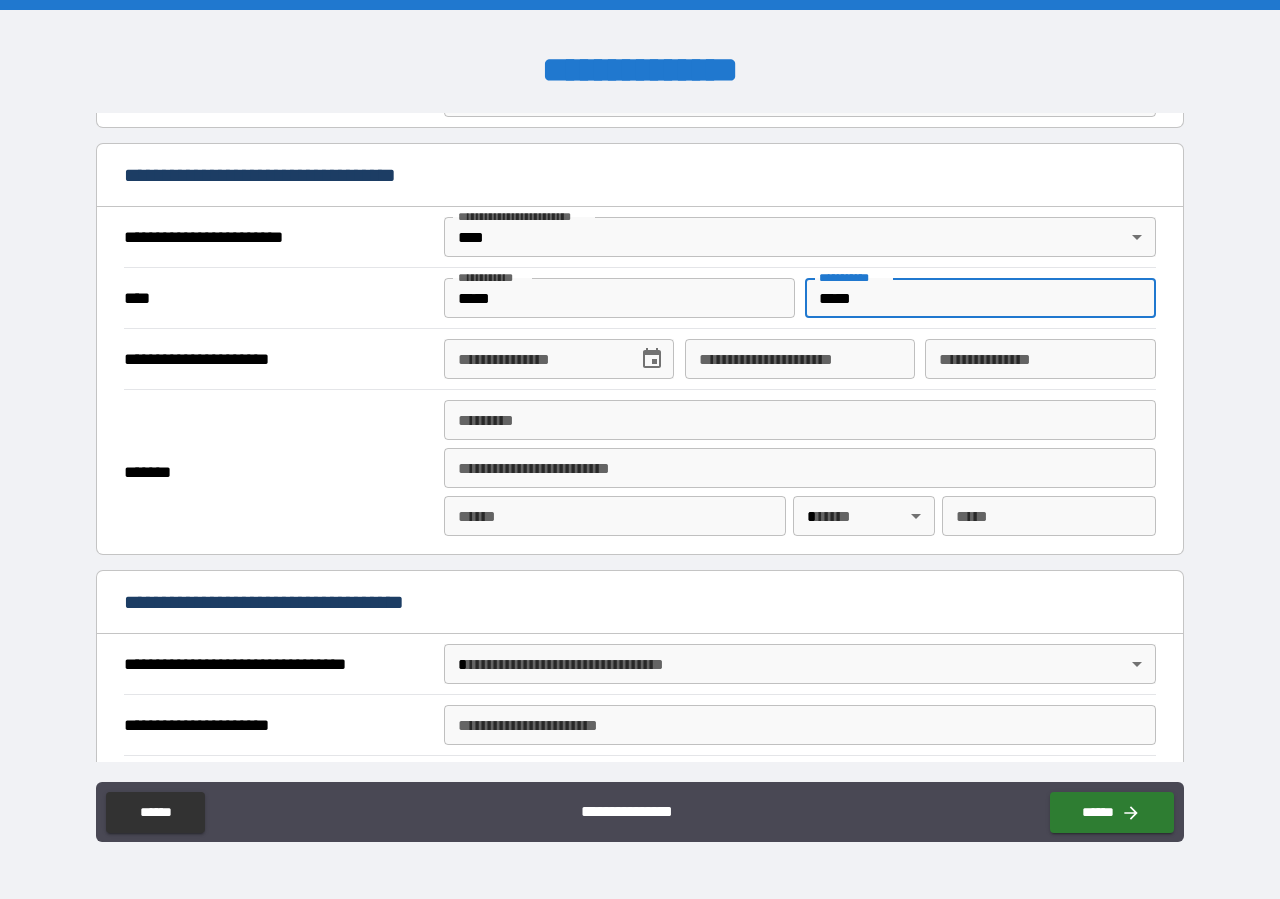type on "*****" 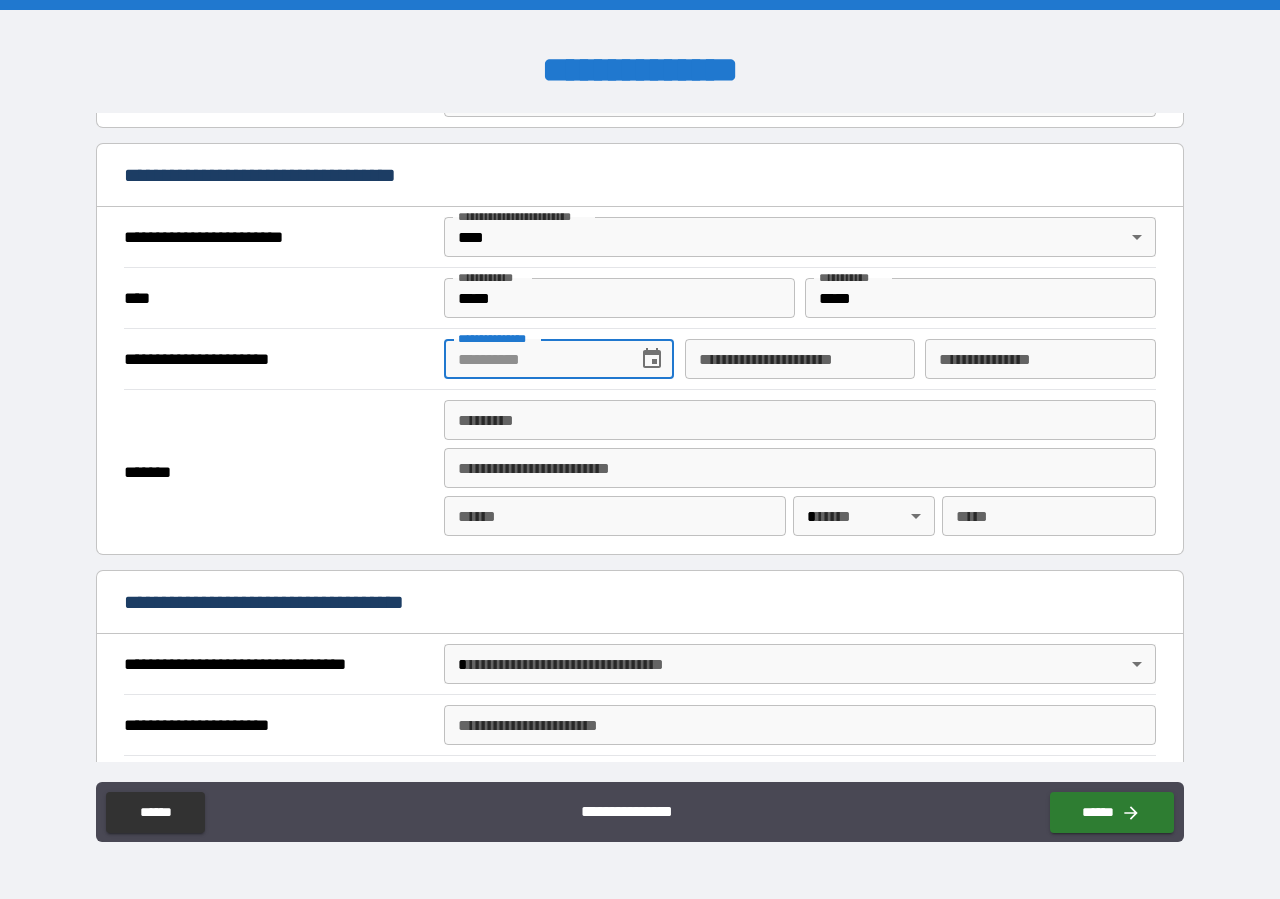 click on "**********" at bounding box center (534, 359) 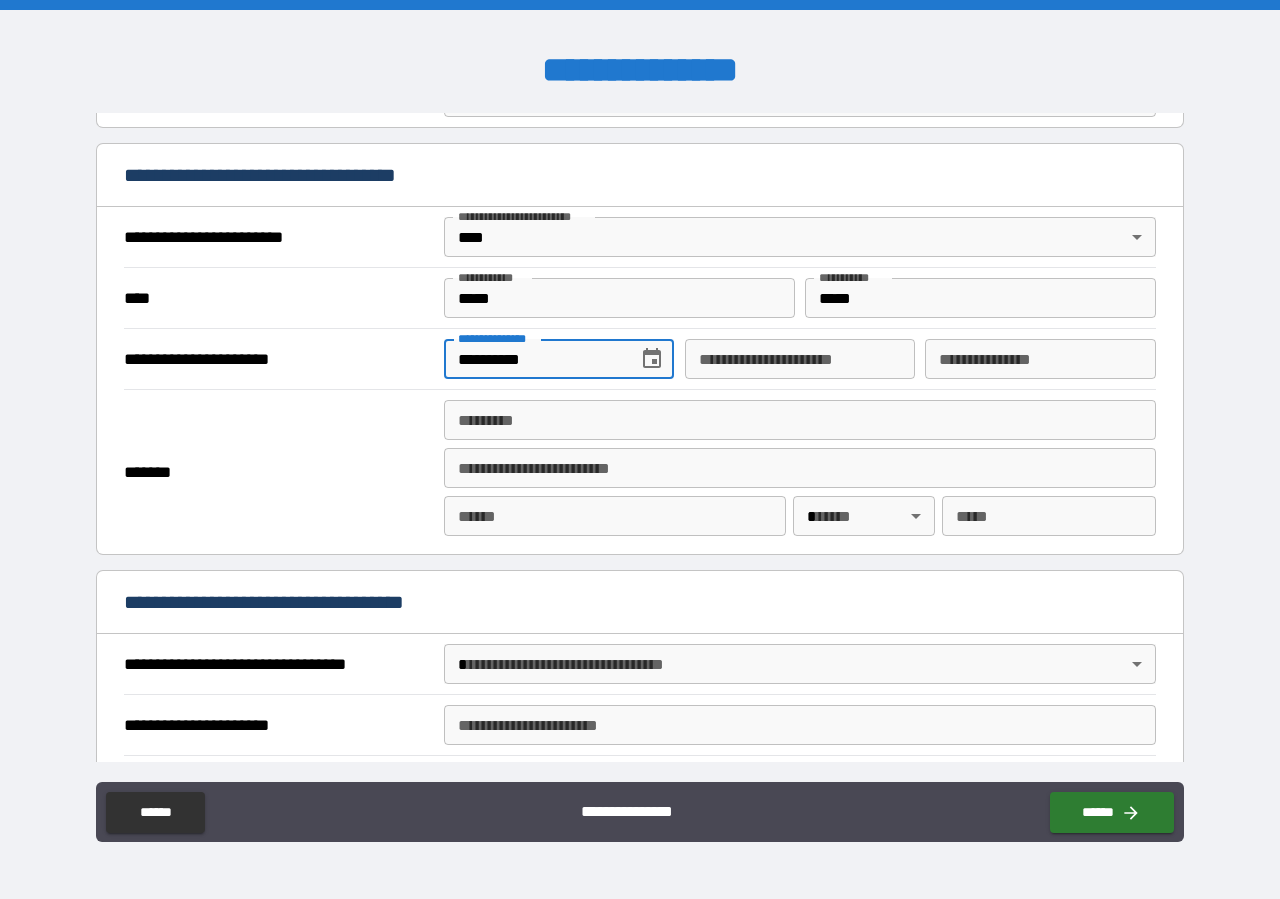 type on "**********" 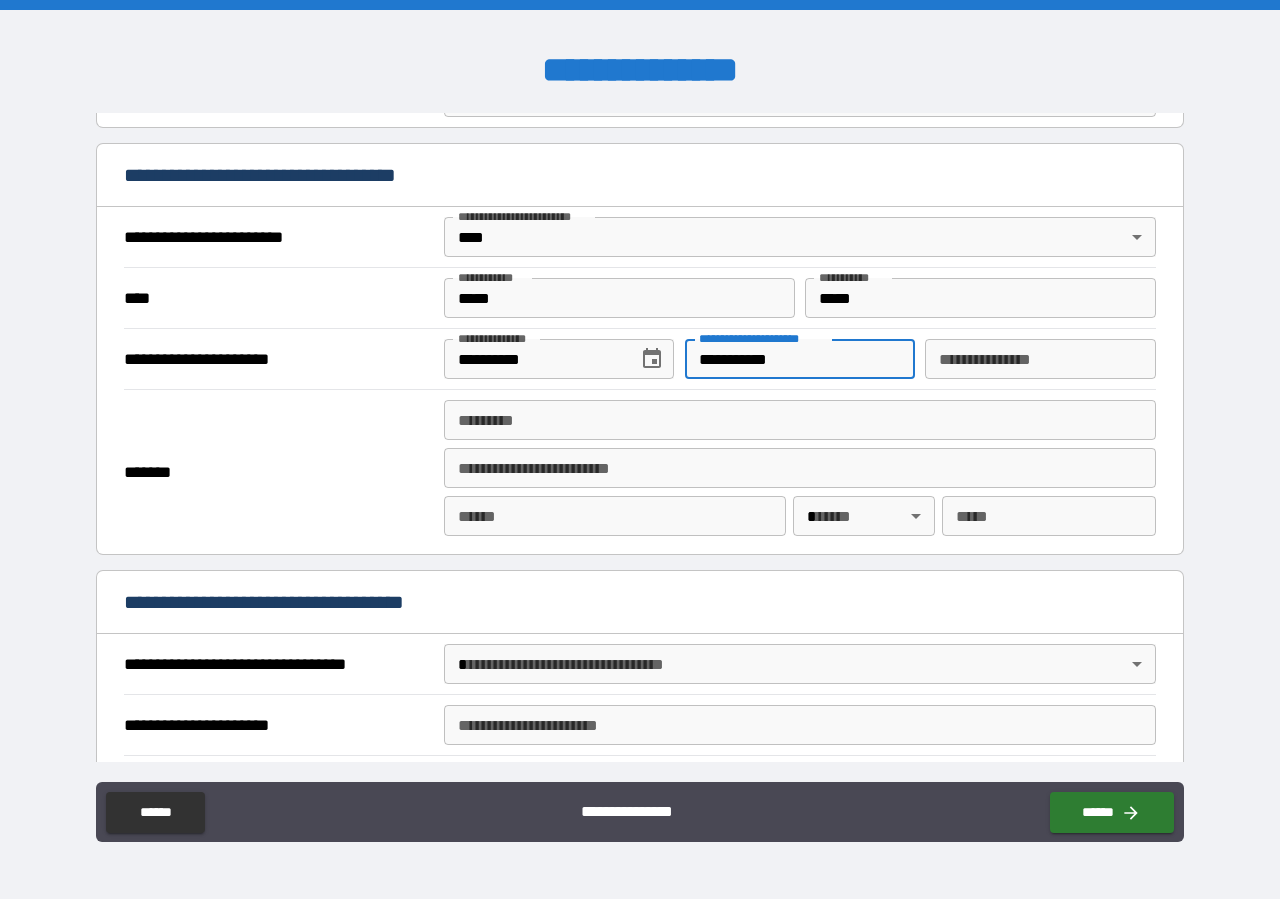 type on "**********" 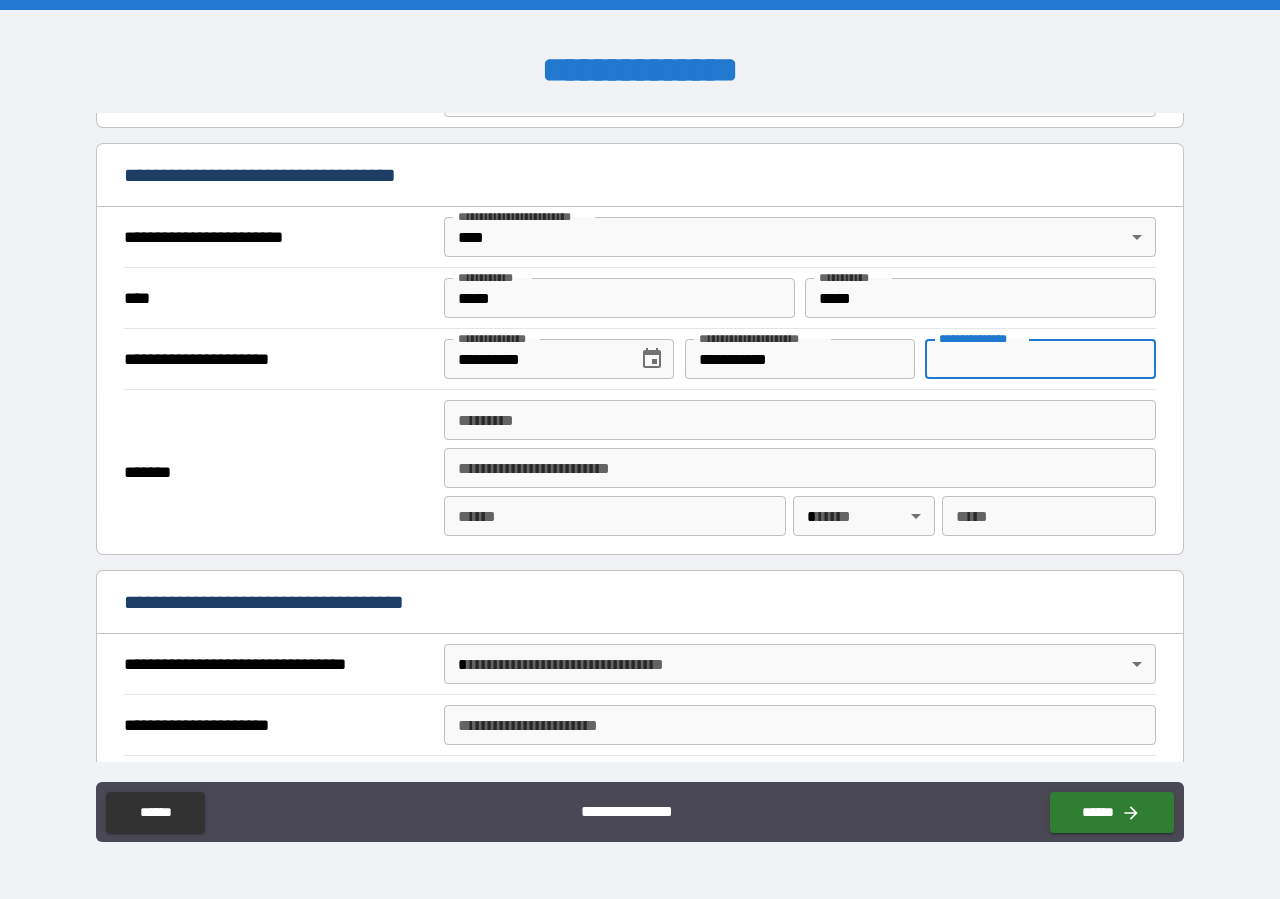 click on "**********" at bounding box center [1040, 359] 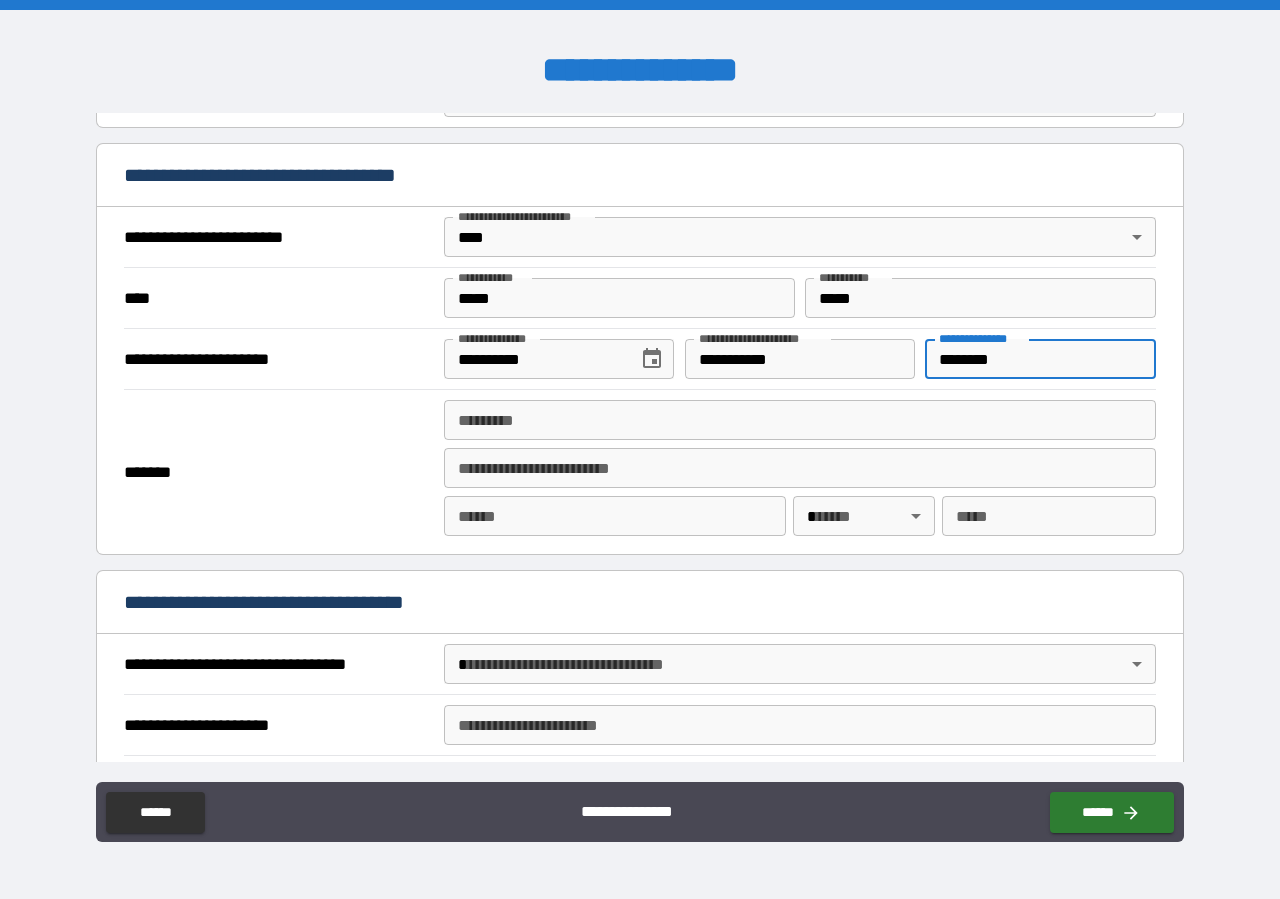 type on "********" 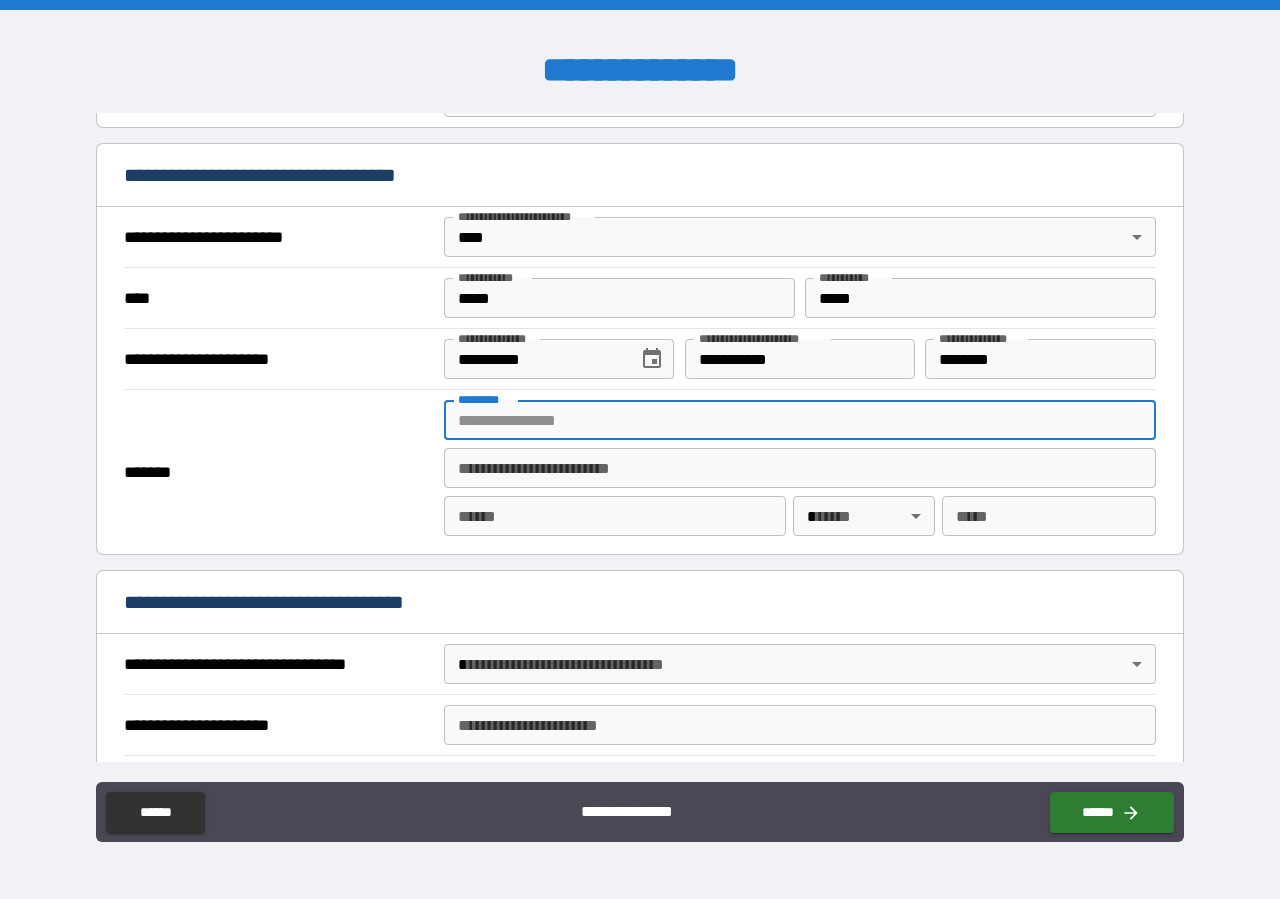 click on "*******   *" at bounding box center (800, 420) 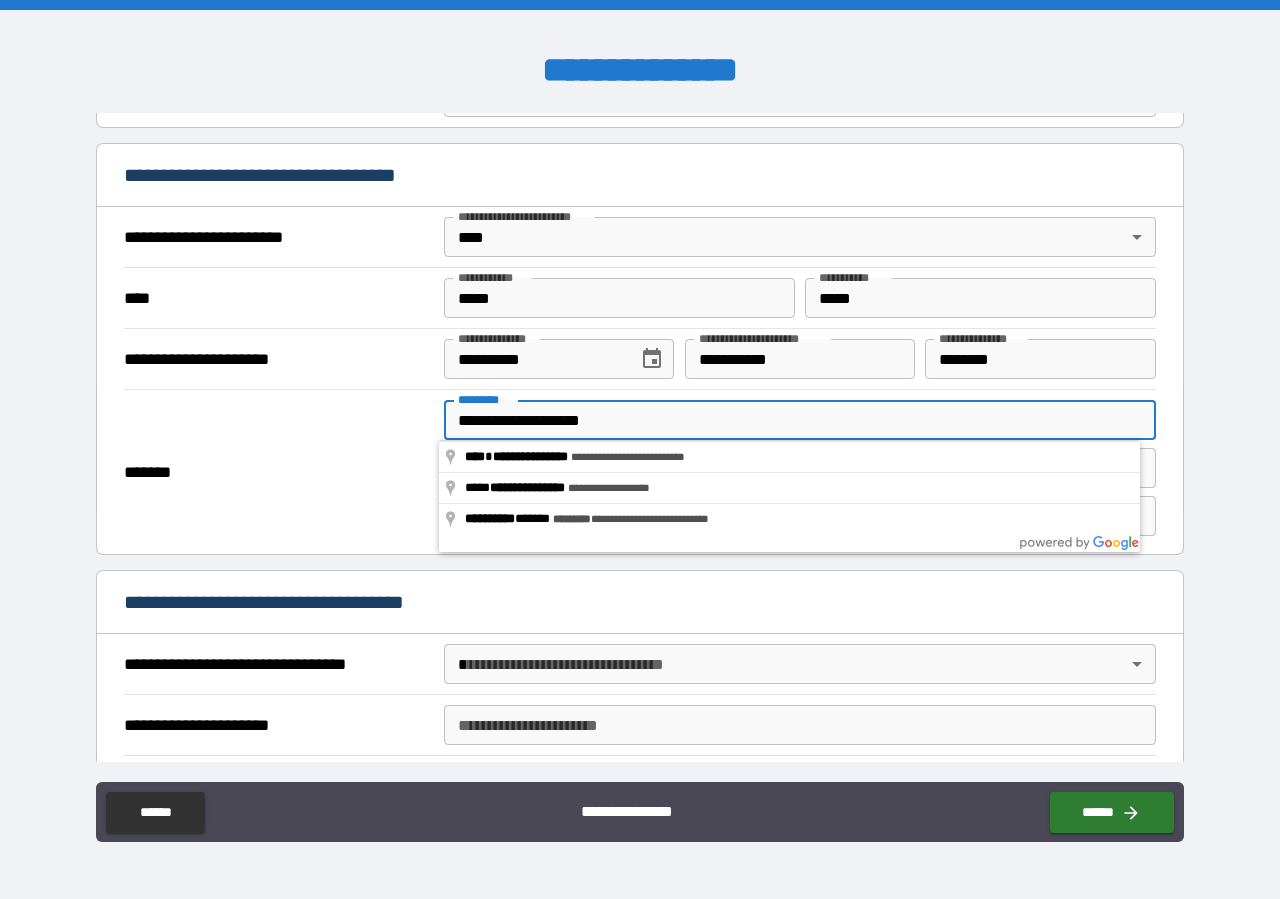 type on "**********" 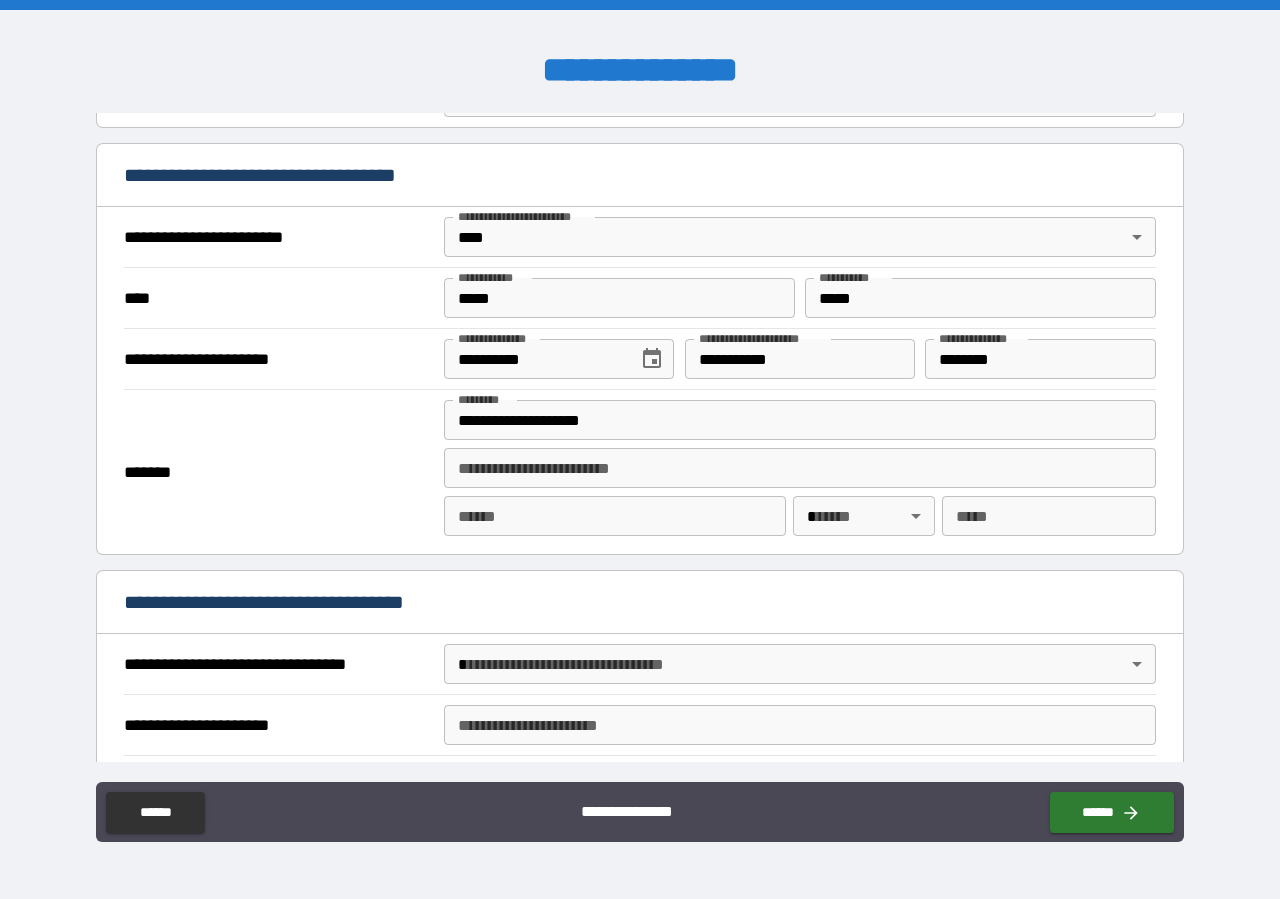 click on "*******" at bounding box center [279, 472] 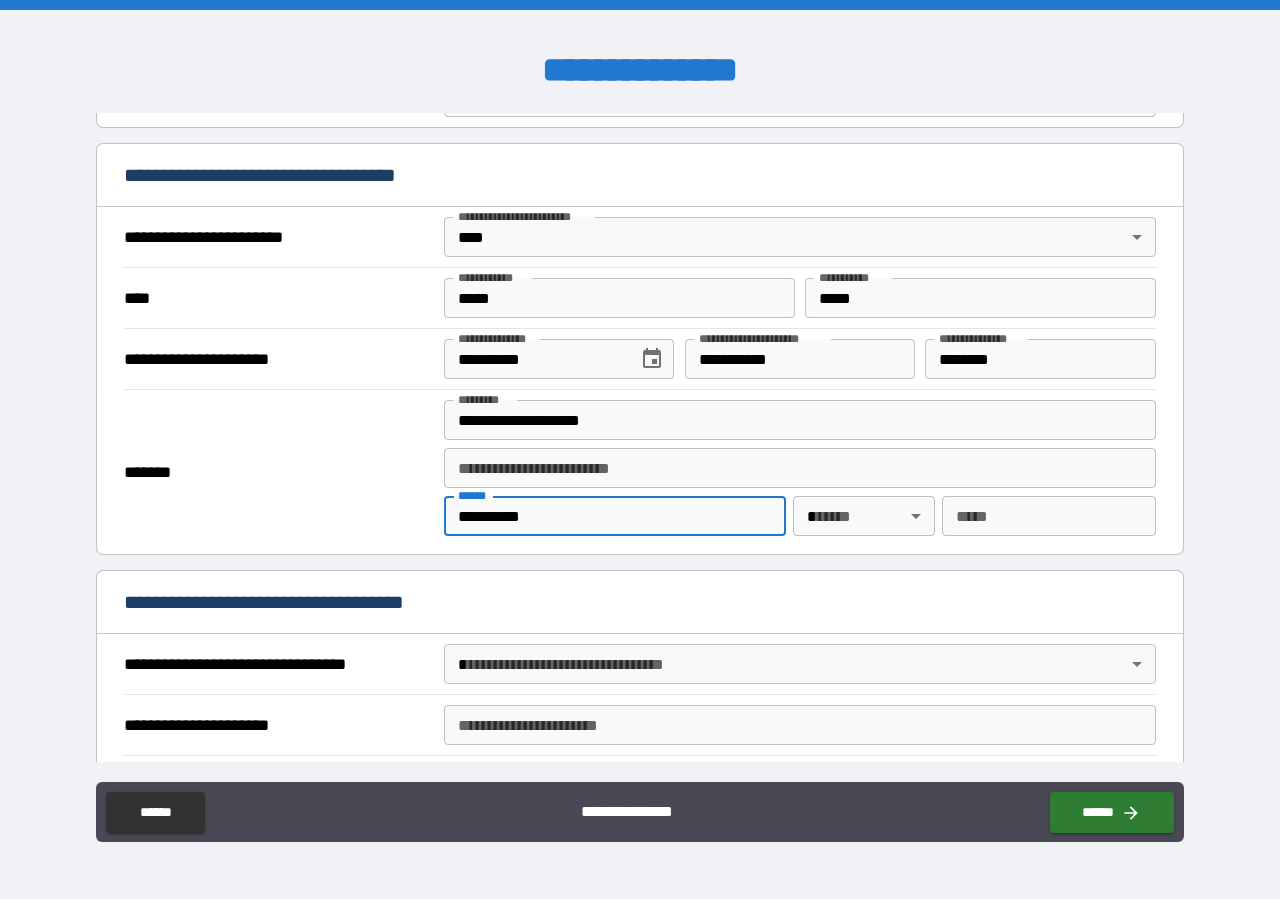 type on "**********" 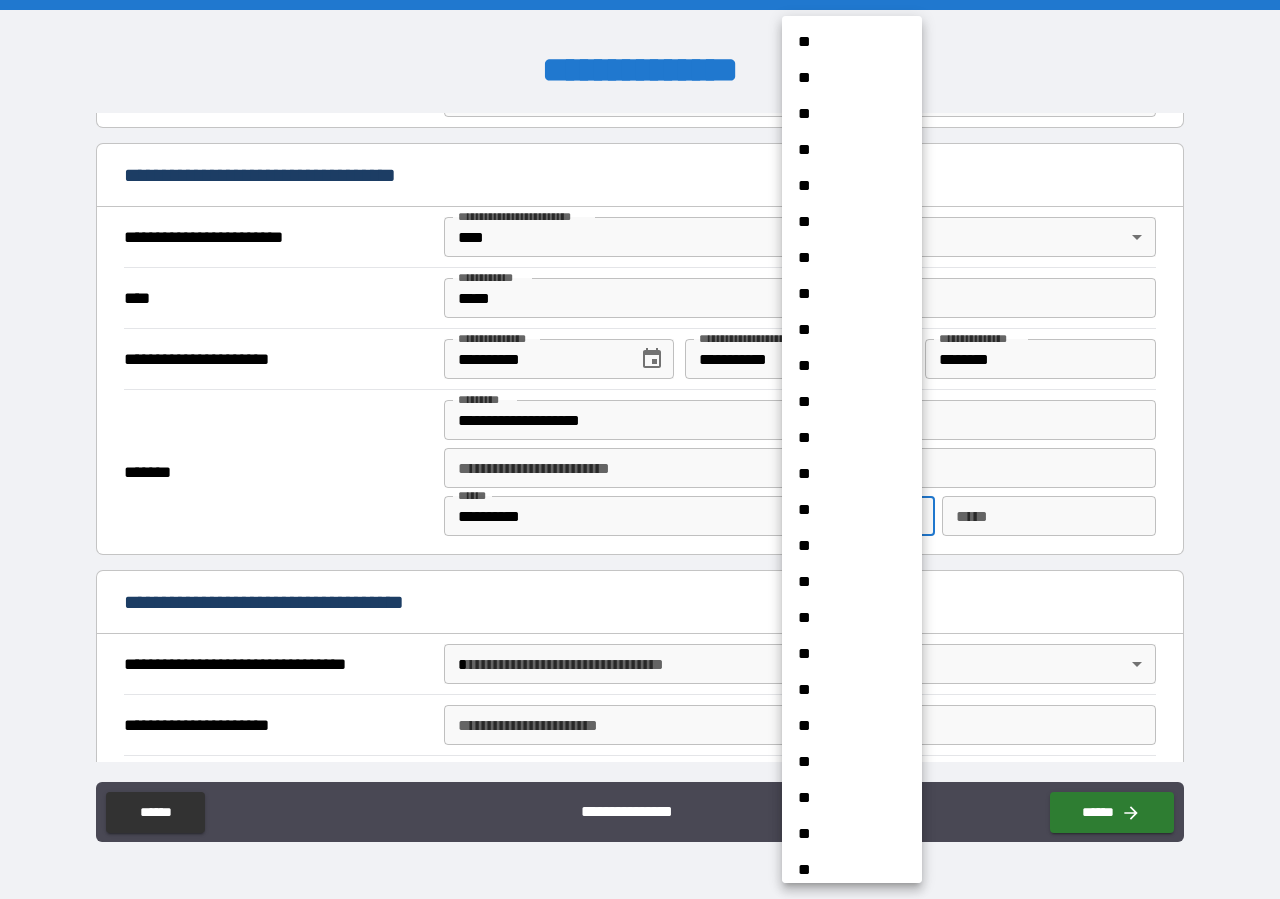 click on "**********" at bounding box center (640, 449) 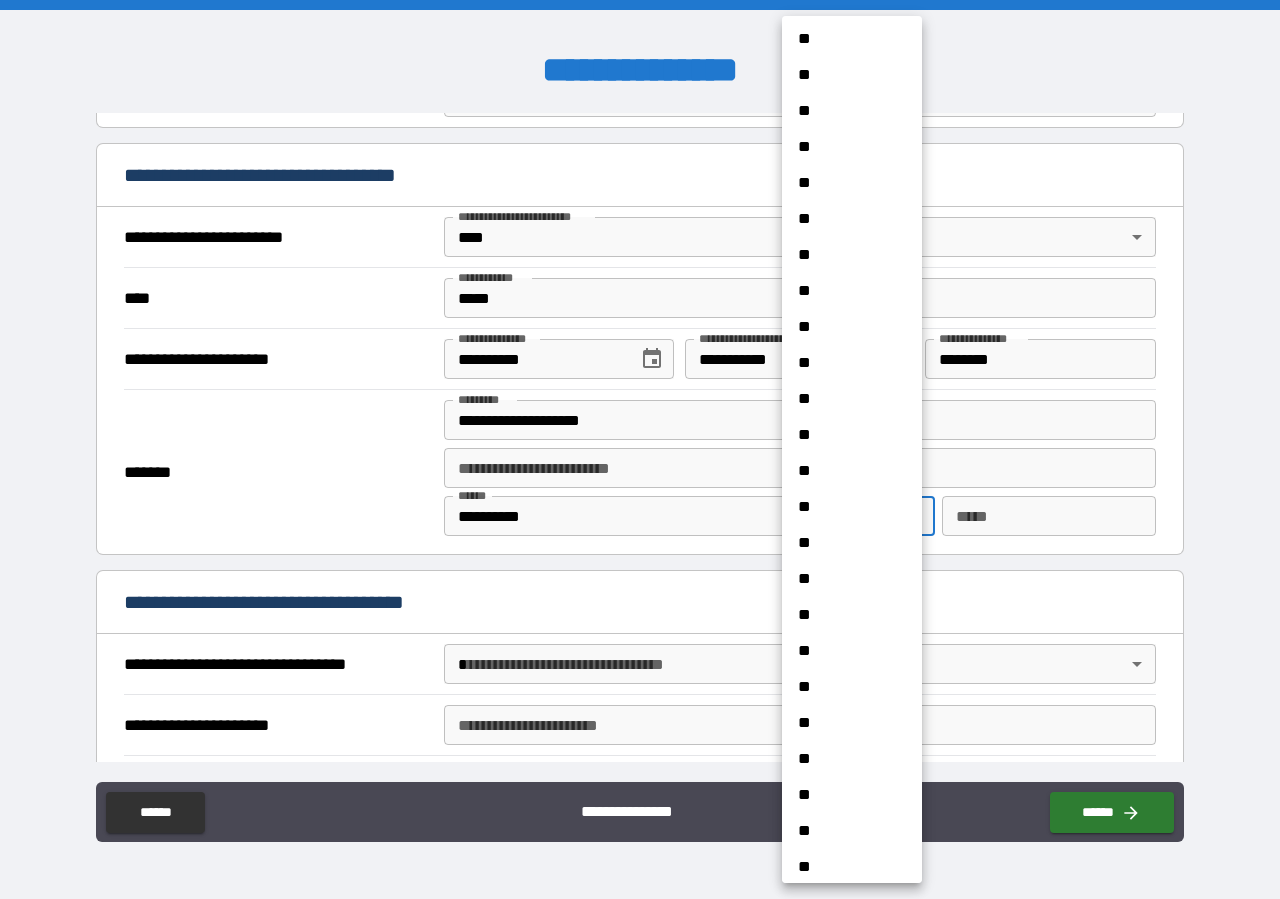 scroll, scrollTop: 912, scrollLeft: 0, axis: vertical 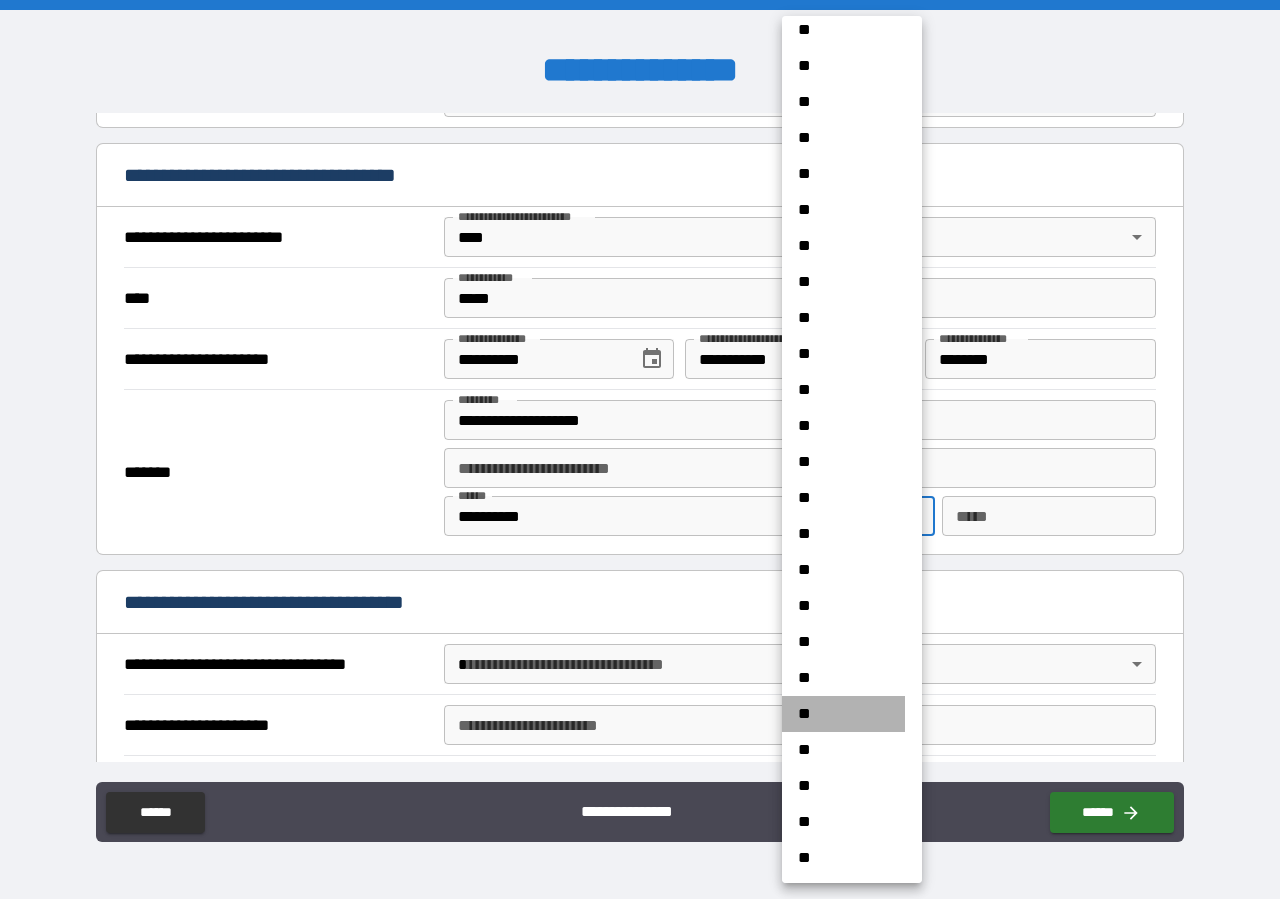 click on "**" at bounding box center [843, 714] 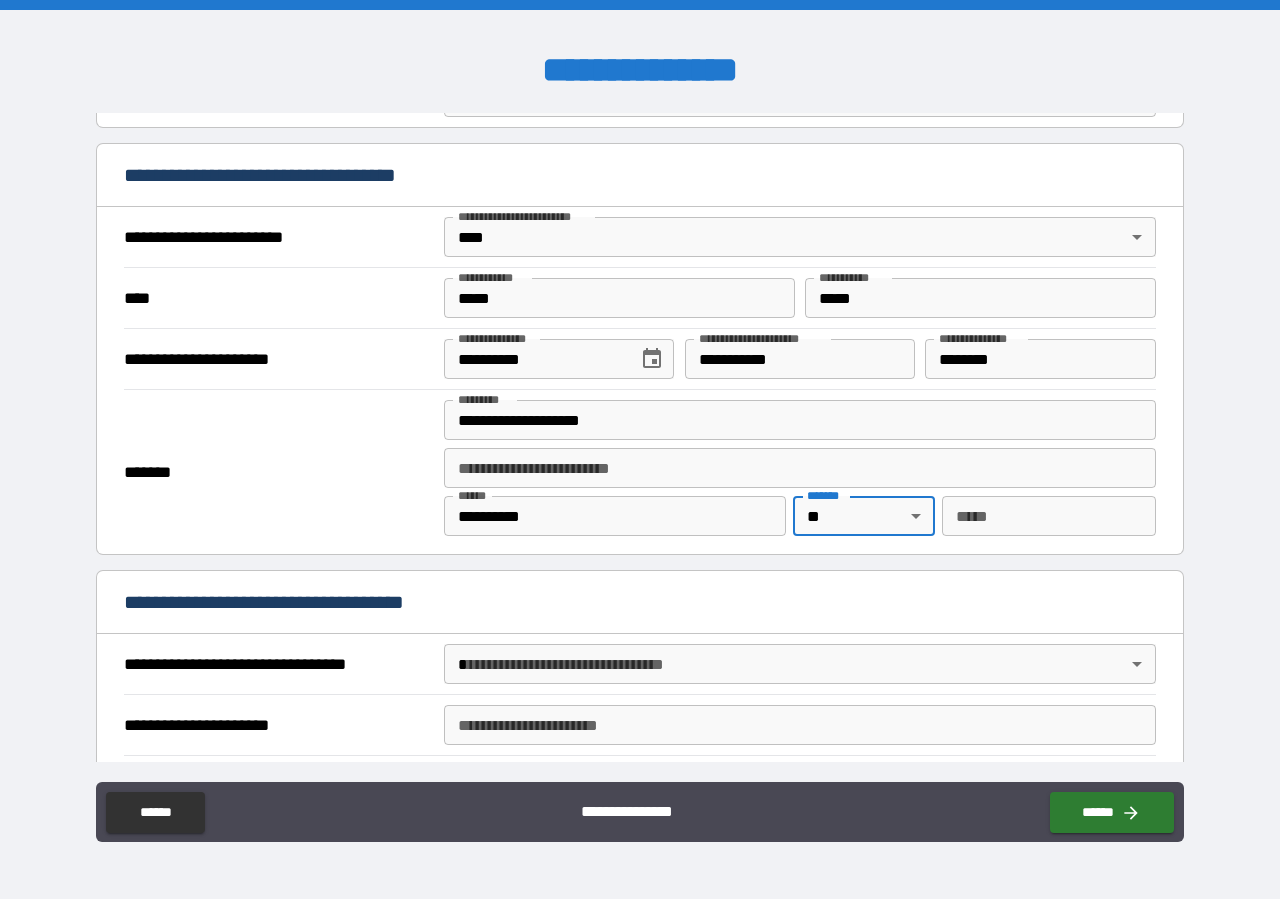 click on "***   *" at bounding box center (1049, 516) 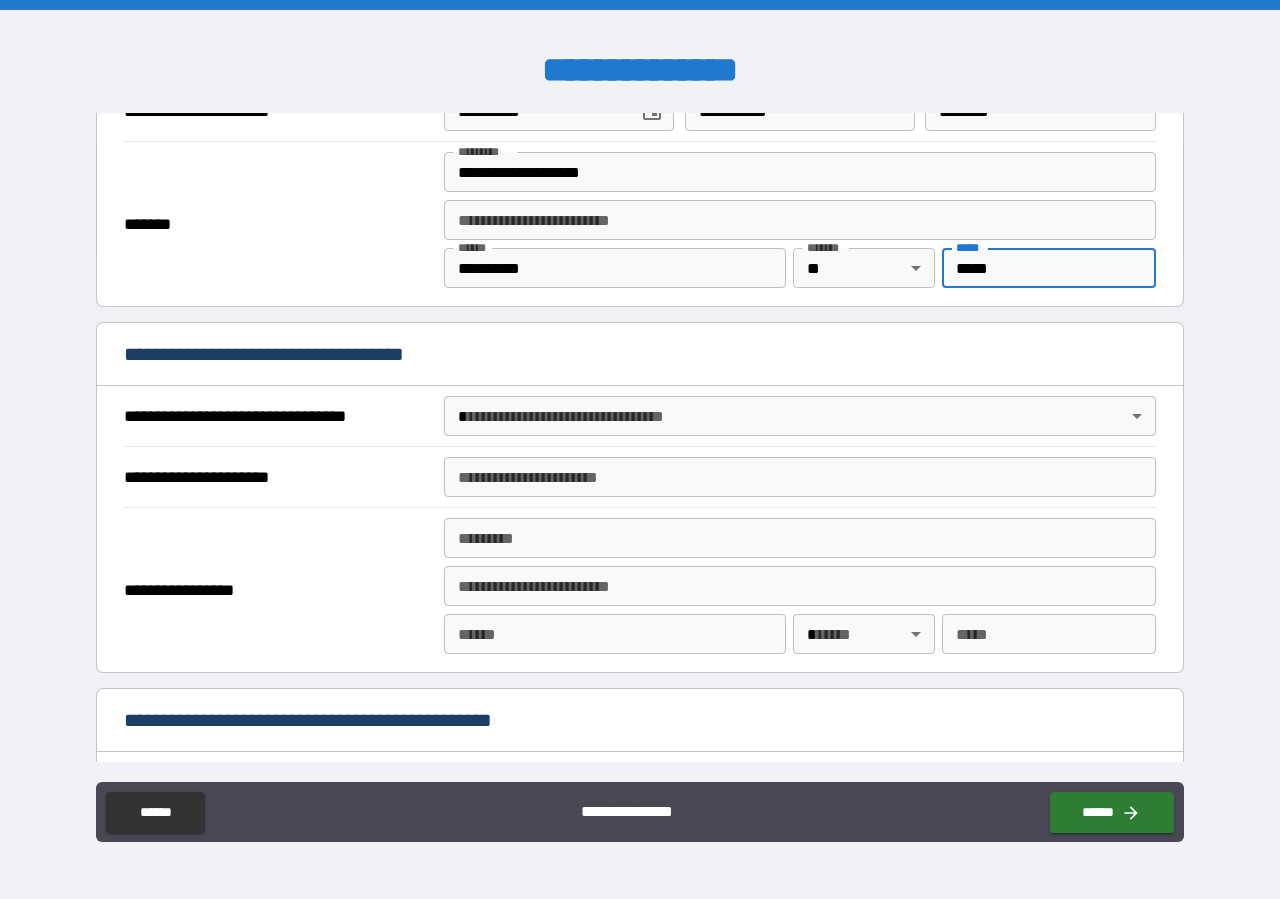 scroll, scrollTop: 1026, scrollLeft: 0, axis: vertical 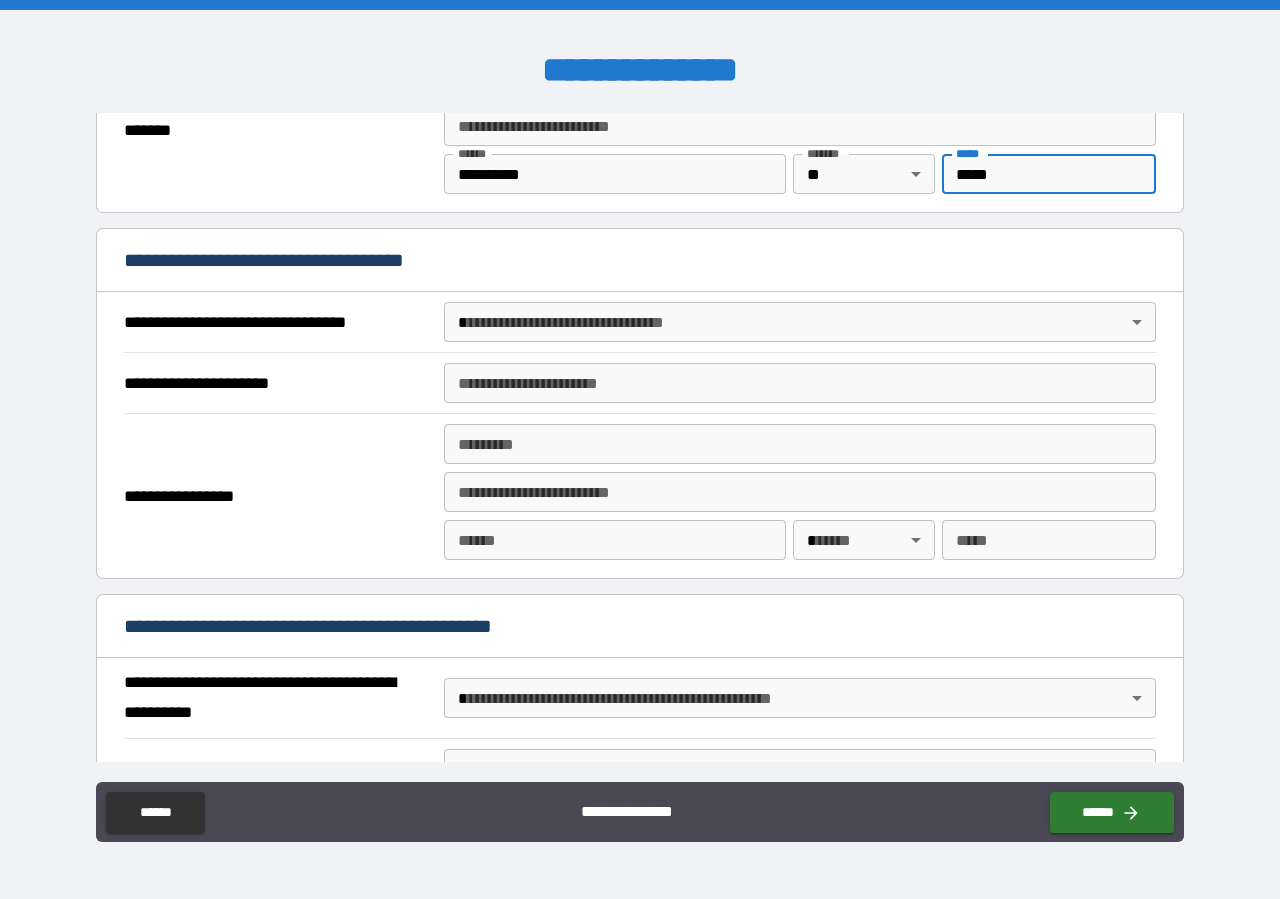type on "*****" 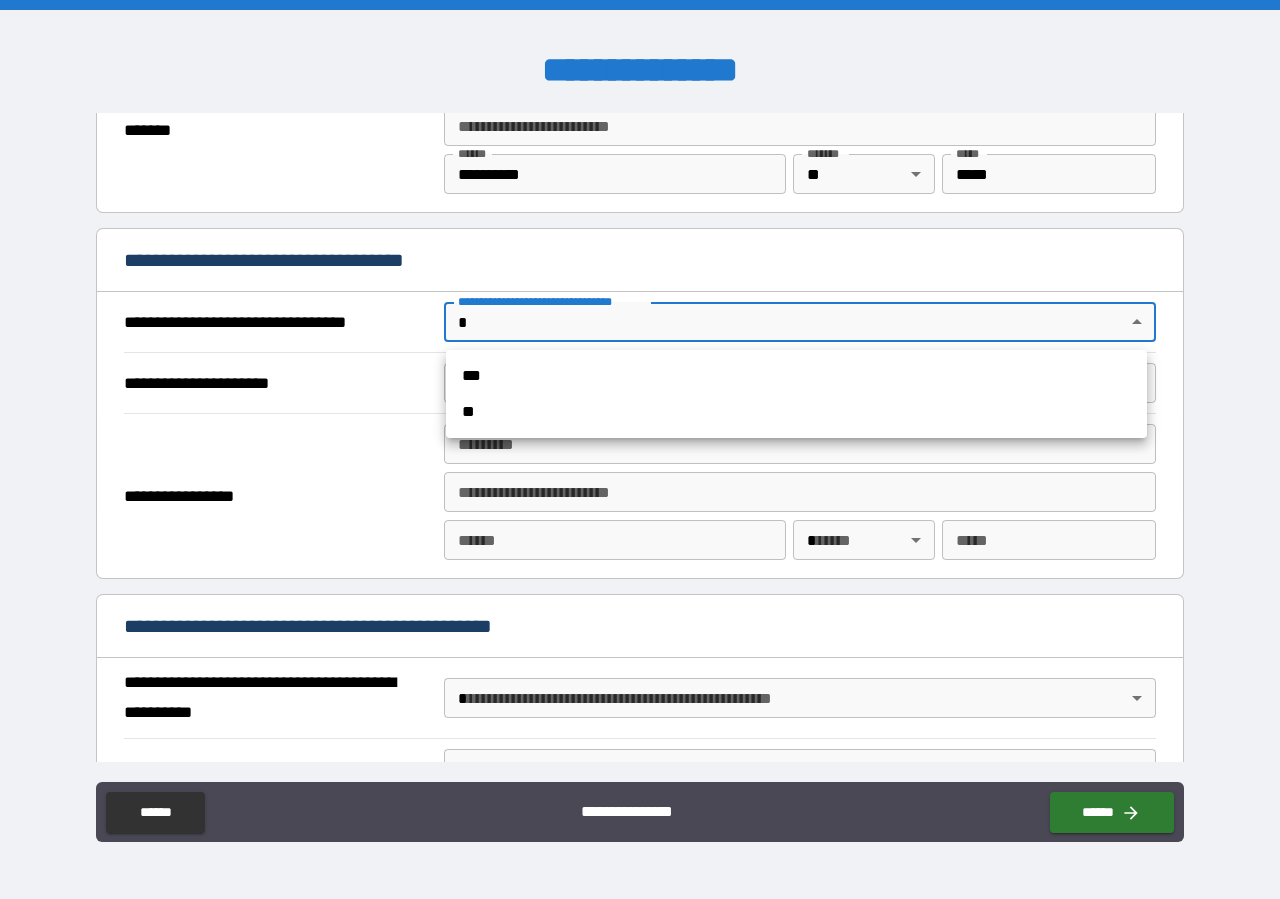 click on "***" at bounding box center [796, 376] 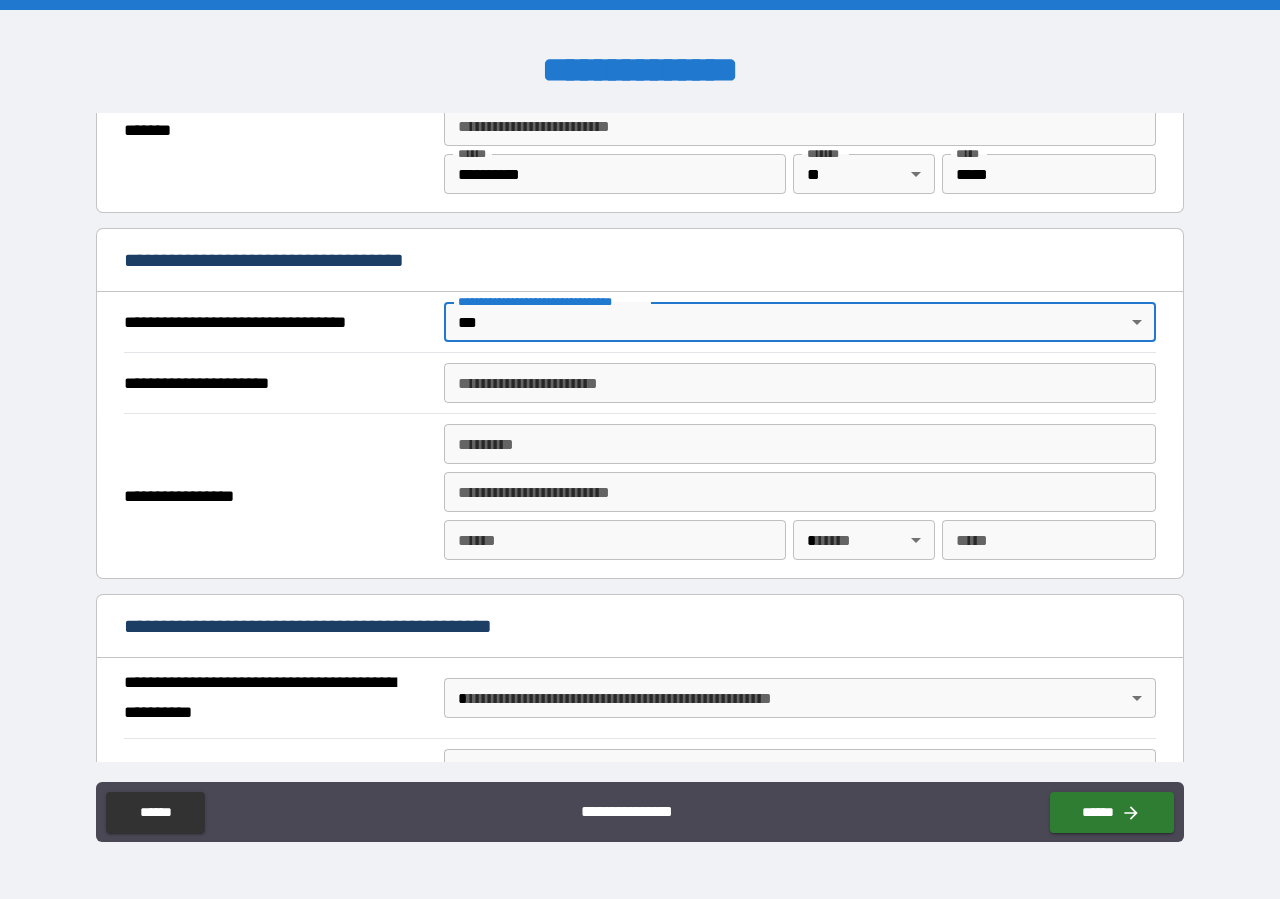 type on "*" 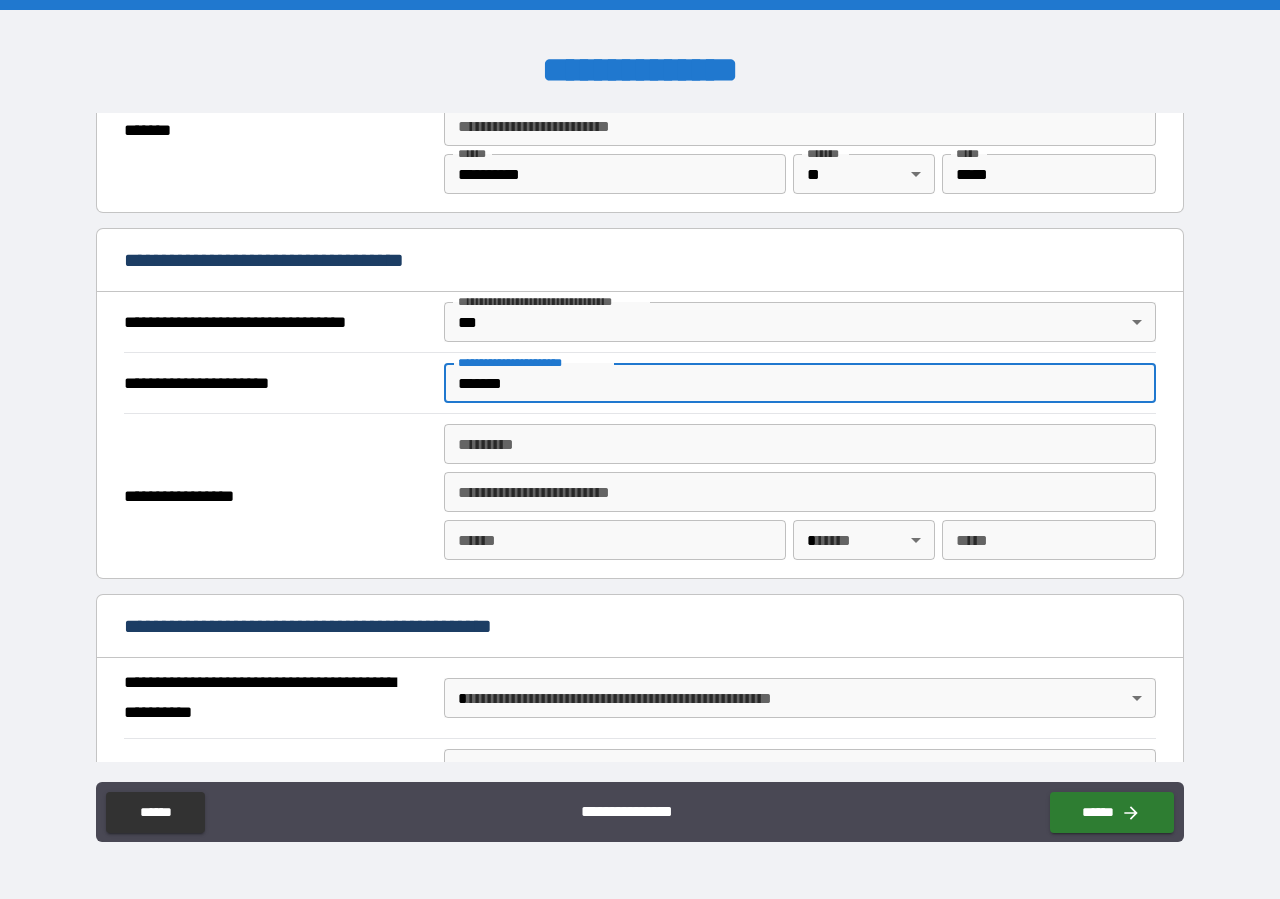 type on "*******" 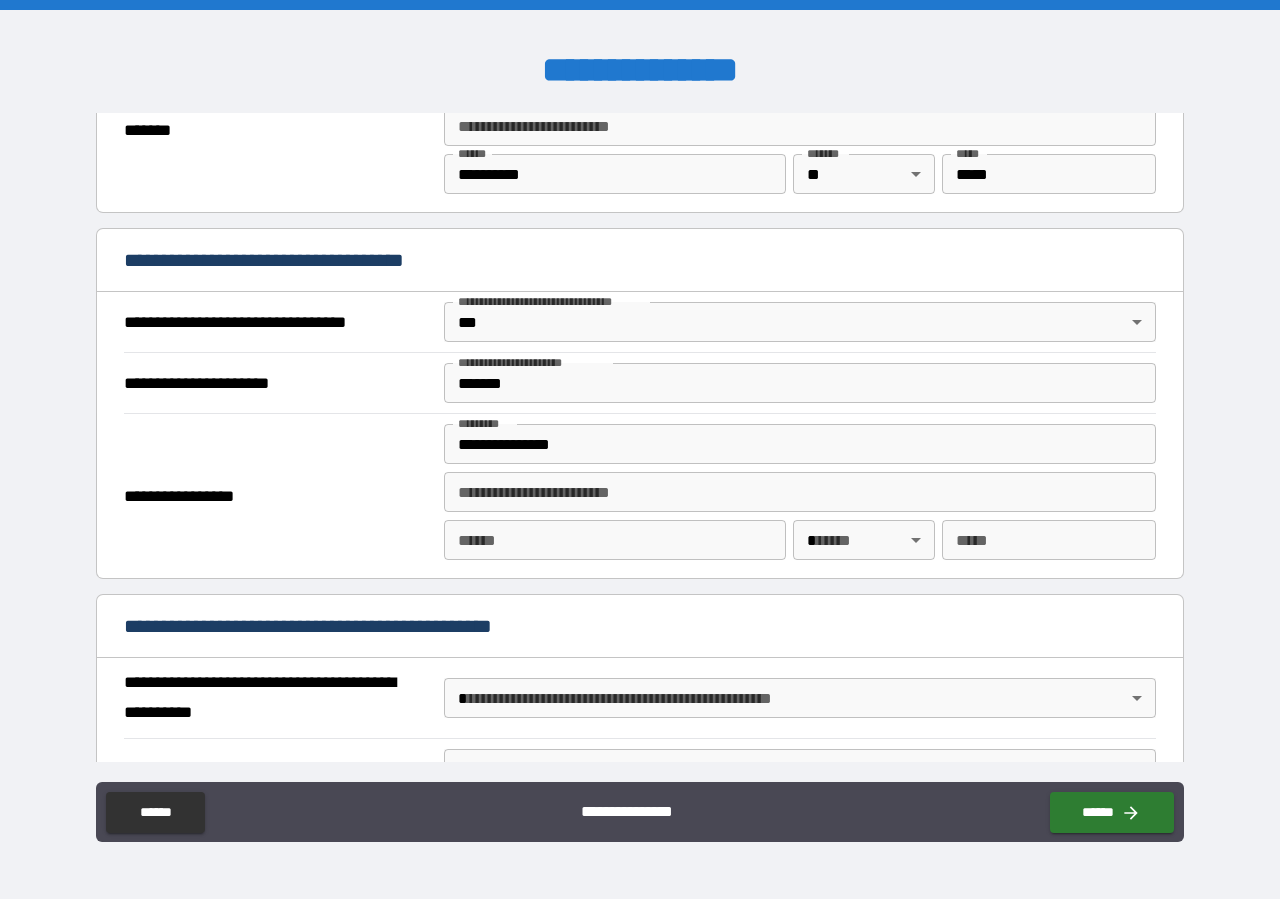 type on "**********" 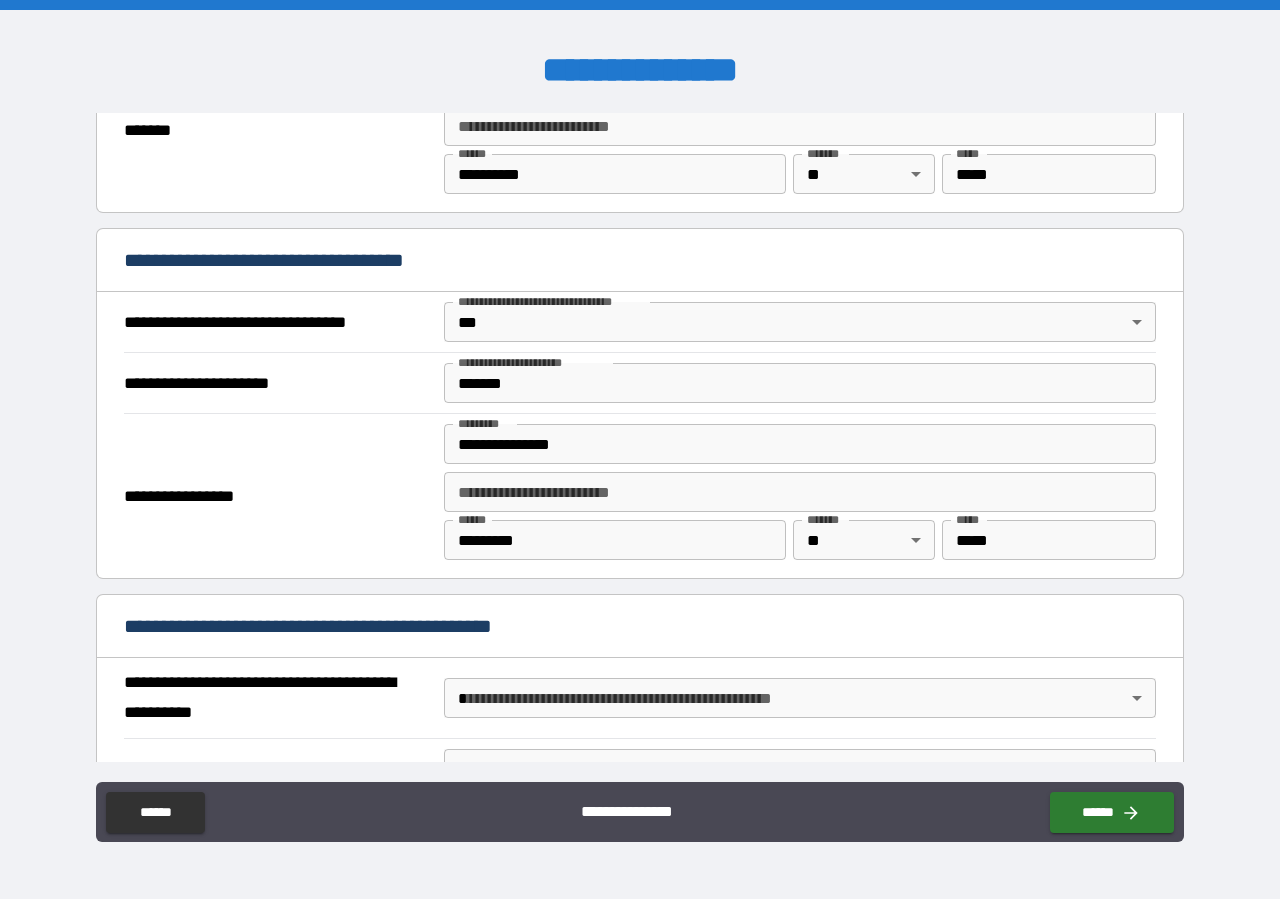 click on "**********" at bounding box center (800, 492) 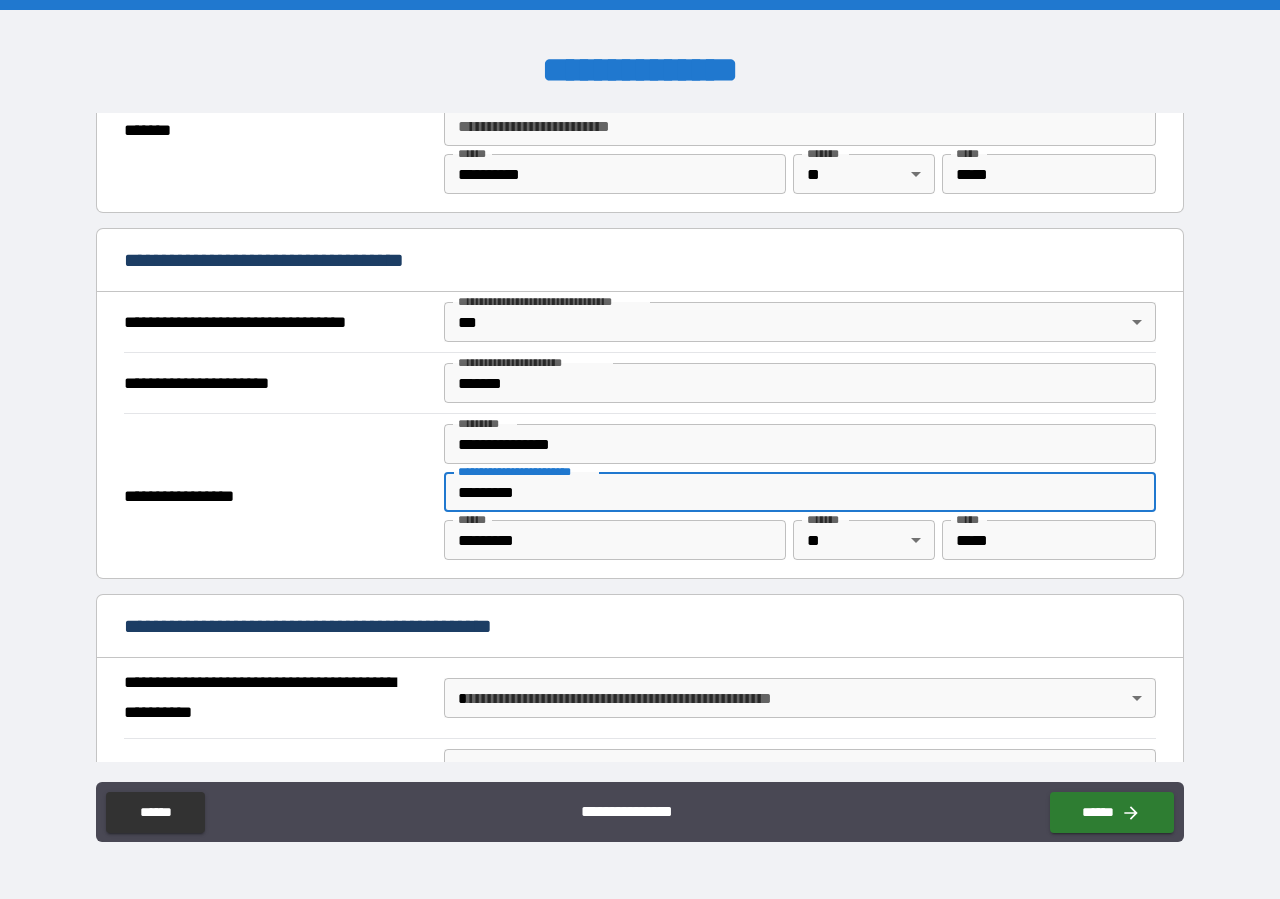 type on "*********" 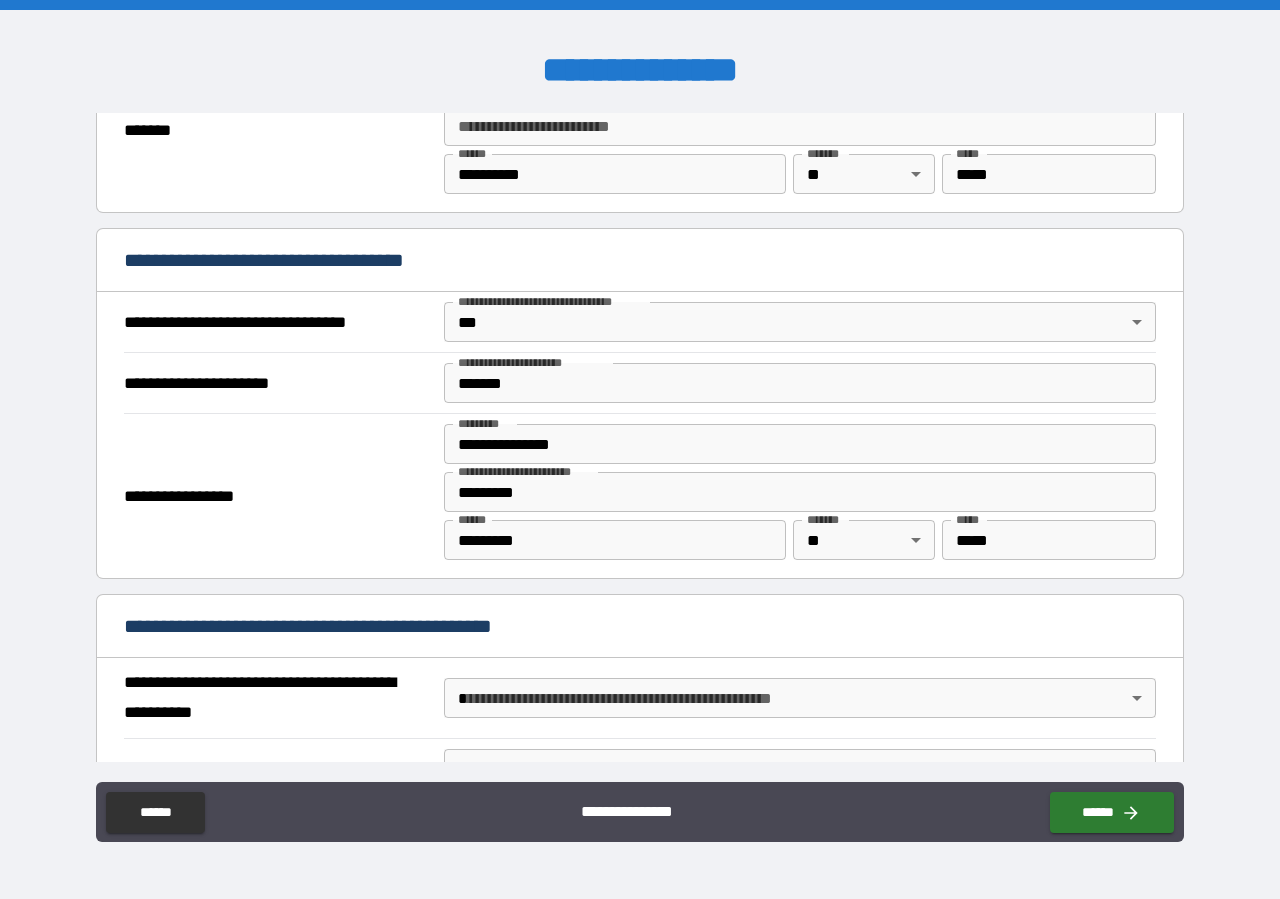 click on "**********" at bounding box center (276, 497) 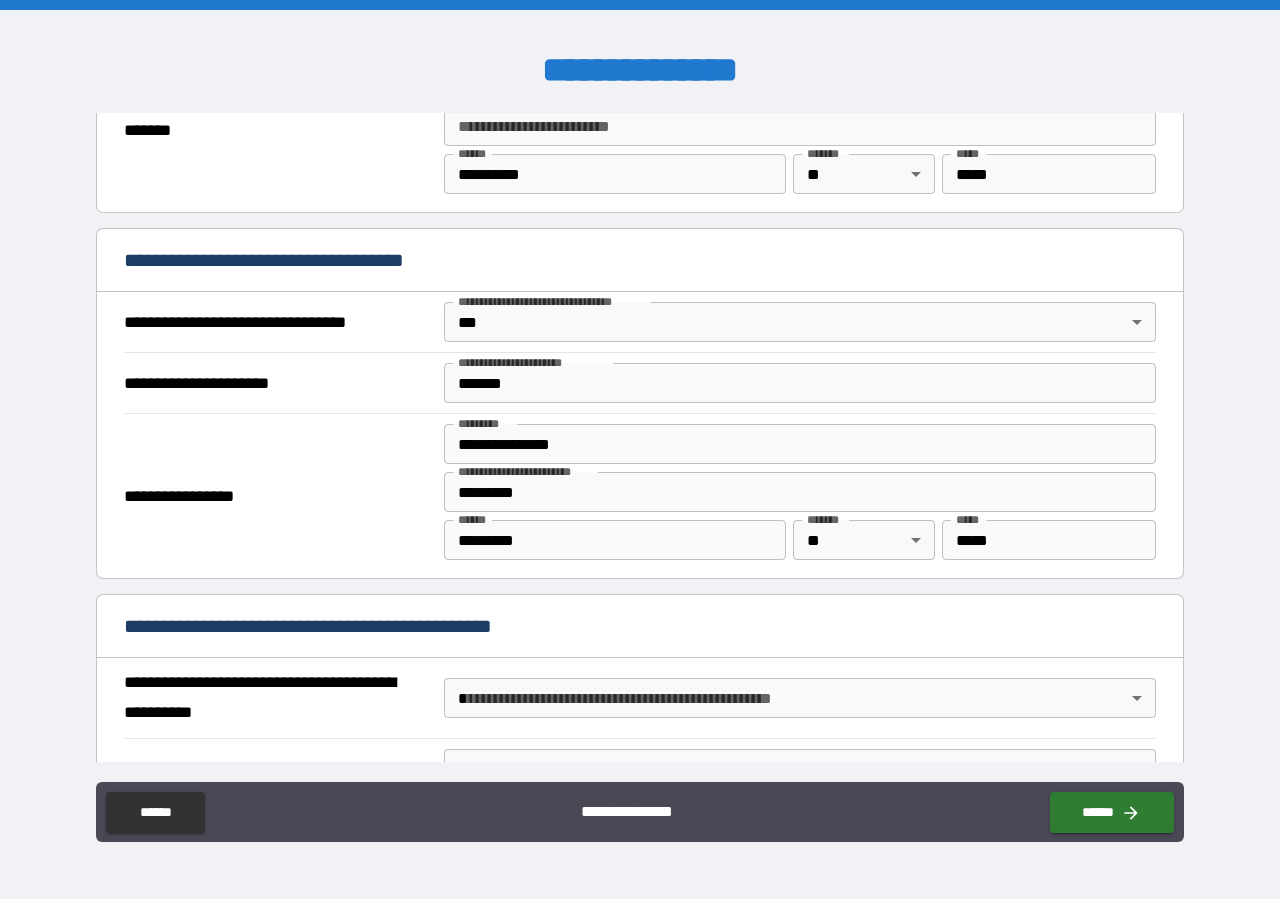 click on "**********" at bounding box center (640, 449) 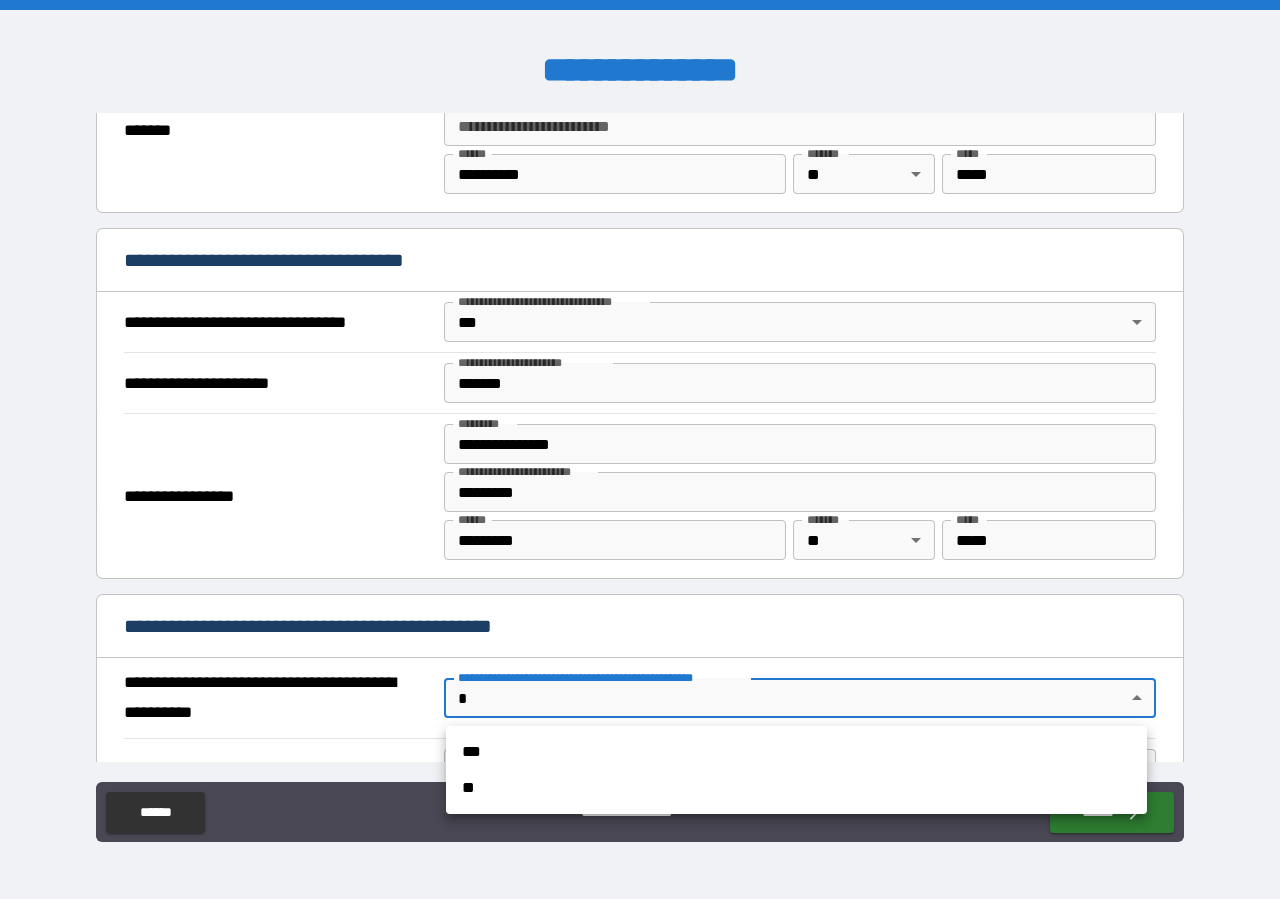 click on "**" at bounding box center [796, 788] 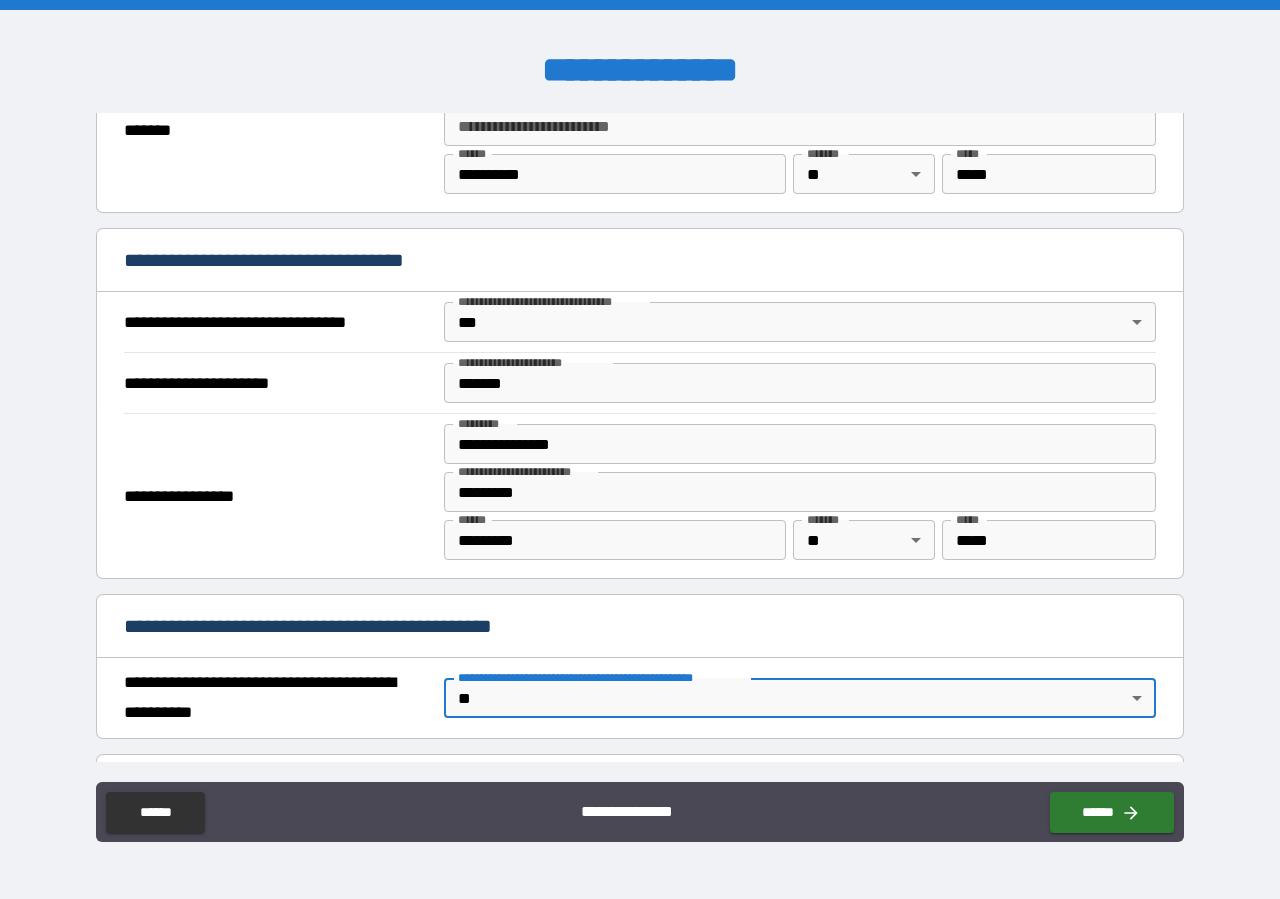 type on "*" 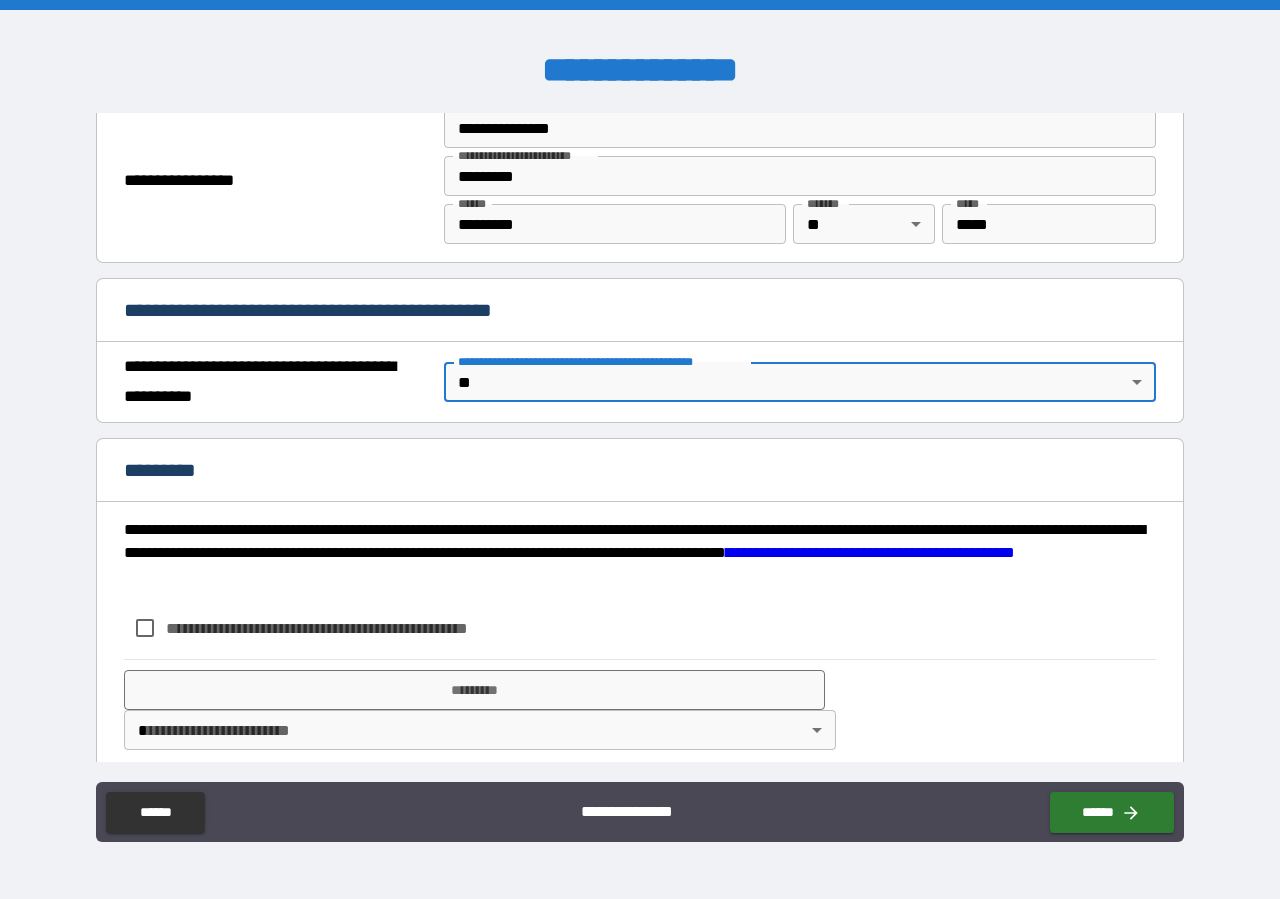 scroll, scrollTop: 1361, scrollLeft: 0, axis: vertical 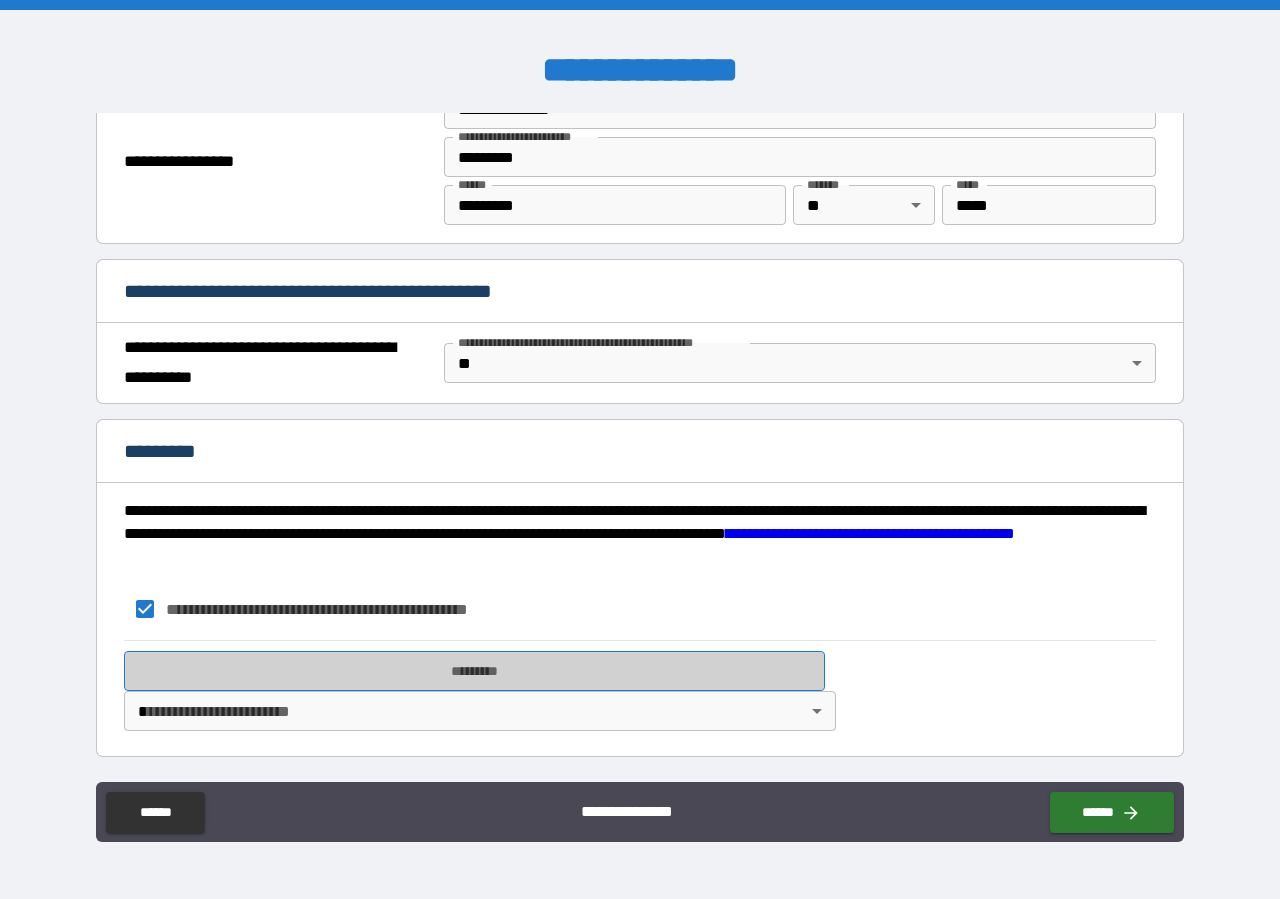 click on "*********" at bounding box center (474, 671) 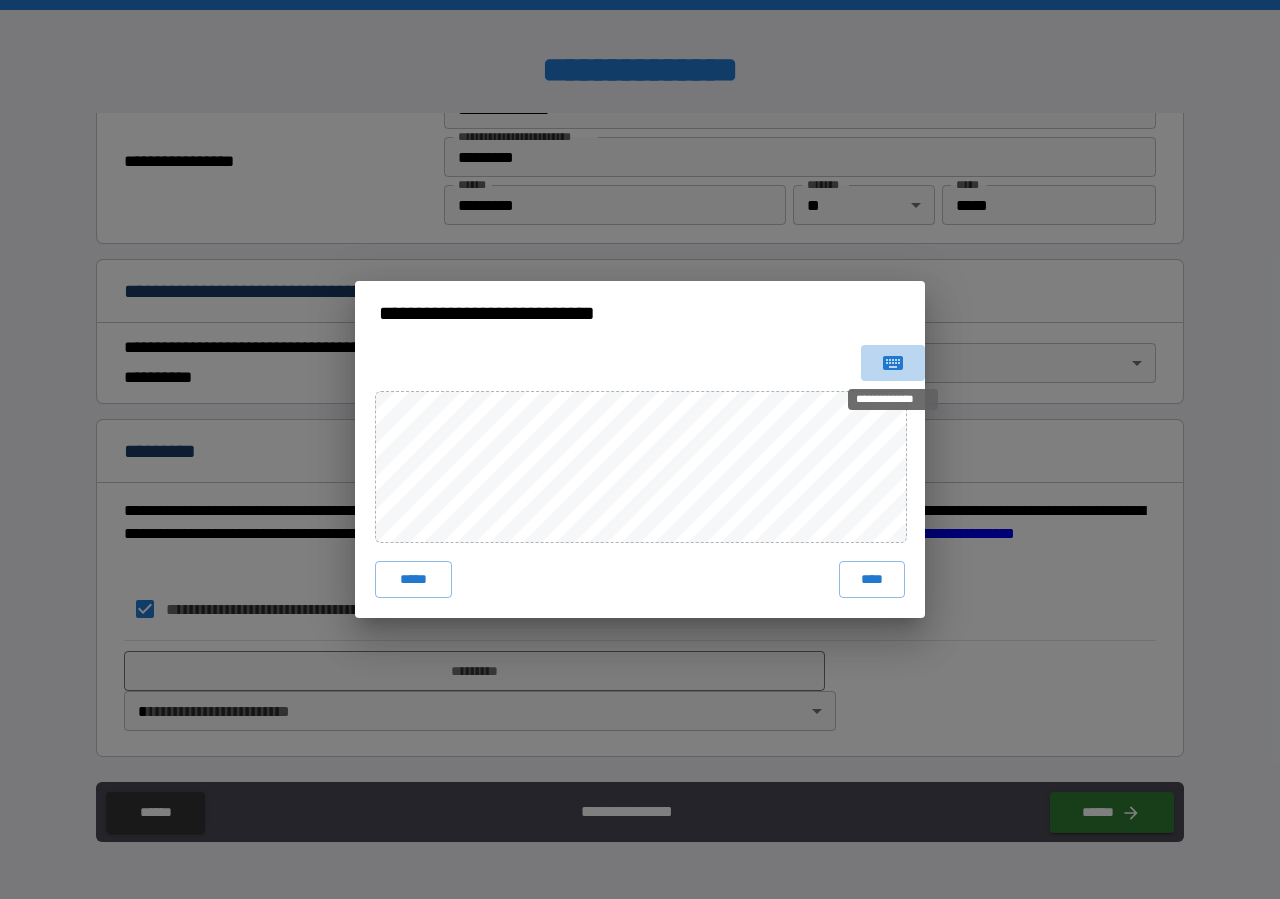click 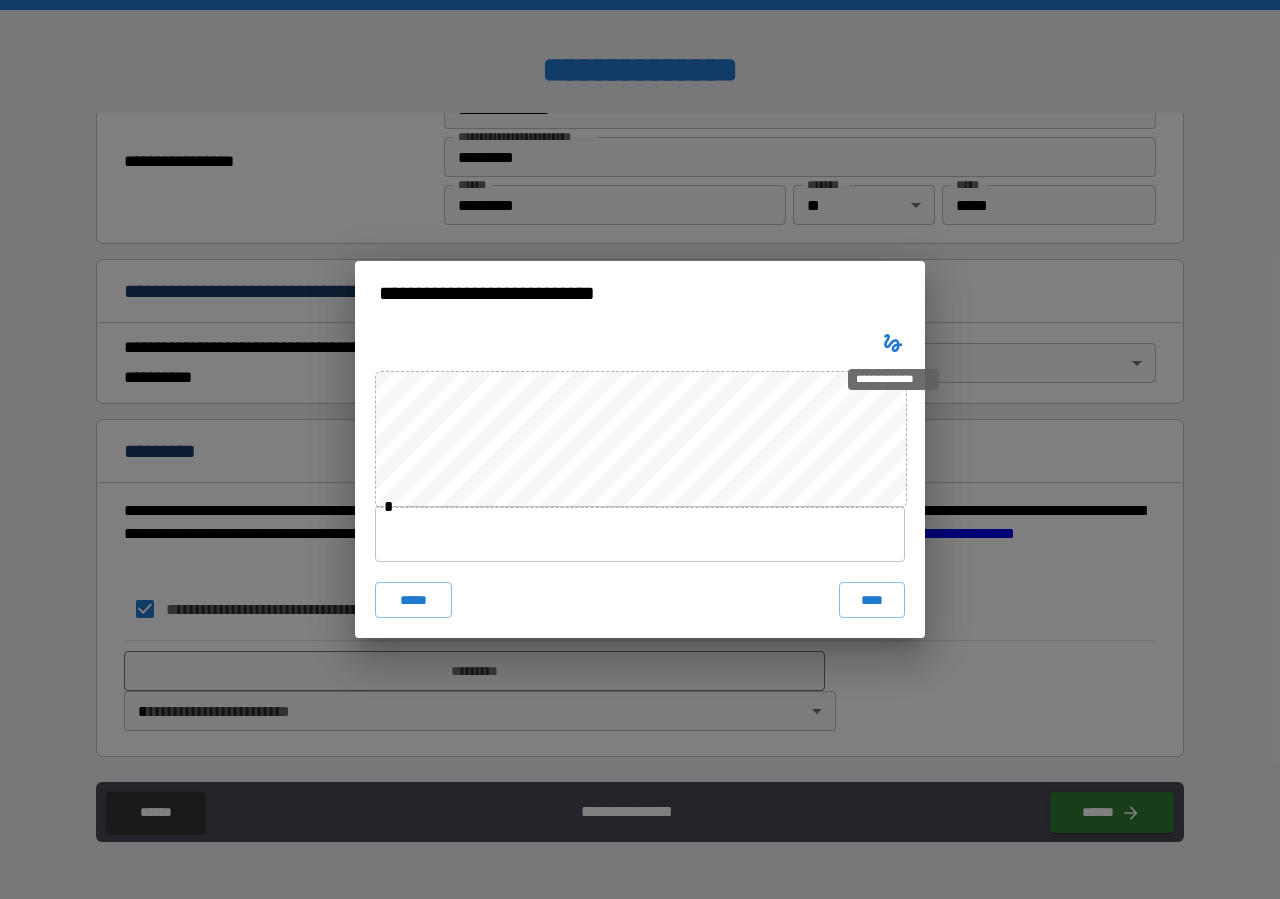type 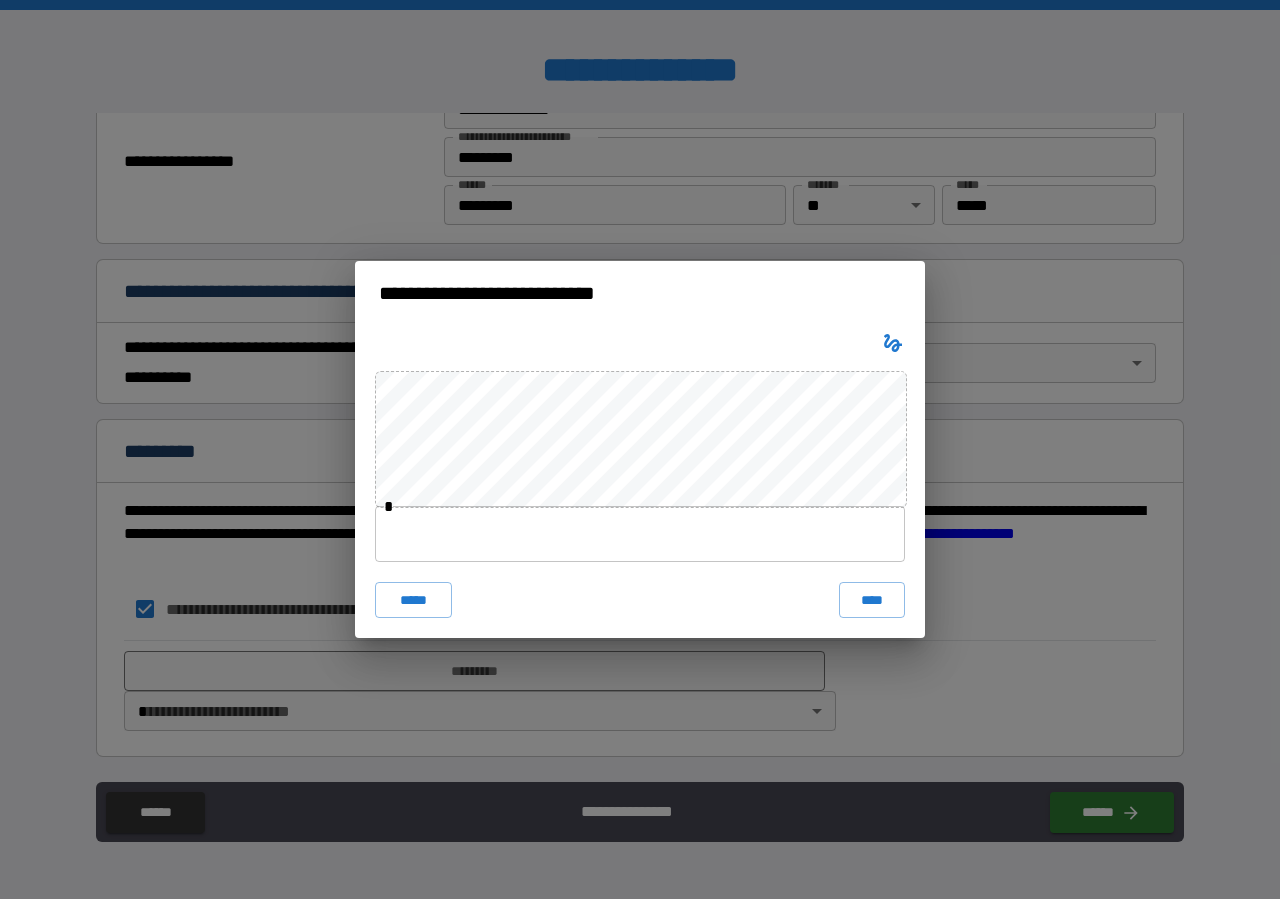 click at bounding box center (640, 534) 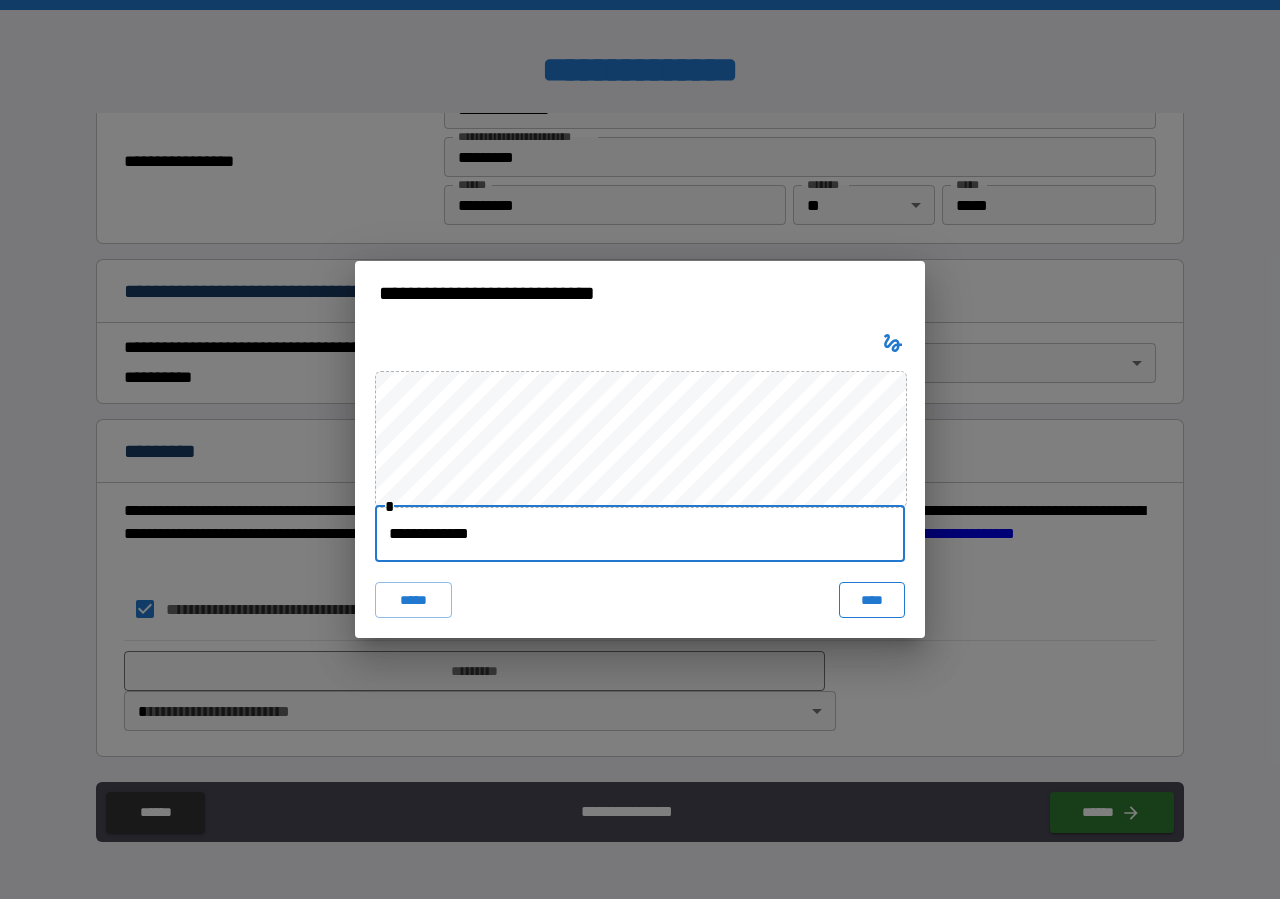 type on "**********" 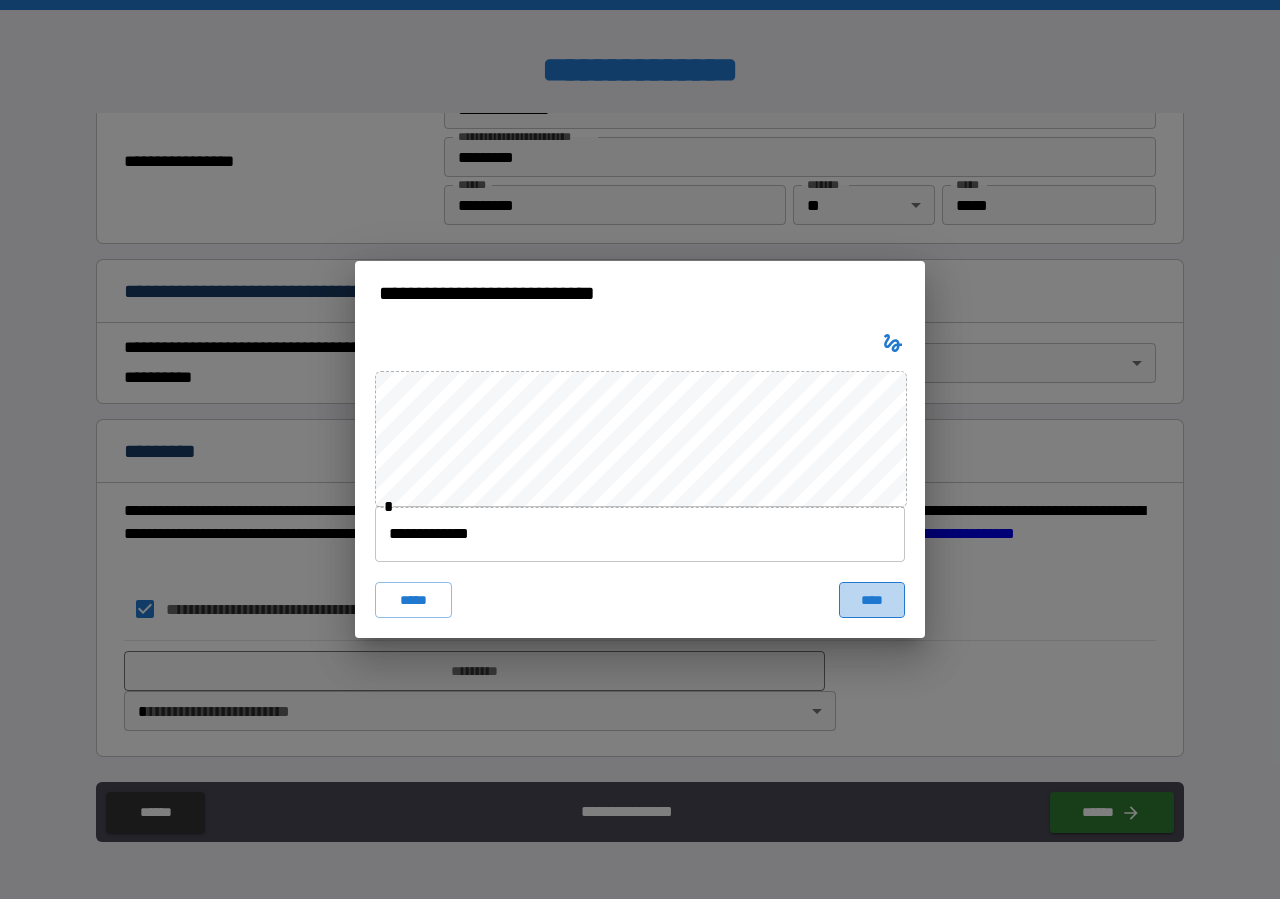 click on "****" at bounding box center (872, 600) 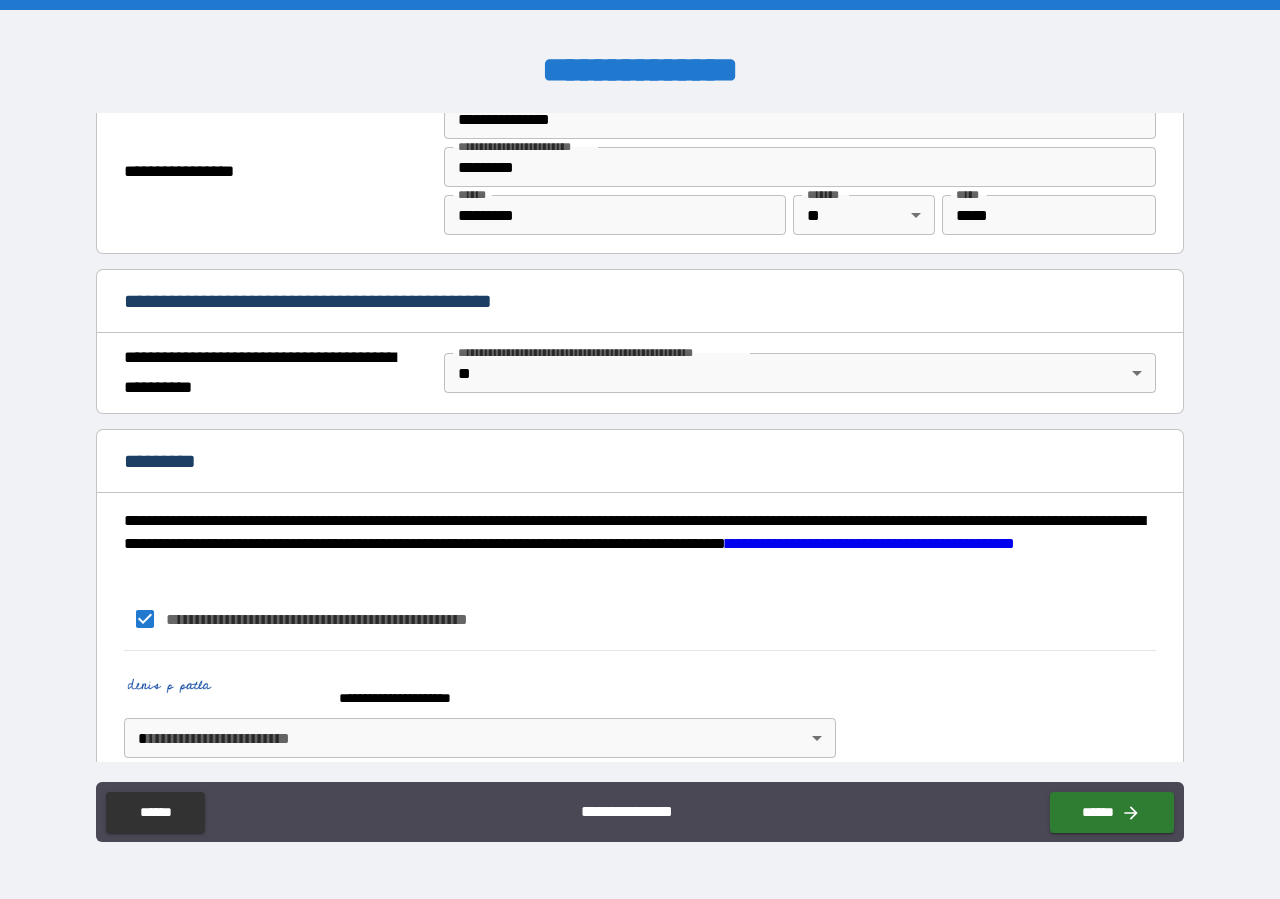 click on "**********" at bounding box center [640, 449] 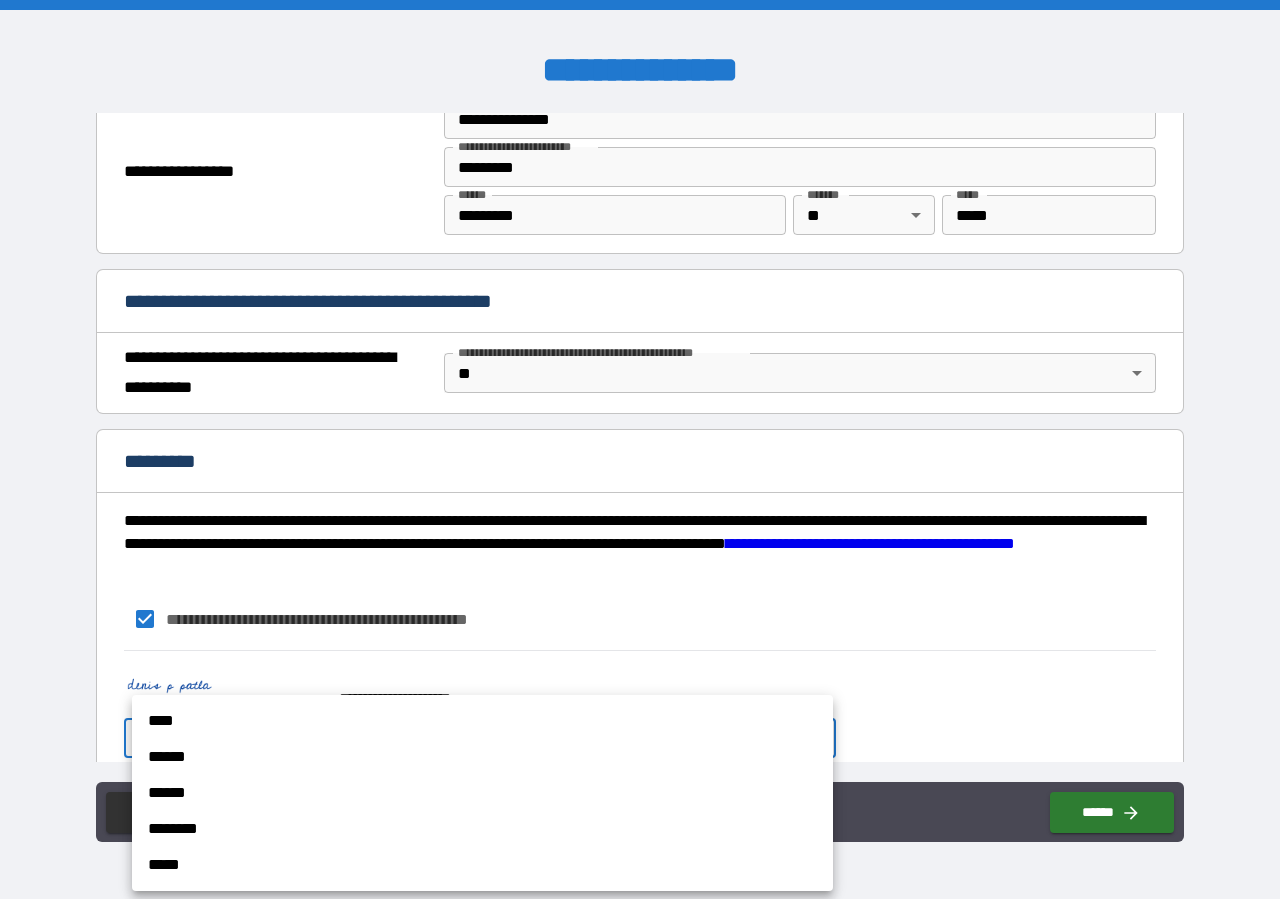 click on "****" at bounding box center [482, 721] 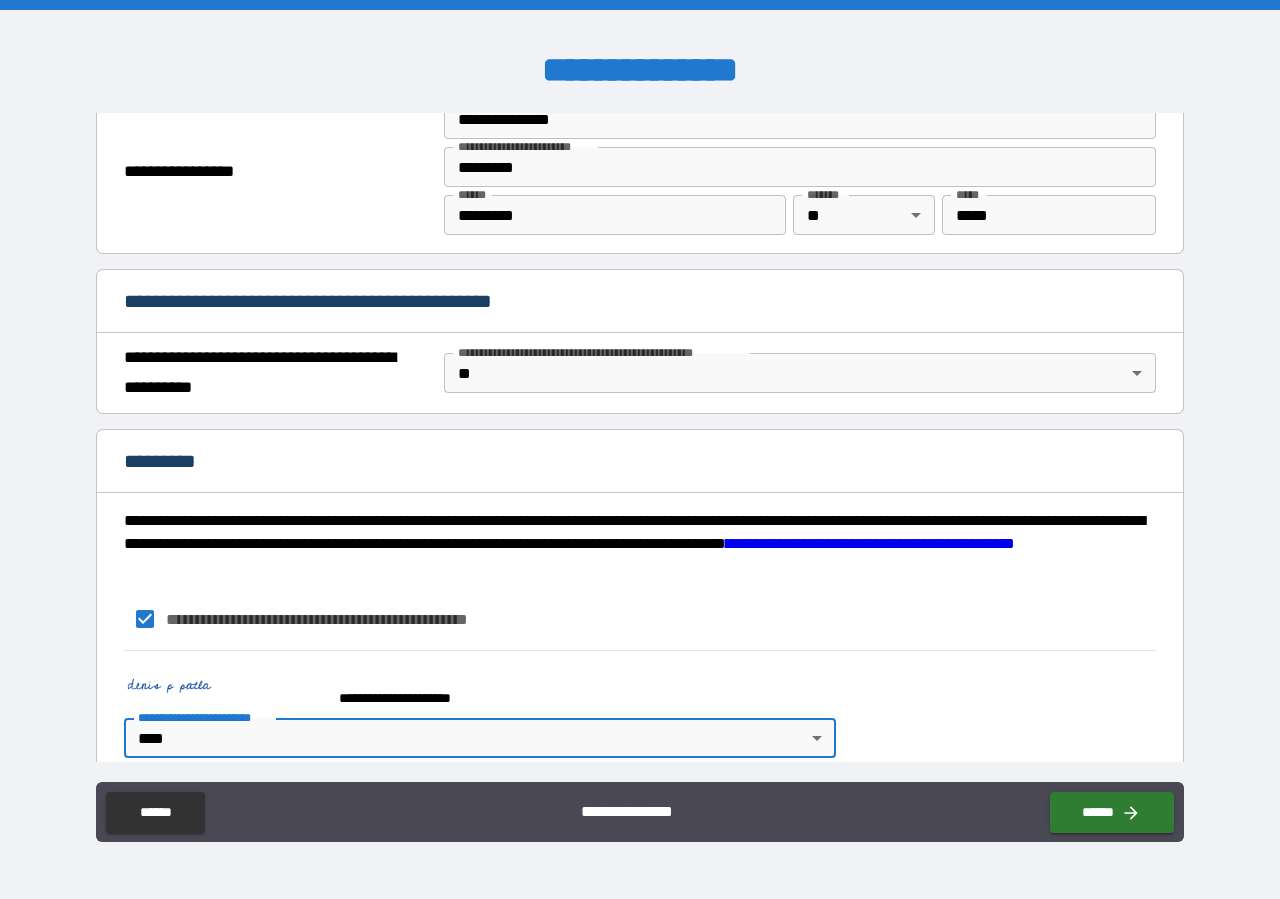 scroll, scrollTop: 1378, scrollLeft: 0, axis: vertical 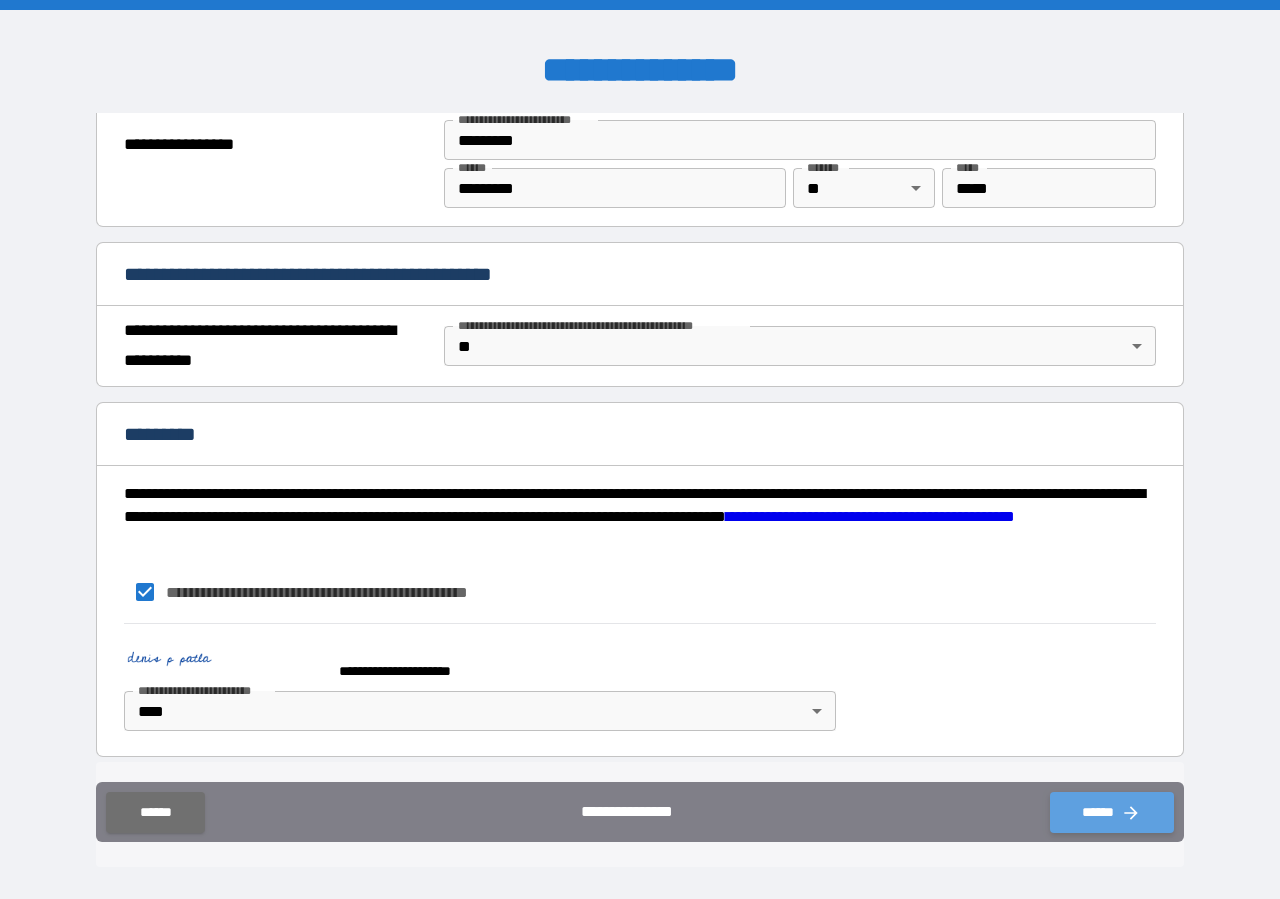 click 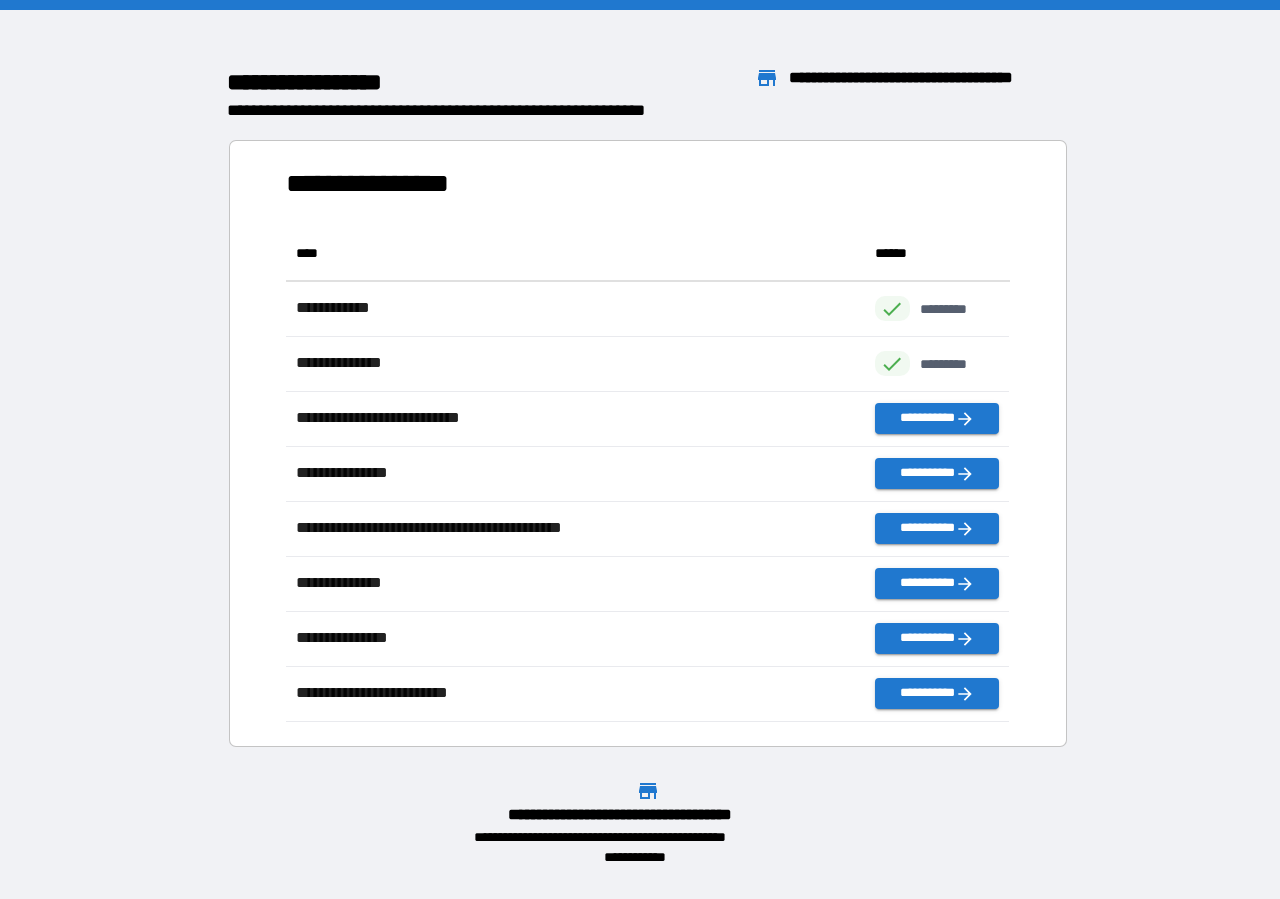 scroll, scrollTop: 18, scrollLeft: 17, axis: both 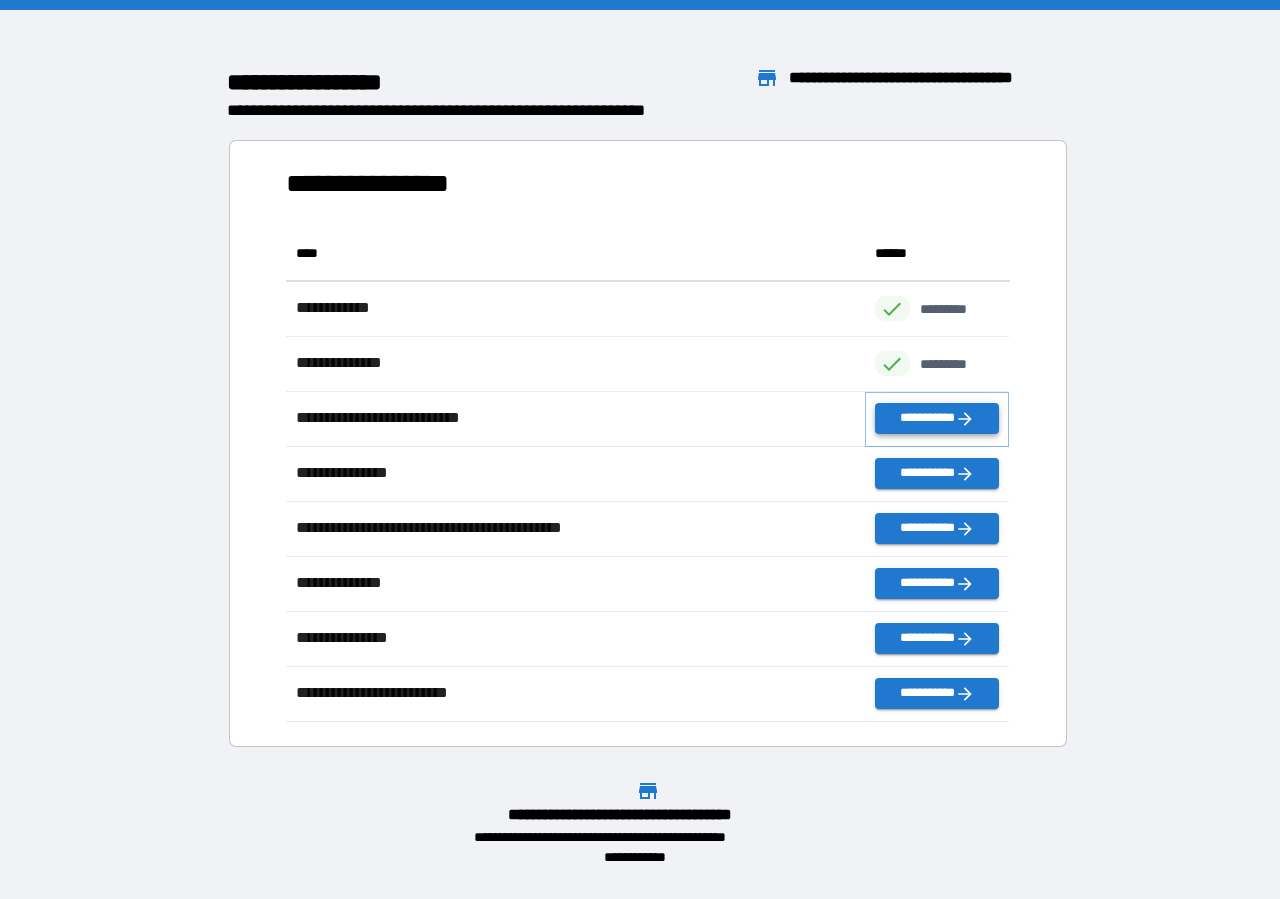 click on "**********" at bounding box center (937, 418) 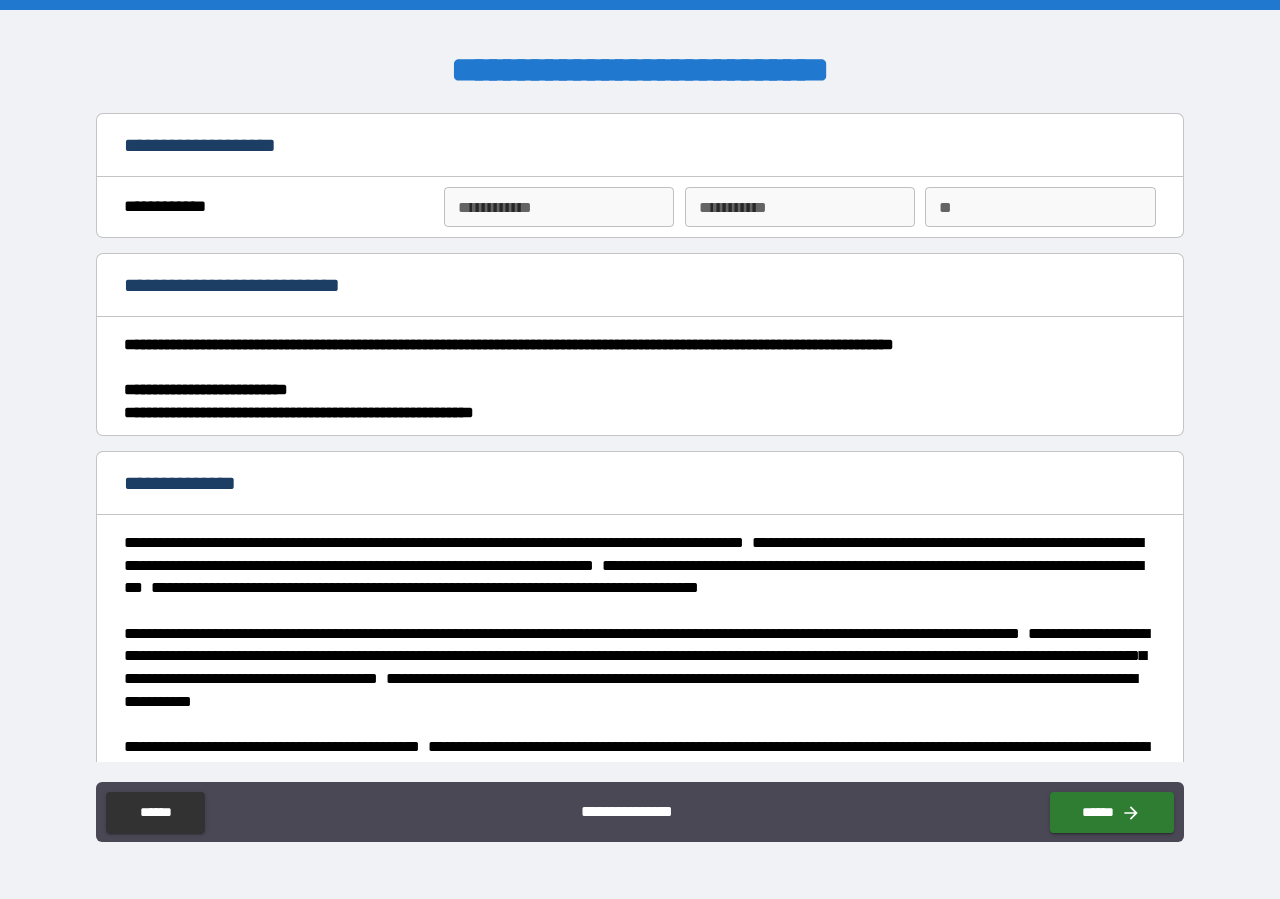 click on "**********" at bounding box center [559, 207] 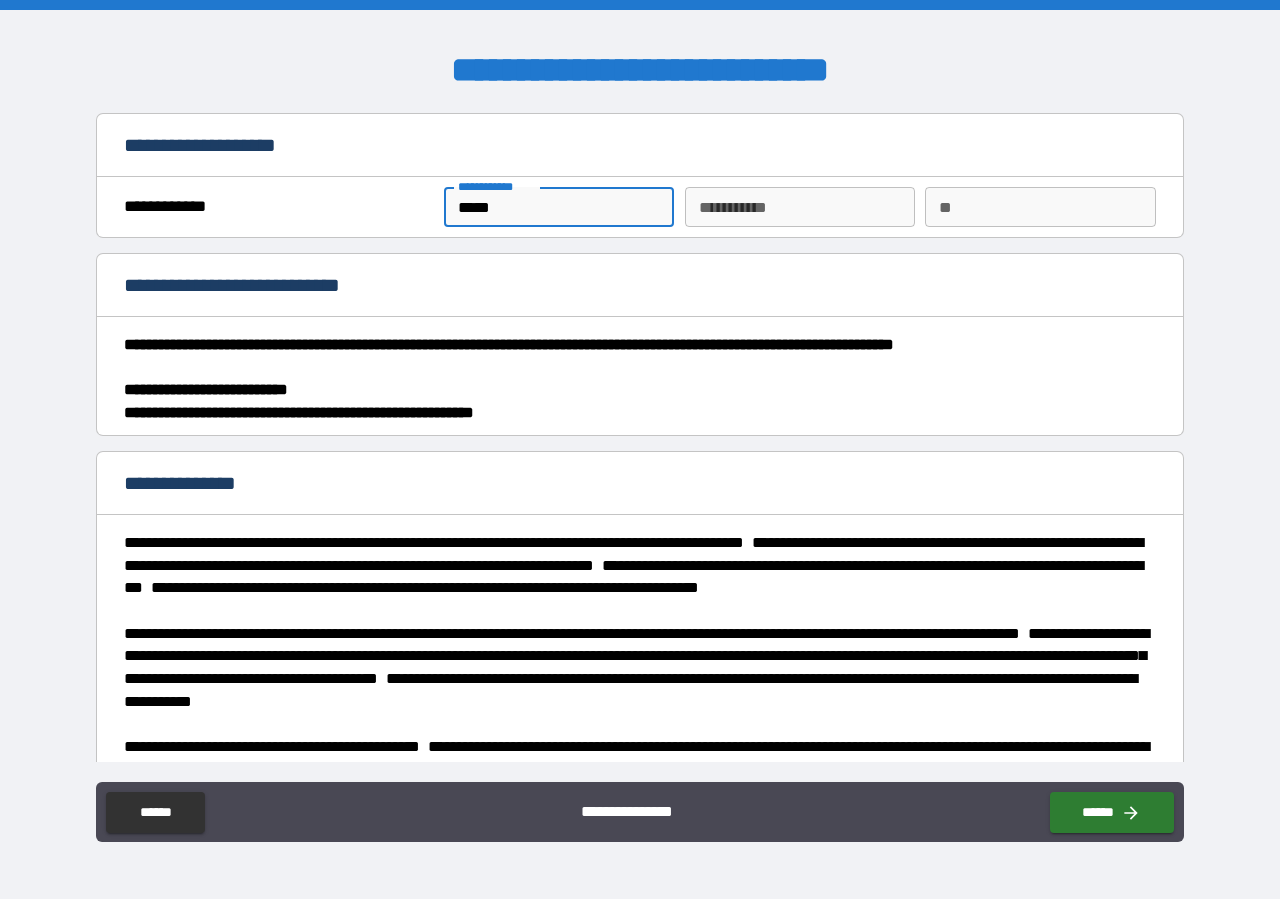 type on "*****" 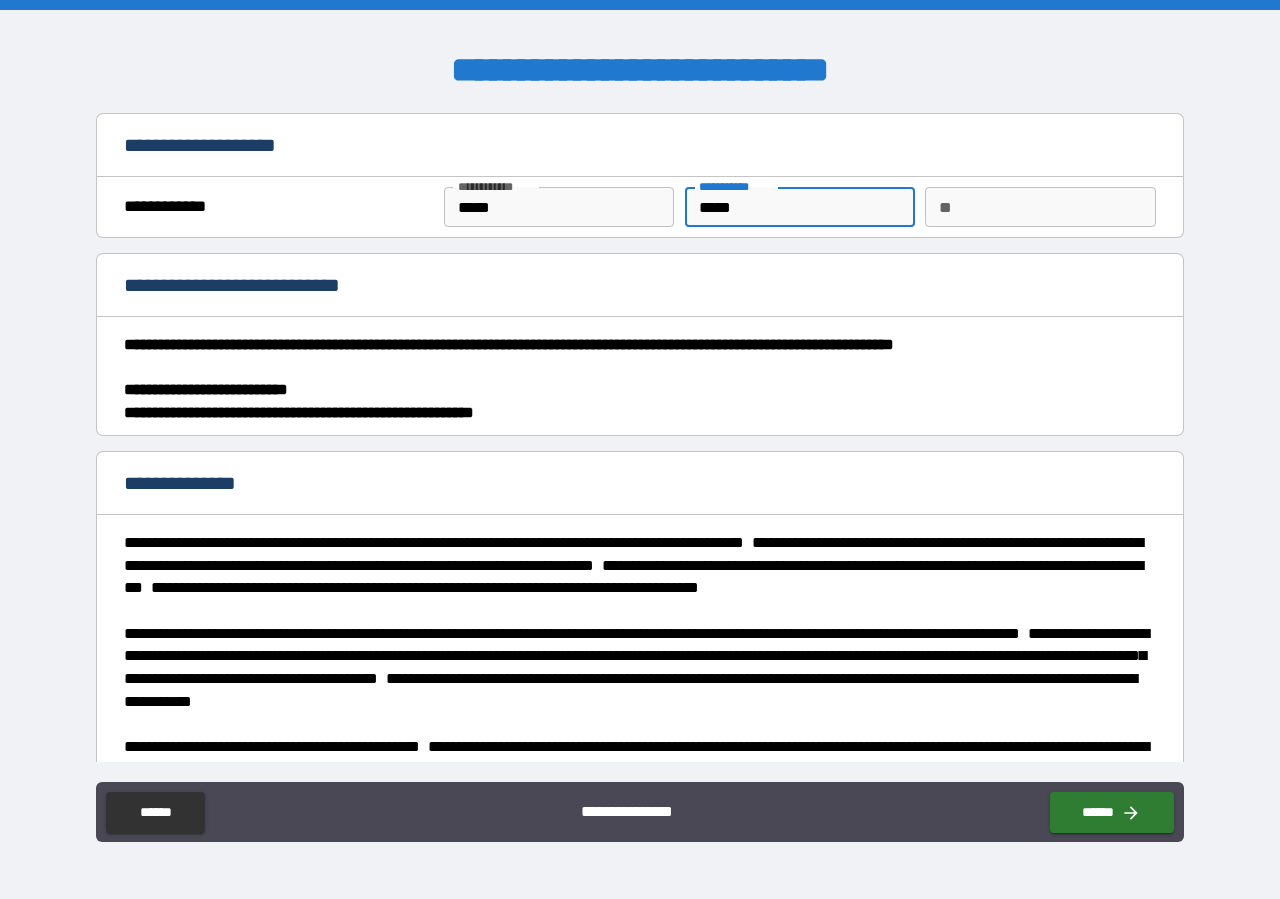type on "*****" 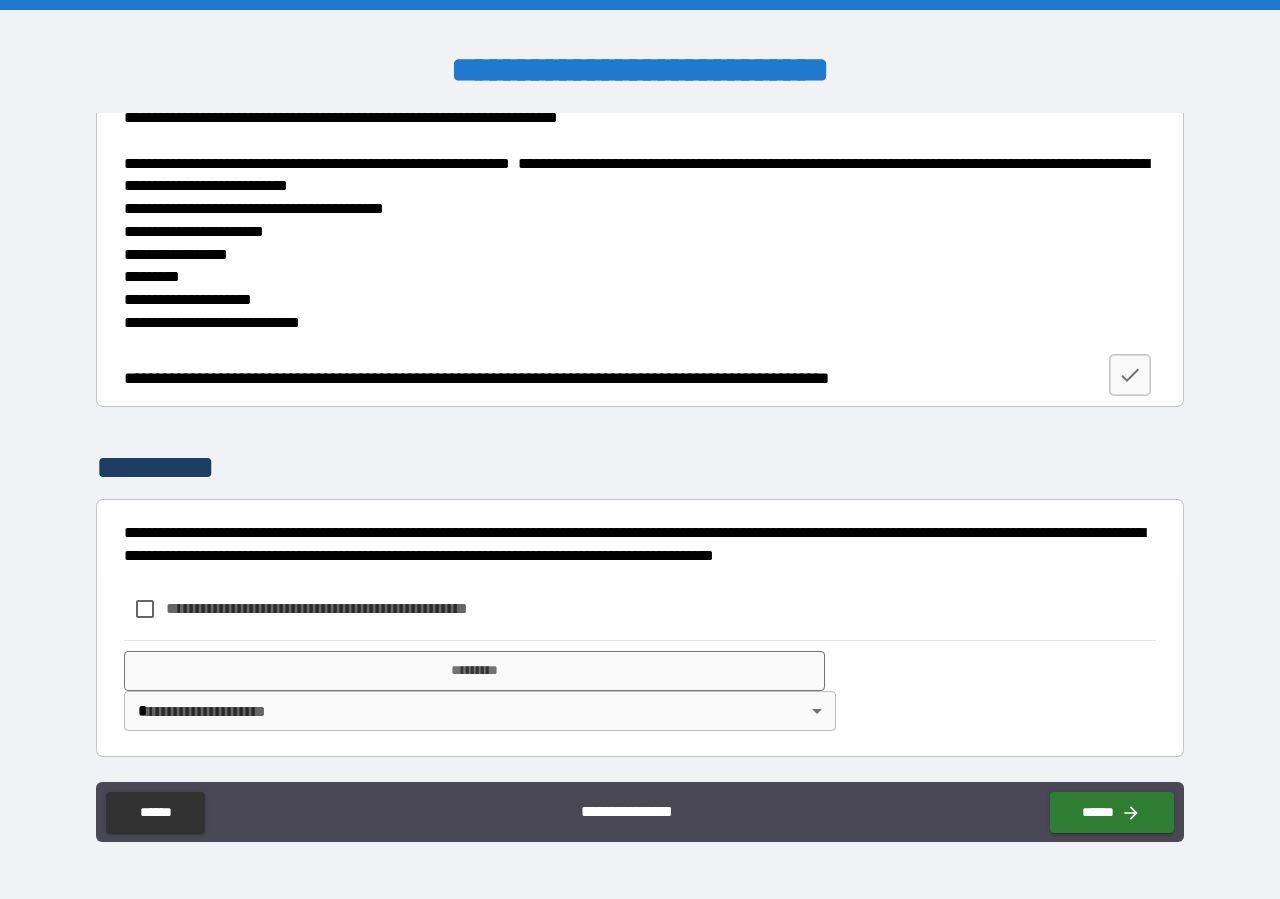 scroll, scrollTop: 2676, scrollLeft: 0, axis: vertical 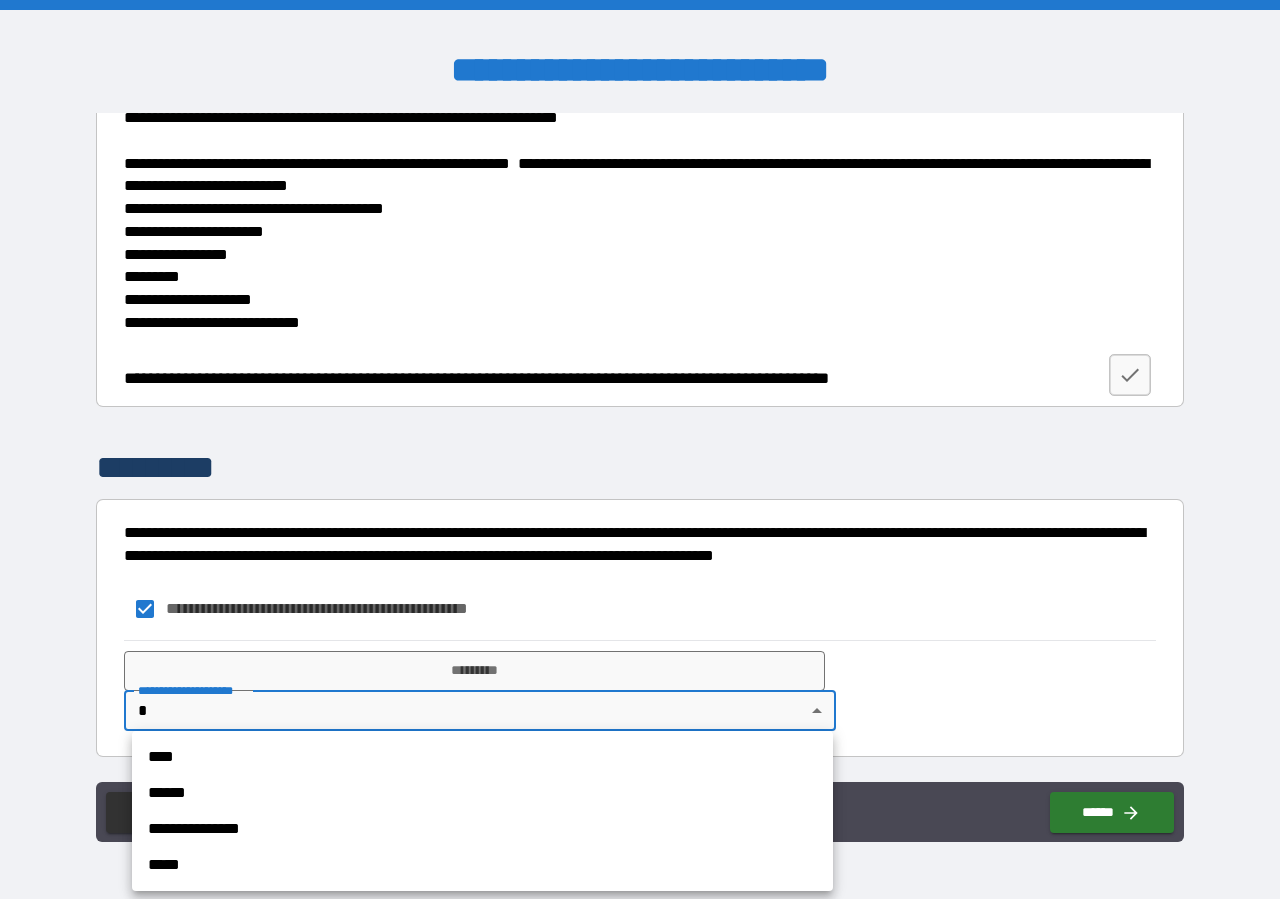 click on "**********" at bounding box center (640, 449) 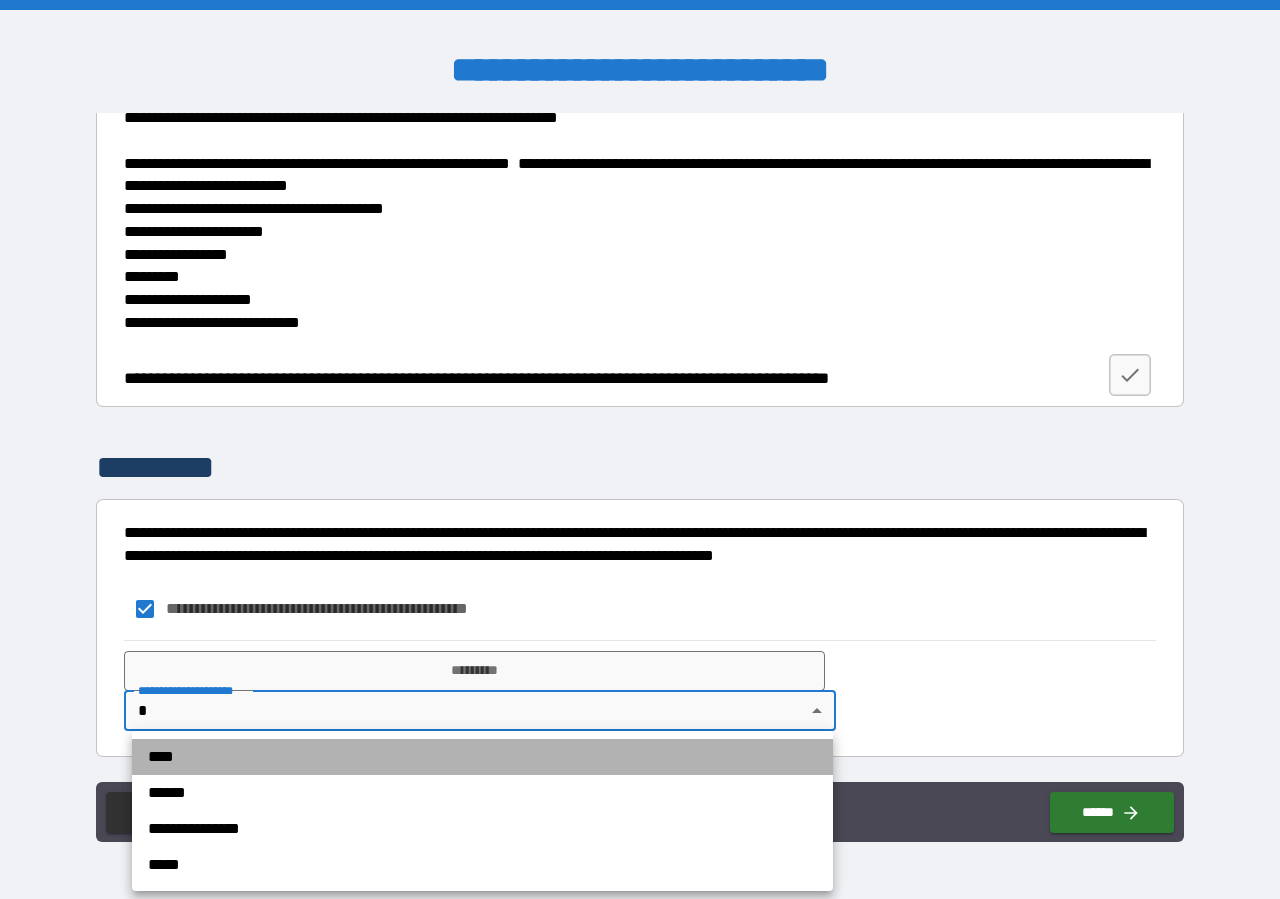 click on "****" at bounding box center (482, 757) 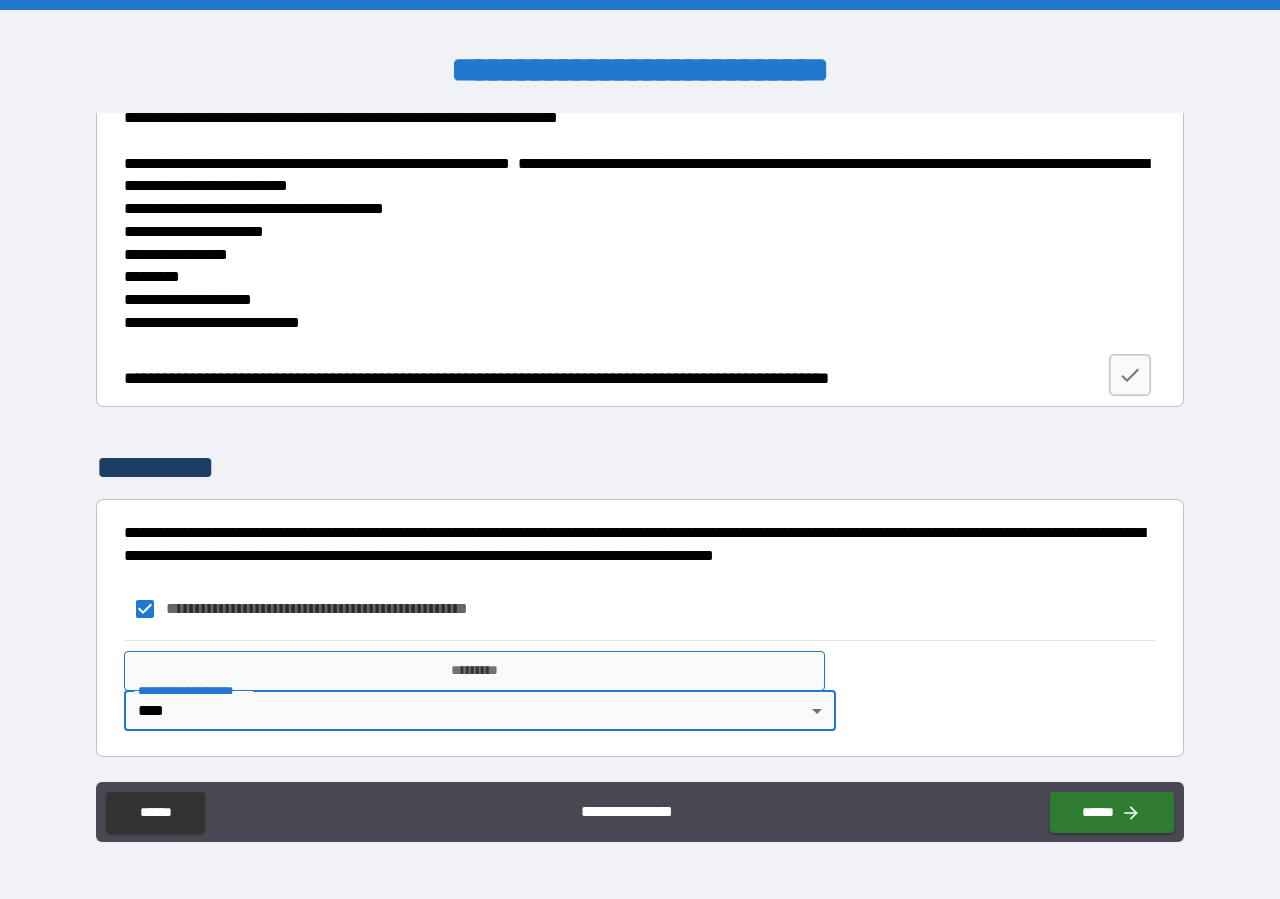 click on "*********" at bounding box center [474, 671] 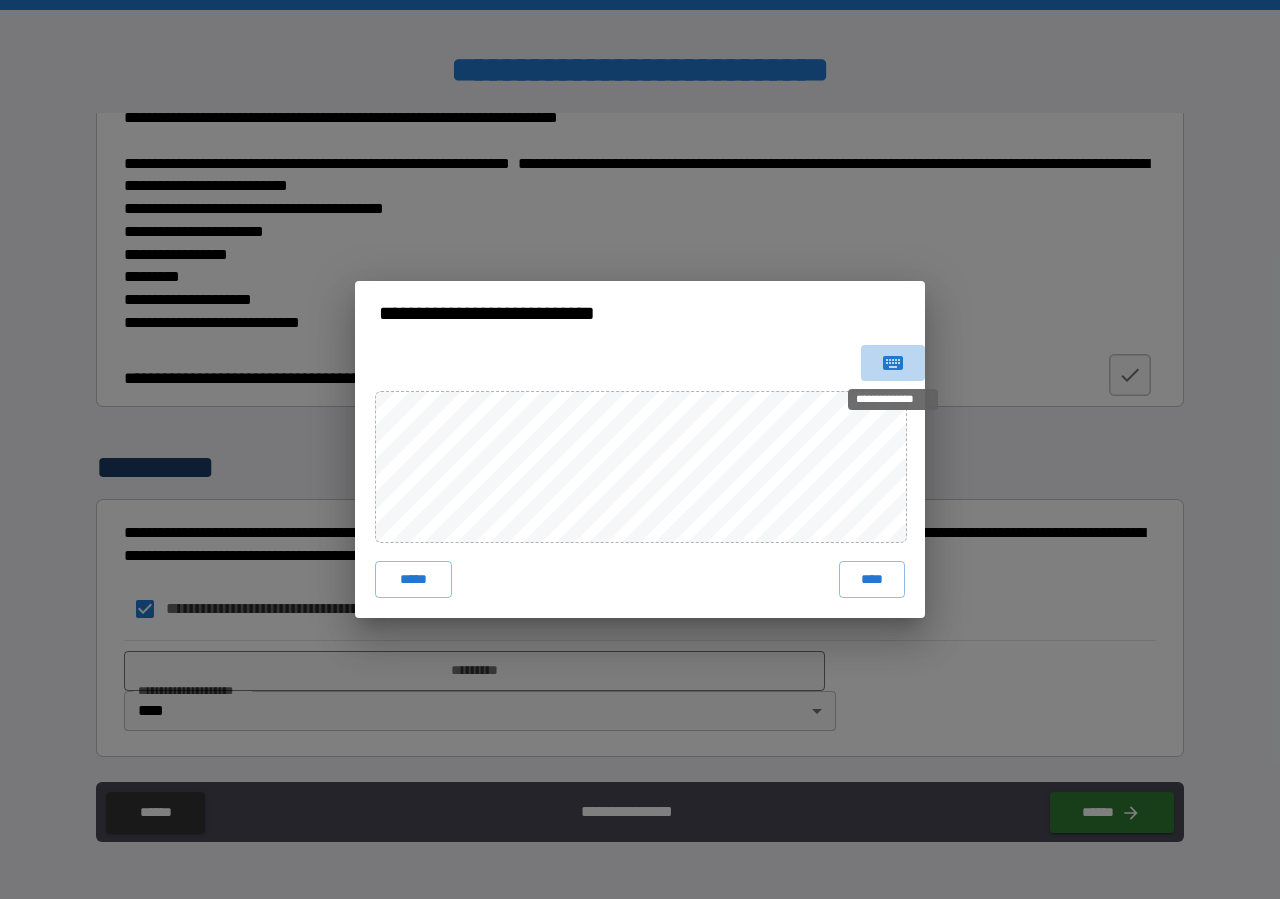 click 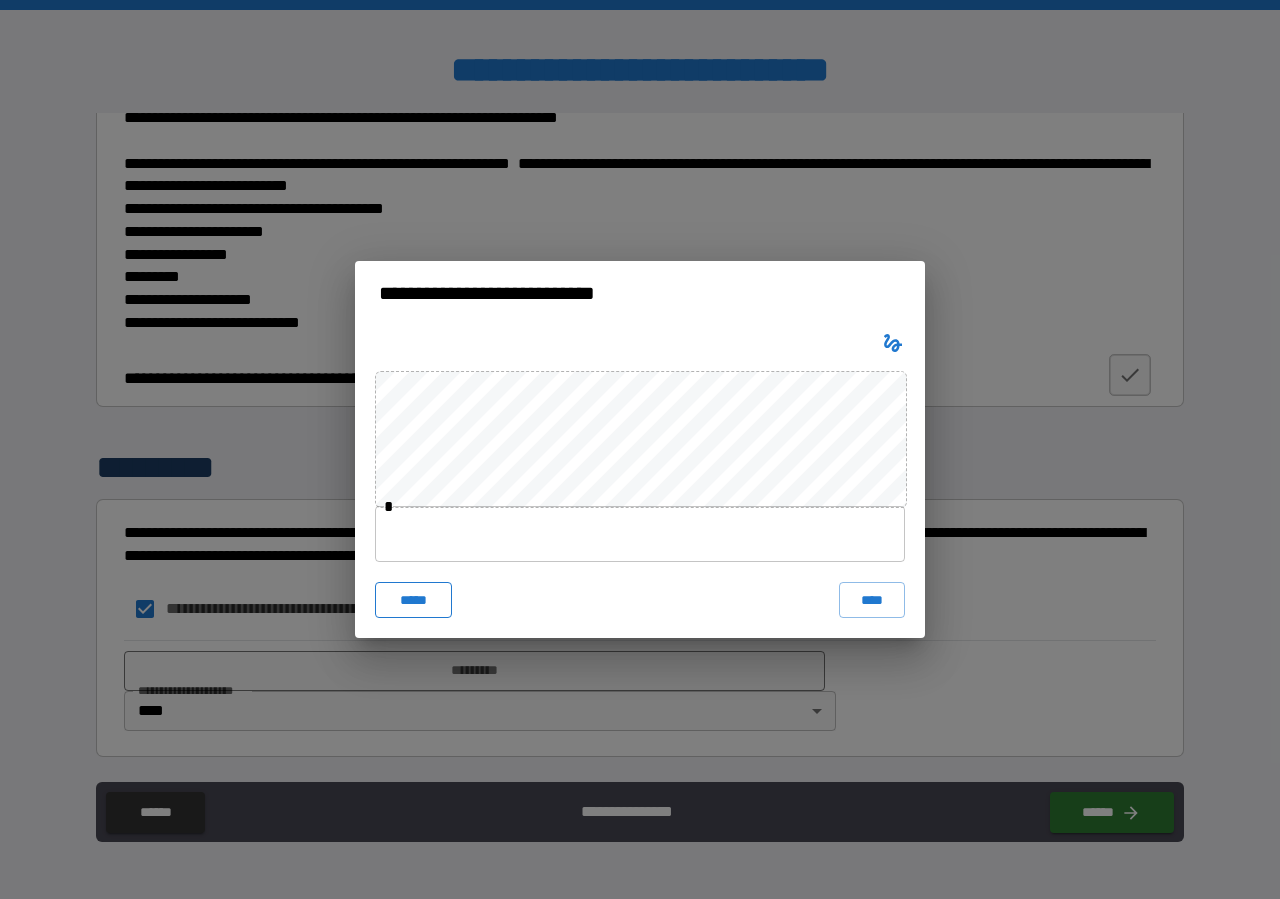click on "*****" at bounding box center (413, 600) 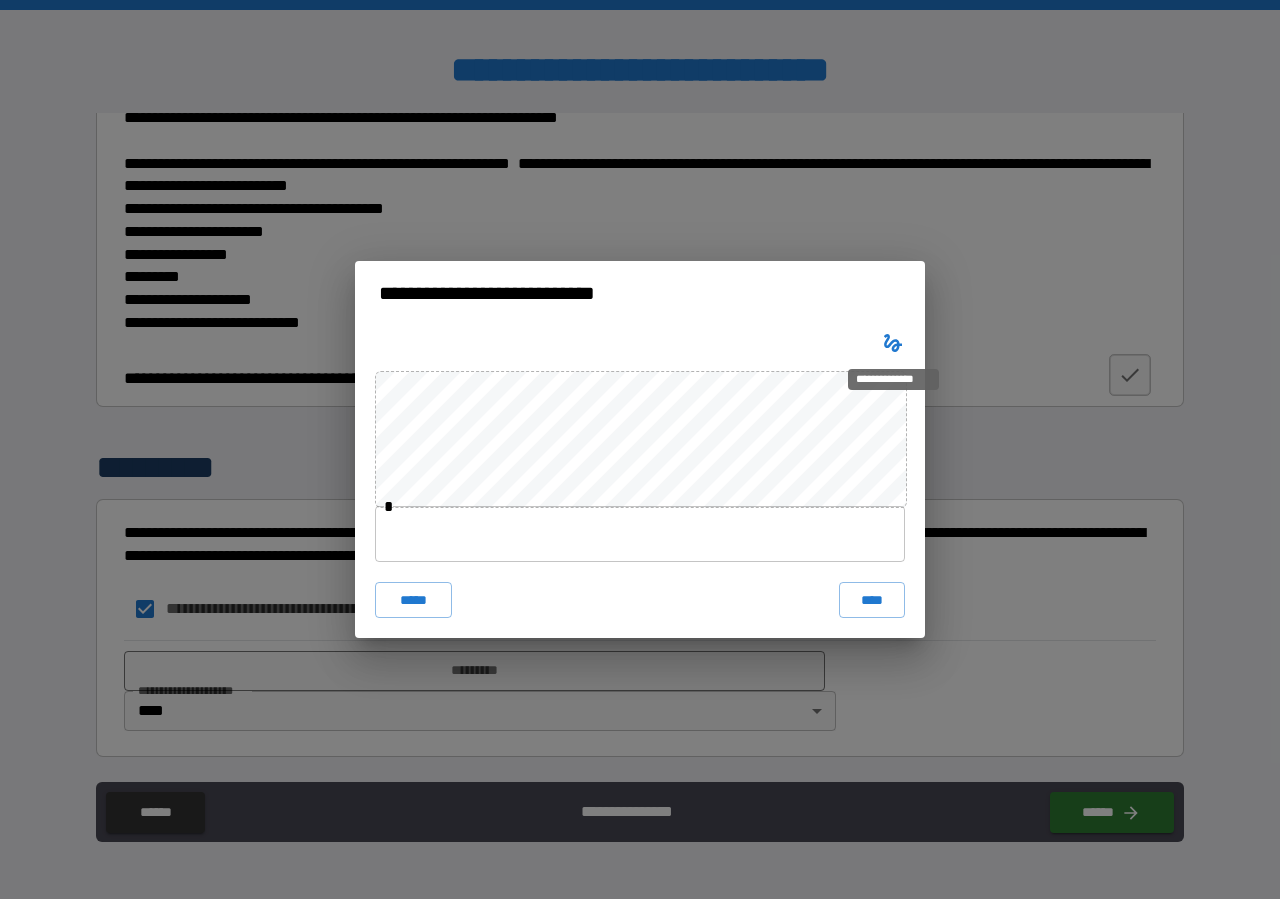 click 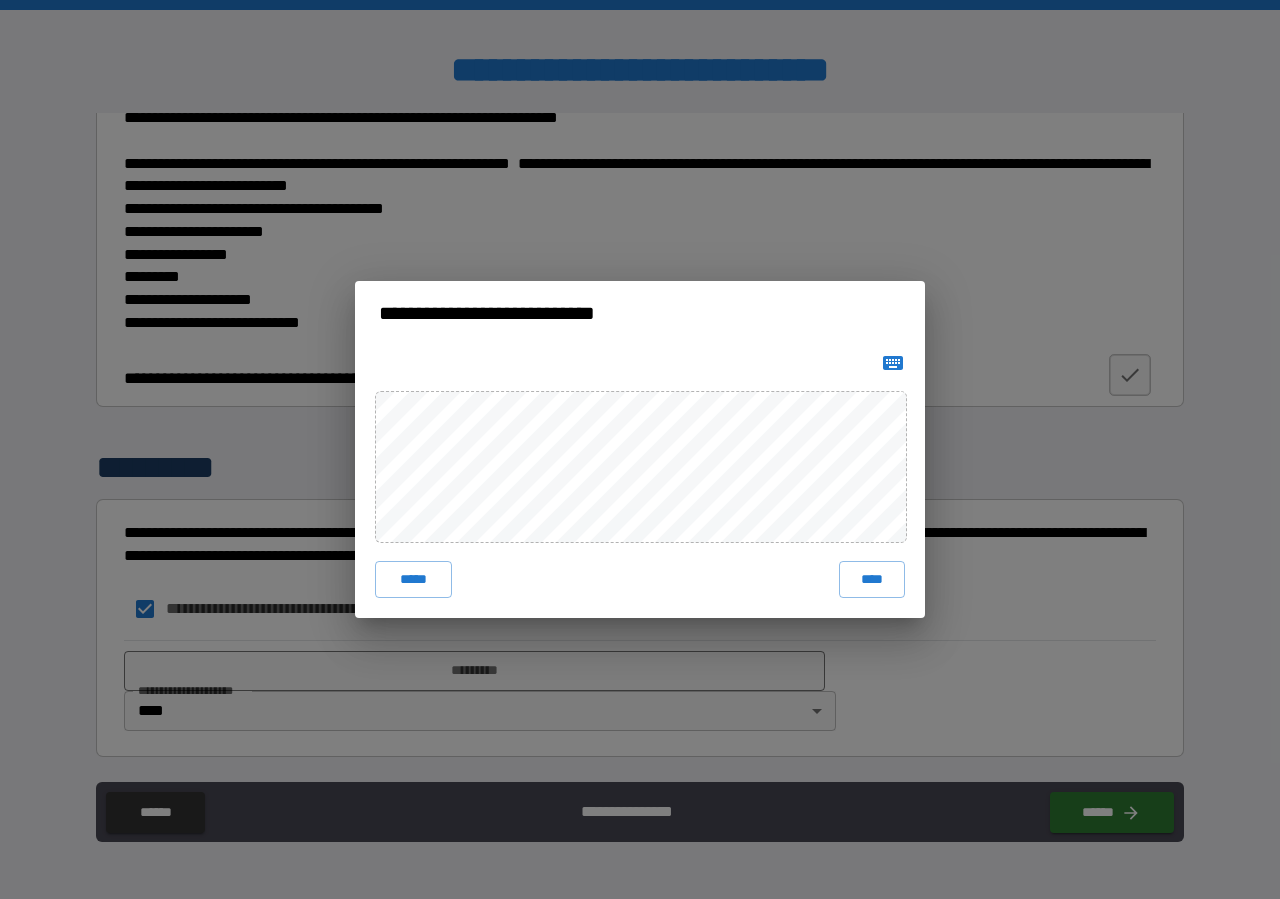 type 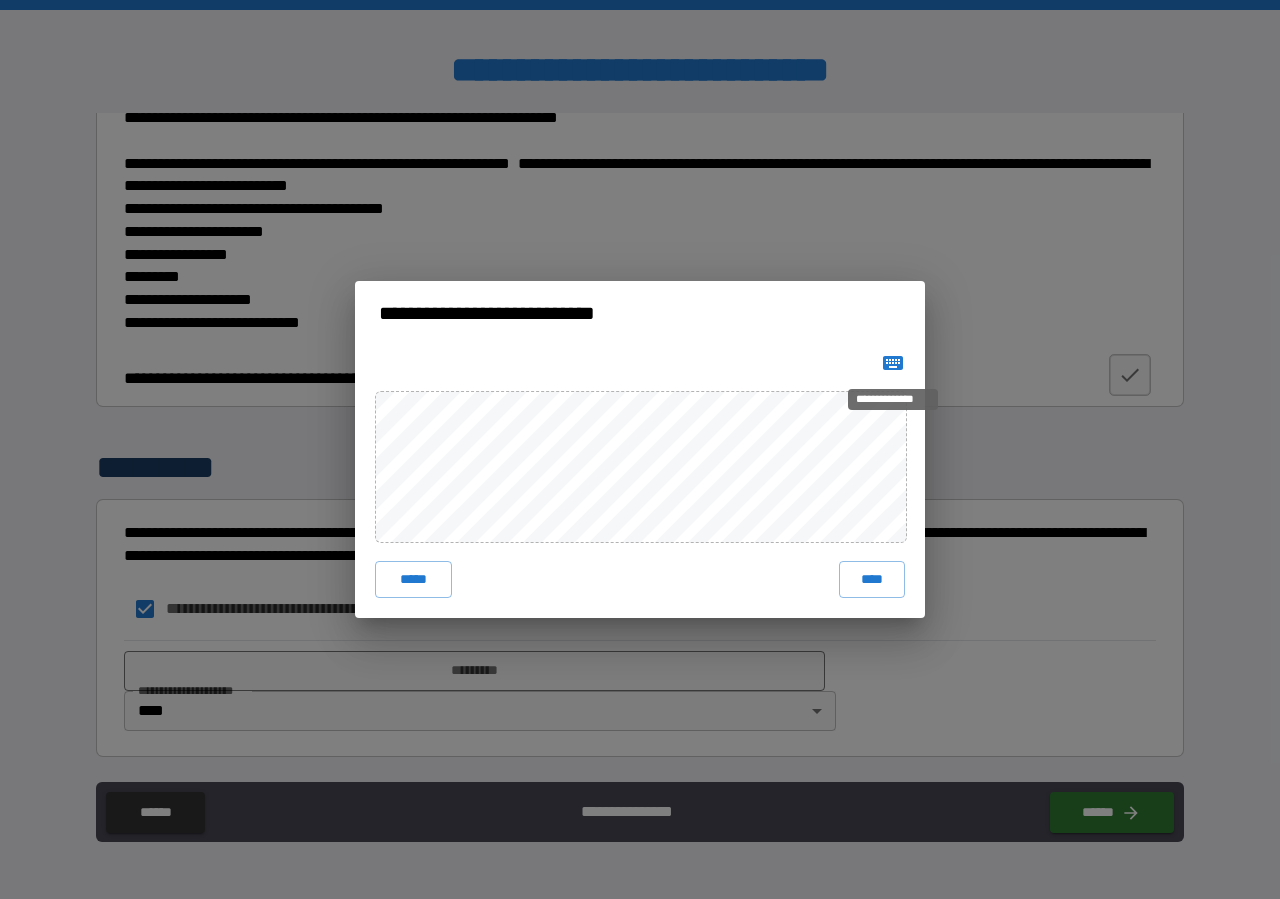 click 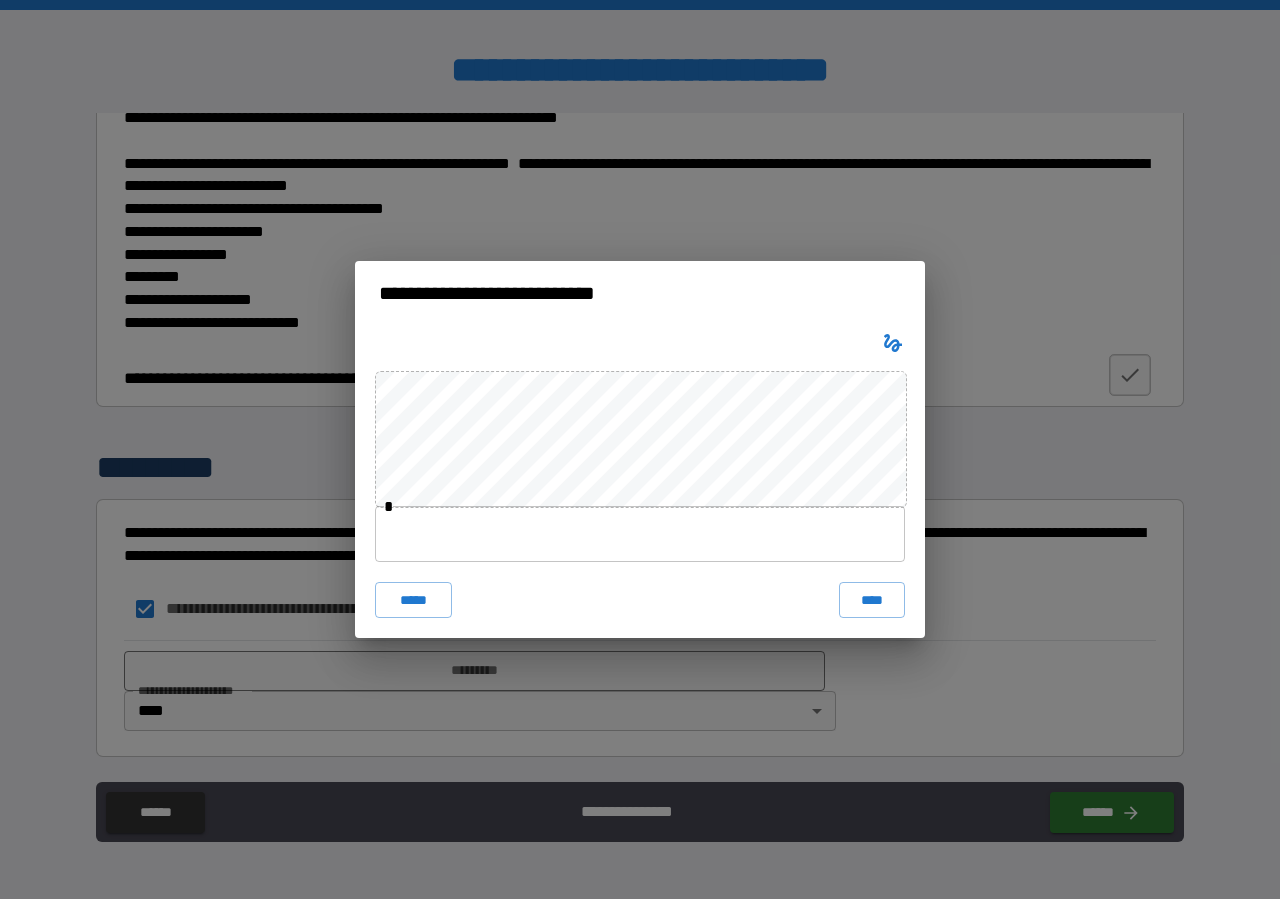 click at bounding box center [640, 534] 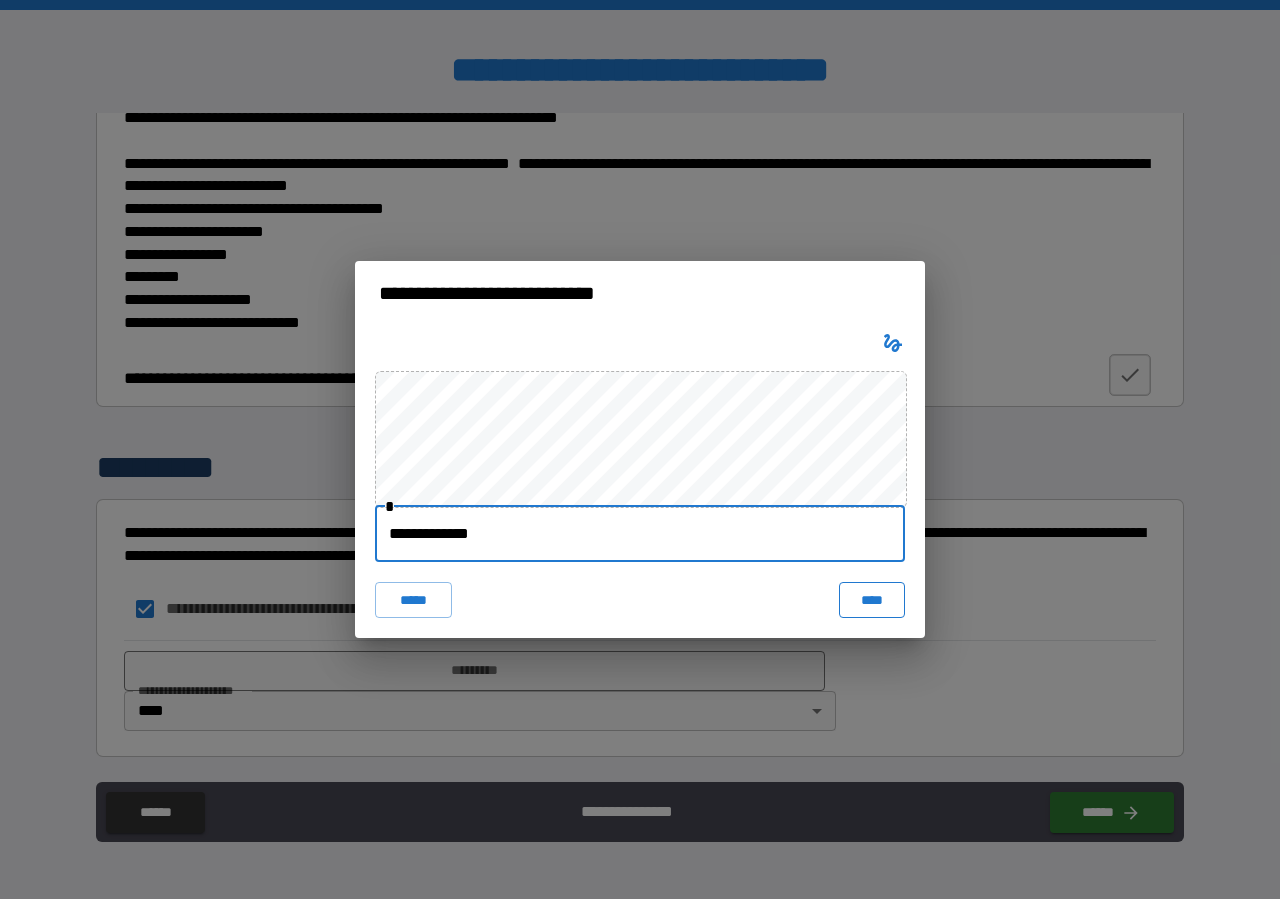 type on "**********" 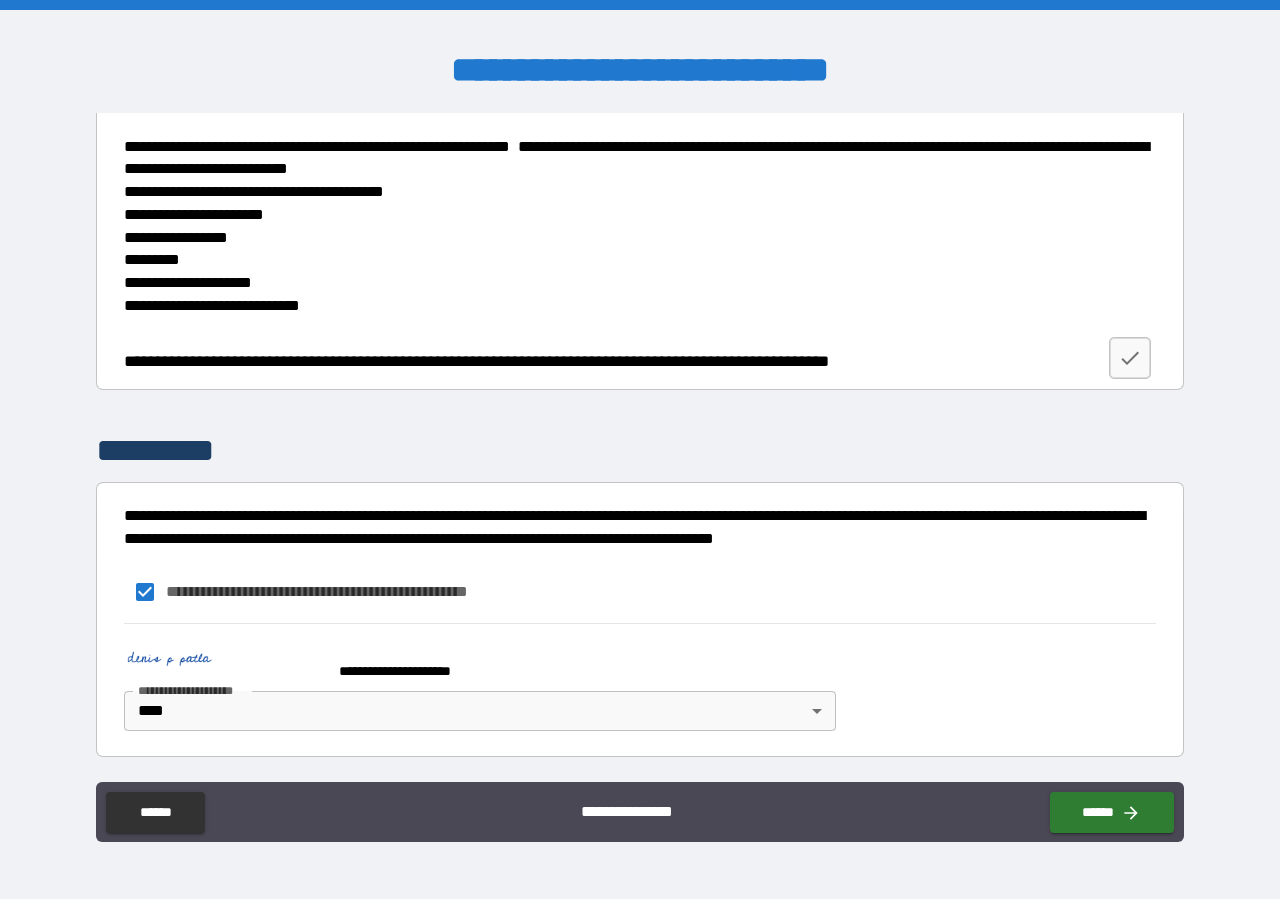 scroll, scrollTop: 2694, scrollLeft: 0, axis: vertical 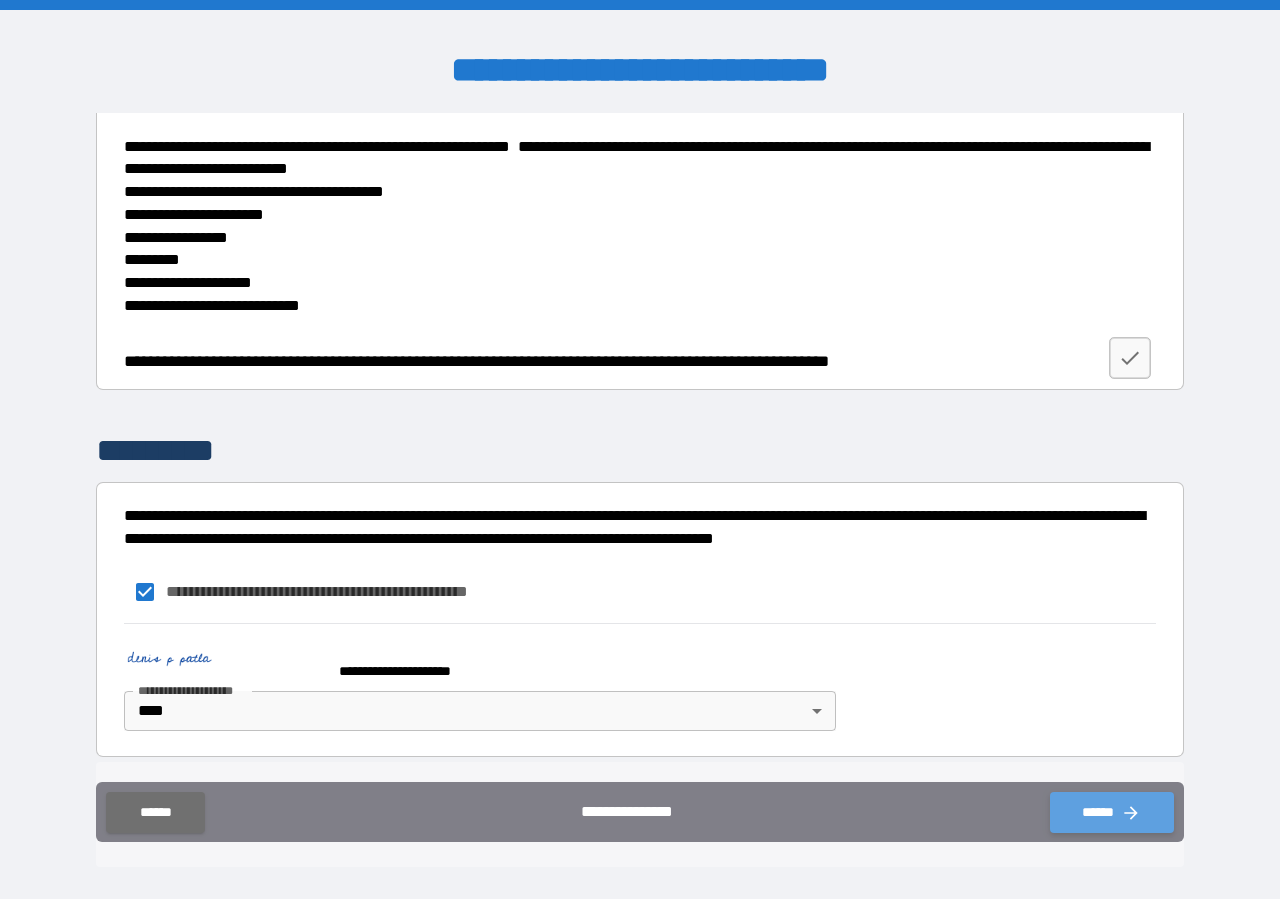 click on "******" at bounding box center (1112, 812) 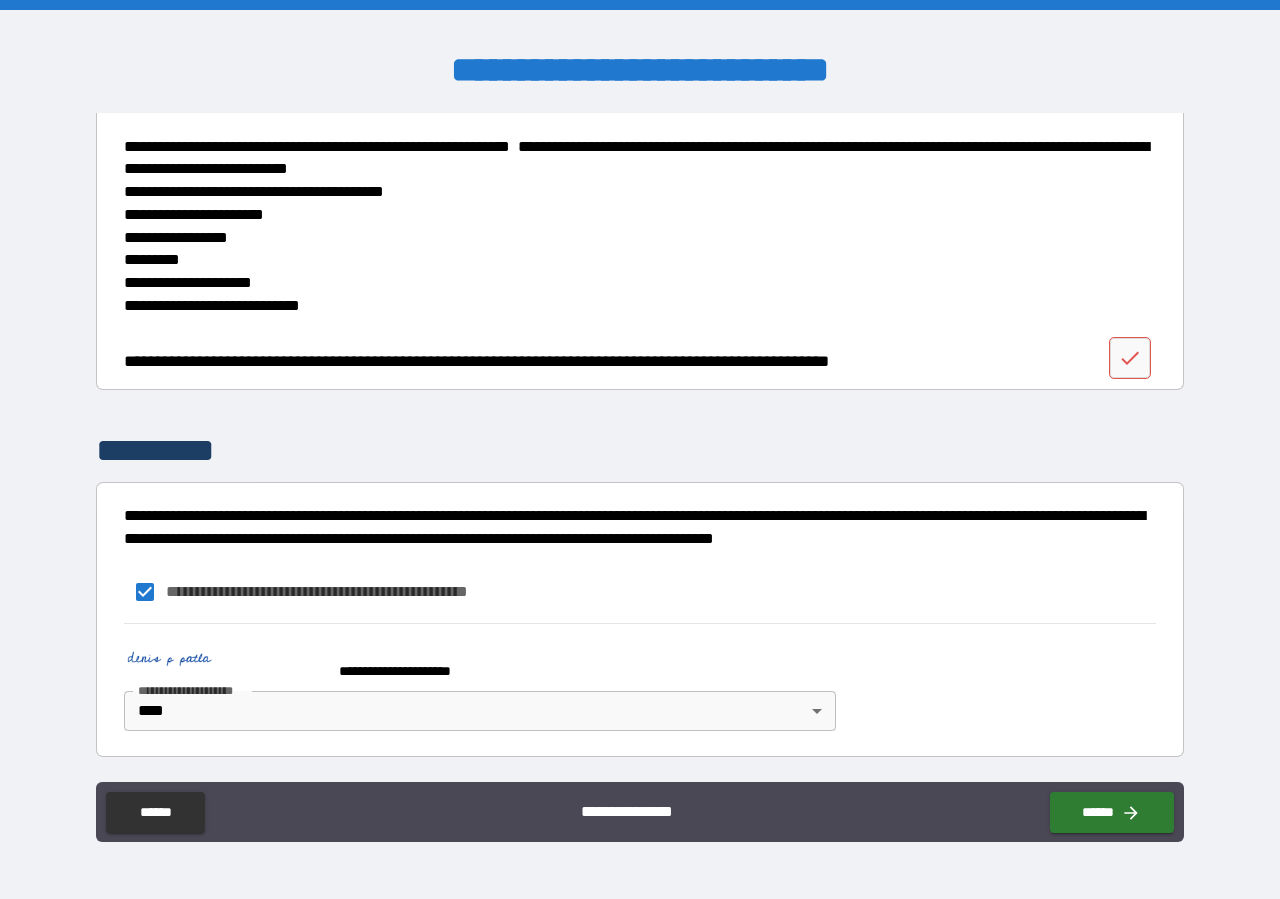 scroll, scrollTop: 2694, scrollLeft: 0, axis: vertical 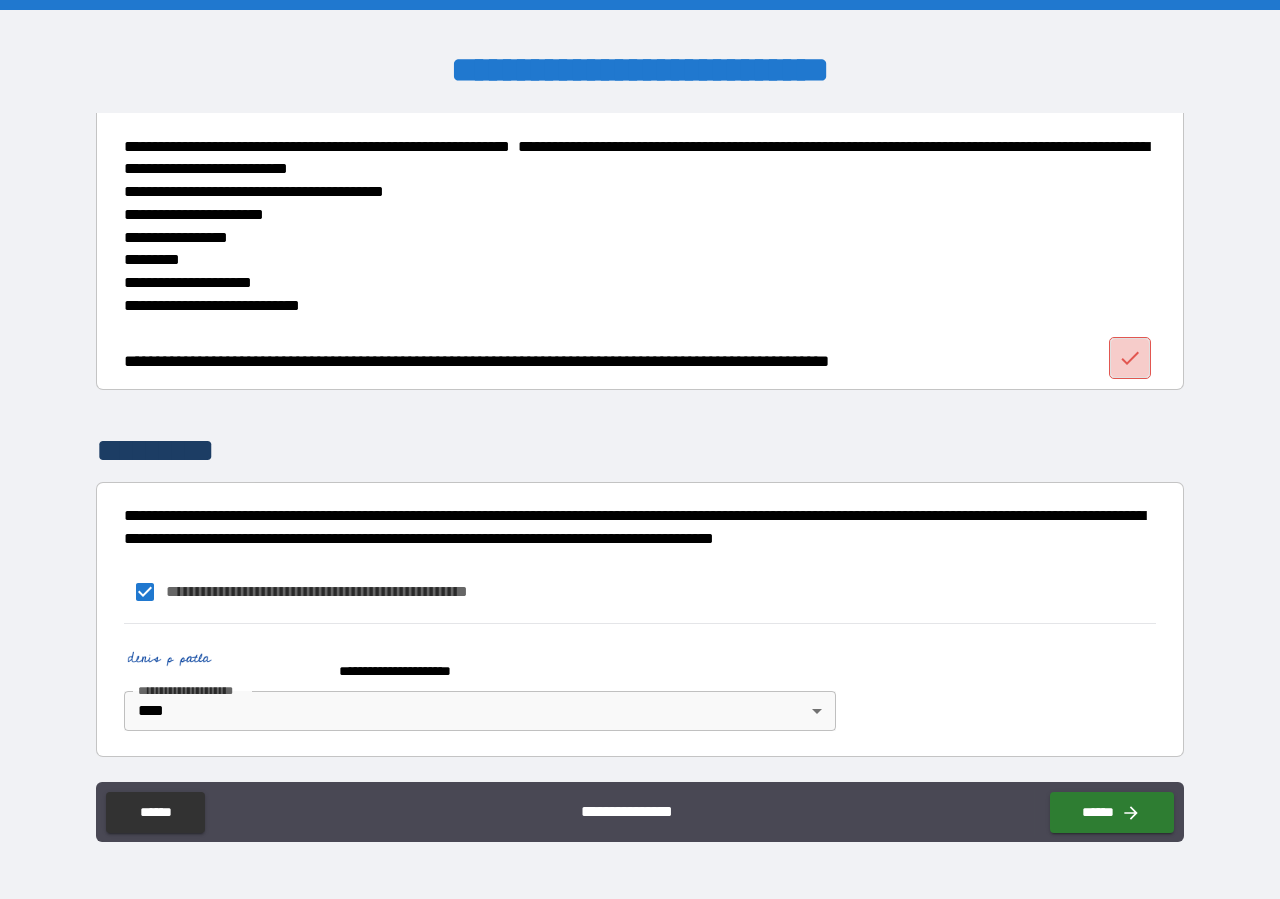 click at bounding box center [1130, 358] 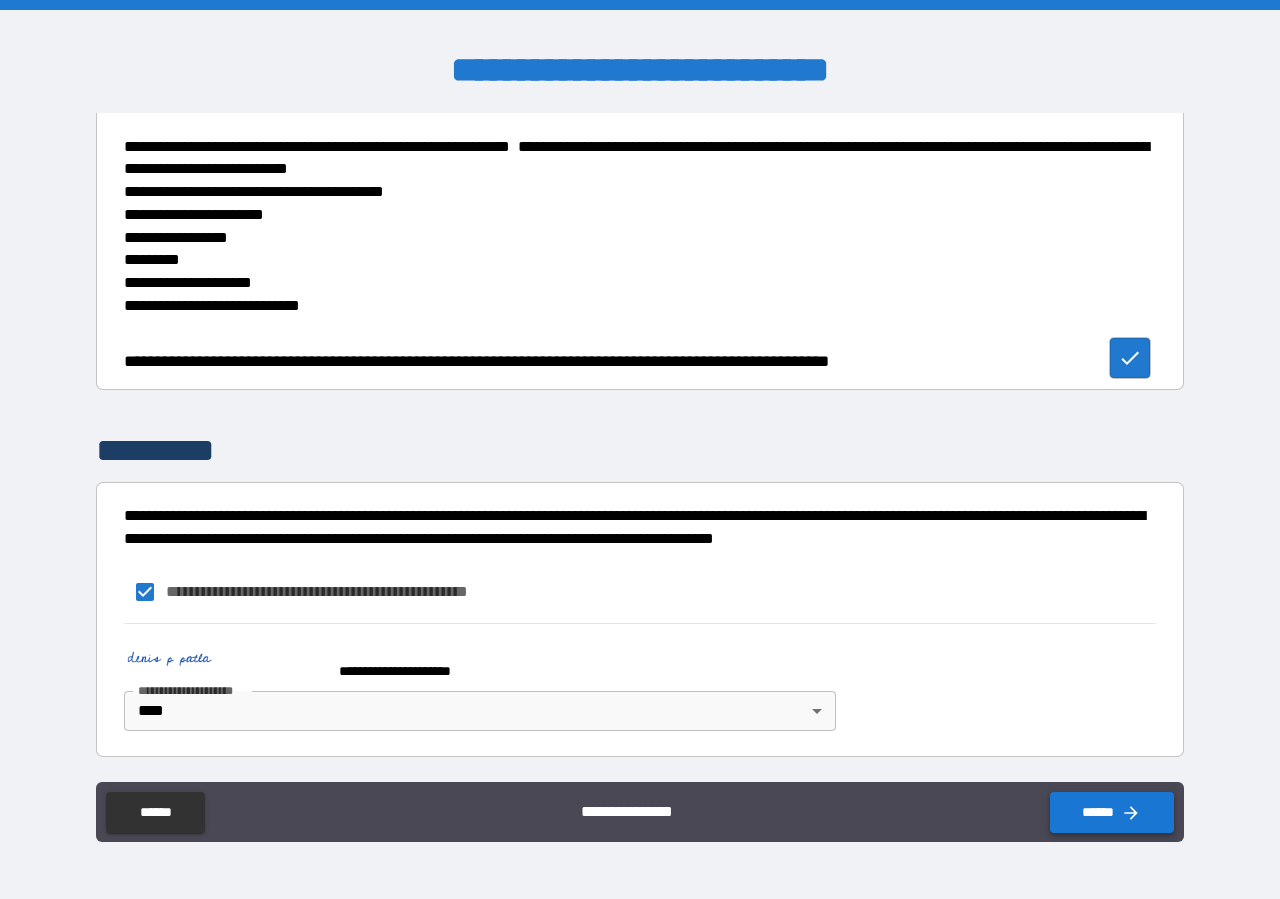 click on "******" at bounding box center [1112, 812] 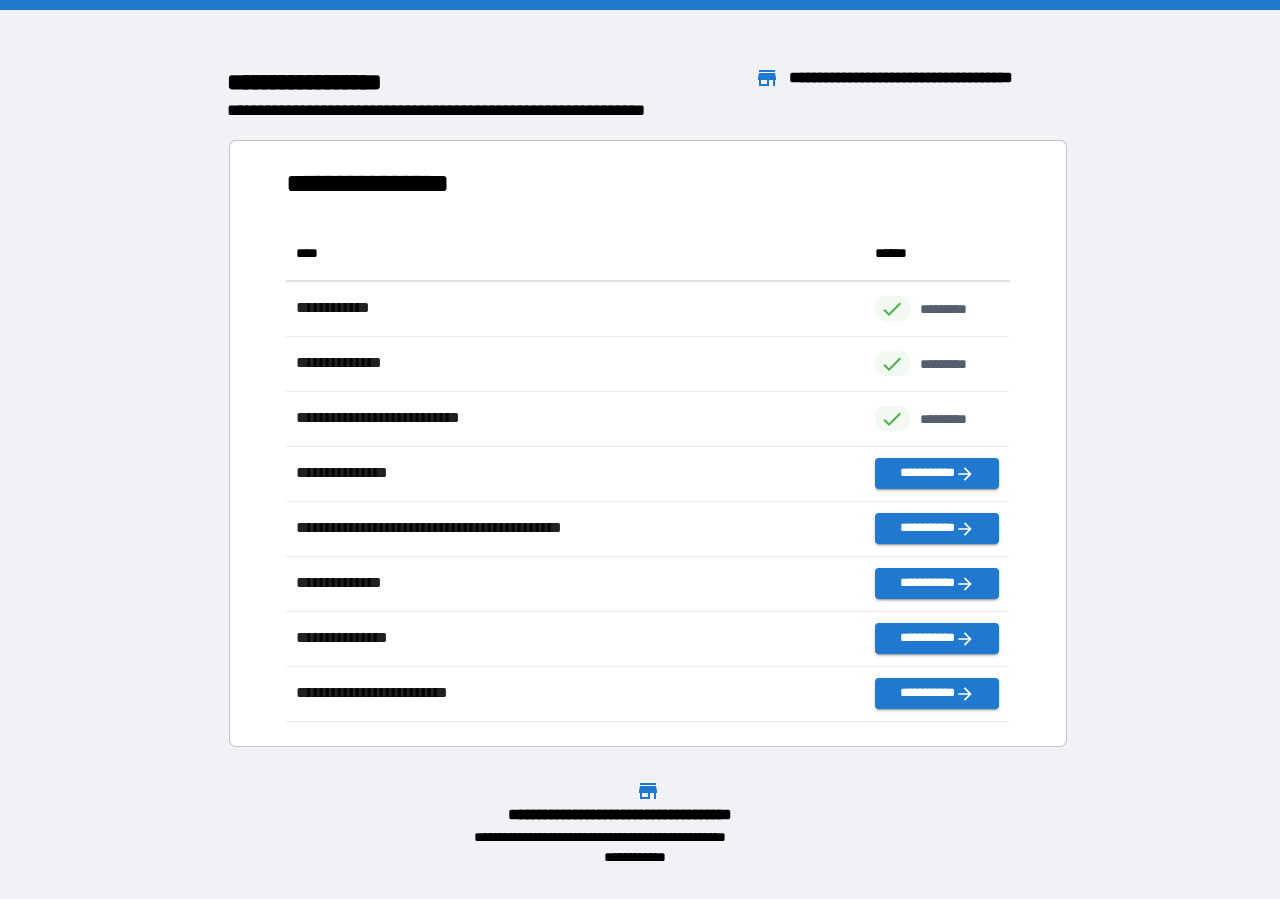 scroll, scrollTop: 479, scrollLeft: 706, axis: both 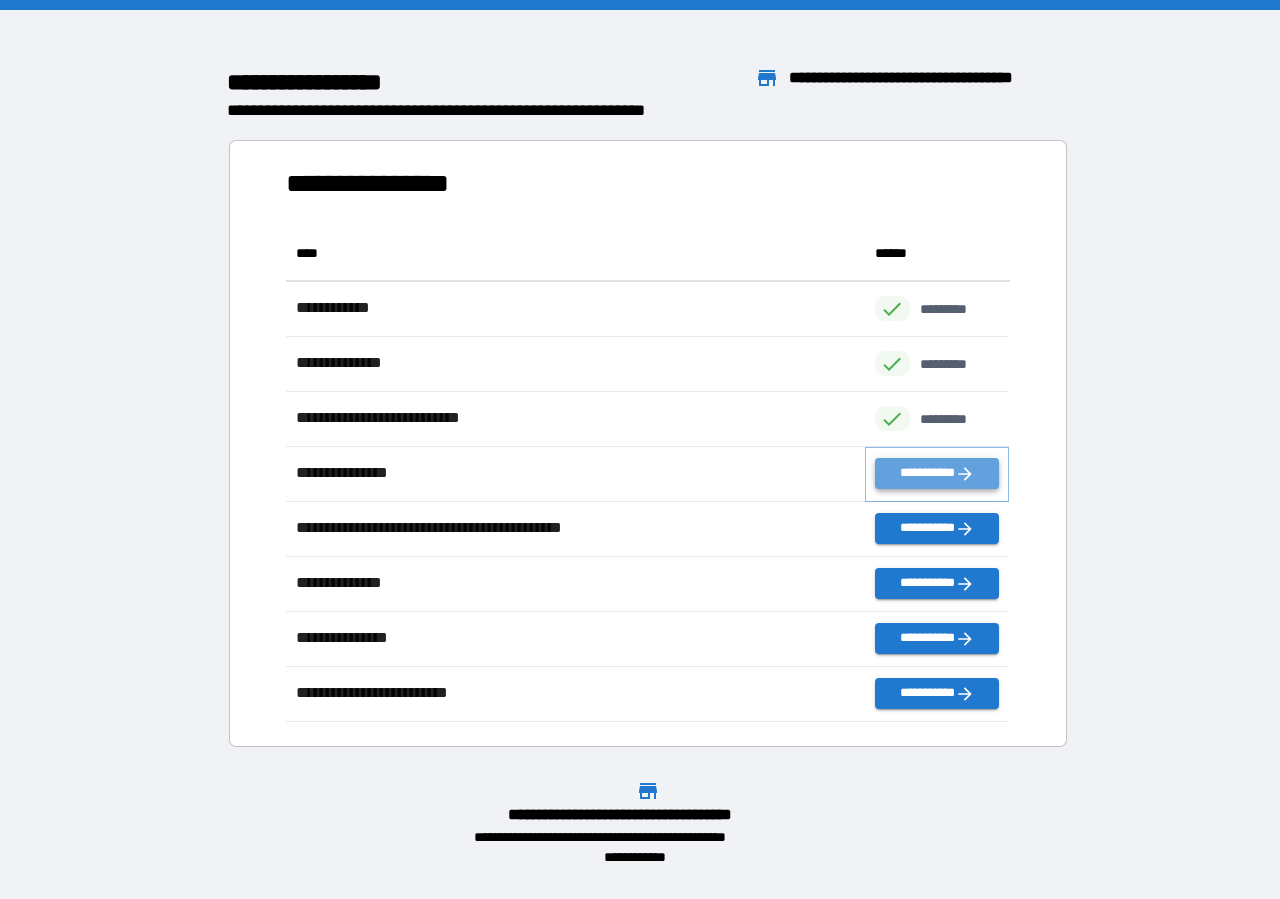 click on "**********" at bounding box center [937, 473] 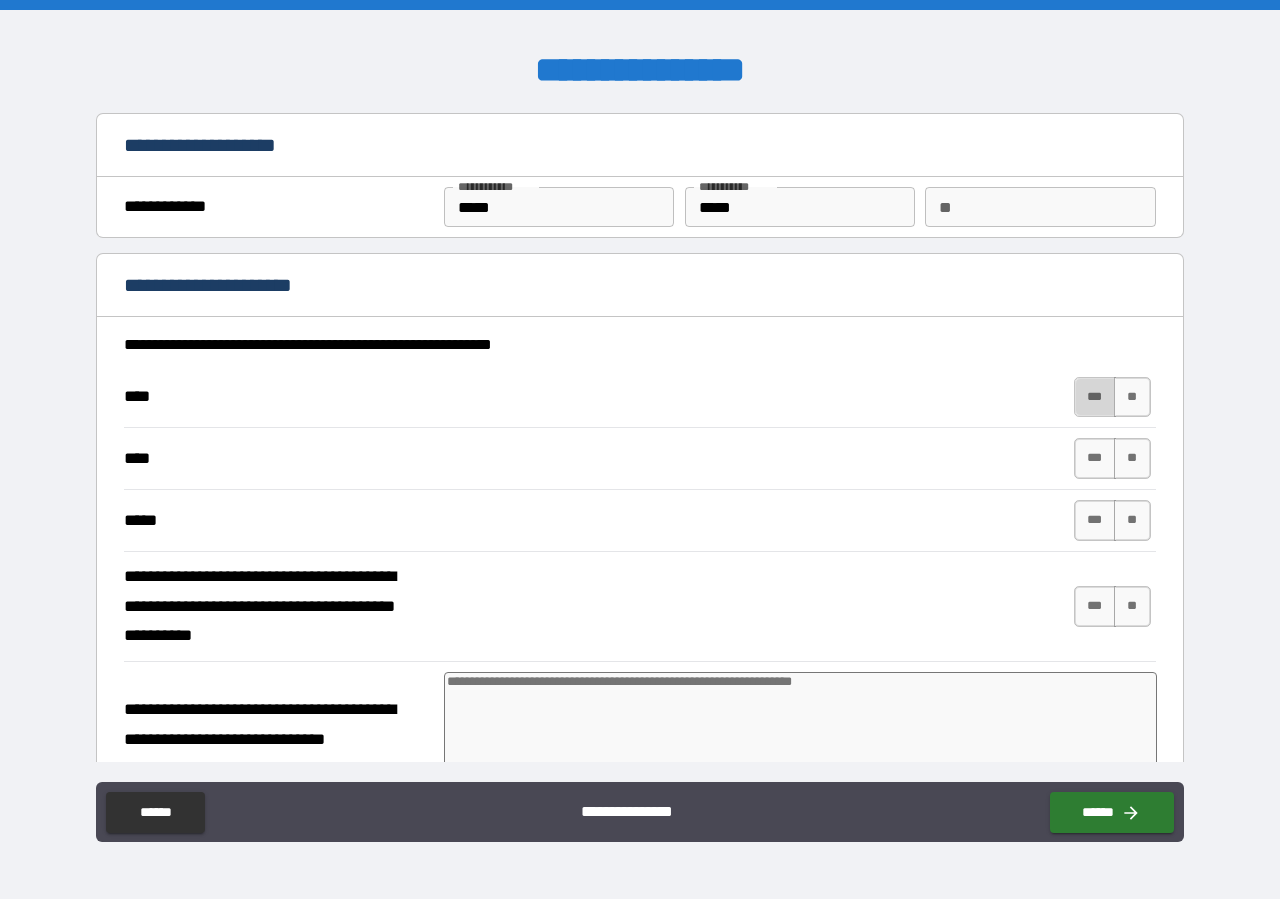 click on "***" at bounding box center [1095, 397] 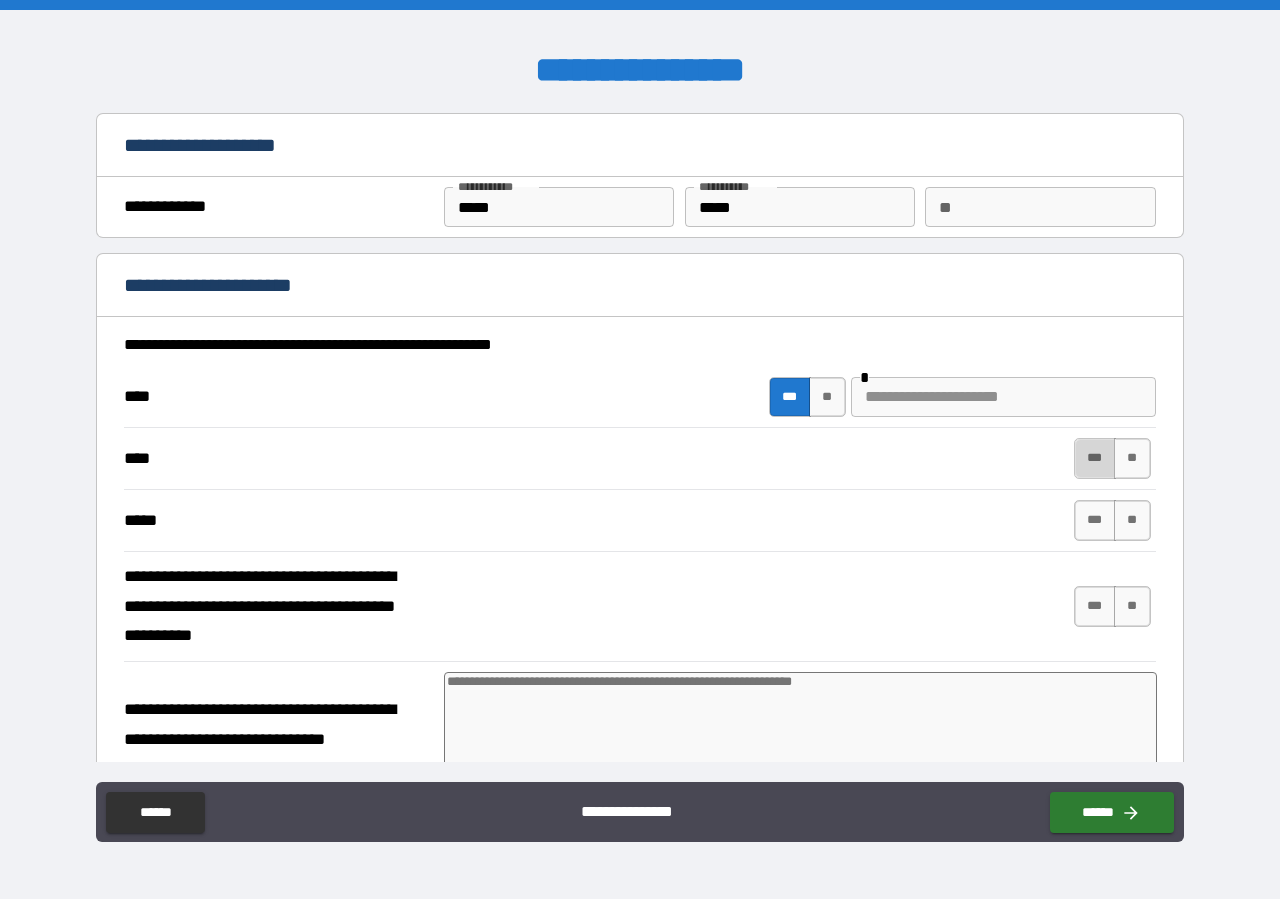 click on "***" at bounding box center [1095, 458] 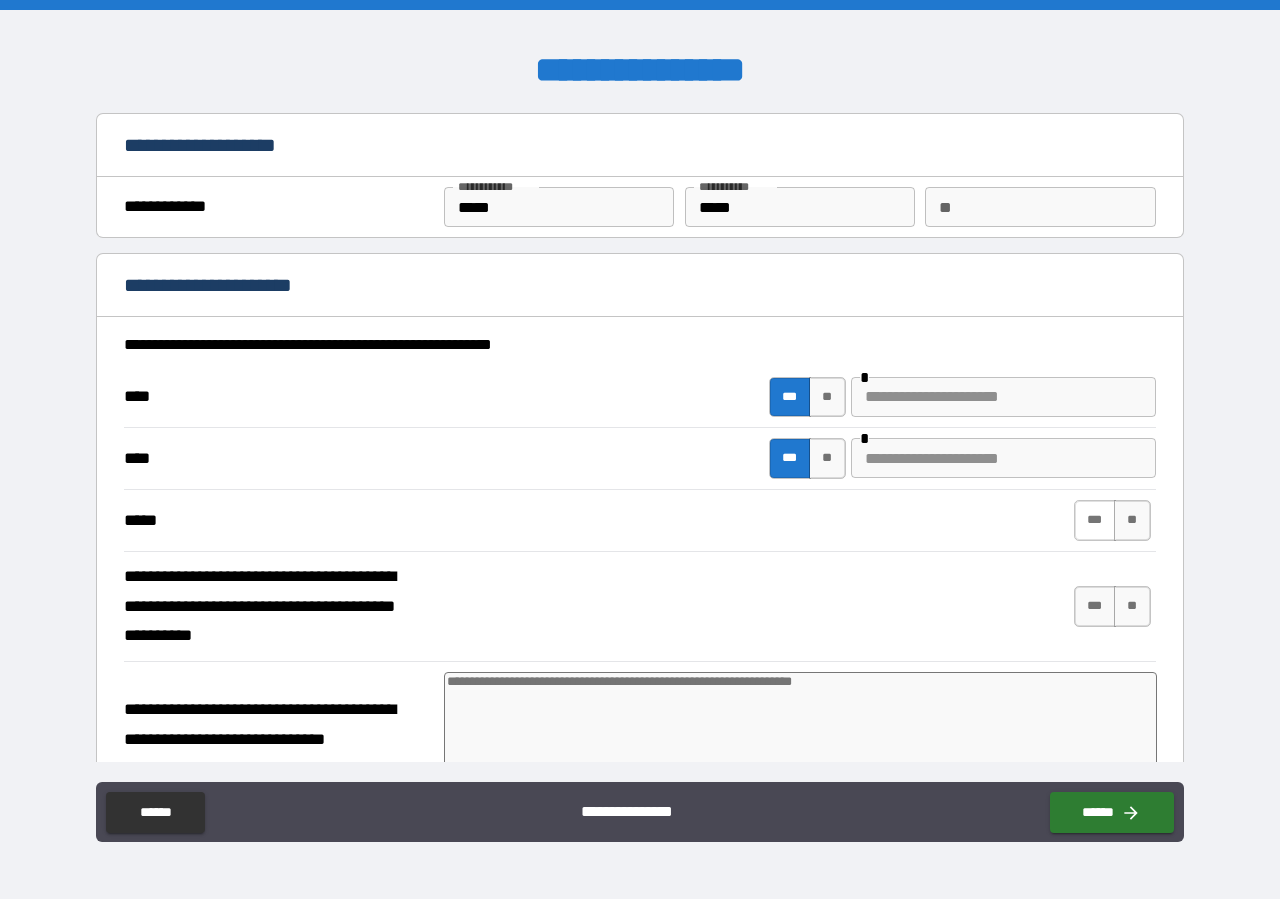 click on "***" at bounding box center [1095, 520] 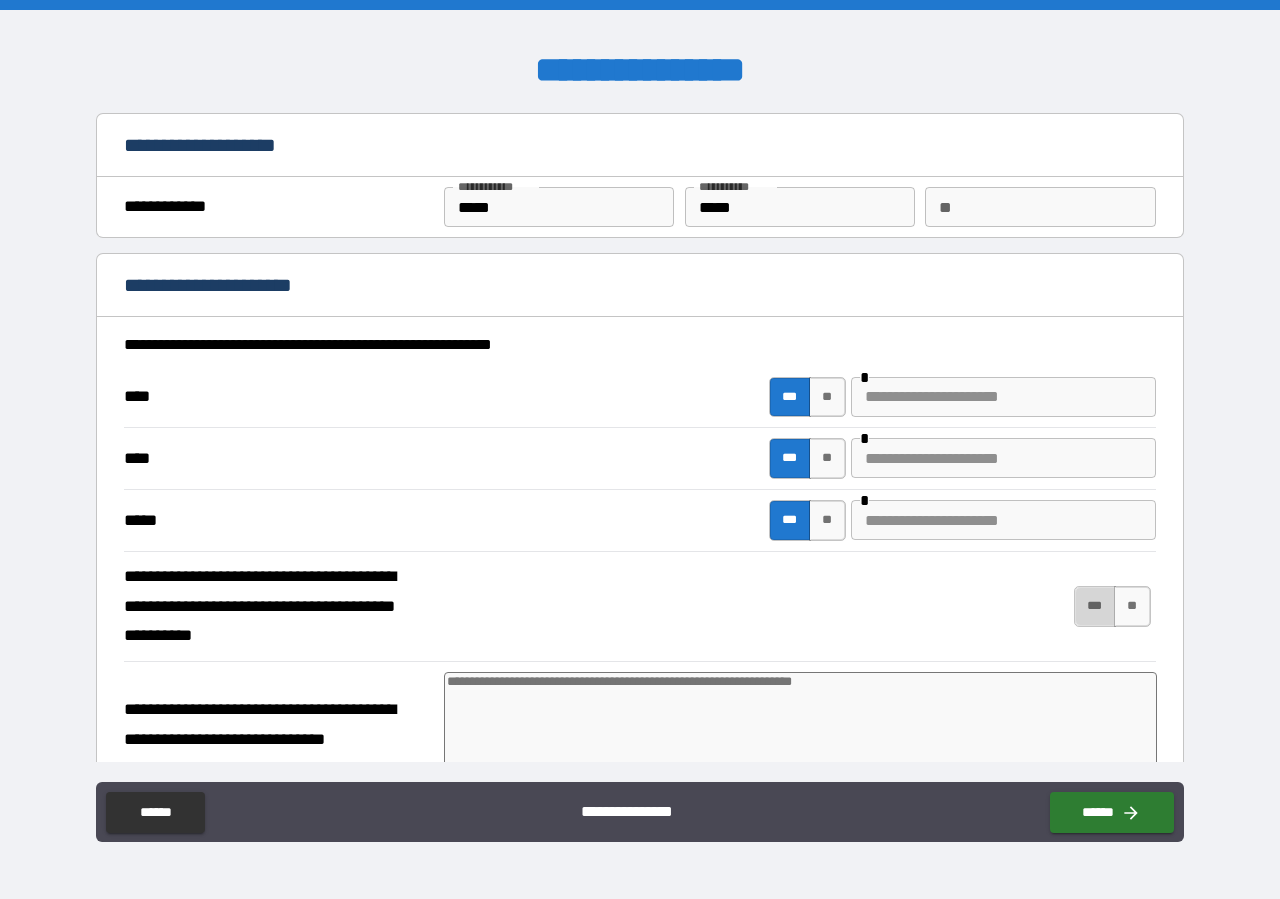 click on "***" at bounding box center (1095, 606) 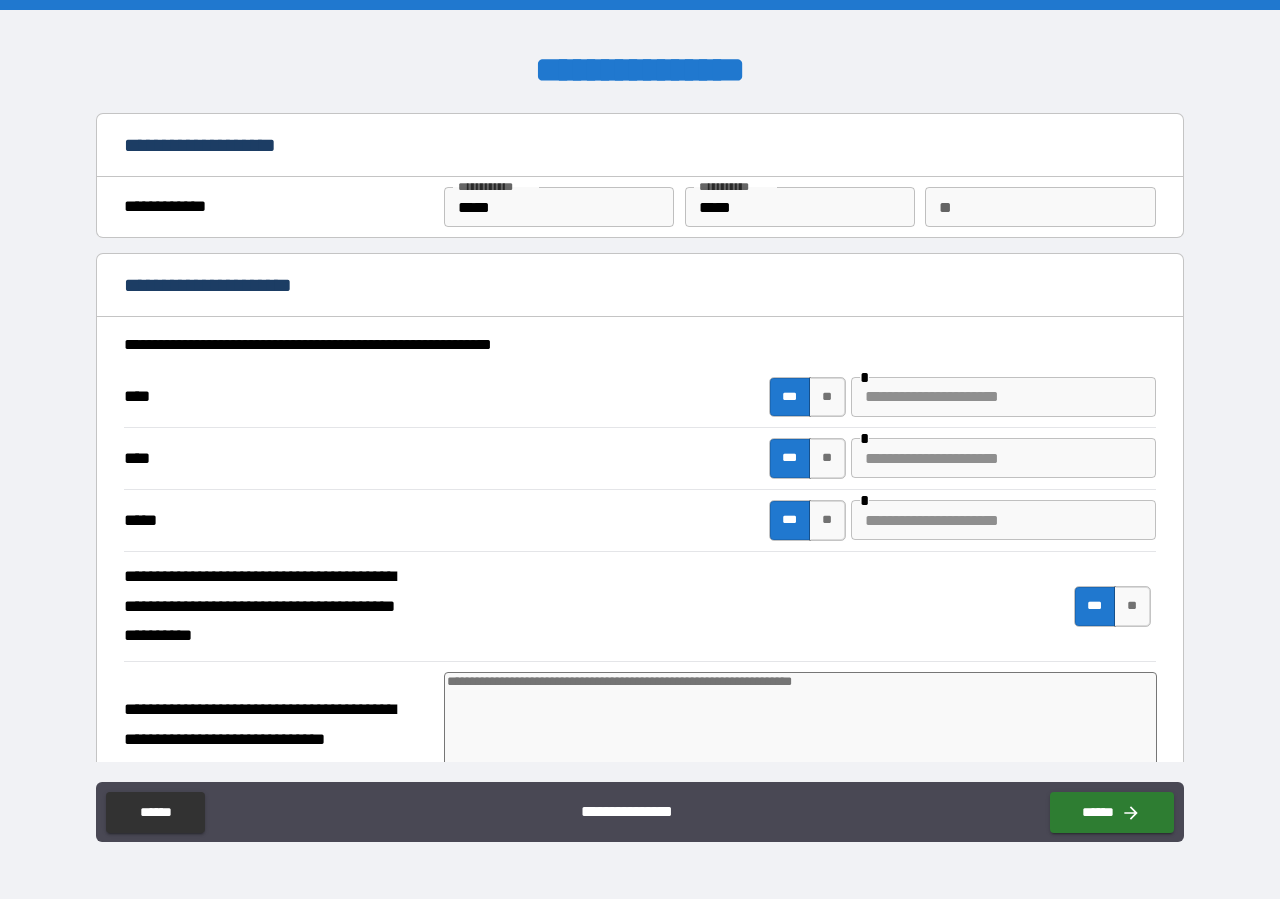 type on "*" 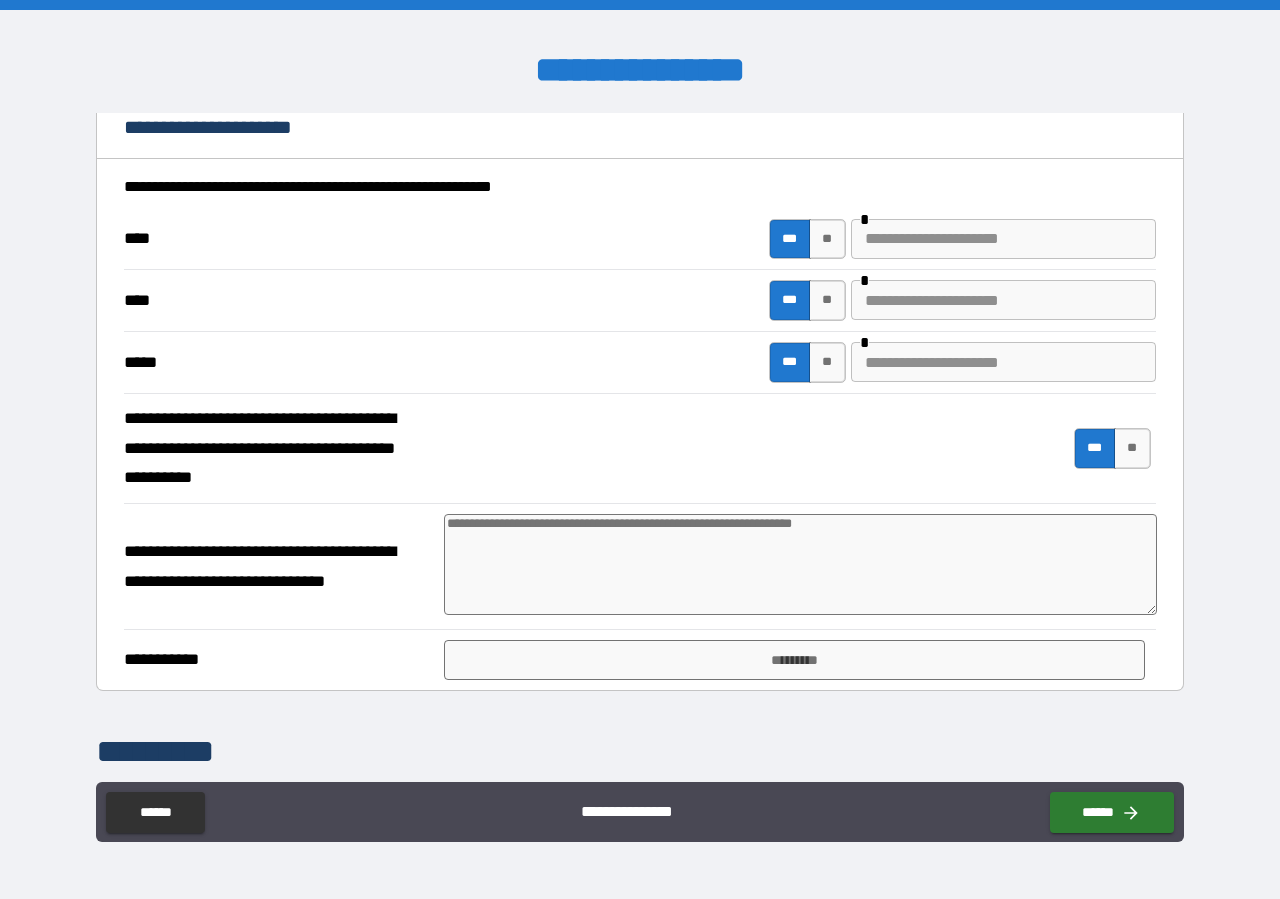 scroll, scrollTop: 442, scrollLeft: 0, axis: vertical 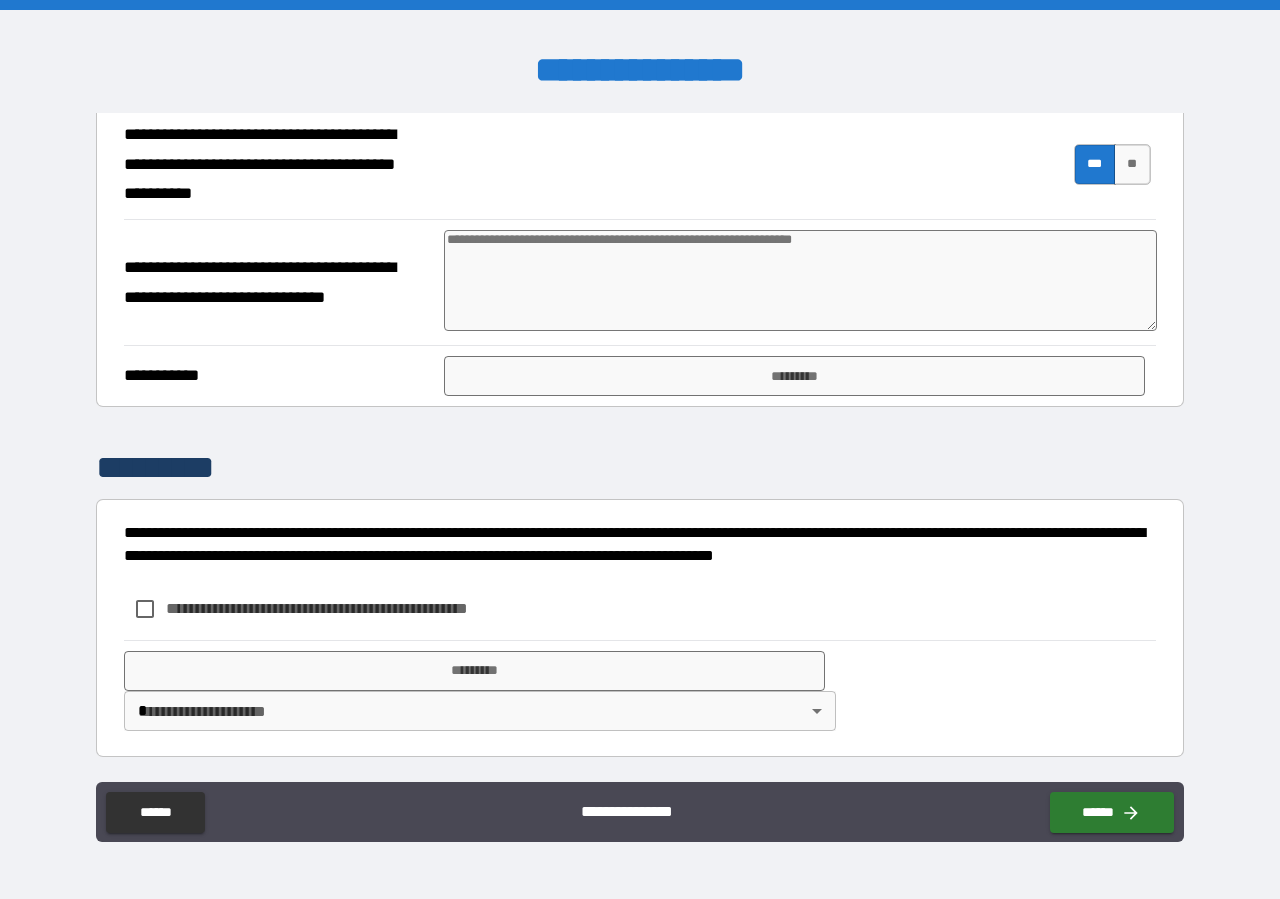 click at bounding box center [800, 280] 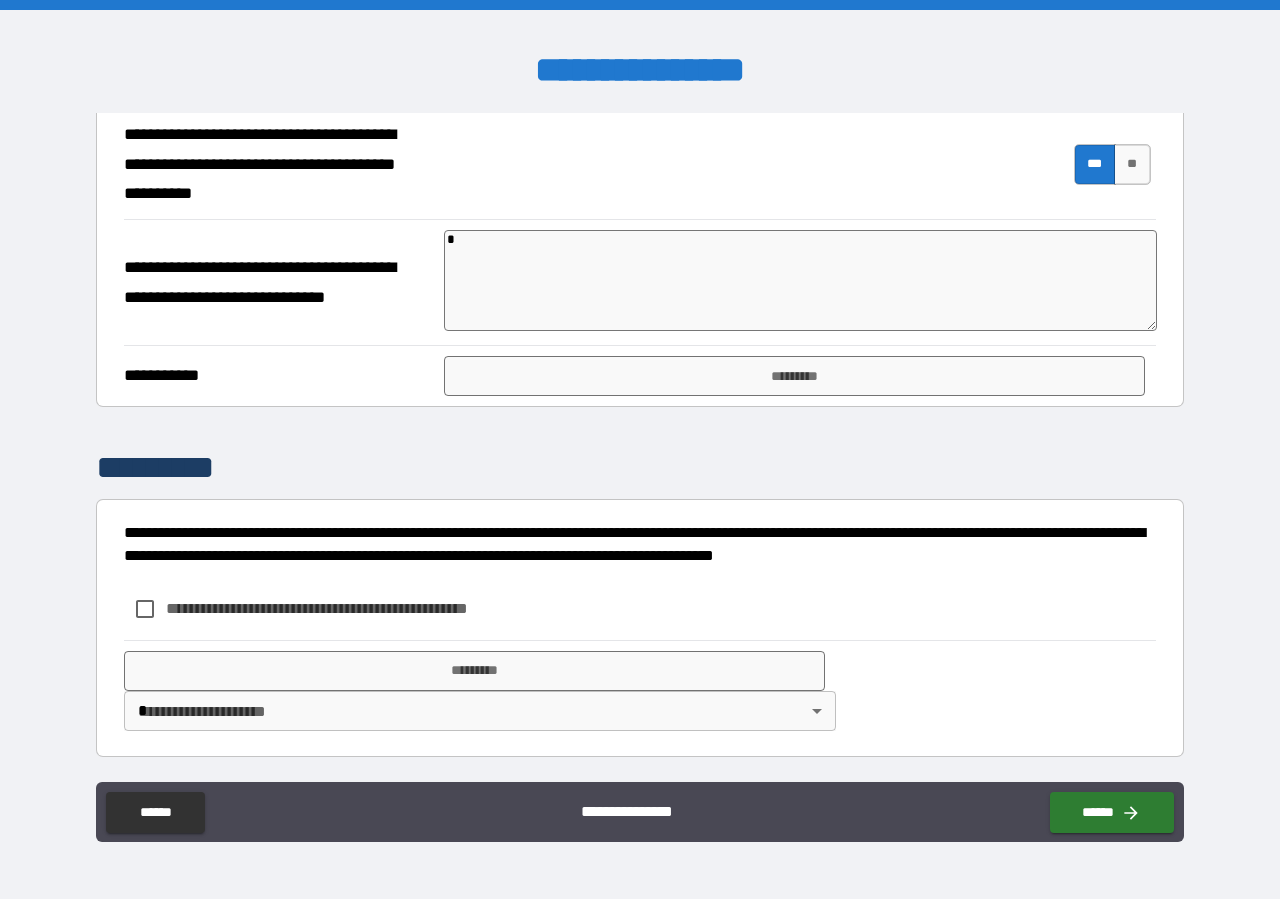 type on "*" 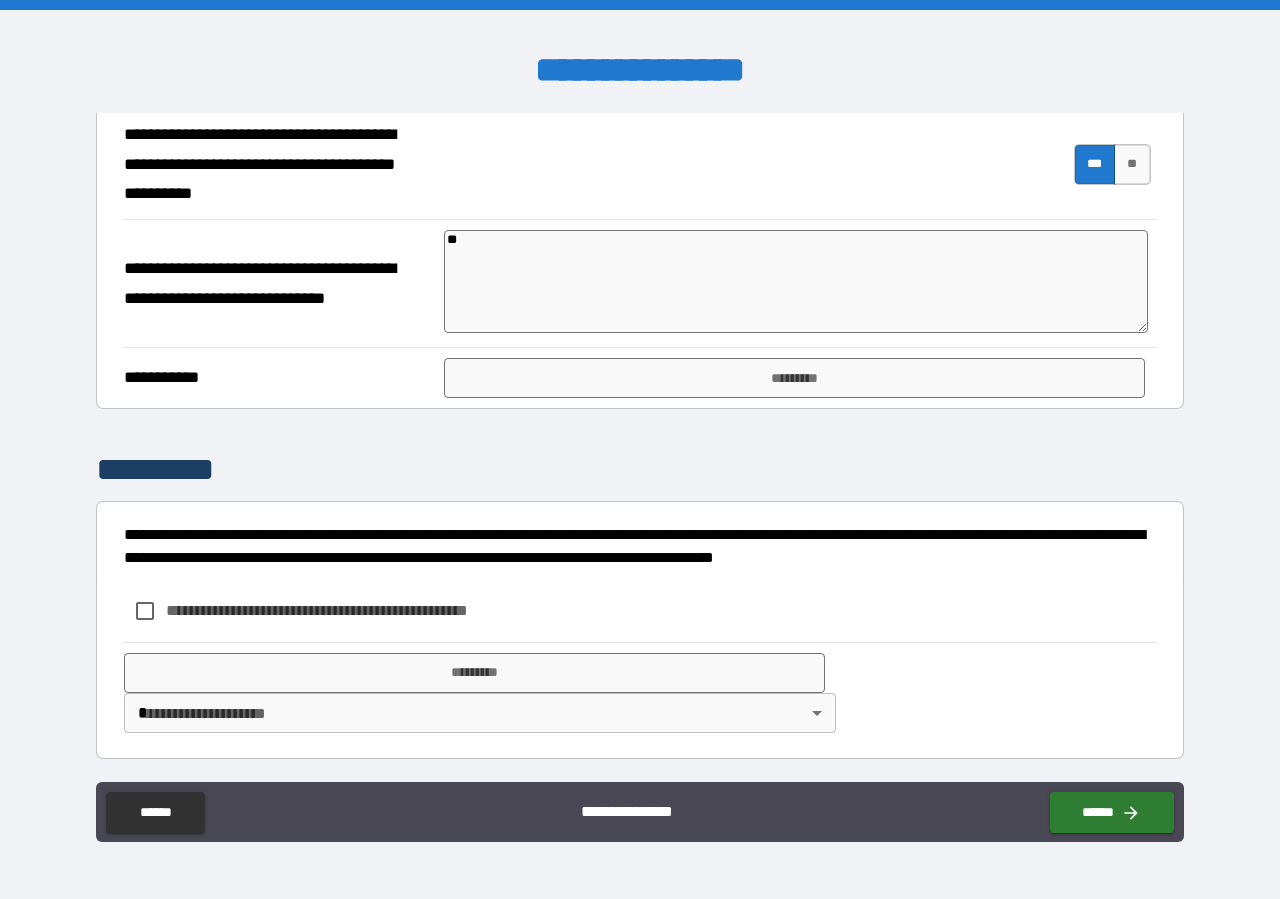type on "*" 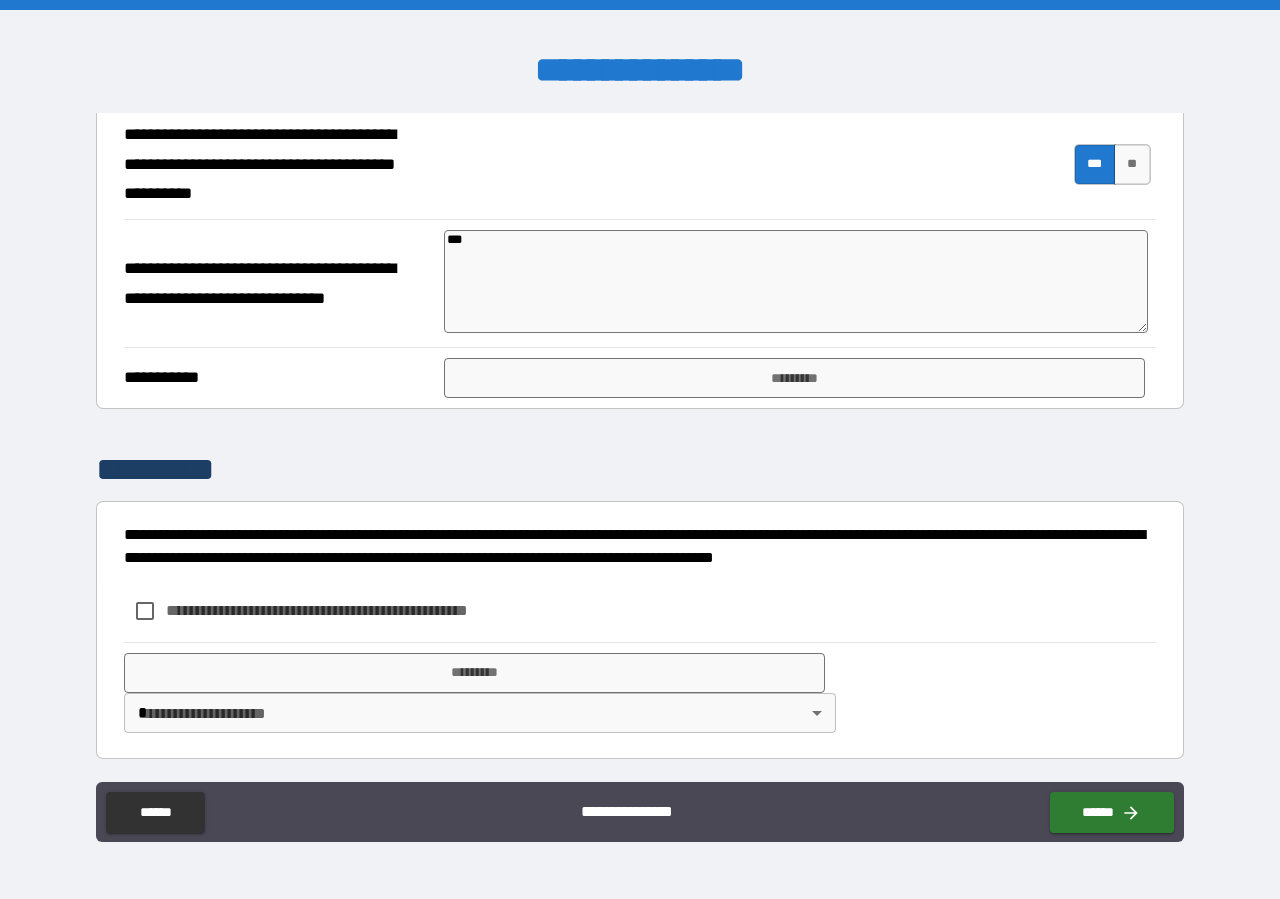 type on "****" 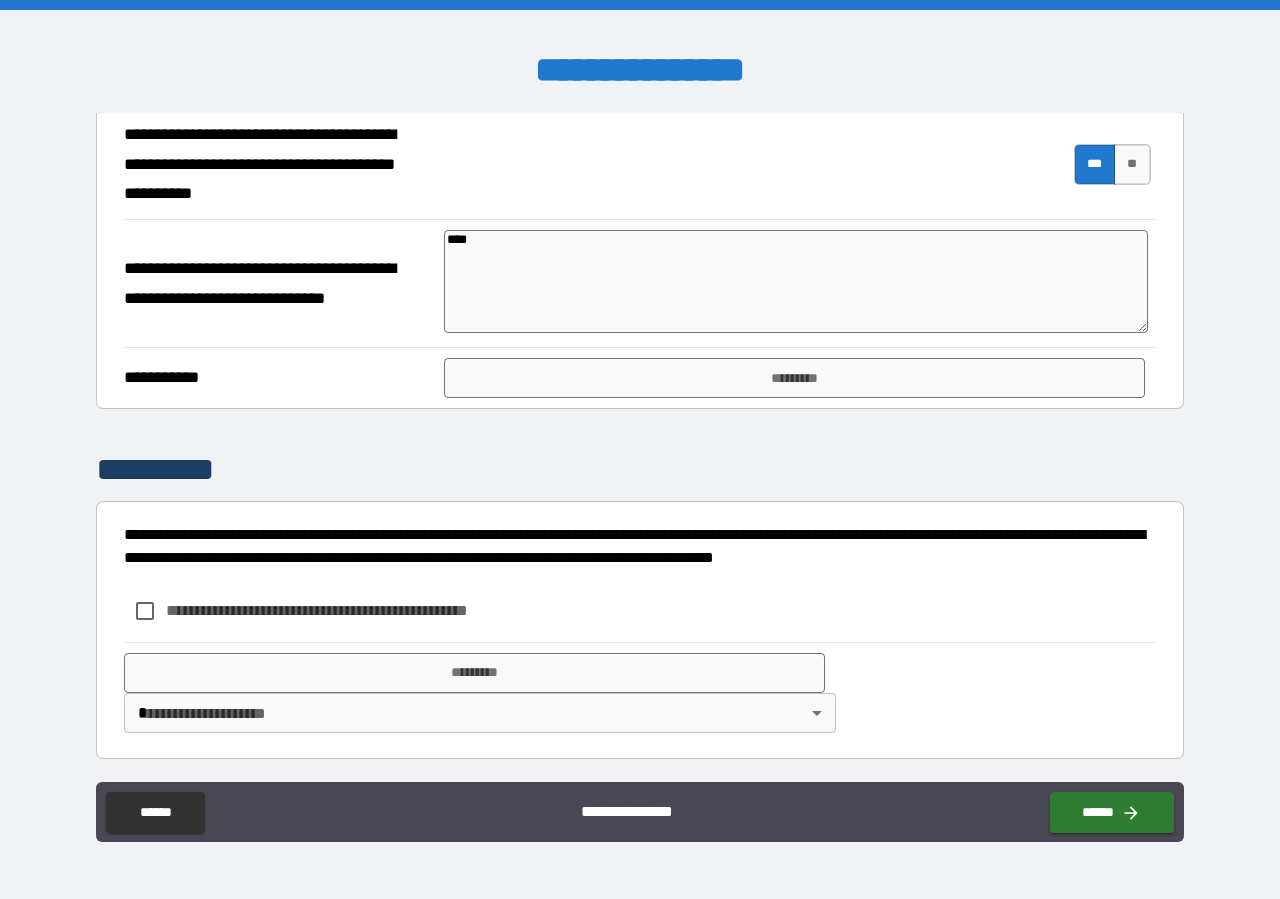 type on "****" 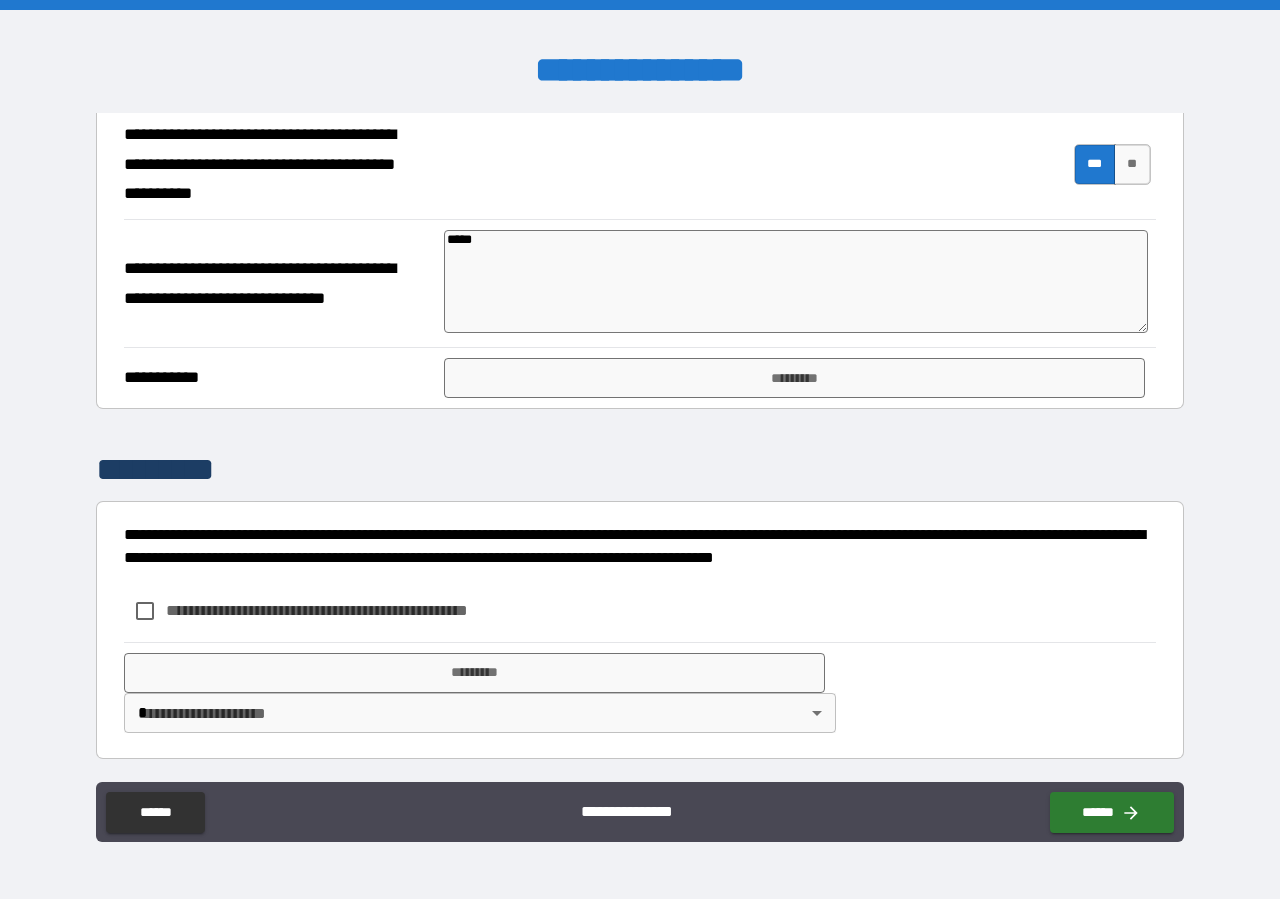 type on "*" 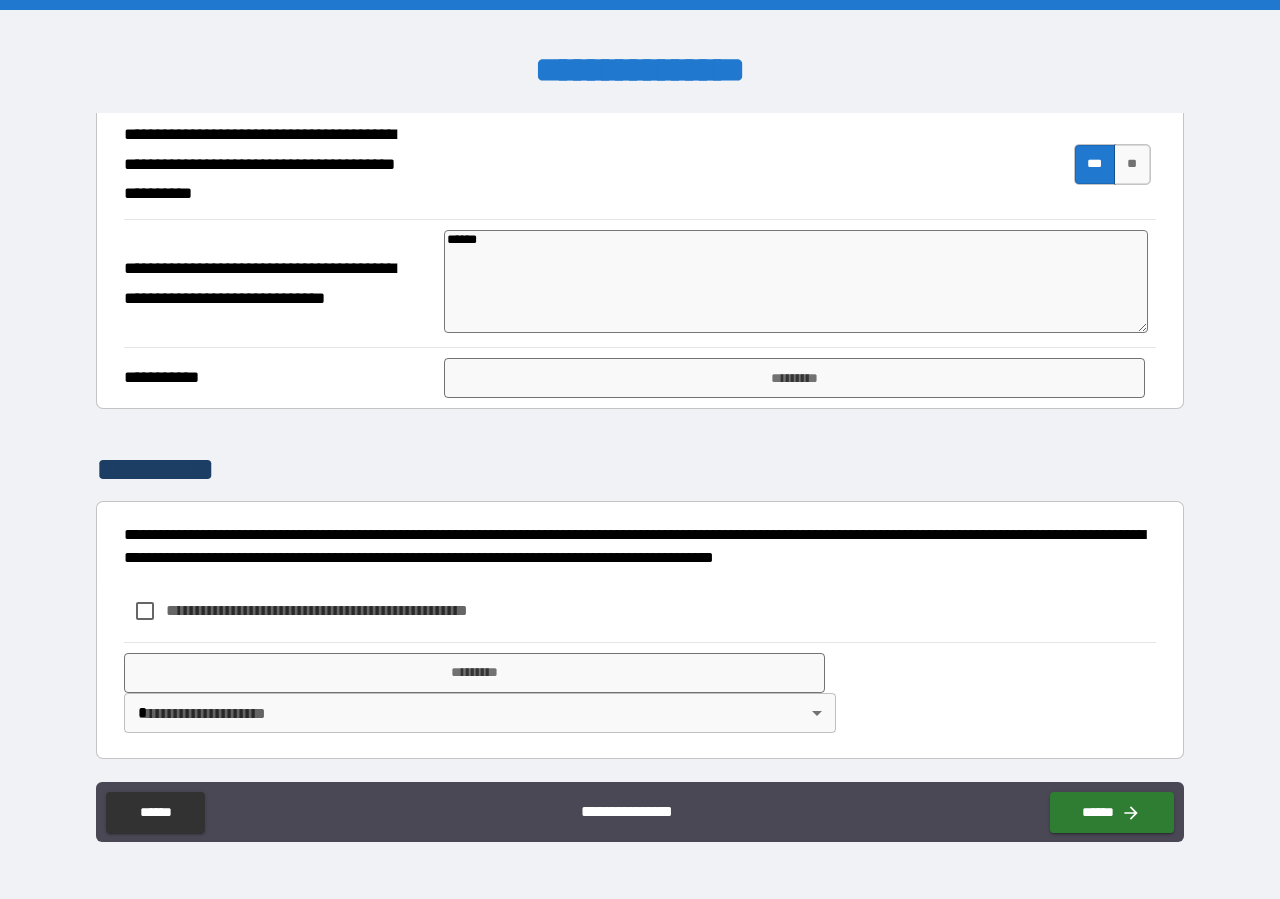 type on "*******" 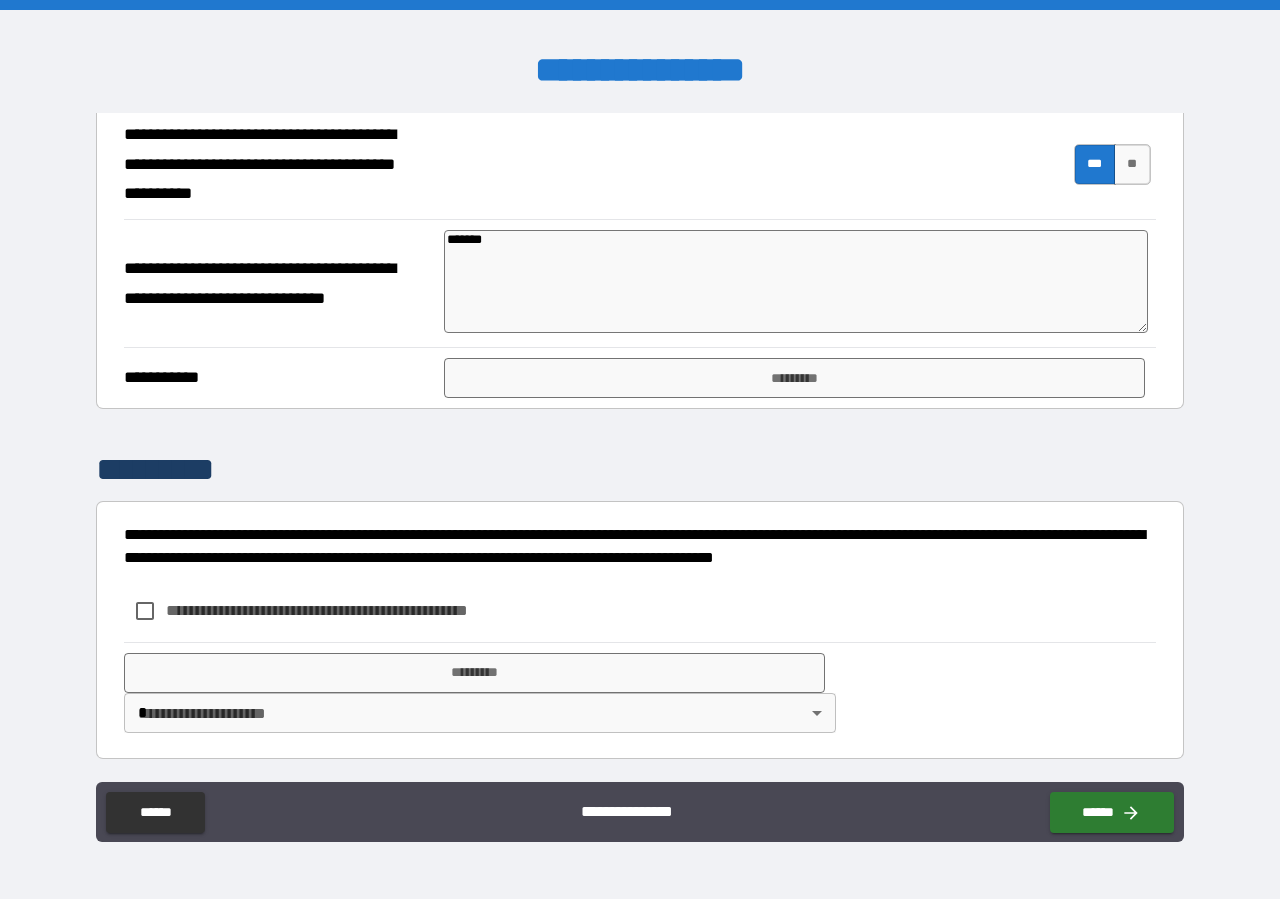 type on "********" 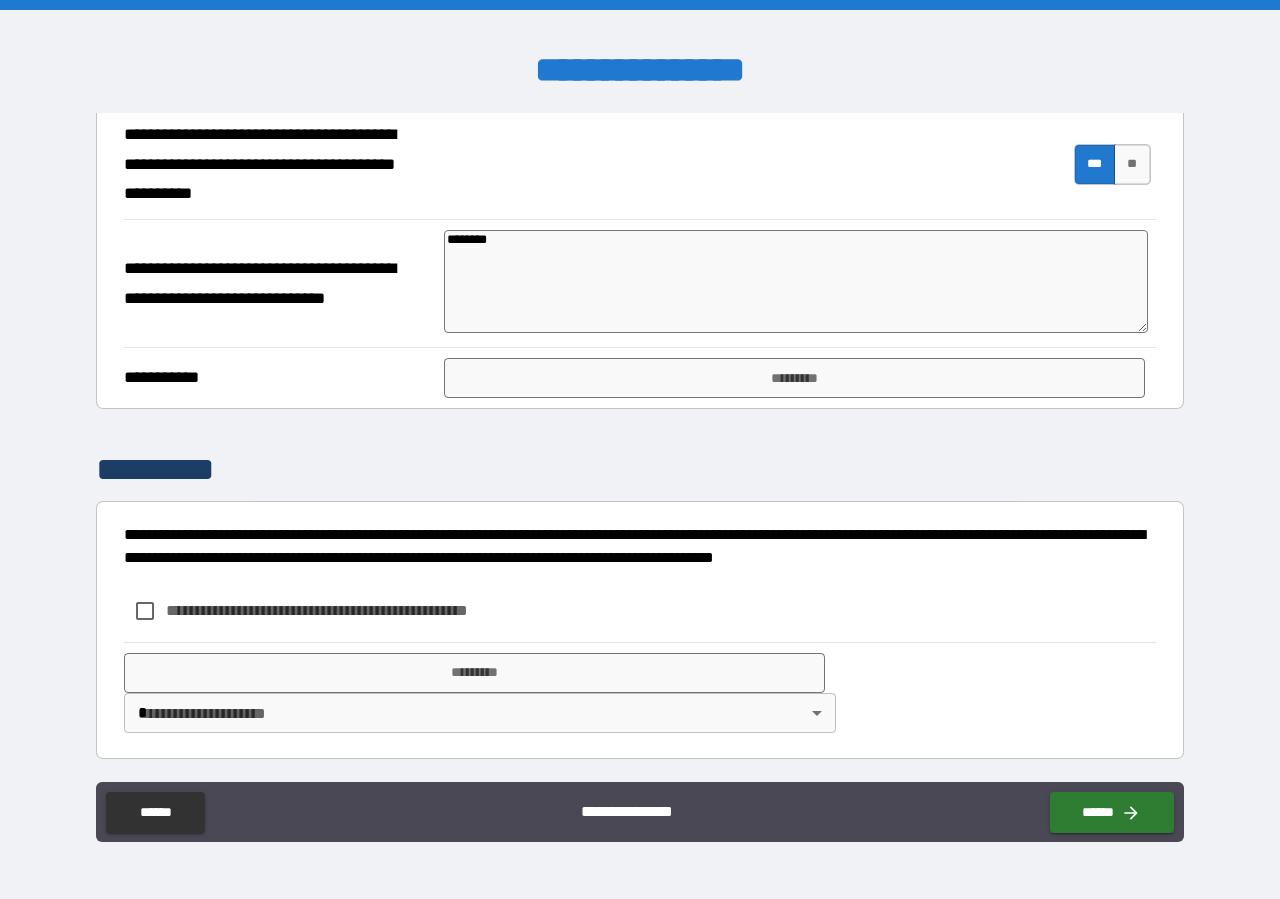 type on "*********" 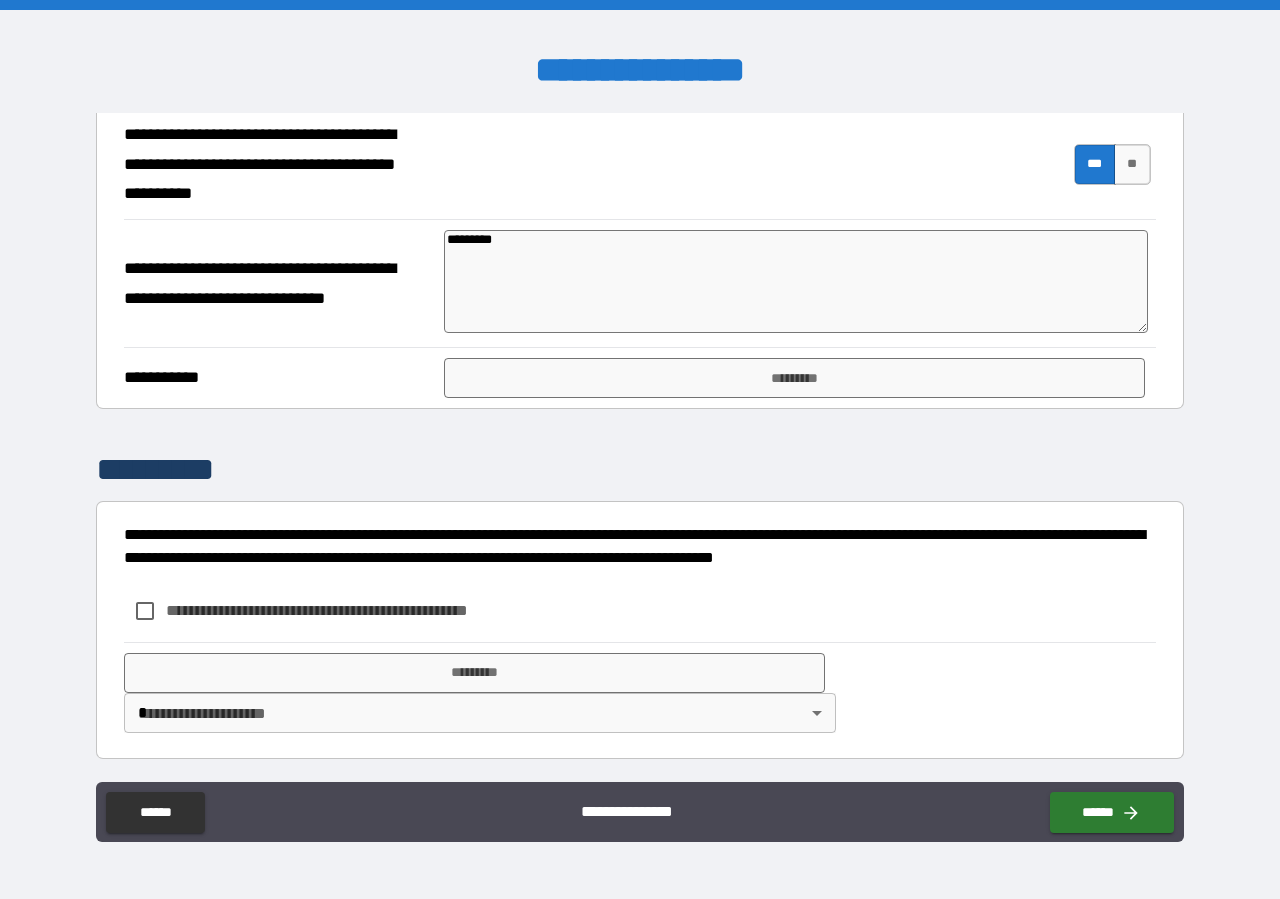 type on "**********" 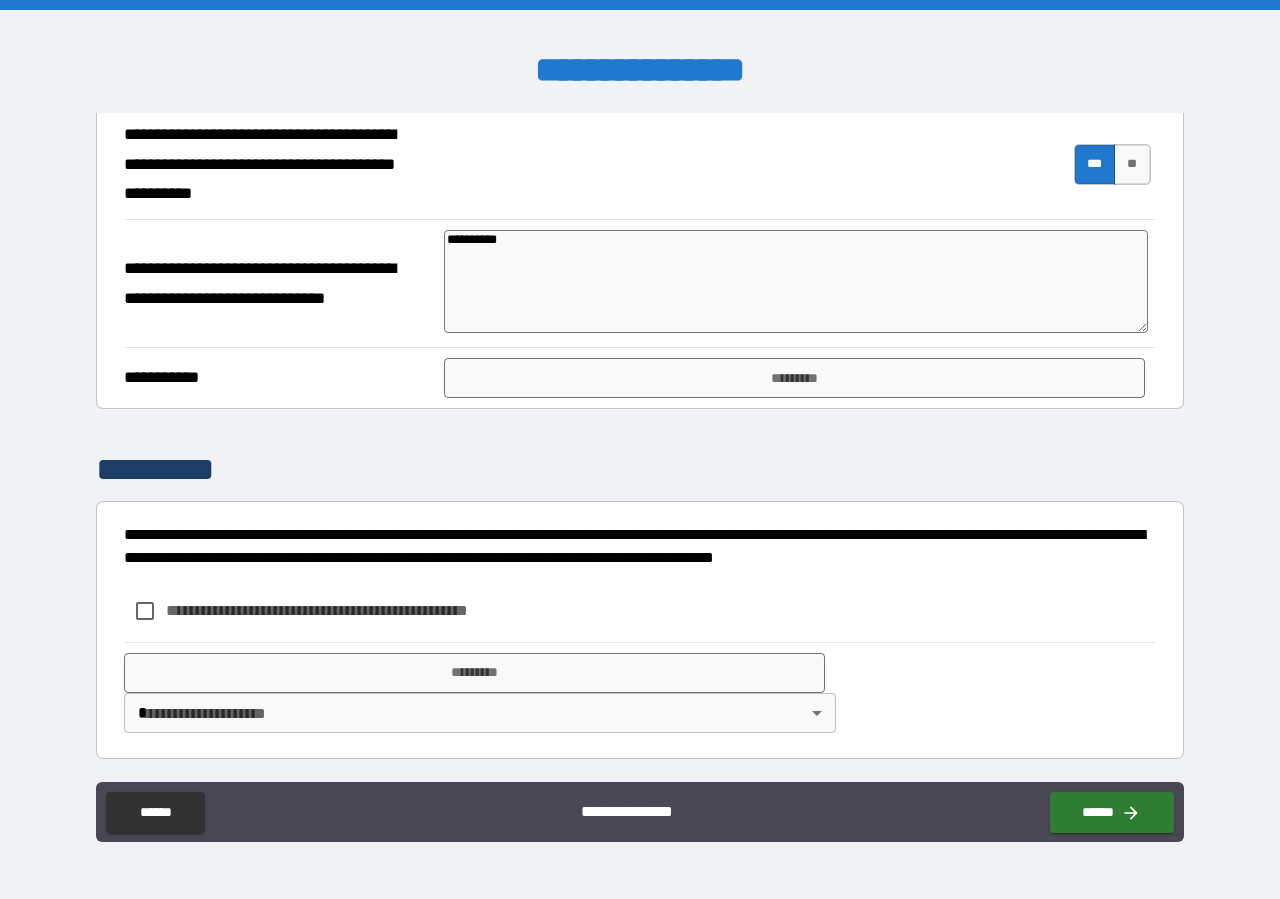 type on "*" 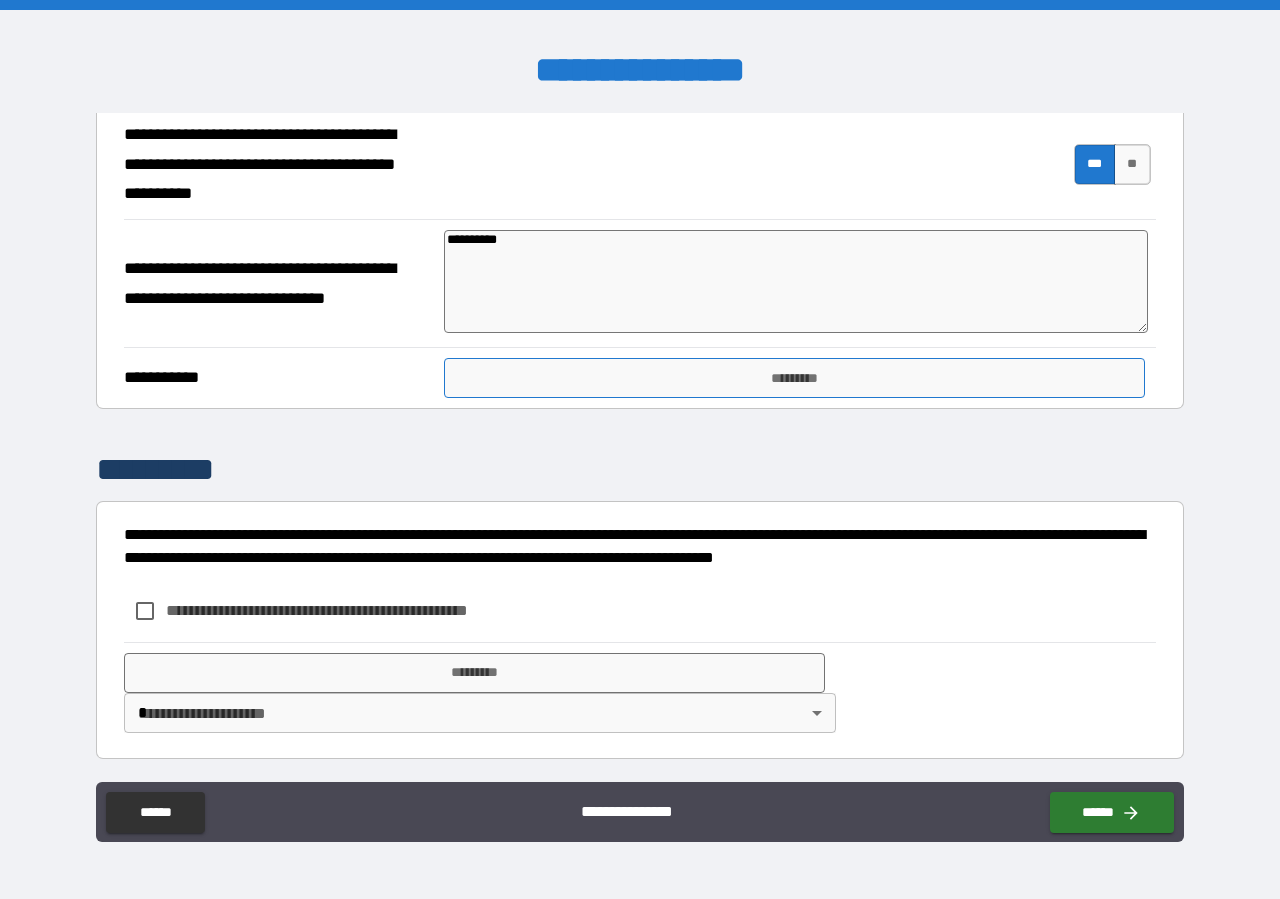 type on "**********" 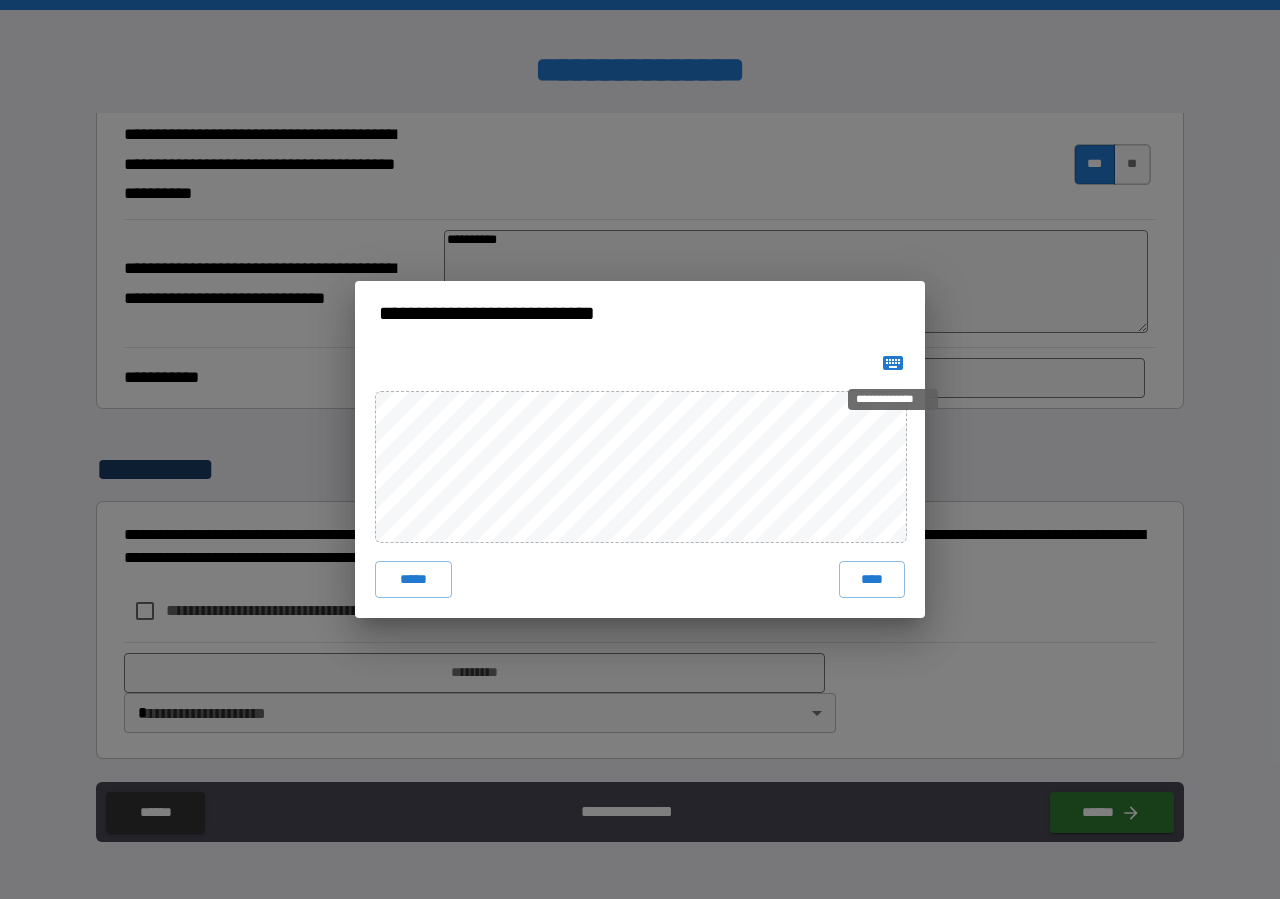 click 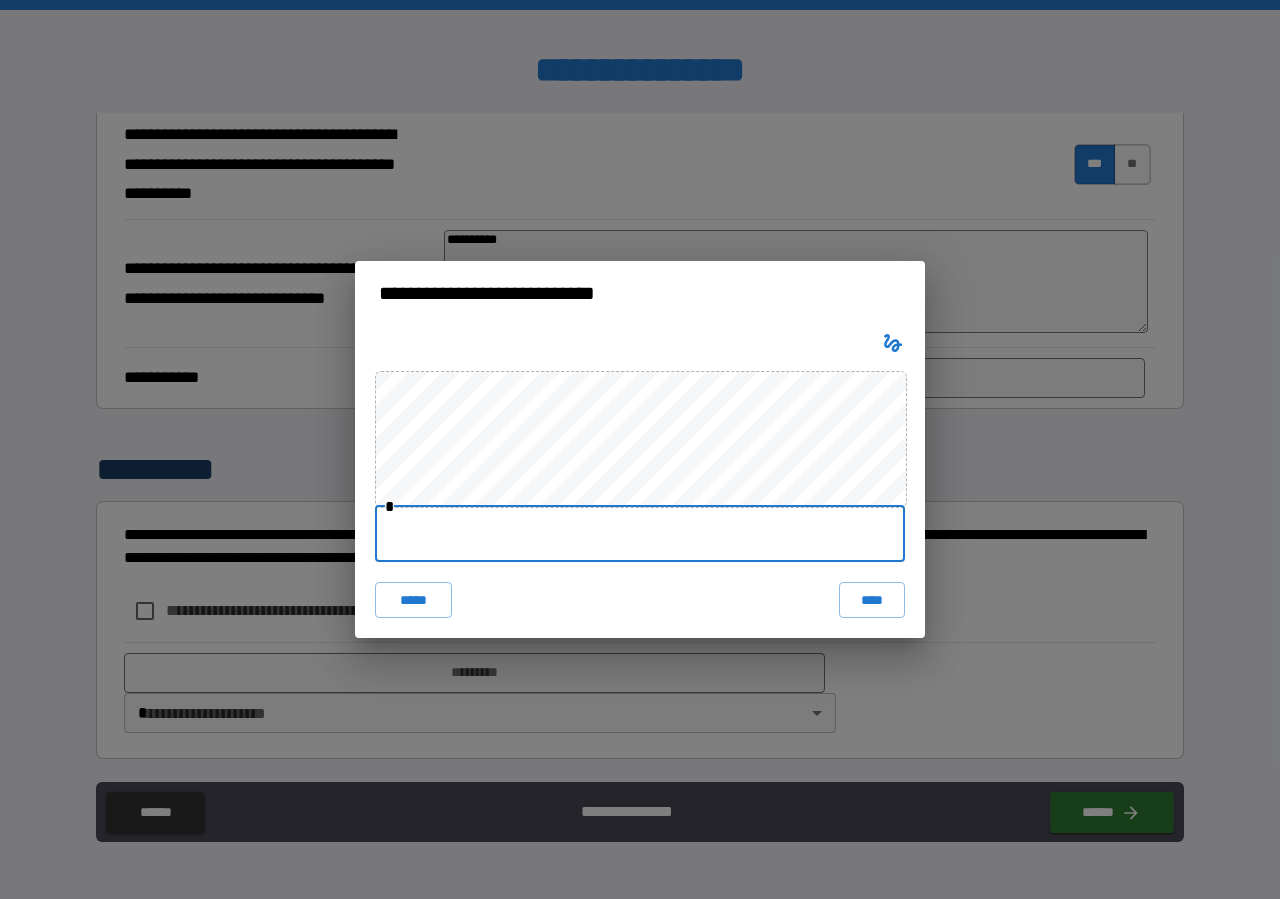 click at bounding box center [640, 534] 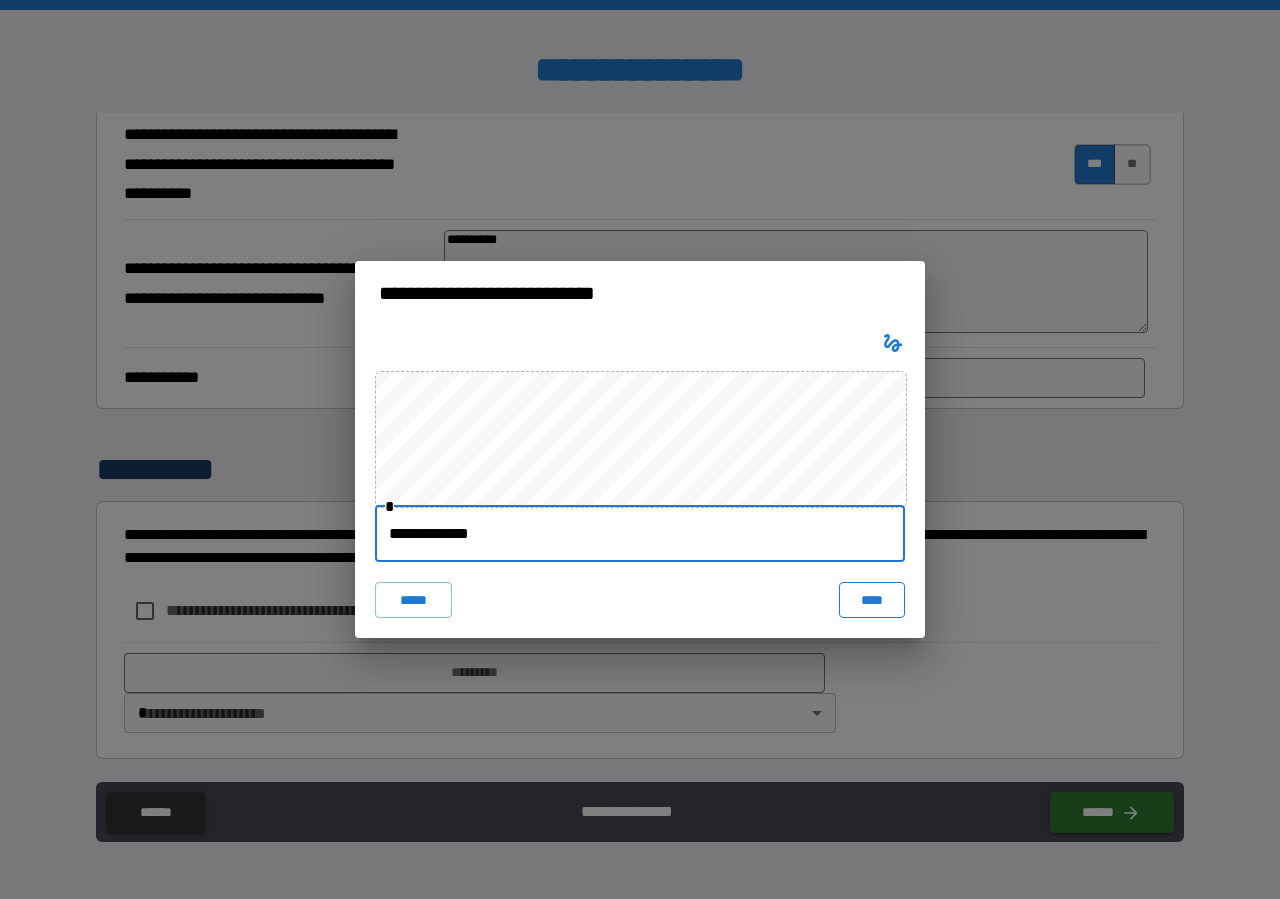 type on "**********" 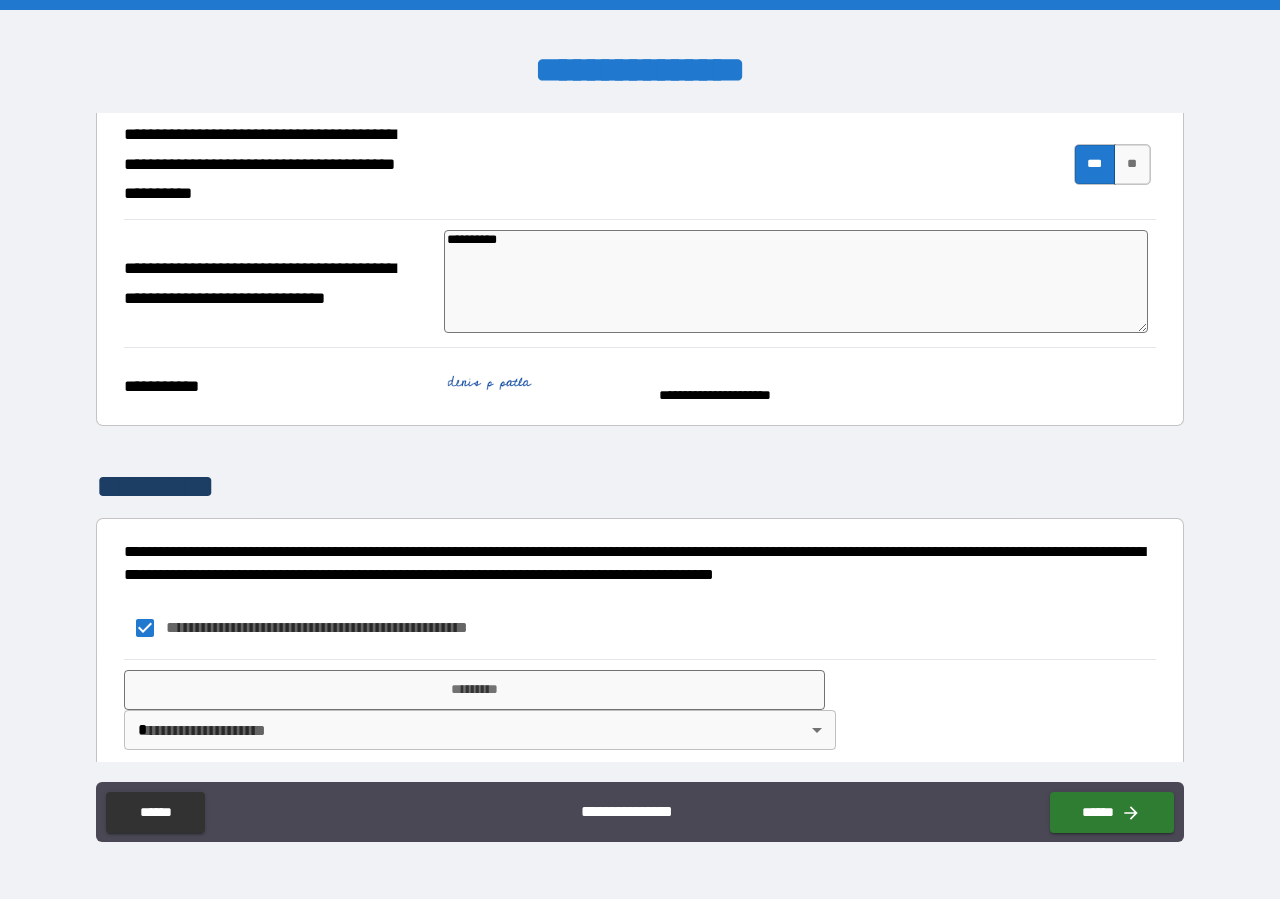 click on "**********" at bounding box center (640, 449) 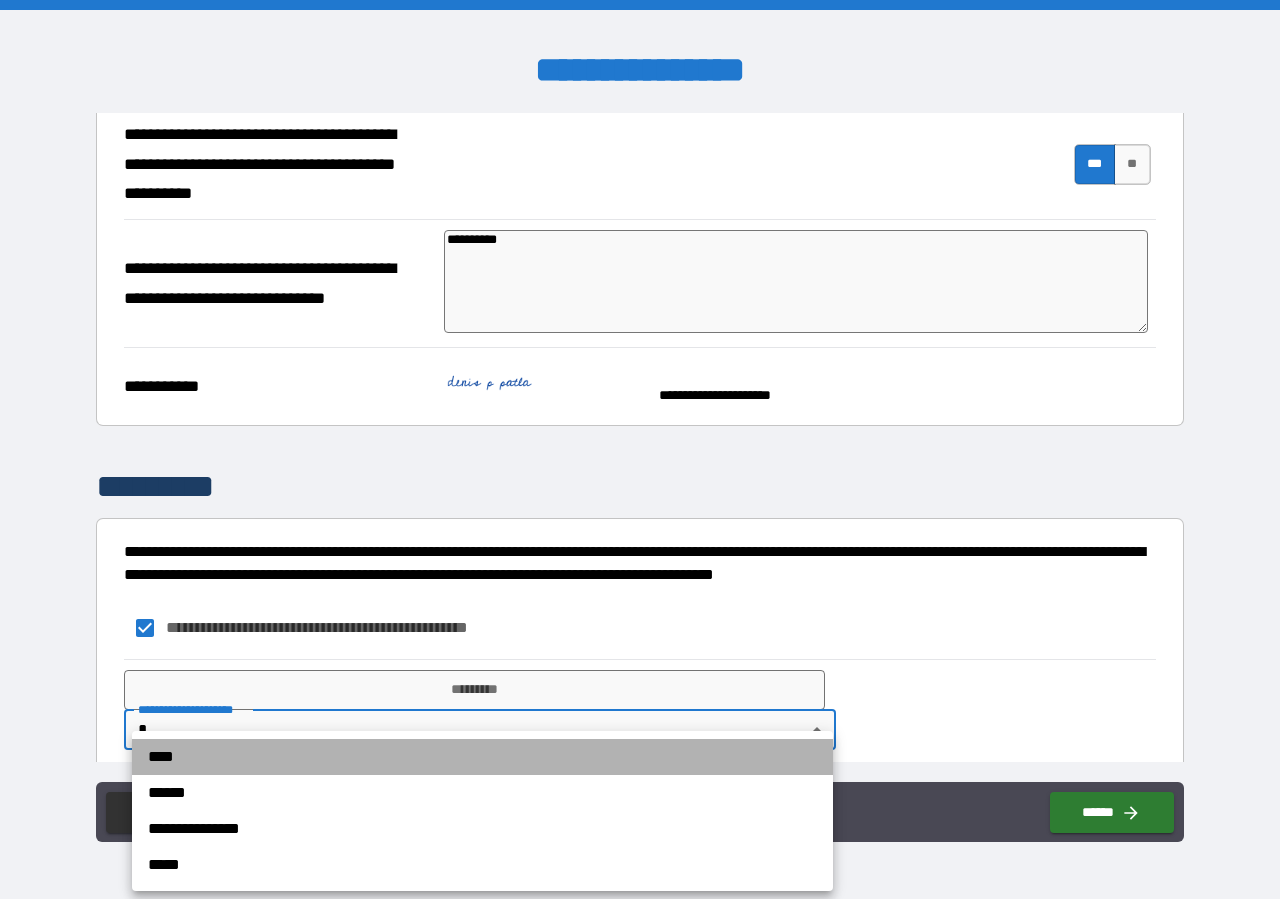 click on "****" at bounding box center (482, 757) 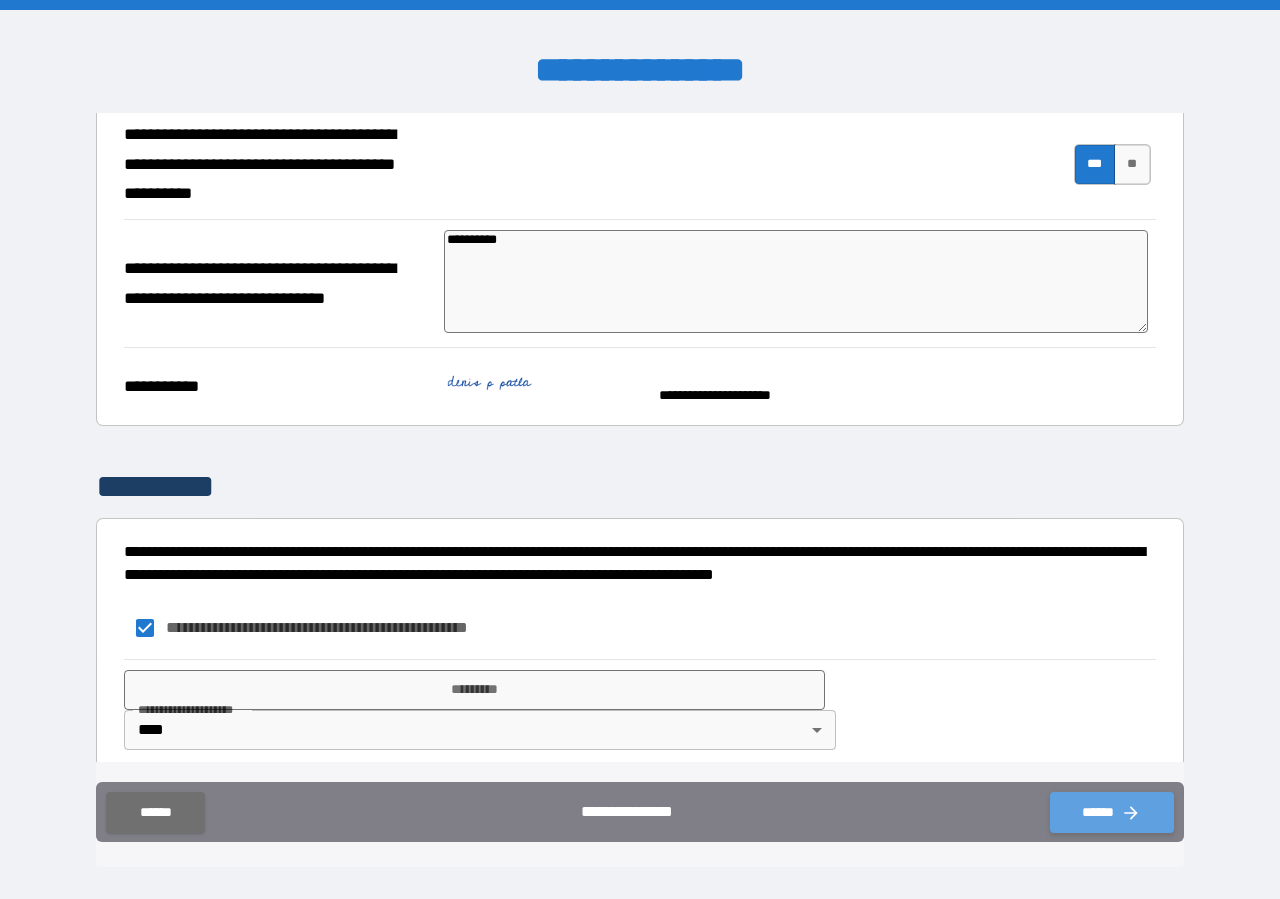 click 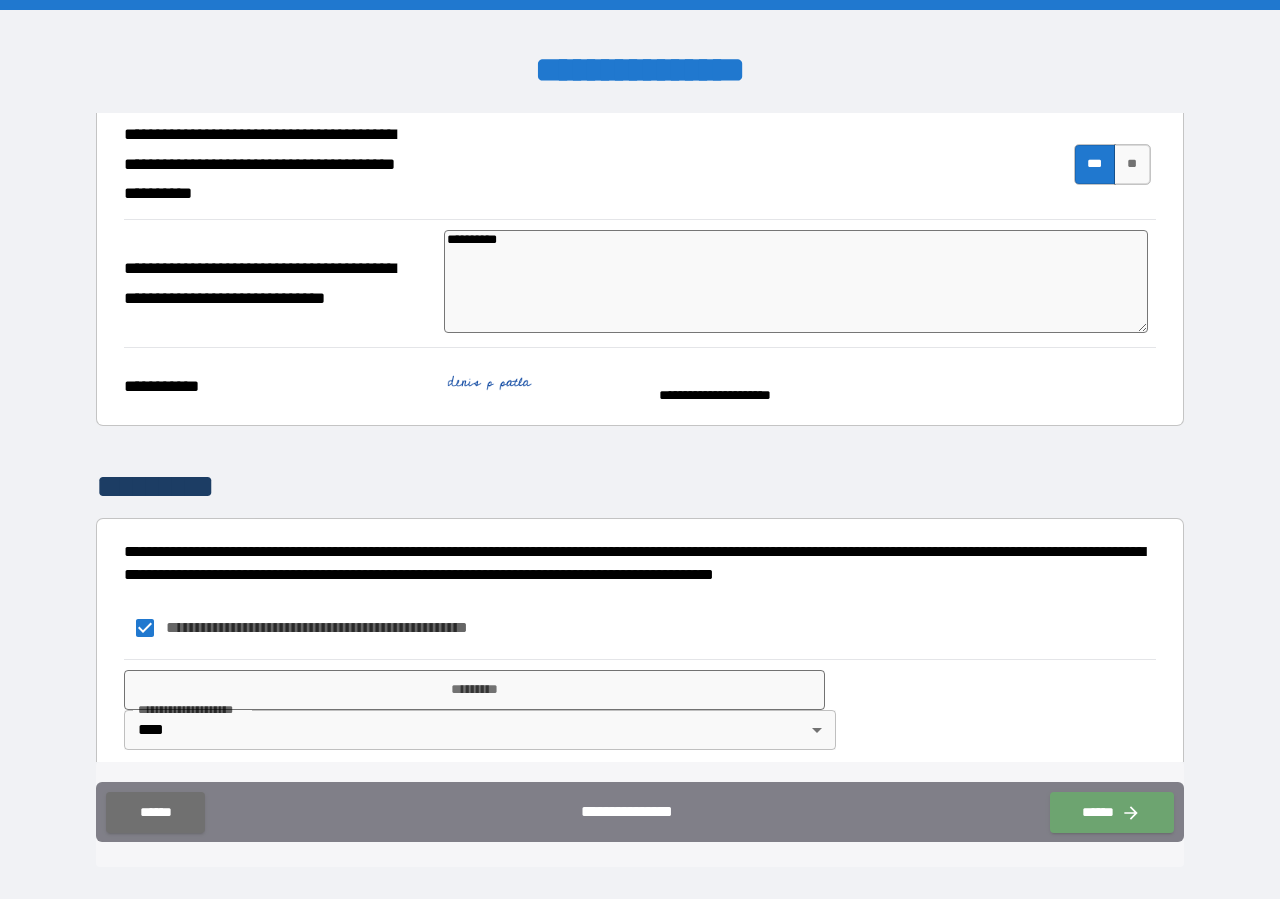 type on "*" 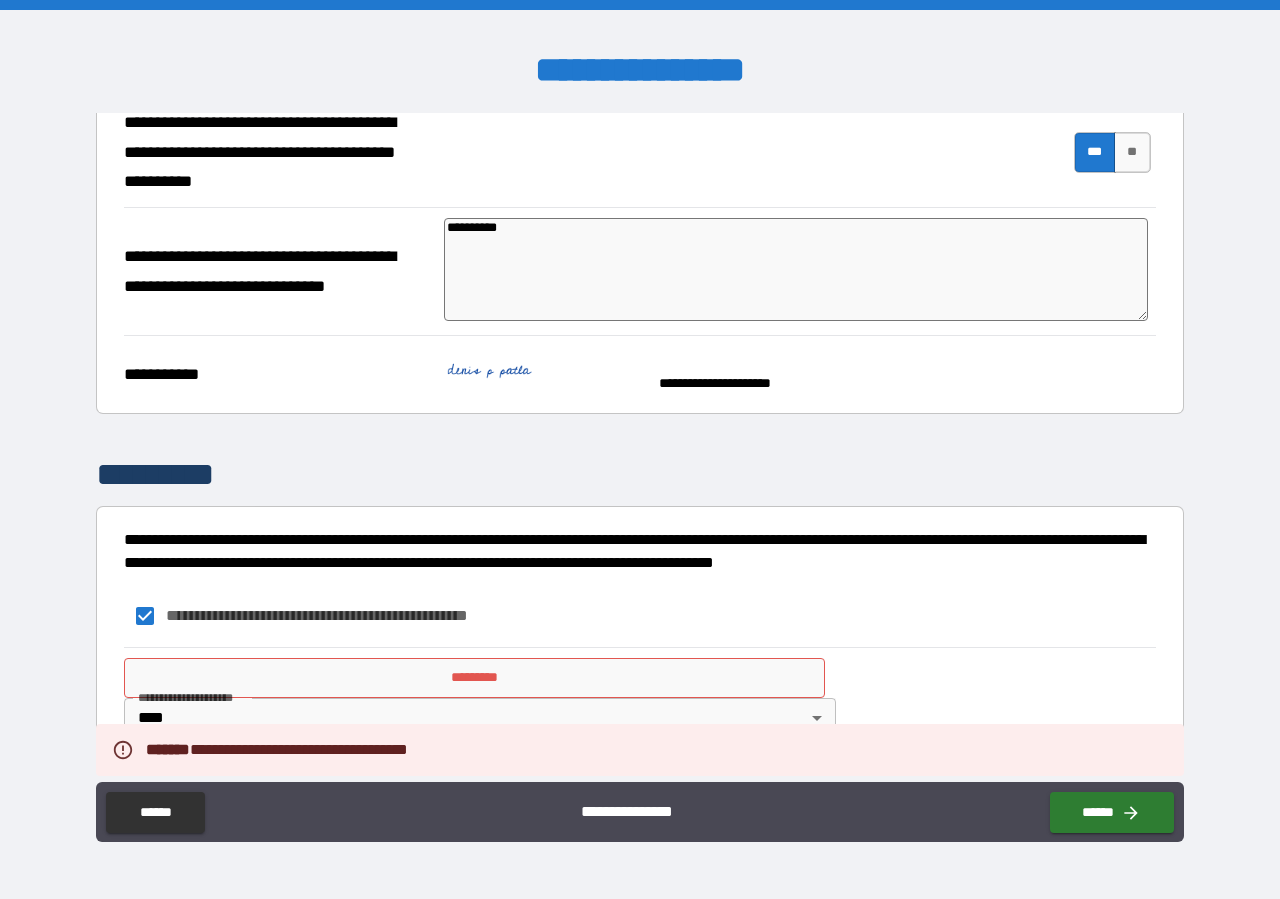 scroll, scrollTop: 459, scrollLeft: 0, axis: vertical 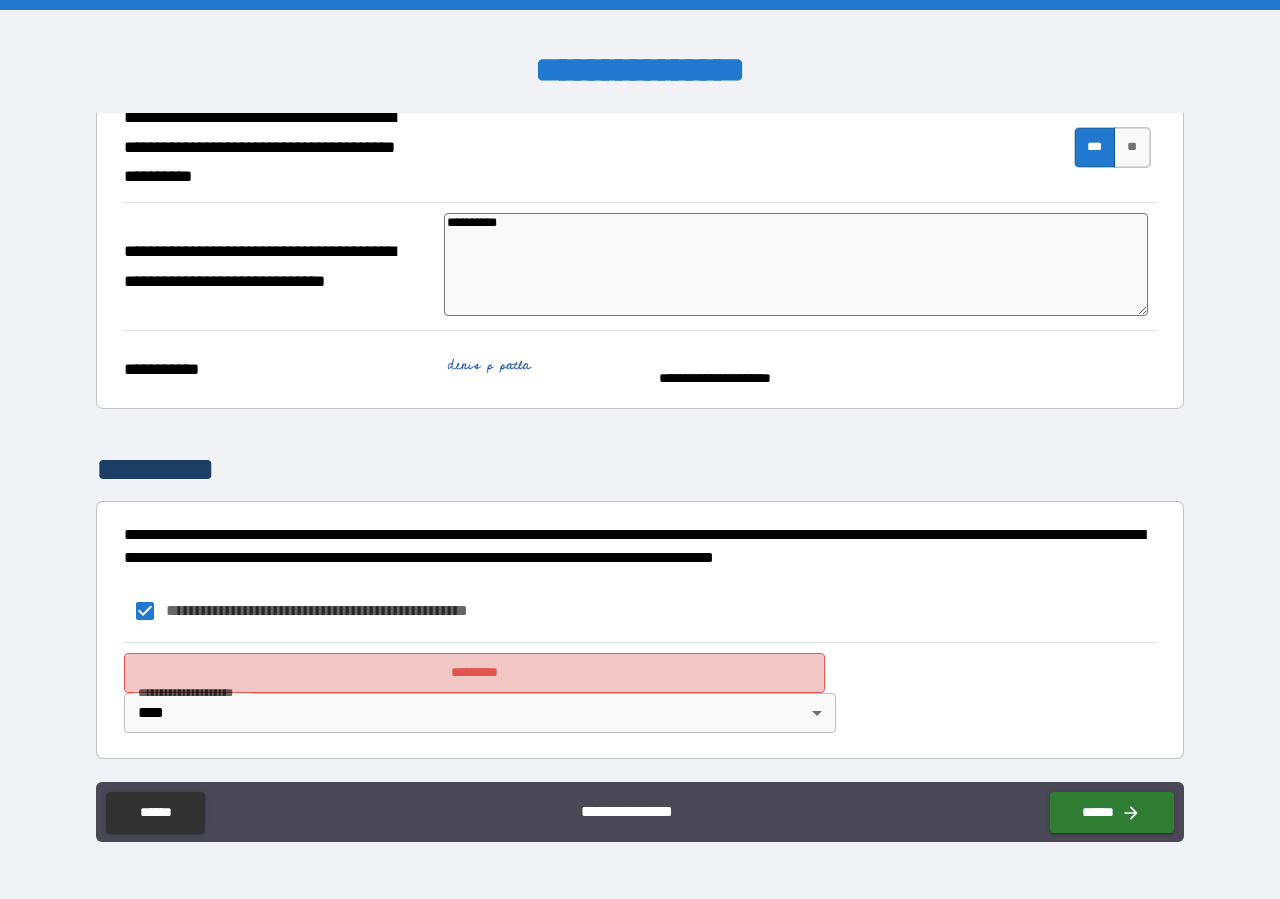click on "*********" at bounding box center (474, 673) 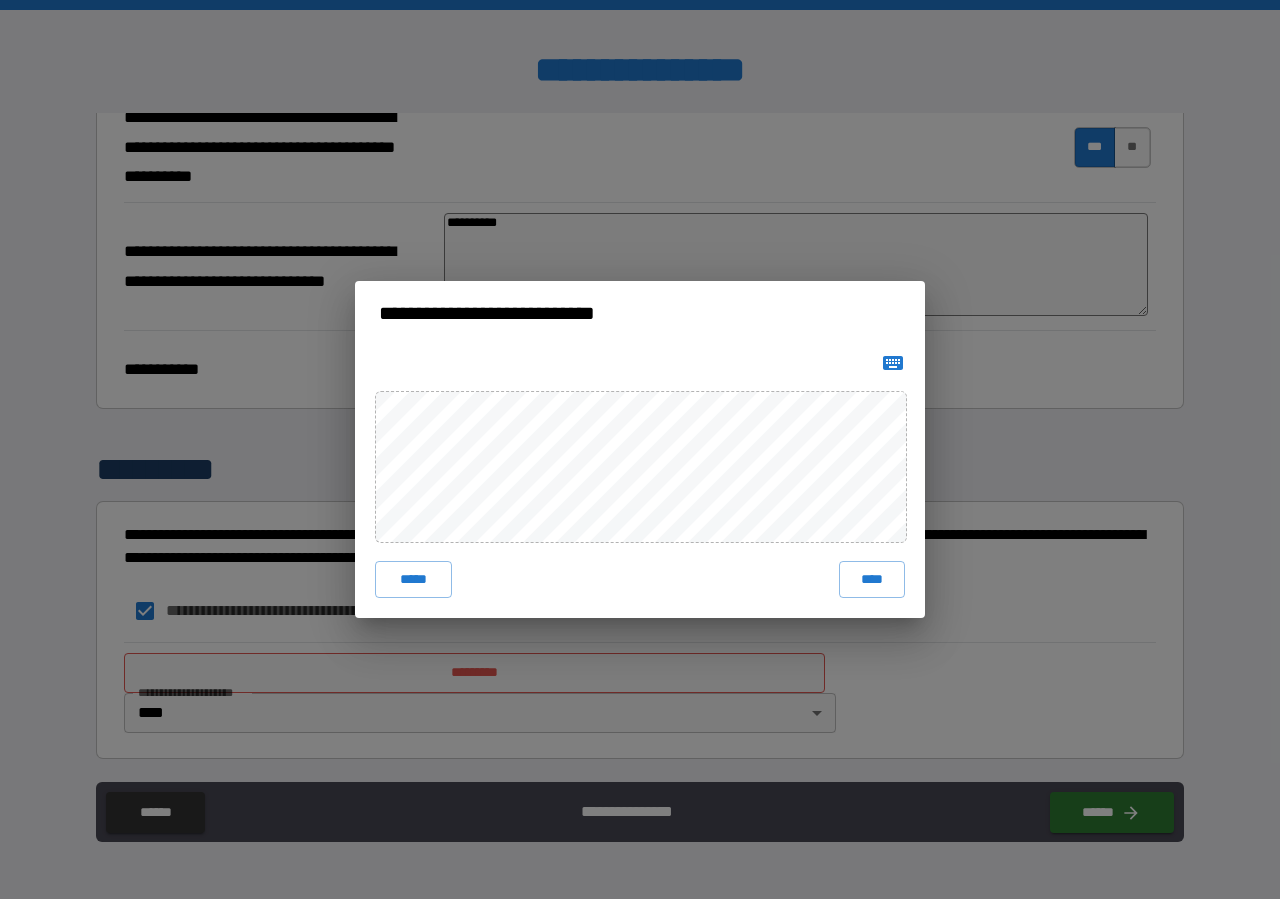 click at bounding box center (893, 363) 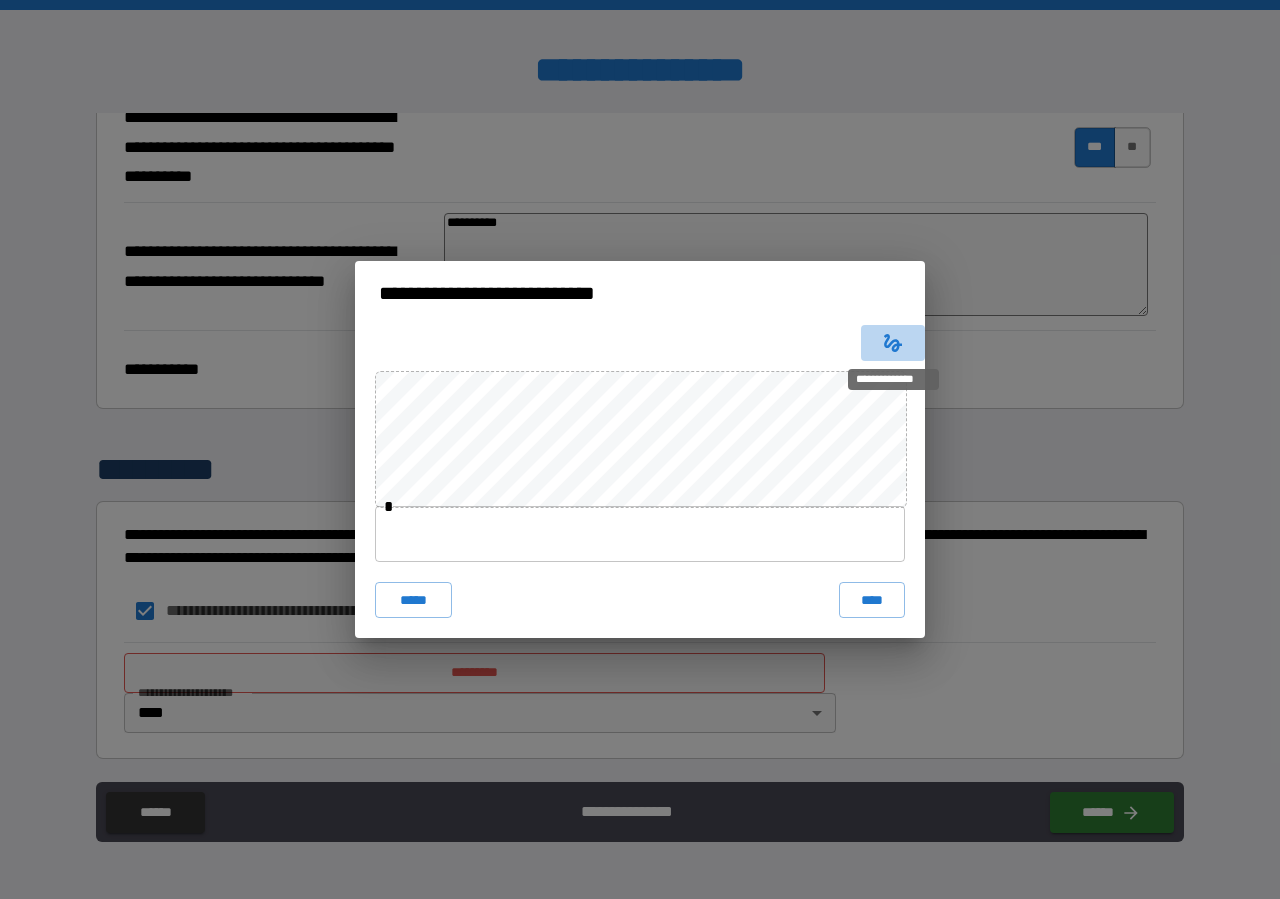 click 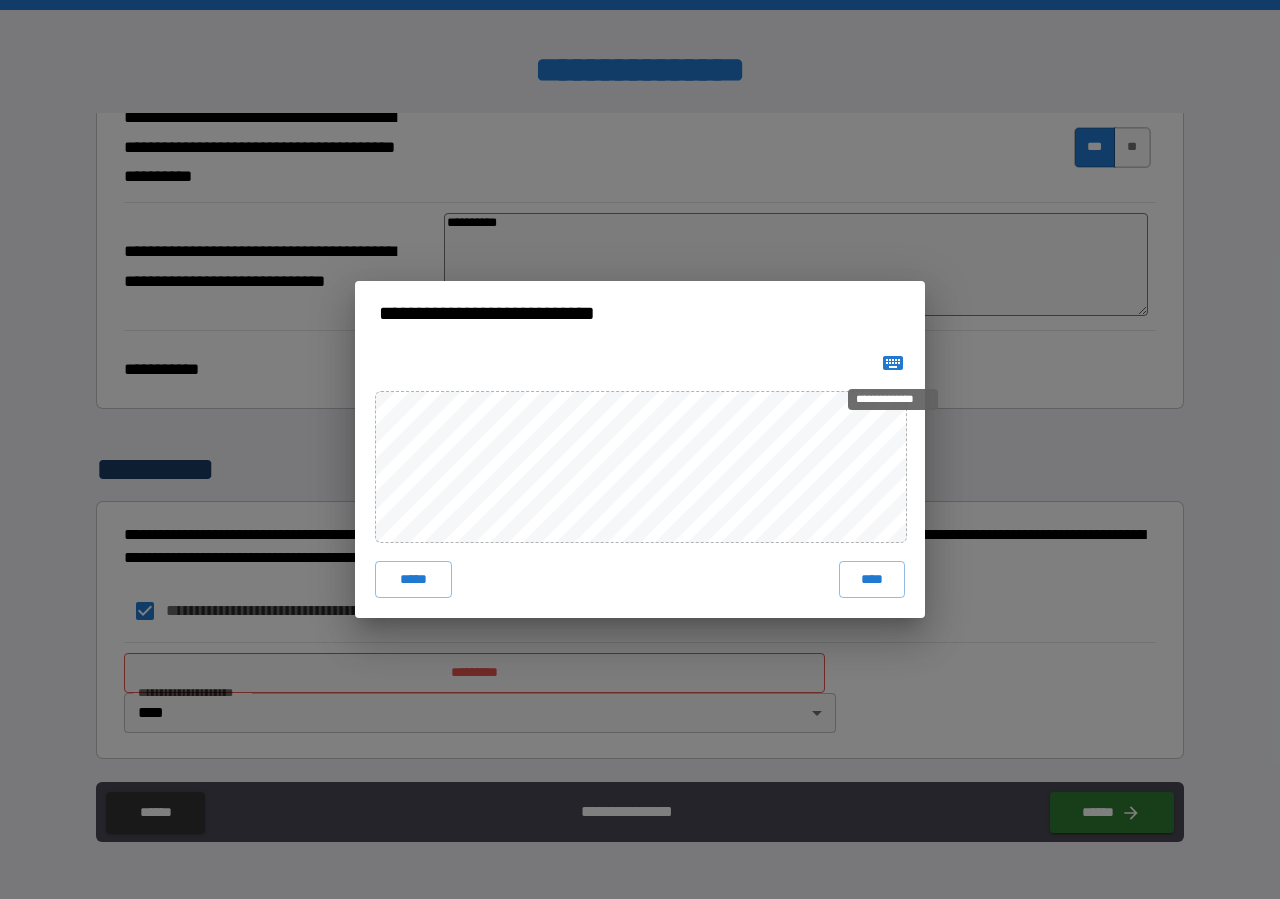 click 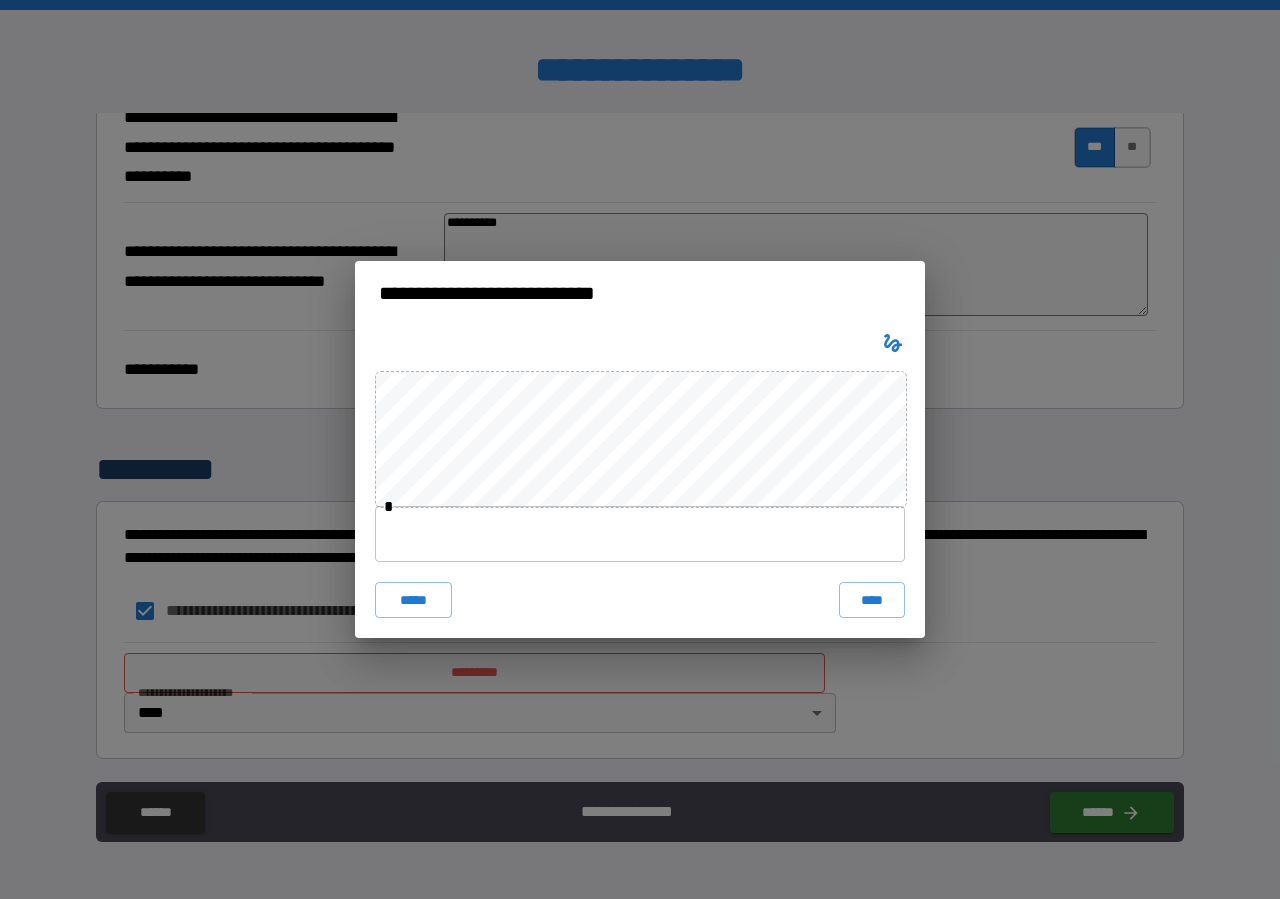 click at bounding box center (640, 534) 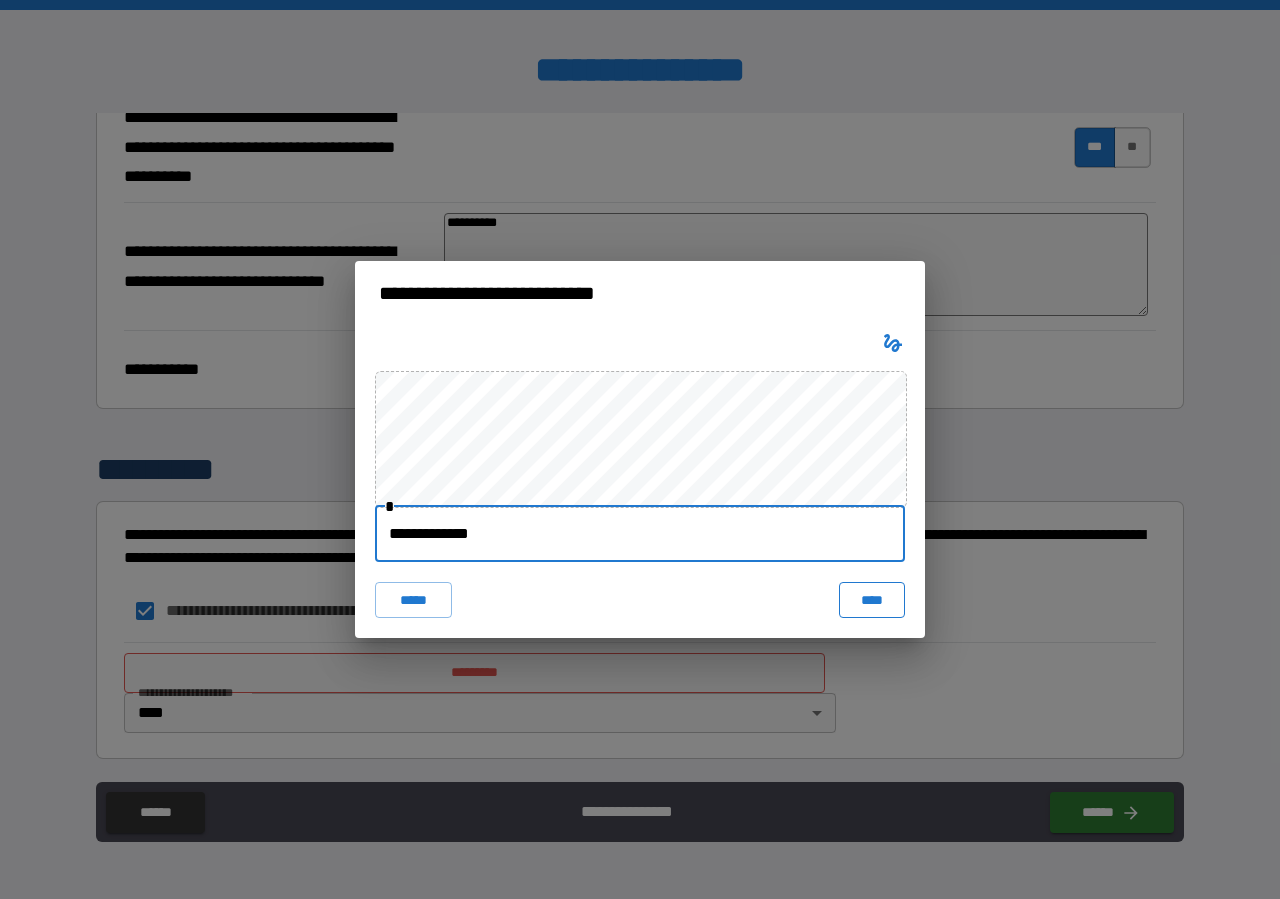 type on "**********" 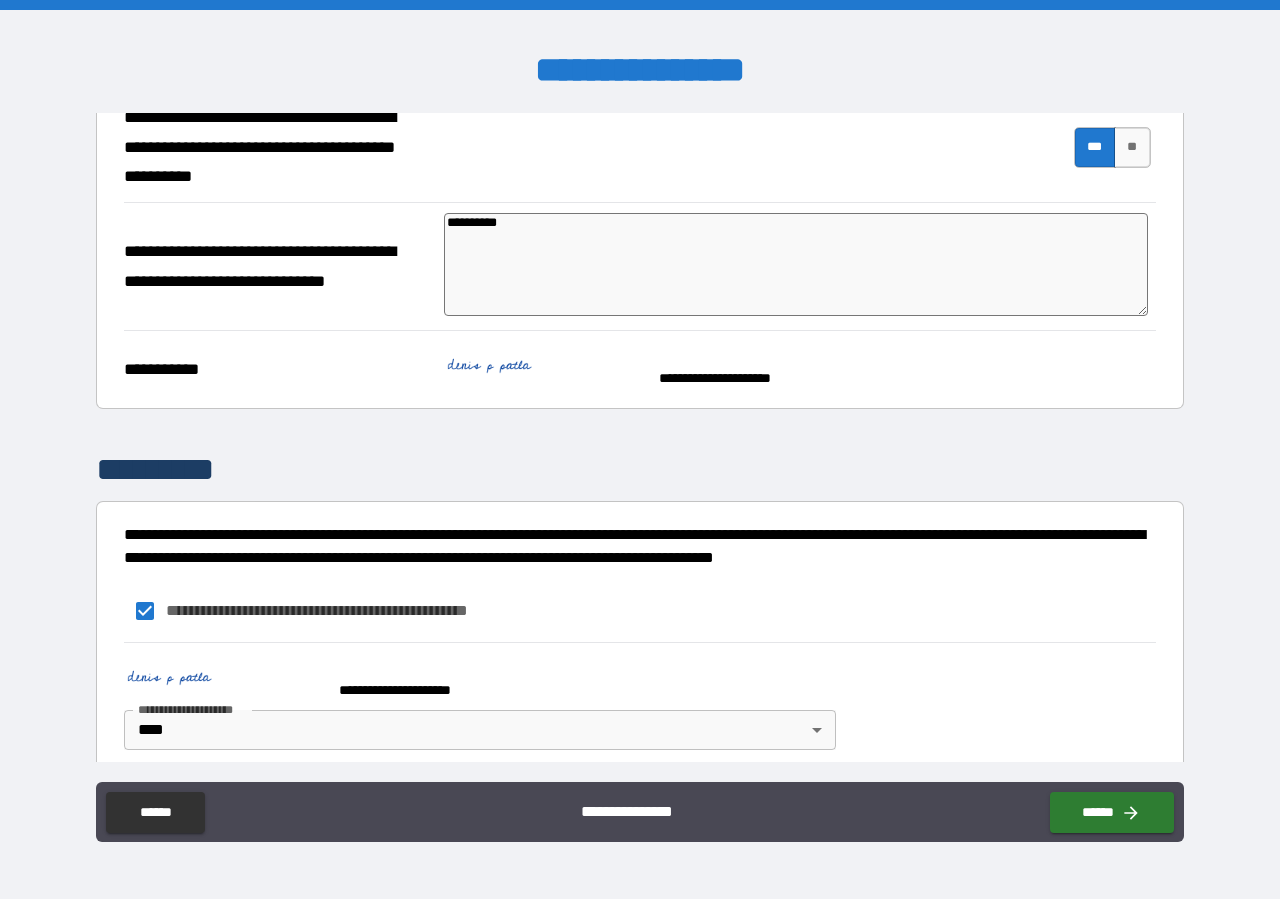 scroll, scrollTop: 476, scrollLeft: 0, axis: vertical 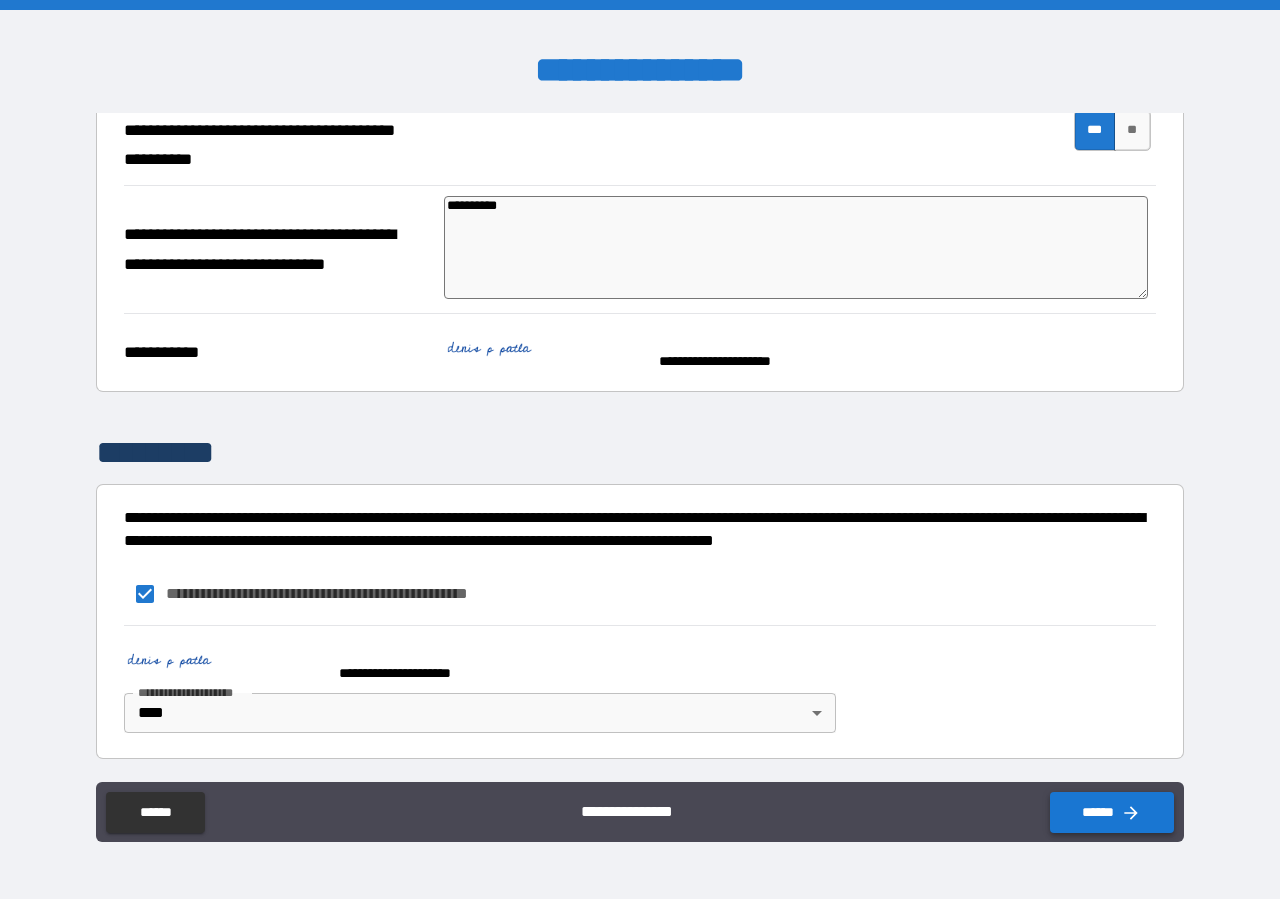 click 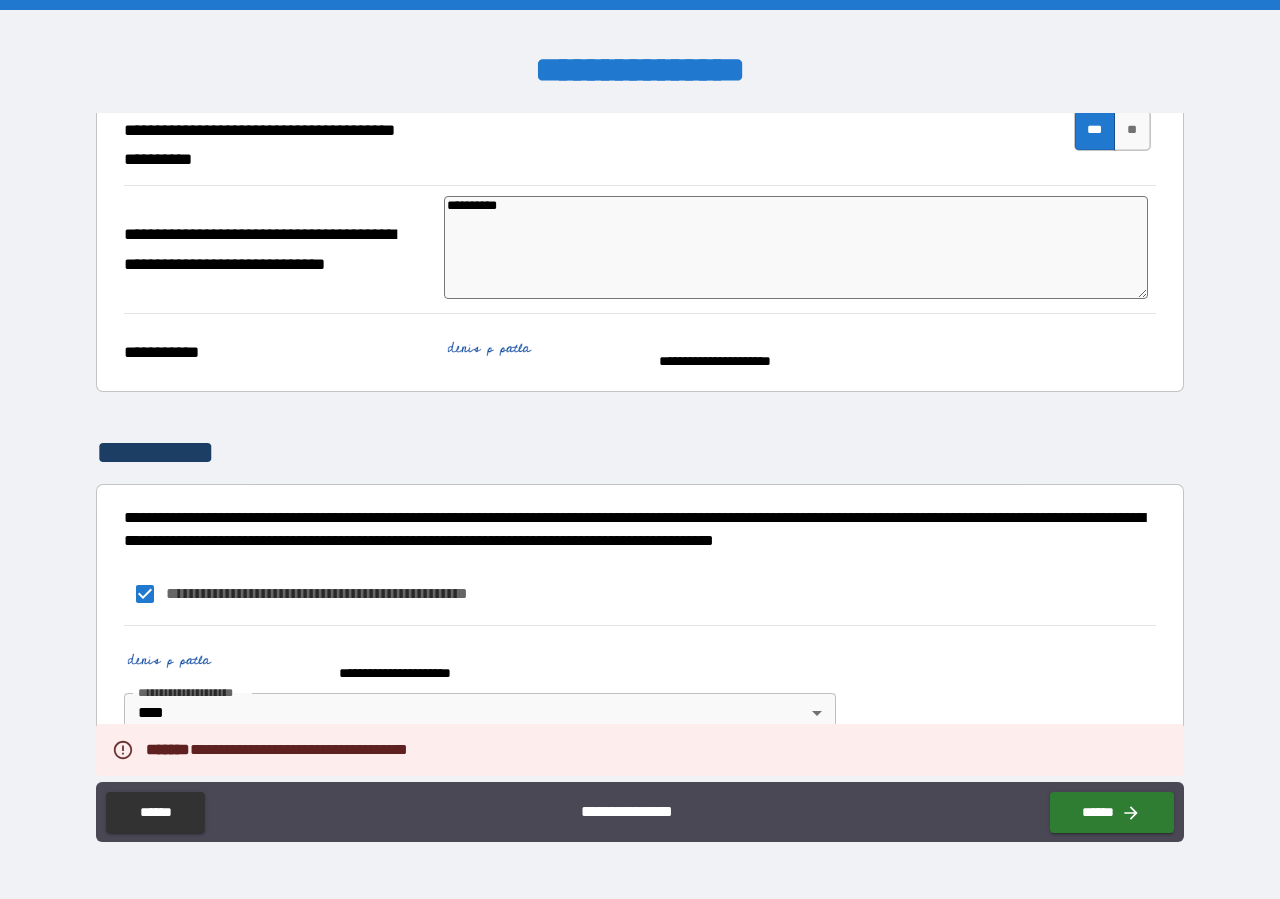 type on "*" 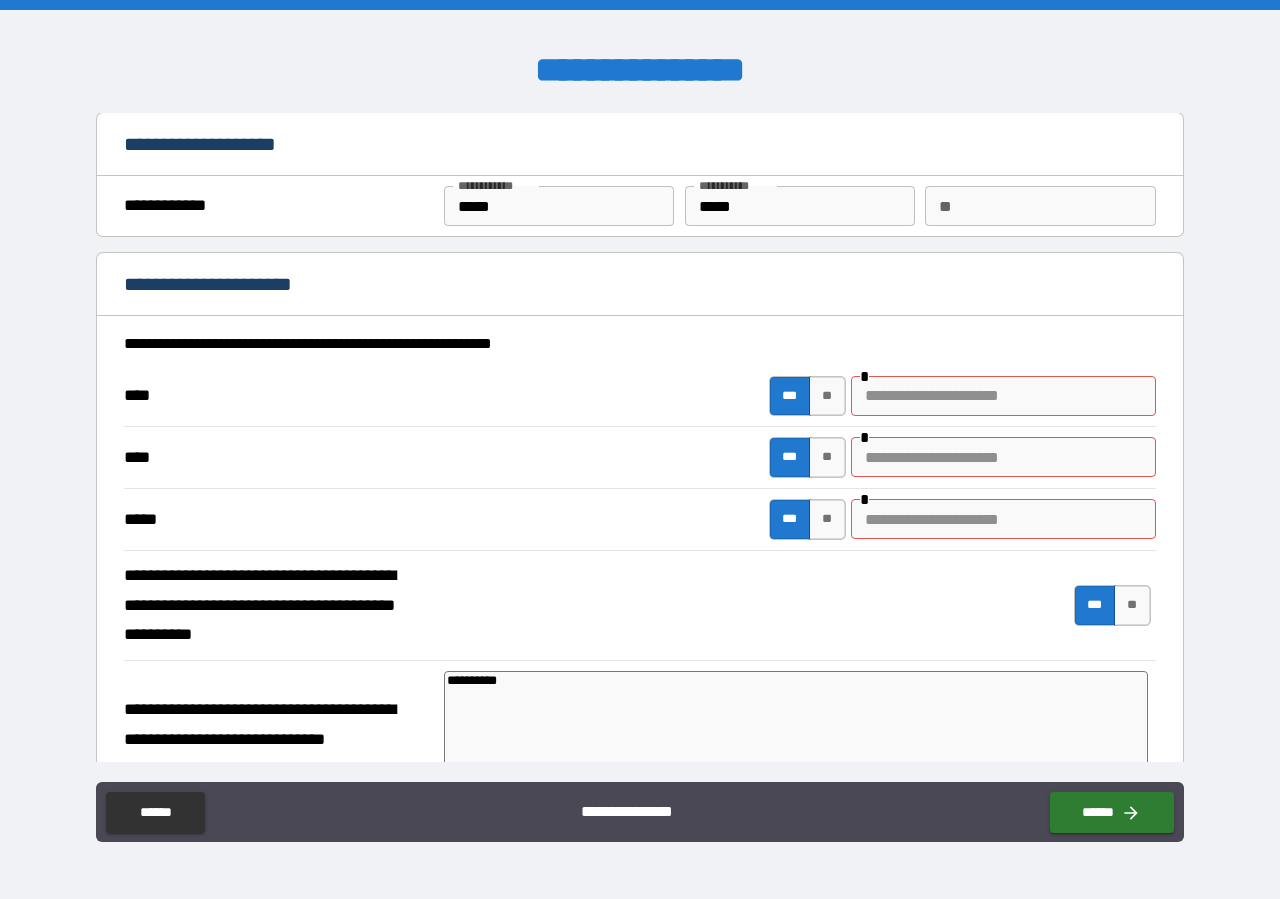 scroll, scrollTop: 0, scrollLeft: 0, axis: both 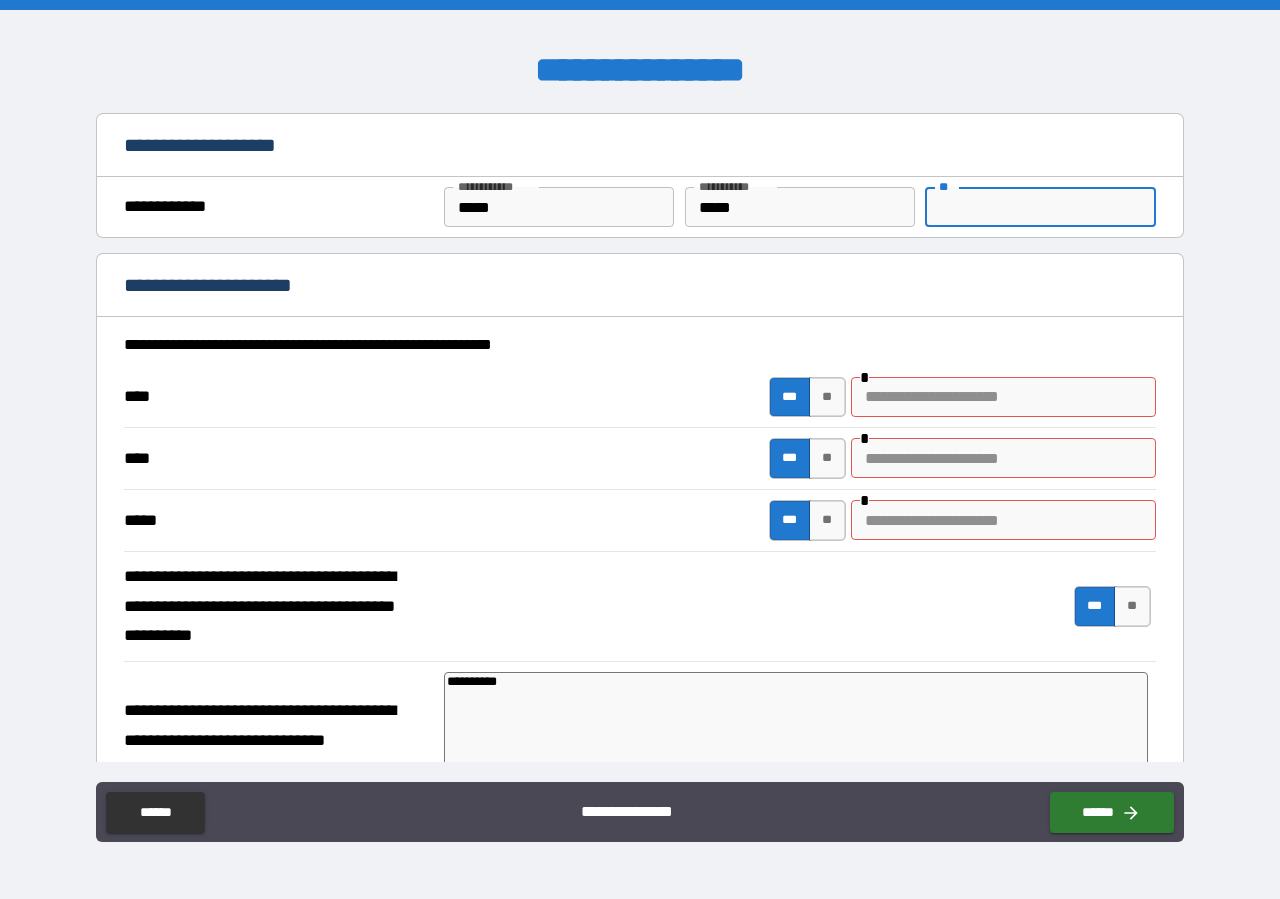 click on "**" at bounding box center [1040, 207] 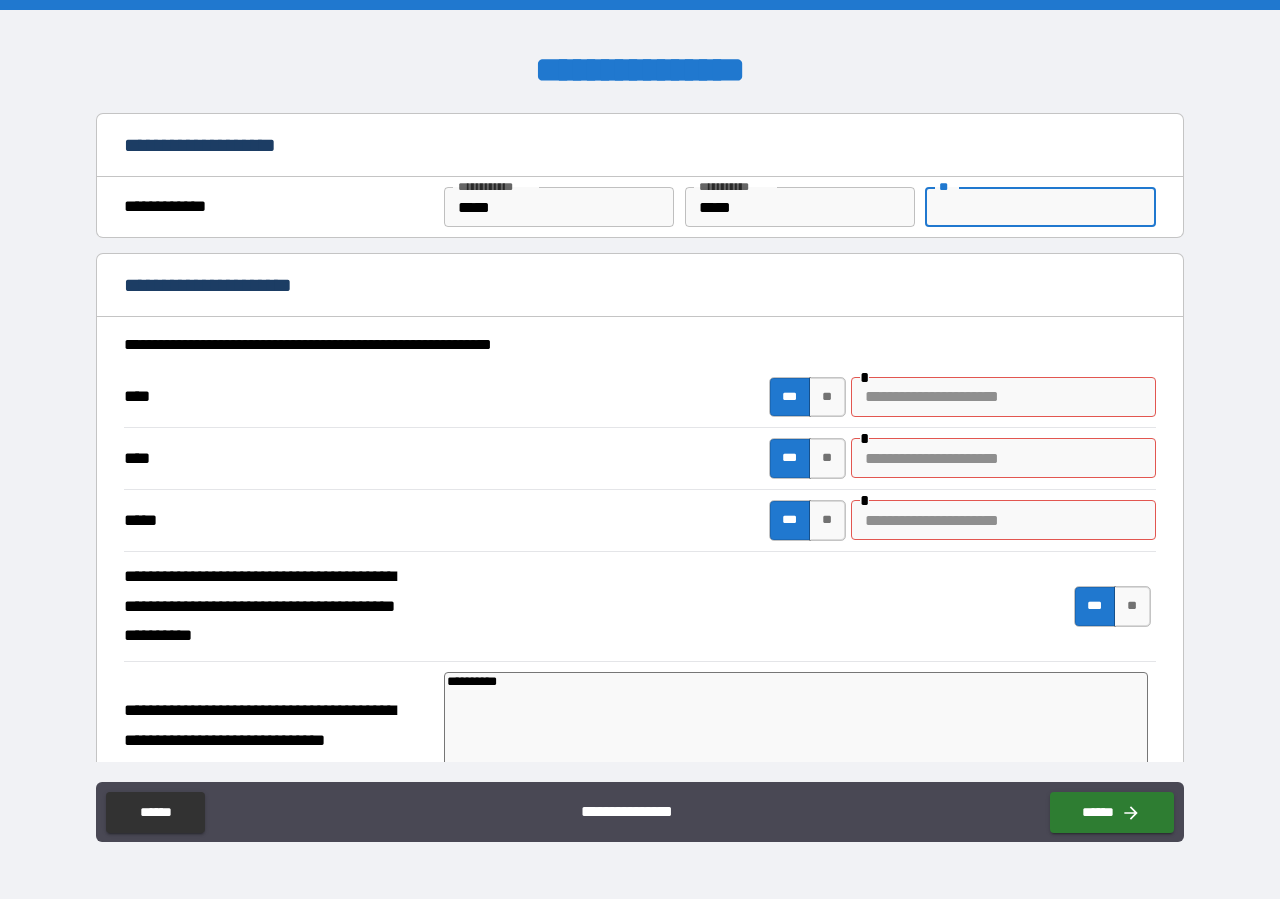 type on "*" 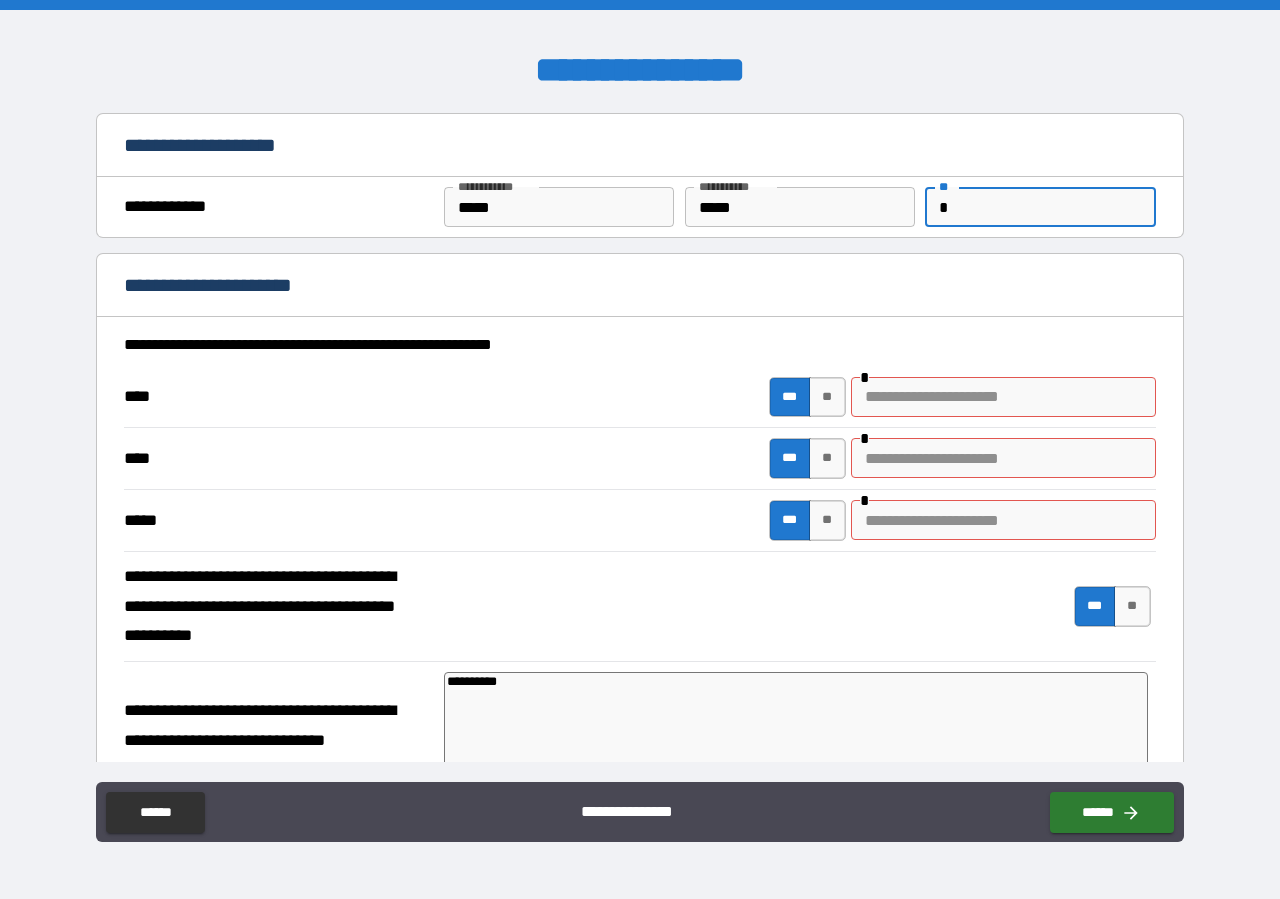 type on "*" 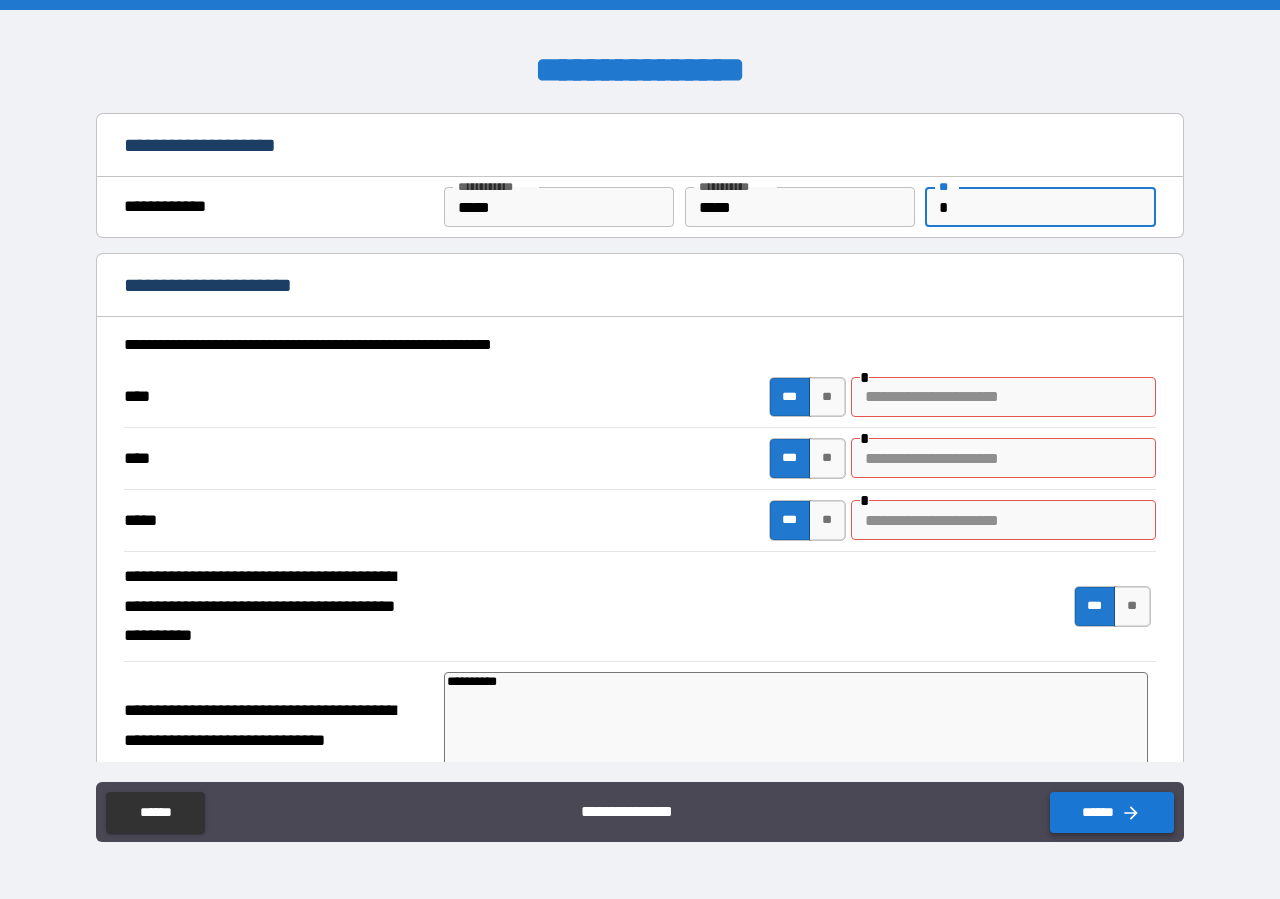 type on "*" 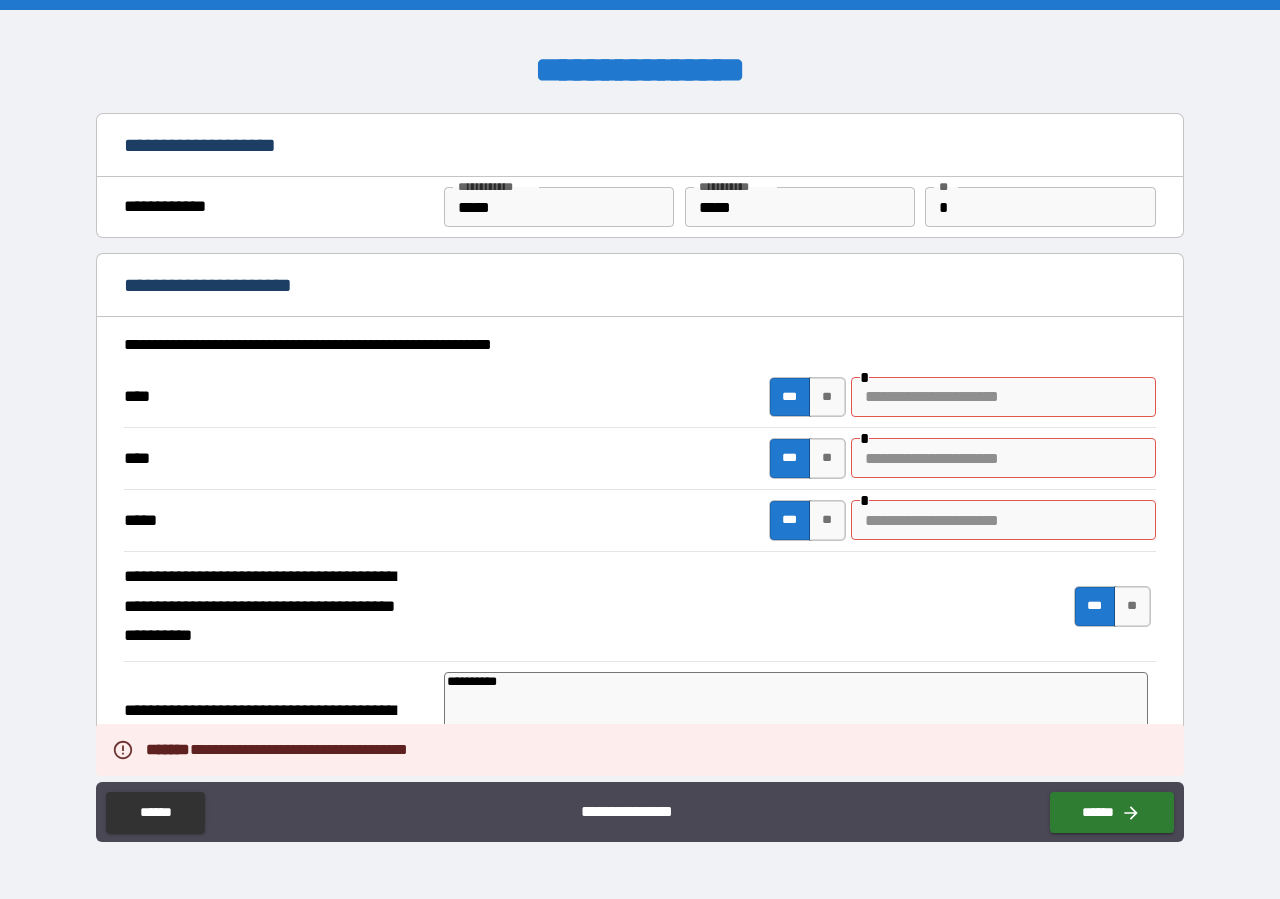 scroll, scrollTop: 476, scrollLeft: 0, axis: vertical 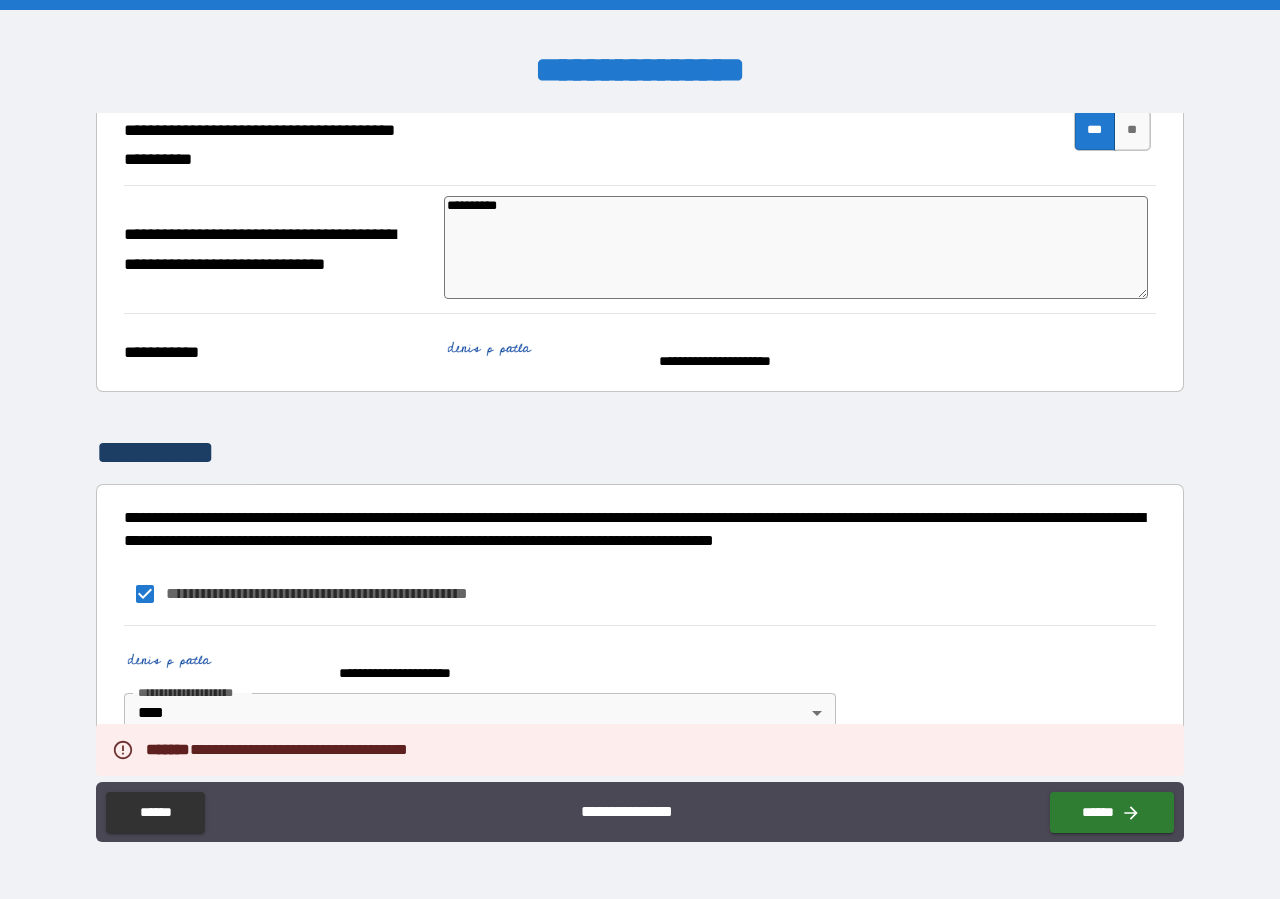 click on "**********" at bounding box center [350, 593] 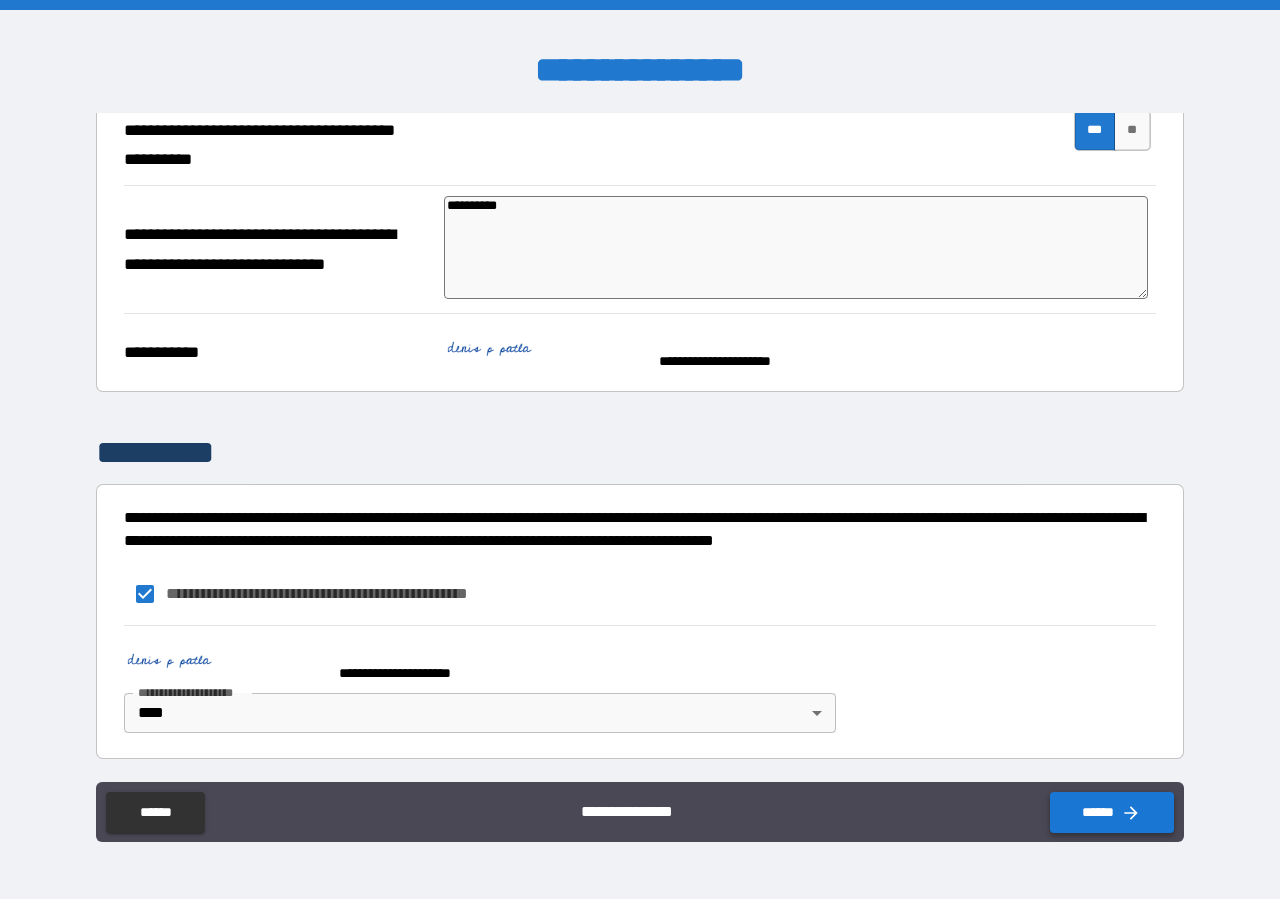 click on "******" at bounding box center [1112, 812] 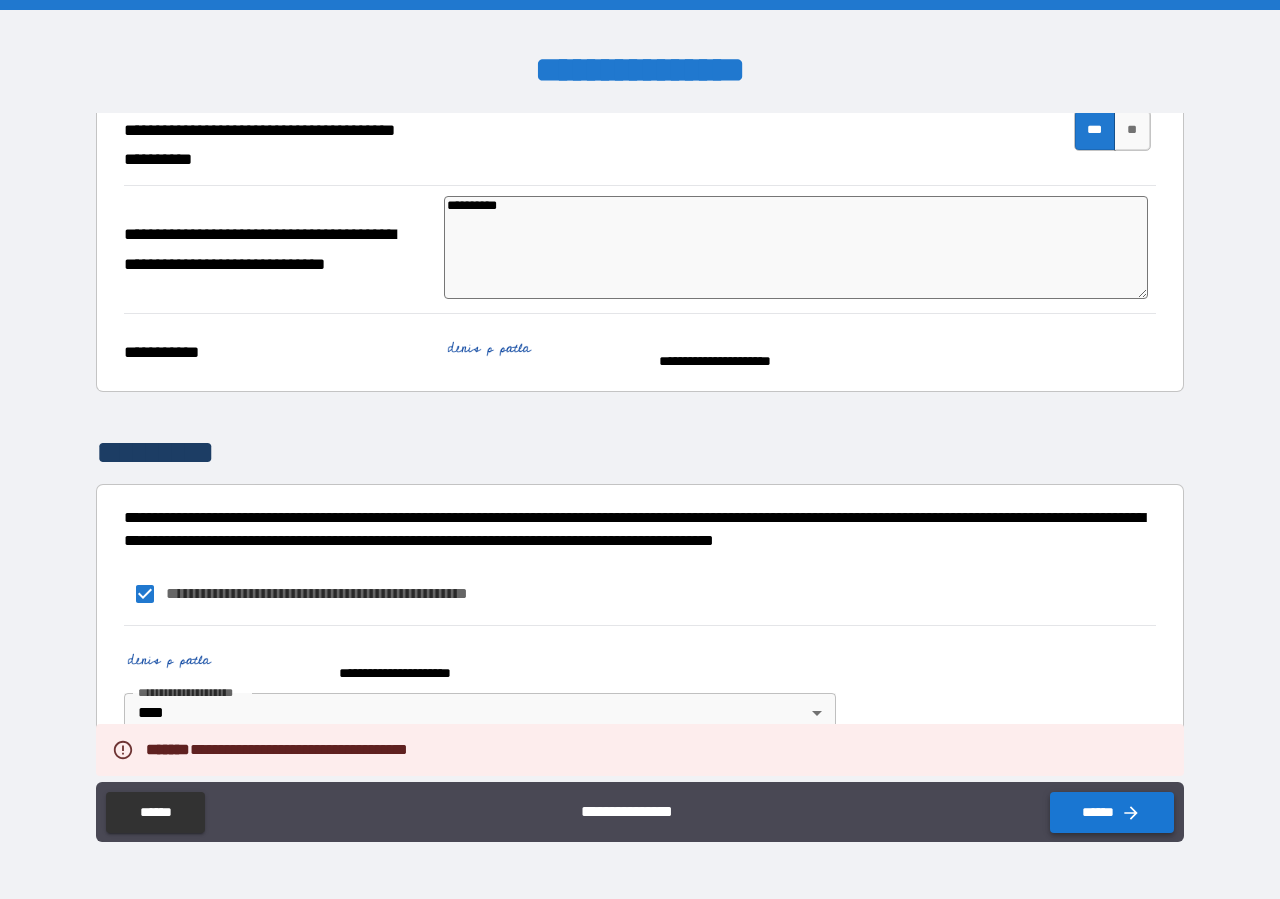 type on "*" 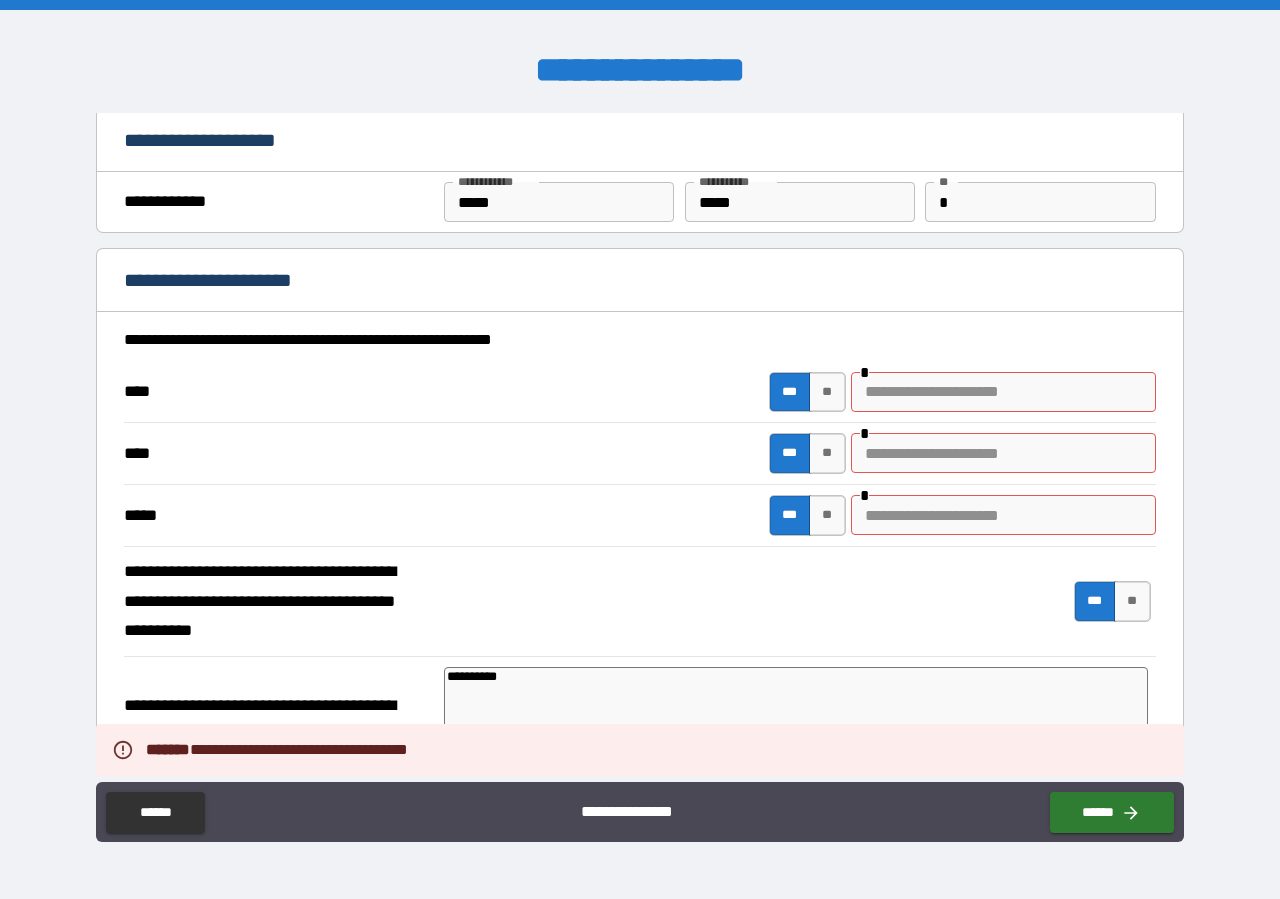 scroll, scrollTop: 0, scrollLeft: 0, axis: both 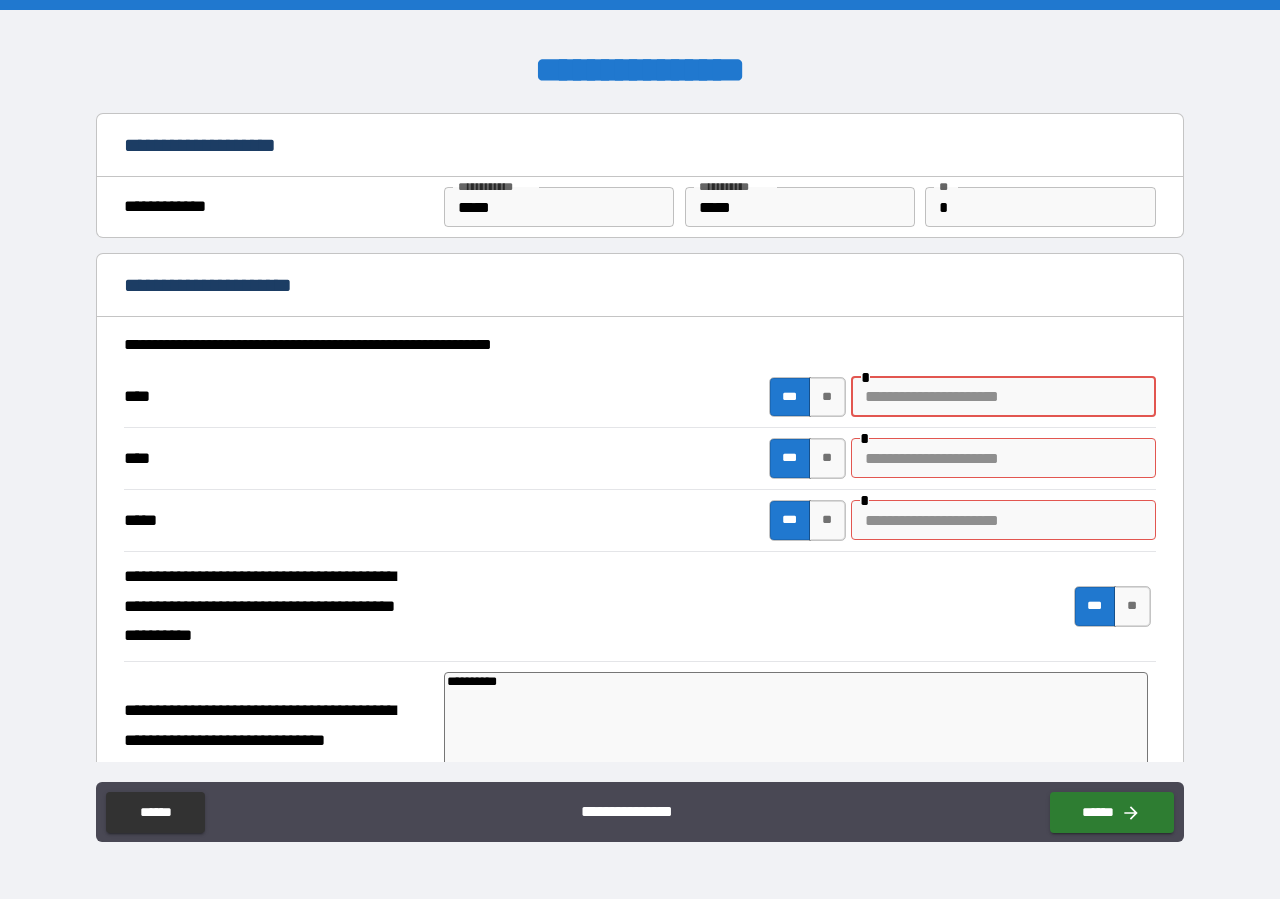 click at bounding box center (1003, 397) 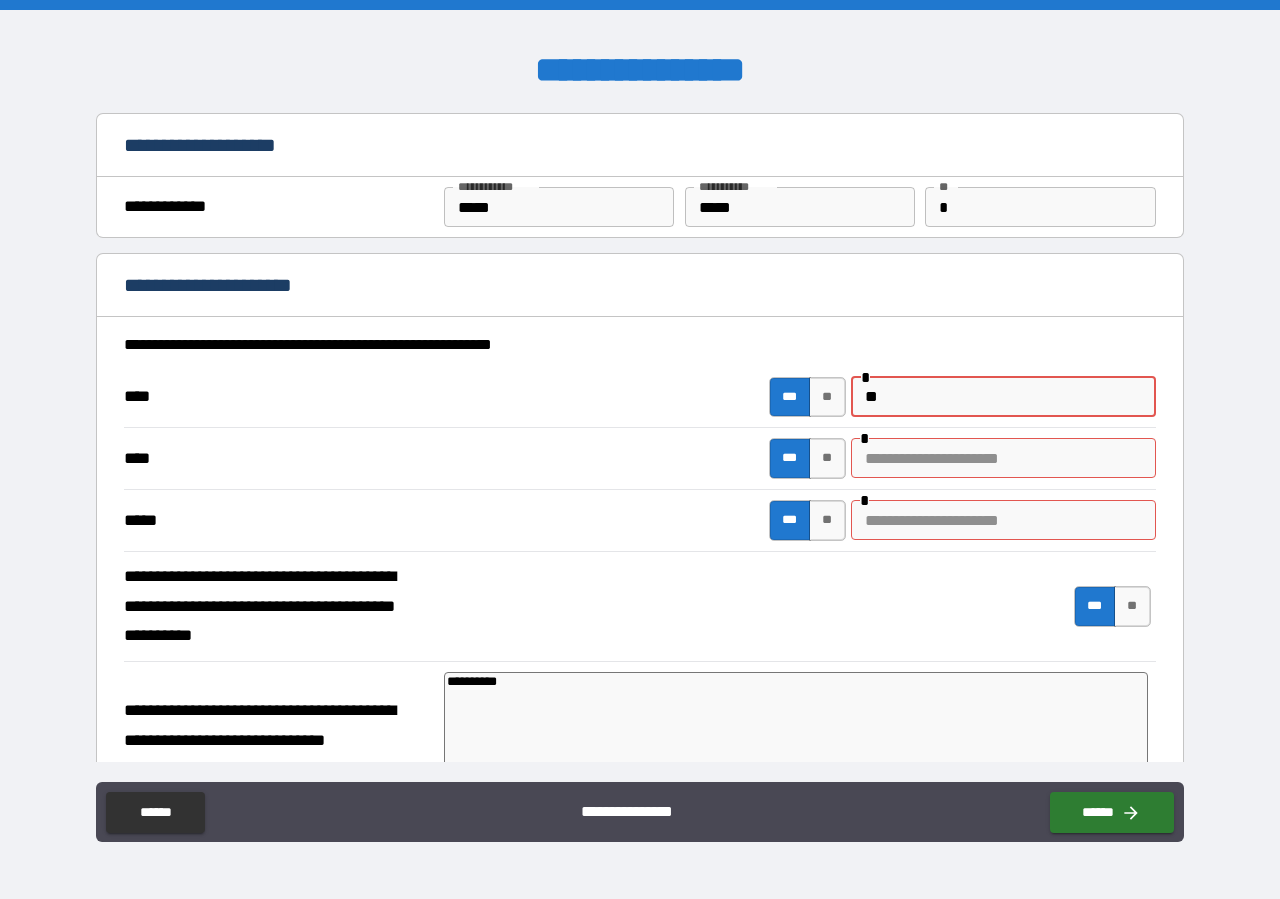 type on "*" 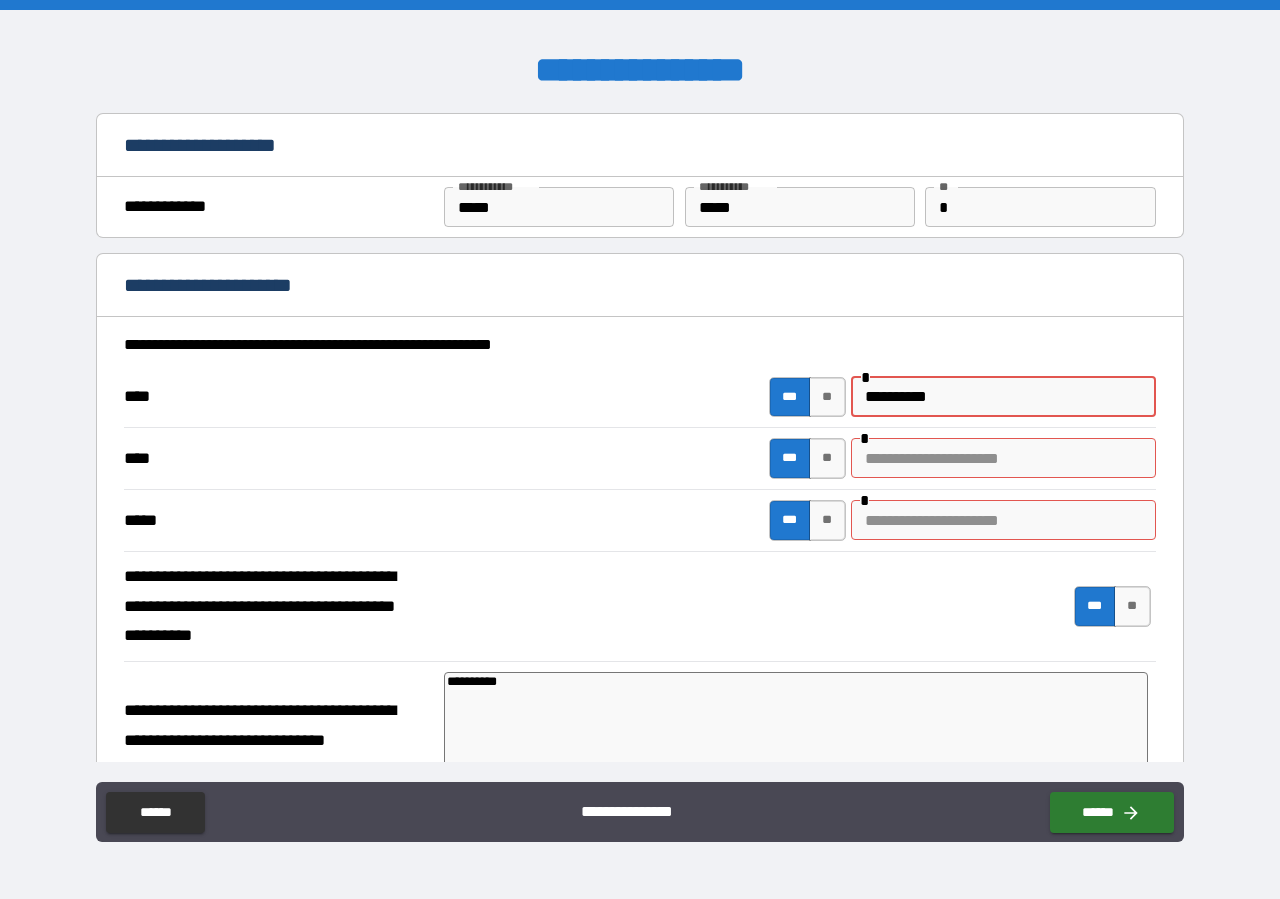 click on "**********" at bounding box center [1003, 397] 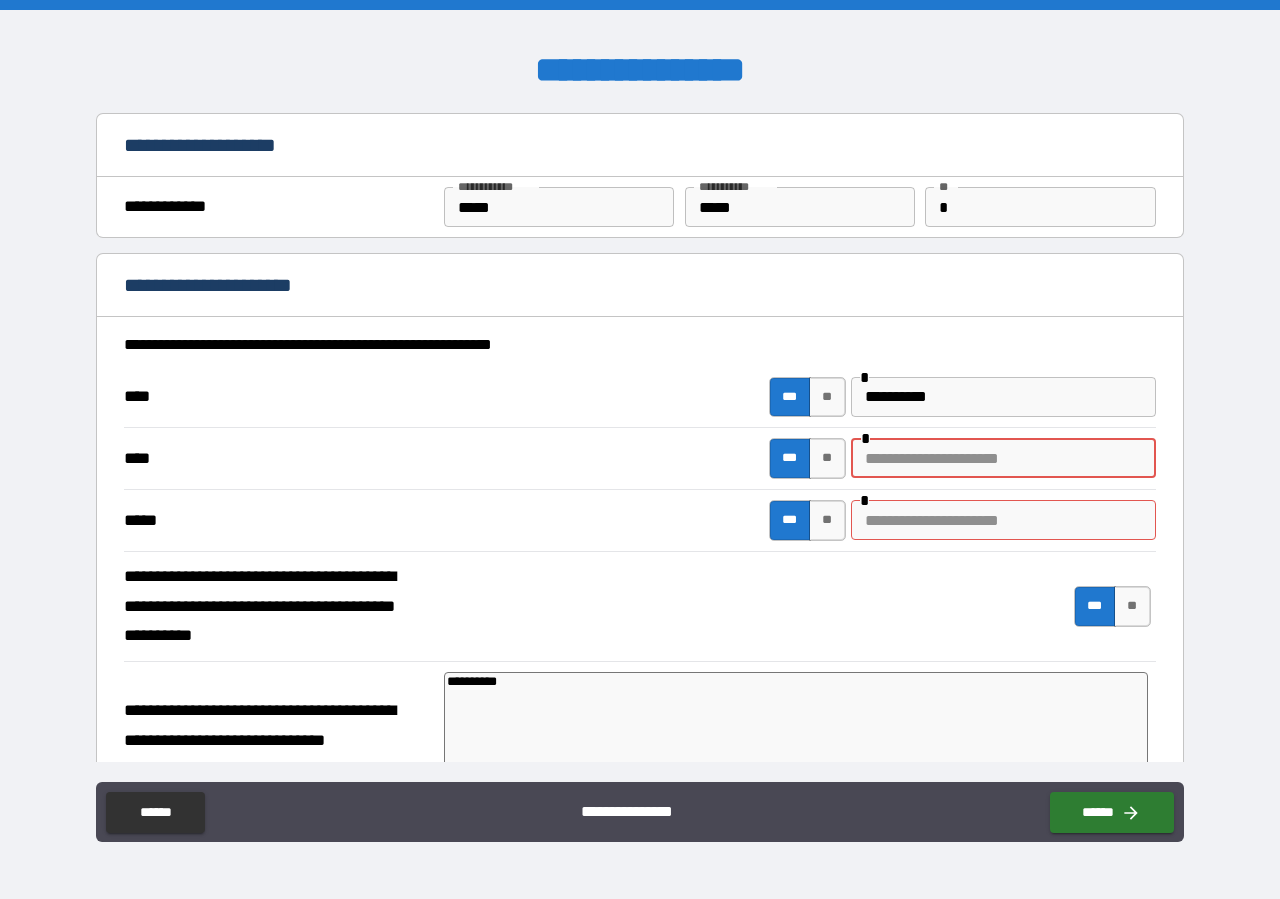 type on "*" 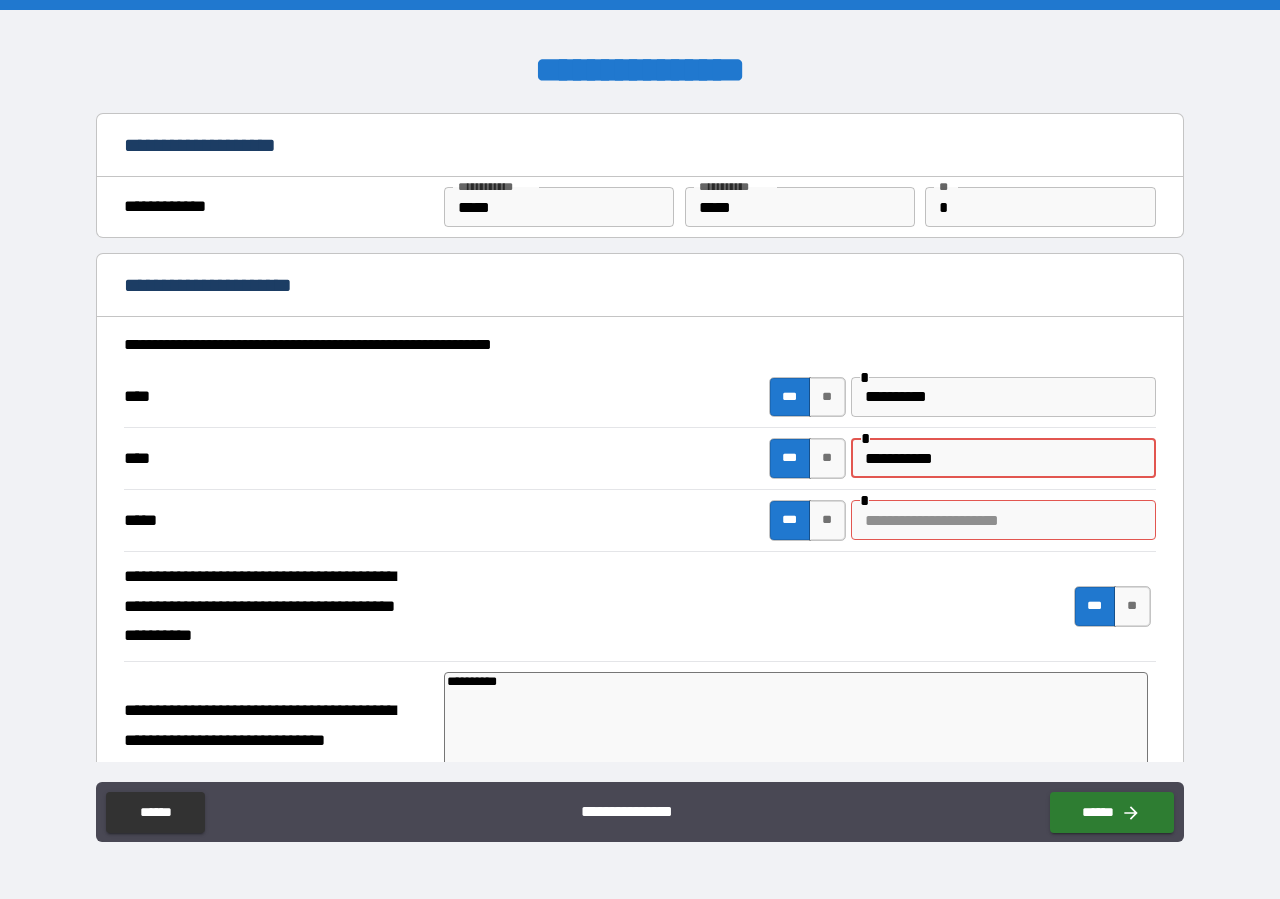 type on "**********" 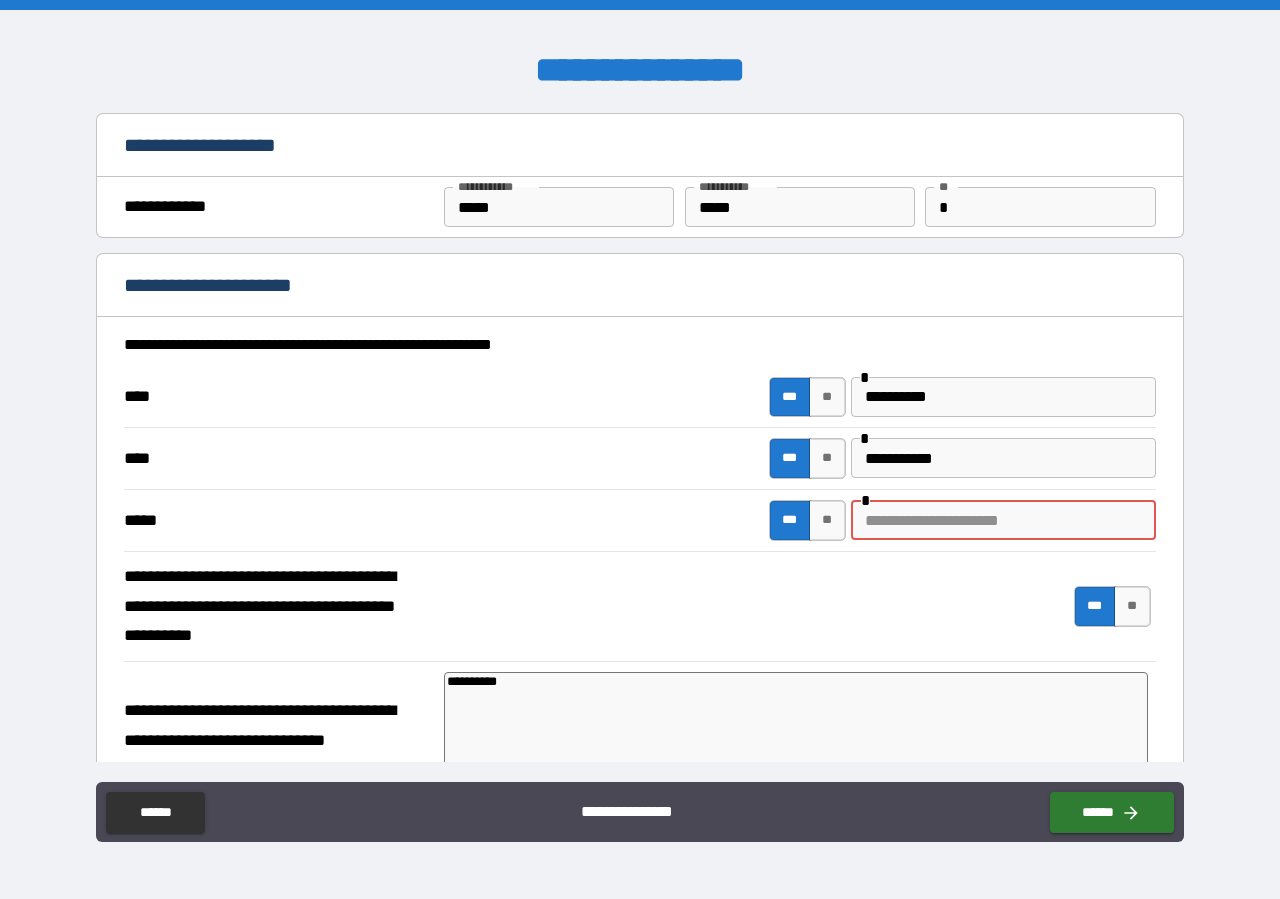 type on "*" 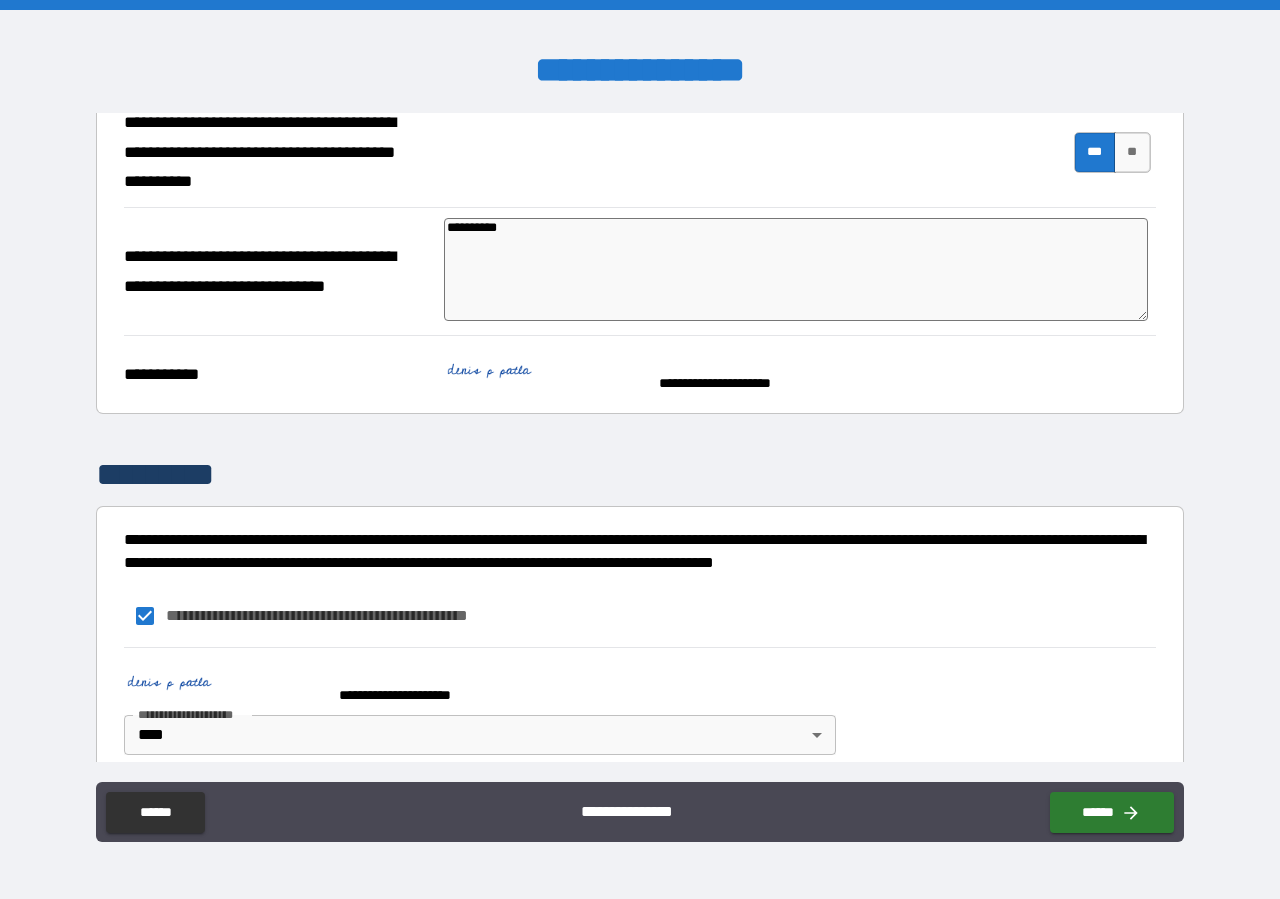 scroll, scrollTop: 476, scrollLeft: 0, axis: vertical 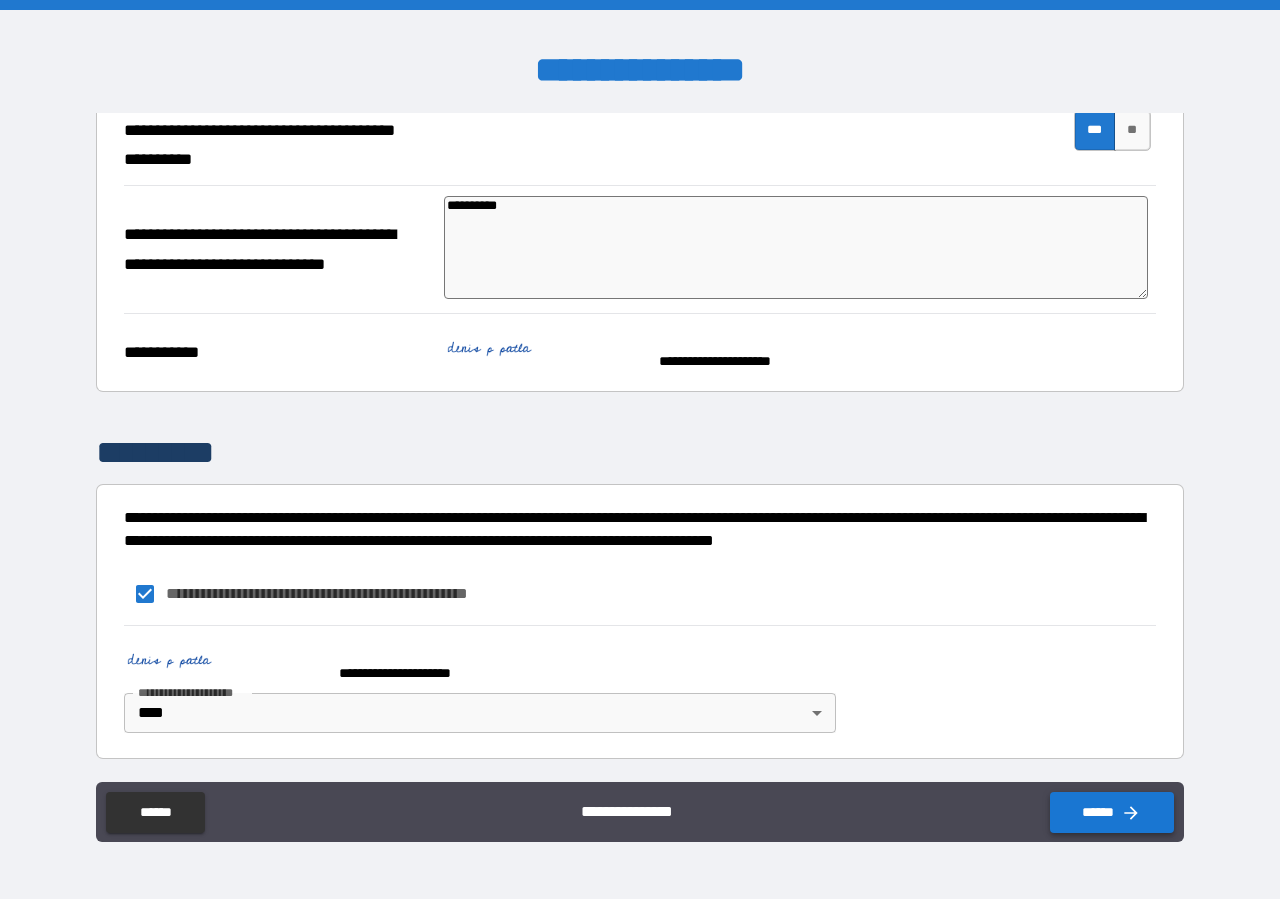 type 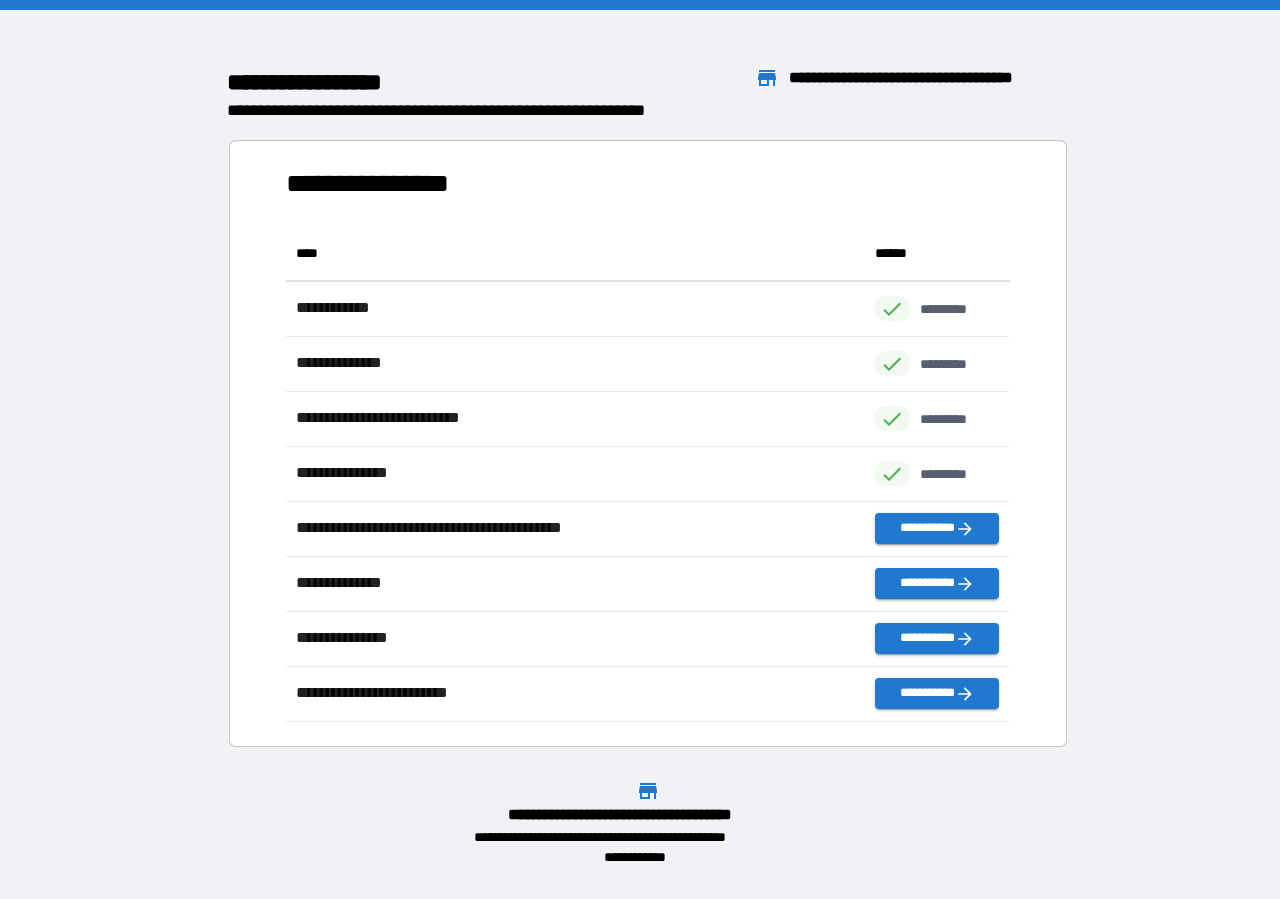 scroll, scrollTop: 479, scrollLeft: 706, axis: both 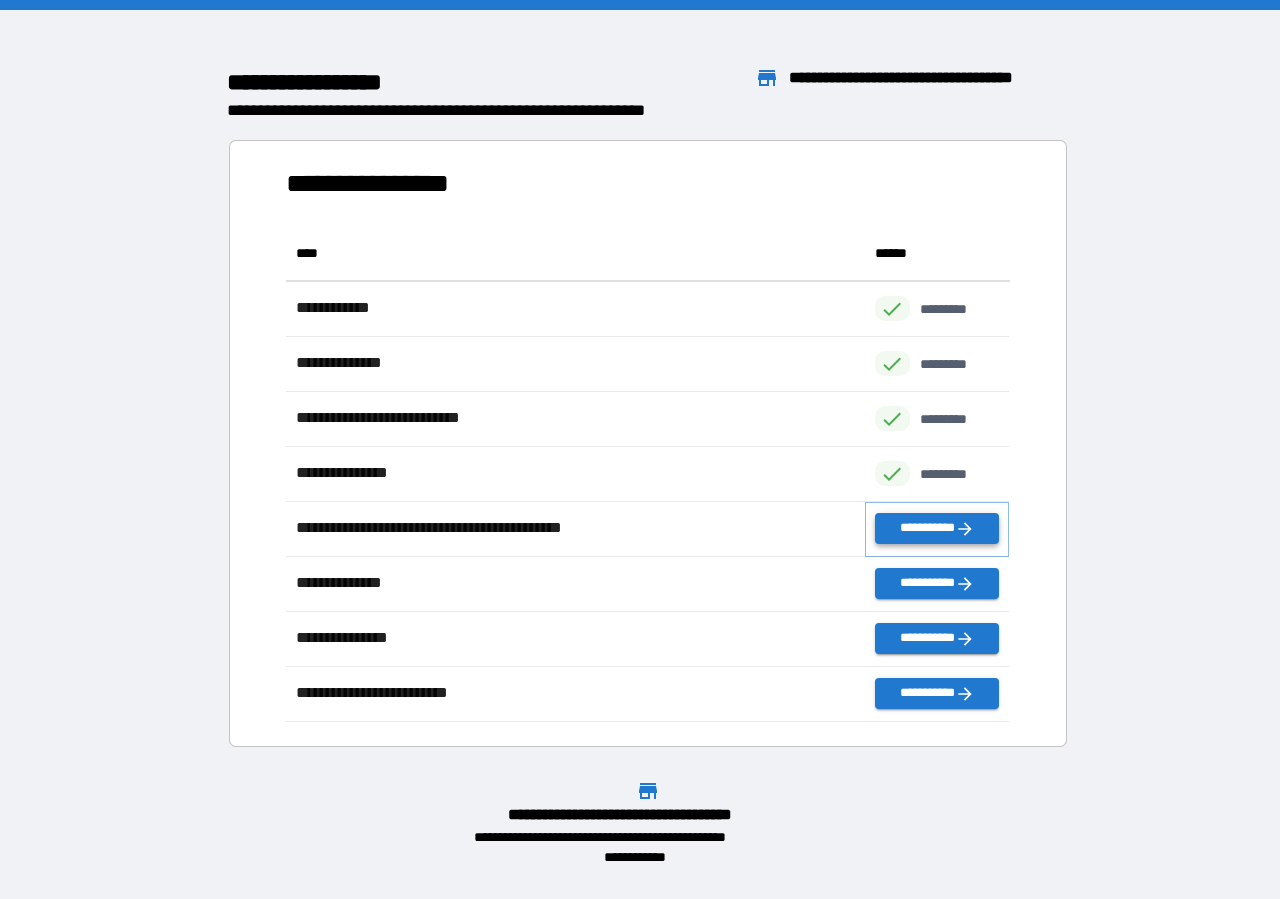 click on "**********" at bounding box center (937, 528) 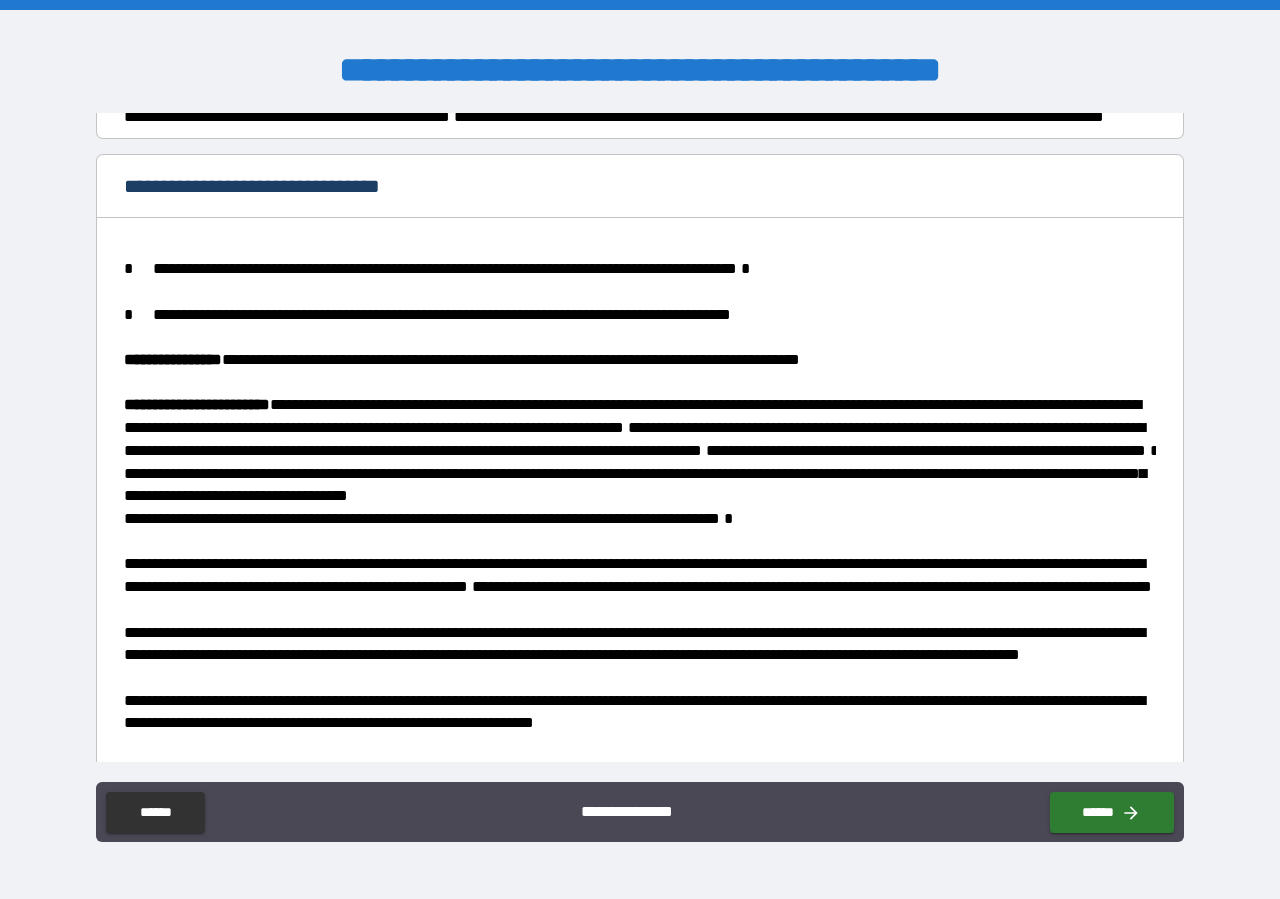 scroll, scrollTop: 1751, scrollLeft: 0, axis: vertical 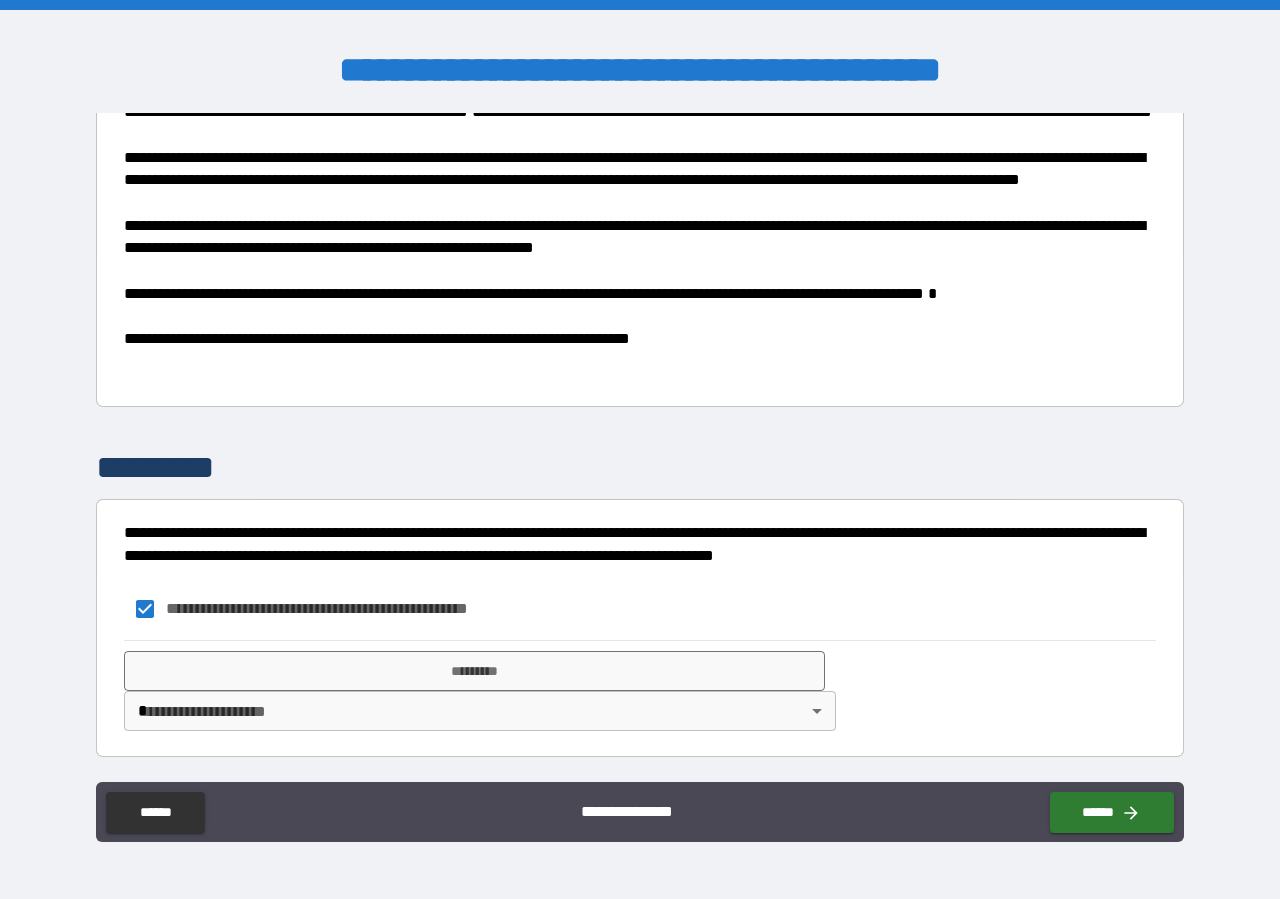 click on "**********" at bounding box center (640, 449) 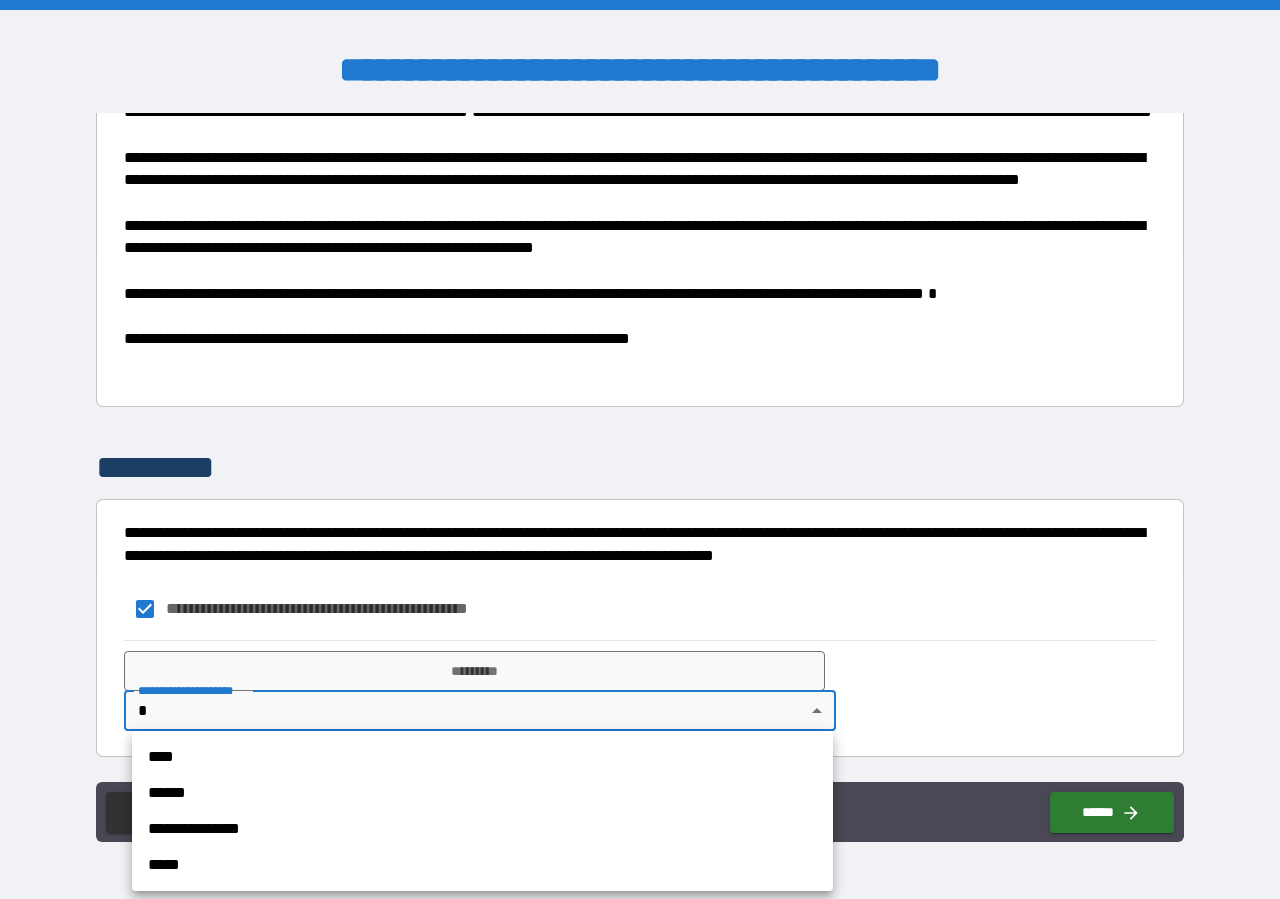 click on "****" at bounding box center (482, 757) 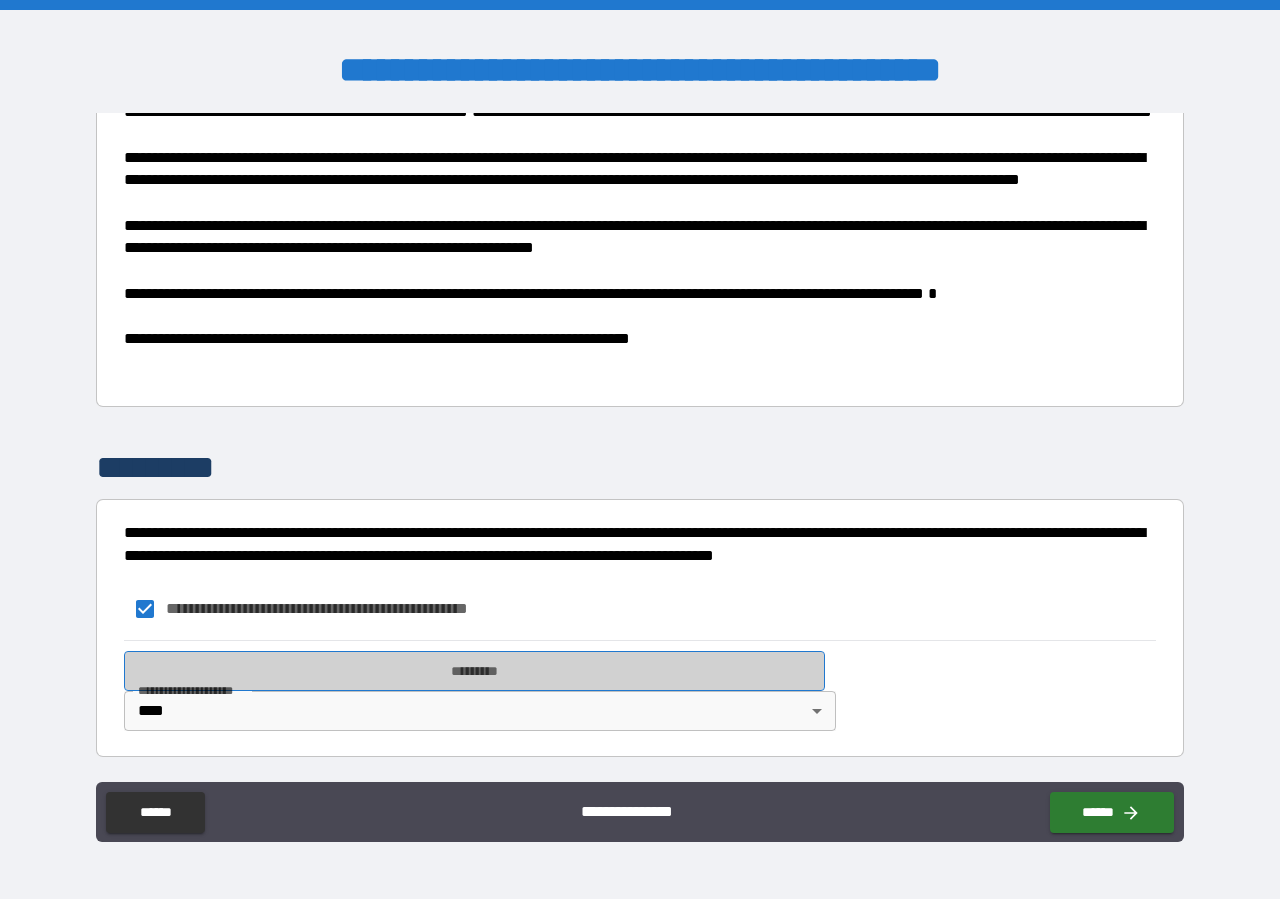 click on "*********" at bounding box center (474, 671) 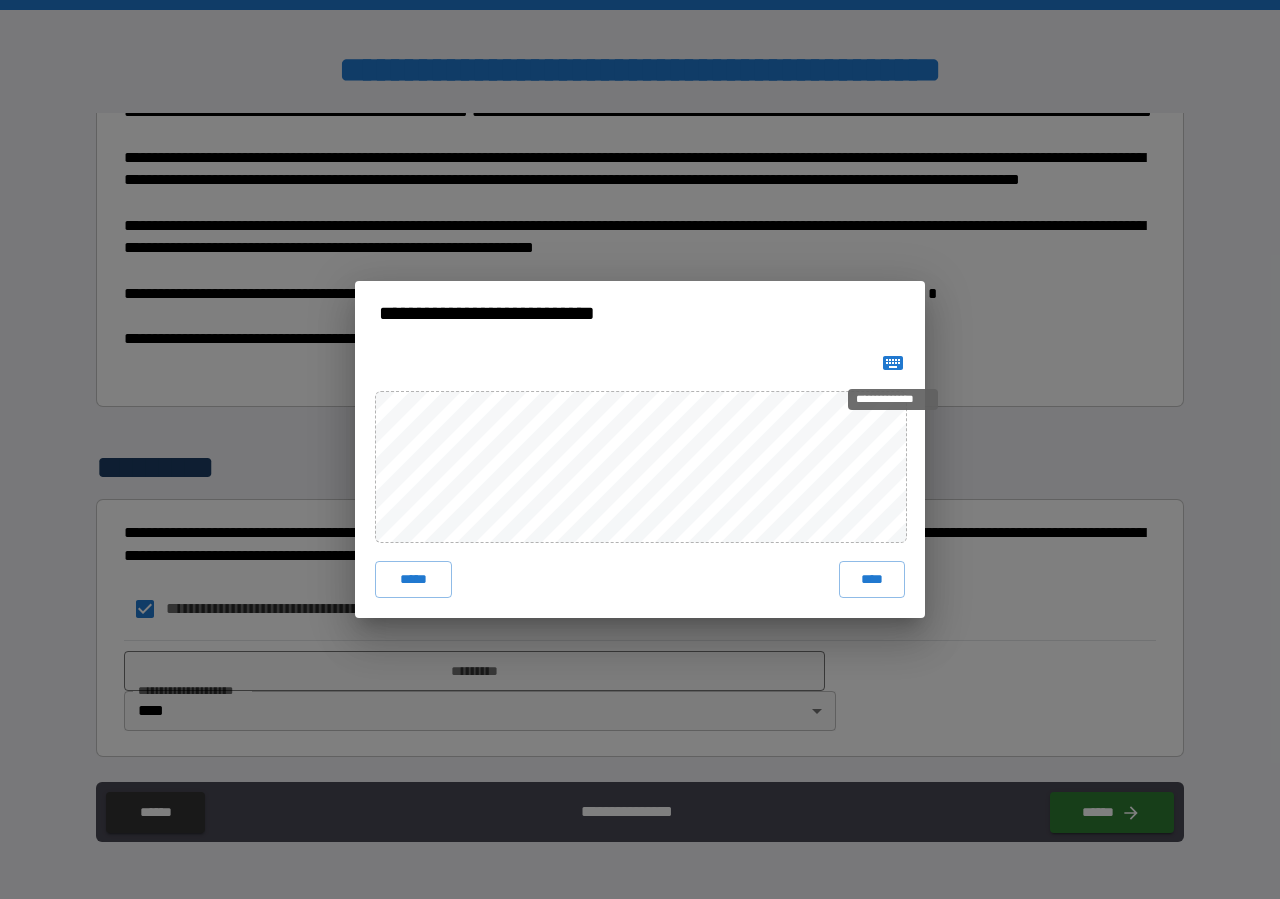 click 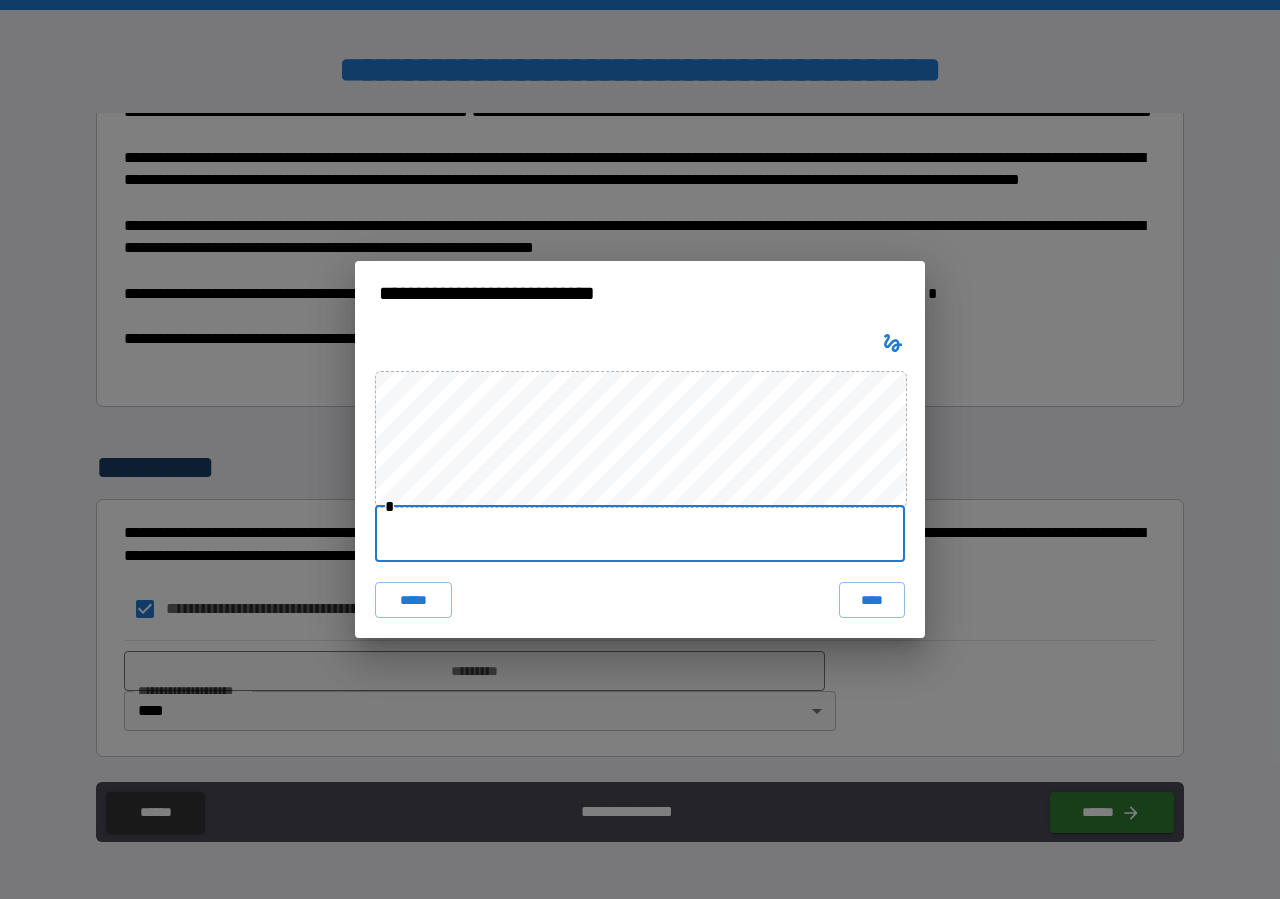 click at bounding box center (640, 534) 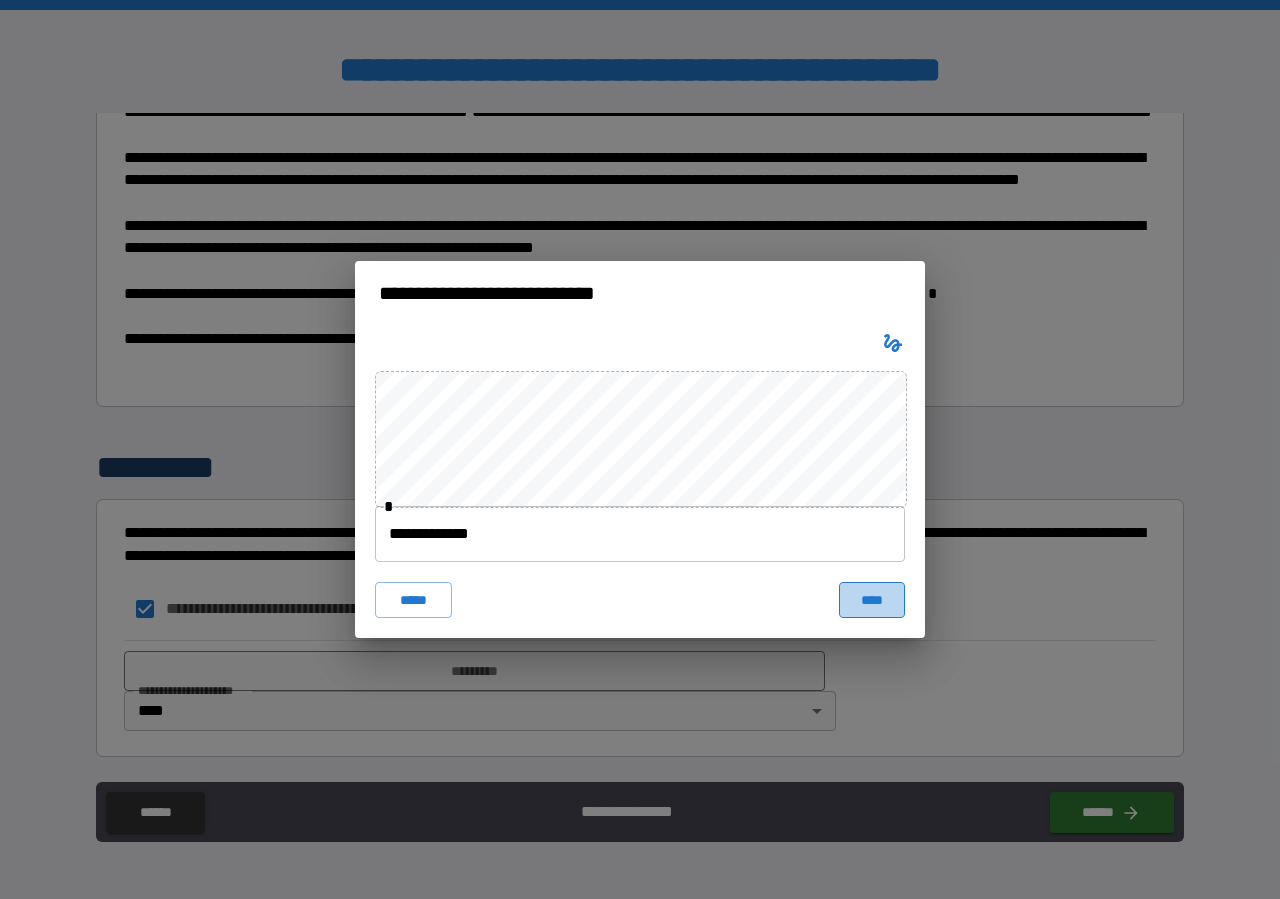 click on "****" at bounding box center (872, 600) 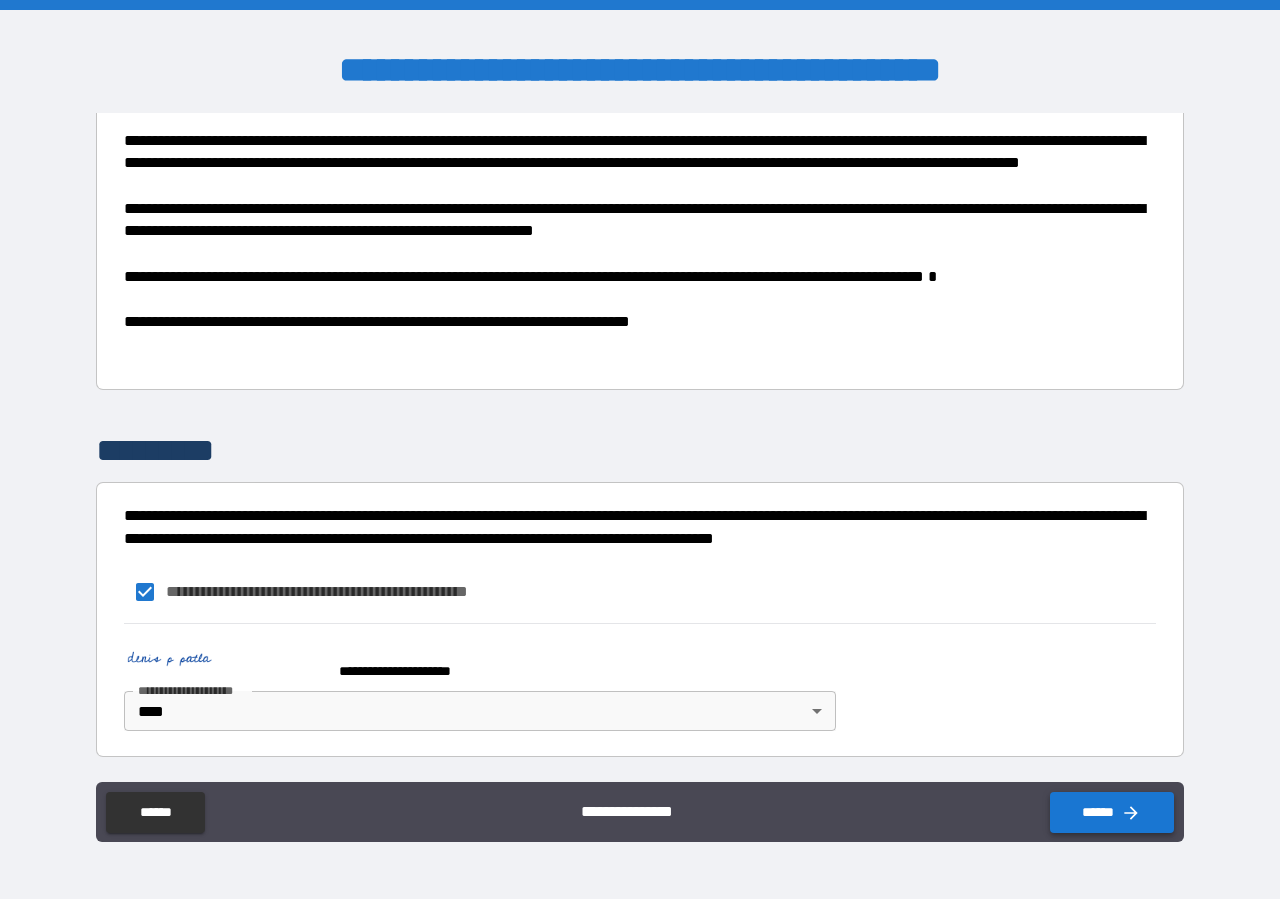 click on "******" at bounding box center [1112, 812] 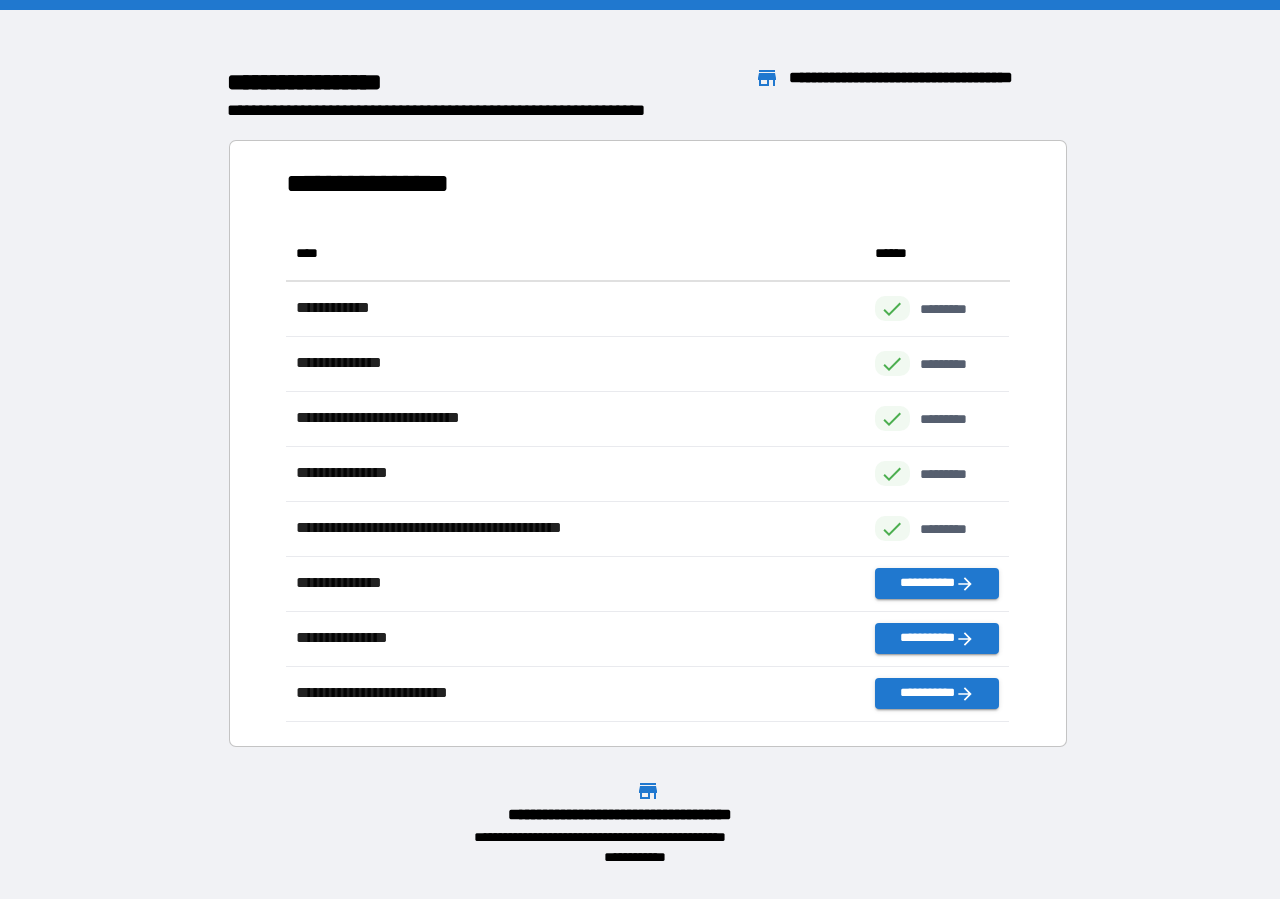 scroll, scrollTop: 18, scrollLeft: 17, axis: both 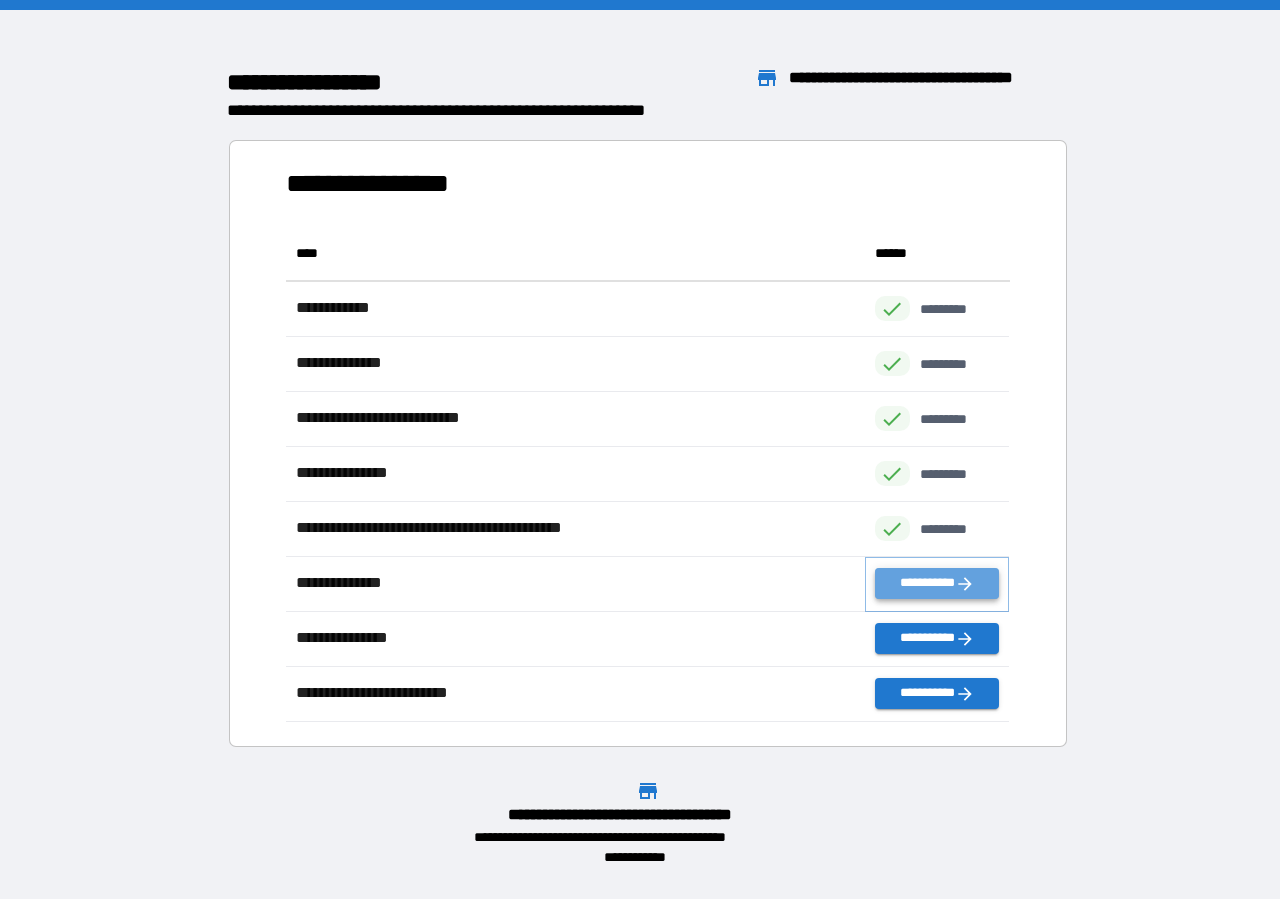 click on "**********" at bounding box center (937, 583) 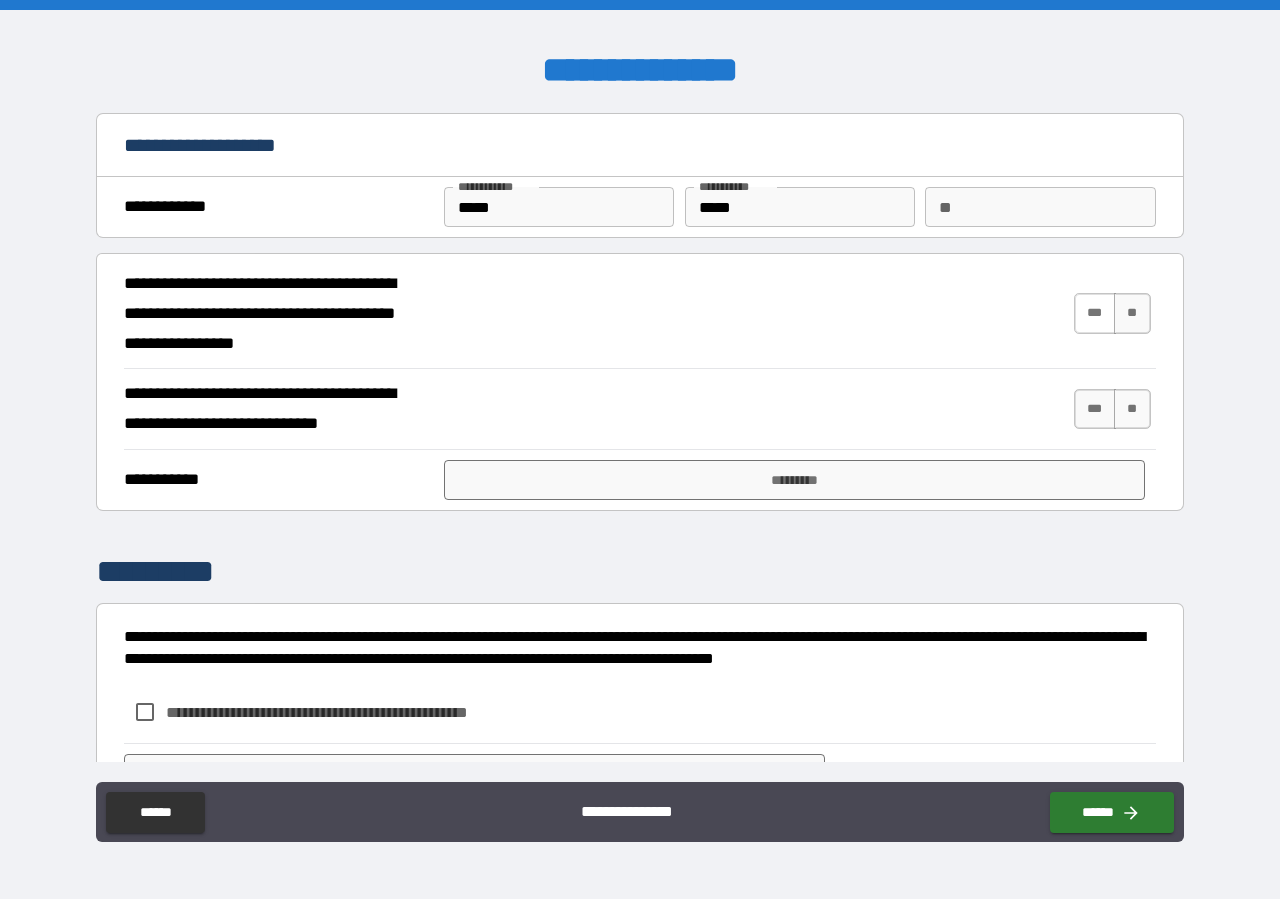 click on "***" at bounding box center (1095, 313) 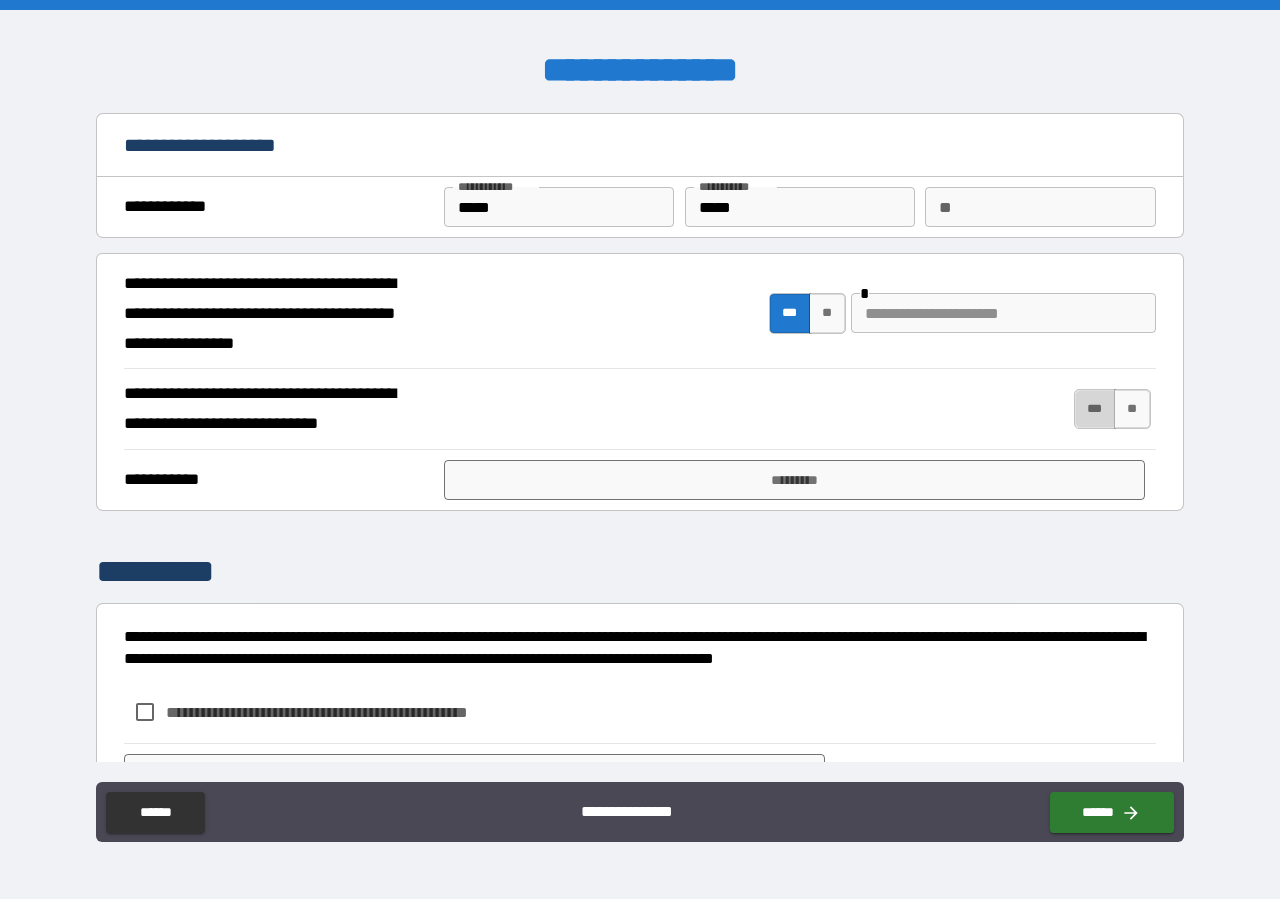 click on "***" at bounding box center (1095, 409) 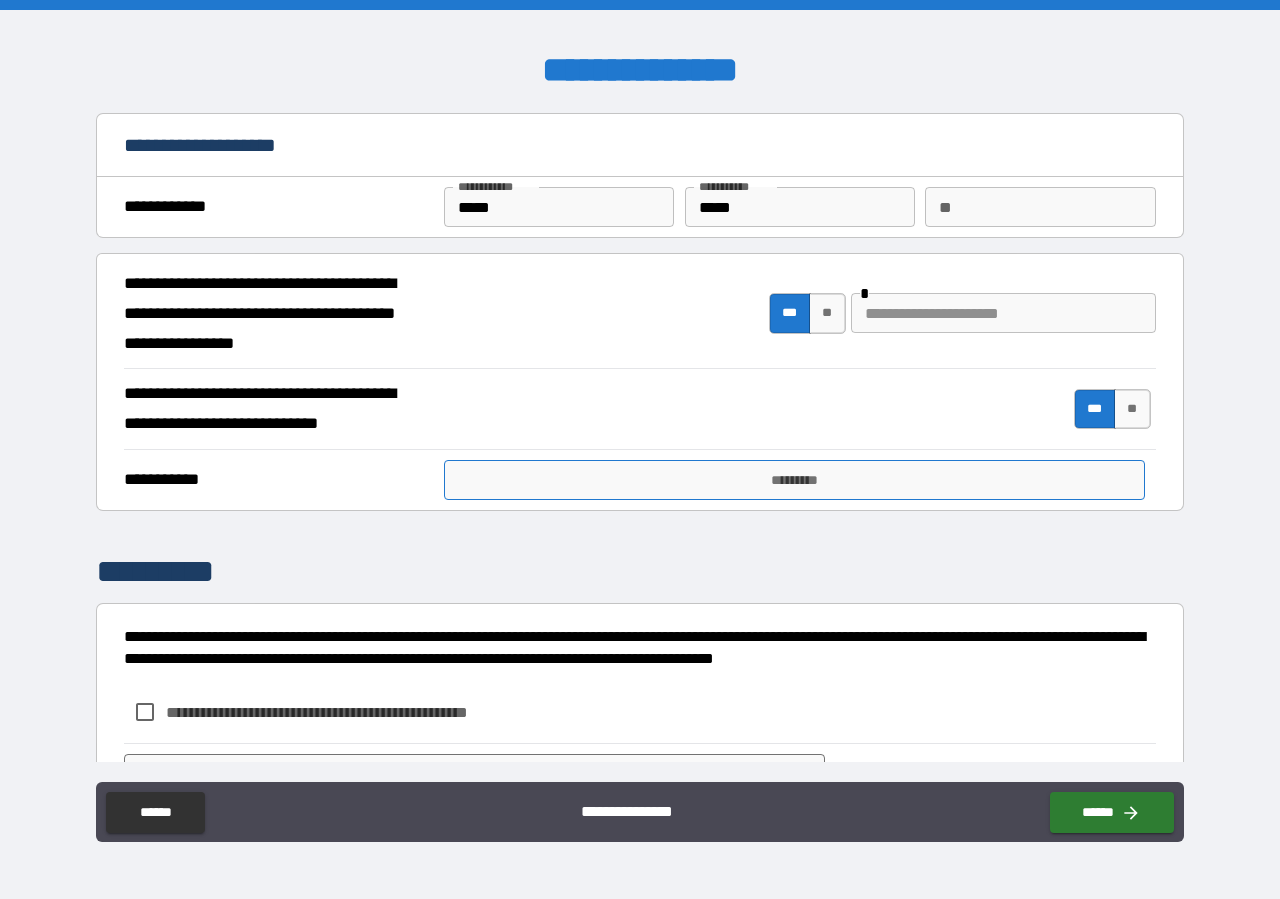 click on "*********" at bounding box center (794, 480) 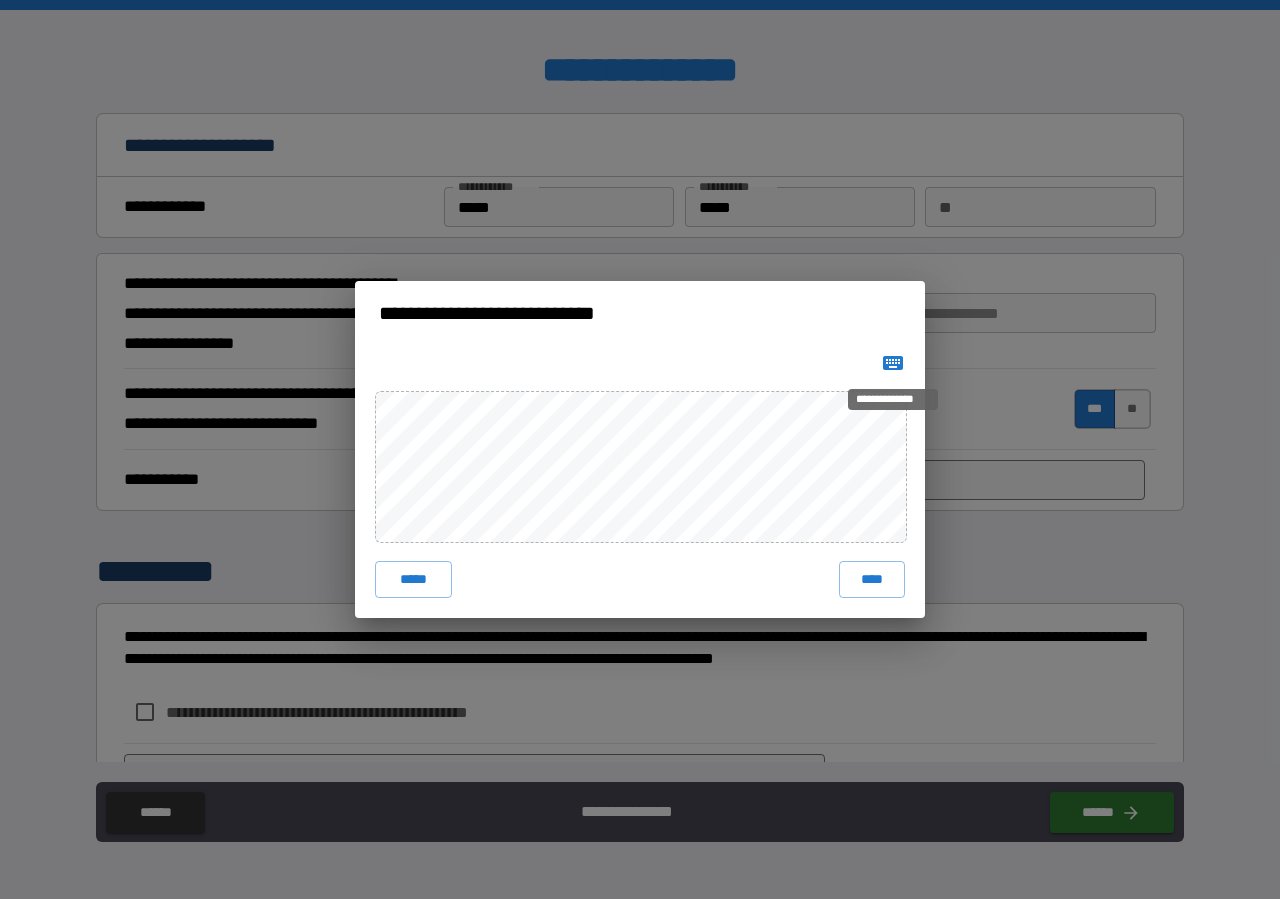 click 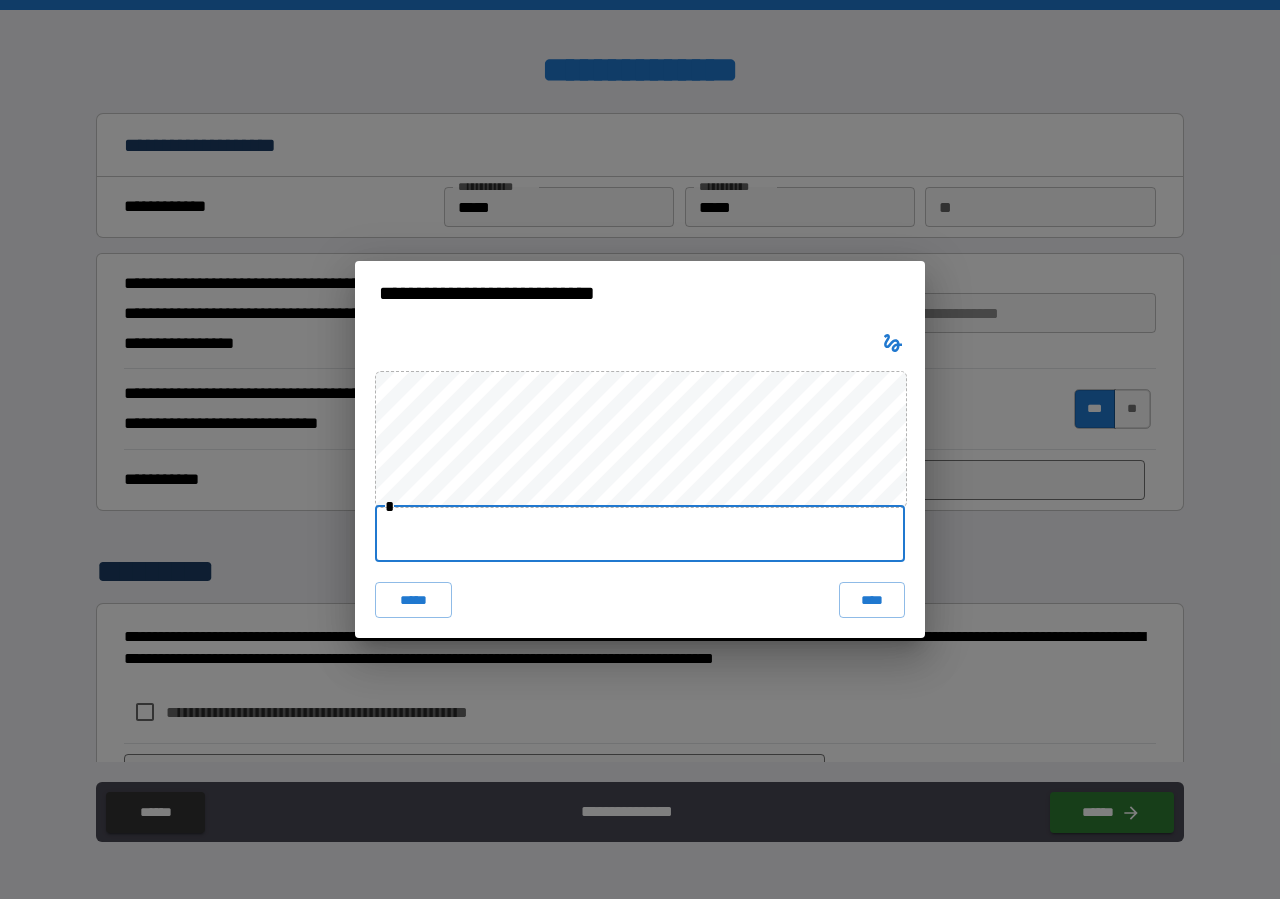 click at bounding box center [640, 534] 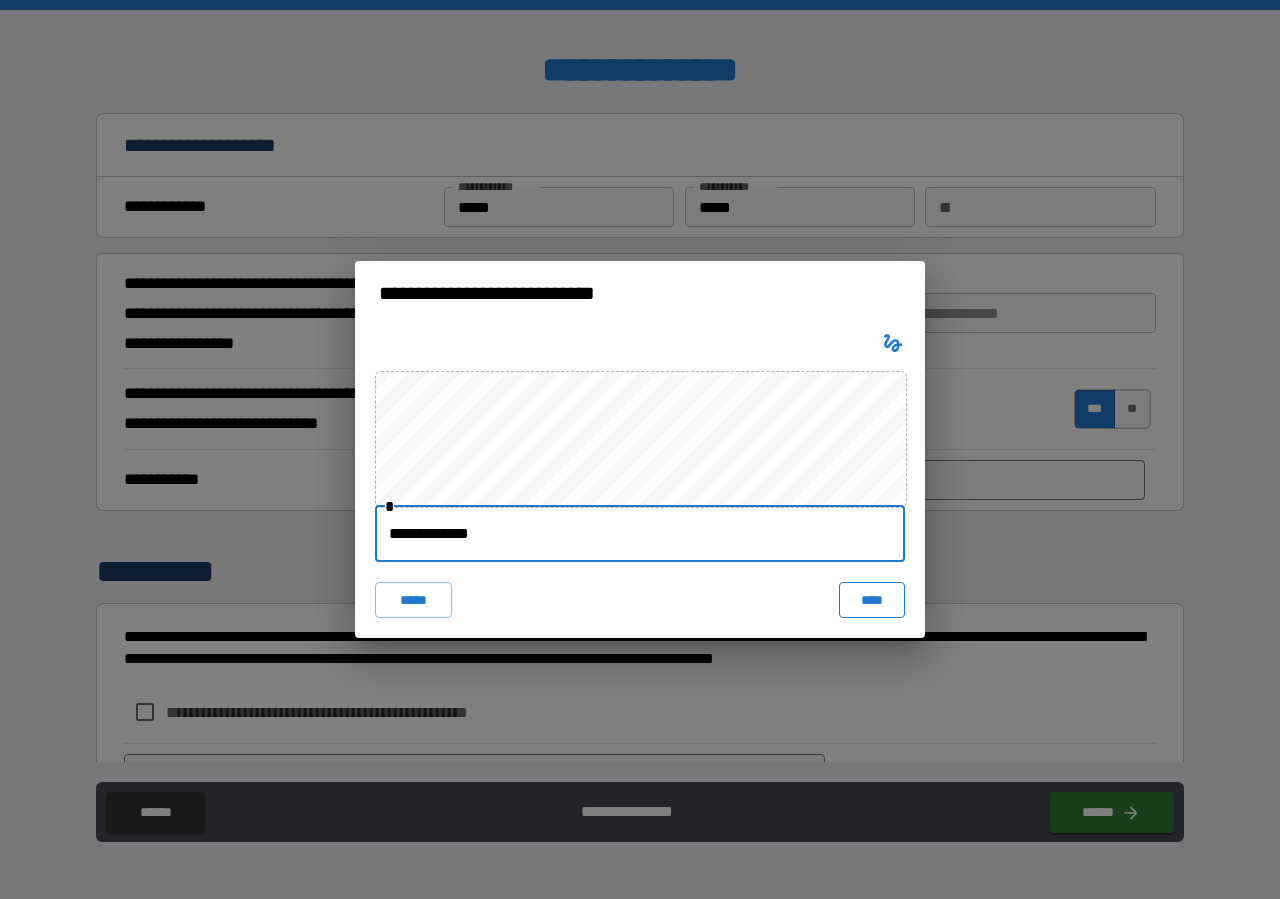 click on "****" at bounding box center [872, 600] 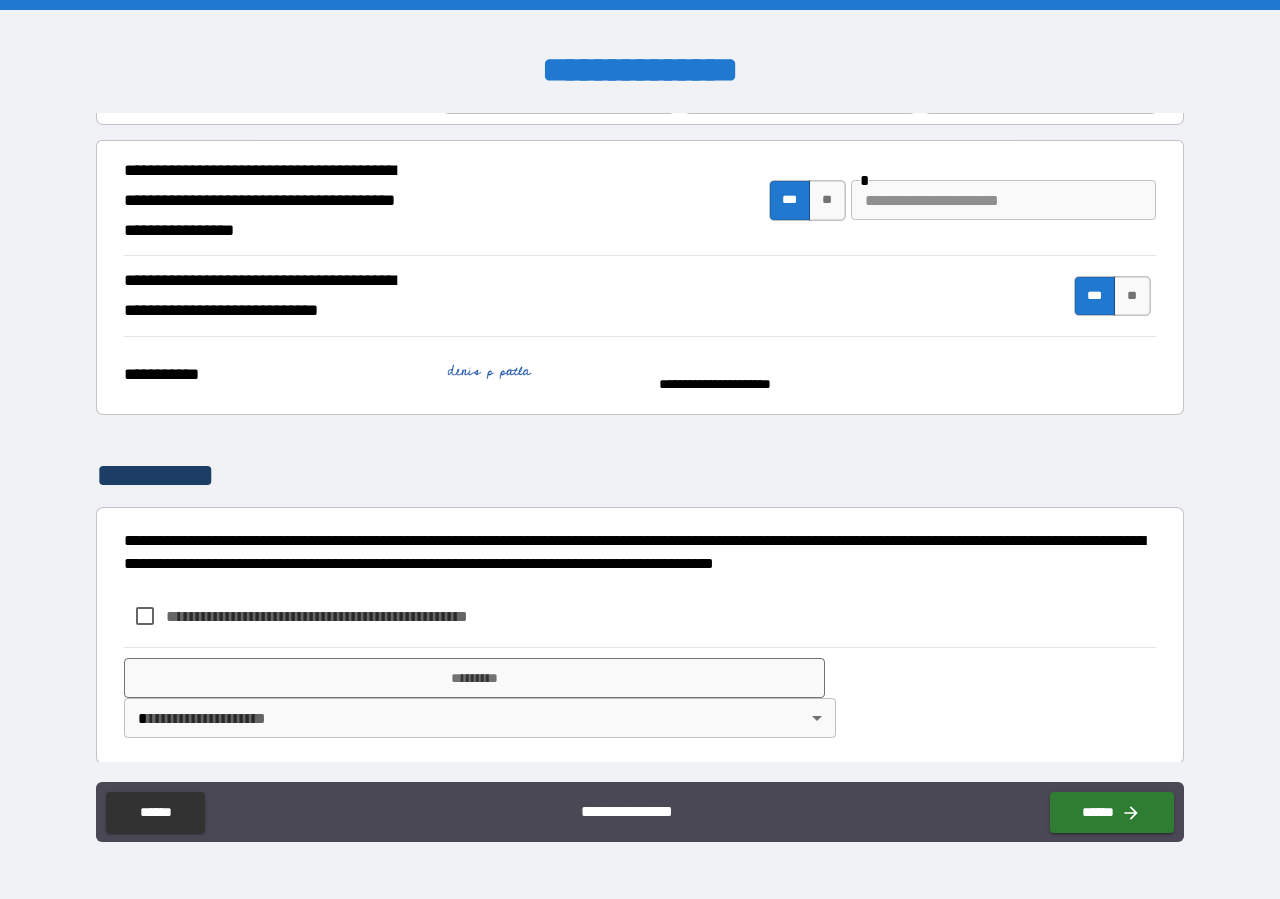 scroll, scrollTop: 120, scrollLeft: 0, axis: vertical 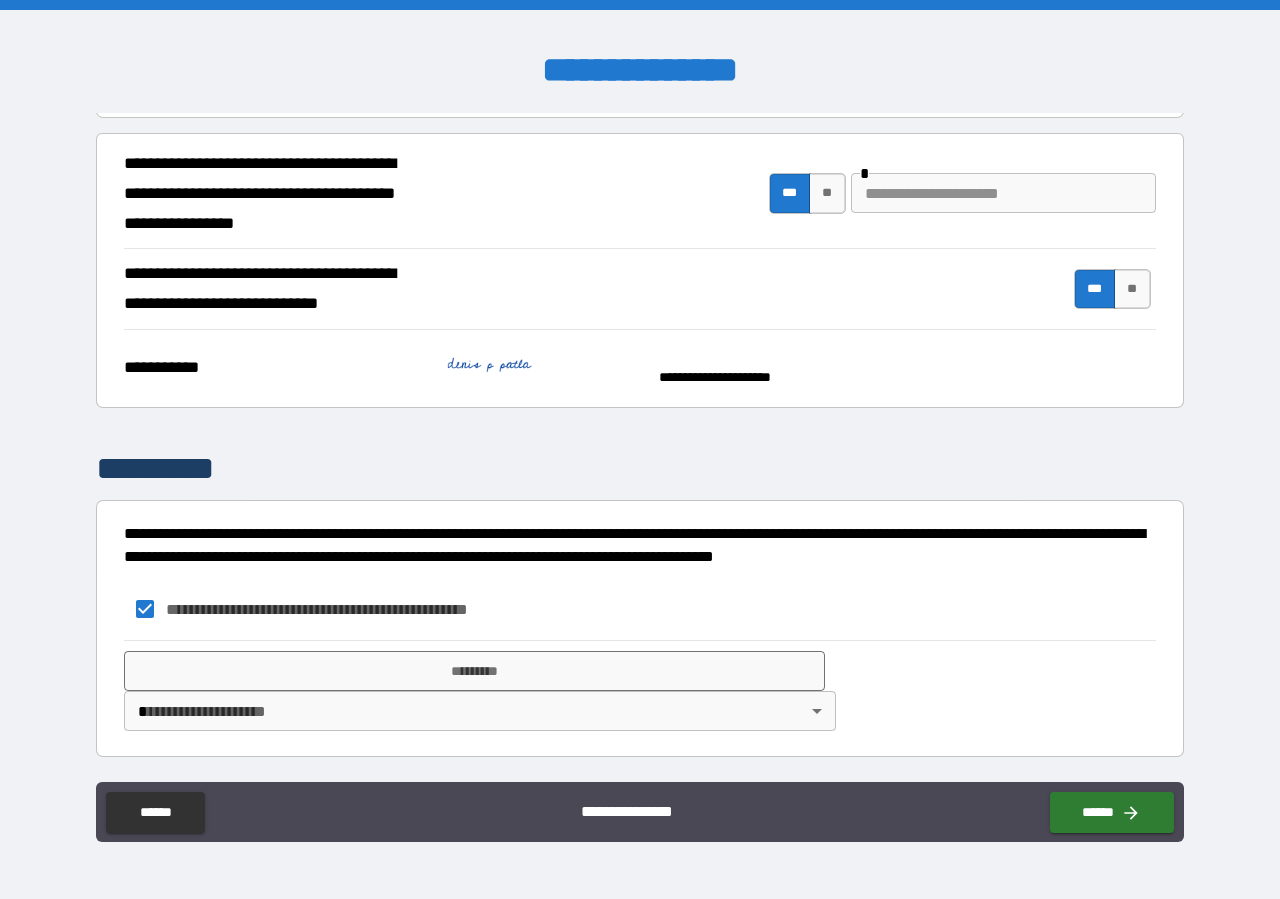 click on "**********" at bounding box center (640, 449) 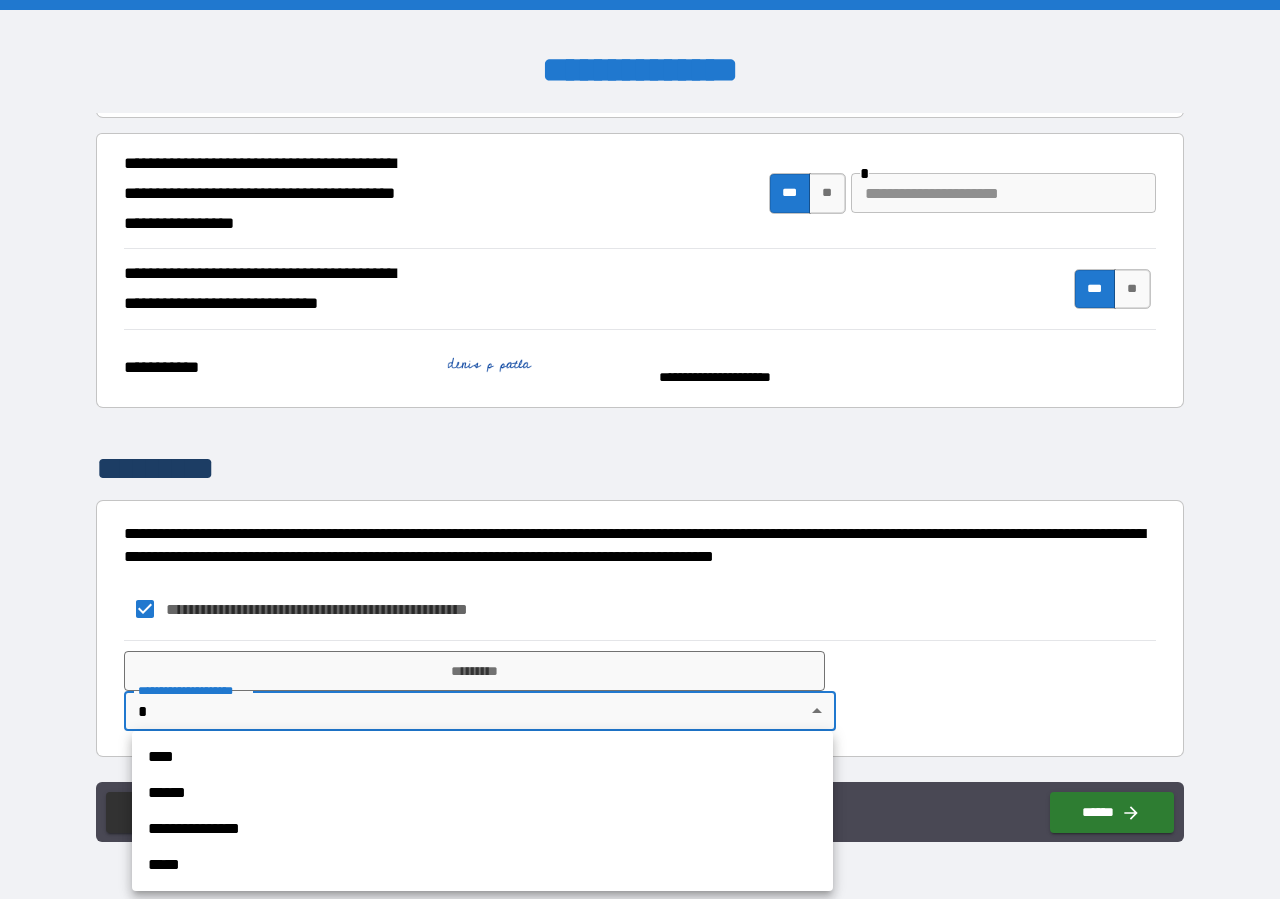 click on "****" at bounding box center [482, 757] 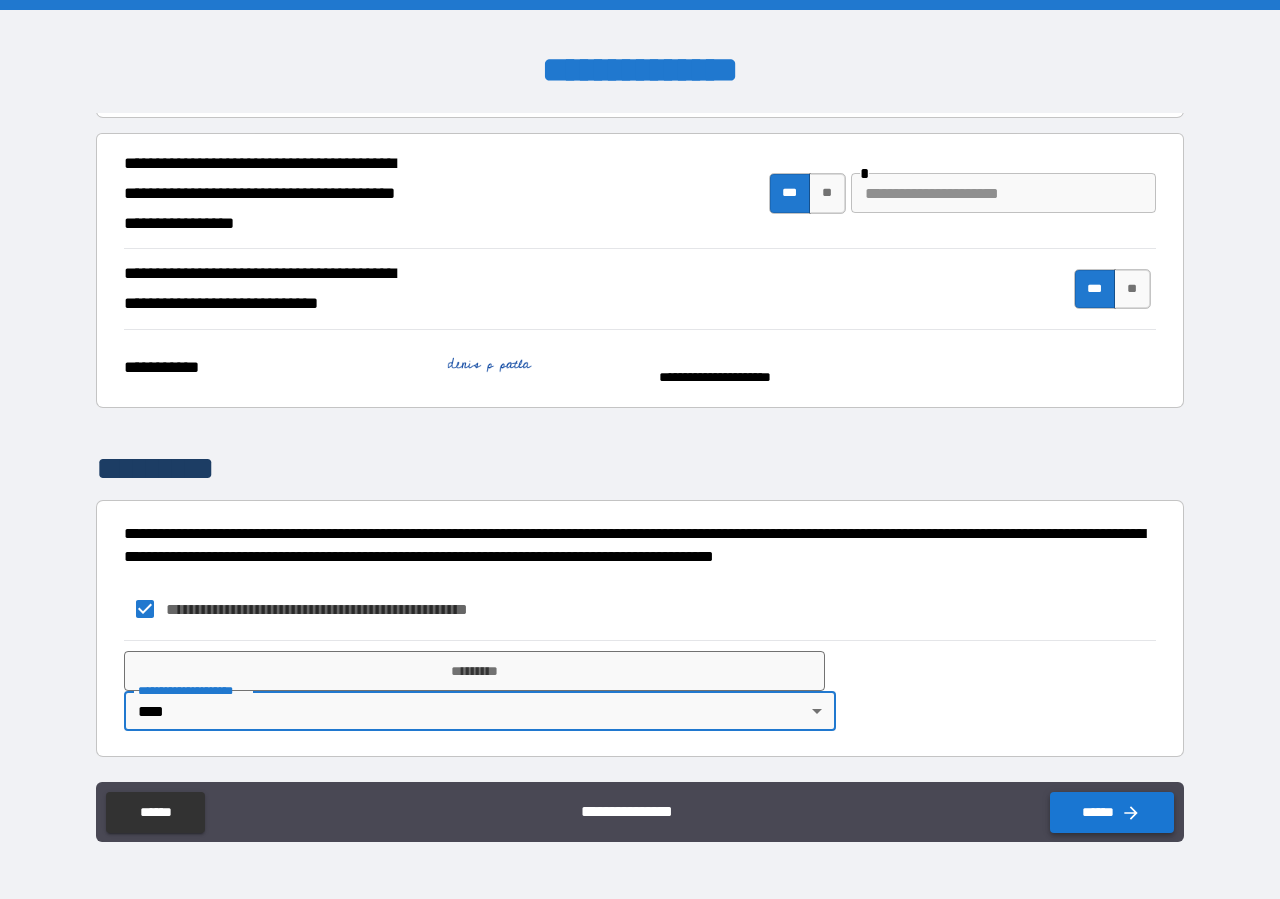 click on "******" at bounding box center (1112, 812) 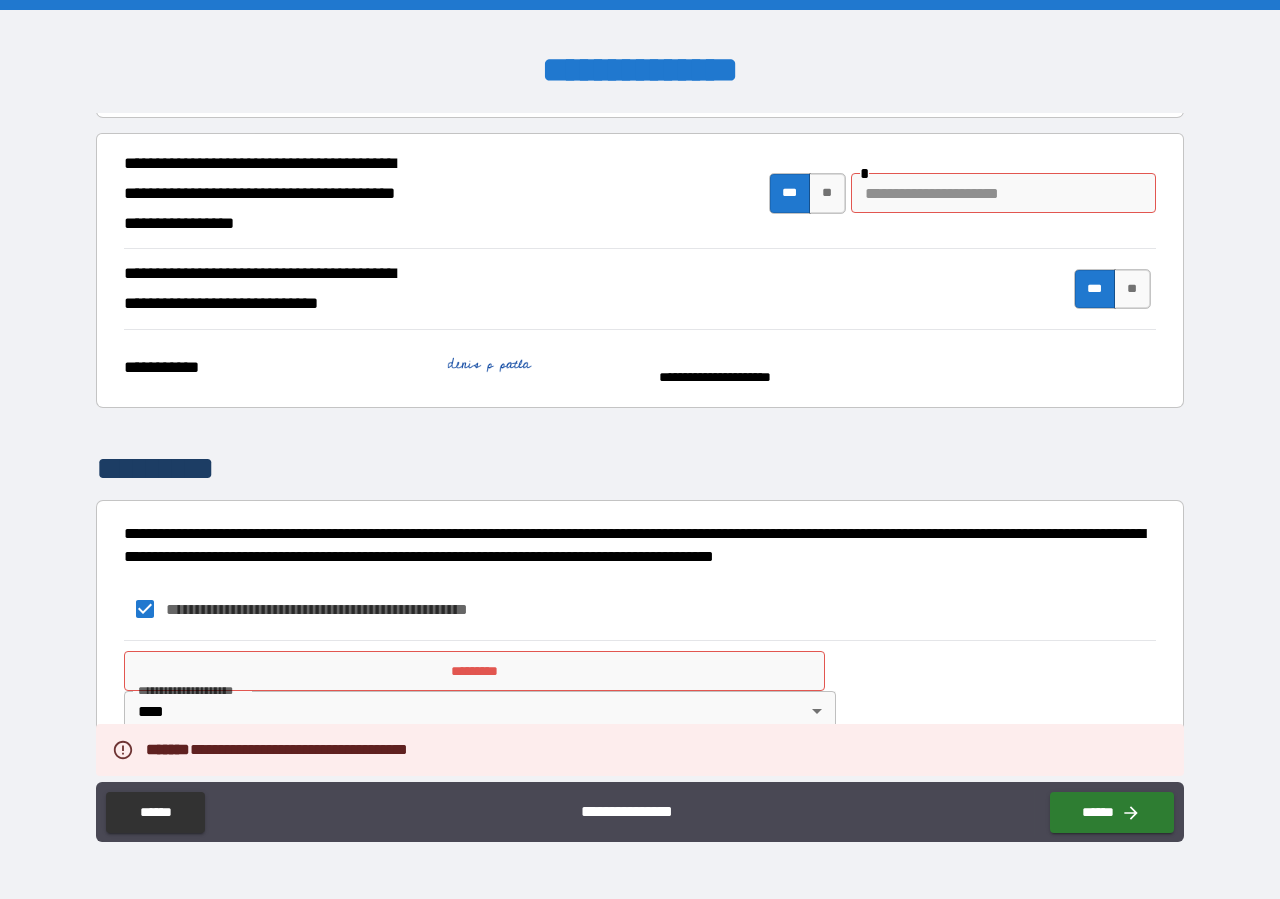 click on "*********" at bounding box center (474, 671) 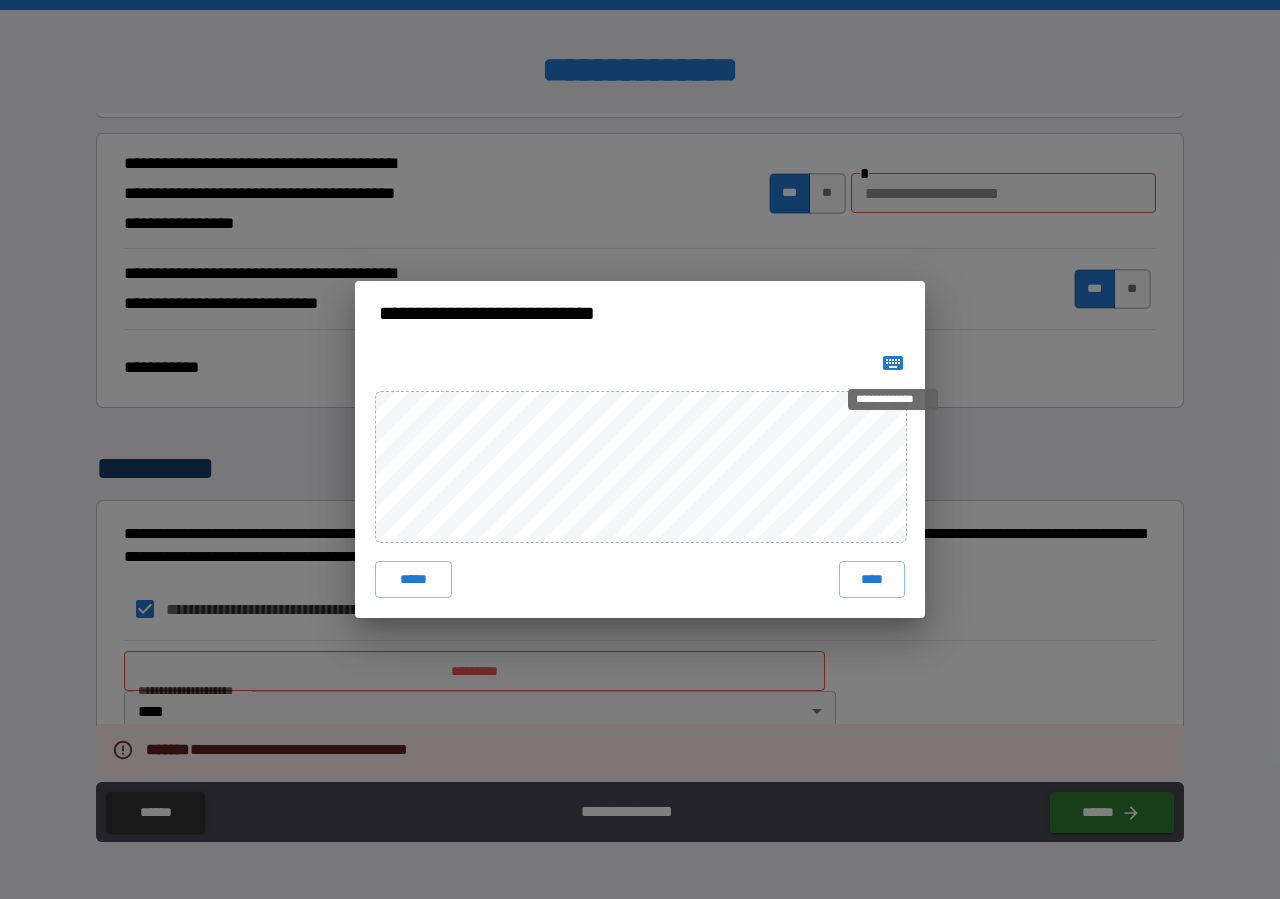 click 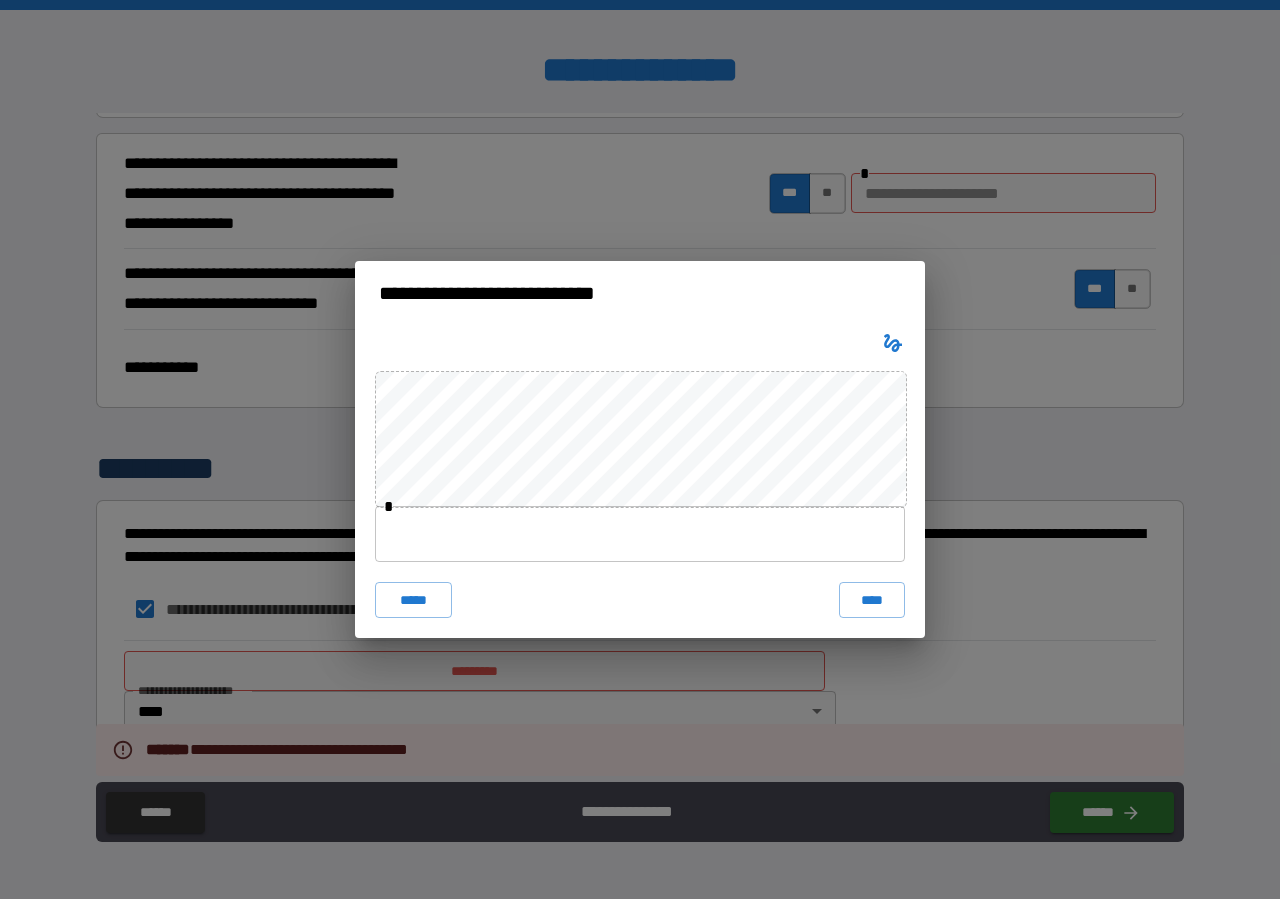 click at bounding box center (640, 534) 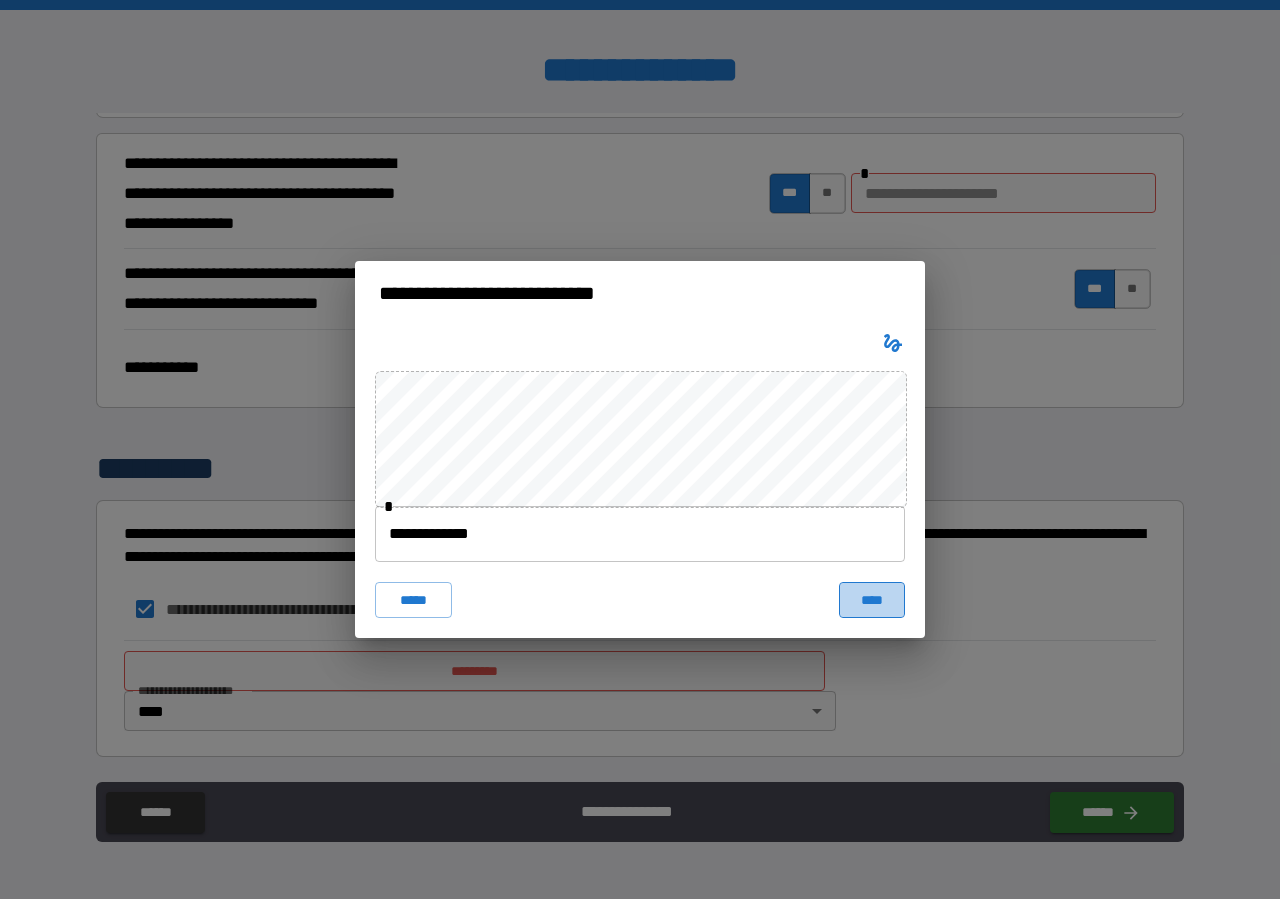 click on "****" at bounding box center (872, 600) 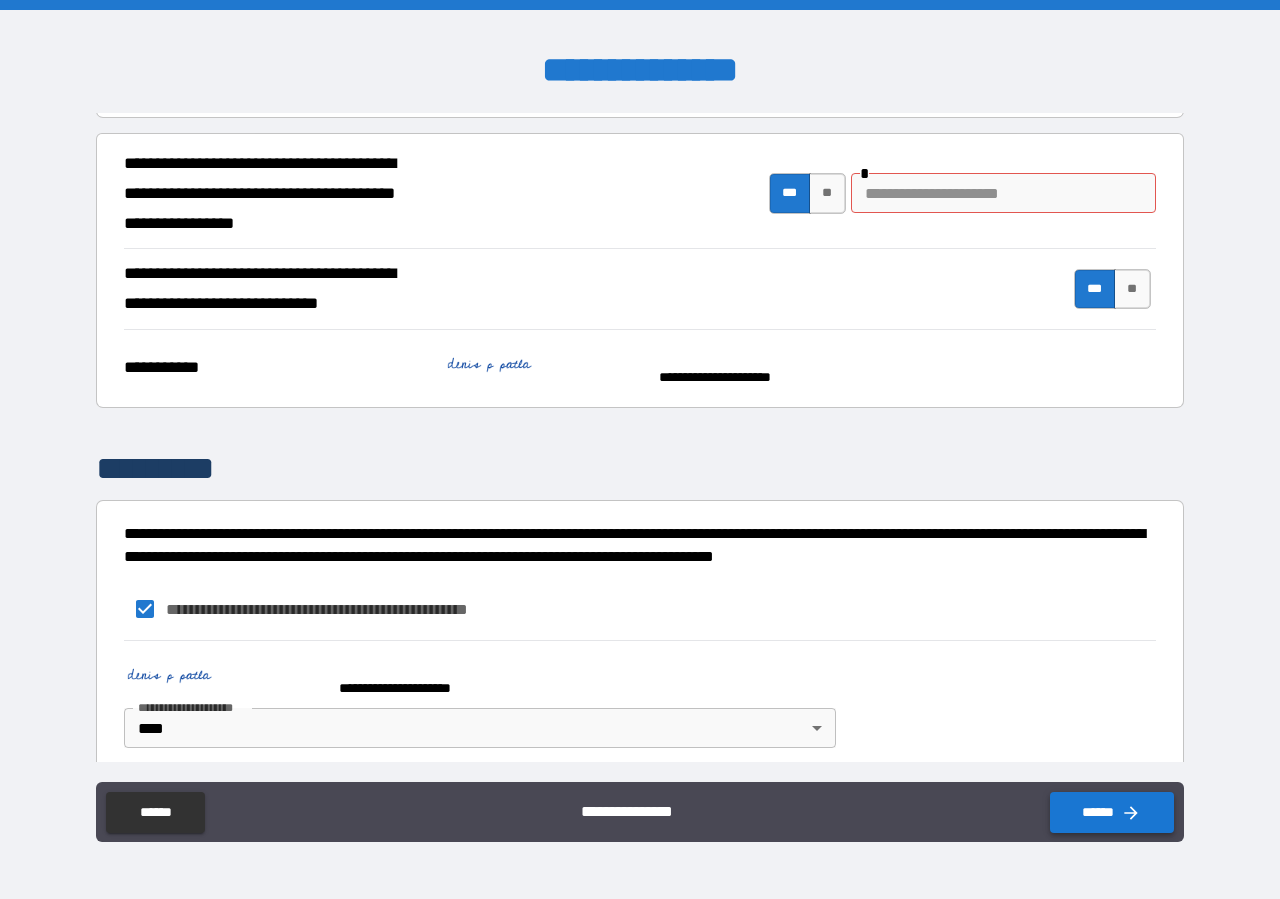 click 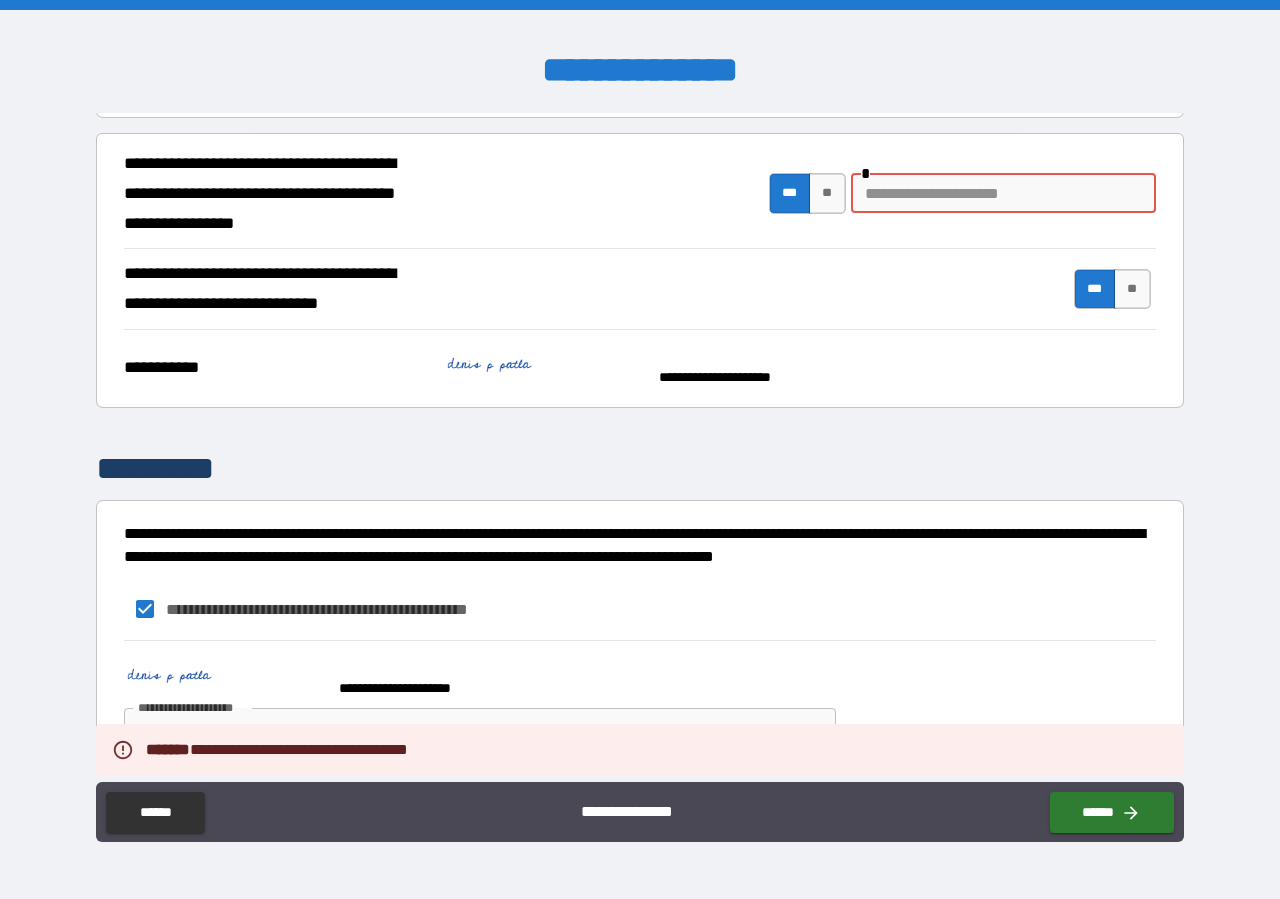 click at bounding box center [1003, 193] 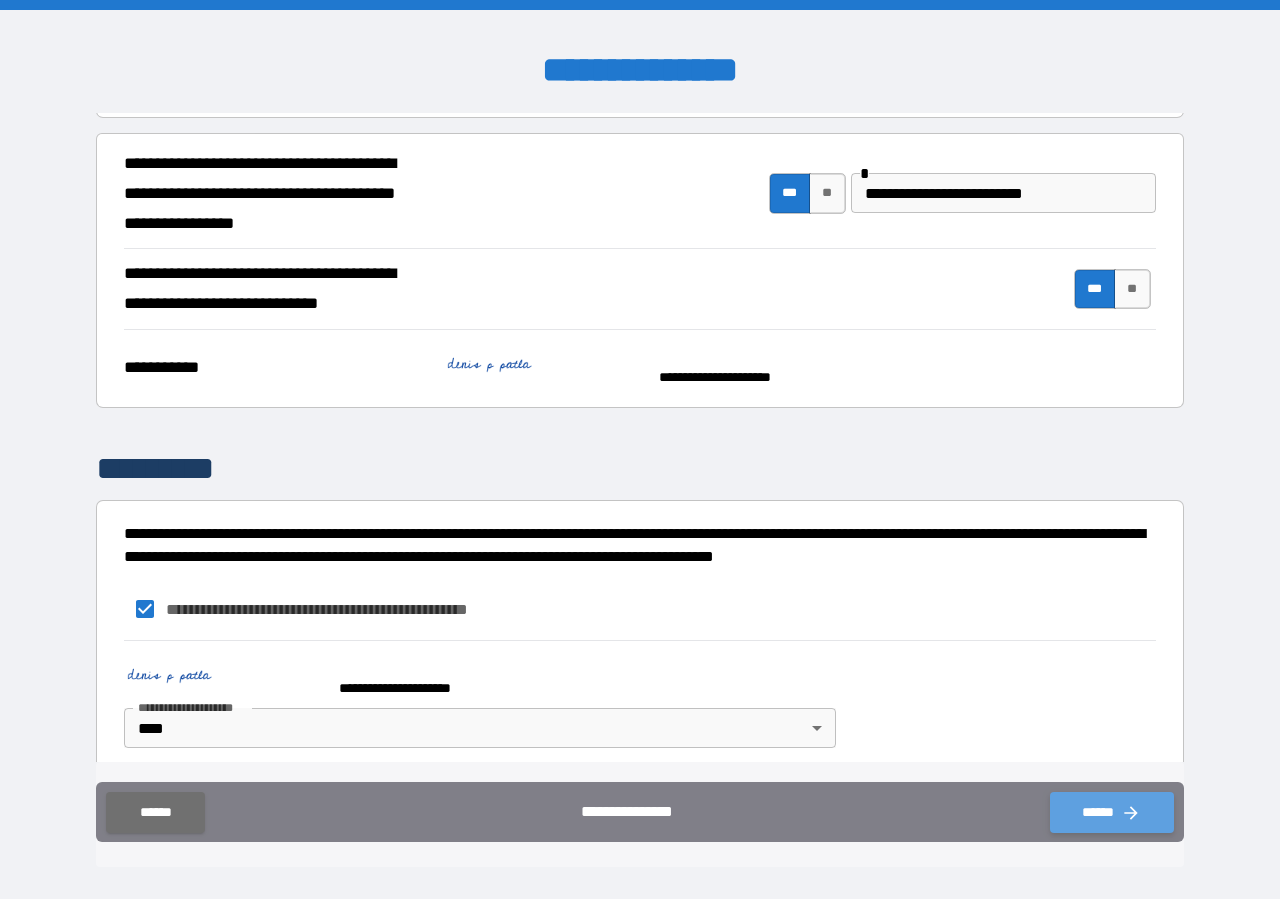 click 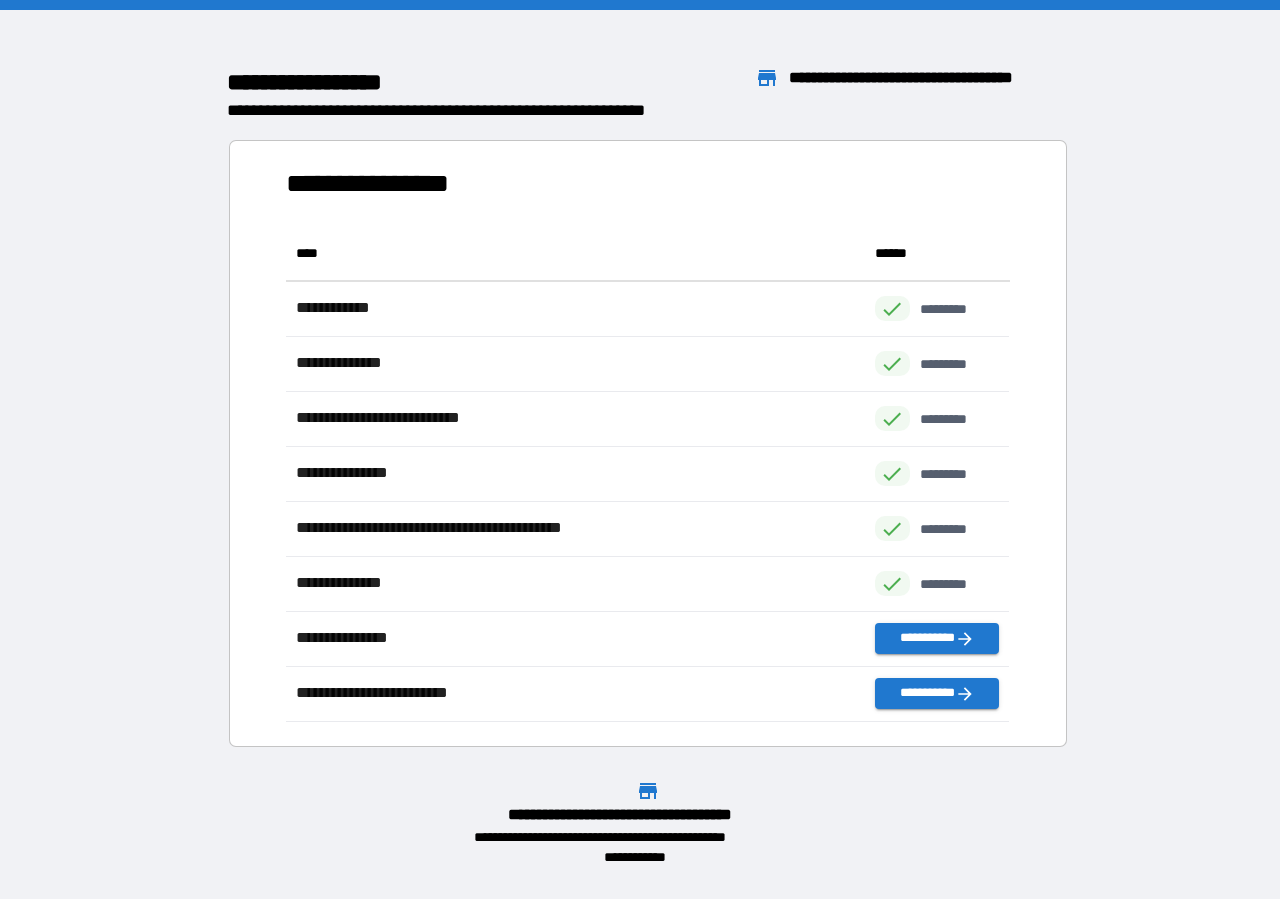 scroll, scrollTop: 18, scrollLeft: 17, axis: both 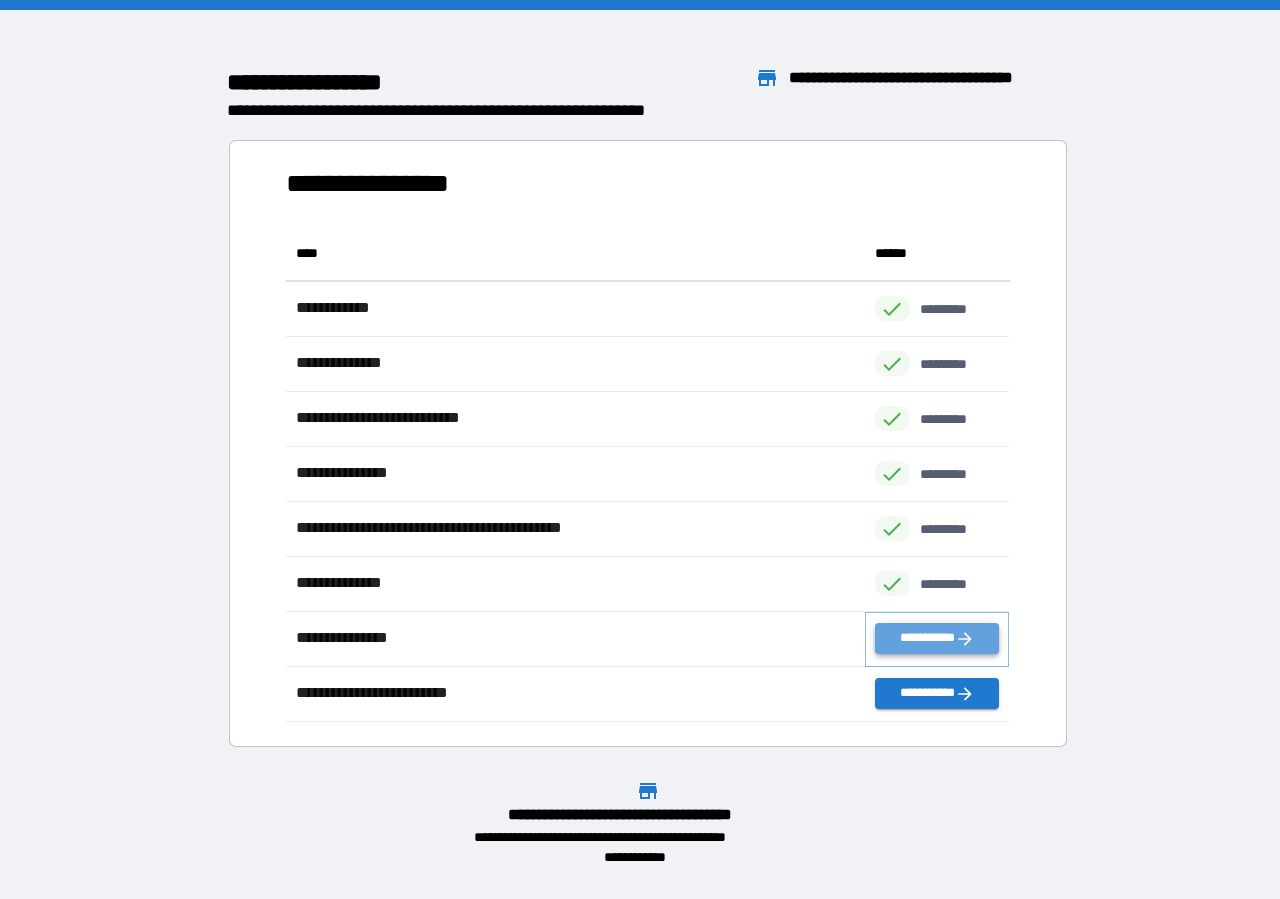 click on "**********" at bounding box center [937, 638] 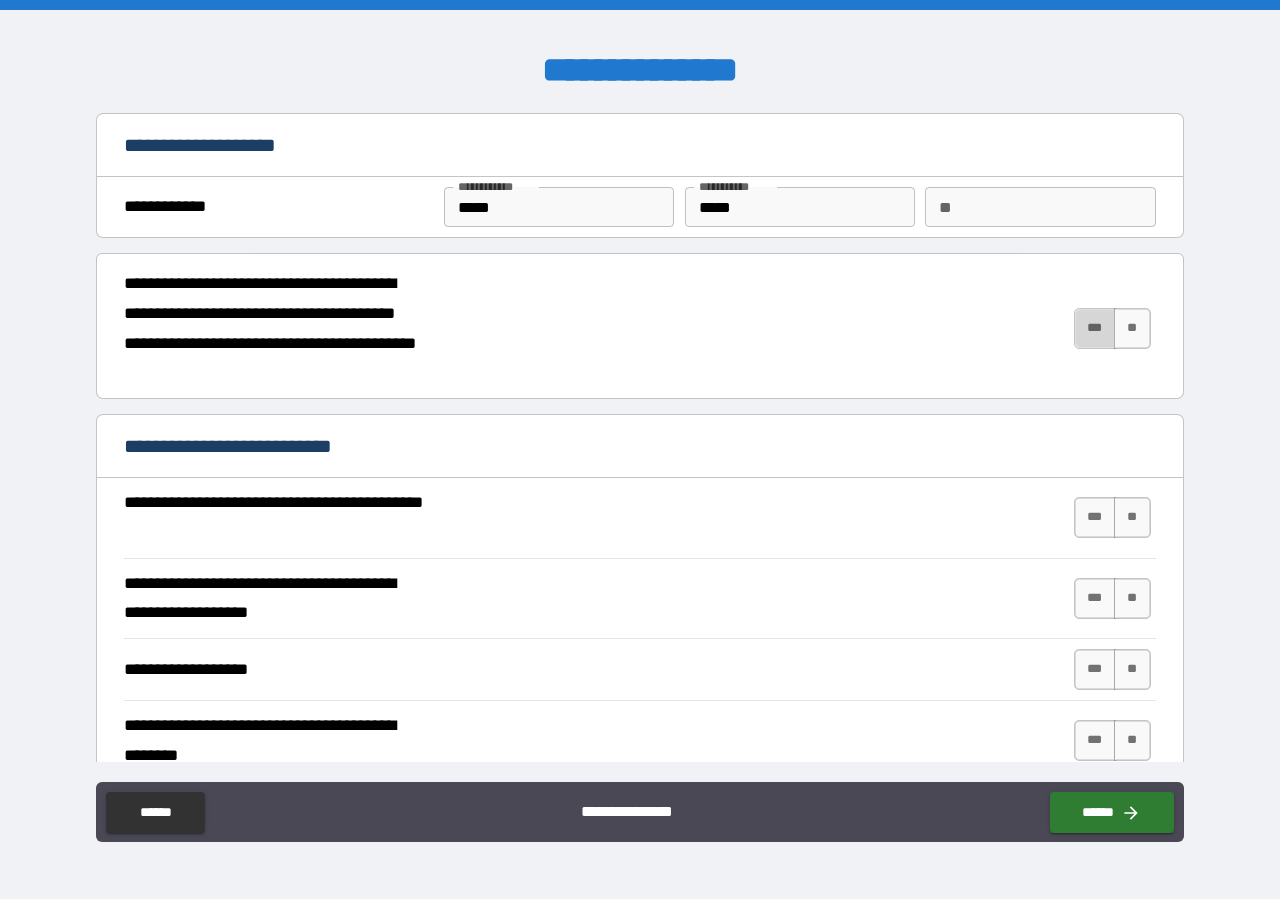 click on "***" at bounding box center [1095, 328] 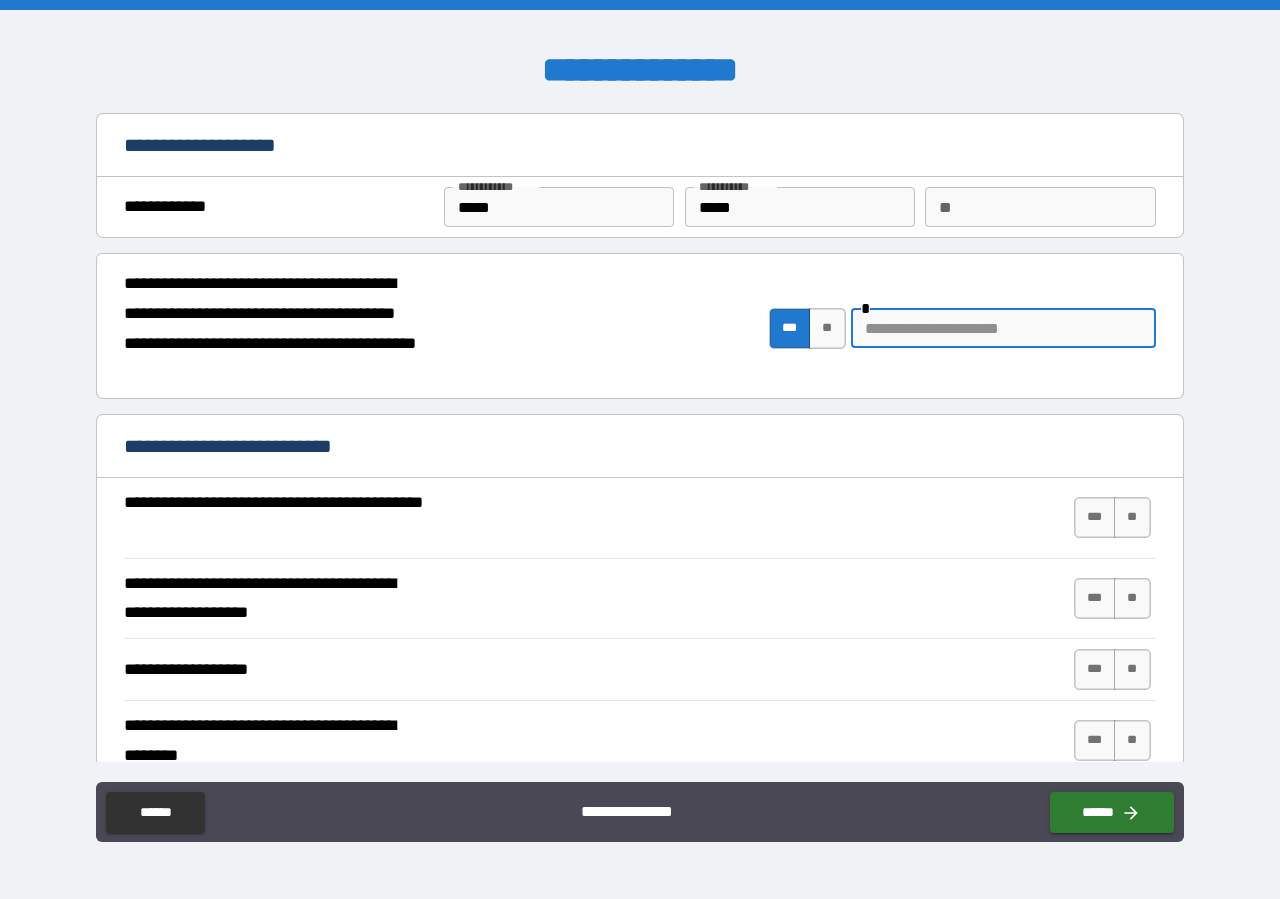 click at bounding box center (1003, 328) 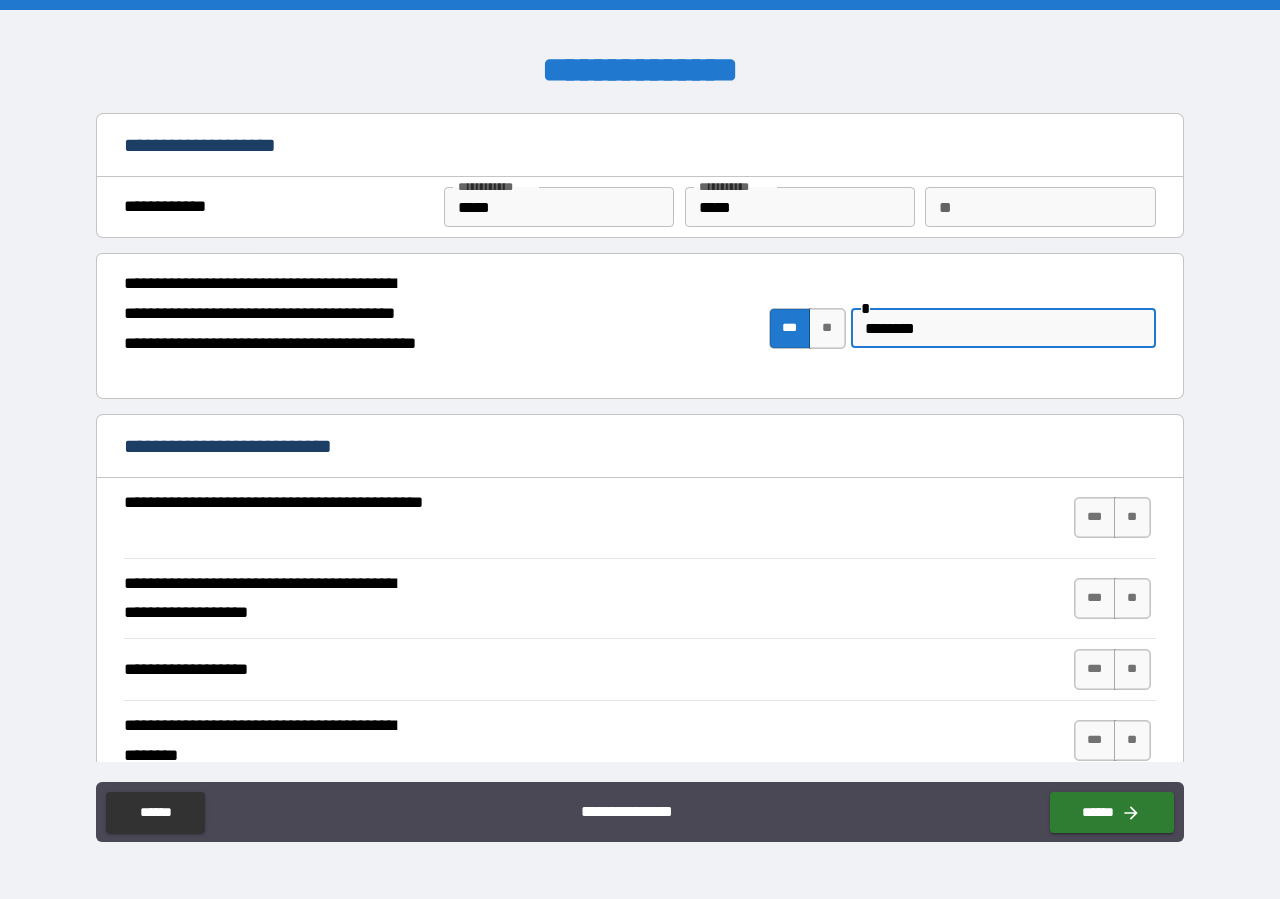scroll, scrollTop: 228, scrollLeft: 0, axis: vertical 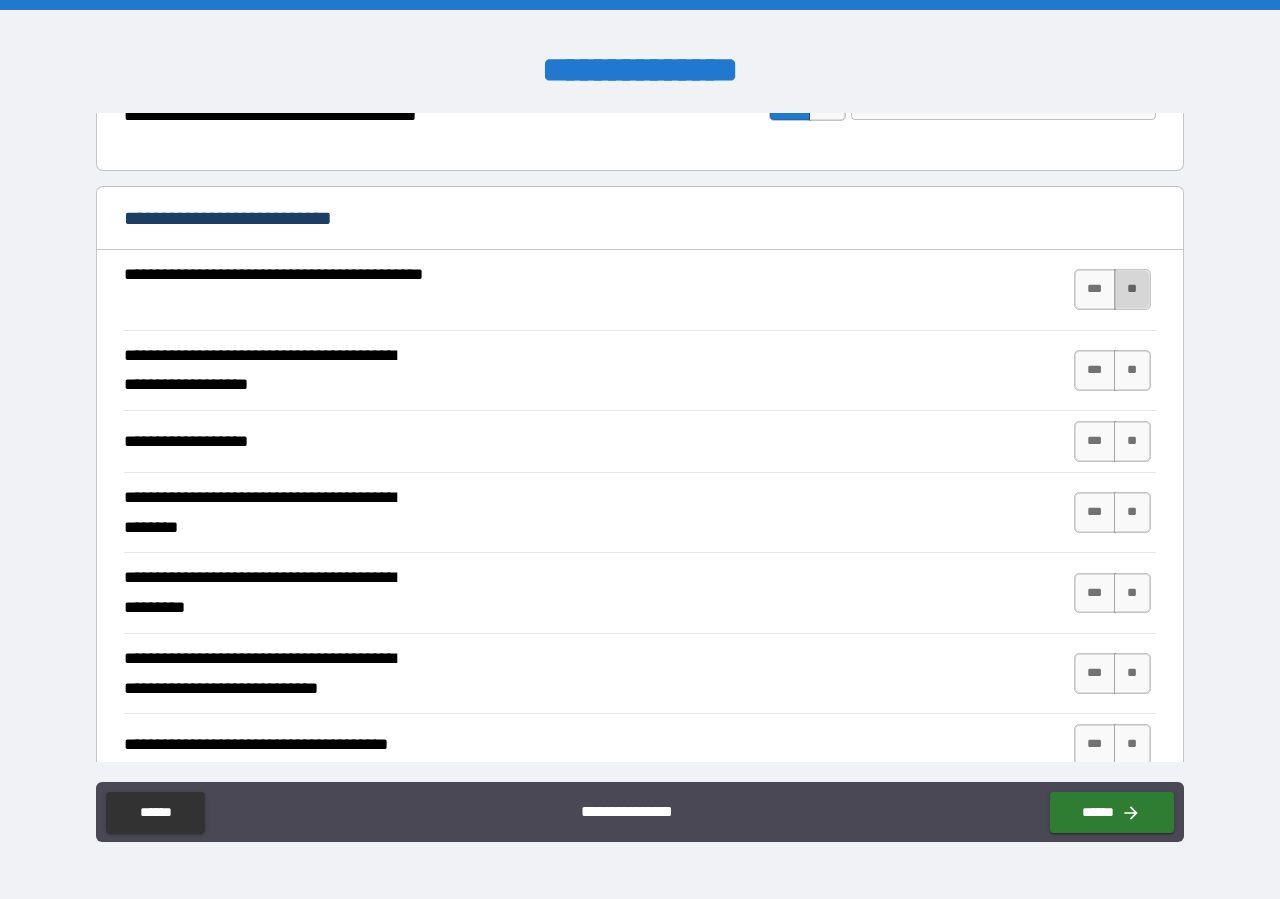 click on "**" at bounding box center [1132, 289] 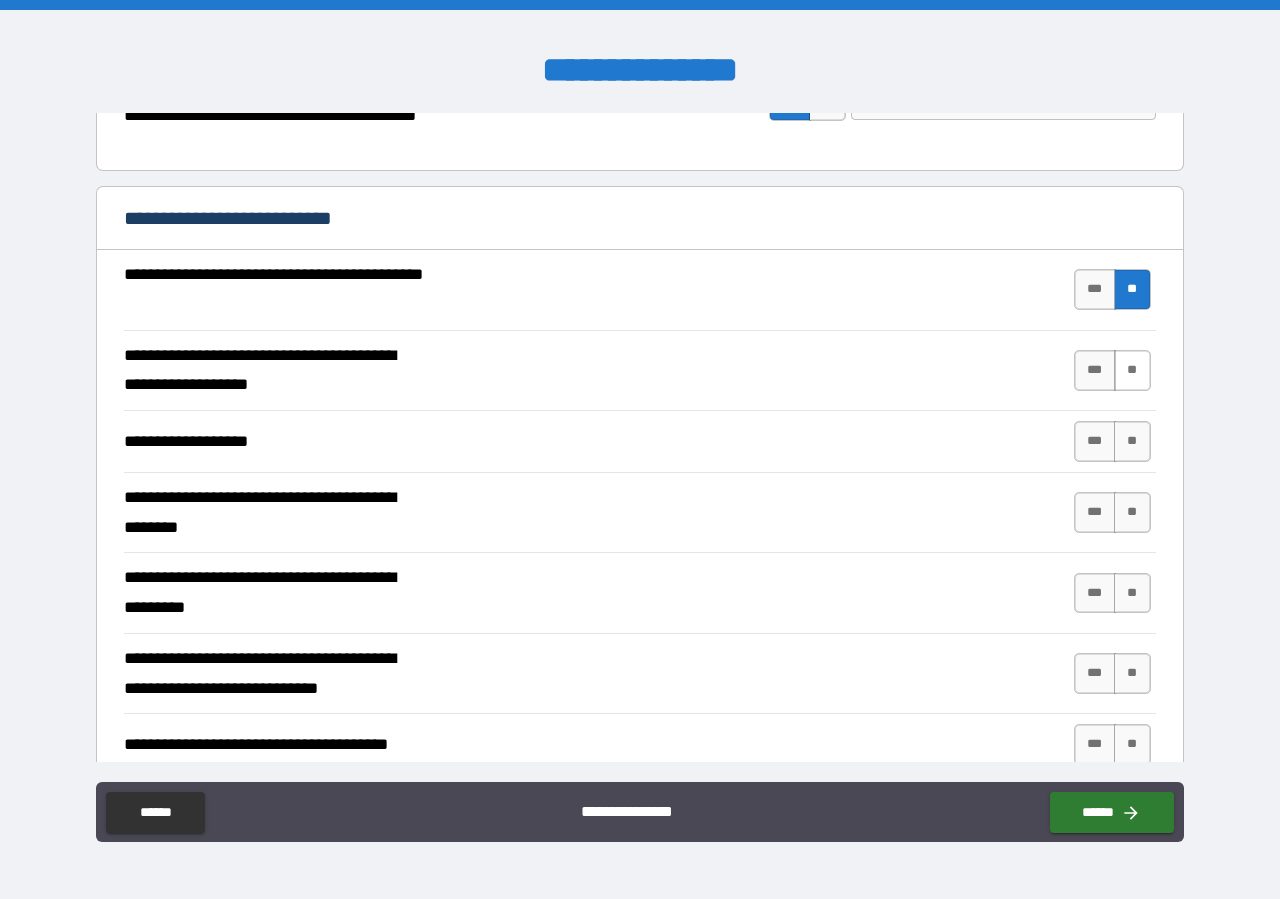 click on "**" at bounding box center [1132, 370] 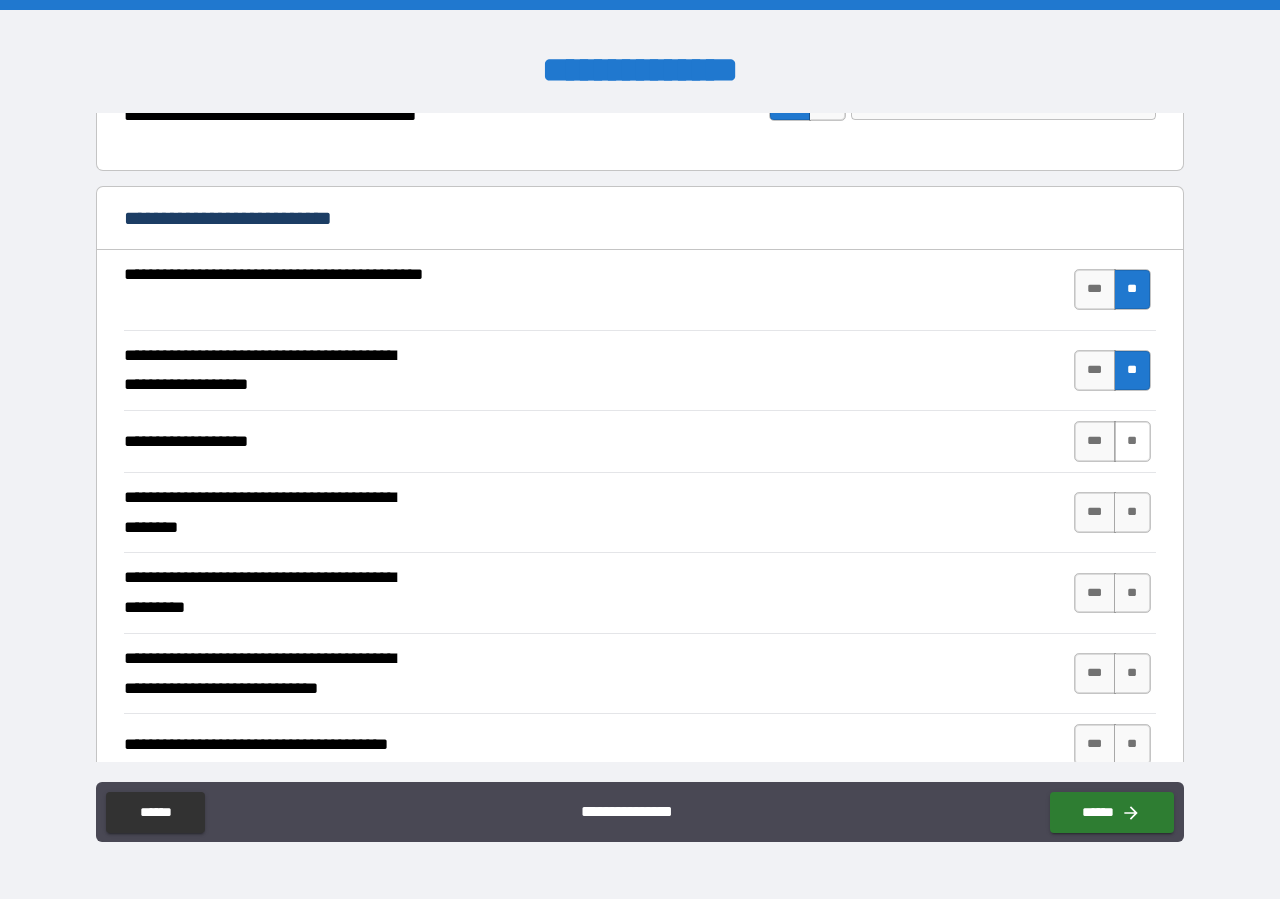 click on "**" at bounding box center [1132, 441] 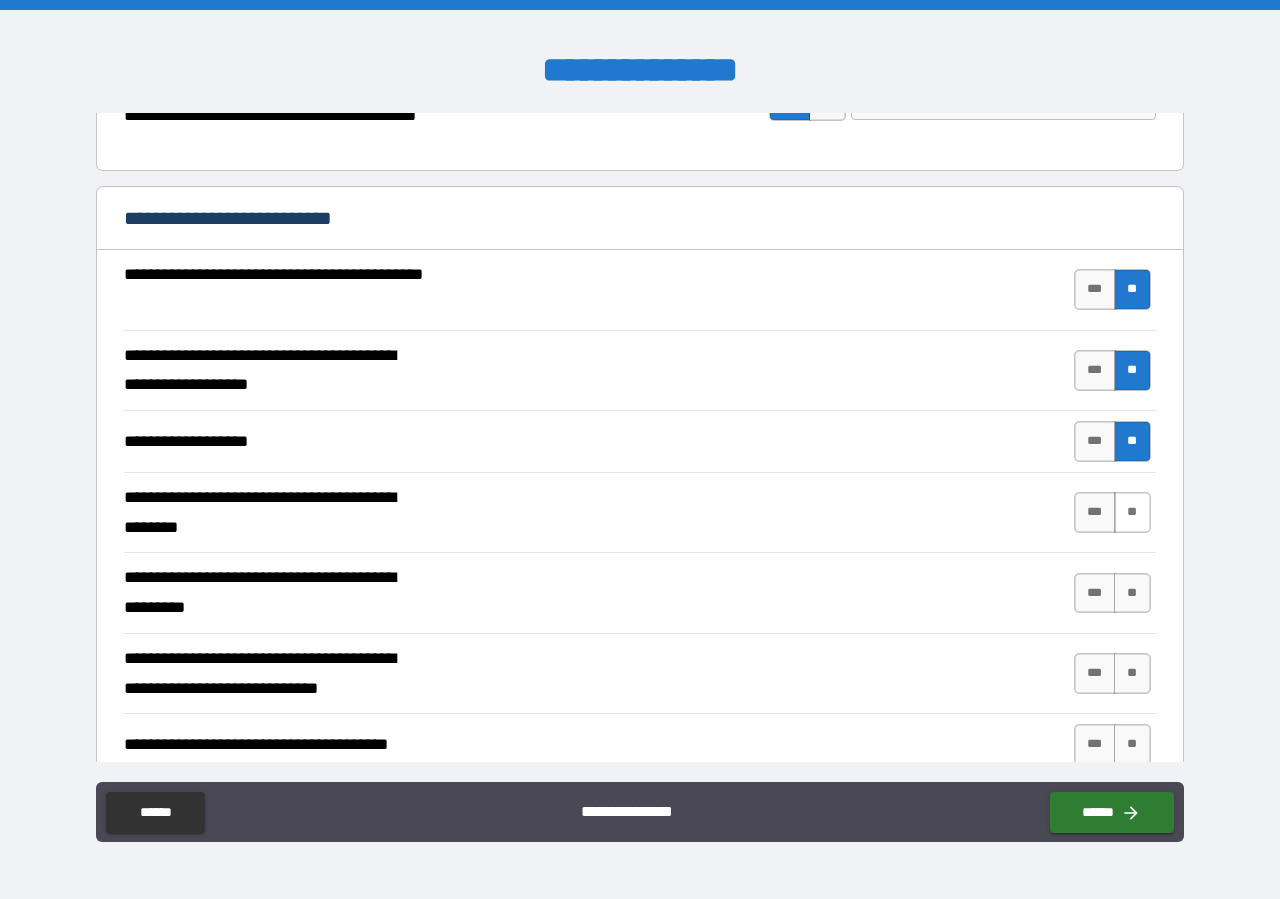 click on "**" at bounding box center (1132, 512) 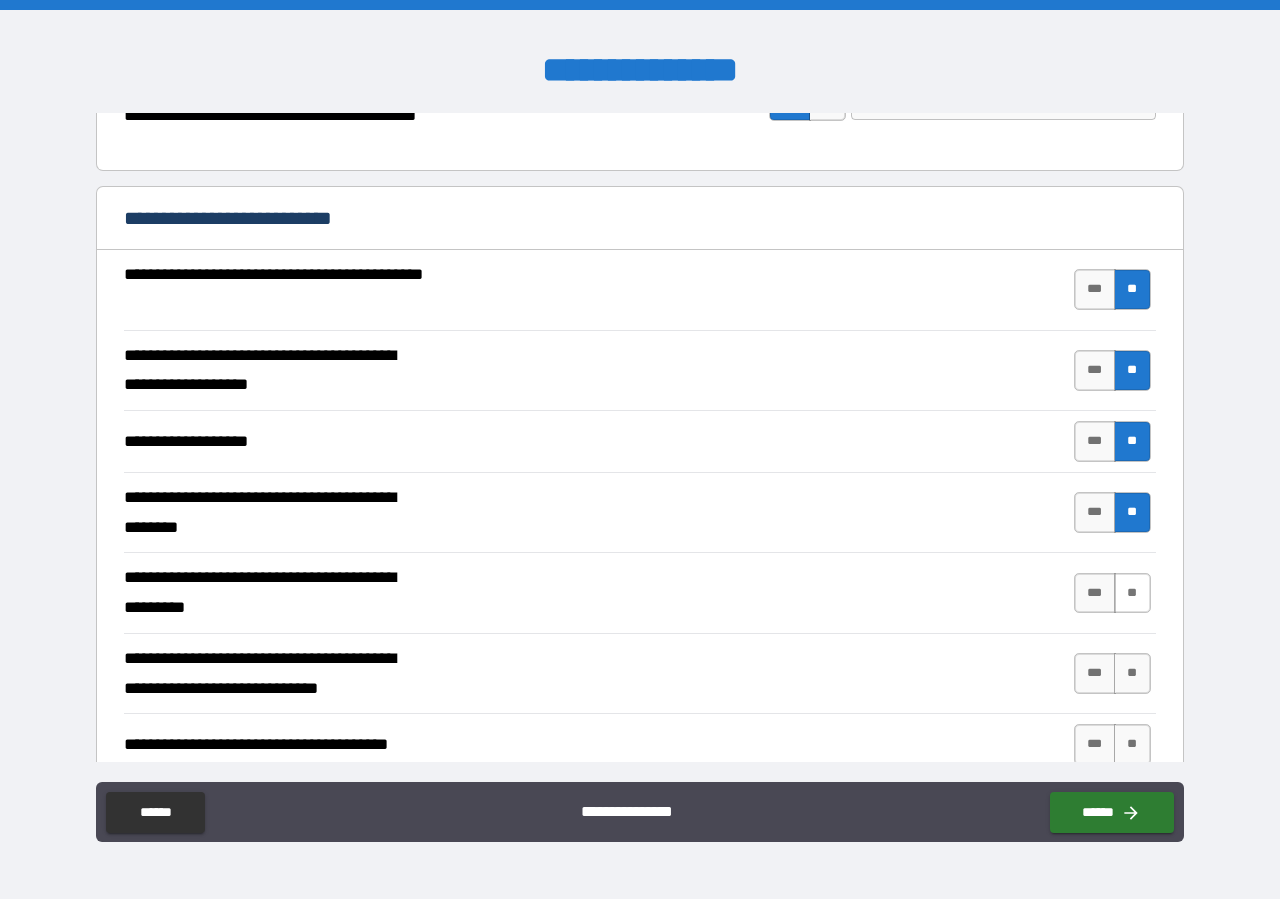 click on "**" at bounding box center [1132, 593] 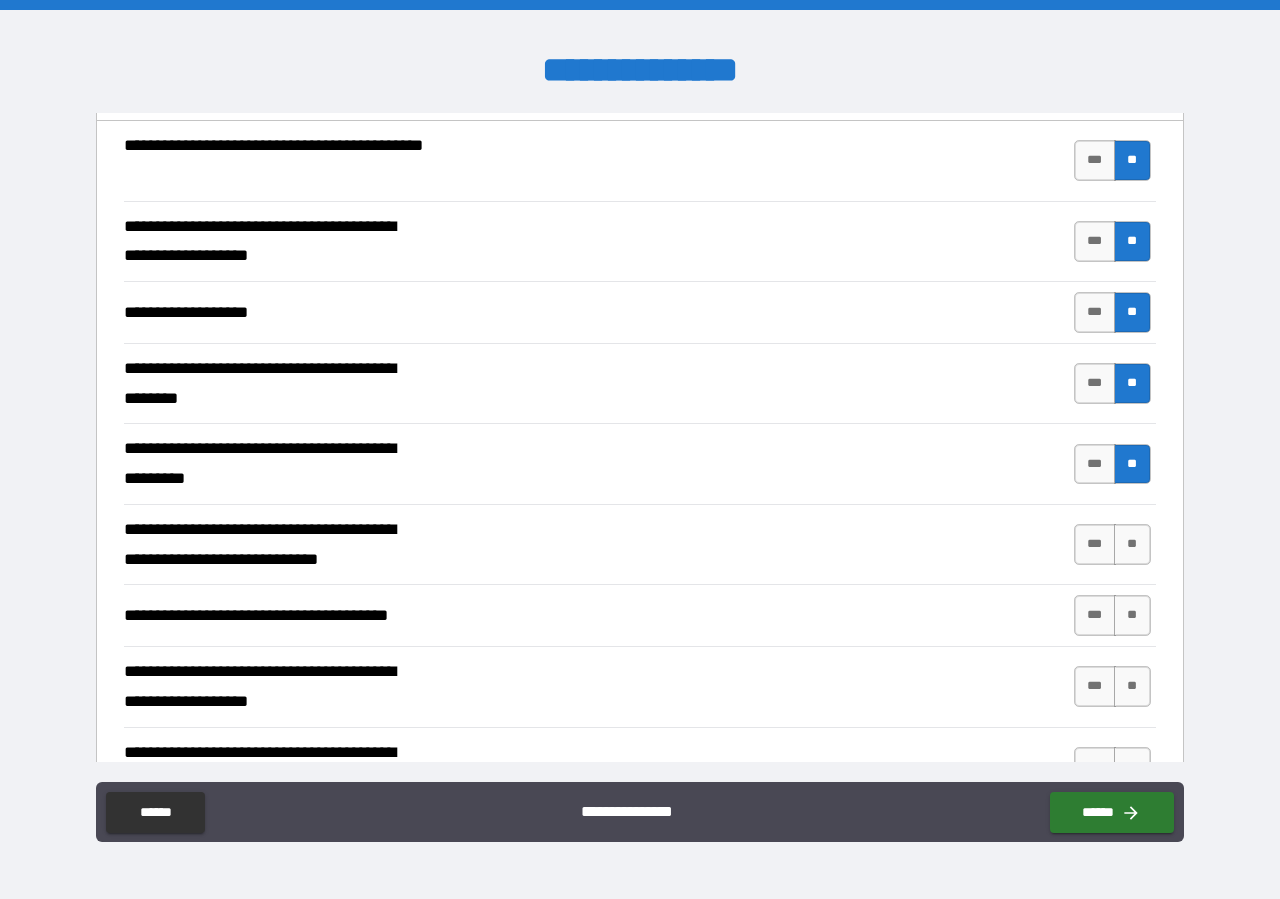 scroll, scrollTop: 570, scrollLeft: 0, axis: vertical 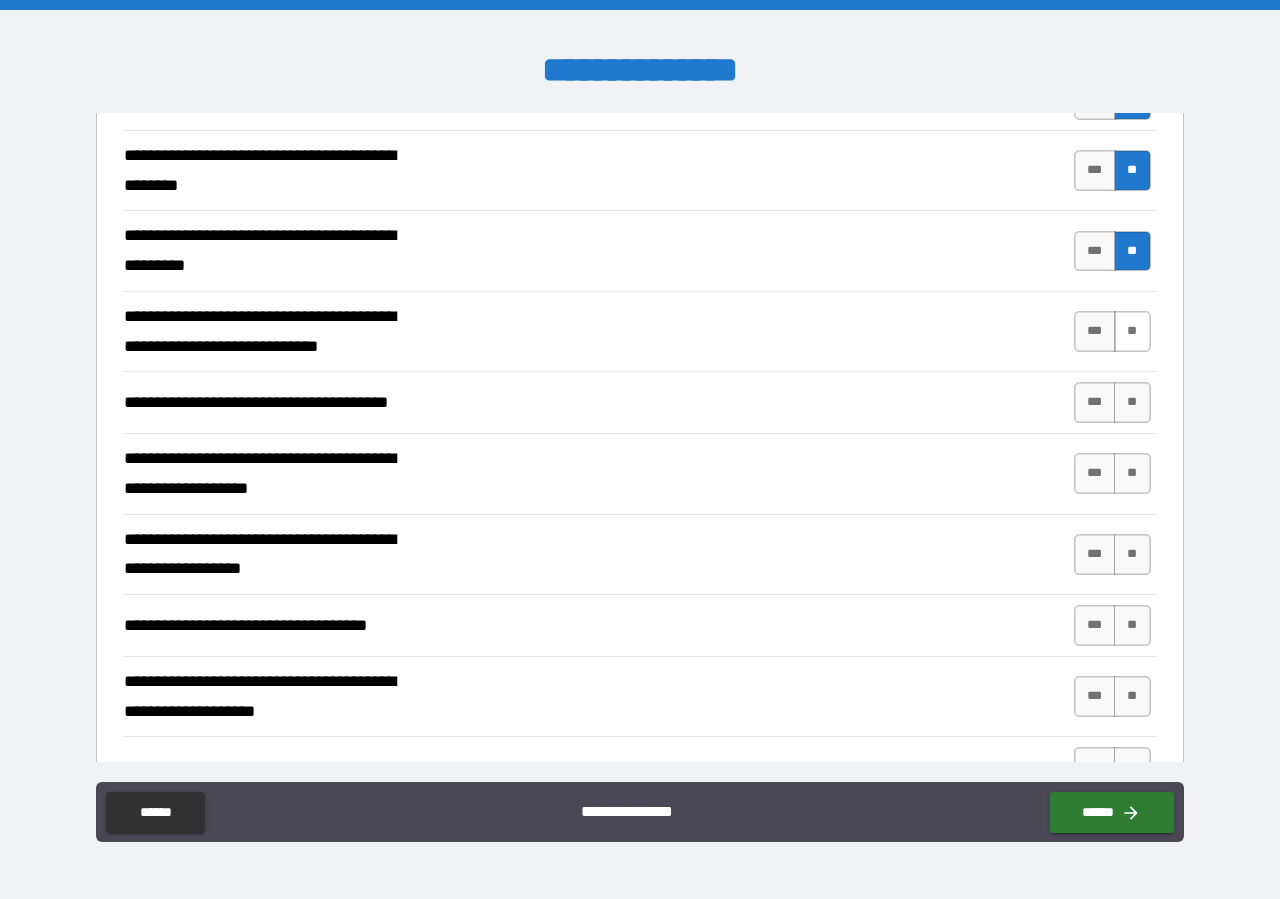 click on "**" at bounding box center (1132, 331) 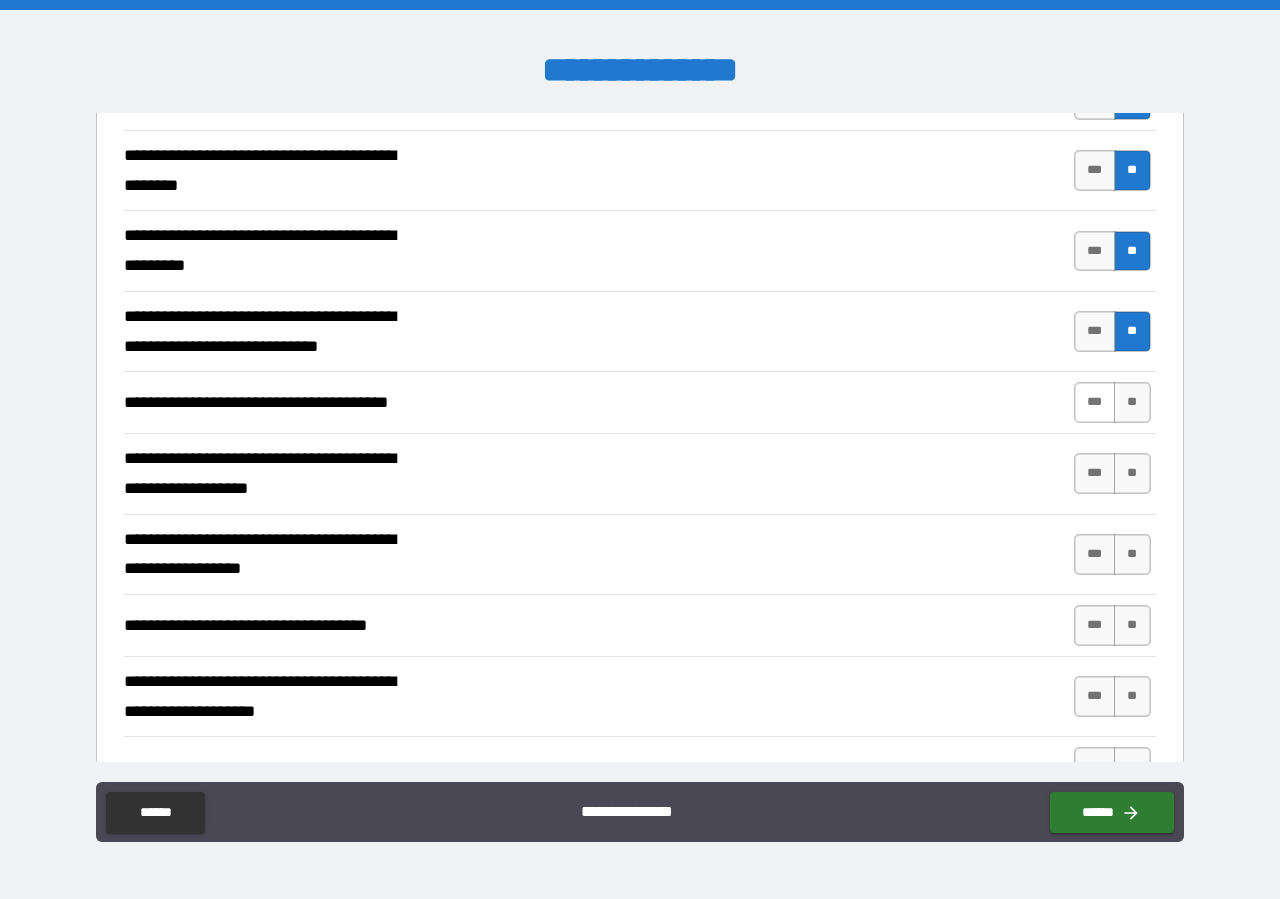 click on "***" at bounding box center [1095, 402] 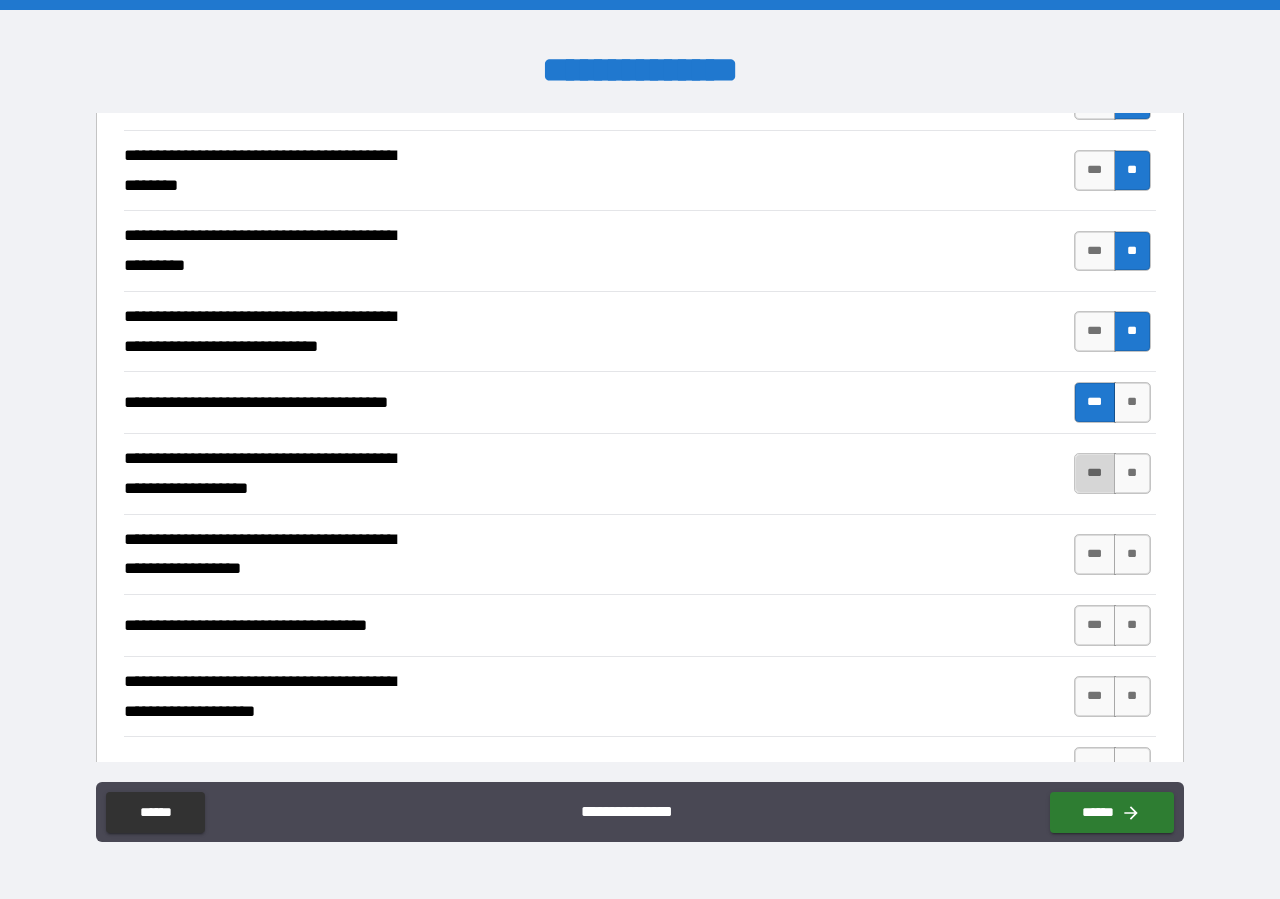 click on "***" at bounding box center (1095, 473) 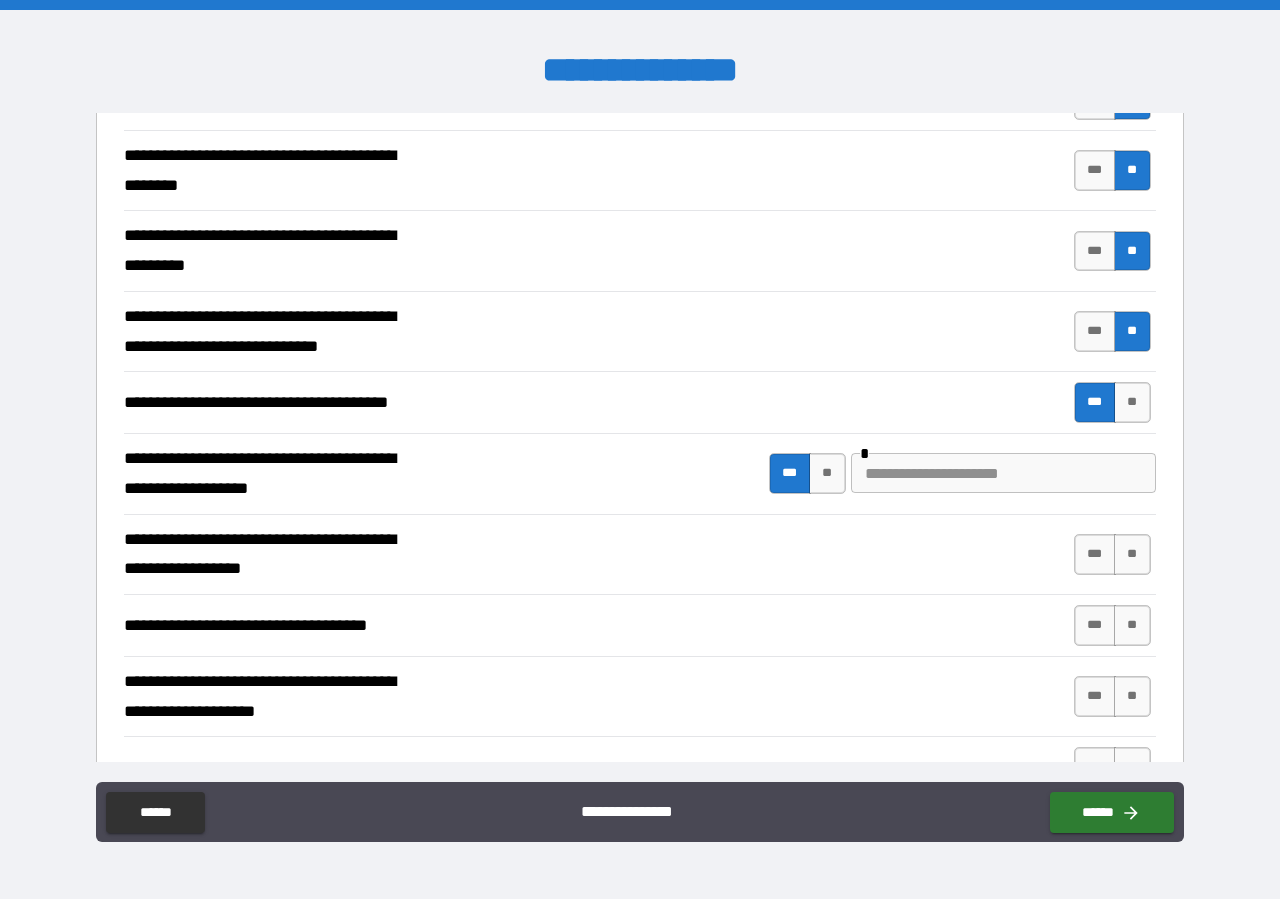 click at bounding box center [1003, 473] 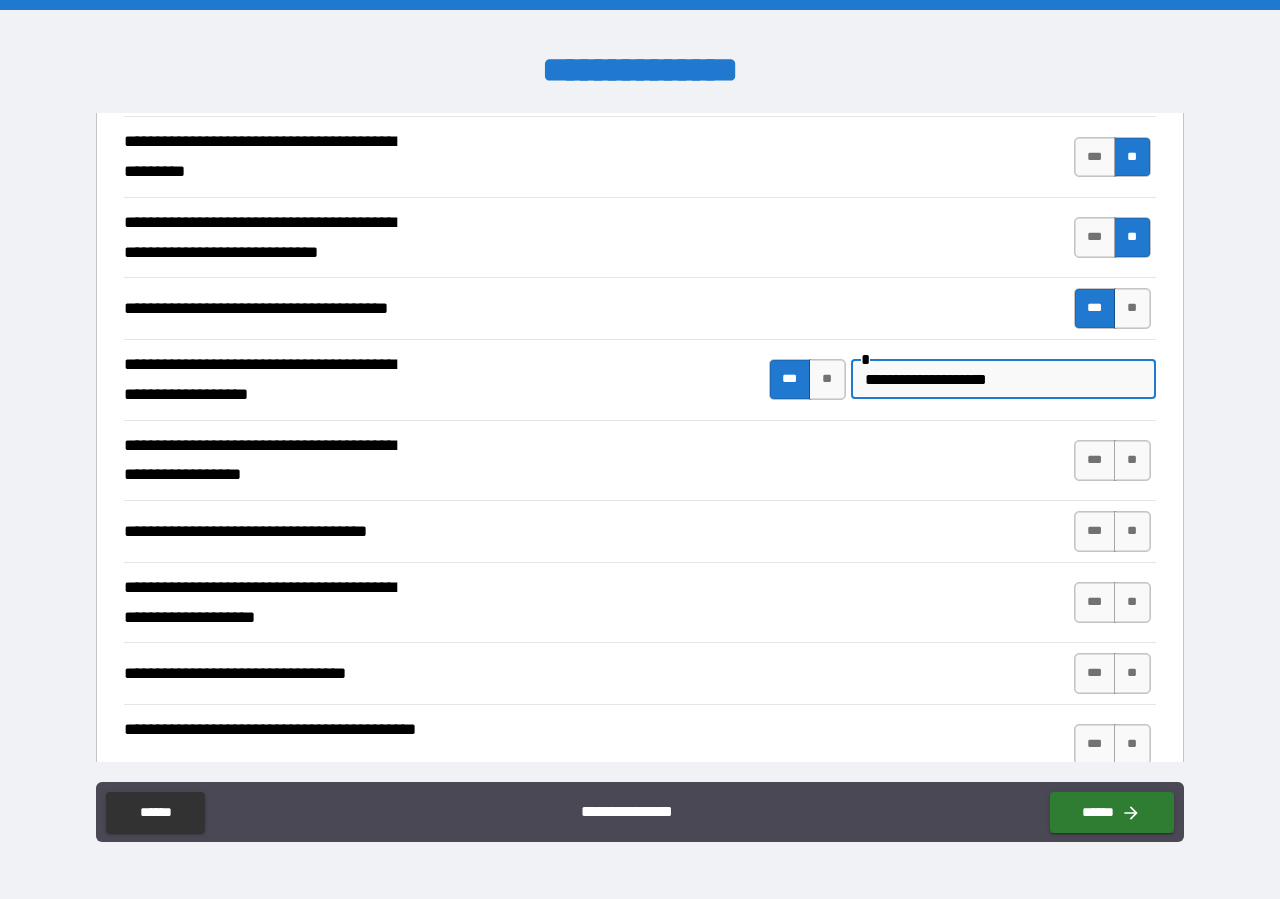 scroll, scrollTop: 798, scrollLeft: 0, axis: vertical 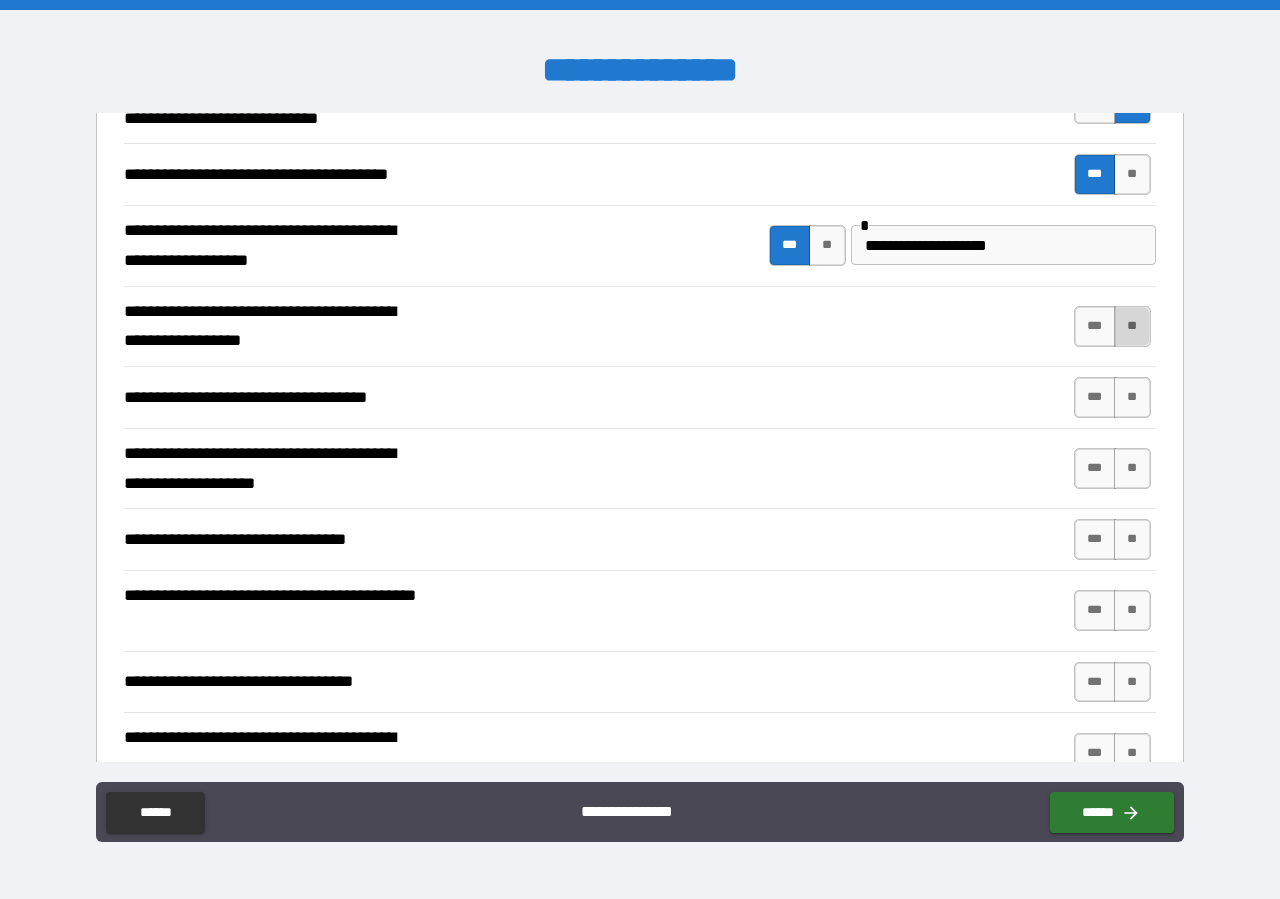 click on "**" at bounding box center (1132, 326) 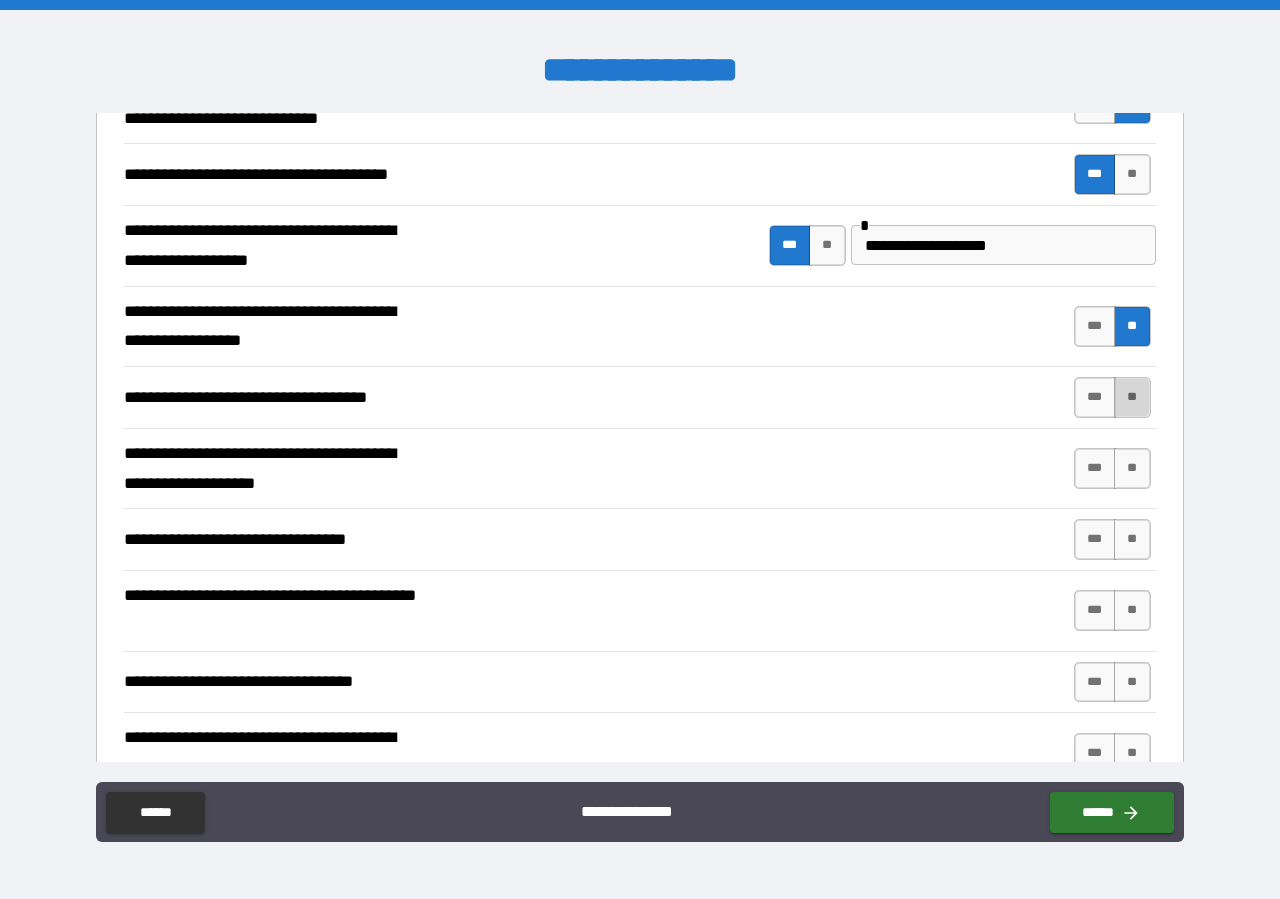click on "**" at bounding box center [1132, 397] 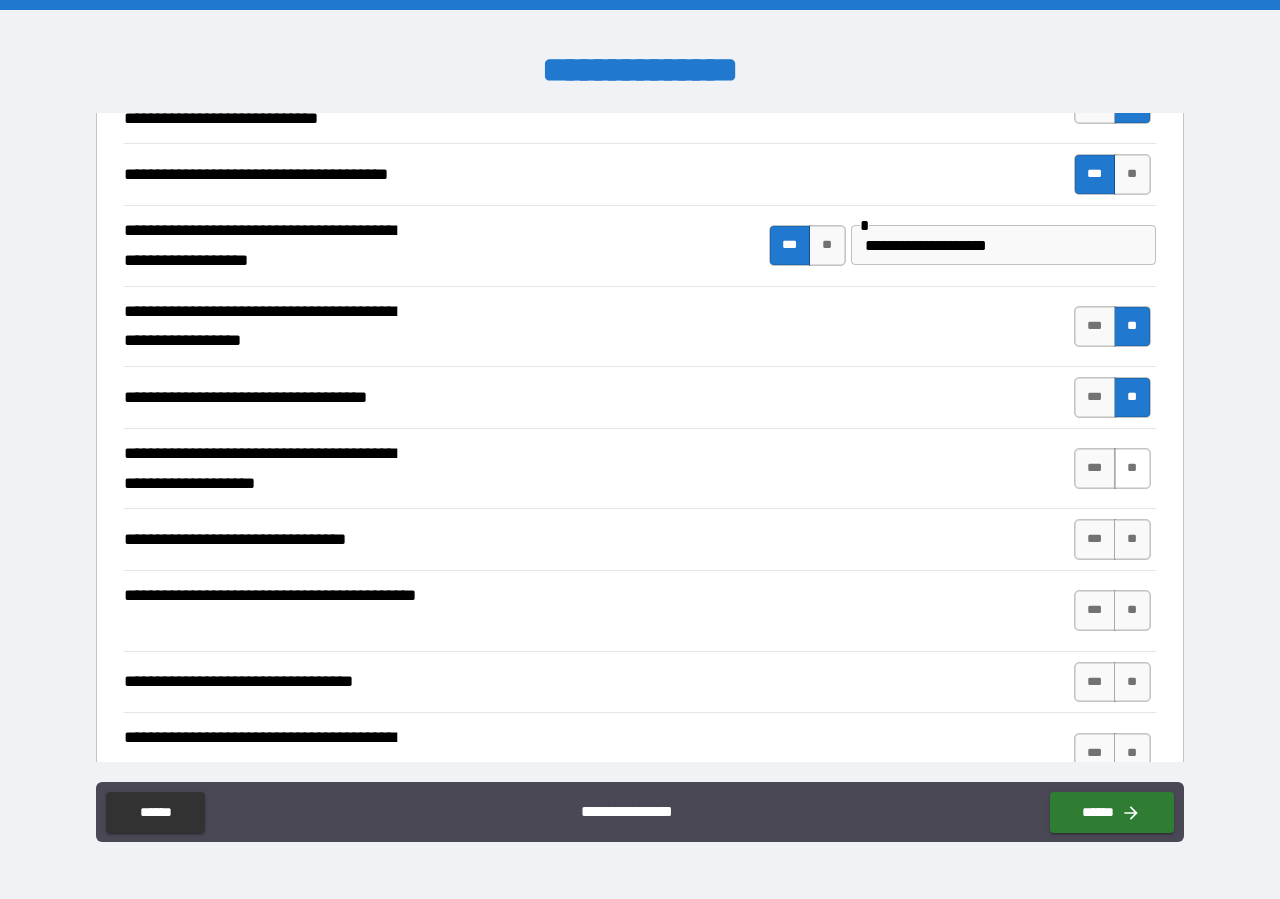 click on "**" at bounding box center [1132, 468] 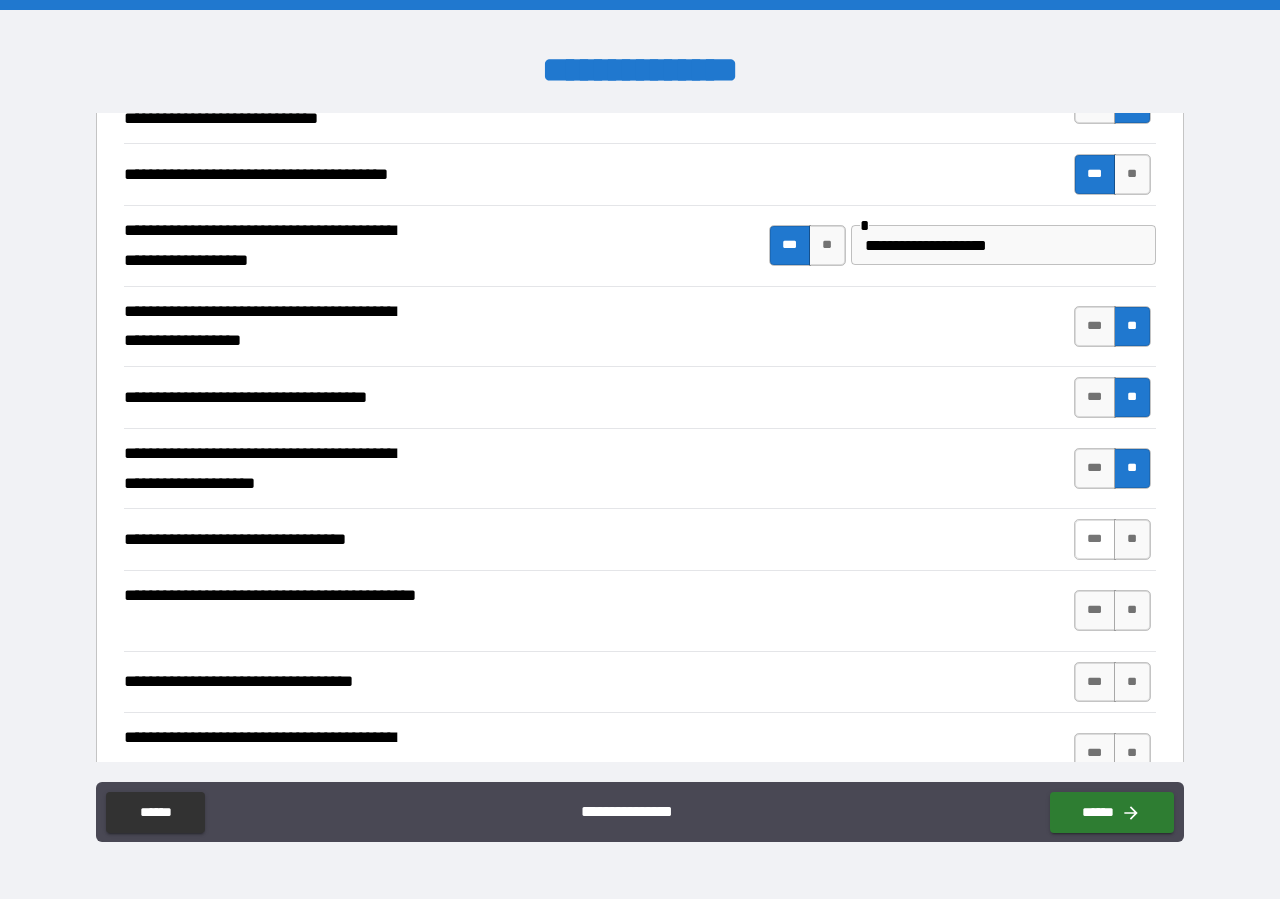 click on "***" at bounding box center [1095, 539] 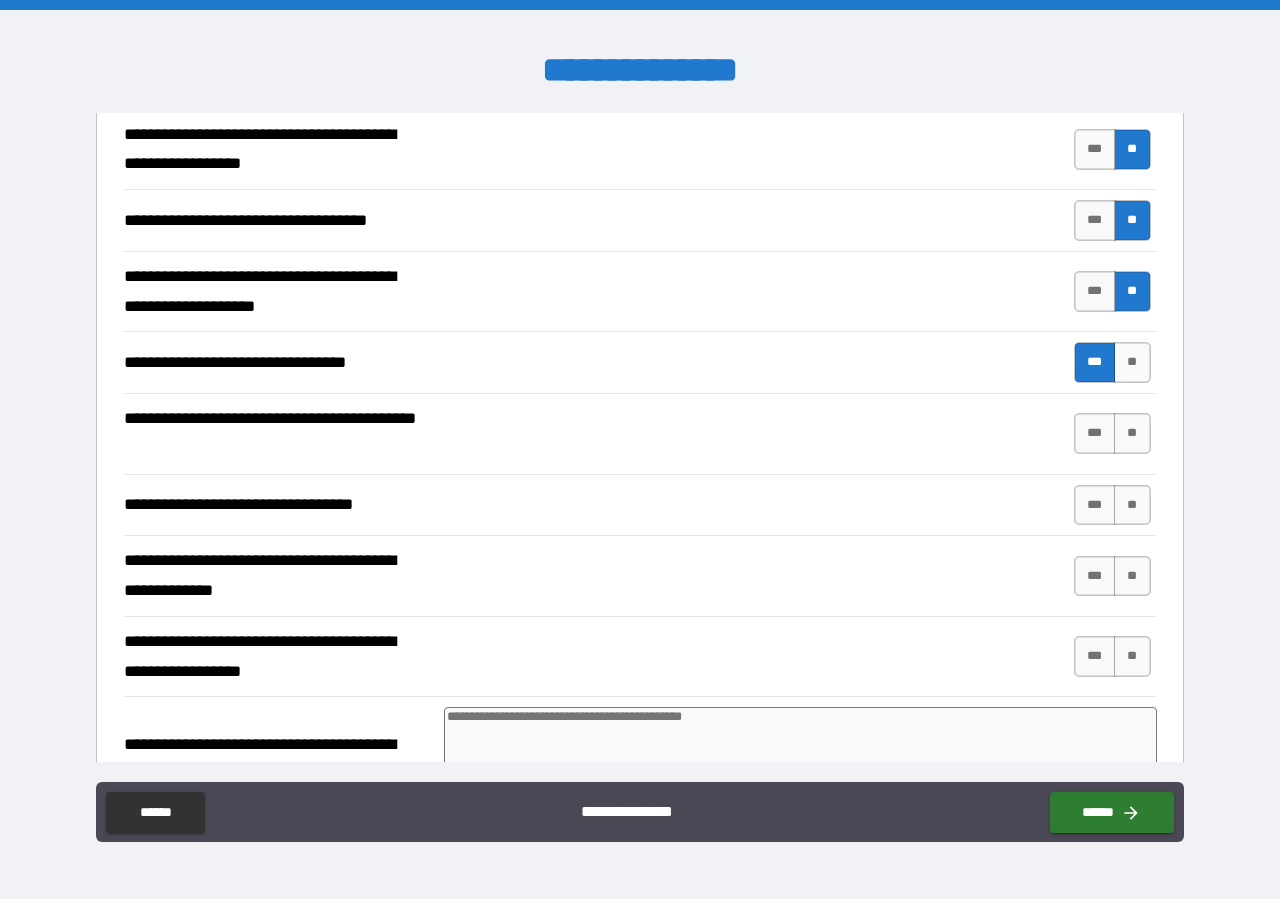 scroll, scrollTop: 1140, scrollLeft: 0, axis: vertical 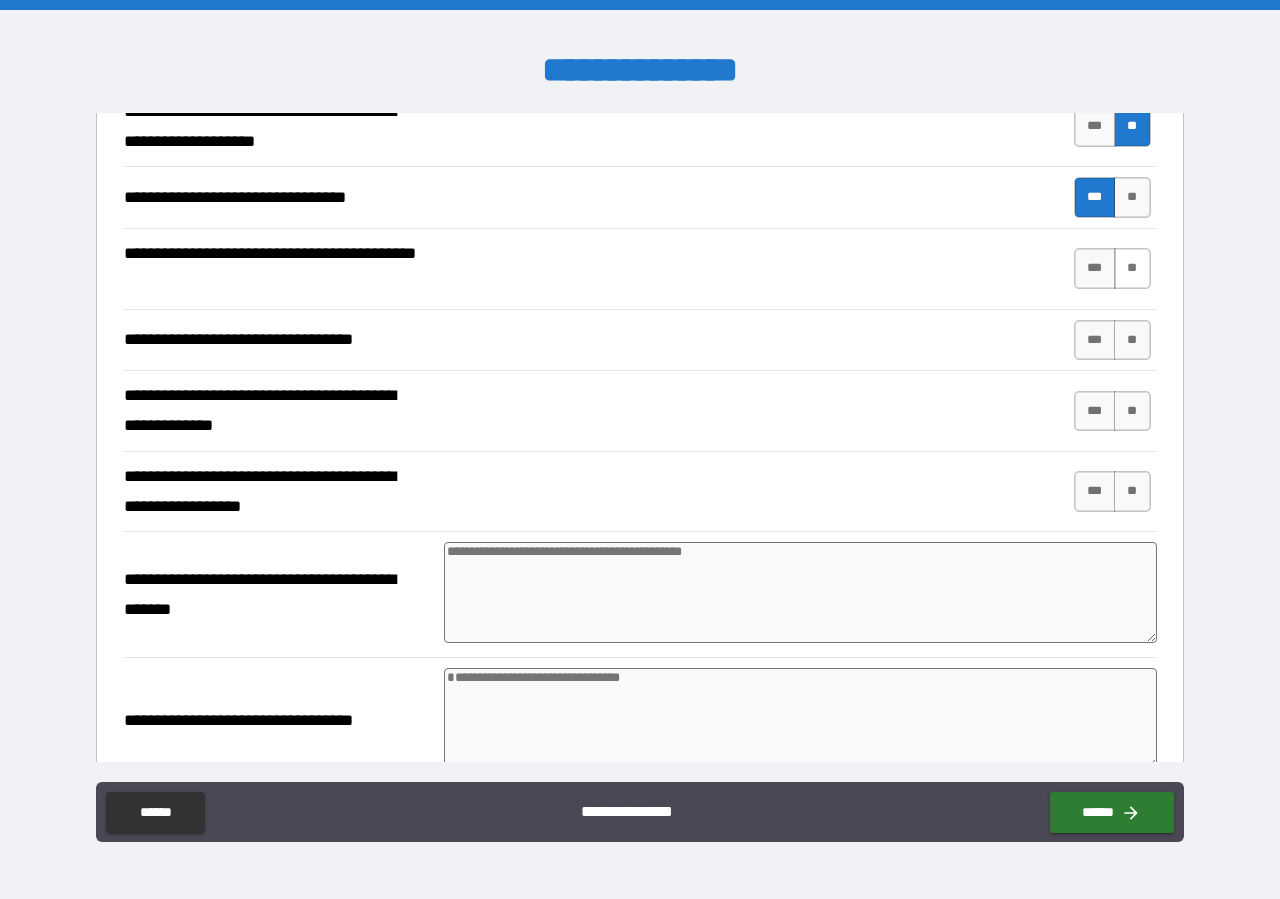 click on "**" at bounding box center [1132, 268] 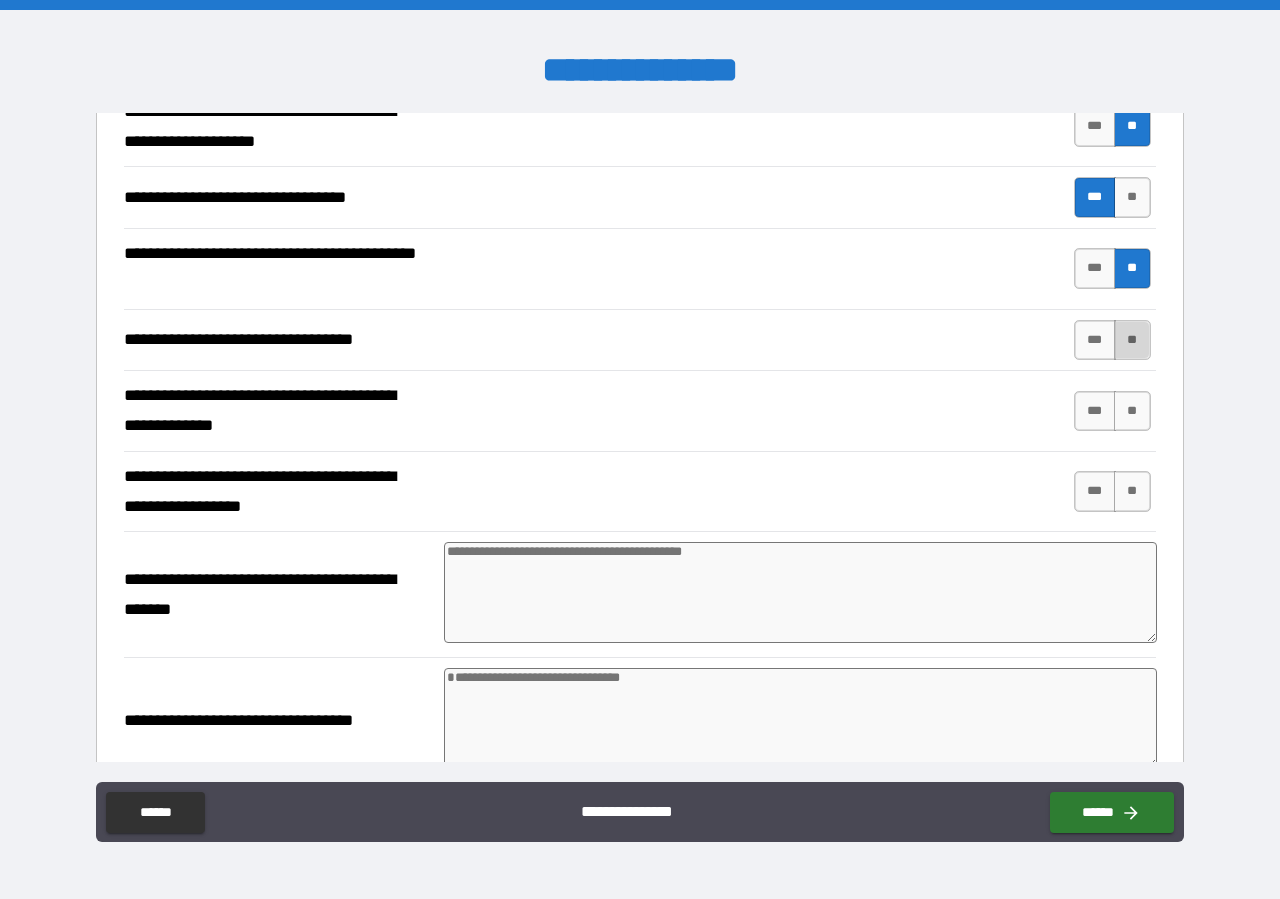 click on "**" at bounding box center [1132, 340] 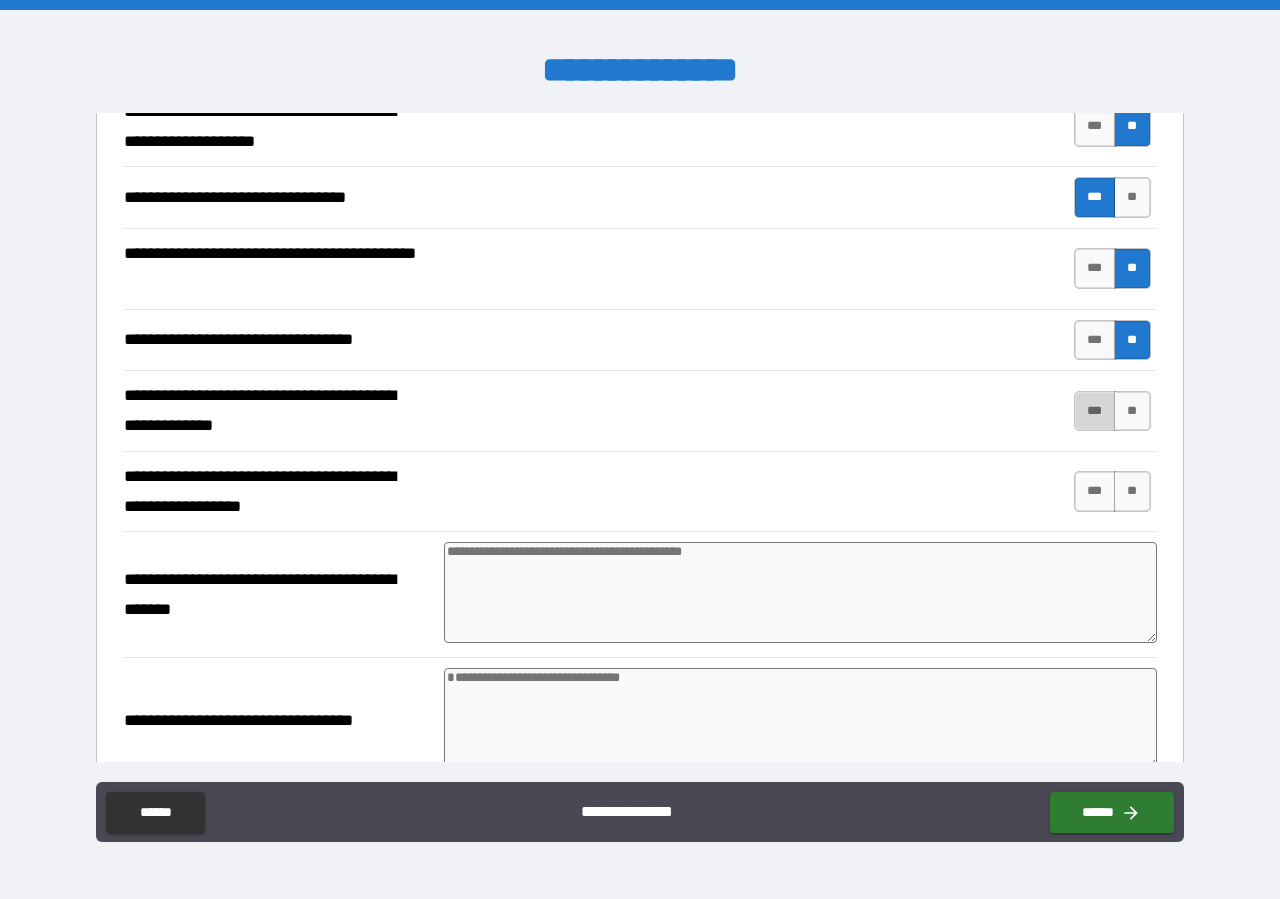 click on "***" at bounding box center [1095, 411] 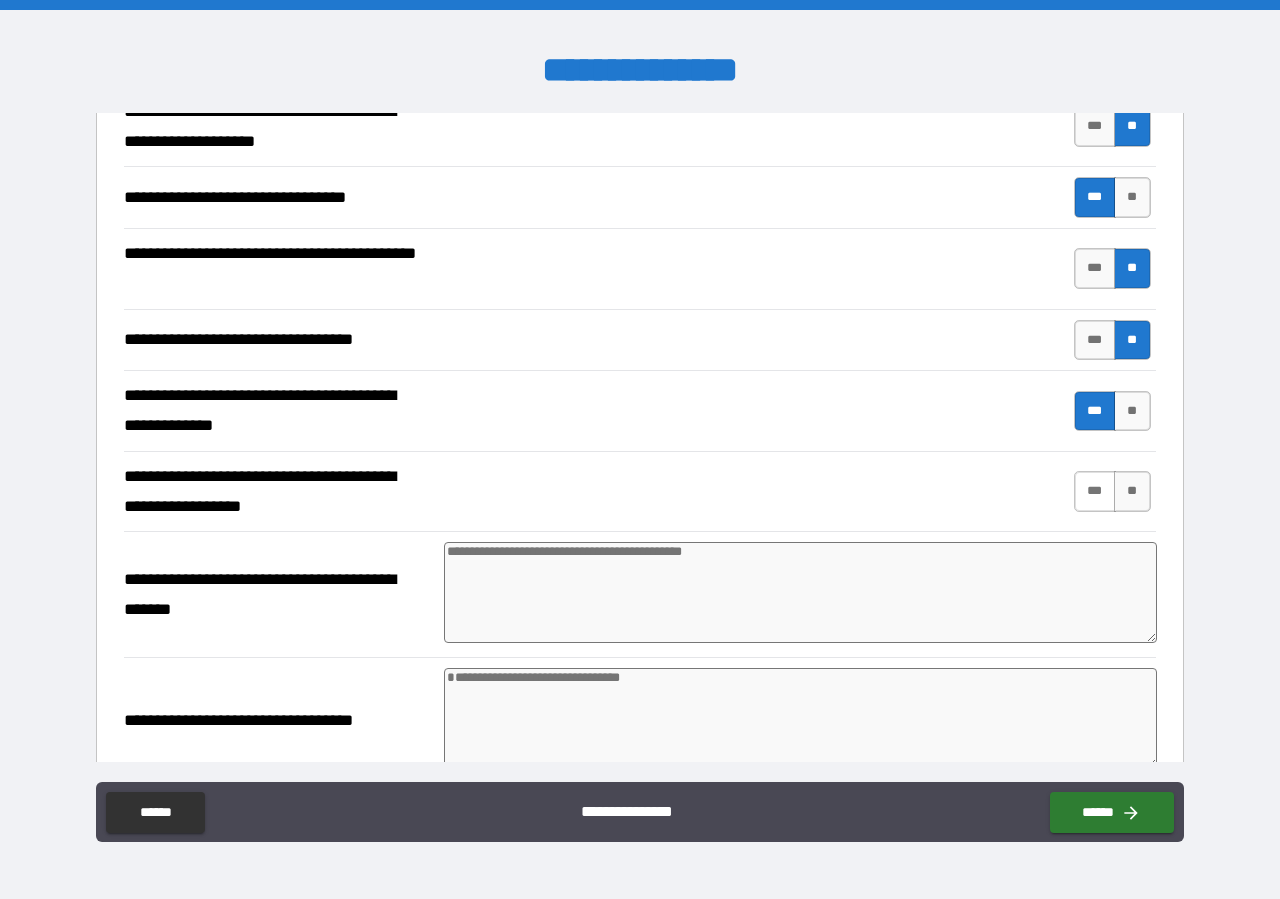 click on "***" at bounding box center [1095, 491] 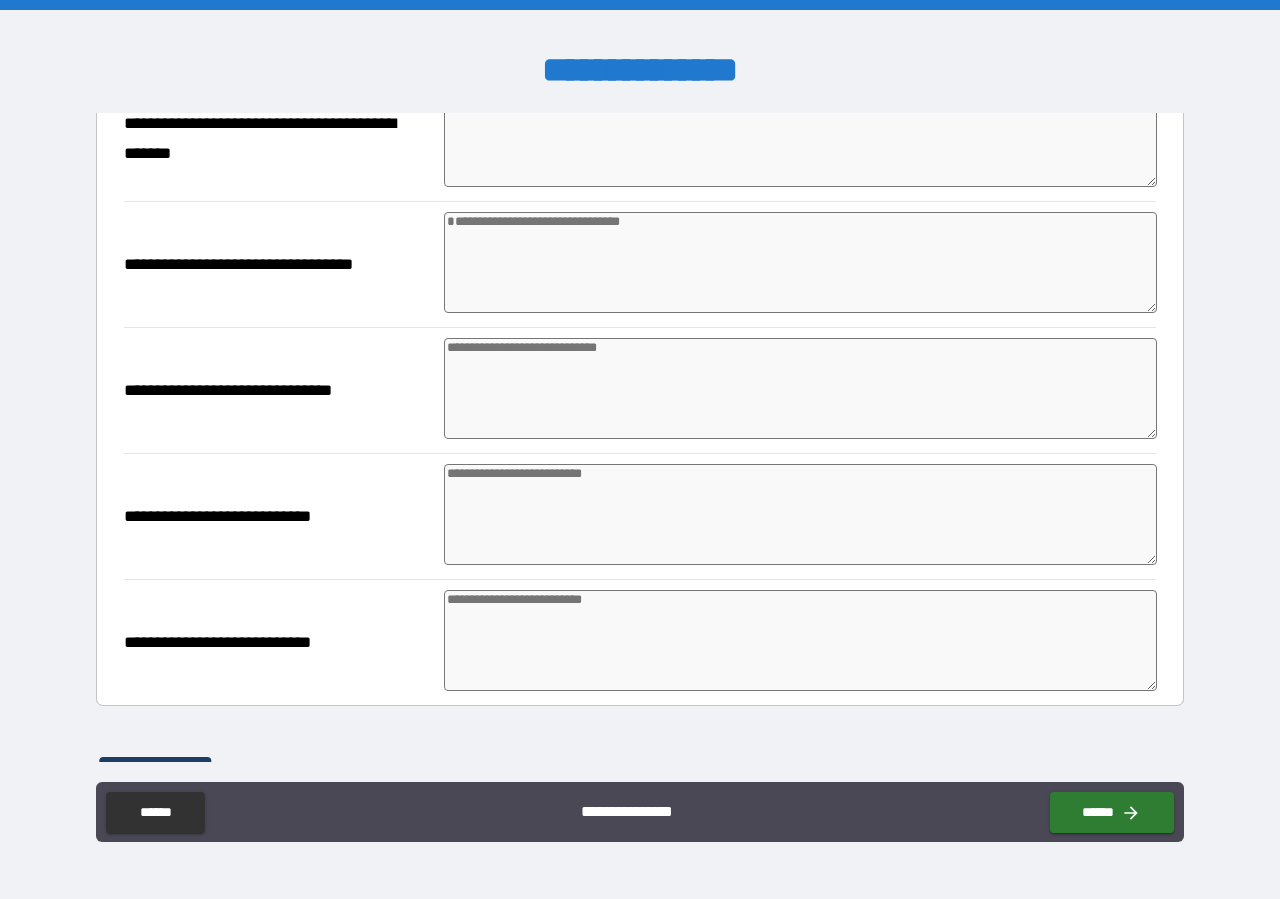 scroll, scrollTop: 1368, scrollLeft: 0, axis: vertical 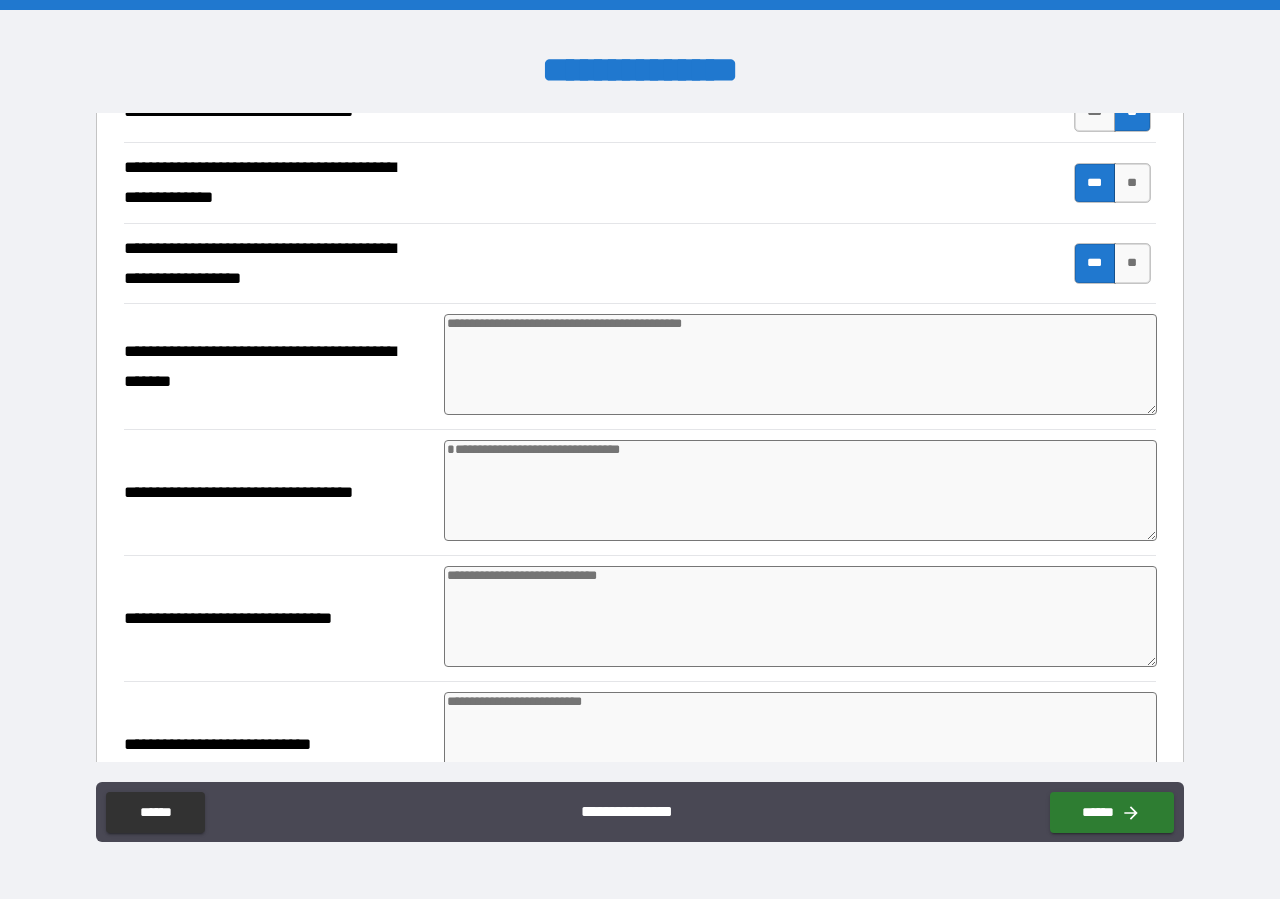 click at bounding box center [800, 364] 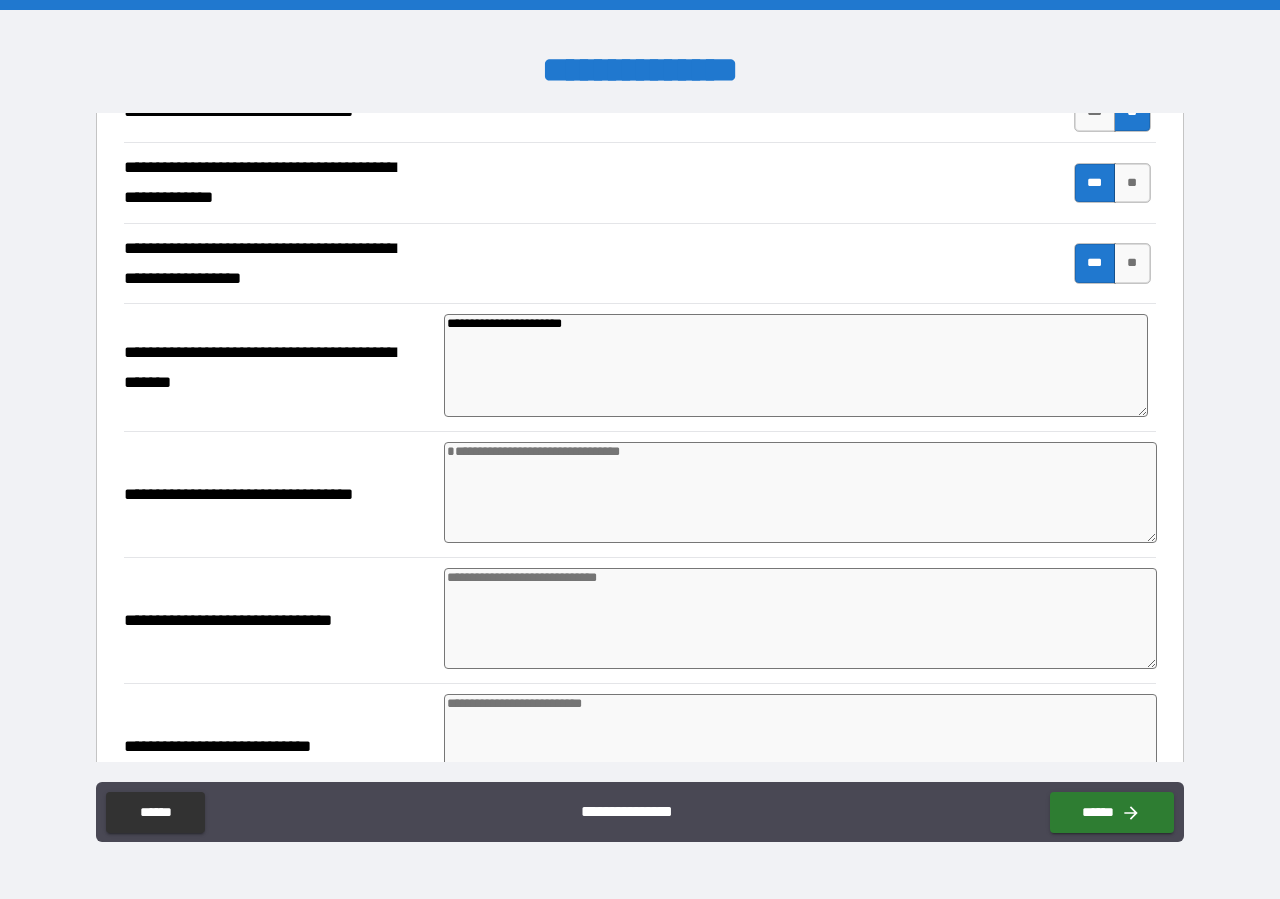 click at bounding box center [800, 492] 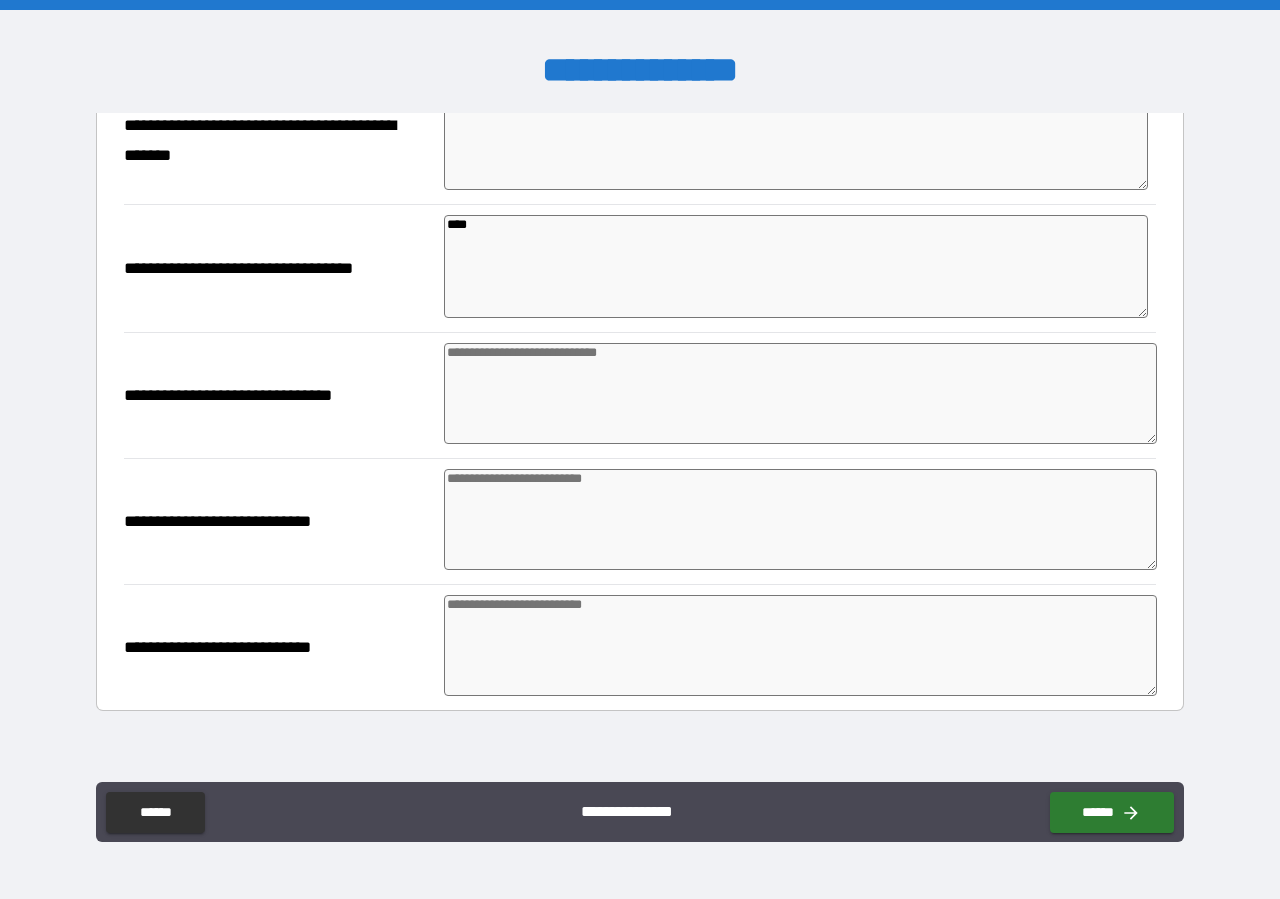 scroll, scrollTop: 1596, scrollLeft: 0, axis: vertical 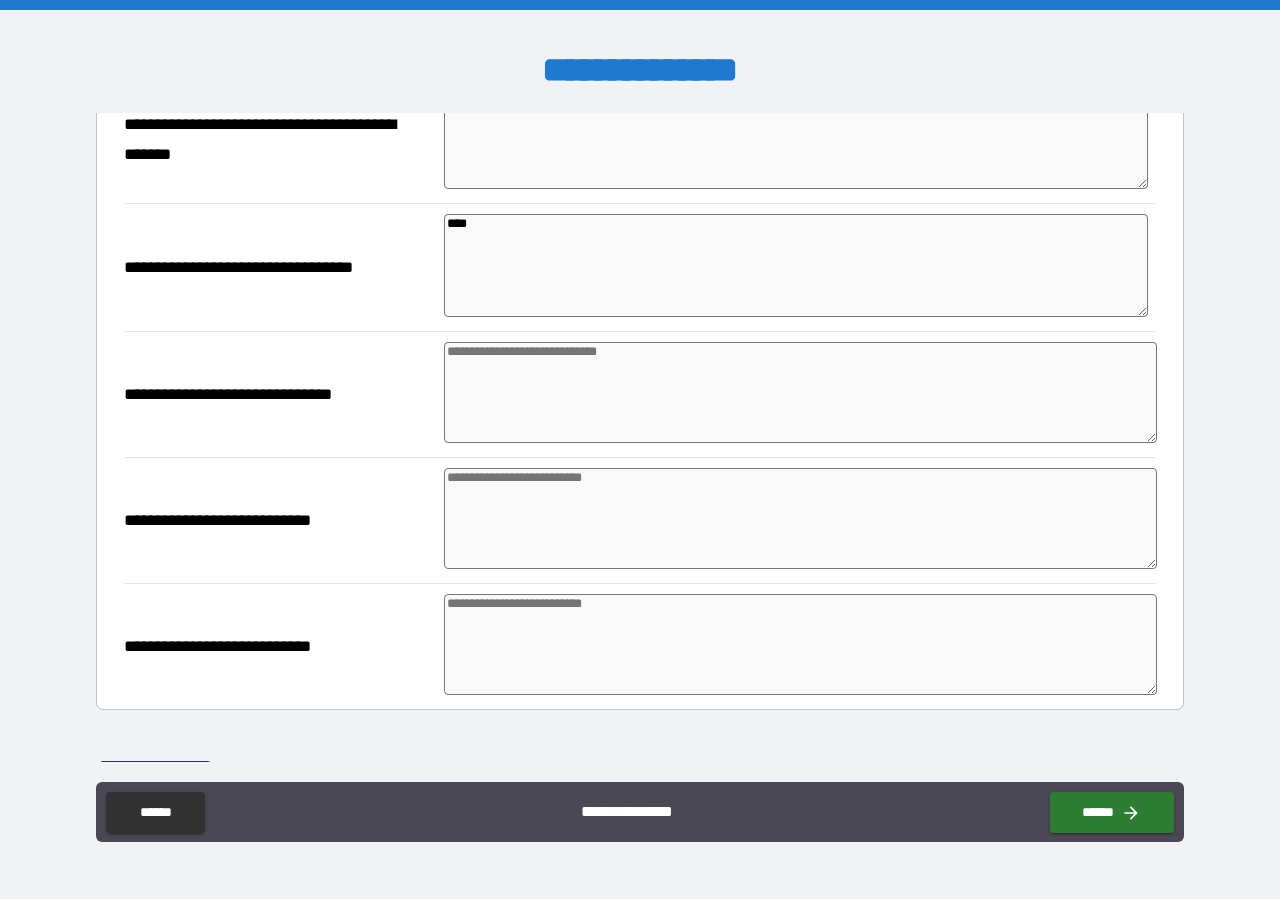 click at bounding box center [800, 392] 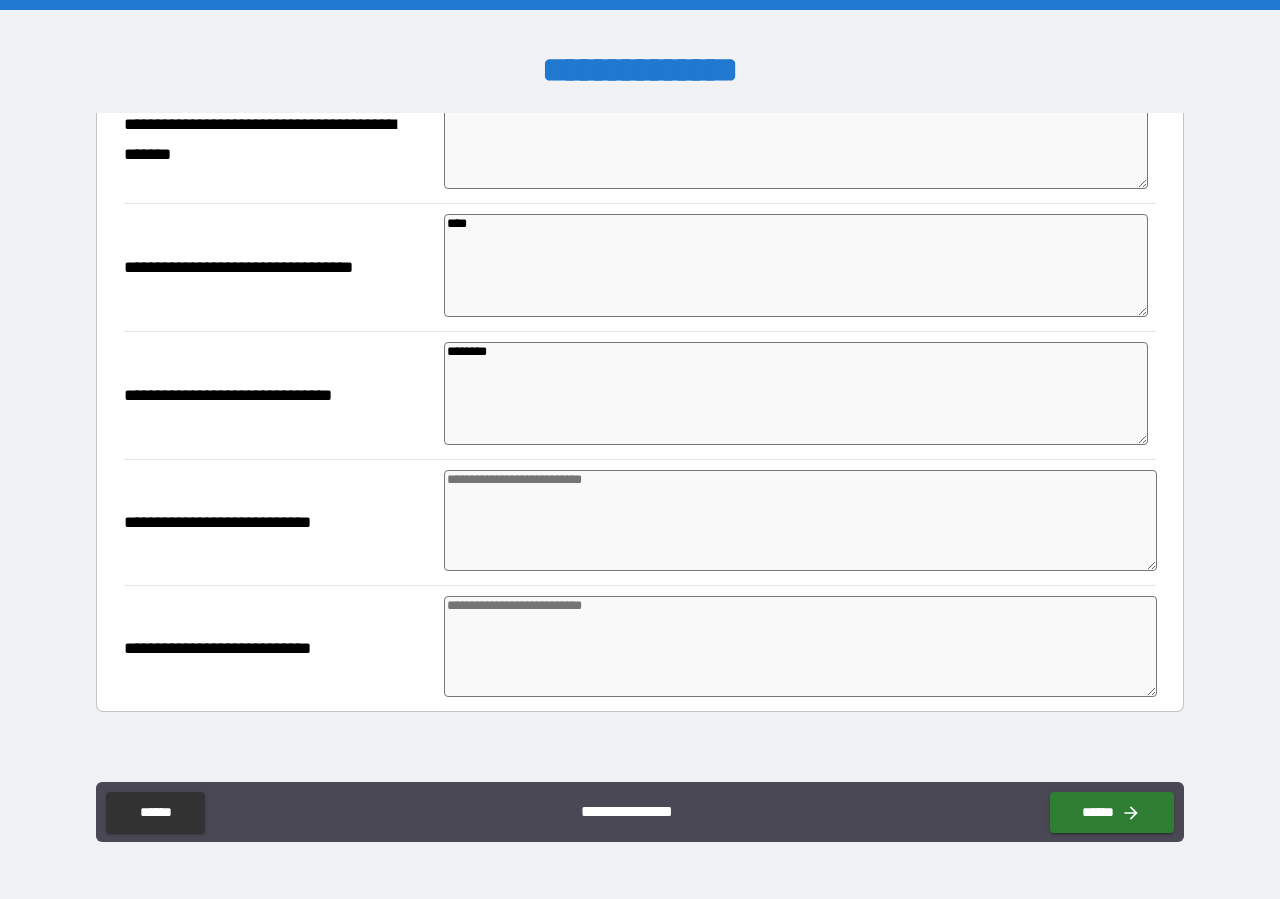 click at bounding box center (800, 520) 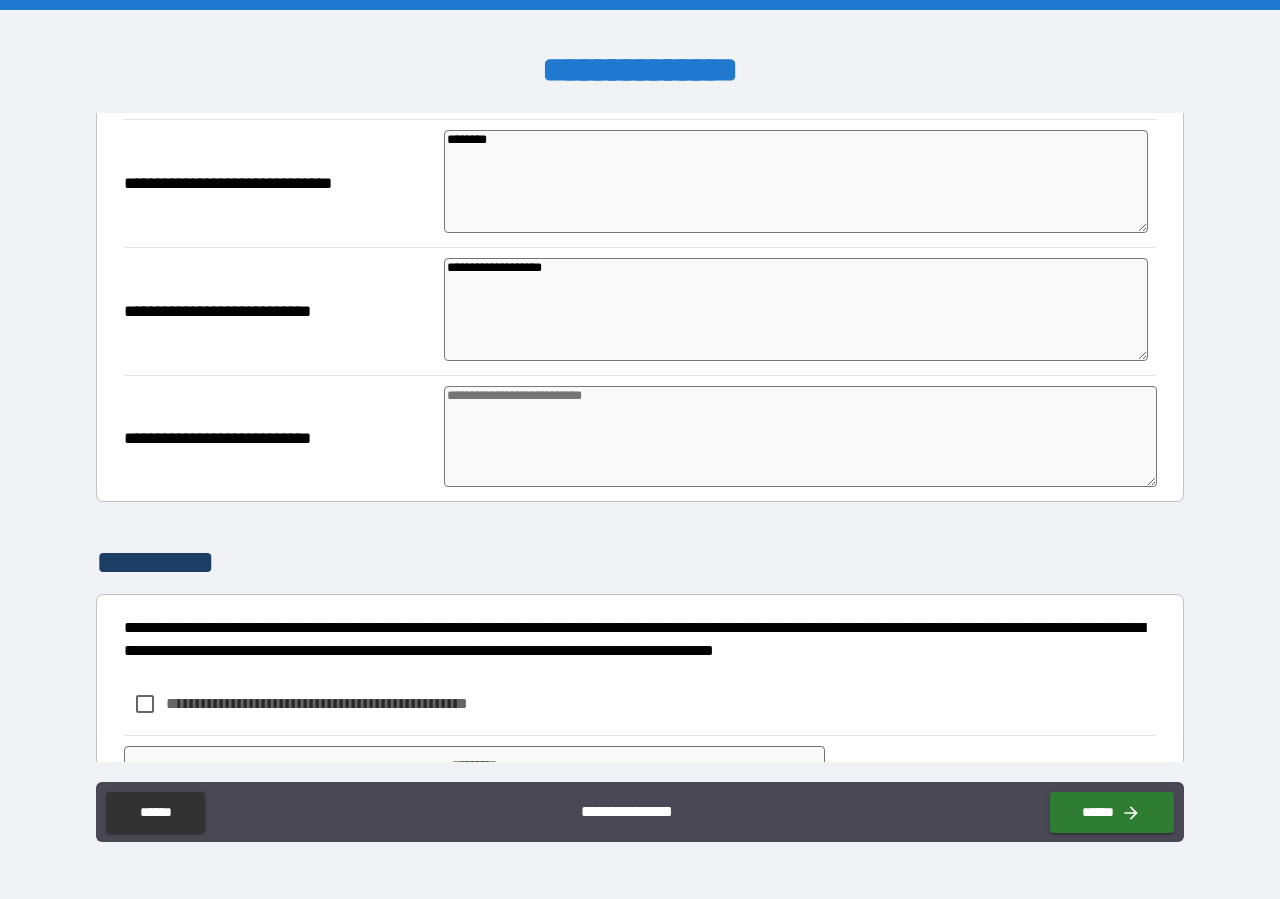 scroll, scrollTop: 1824, scrollLeft: 0, axis: vertical 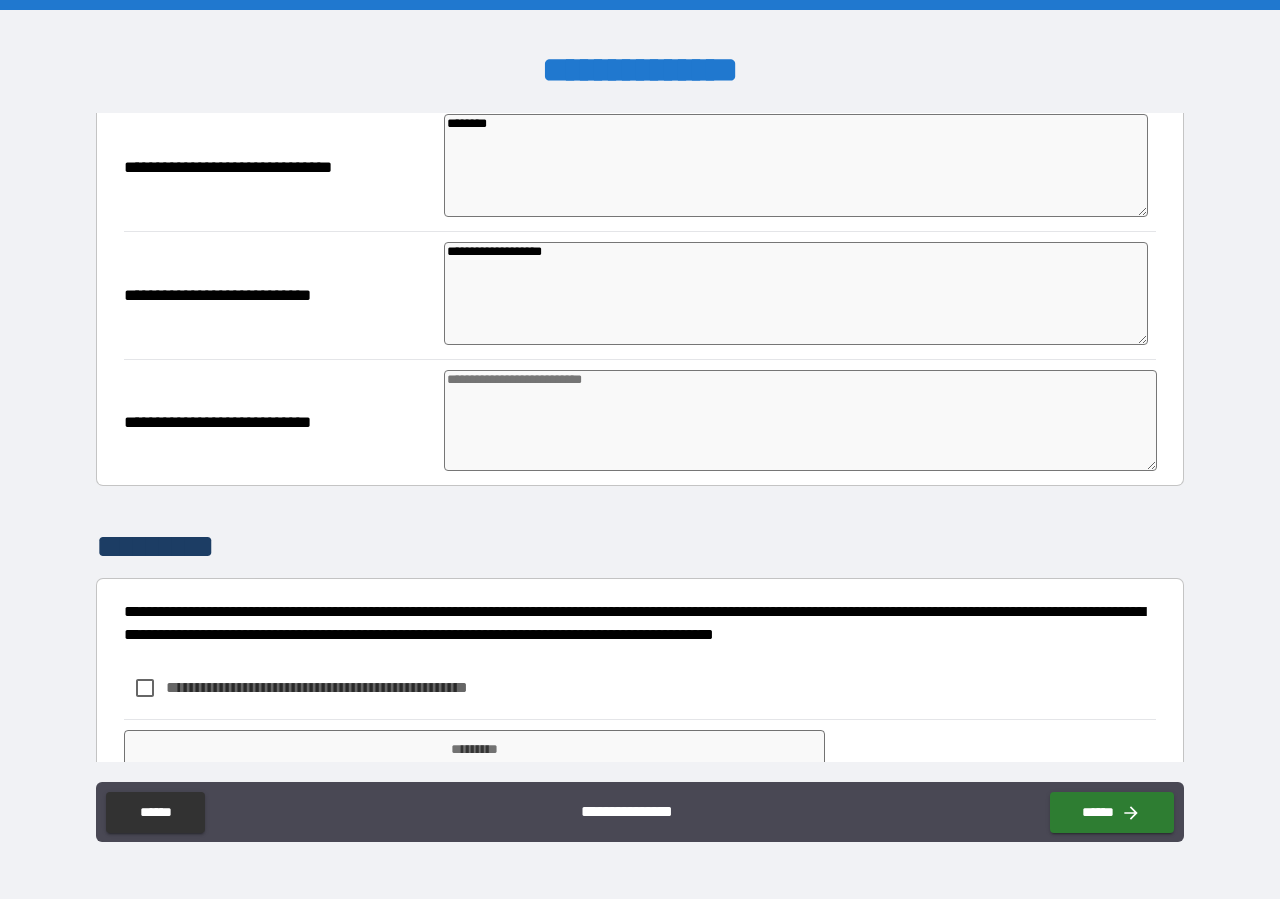 click at bounding box center (800, 420) 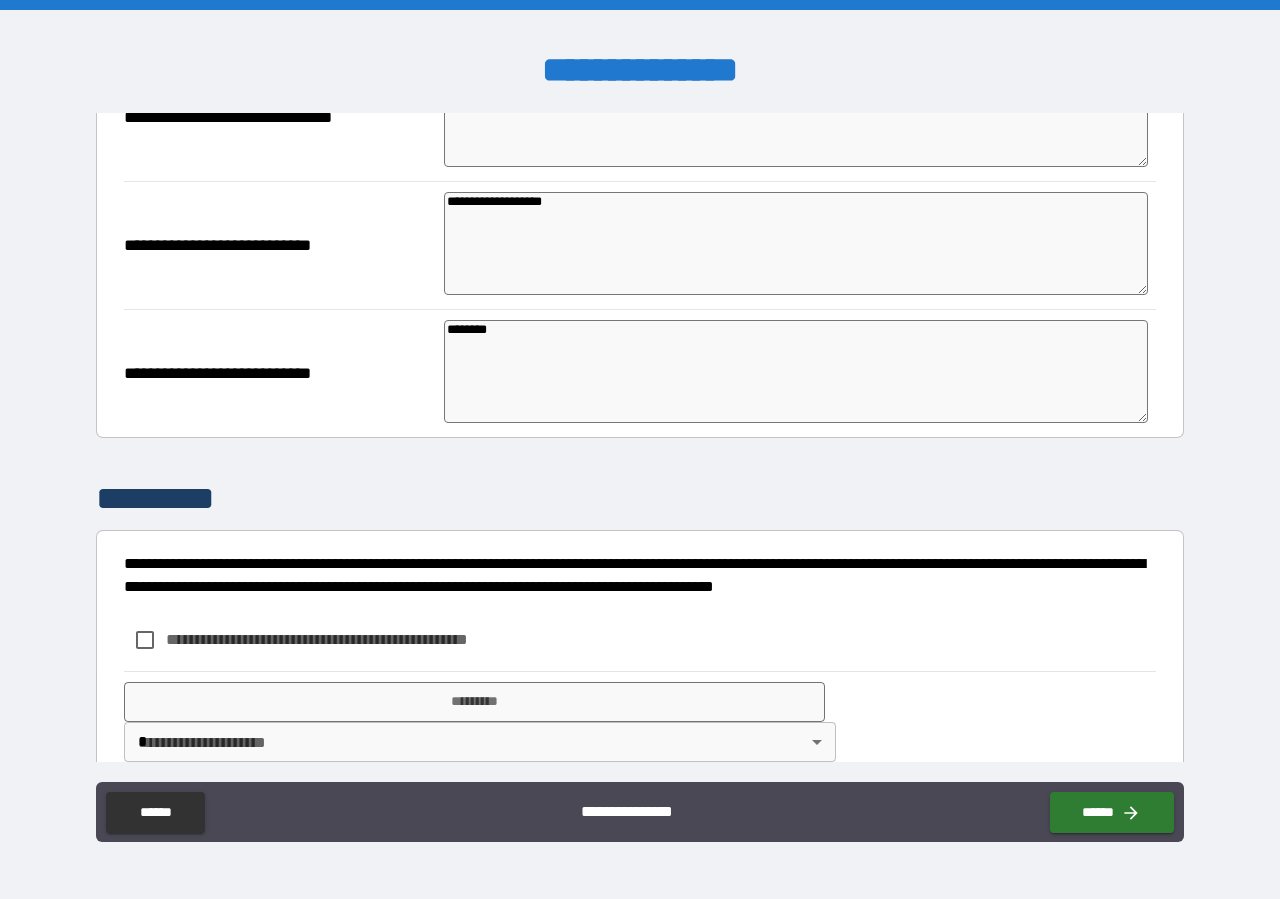 scroll, scrollTop: 1895, scrollLeft: 0, axis: vertical 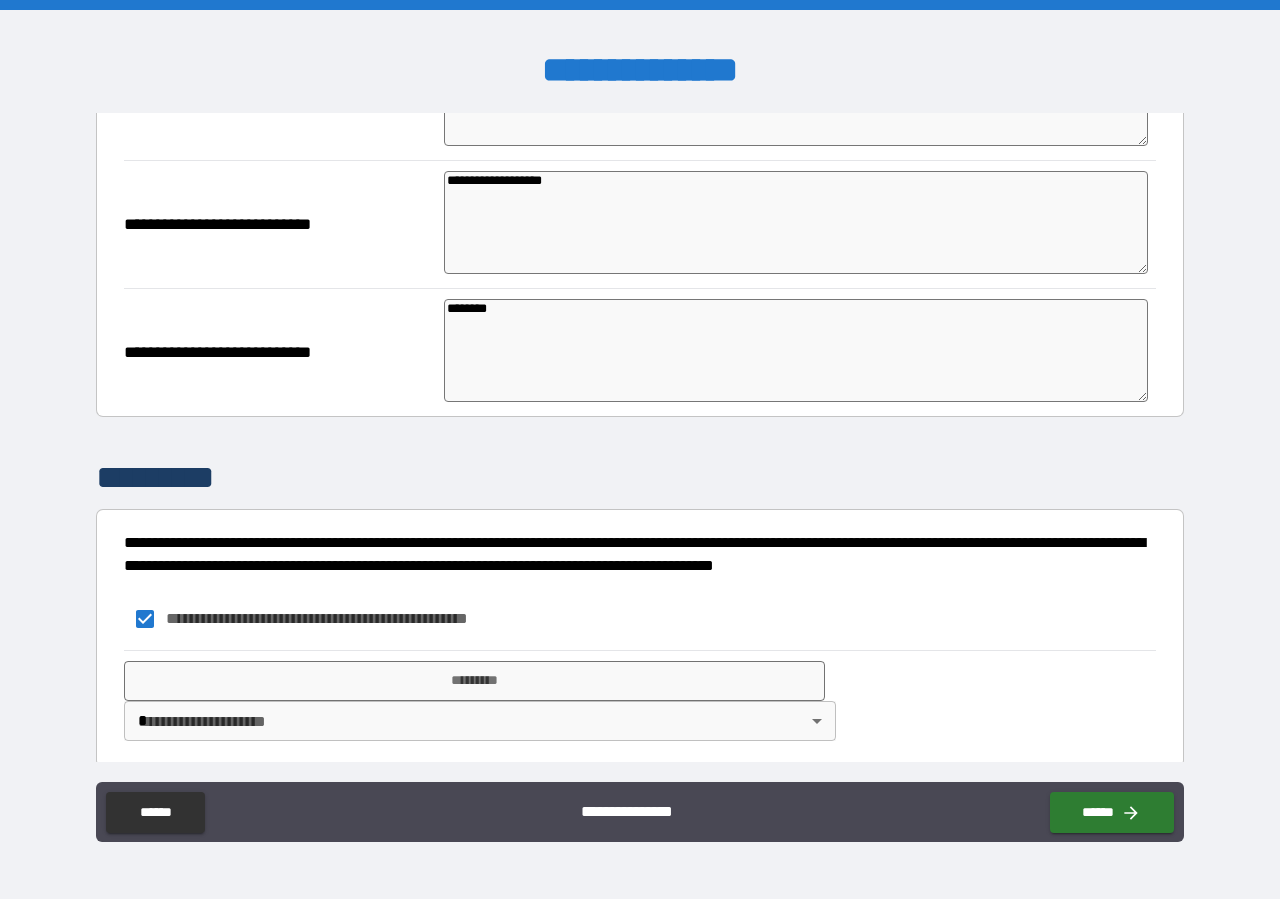 click on "**********" at bounding box center (640, 449) 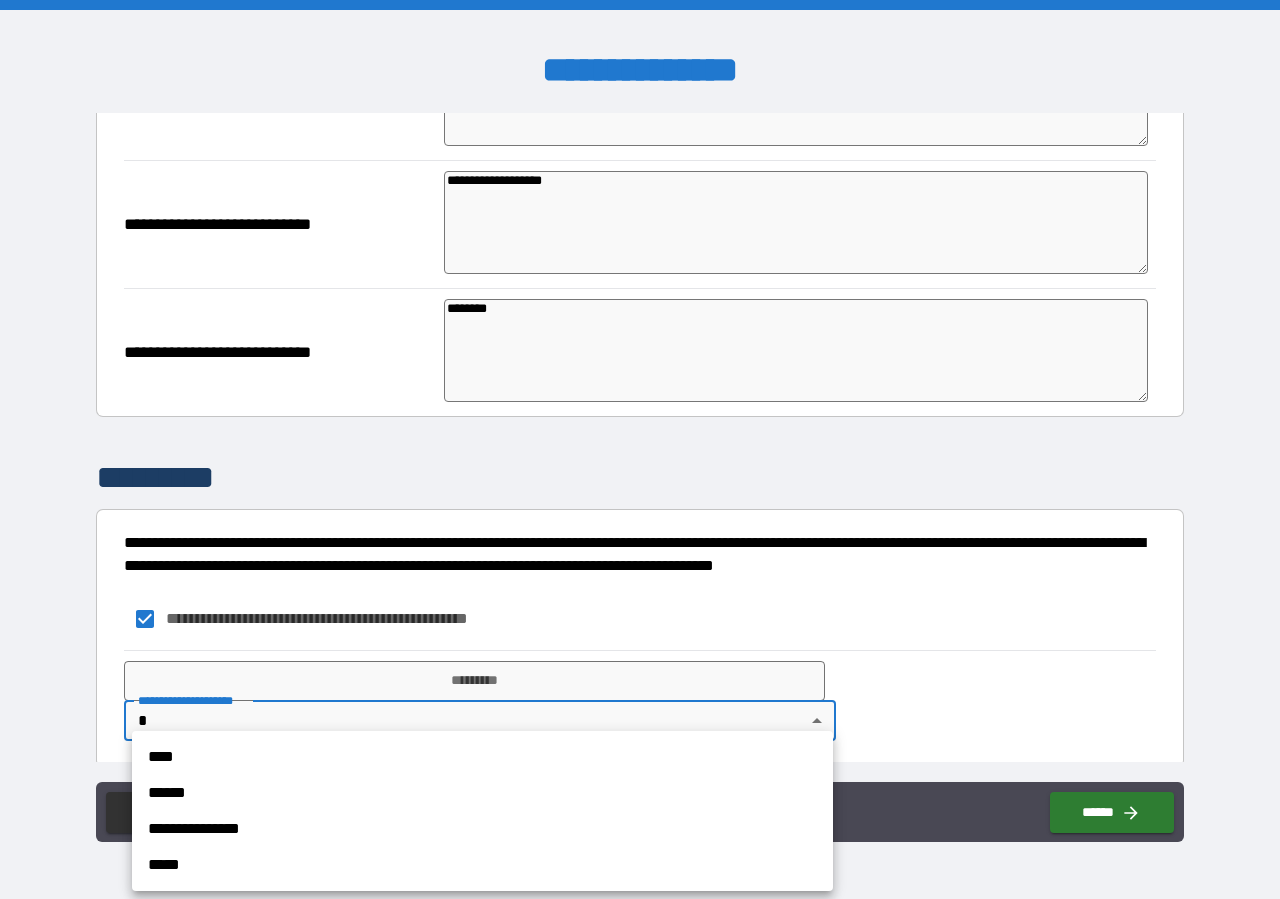 click on "****" at bounding box center [482, 757] 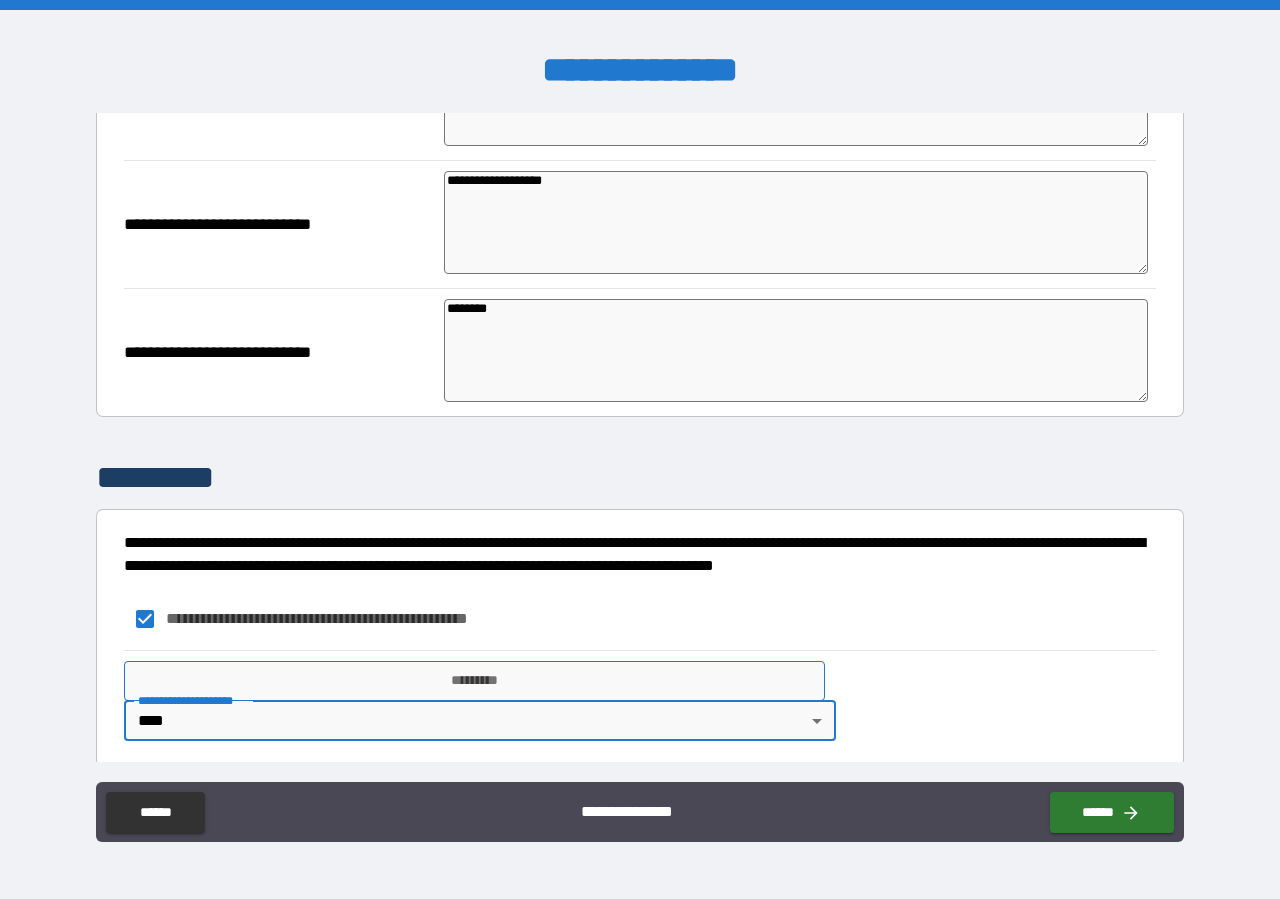 click on "*********" at bounding box center (474, 681) 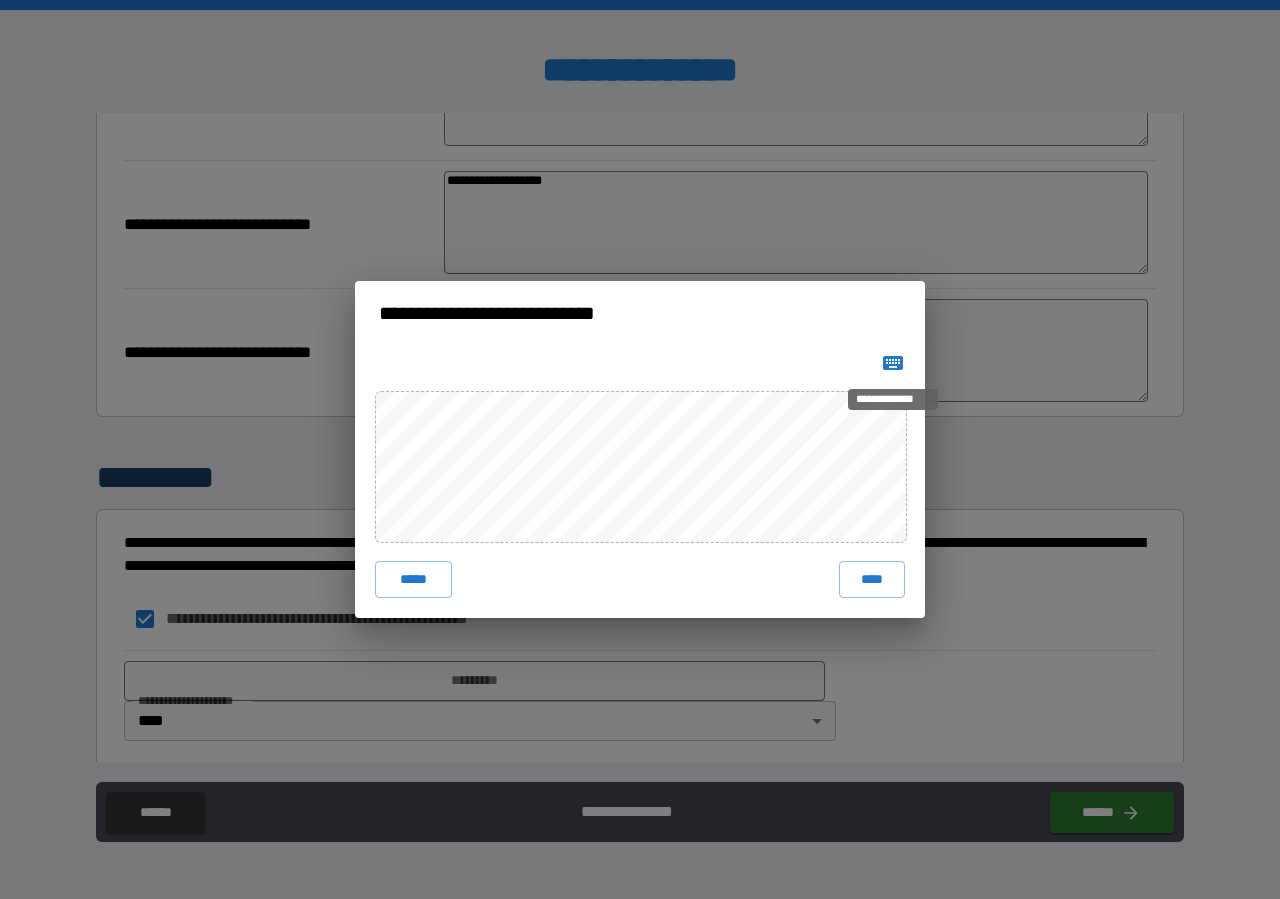 click 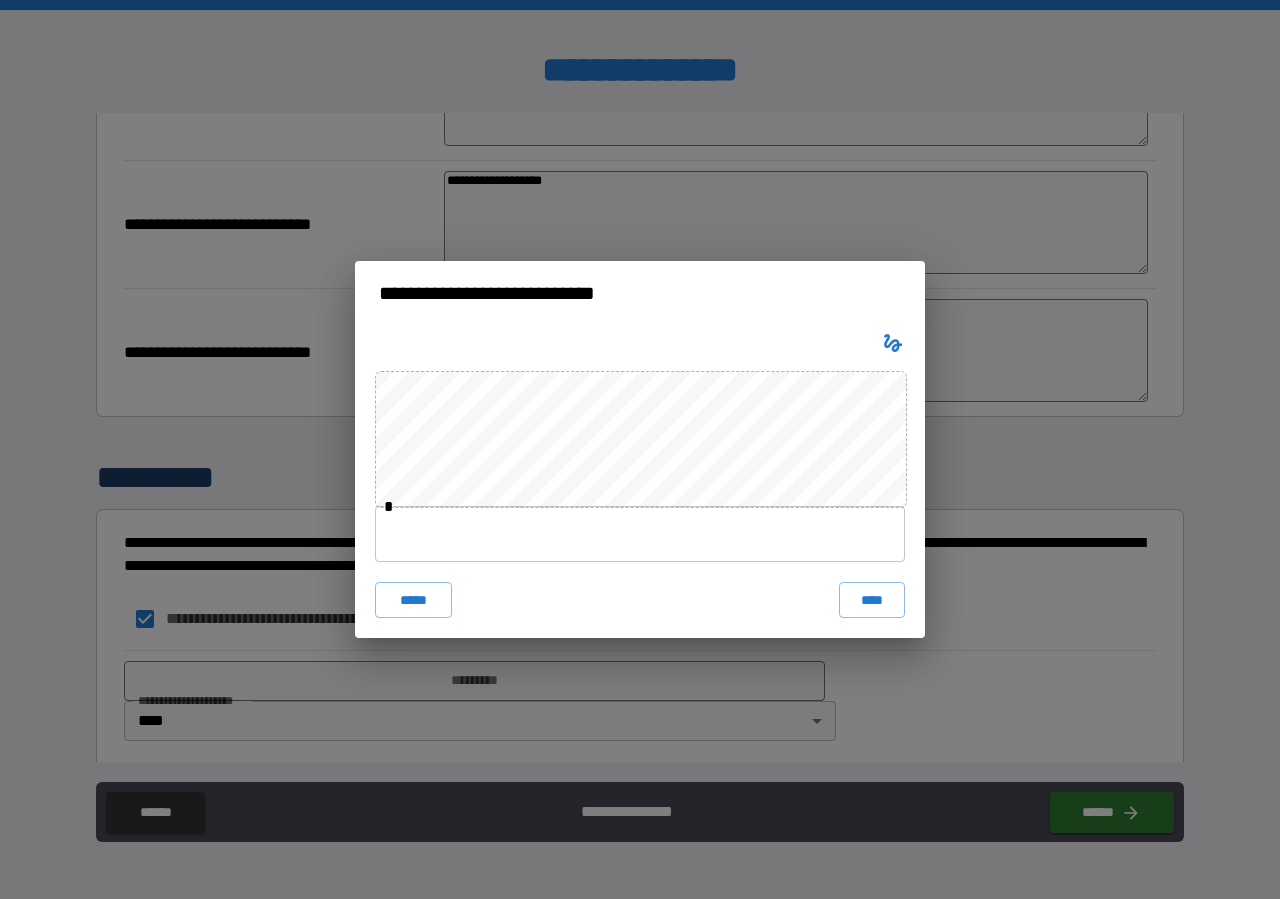 click at bounding box center [640, 534] 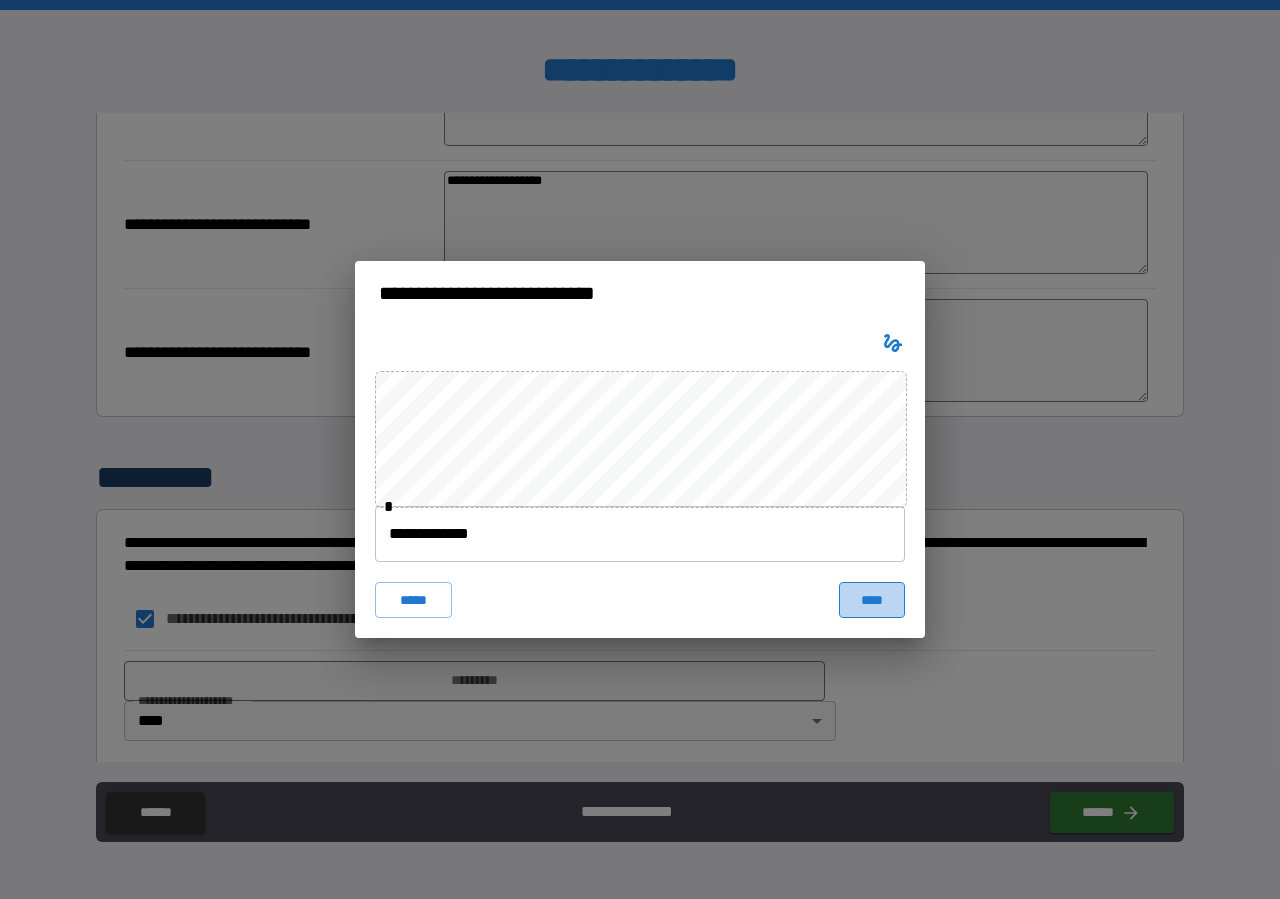 click on "****" at bounding box center (872, 600) 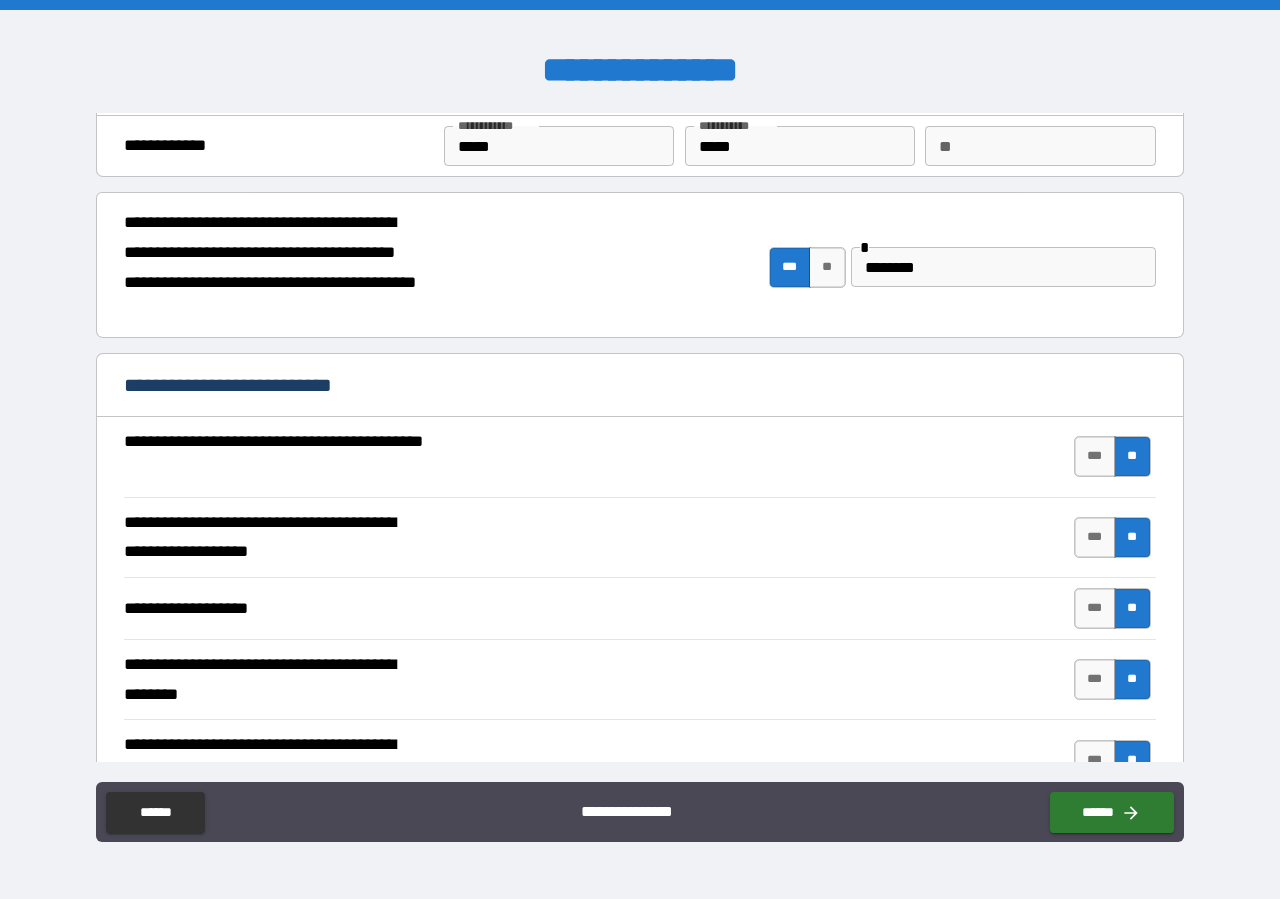 scroll, scrollTop: 0, scrollLeft: 0, axis: both 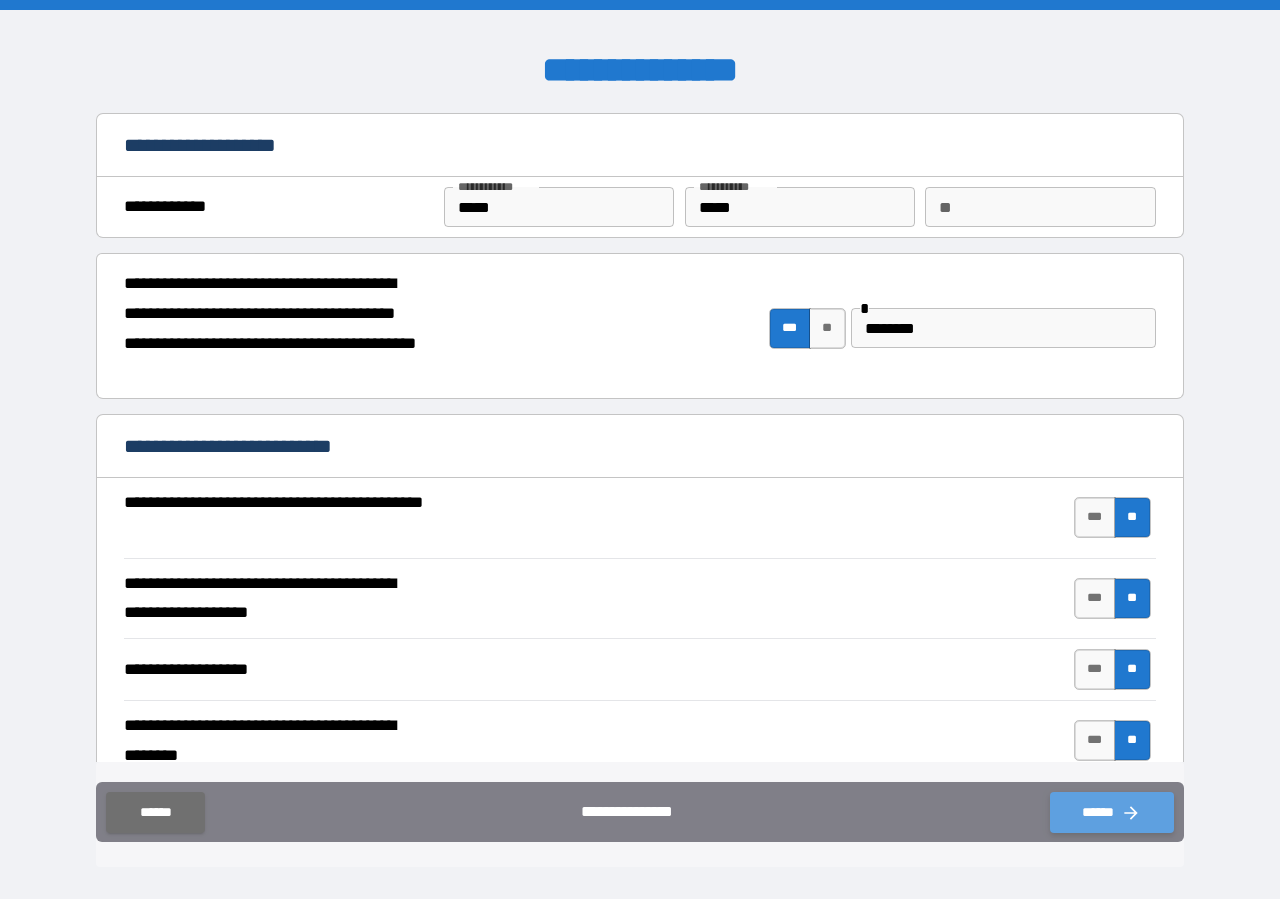 click on "******" at bounding box center [1112, 812] 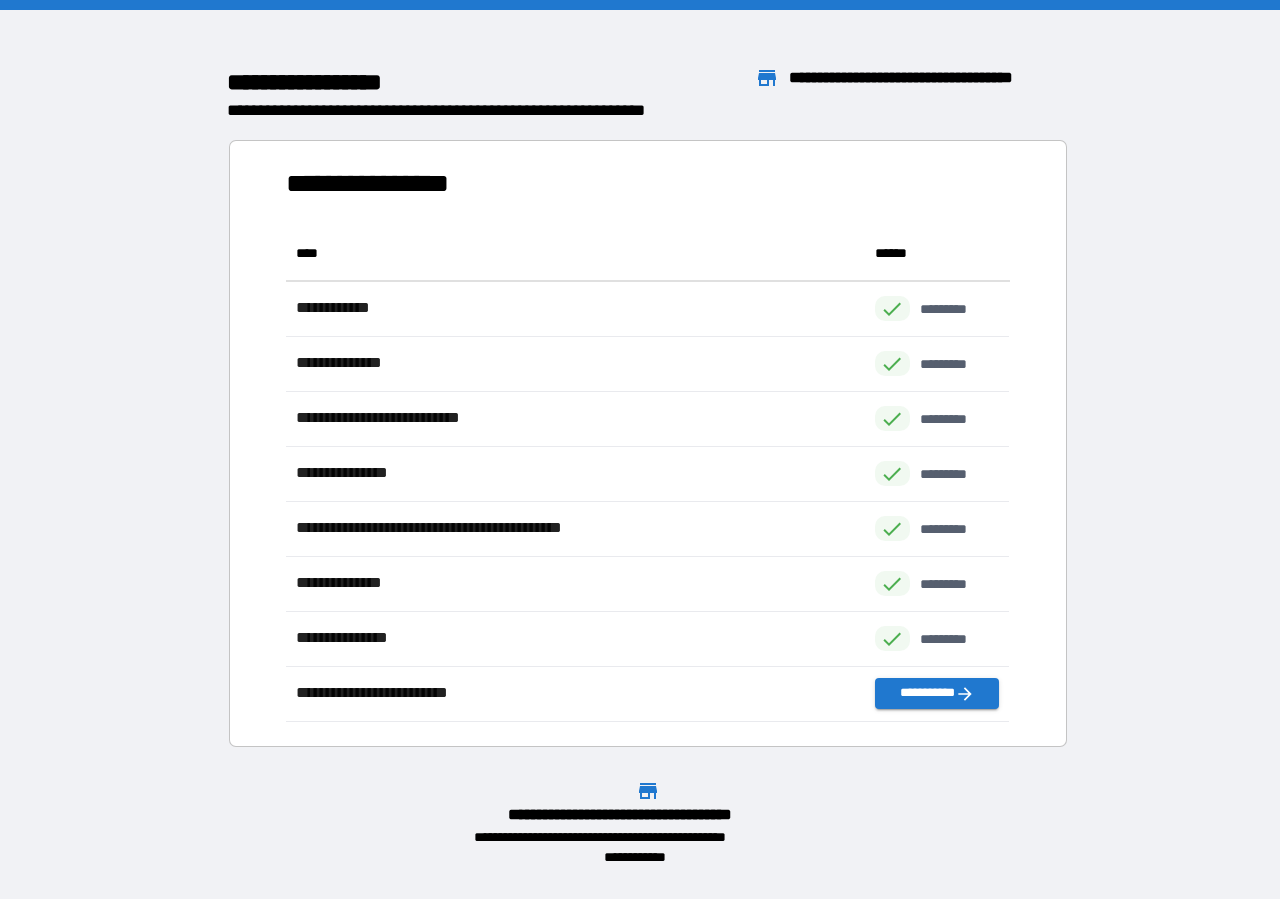 scroll, scrollTop: 18, scrollLeft: 17, axis: both 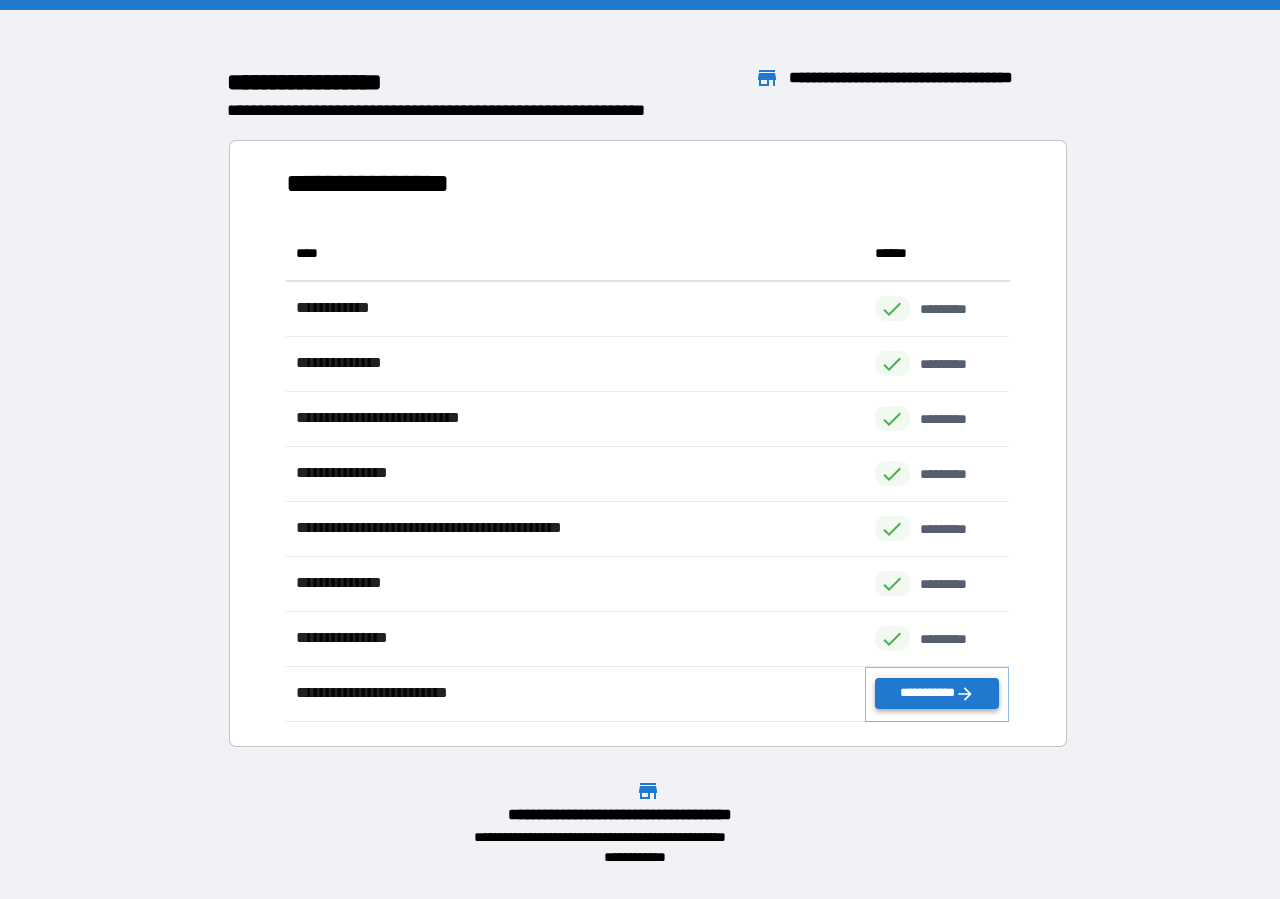 click 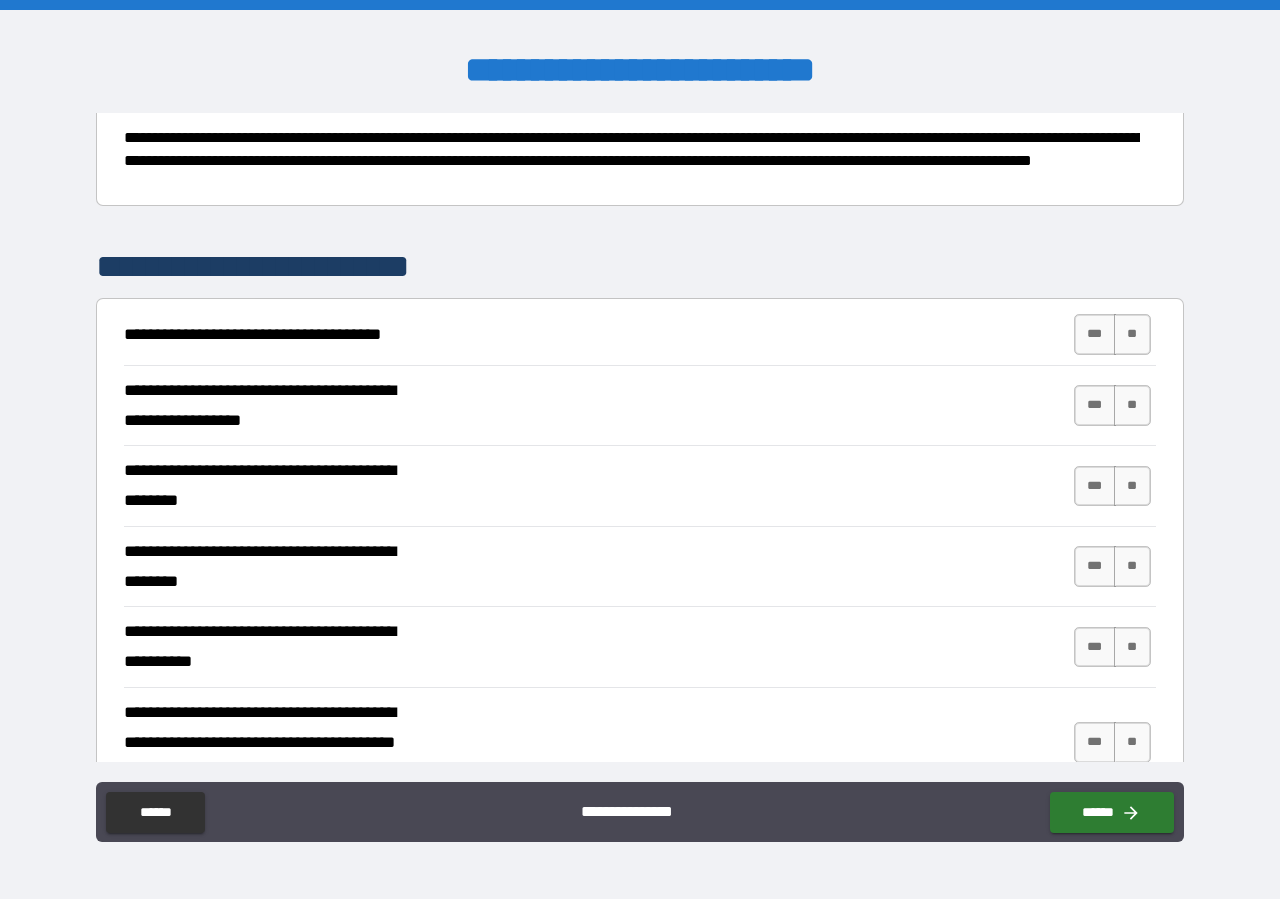 scroll, scrollTop: 228, scrollLeft: 0, axis: vertical 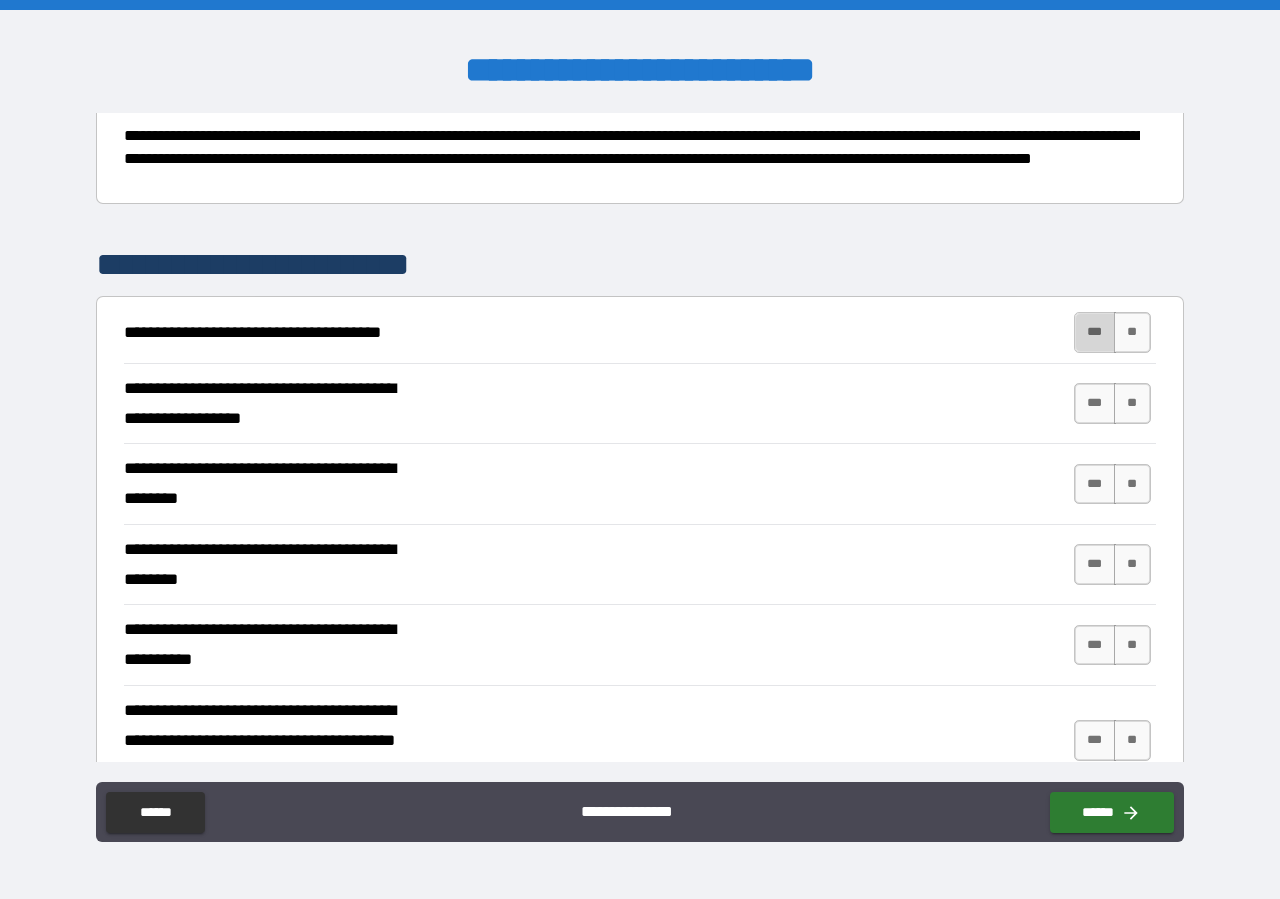 click on "***" at bounding box center (1095, 332) 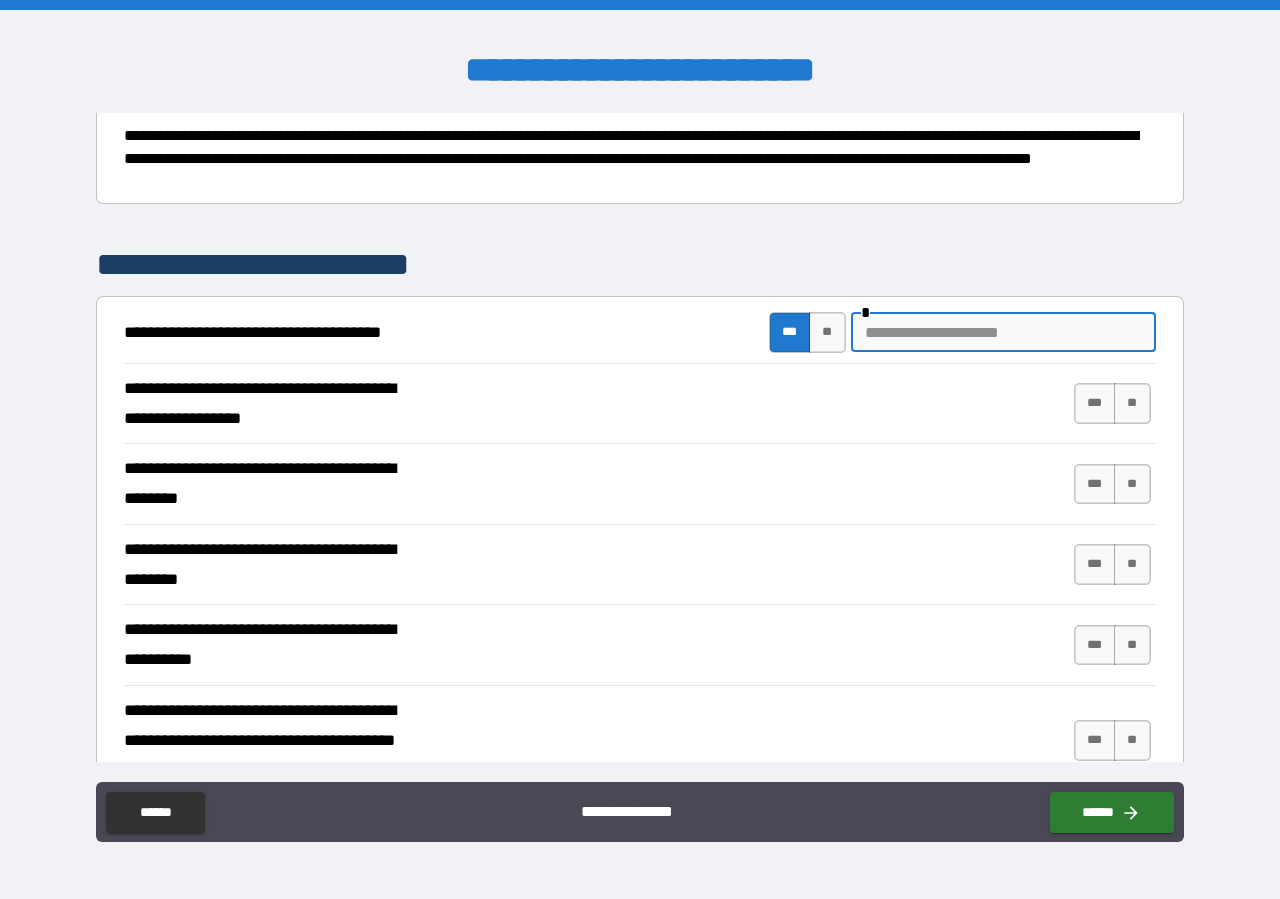 click at bounding box center (1003, 332) 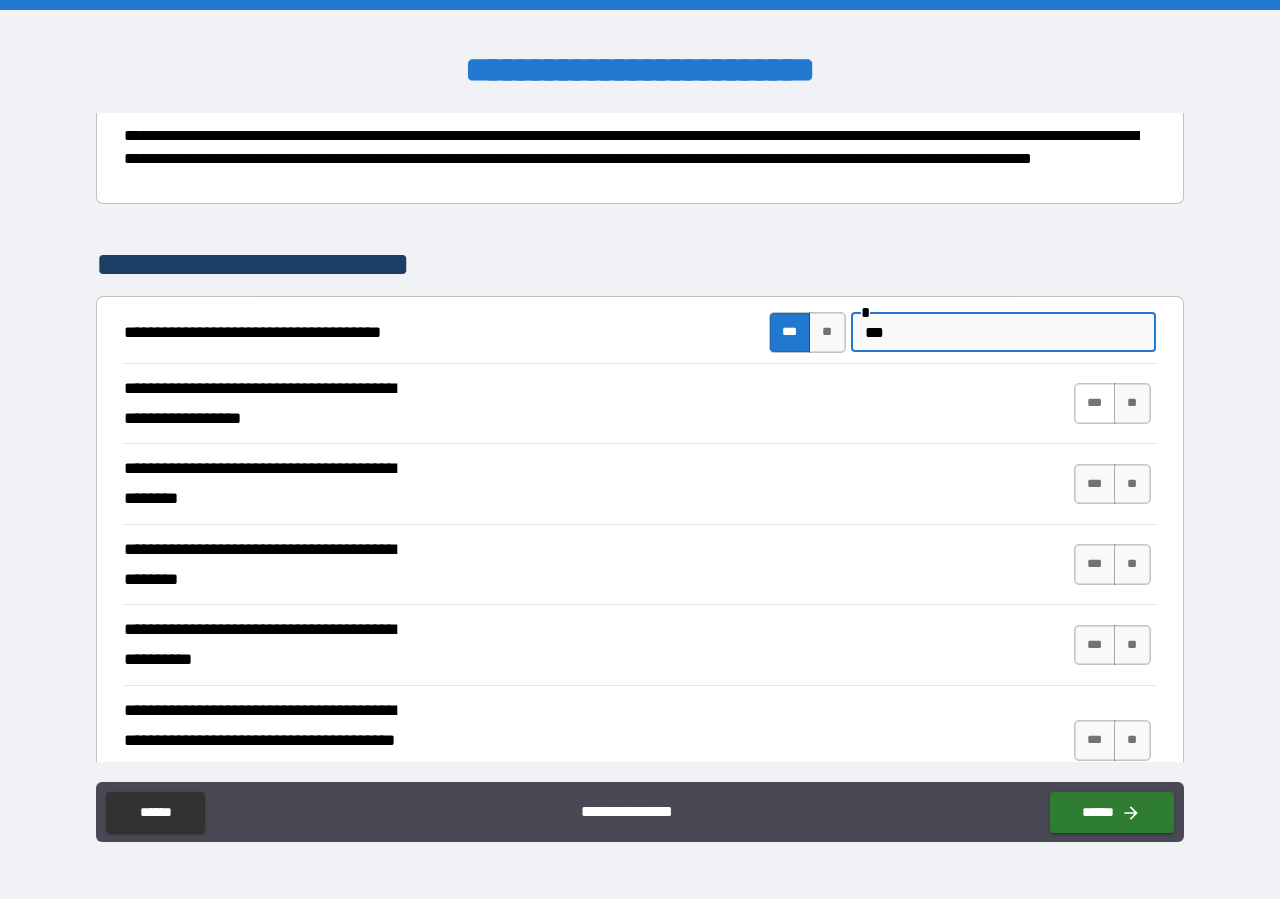 click on "***" at bounding box center [1095, 403] 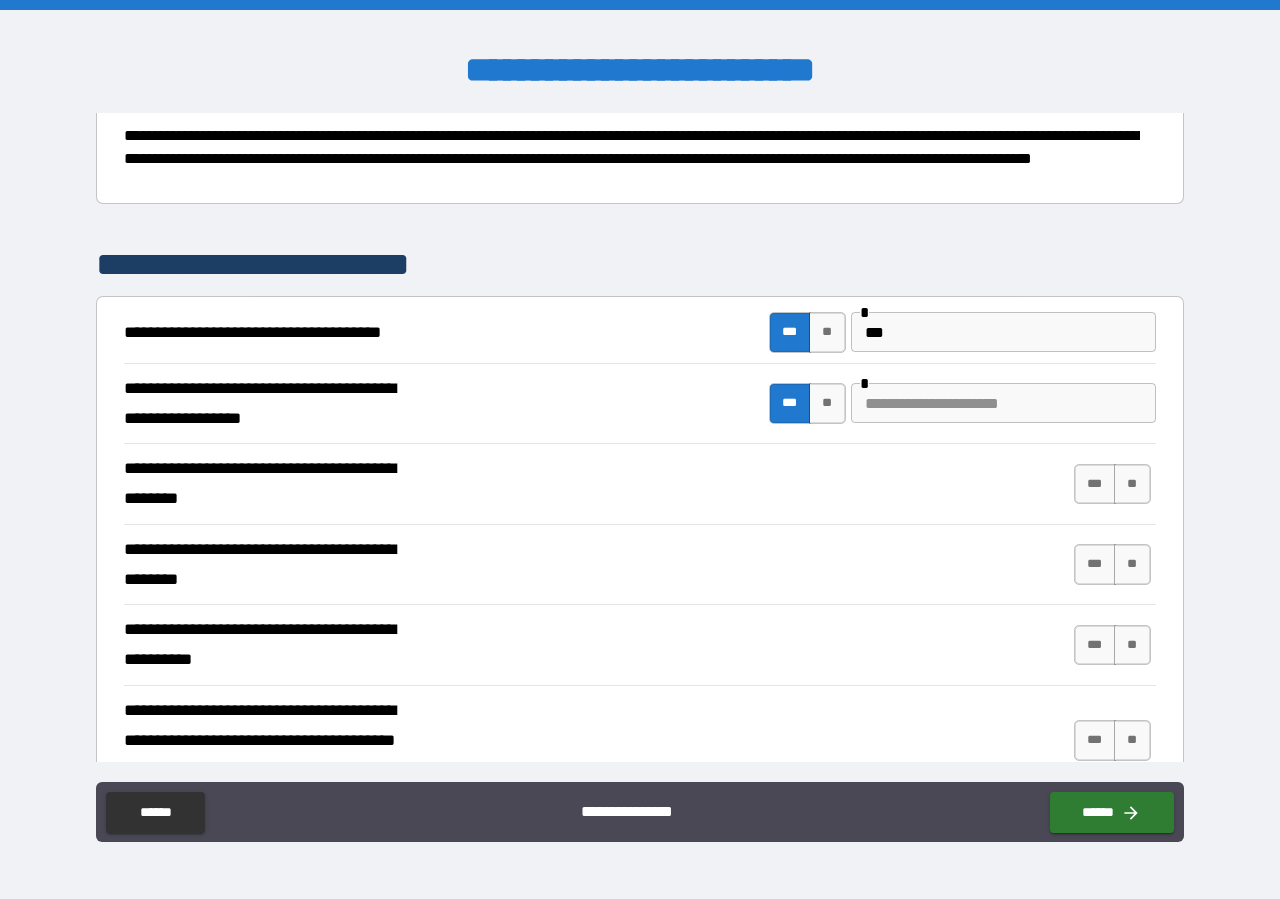 click at bounding box center (1003, 403) 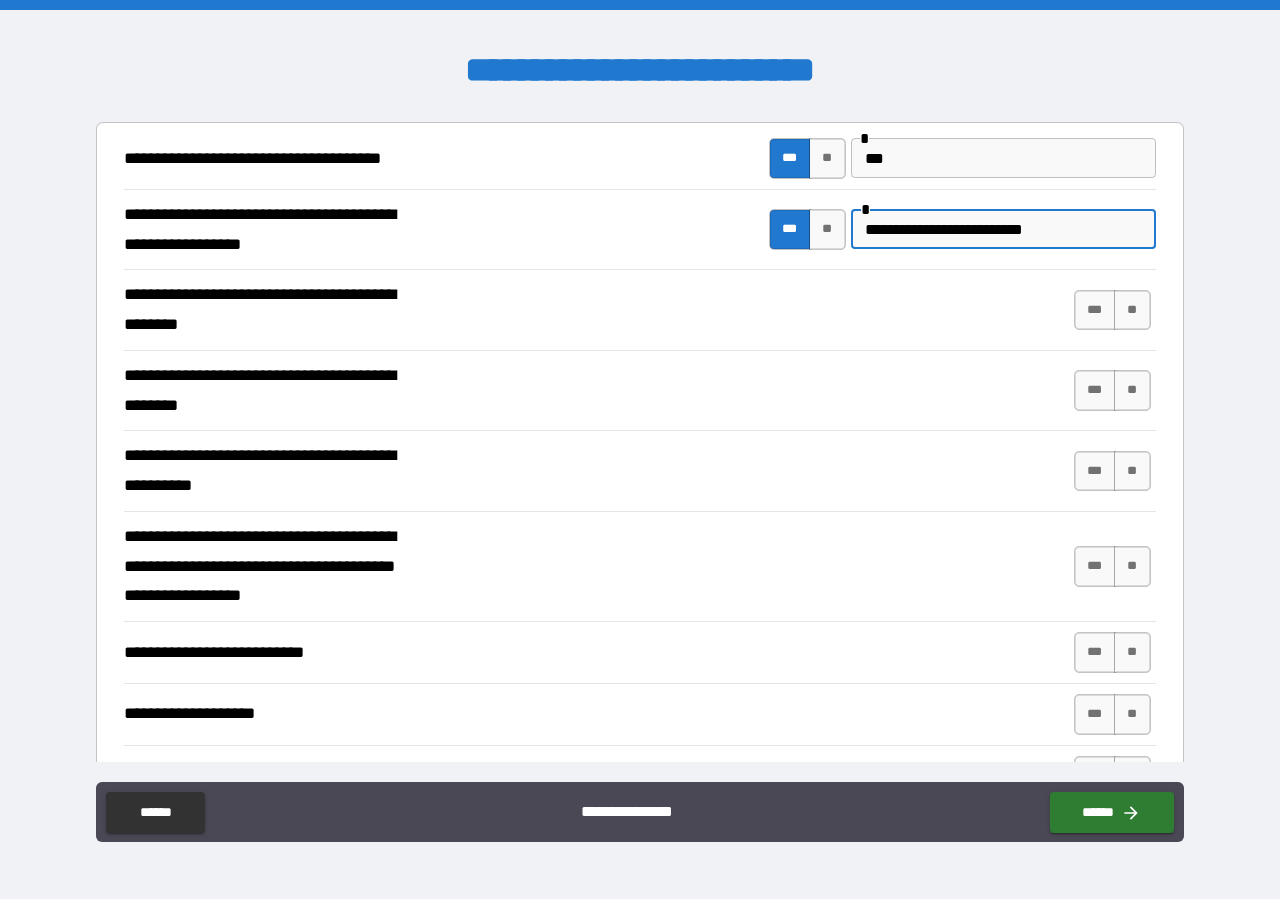 scroll, scrollTop: 456, scrollLeft: 0, axis: vertical 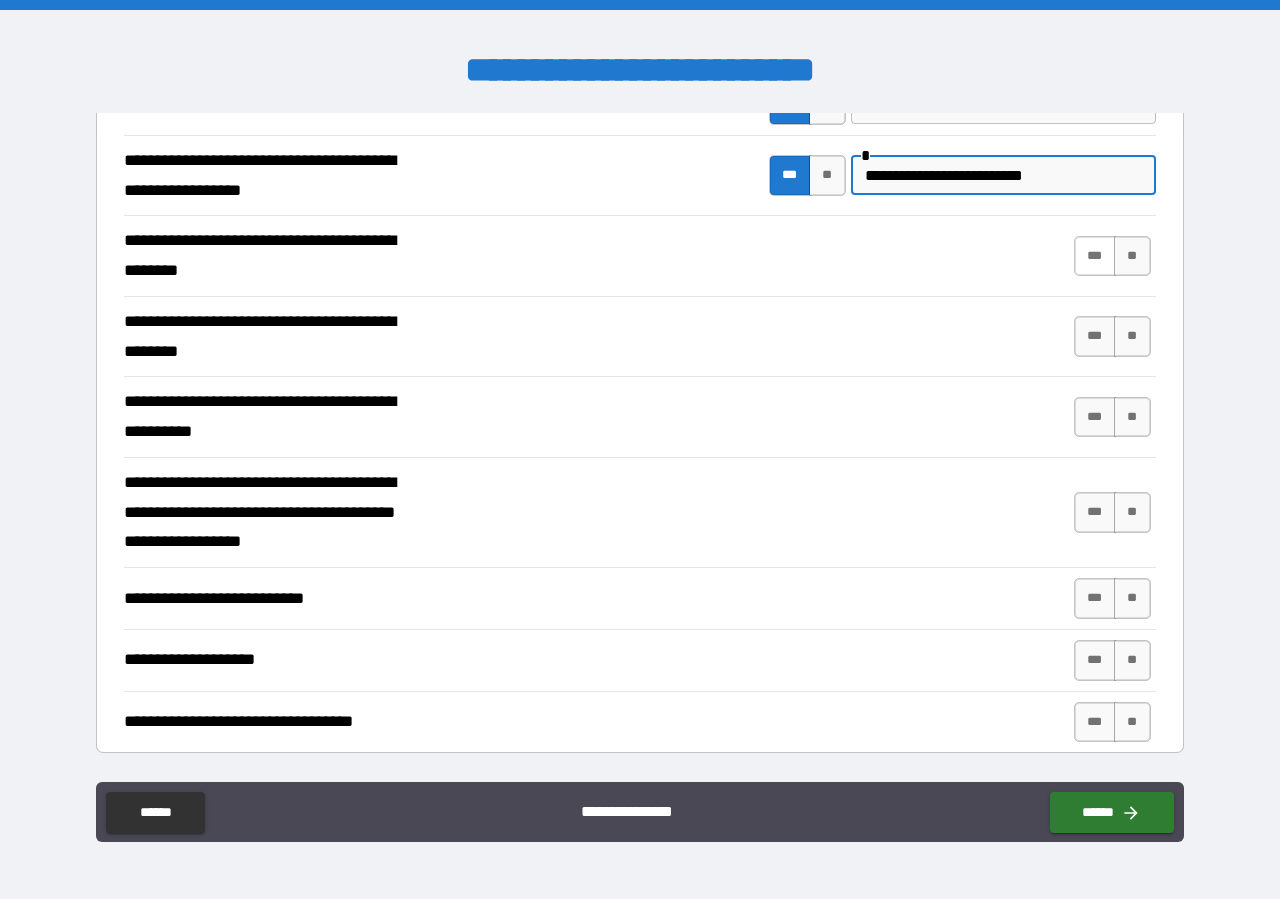 click on "***" at bounding box center (1095, 256) 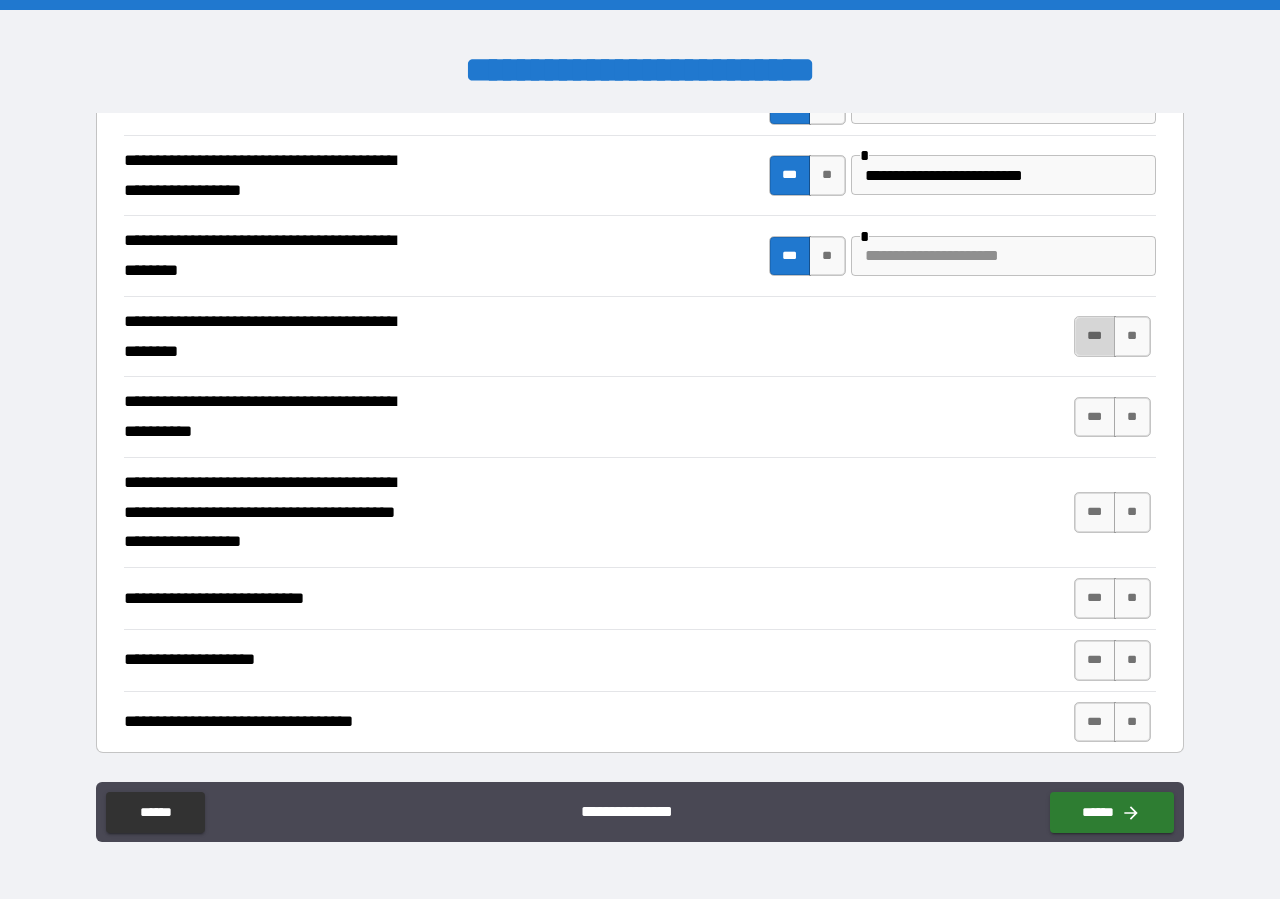 click on "***" at bounding box center (1095, 336) 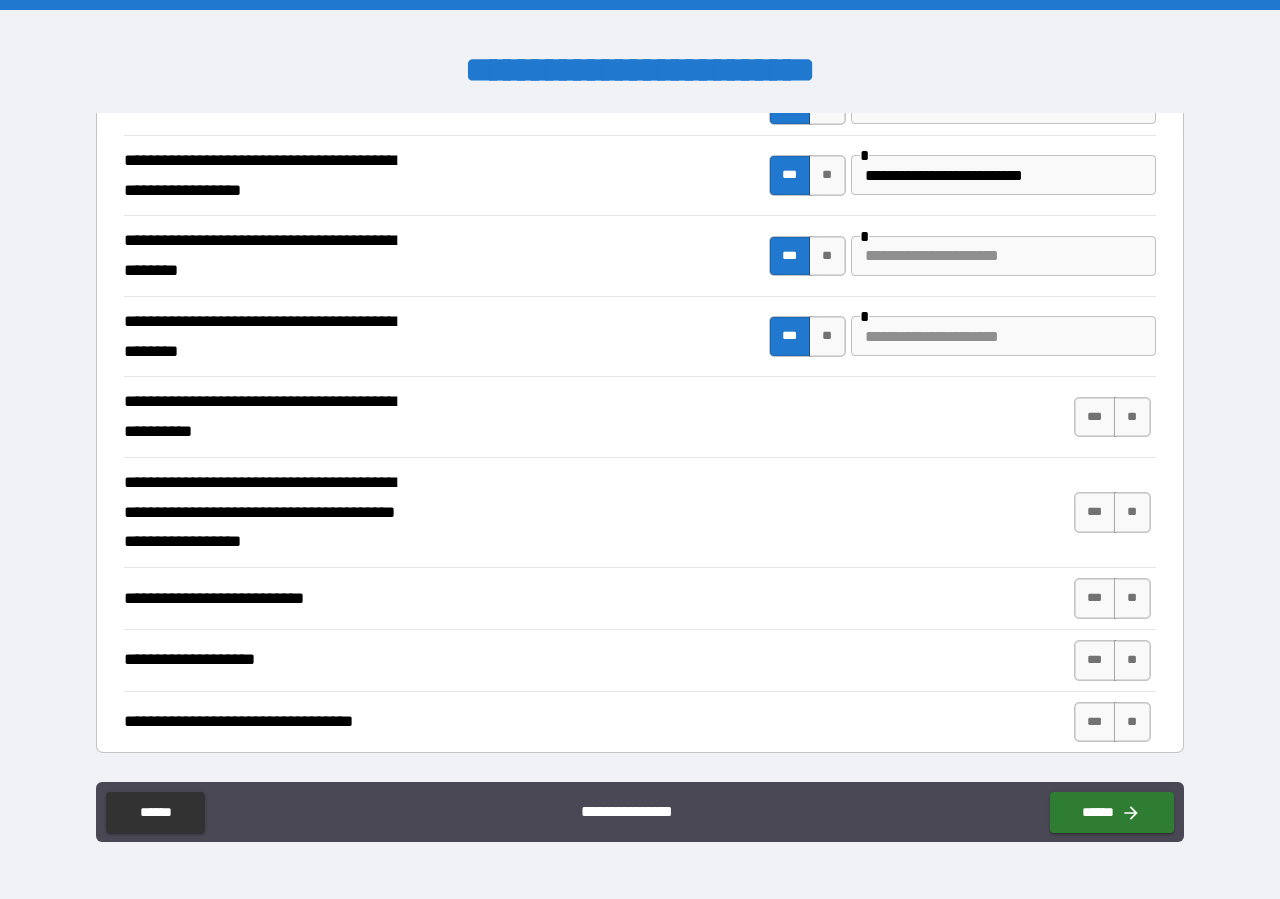 scroll, scrollTop: 570, scrollLeft: 0, axis: vertical 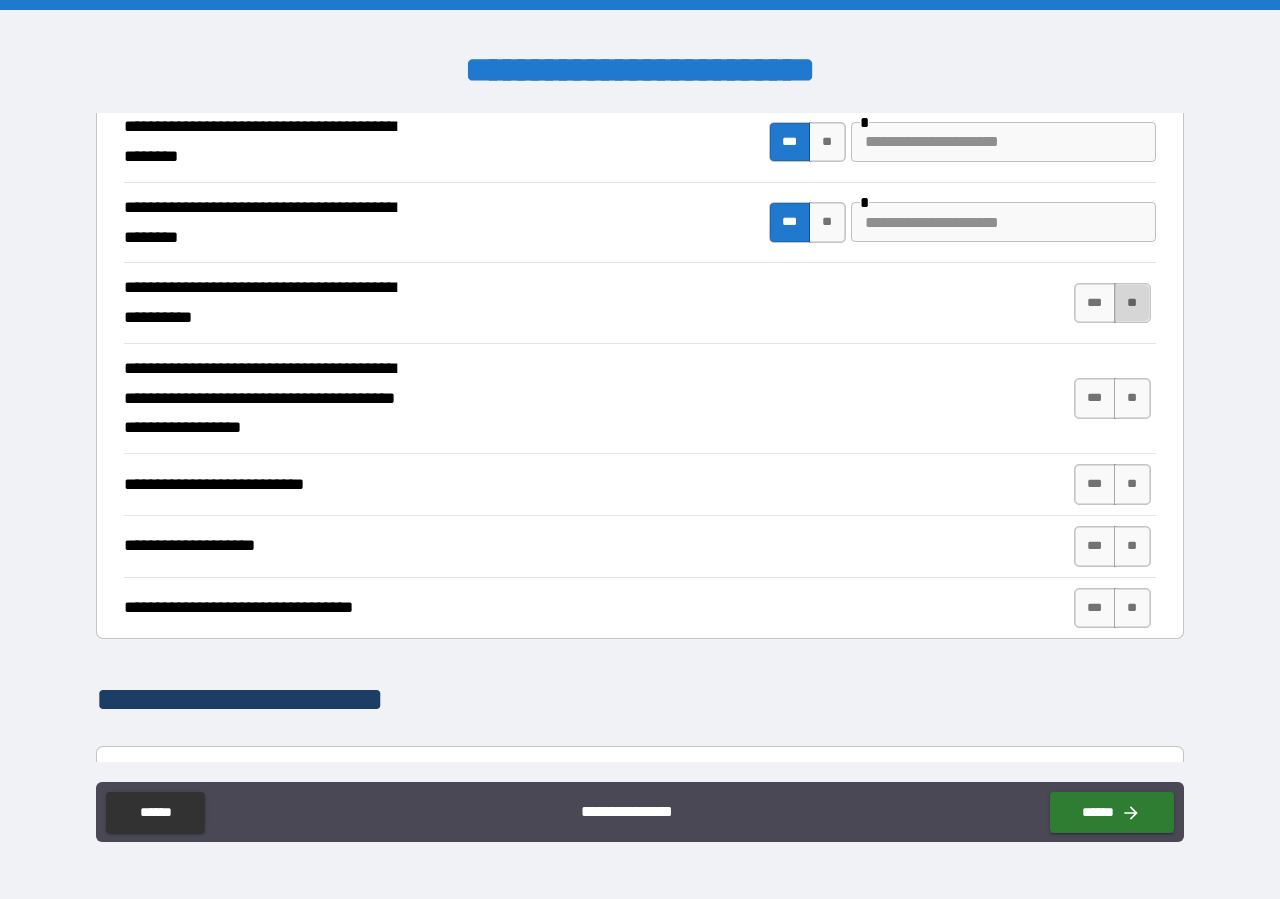 click on "**" at bounding box center (1132, 303) 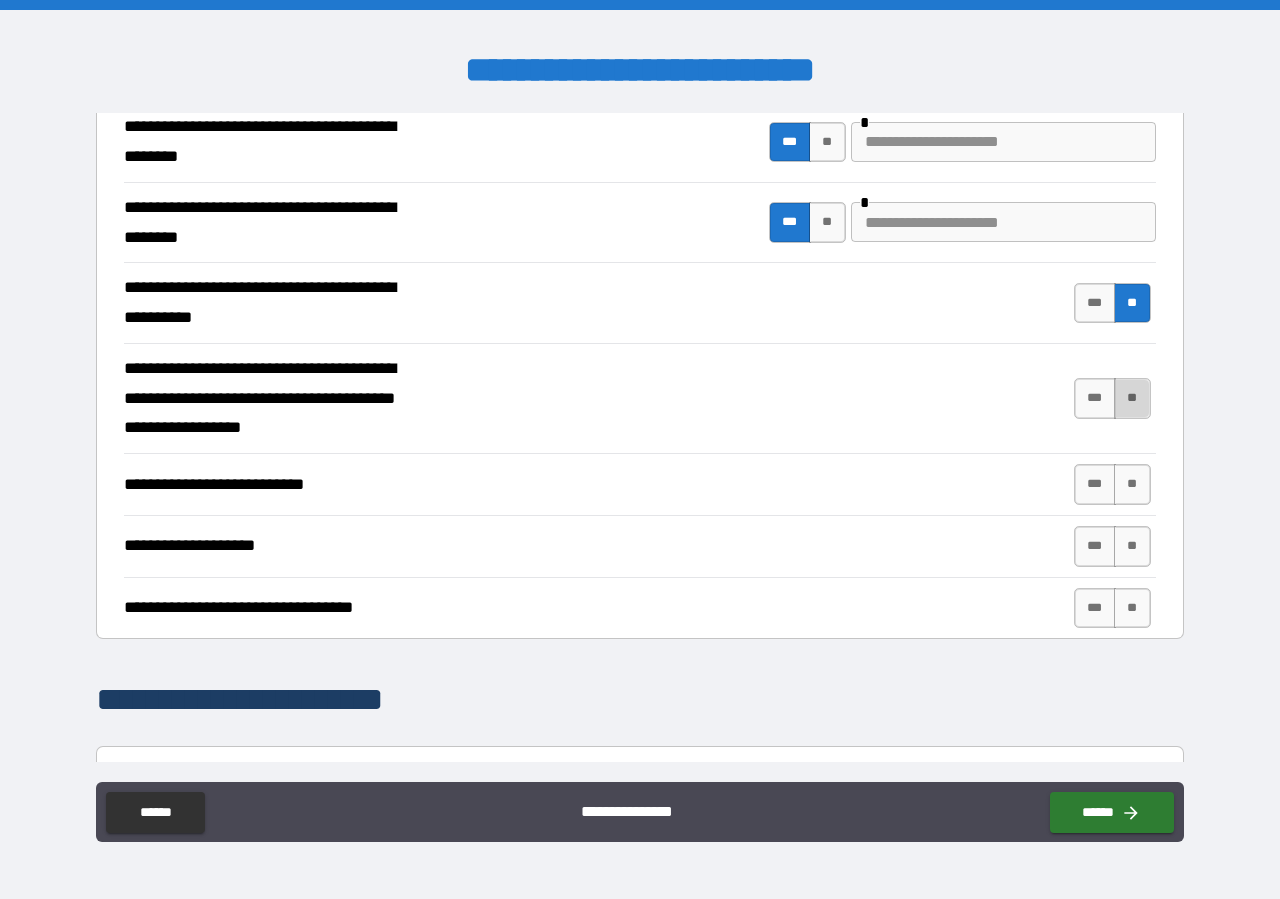 click on "**" at bounding box center [1132, 398] 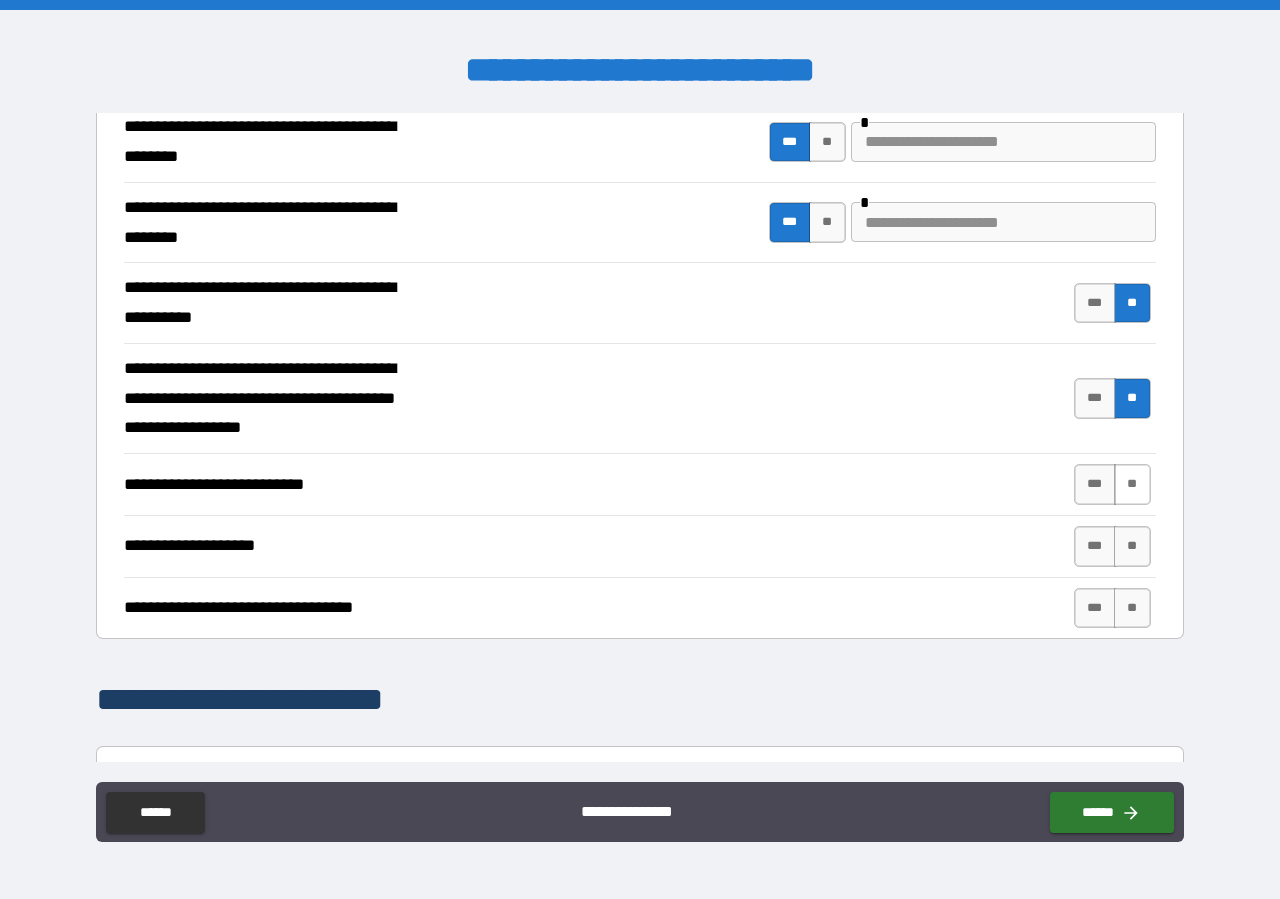 click on "**" at bounding box center (1132, 484) 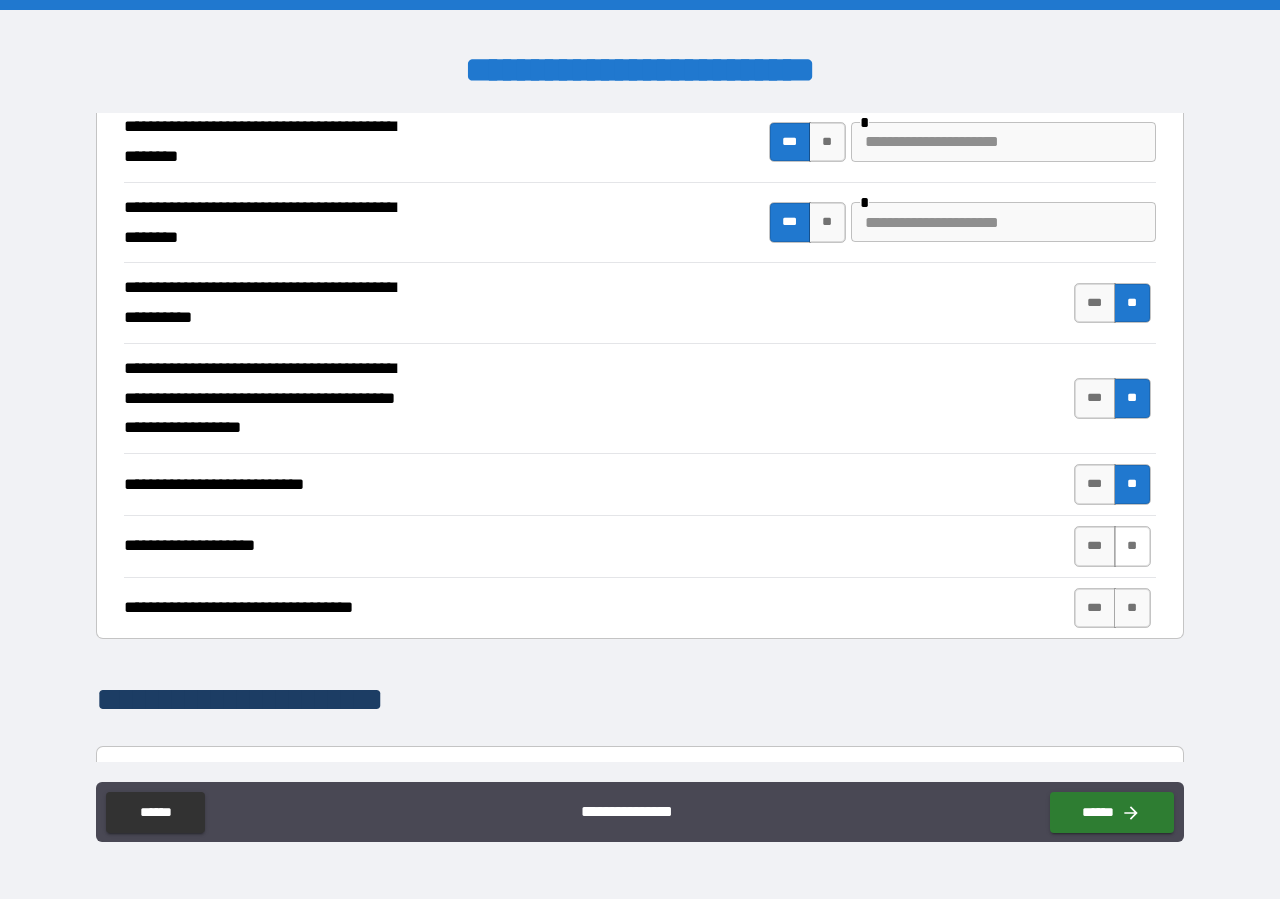 click on "**" at bounding box center (1132, 546) 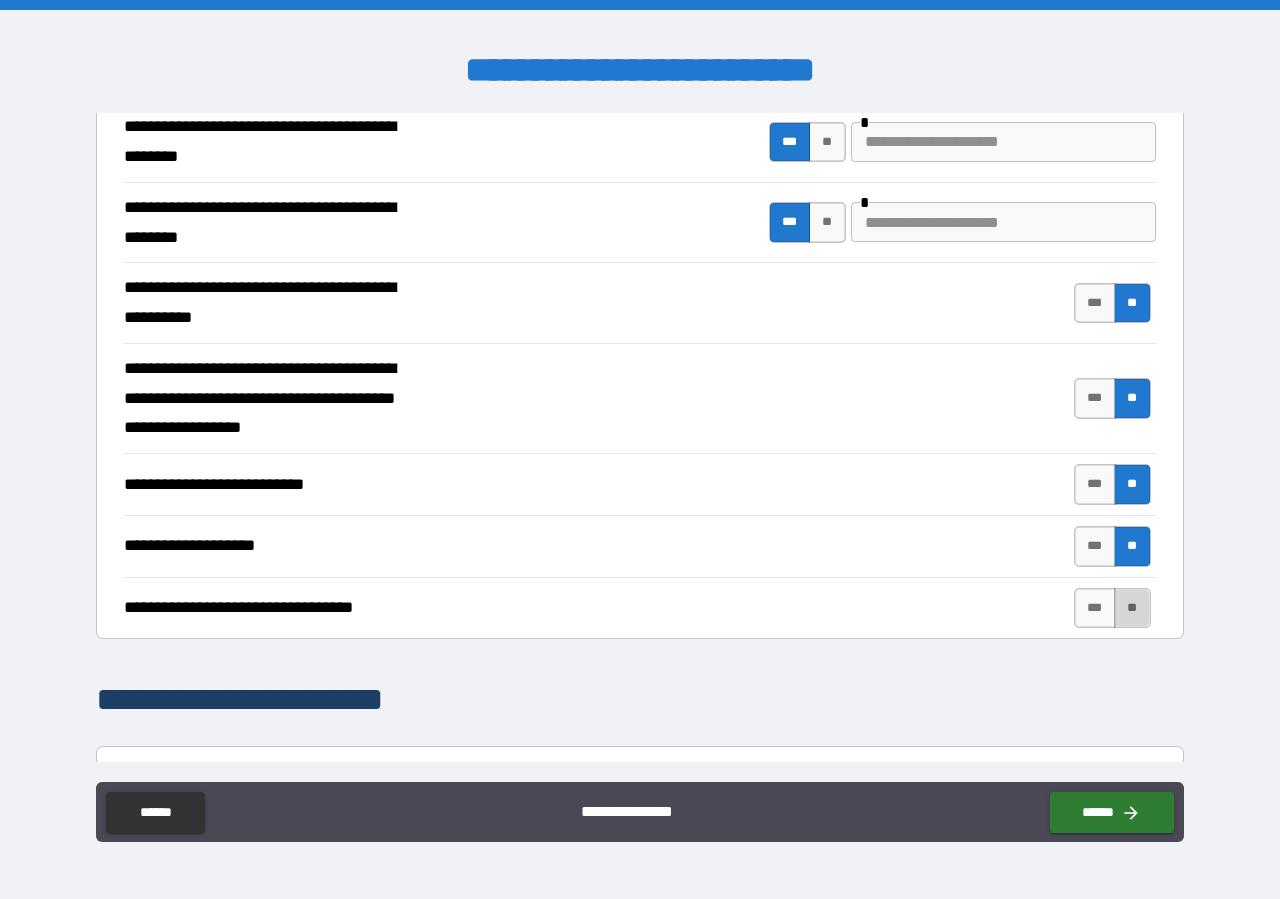 click on "**" at bounding box center (1132, 608) 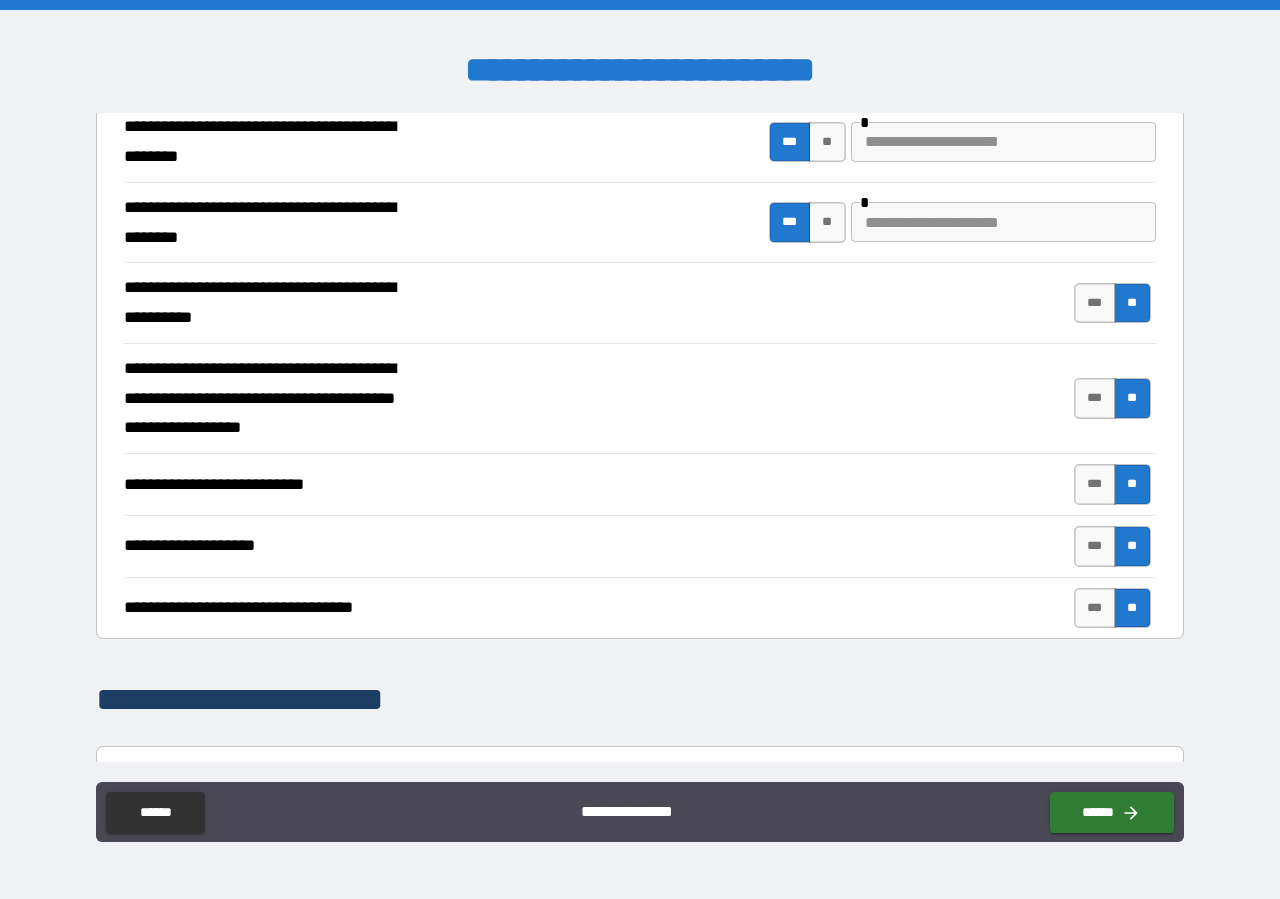scroll, scrollTop: 1026, scrollLeft: 0, axis: vertical 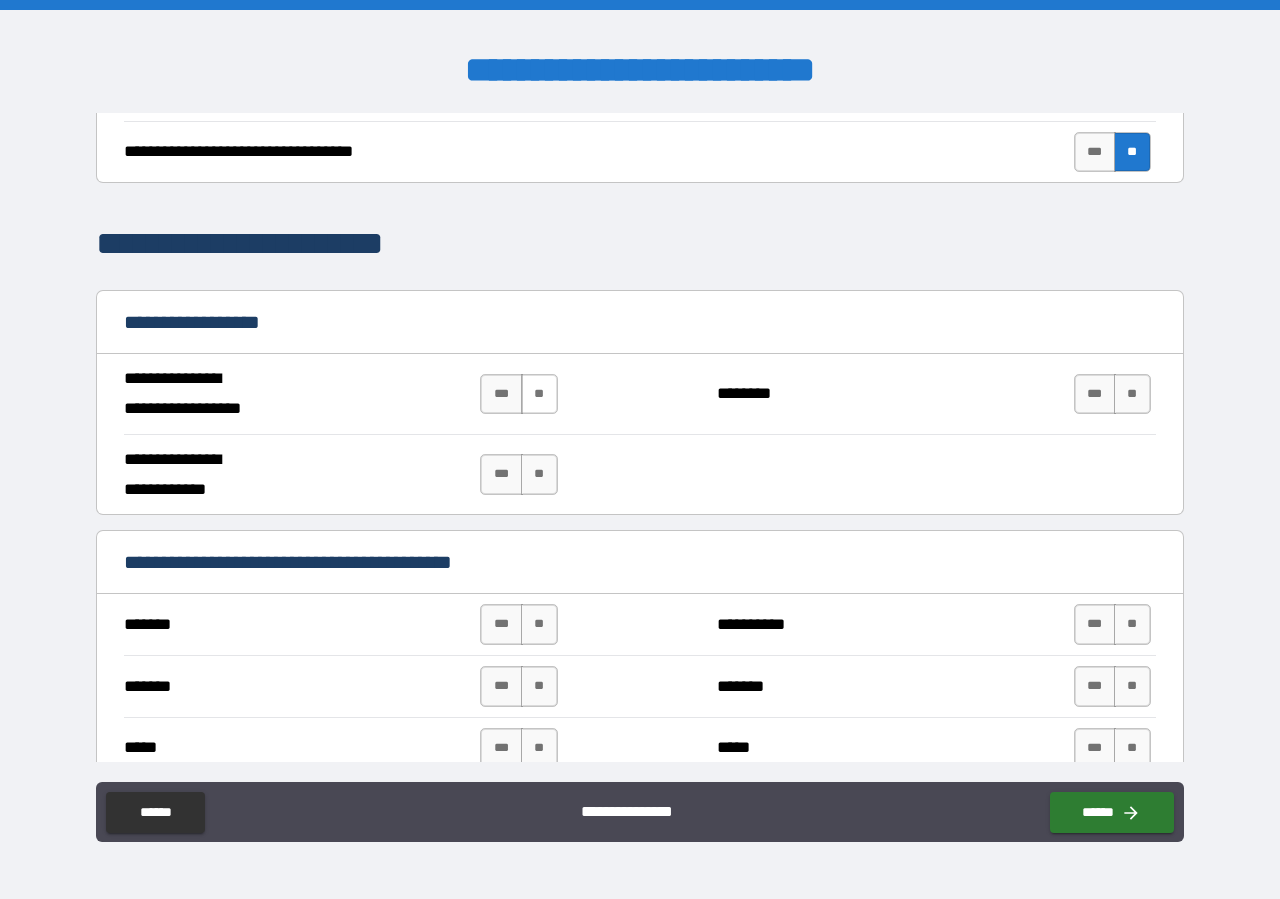 click on "**" at bounding box center (539, 394) 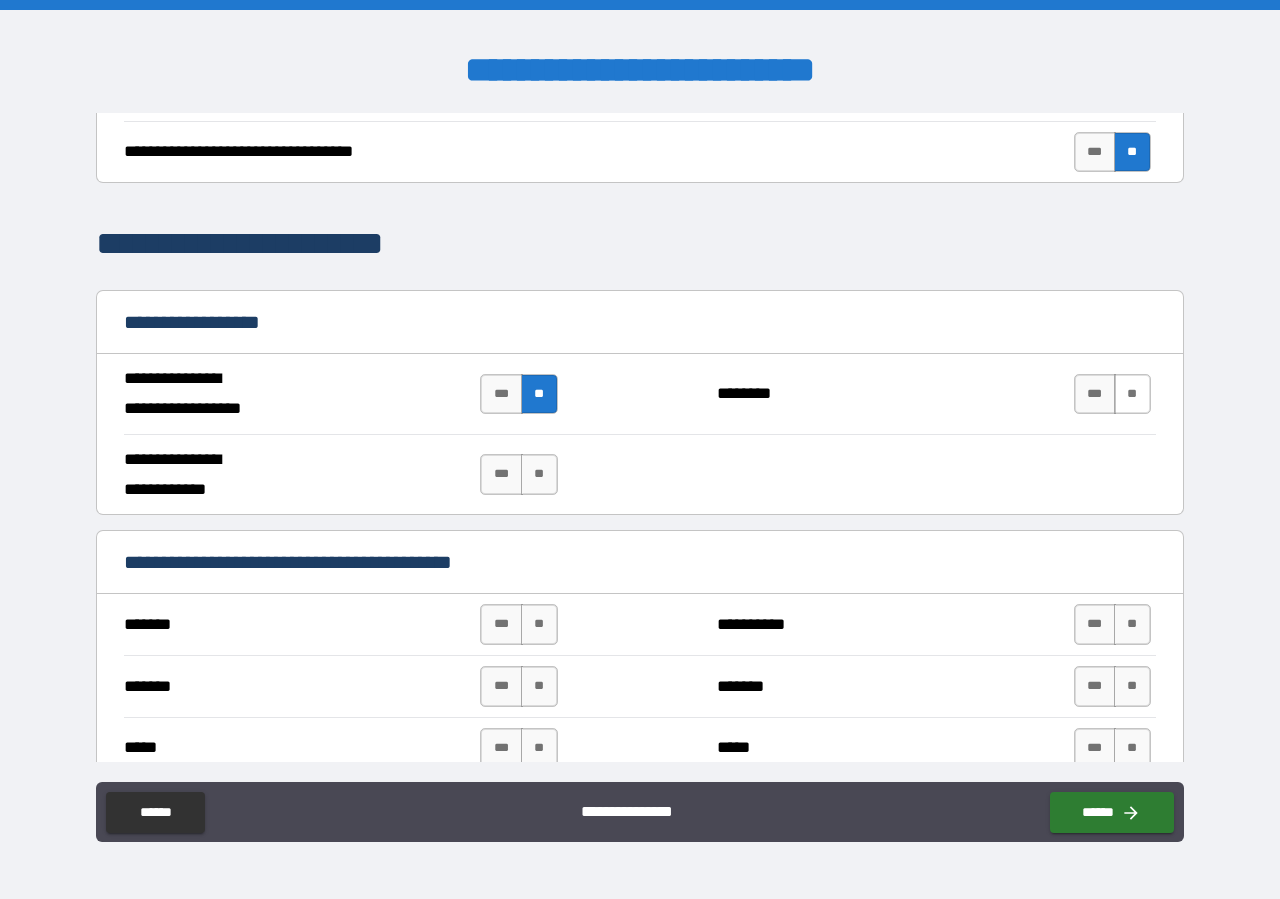 click on "**" at bounding box center (1132, 394) 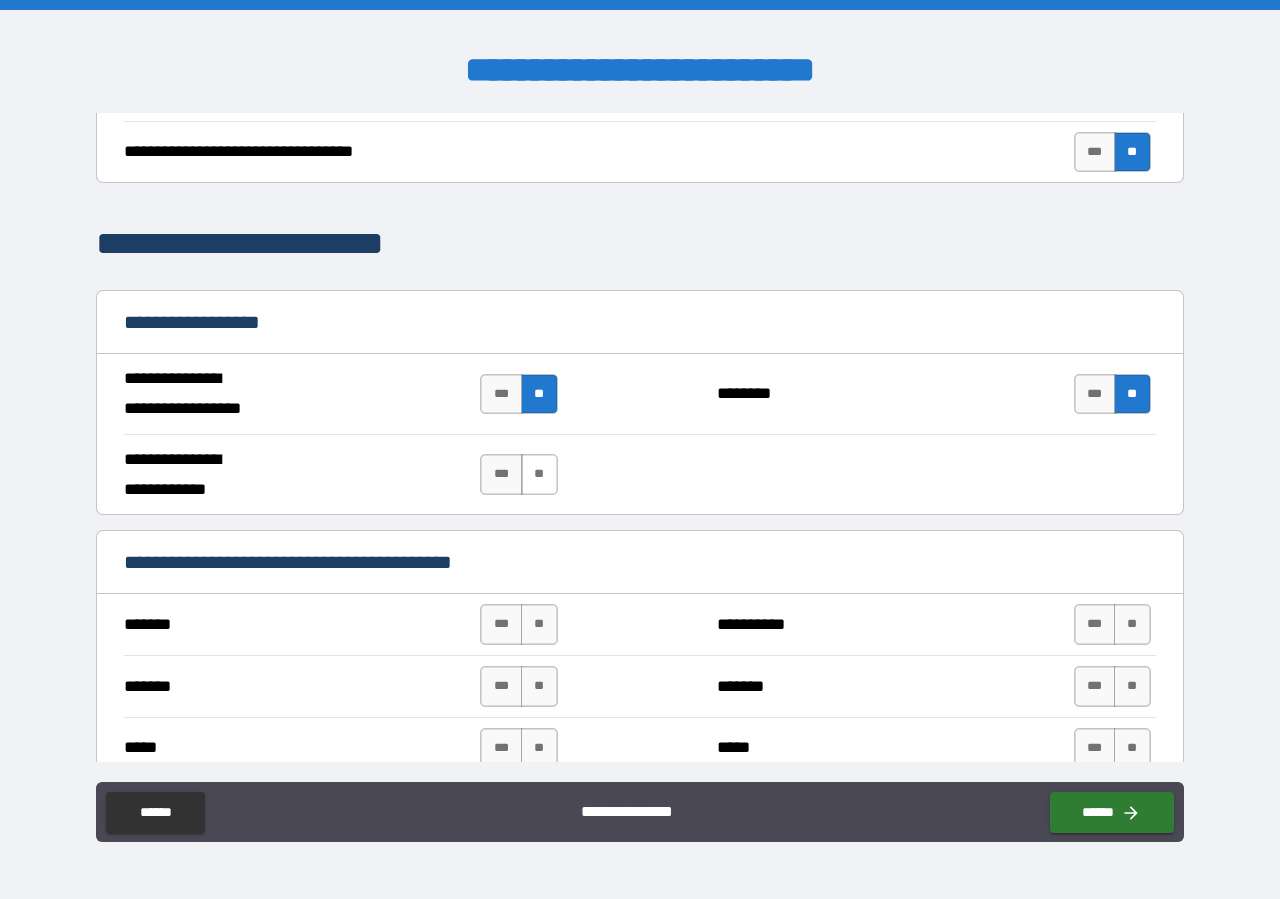 click on "**" at bounding box center (539, 474) 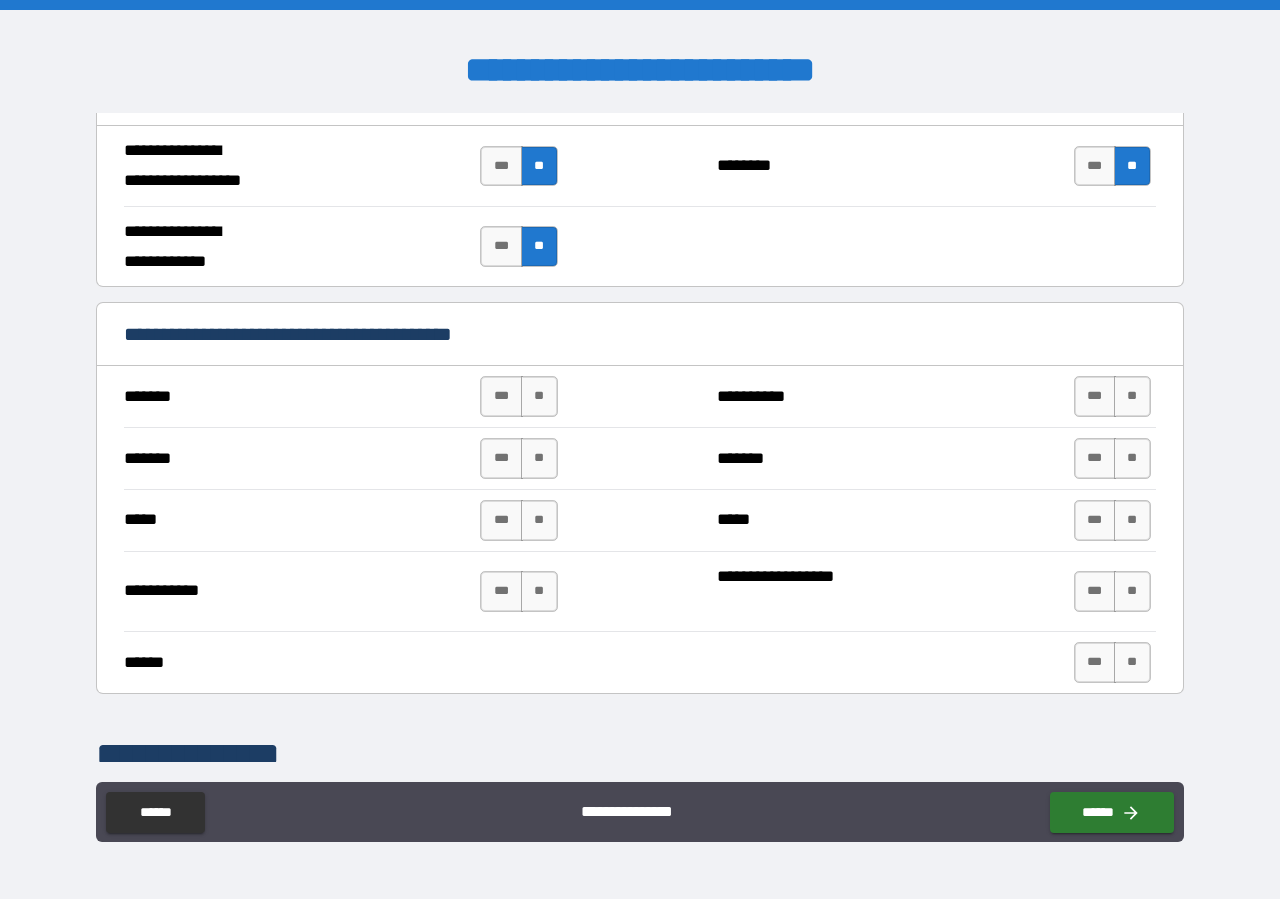 scroll, scrollTop: 1368, scrollLeft: 0, axis: vertical 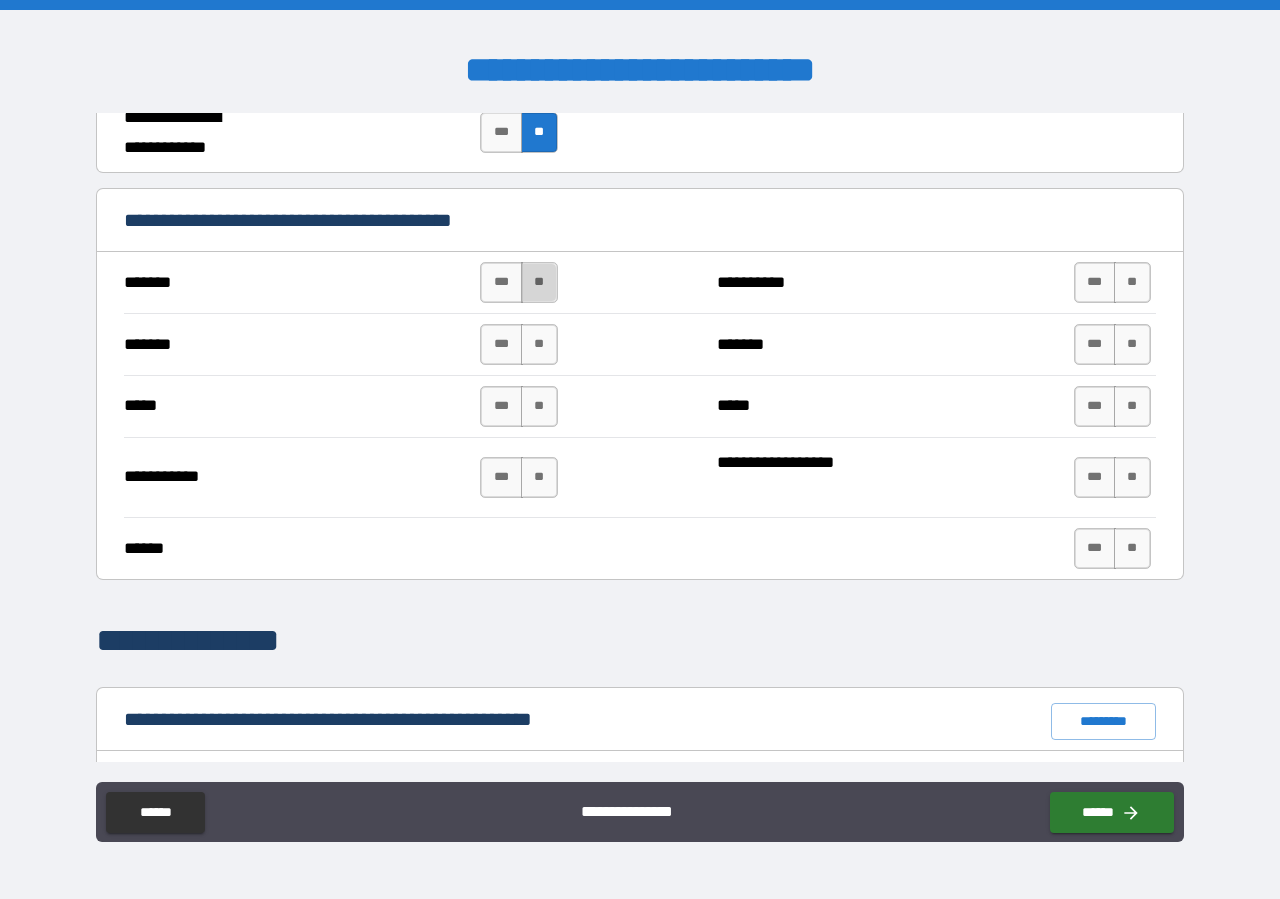 click on "**" at bounding box center (539, 282) 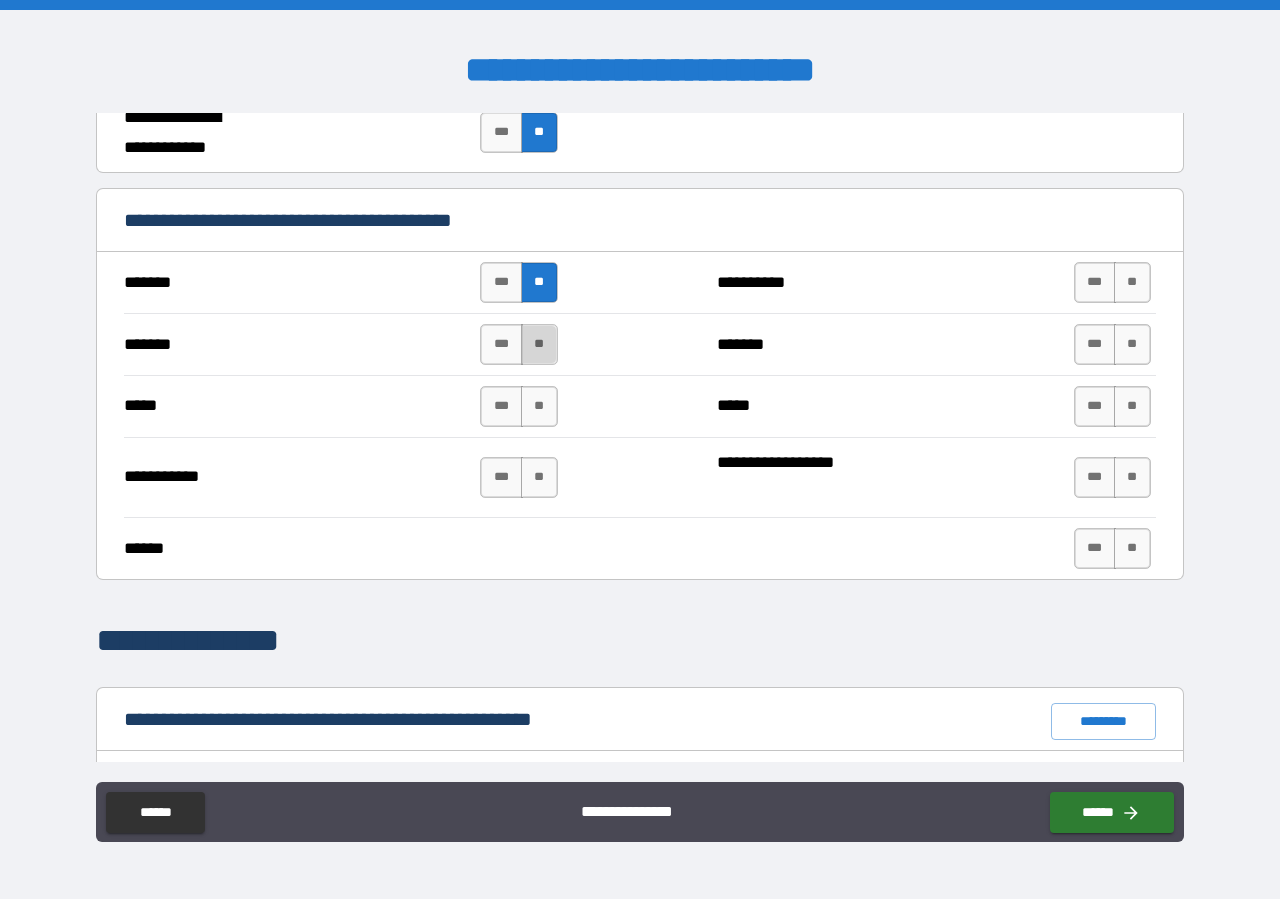 click on "**" at bounding box center (539, 344) 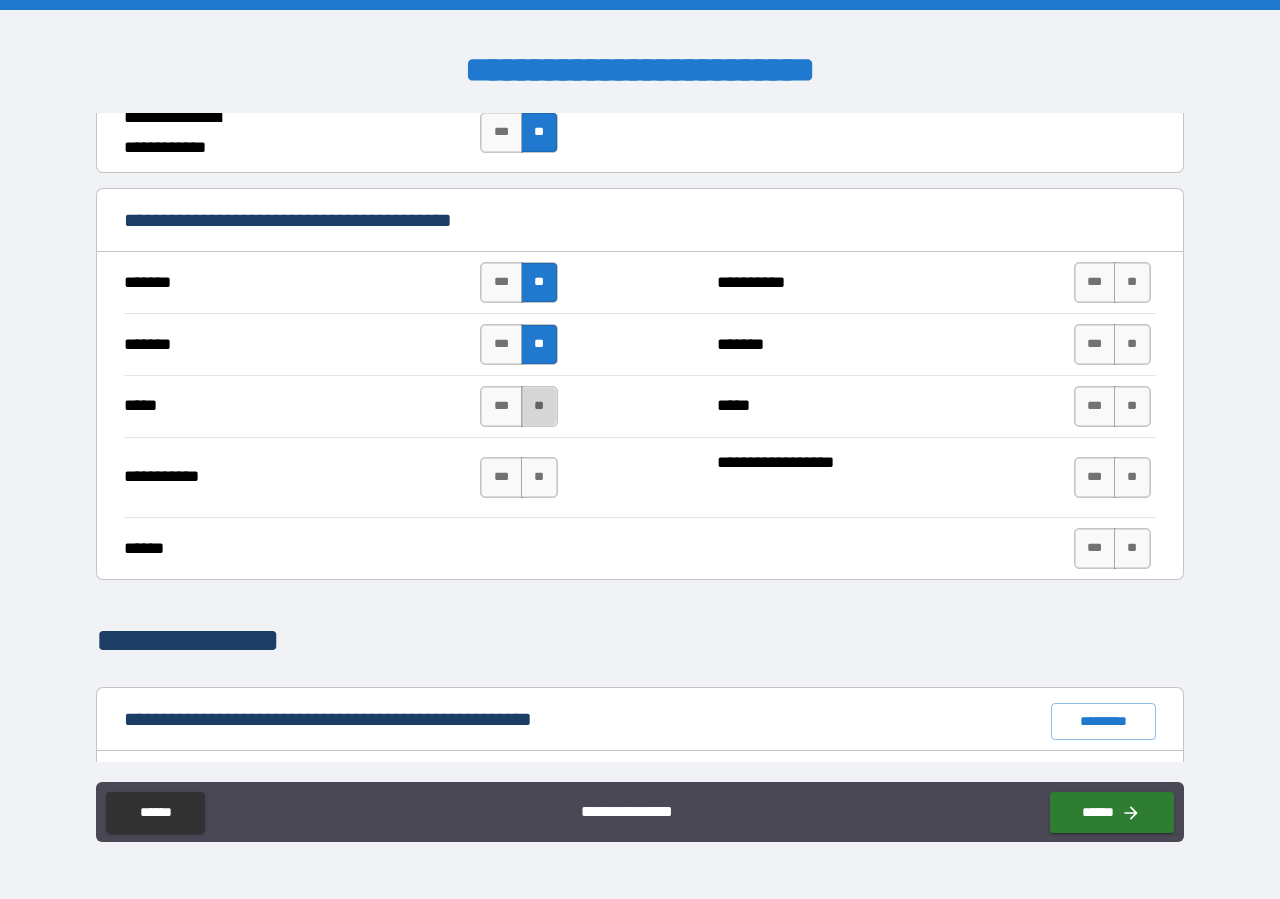 click on "**" at bounding box center (539, 406) 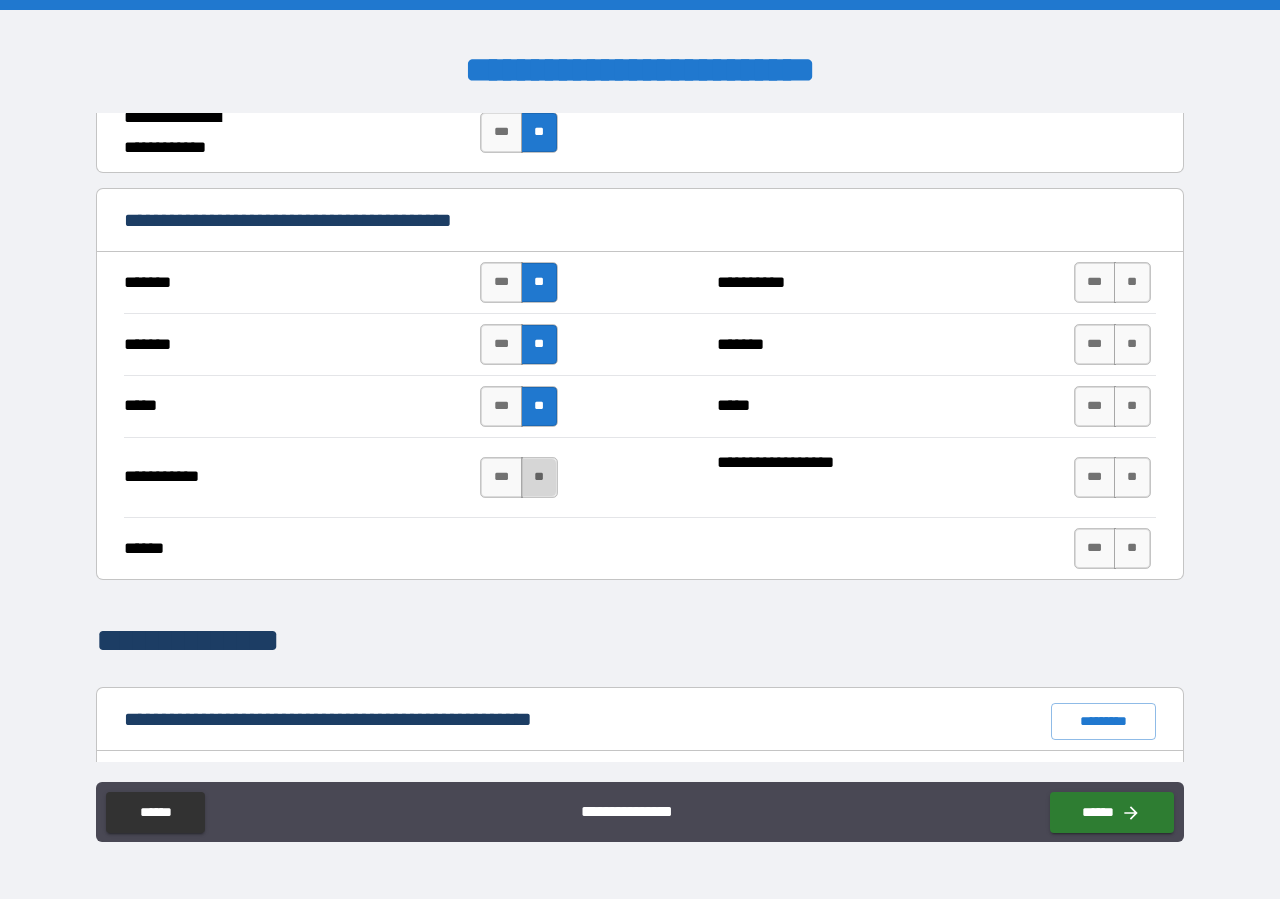 click on "**" at bounding box center (539, 477) 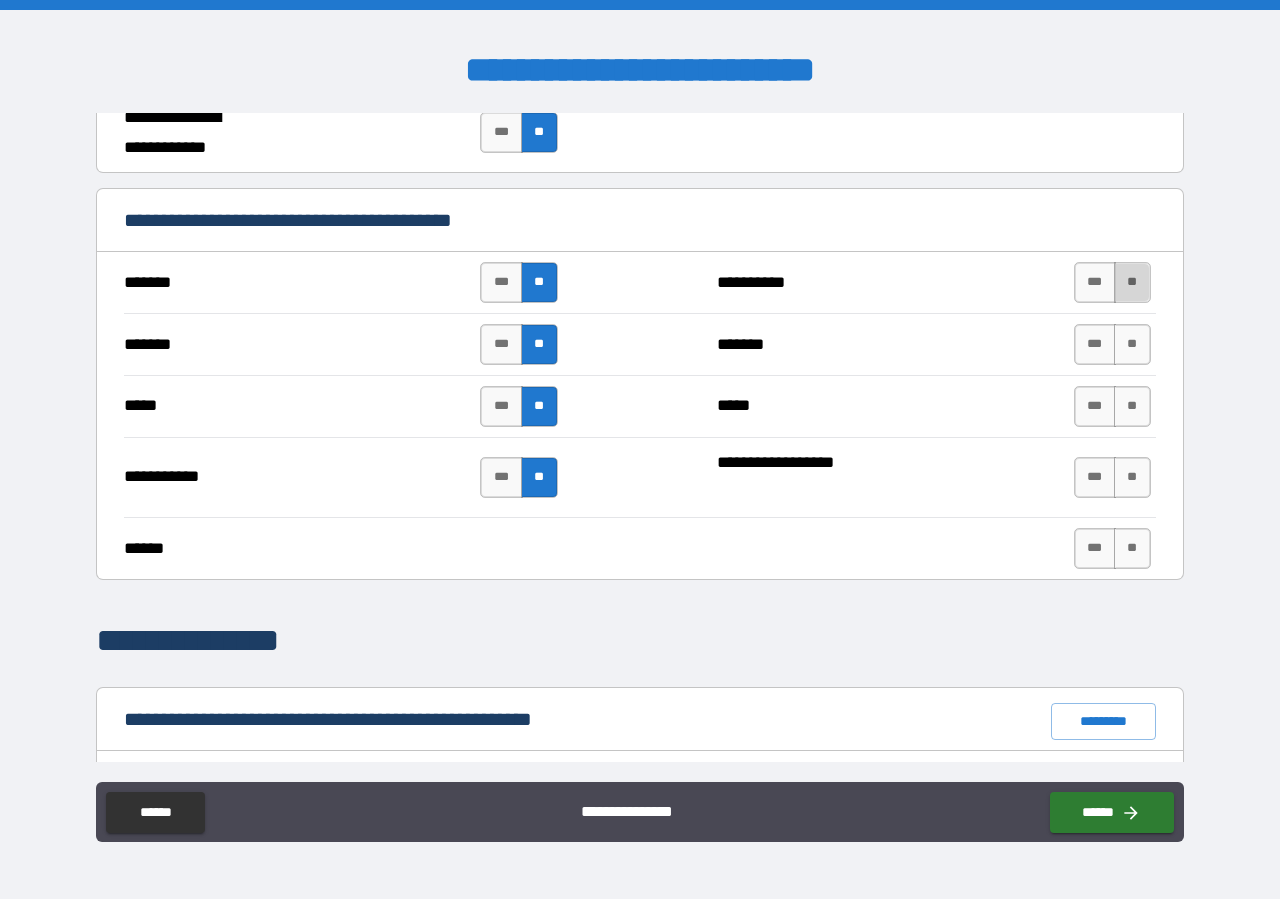 click on "**" at bounding box center (1132, 282) 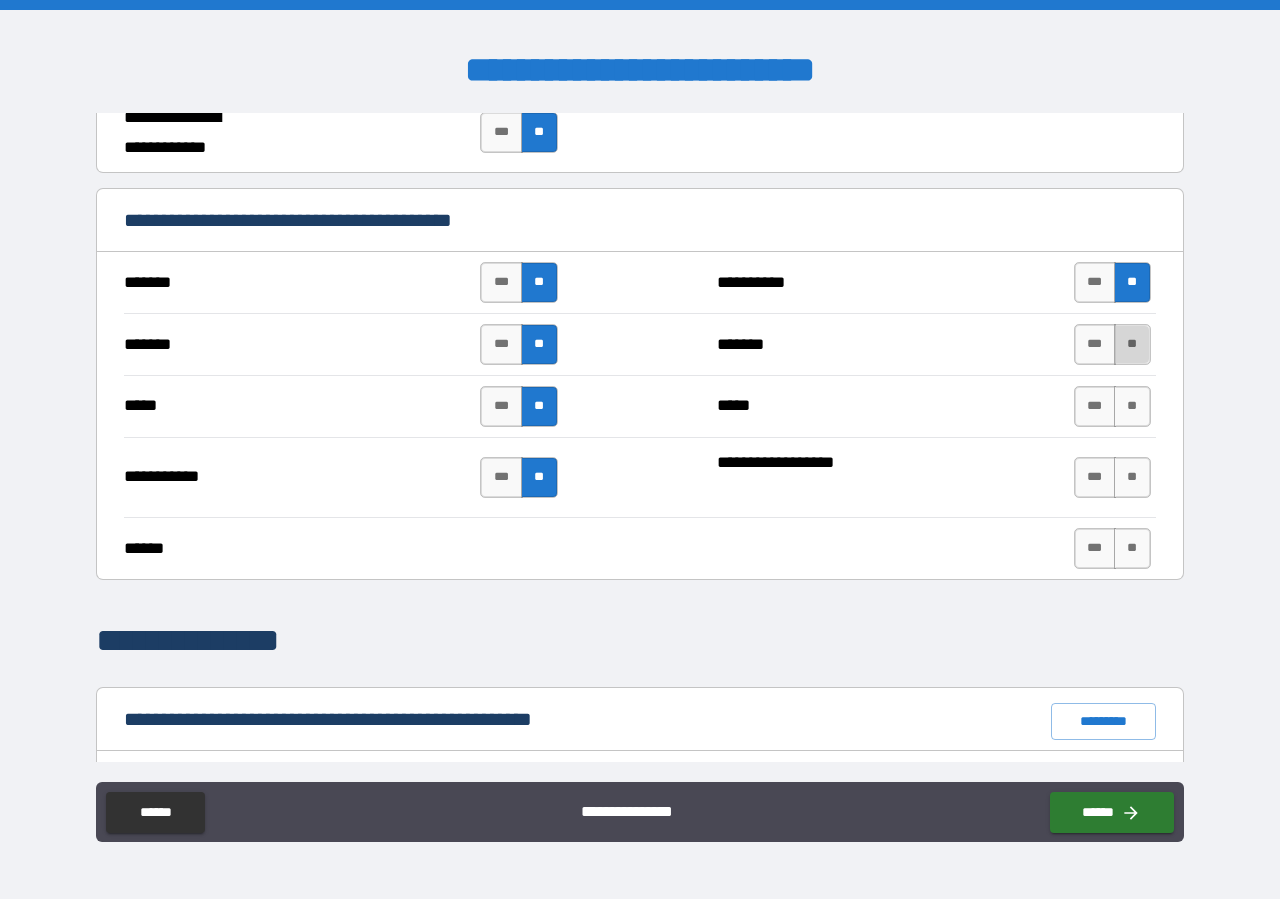 click on "**" at bounding box center (1132, 344) 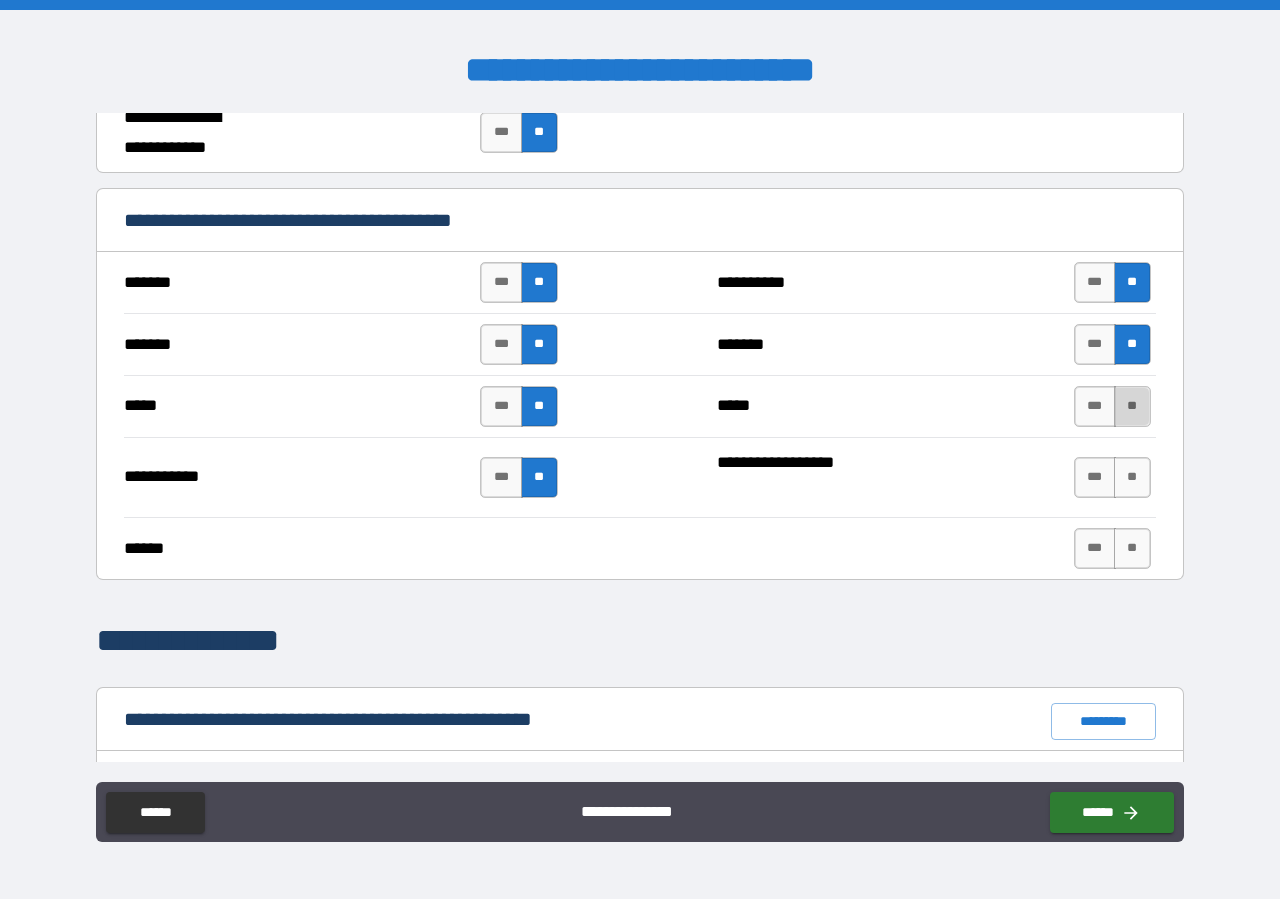 click on "**" at bounding box center [1132, 406] 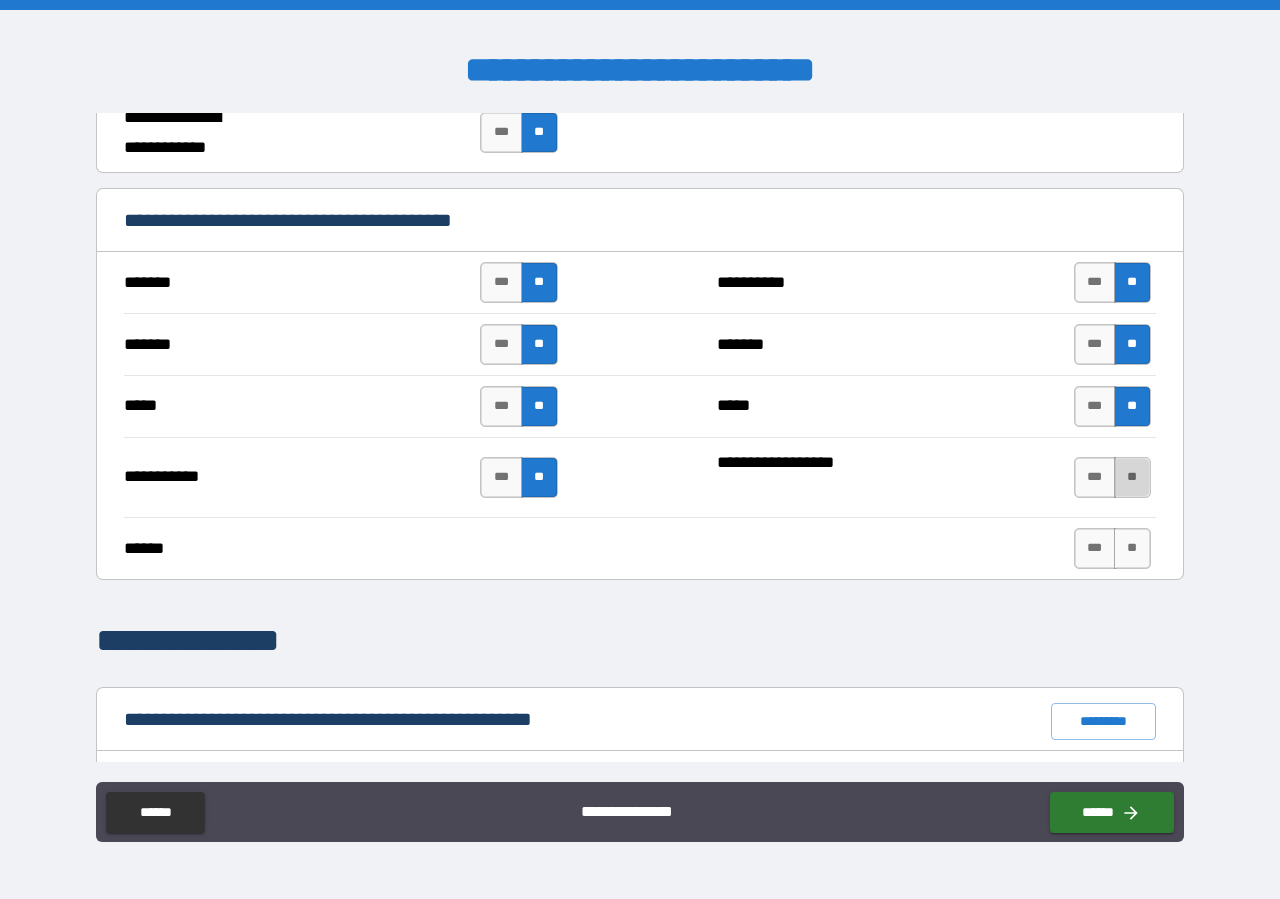 click on "**" at bounding box center [1132, 477] 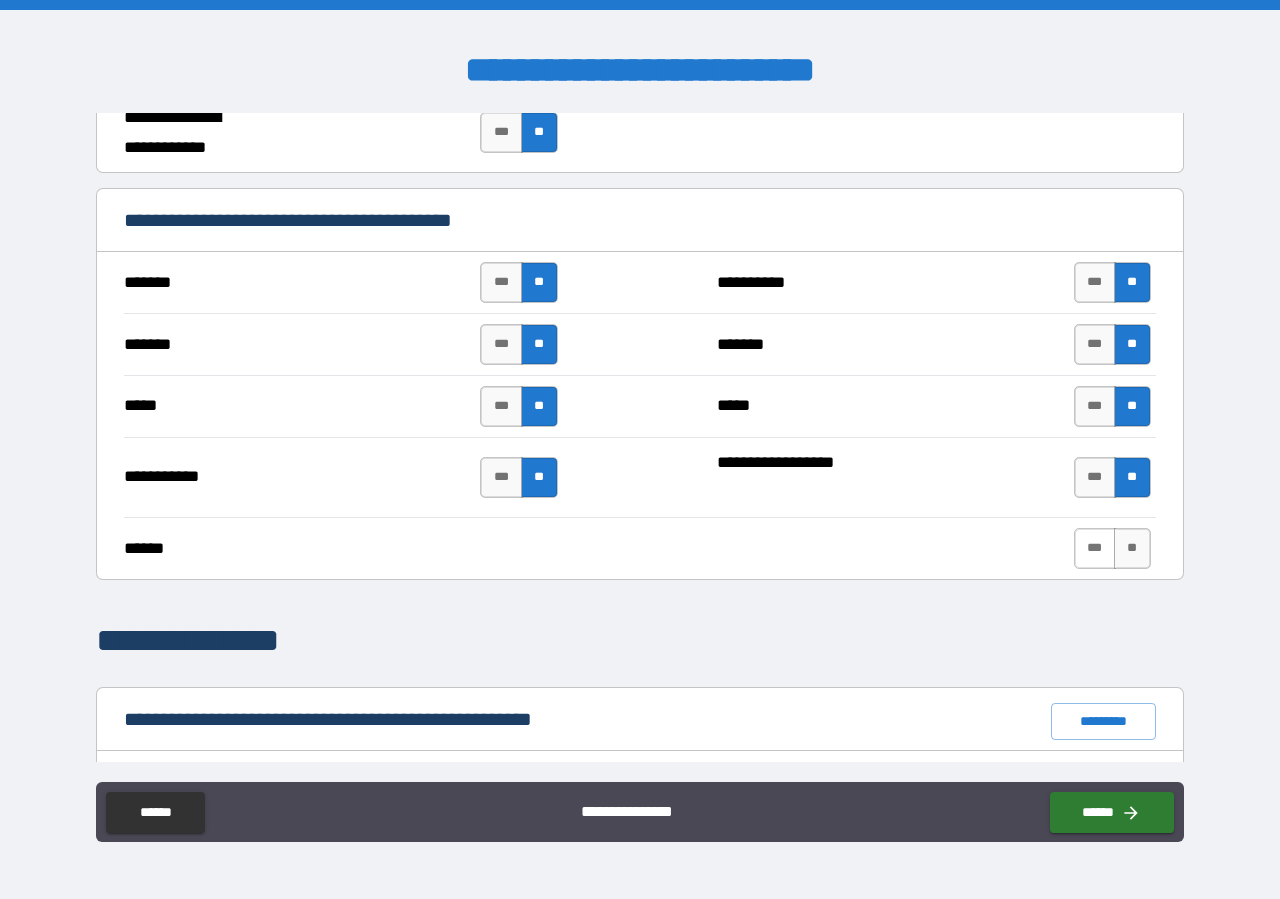 click on "***" at bounding box center [1095, 548] 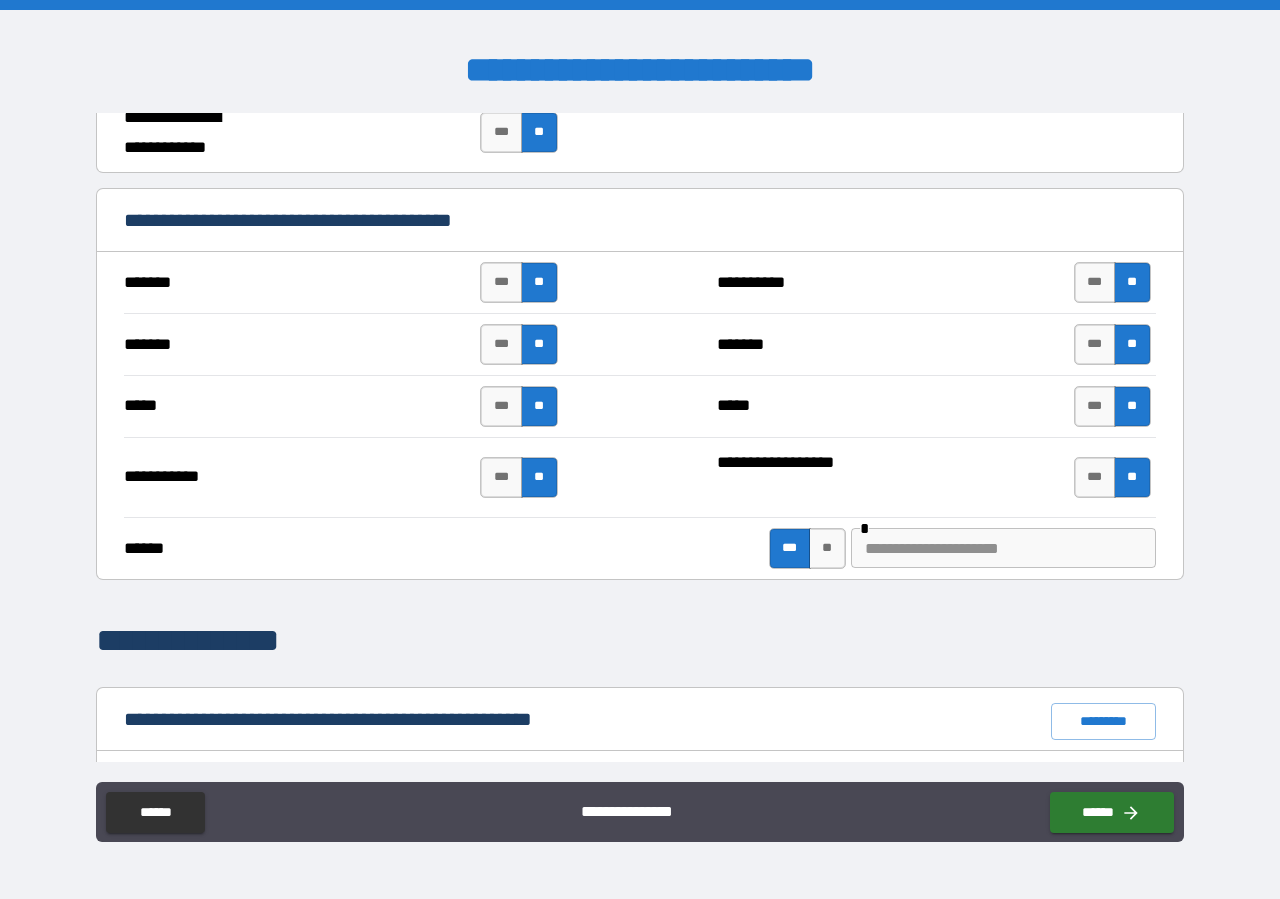 click at bounding box center [1003, 548] 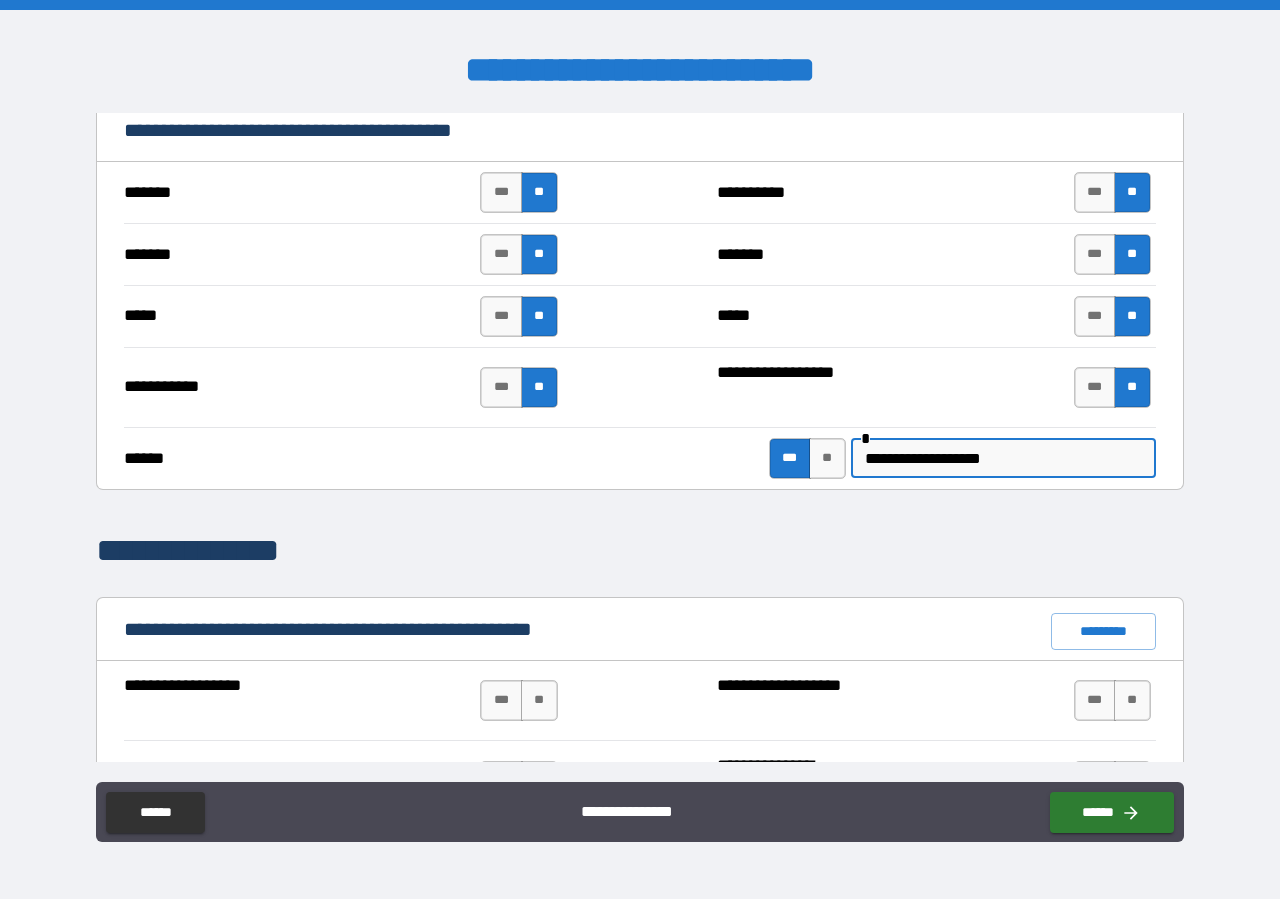 scroll, scrollTop: 1824, scrollLeft: 0, axis: vertical 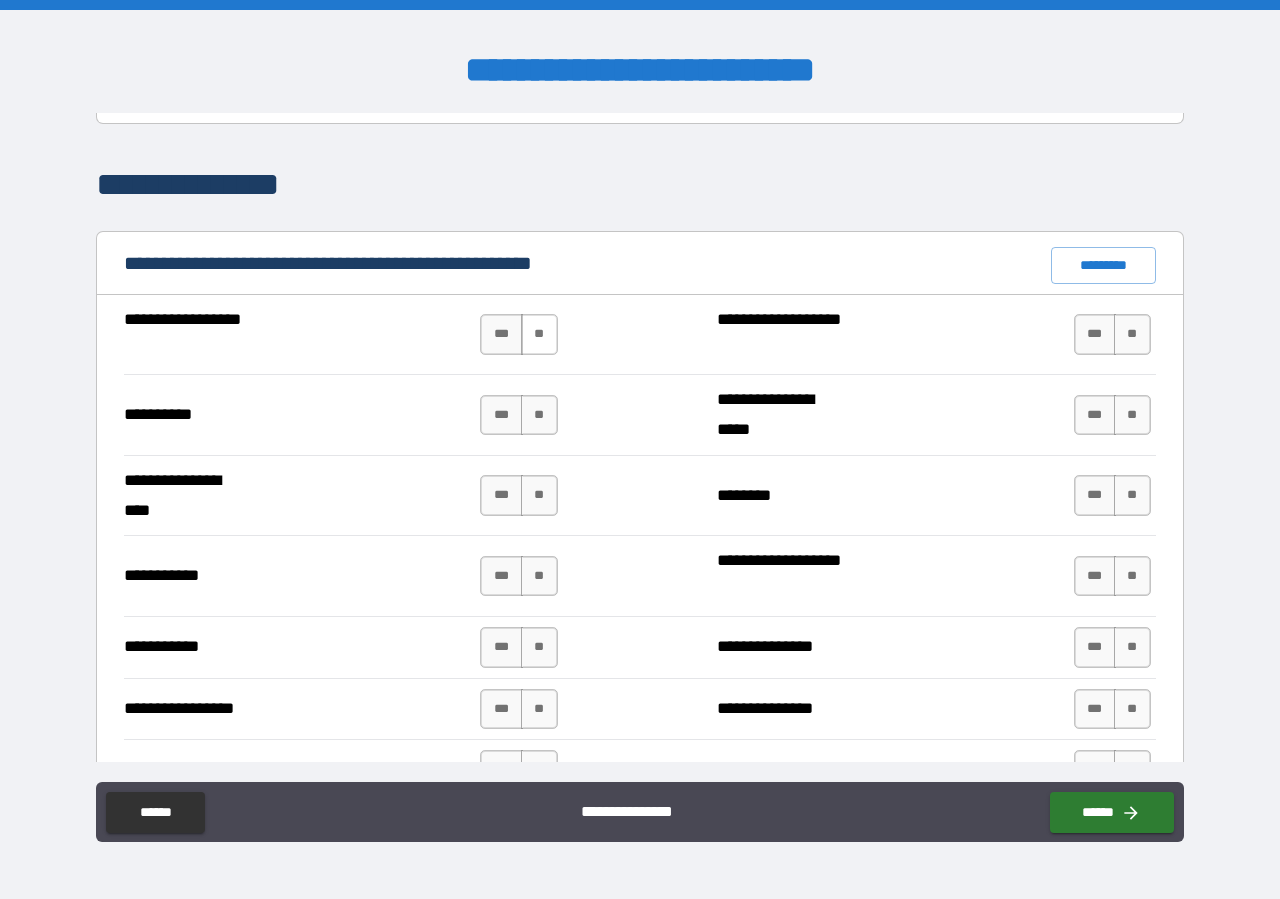 click on "**" at bounding box center (539, 334) 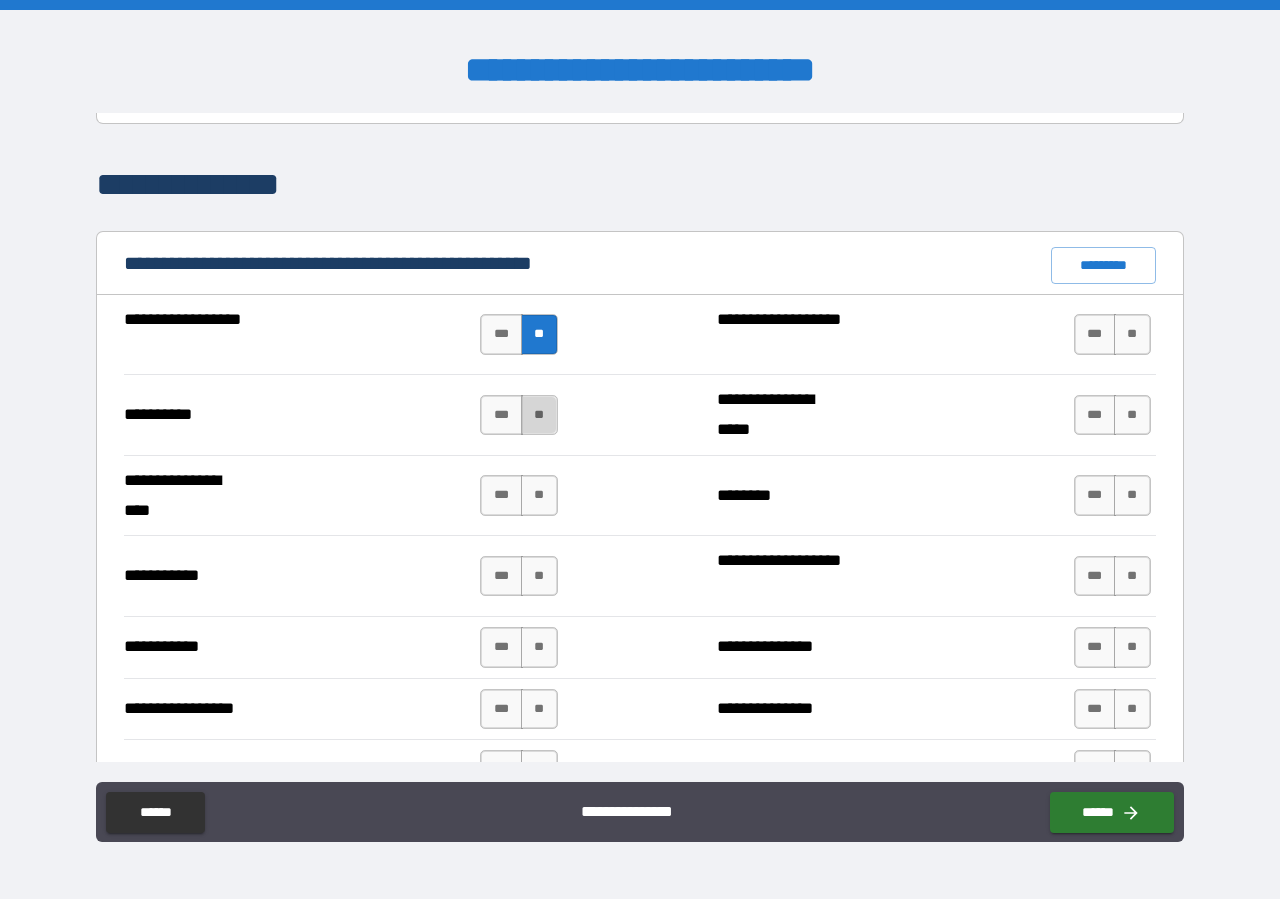 click on "**" at bounding box center (539, 415) 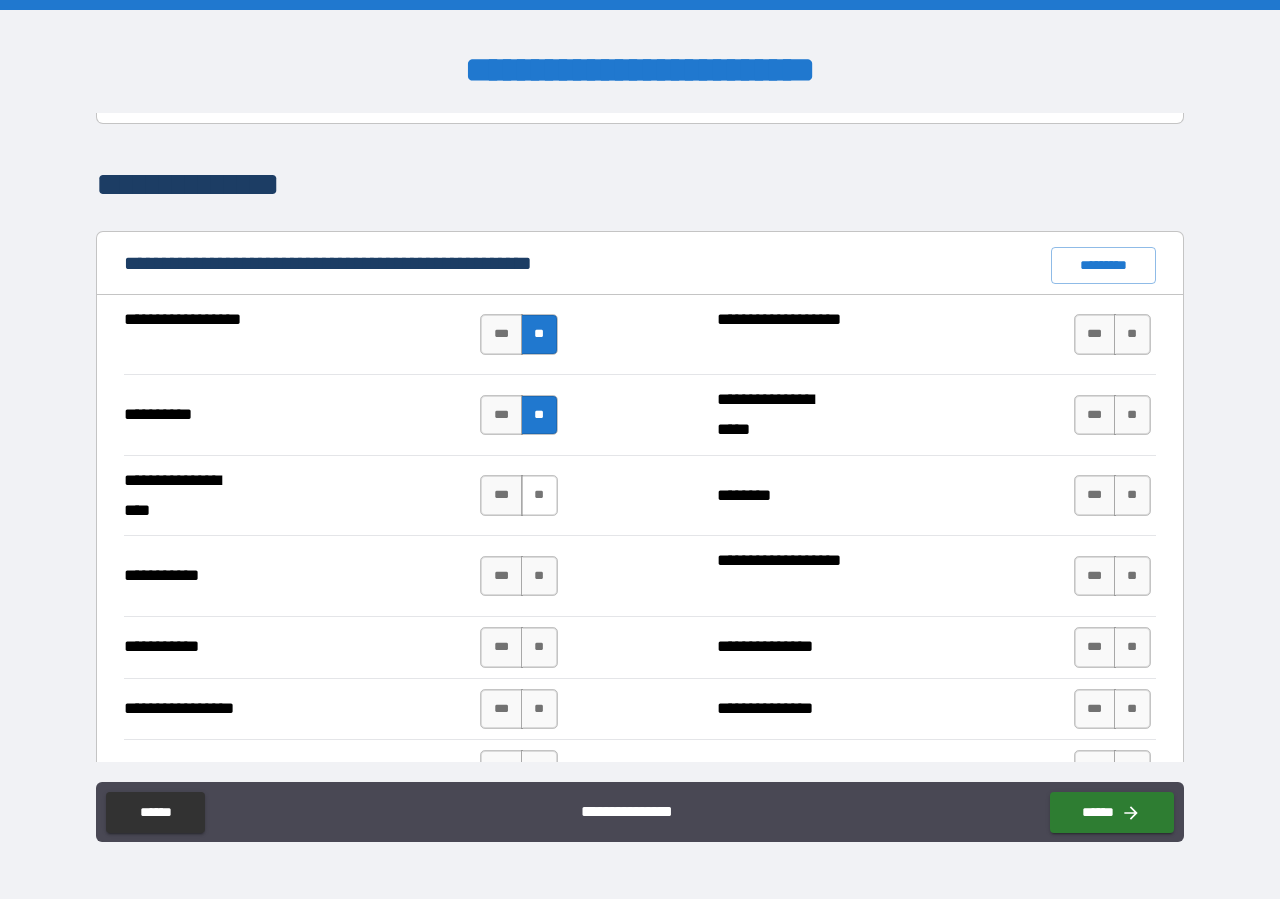 click on "**" at bounding box center [539, 495] 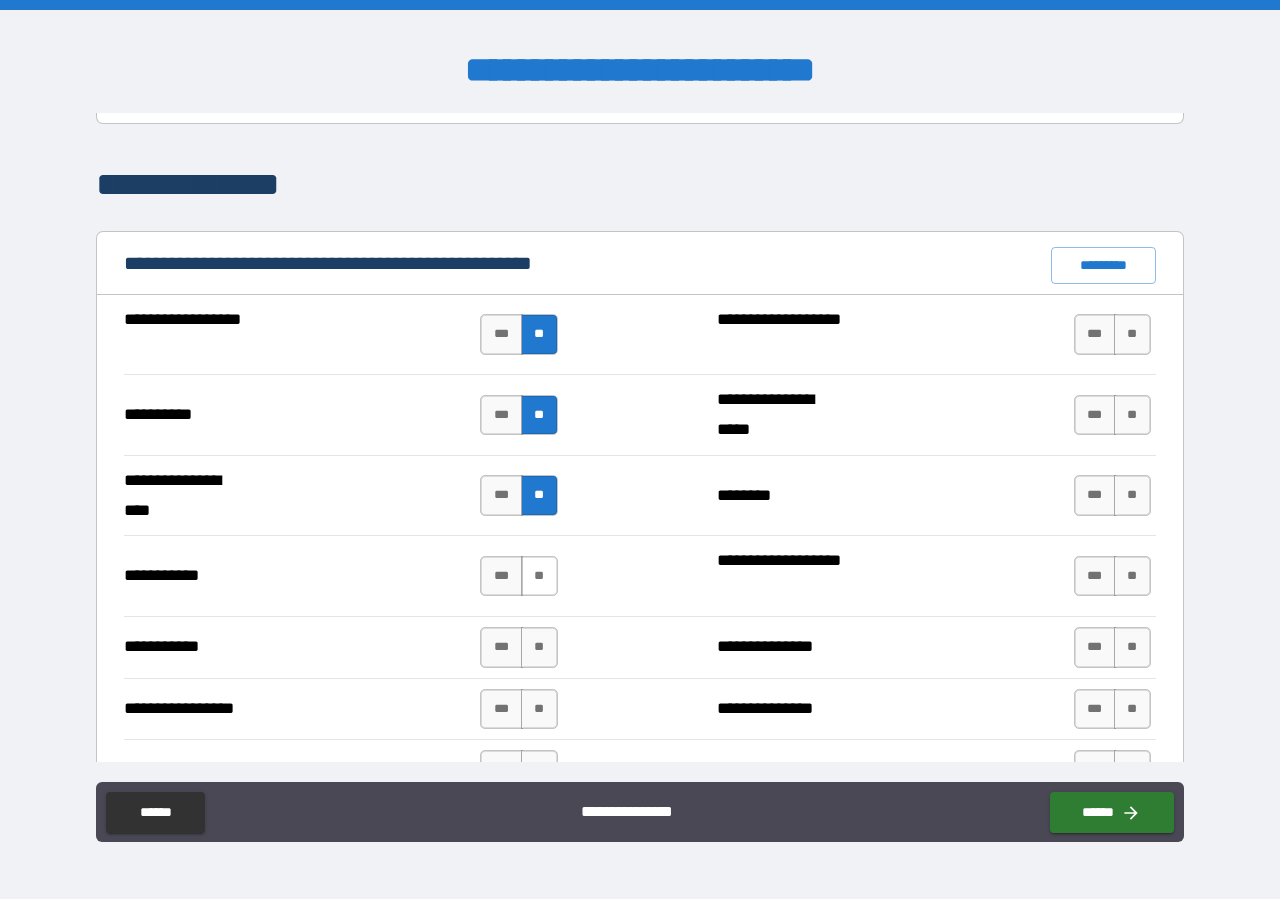 click on "**" at bounding box center (539, 576) 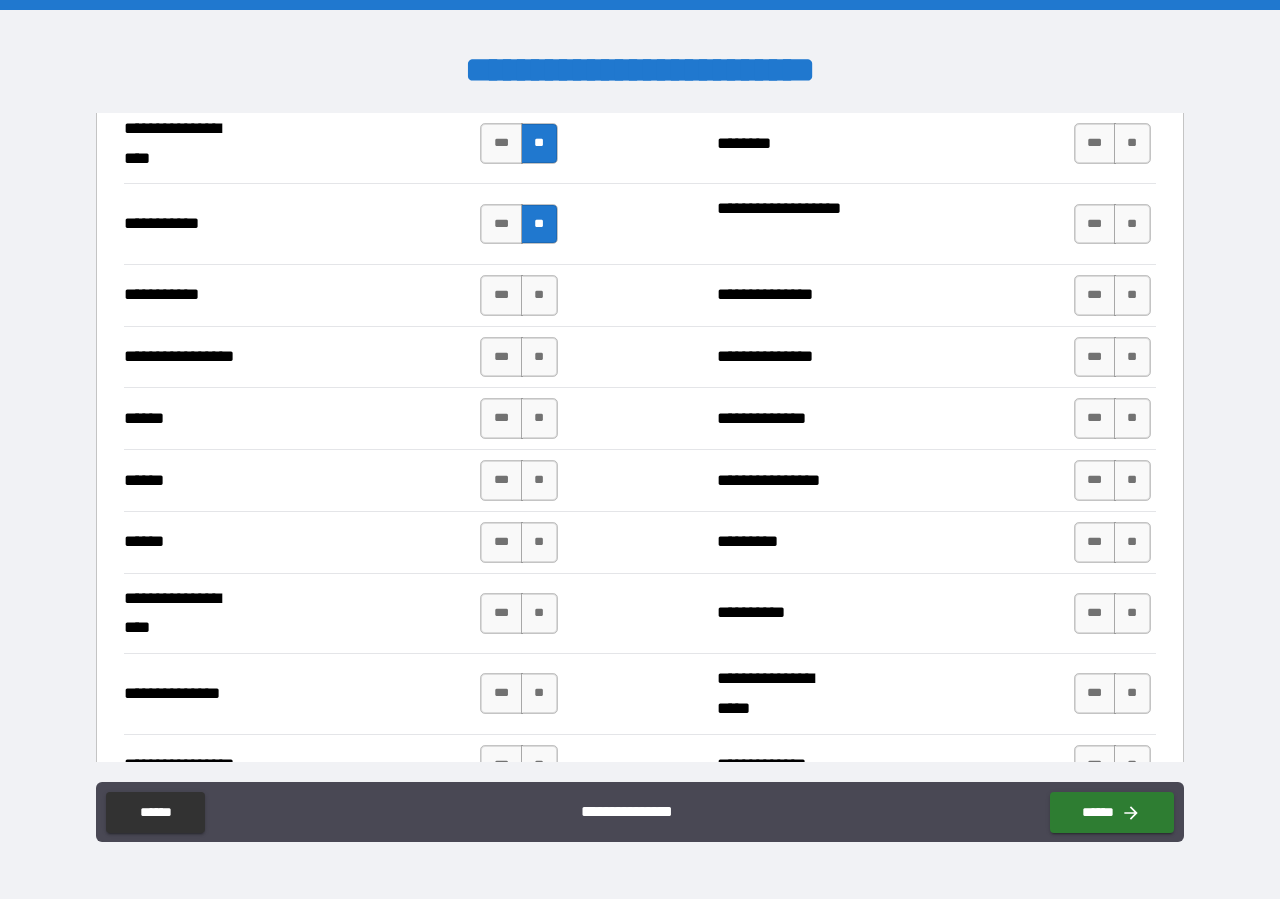 scroll, scrollTop: 2166, scrollLeft: 0, axis: vertical 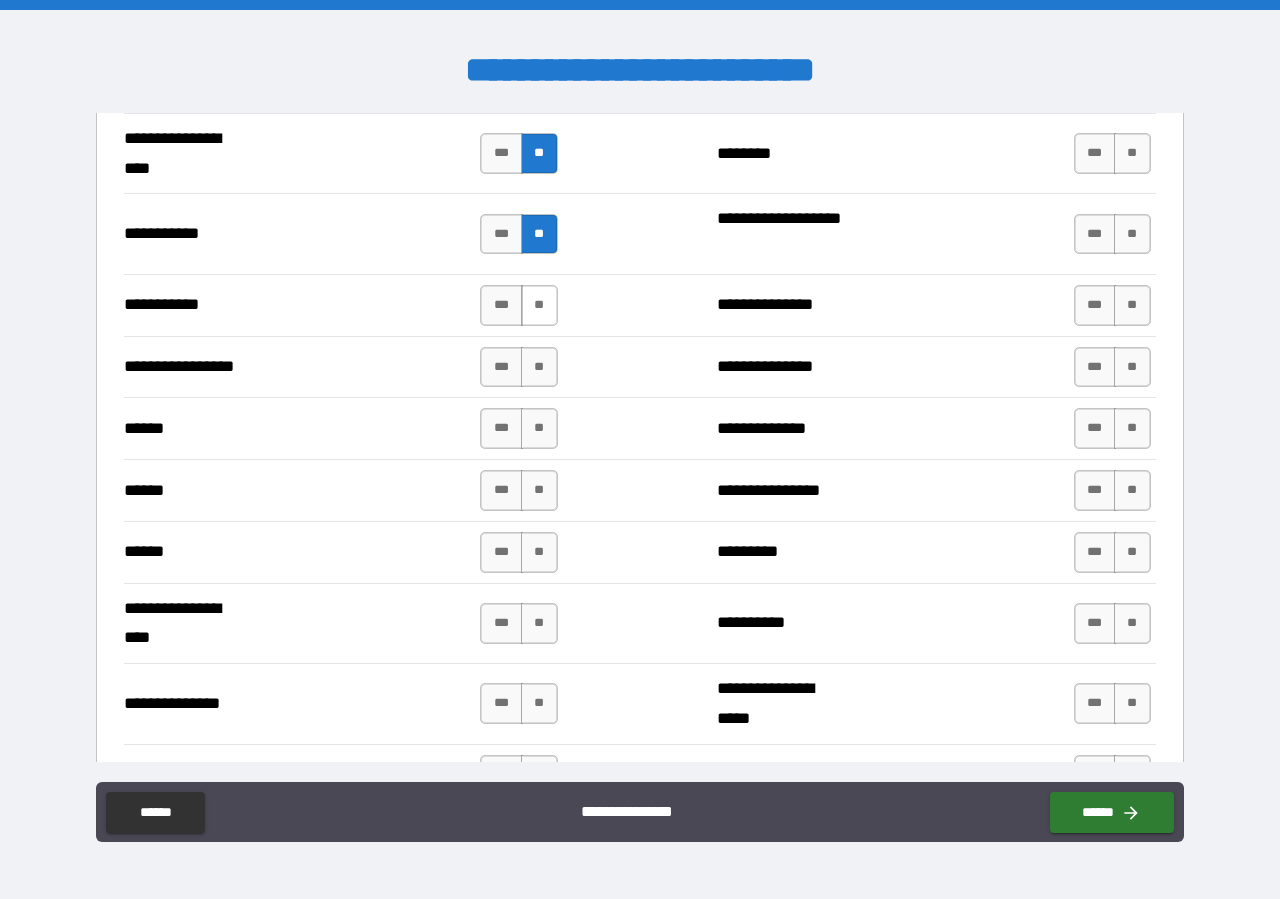 click on "**" at bounding box center [539, 305] 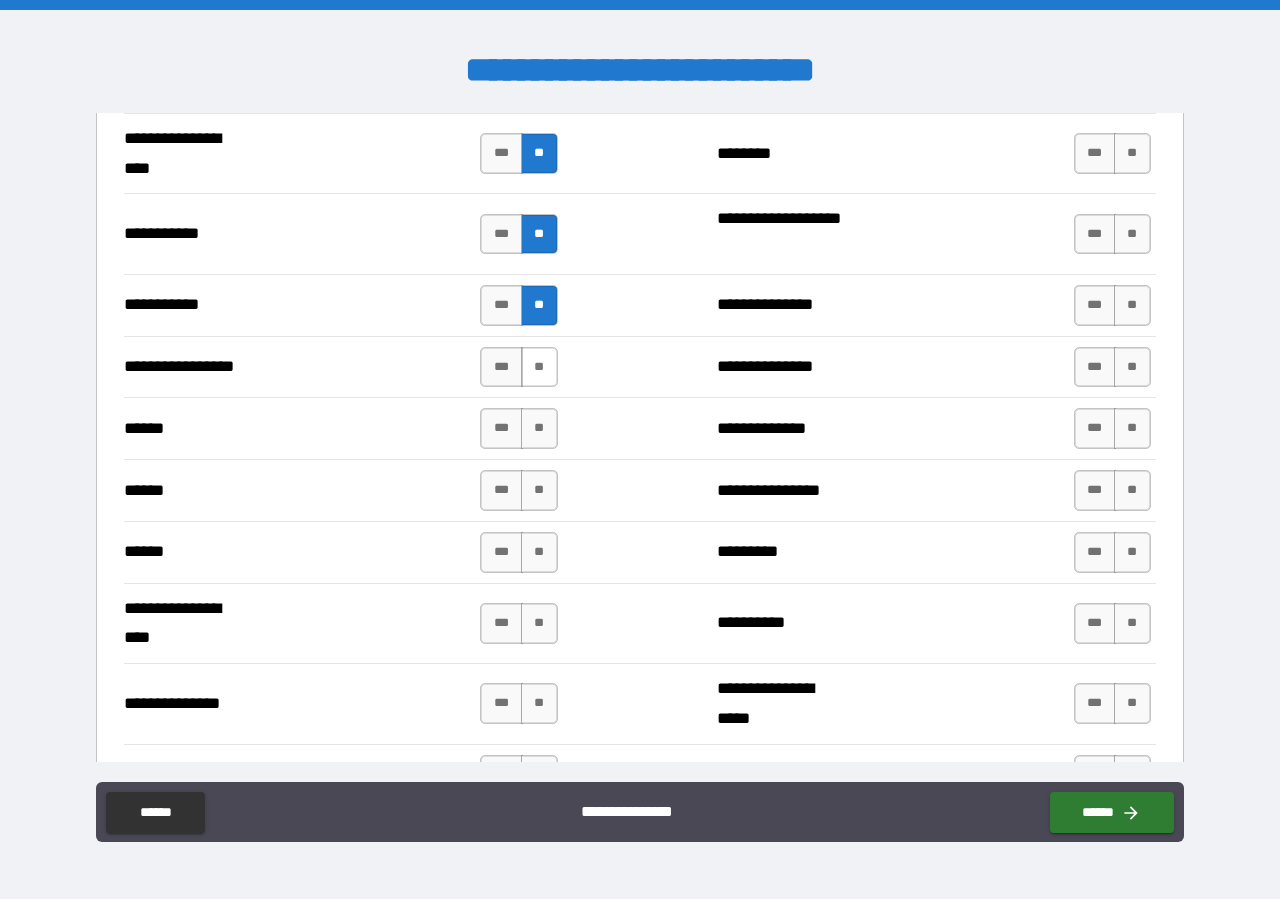 click on "**" at bounding box center (539, 367) 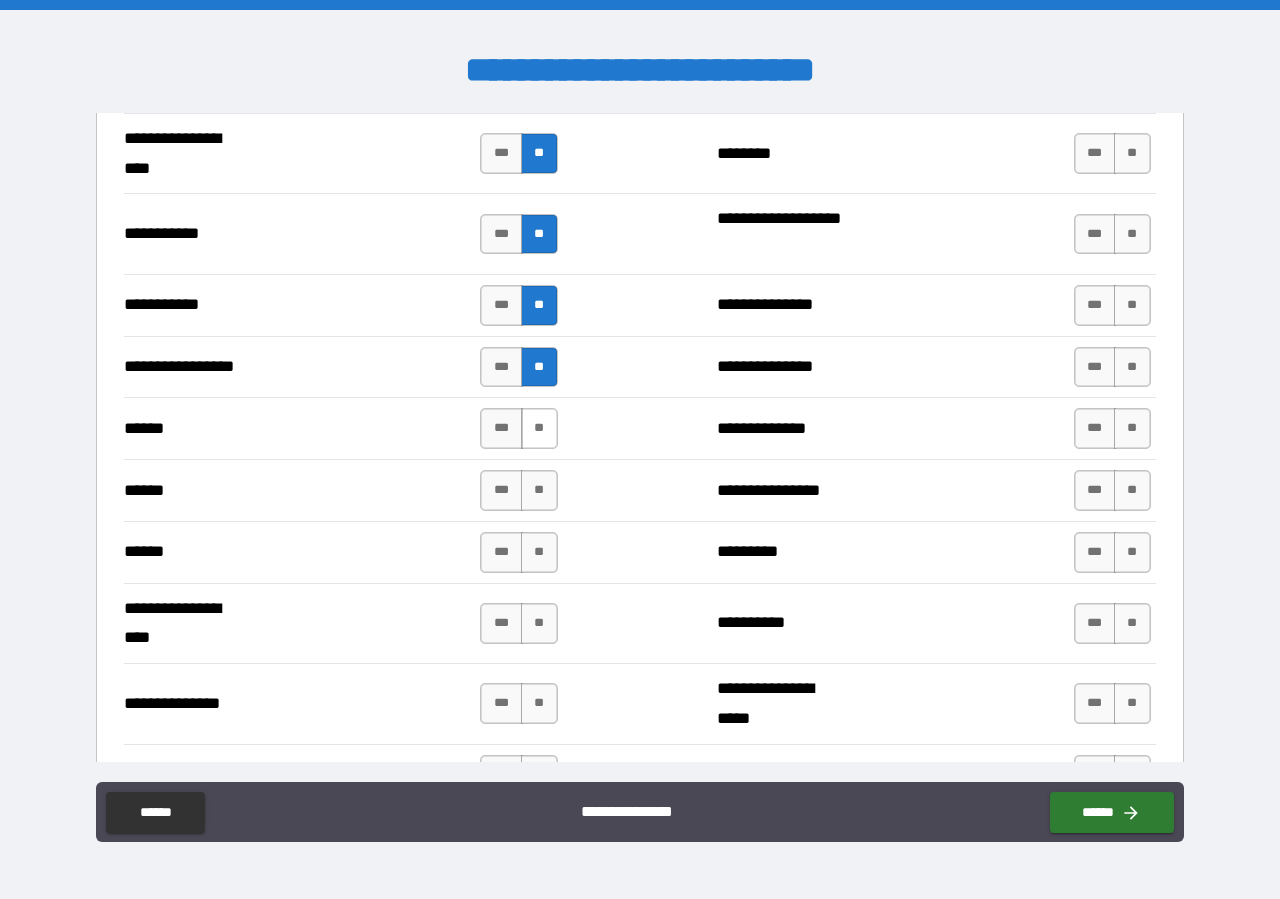 click on "**" at bounding box center (539, 428) 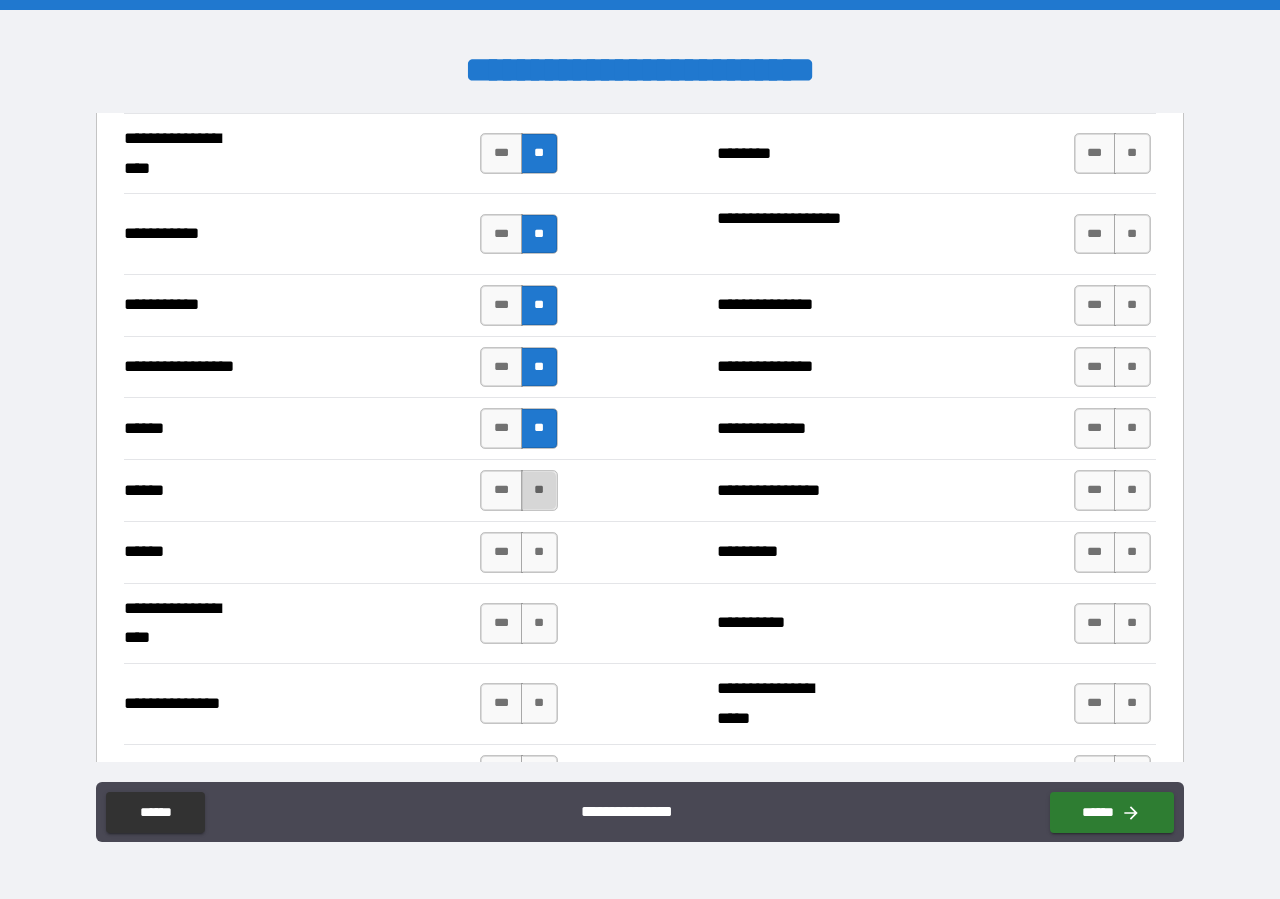 click on "**" at bounding box center [539, 490] 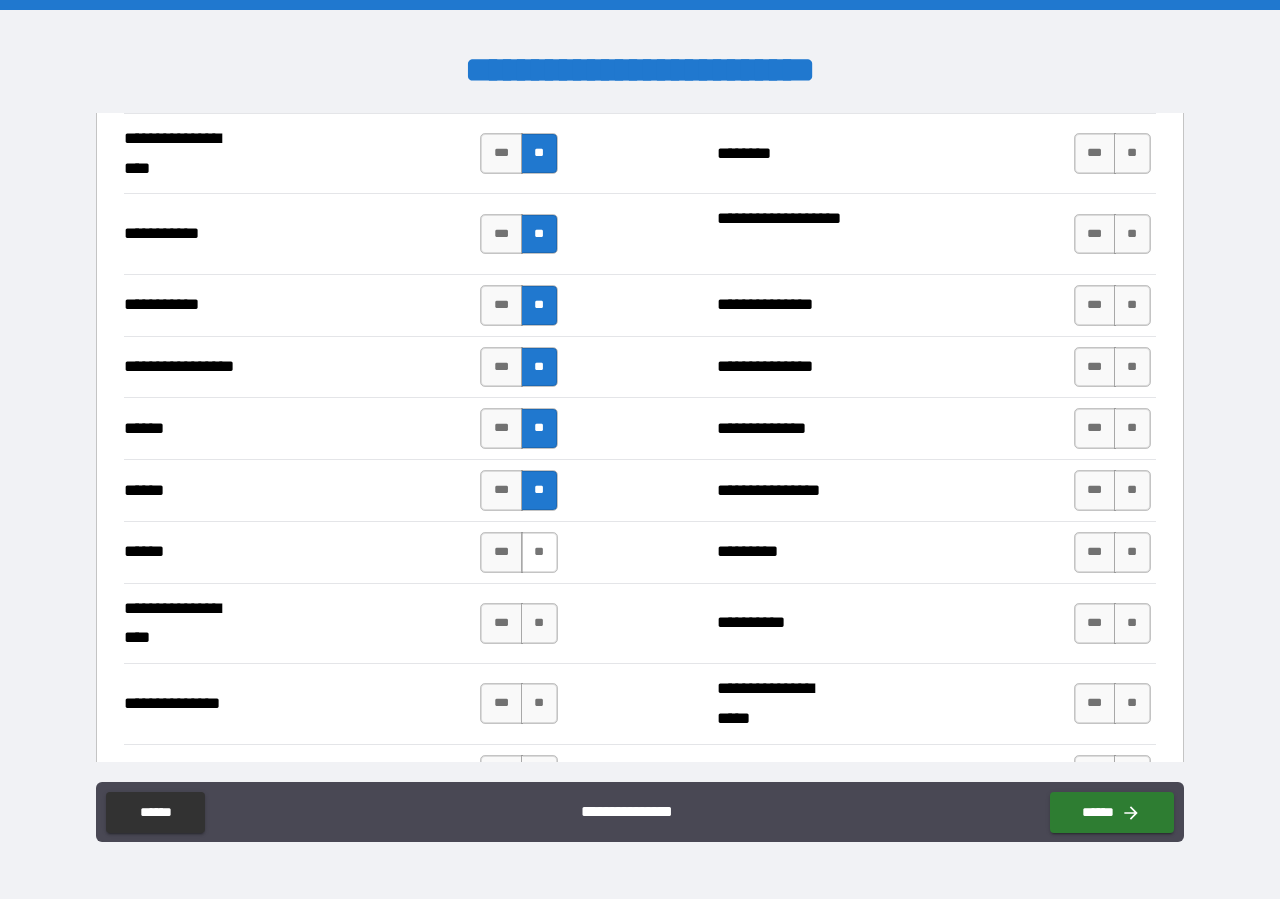 click on "**" at bounding box center [539, 552] 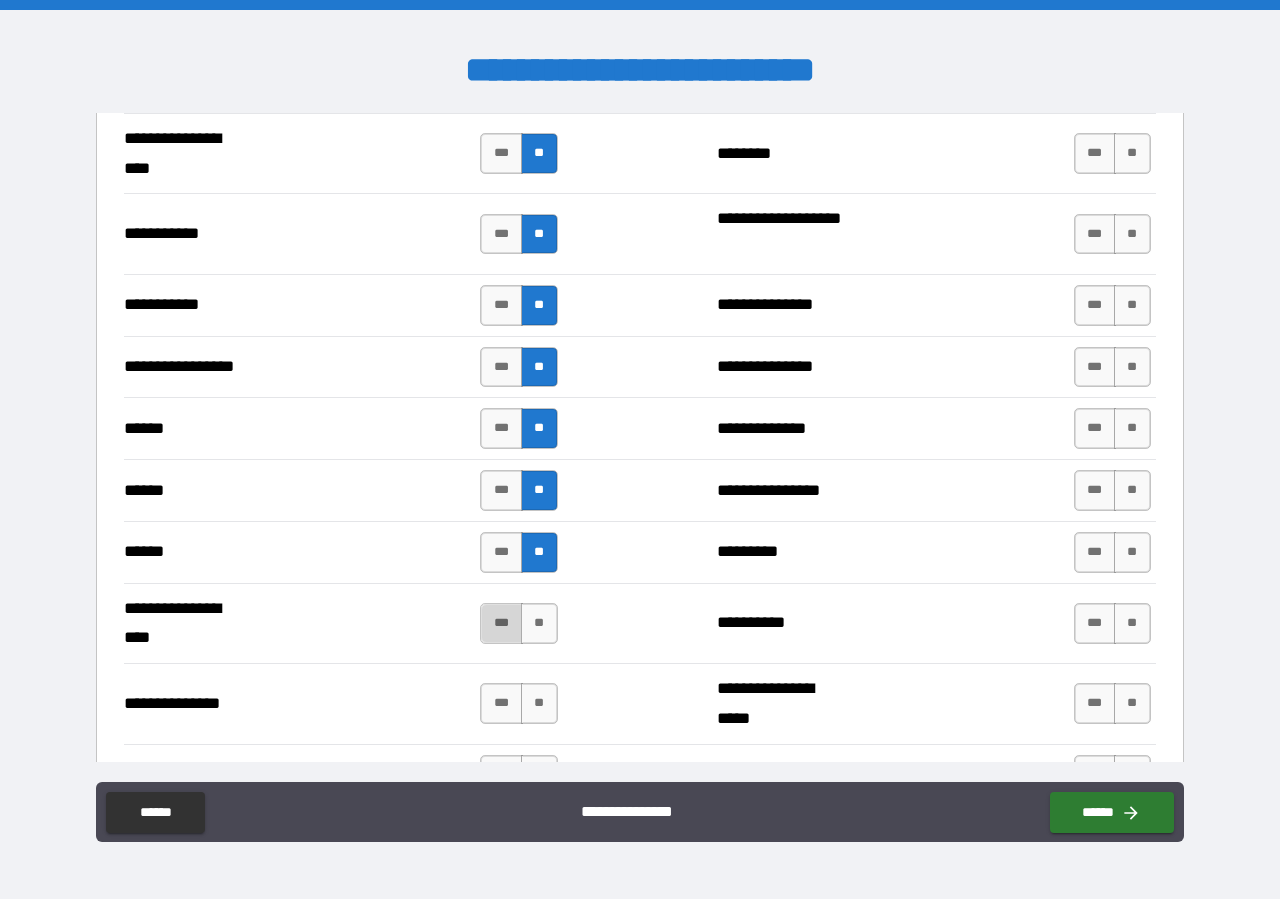 click on "***" at bounding box center [501, 623] 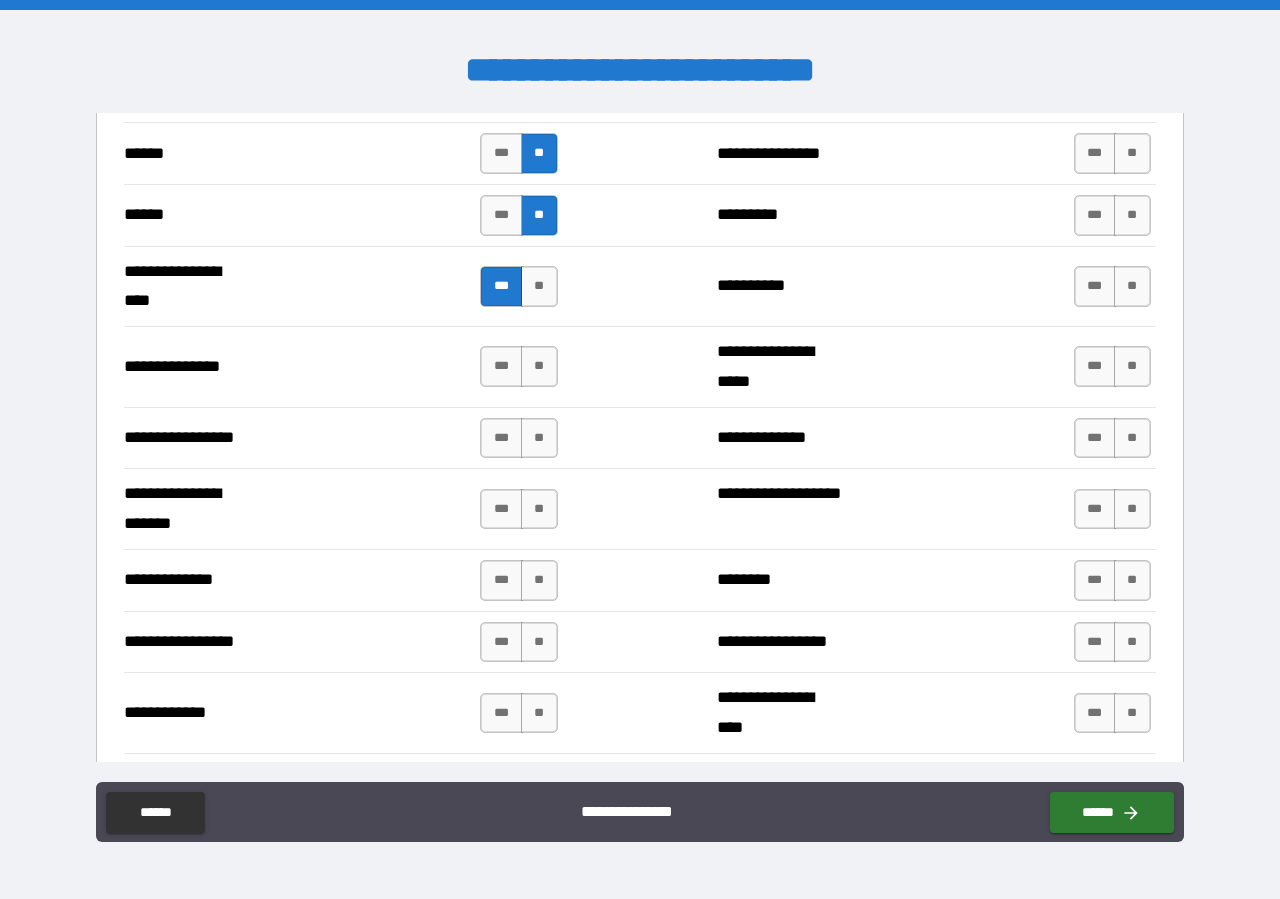 scroll, scrollTop: 2508, scrollLeft: 0, axis: vertical 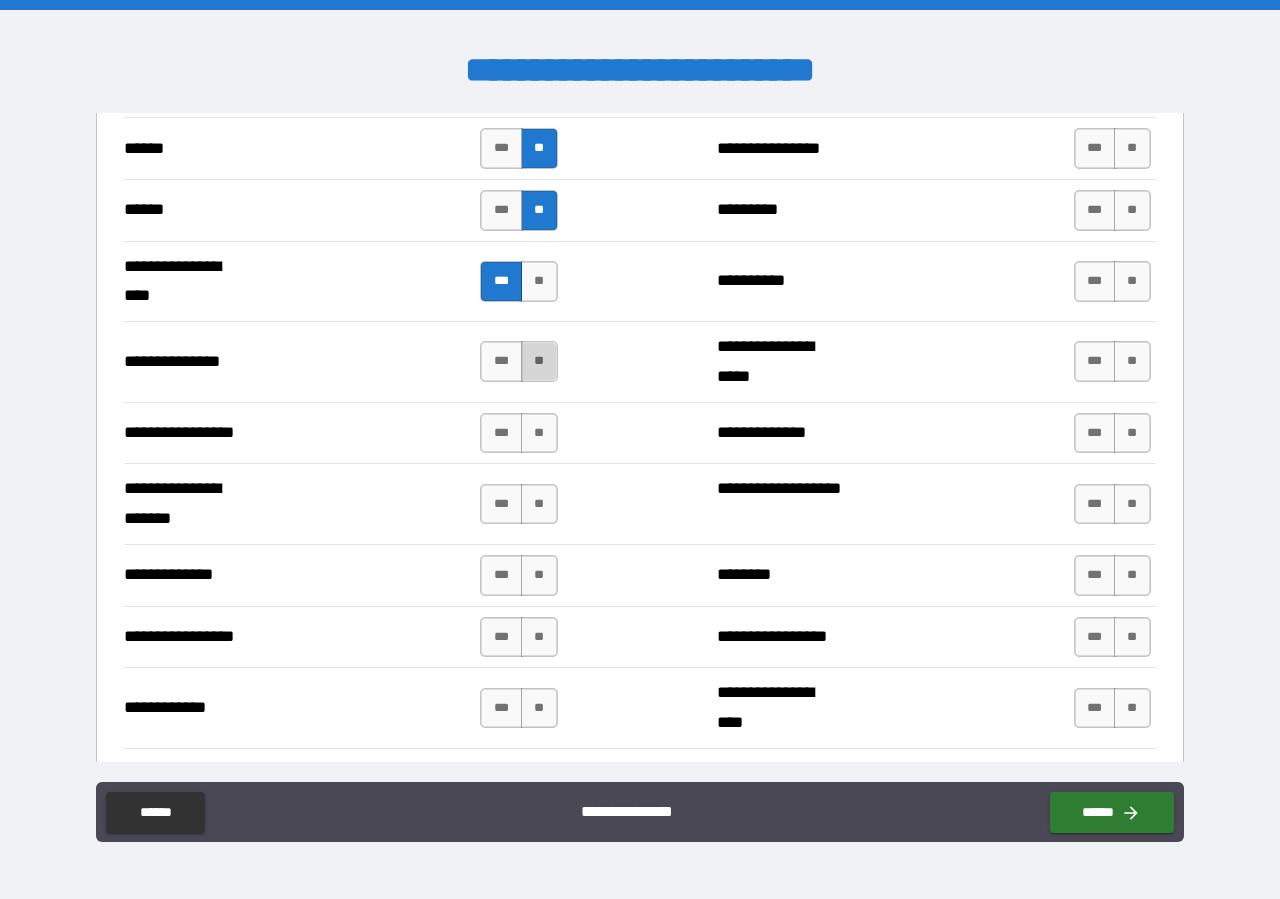 click on "**" at bounding box center [539, 361] 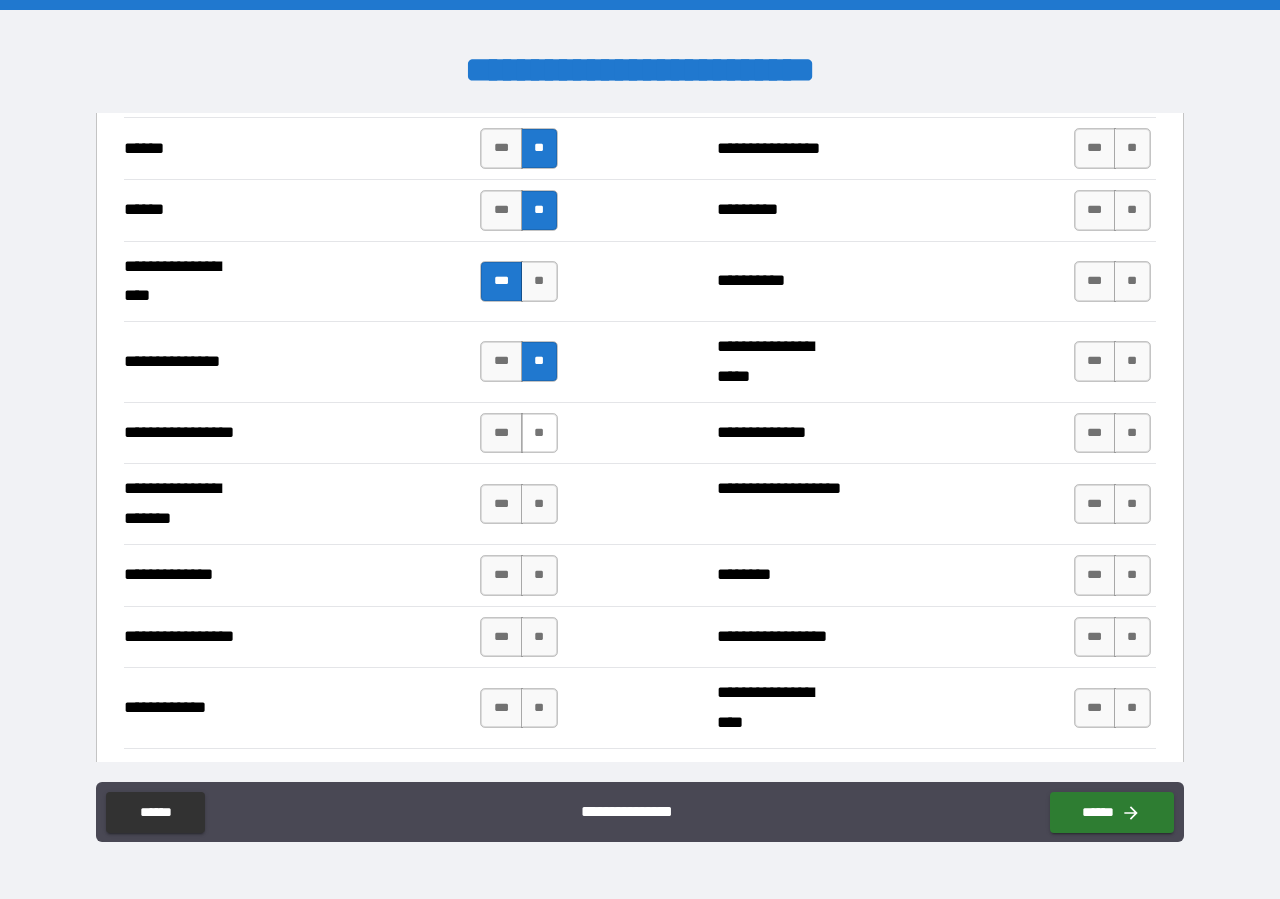 click on "**" at bounding box center (539, 433) 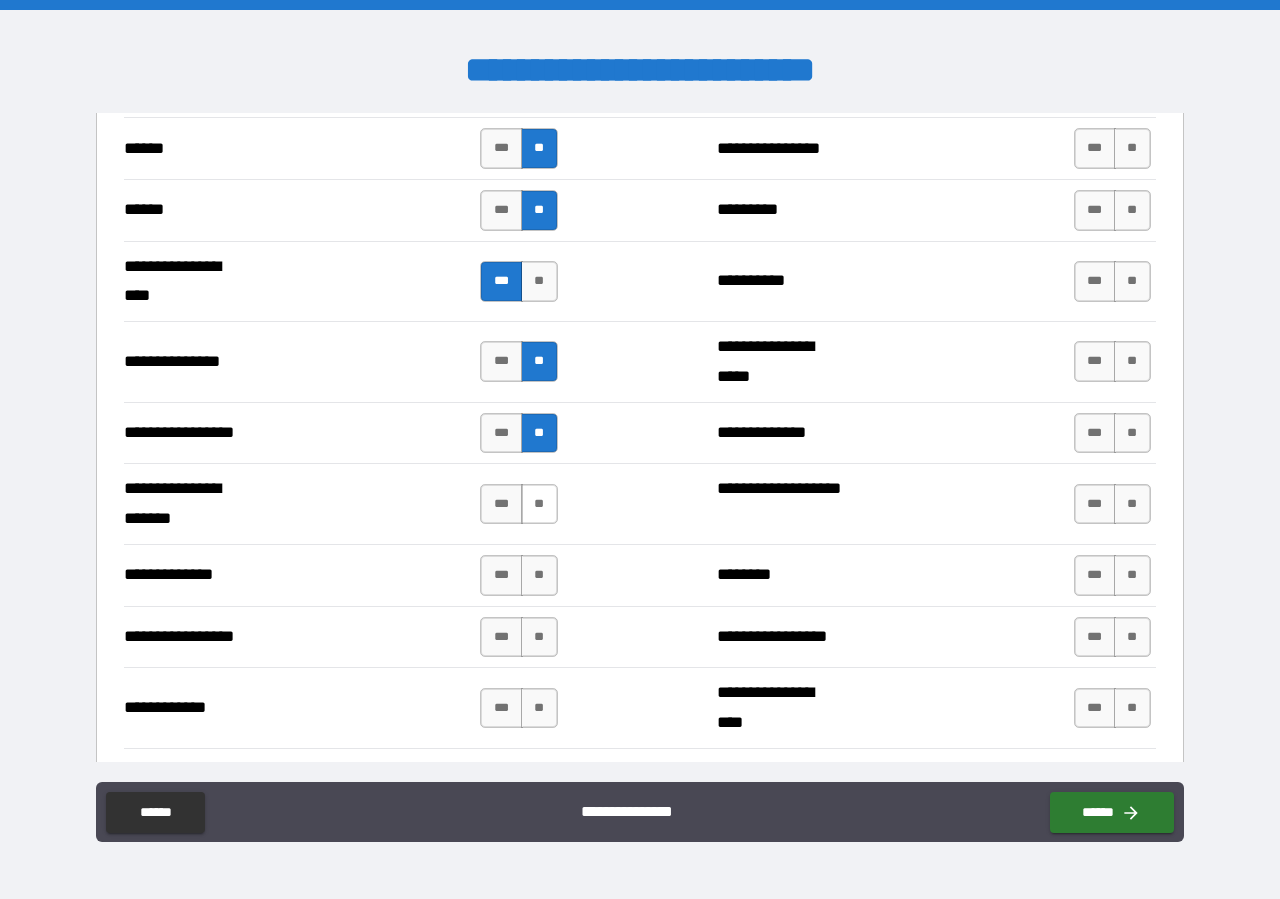 click on "**" at bounding box center (539, 504) 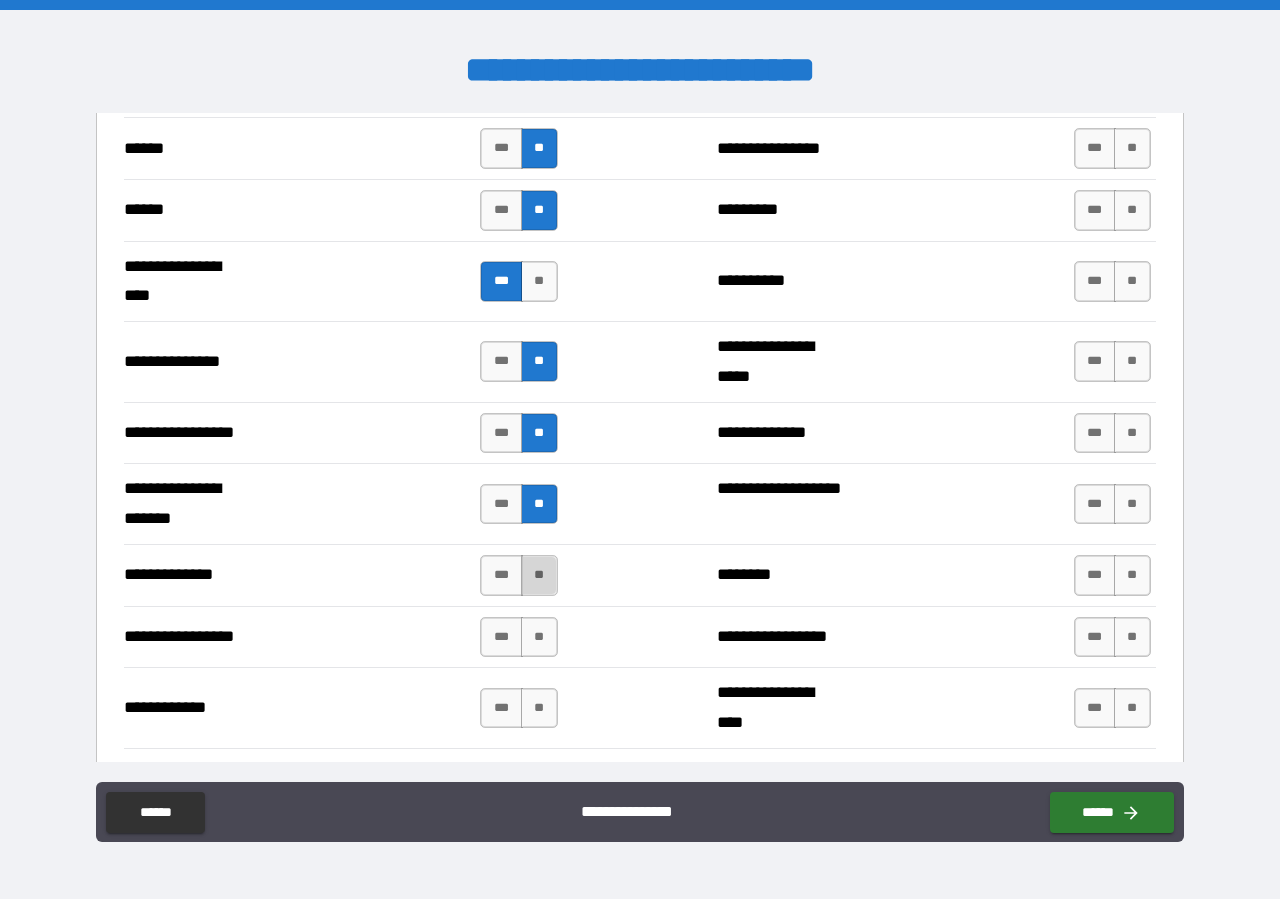click on "**" at bounding box center (539, 575) 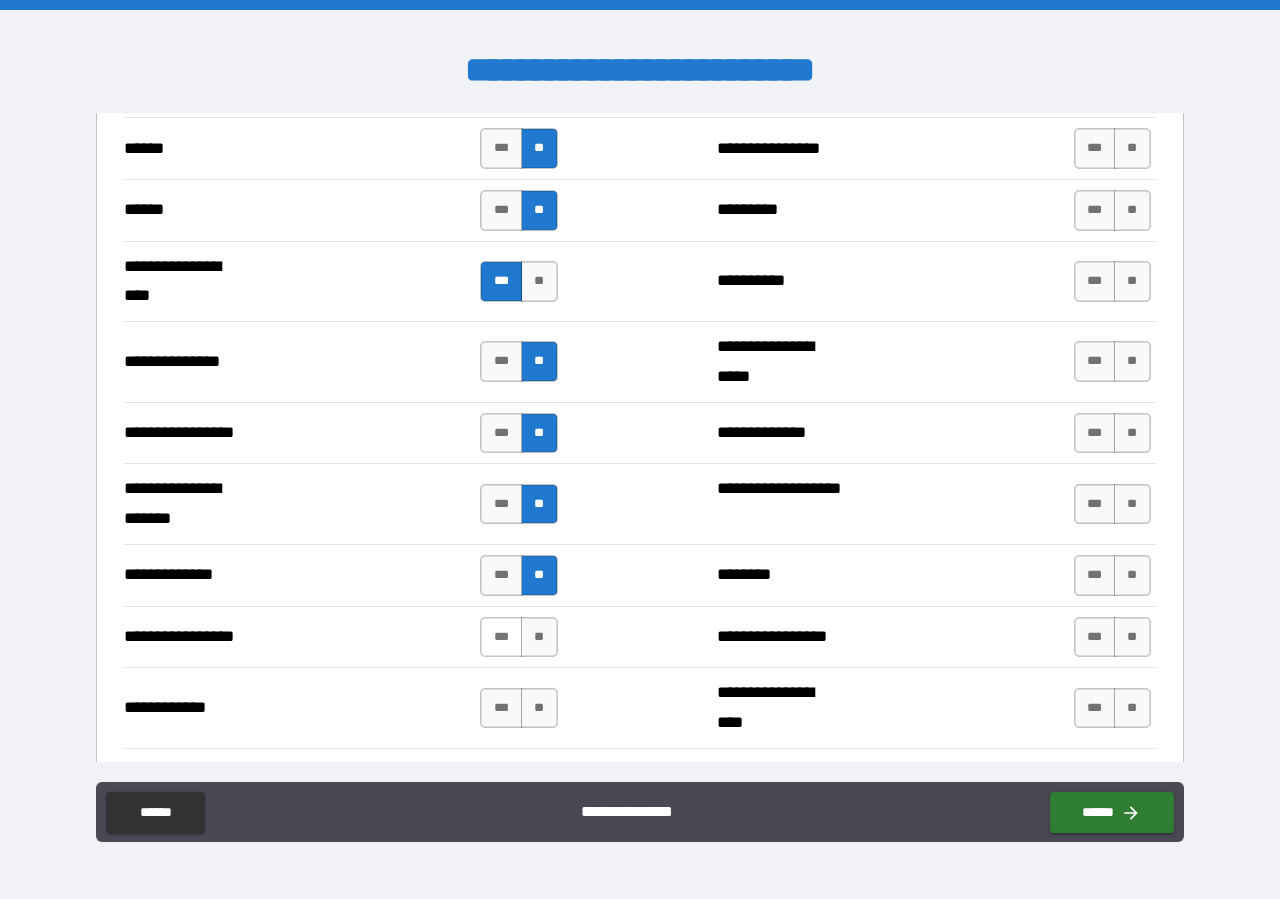 click on "***" at bounding box center [501, 637] 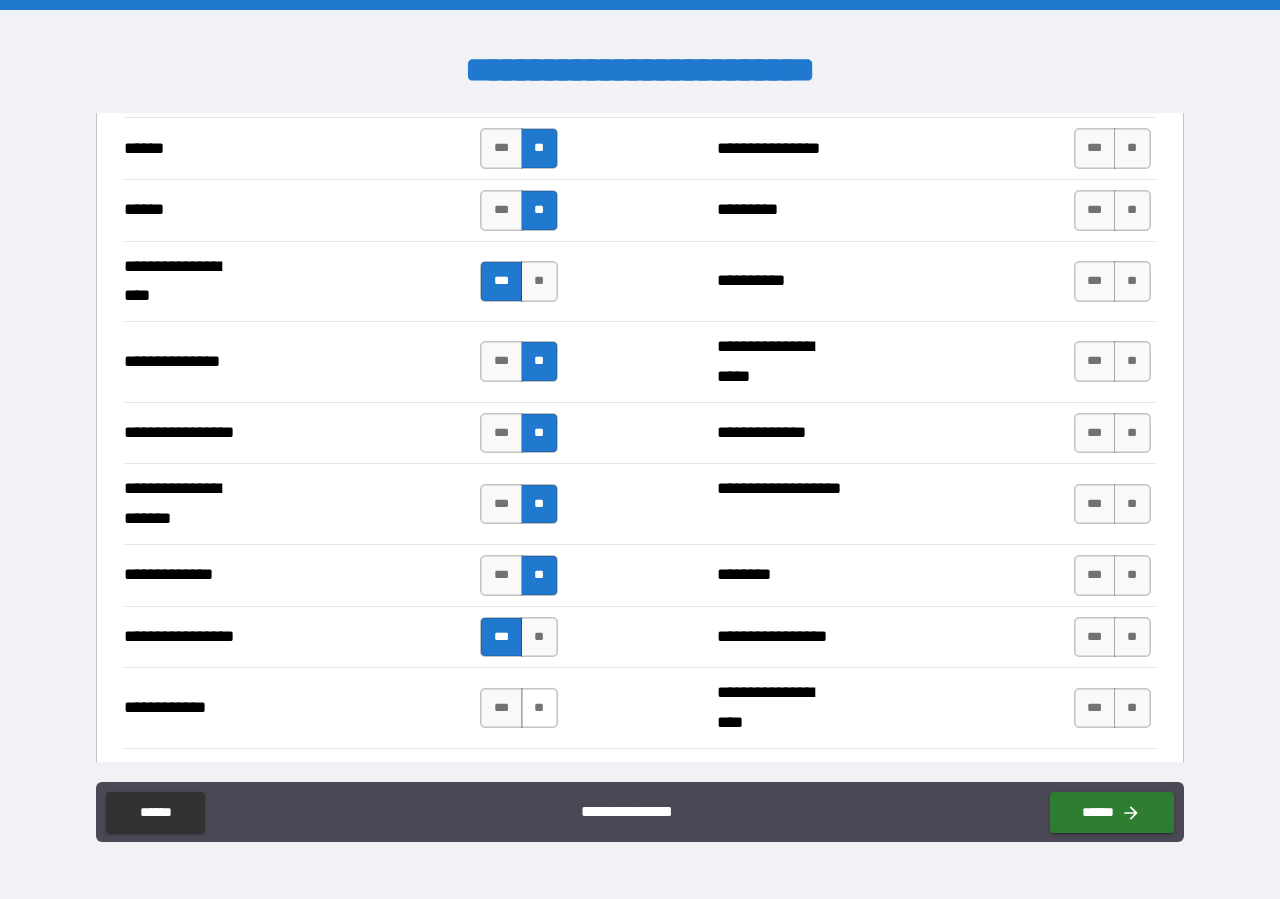click on "**" at bounding box center (539, 708) 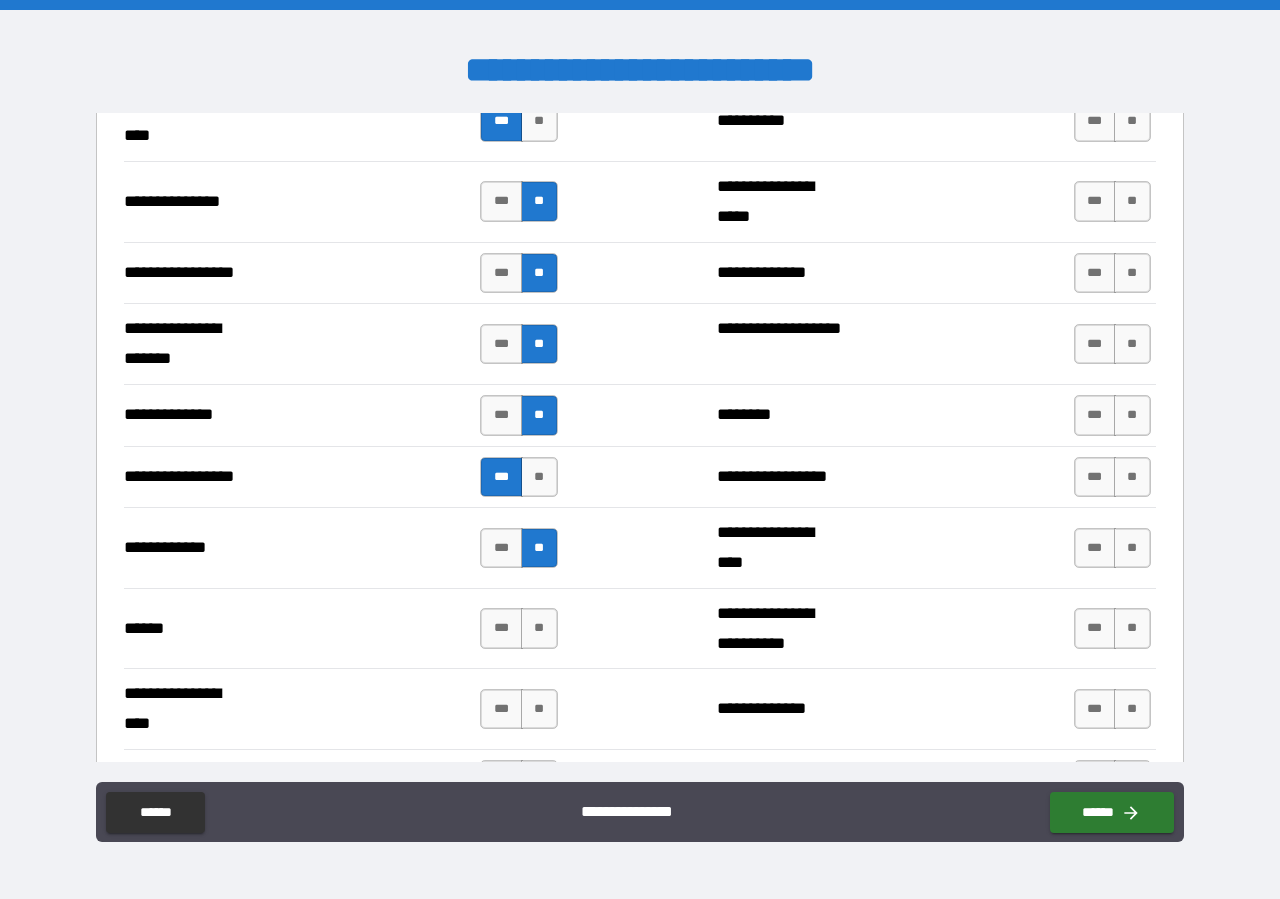 scroll, scrollTop: 2850, scrollLeft: 0, axis: vertical 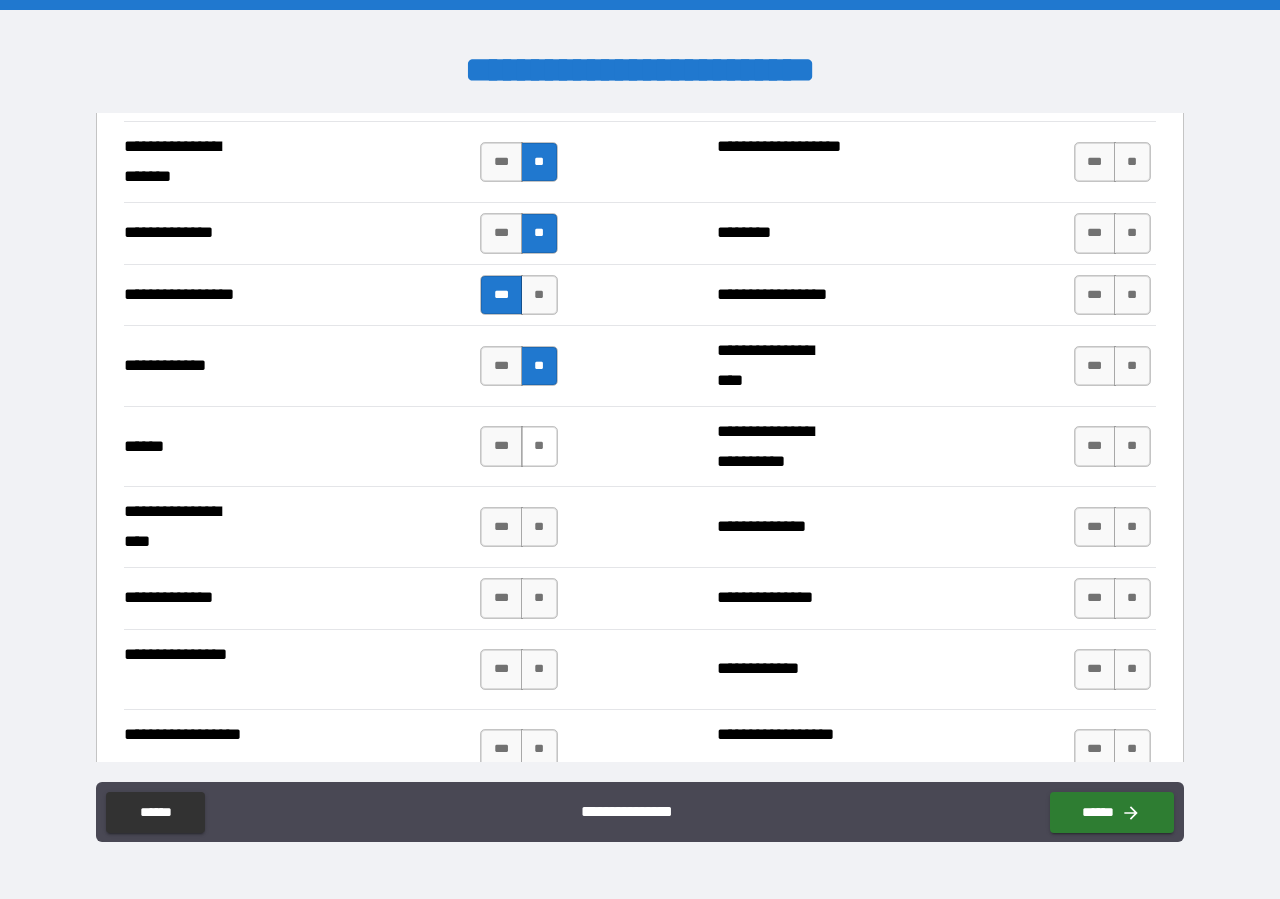 click on "**" at bounding box center (539, 446) 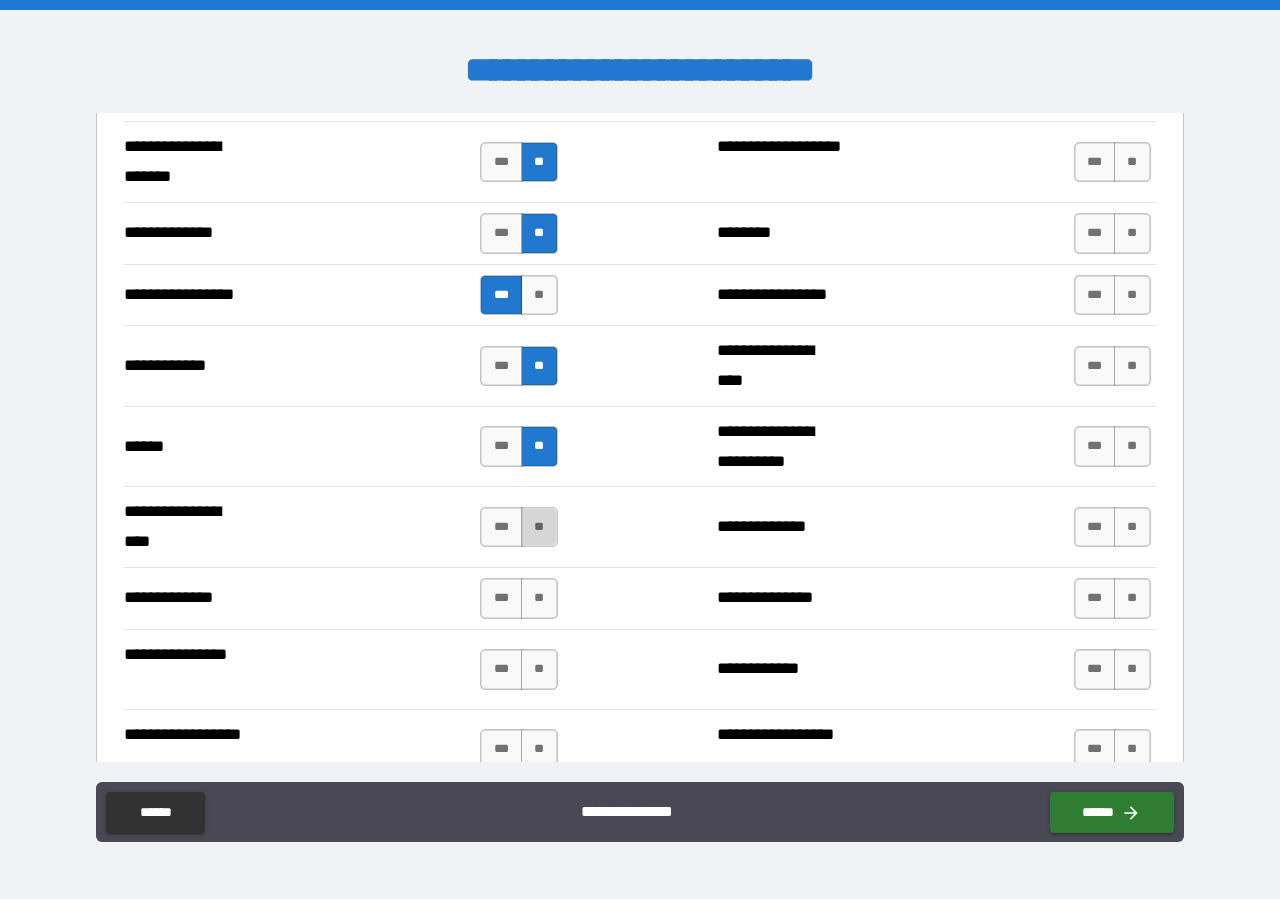click on "**" at bounding box center (539, 527) 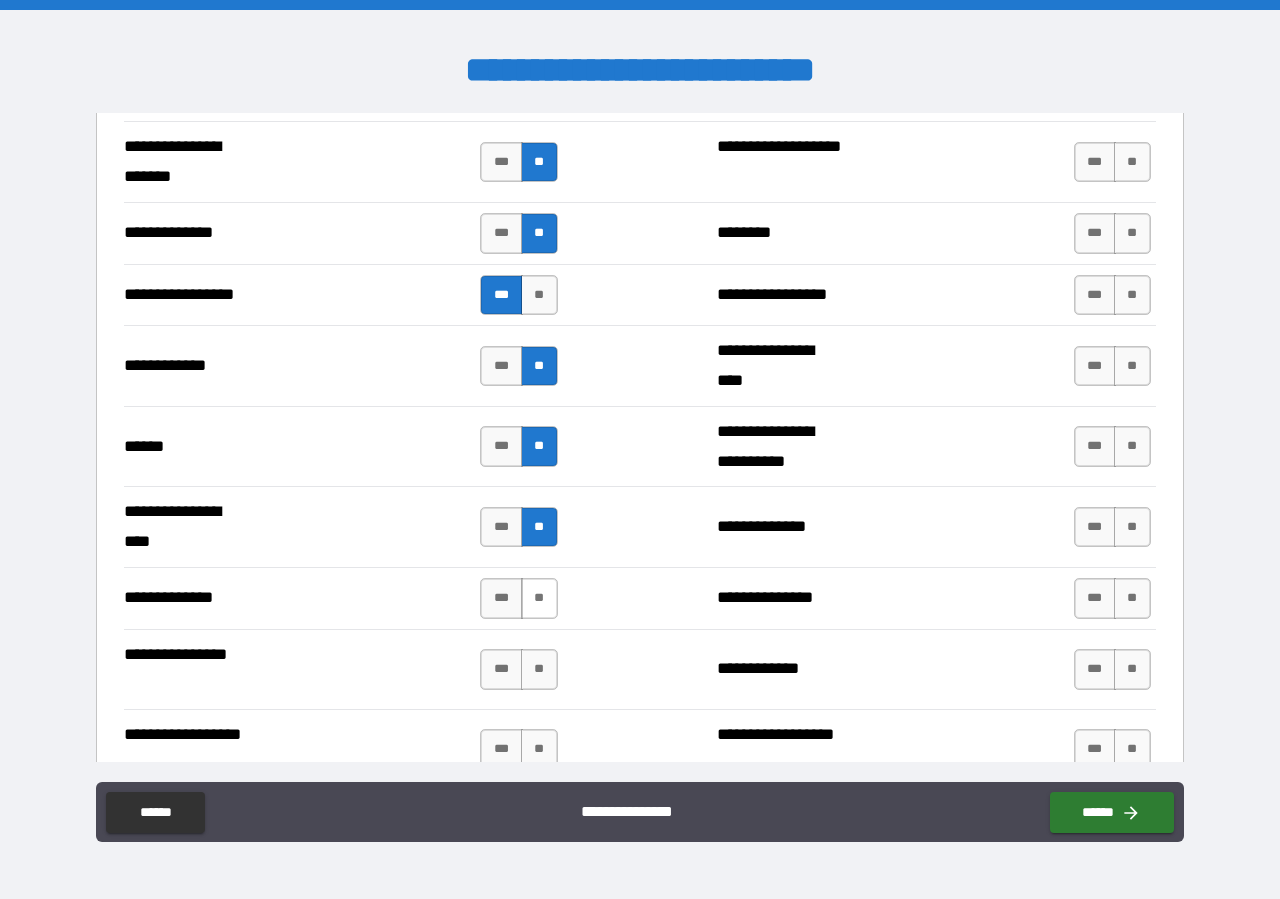 click on "**" at bounding box center (539, 598) 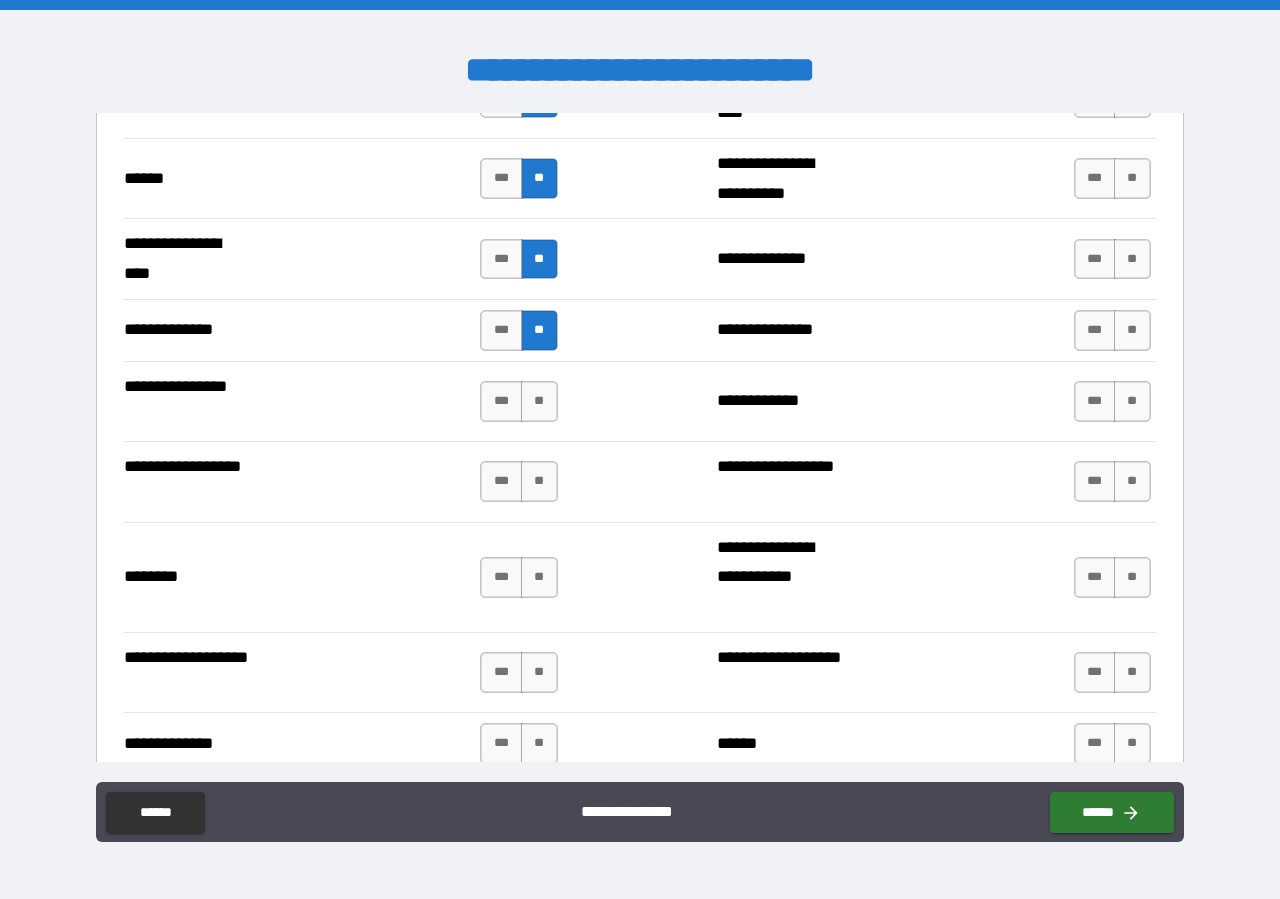 scroll, scrollTop: 3192, scrollLeft: 0, axis: vertical 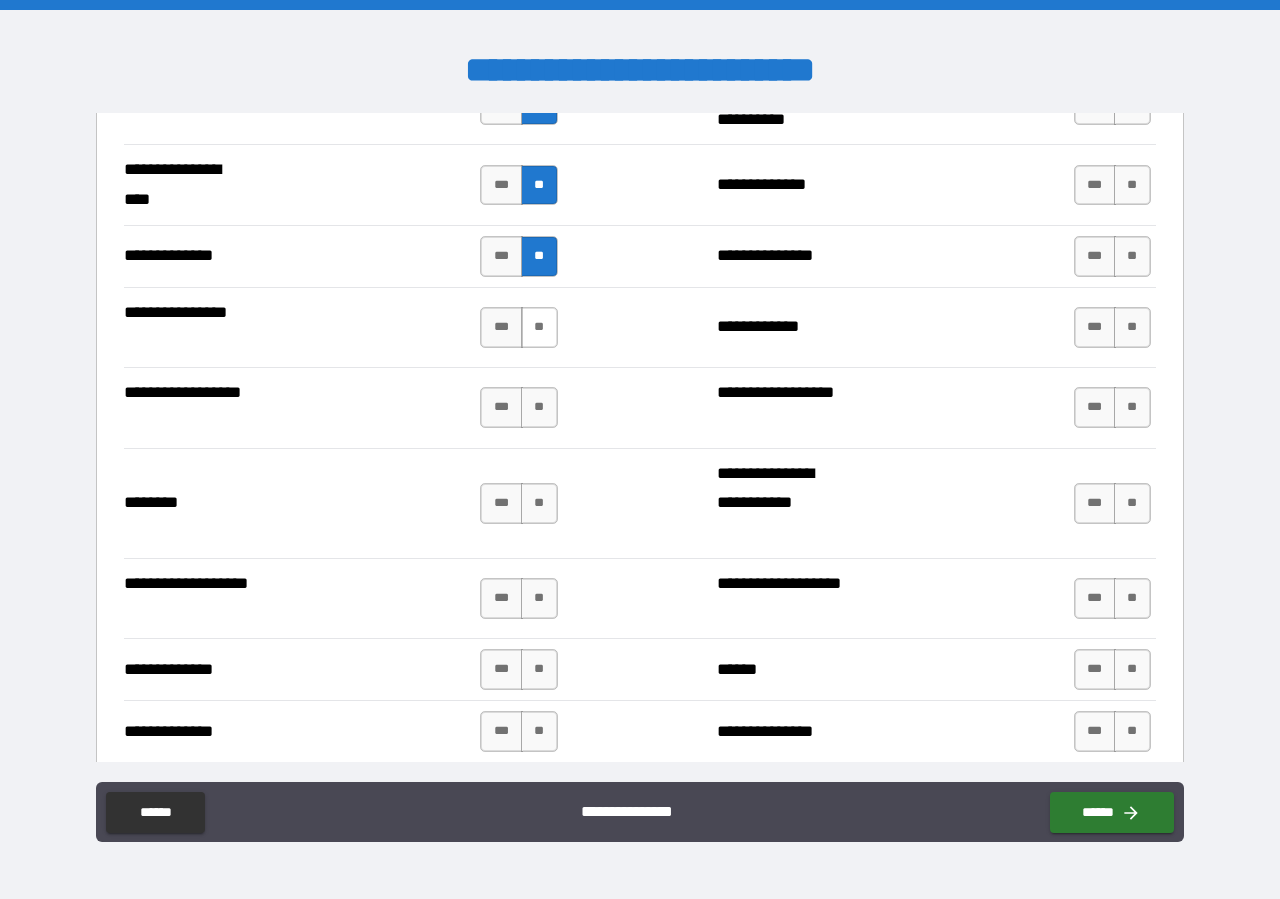 click on "**" at bounding box center [539, 327] 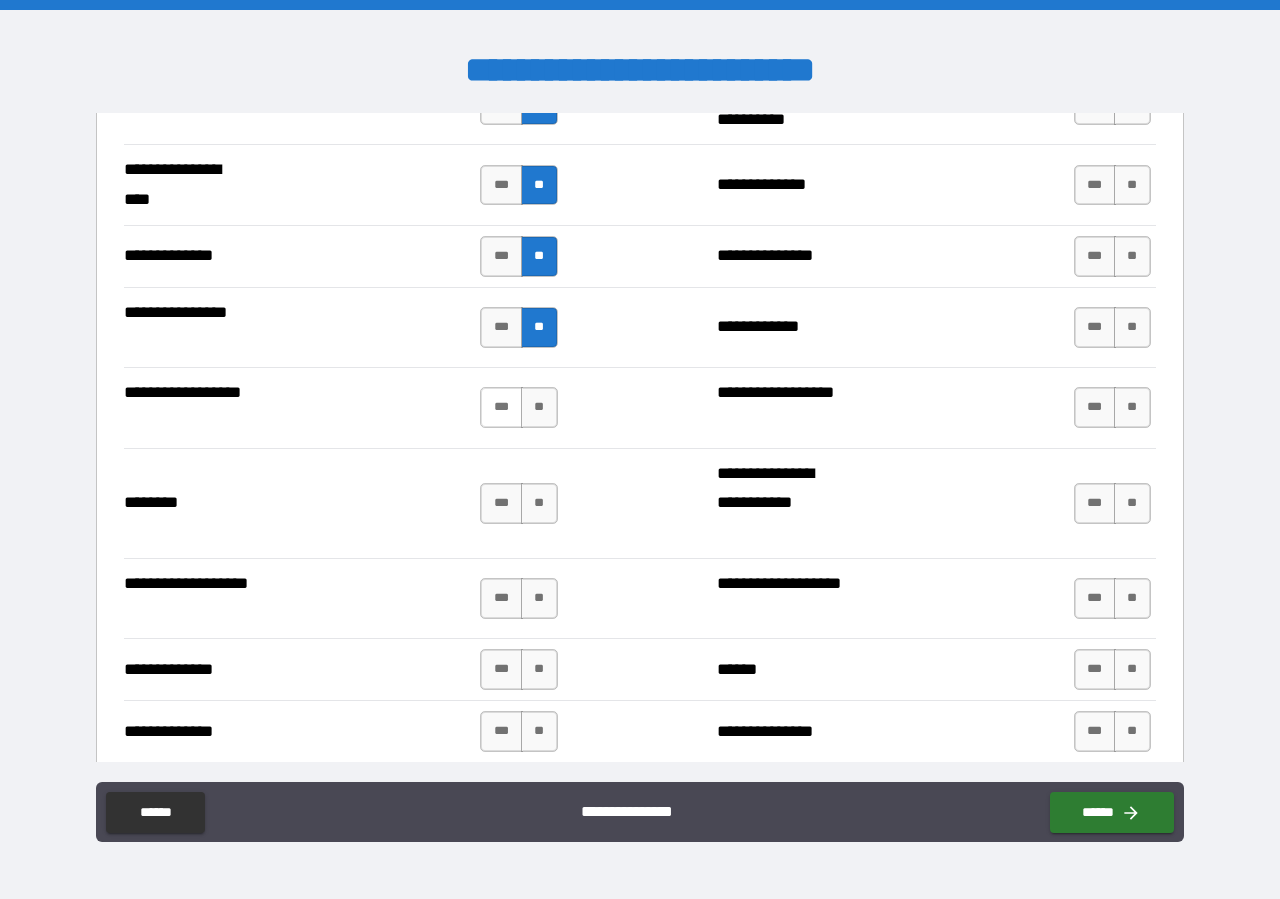 click on "***" at bounding box center (501, 407) 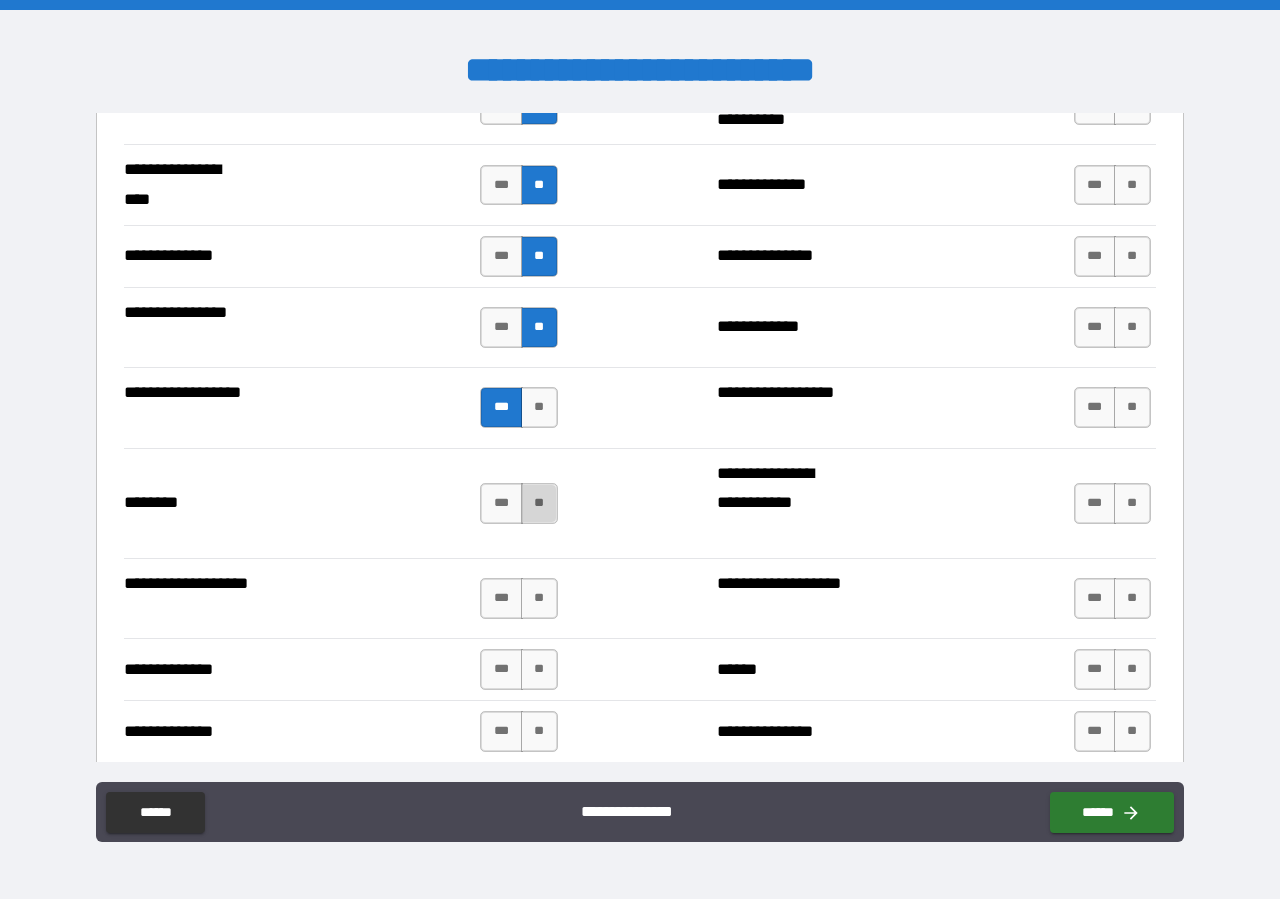 click on "**" at bounding box center [539, 503] 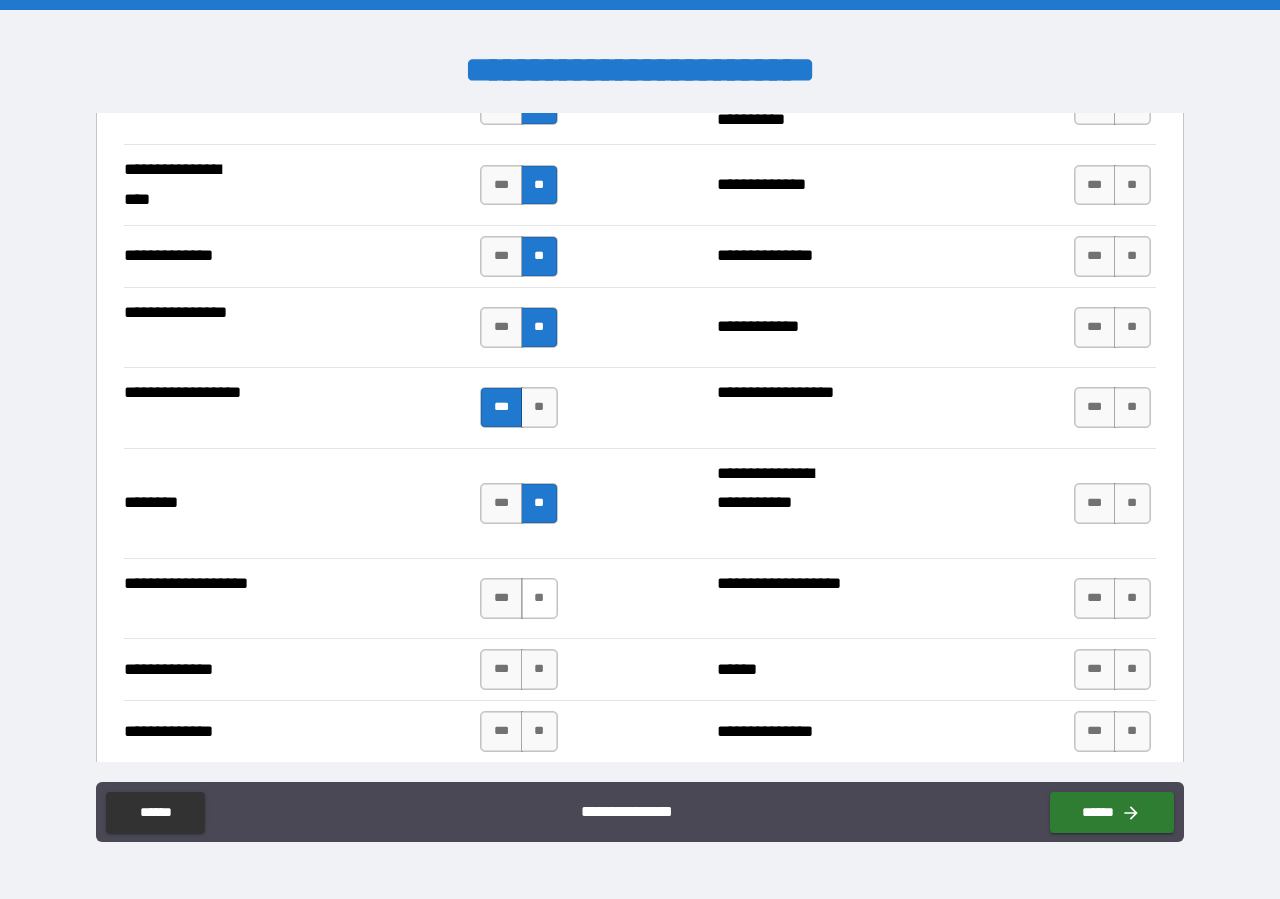 click on "**" at bounding box center [539, 598] 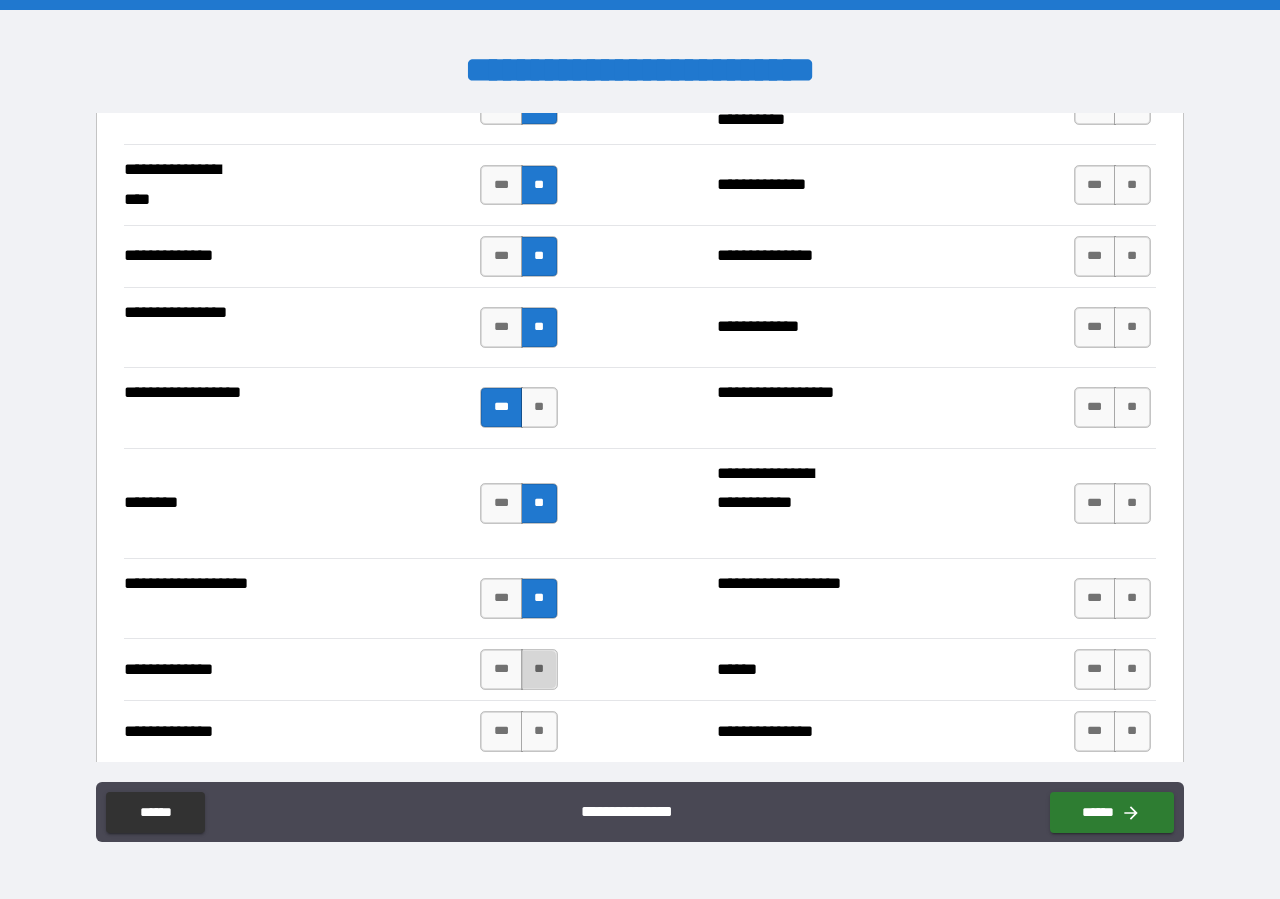 click on "**" at bounding box center (539, 669) 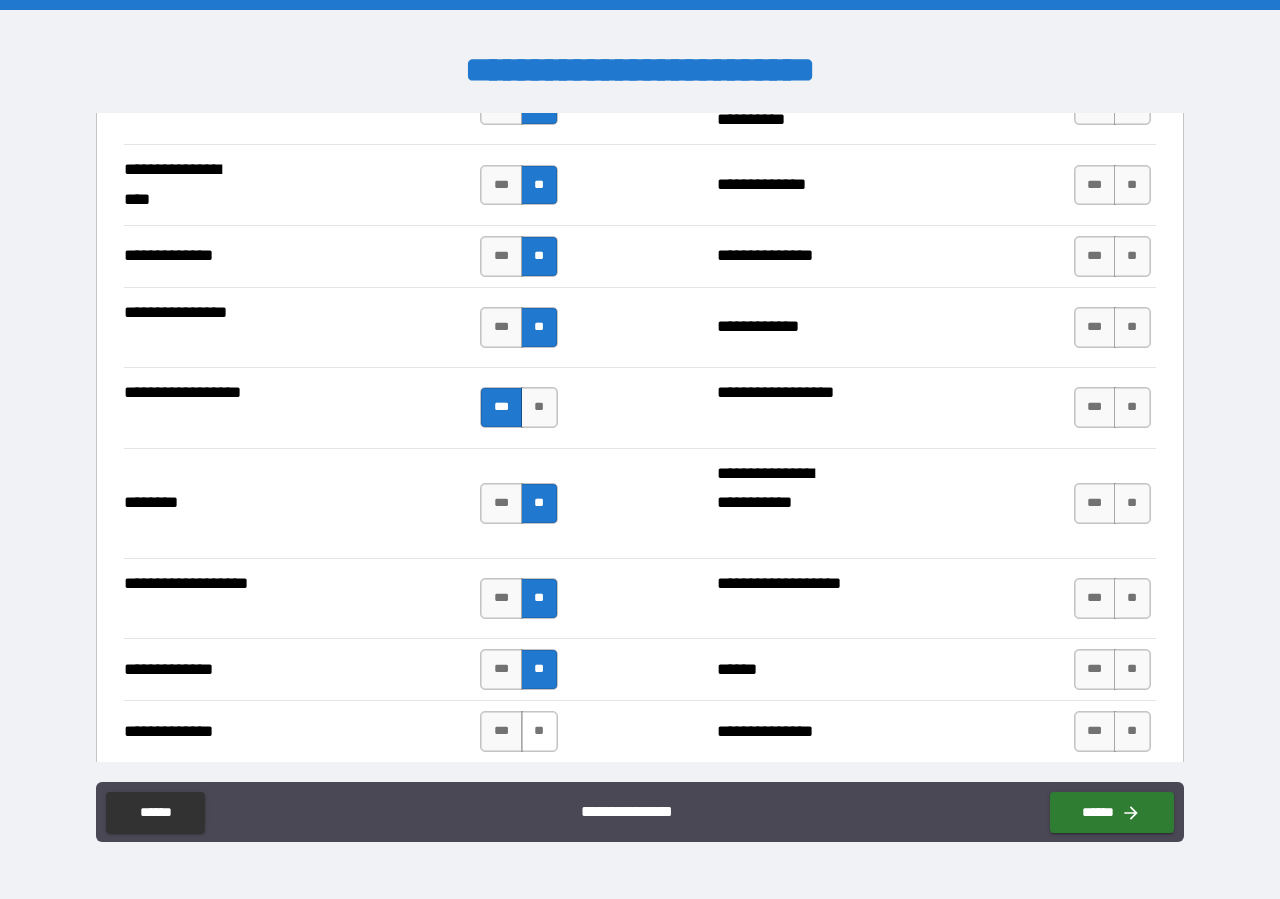 click on "**" at bounding box center (539, 731) 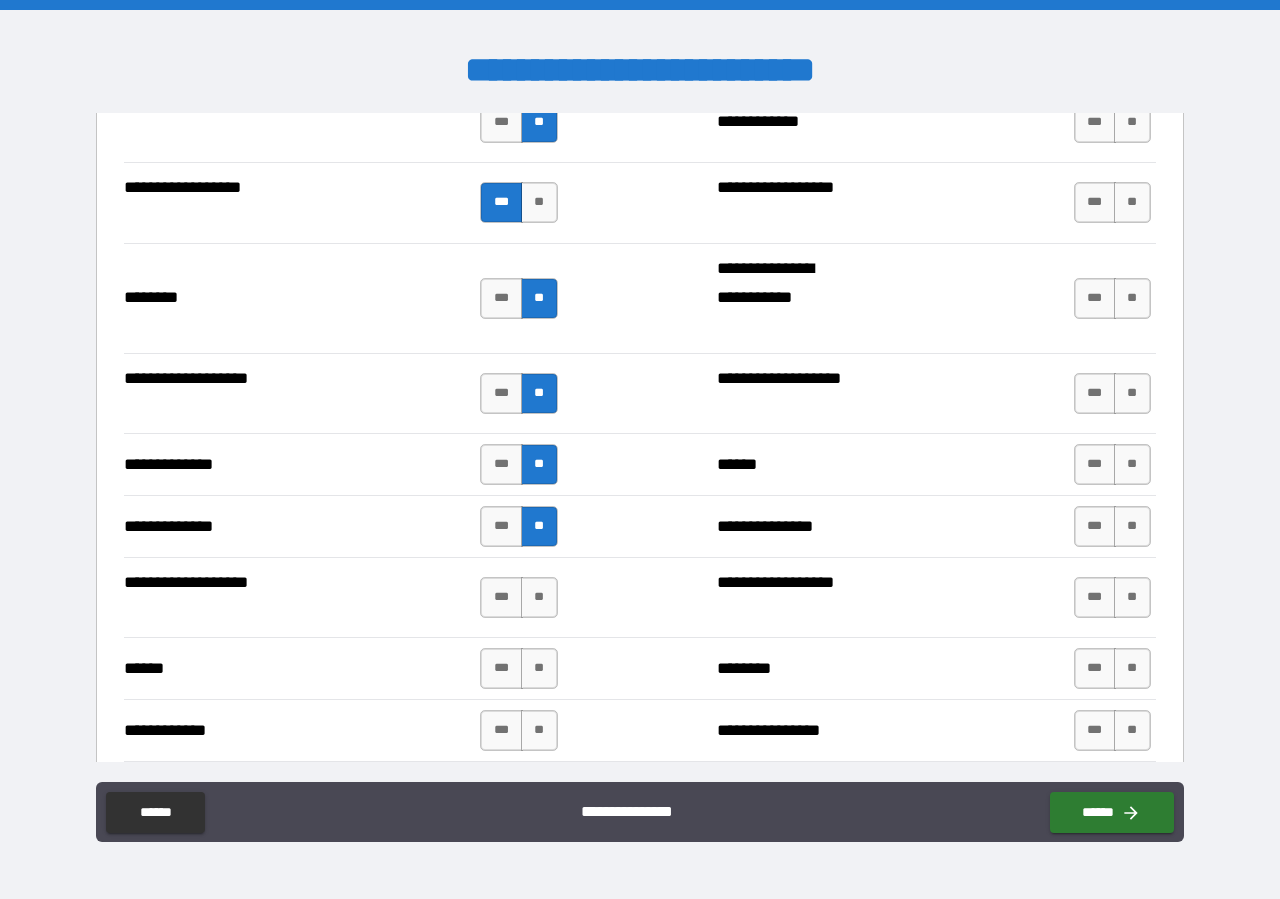 scroll, scrollTop: 3534, scrollLeft: 0, axis: vertical 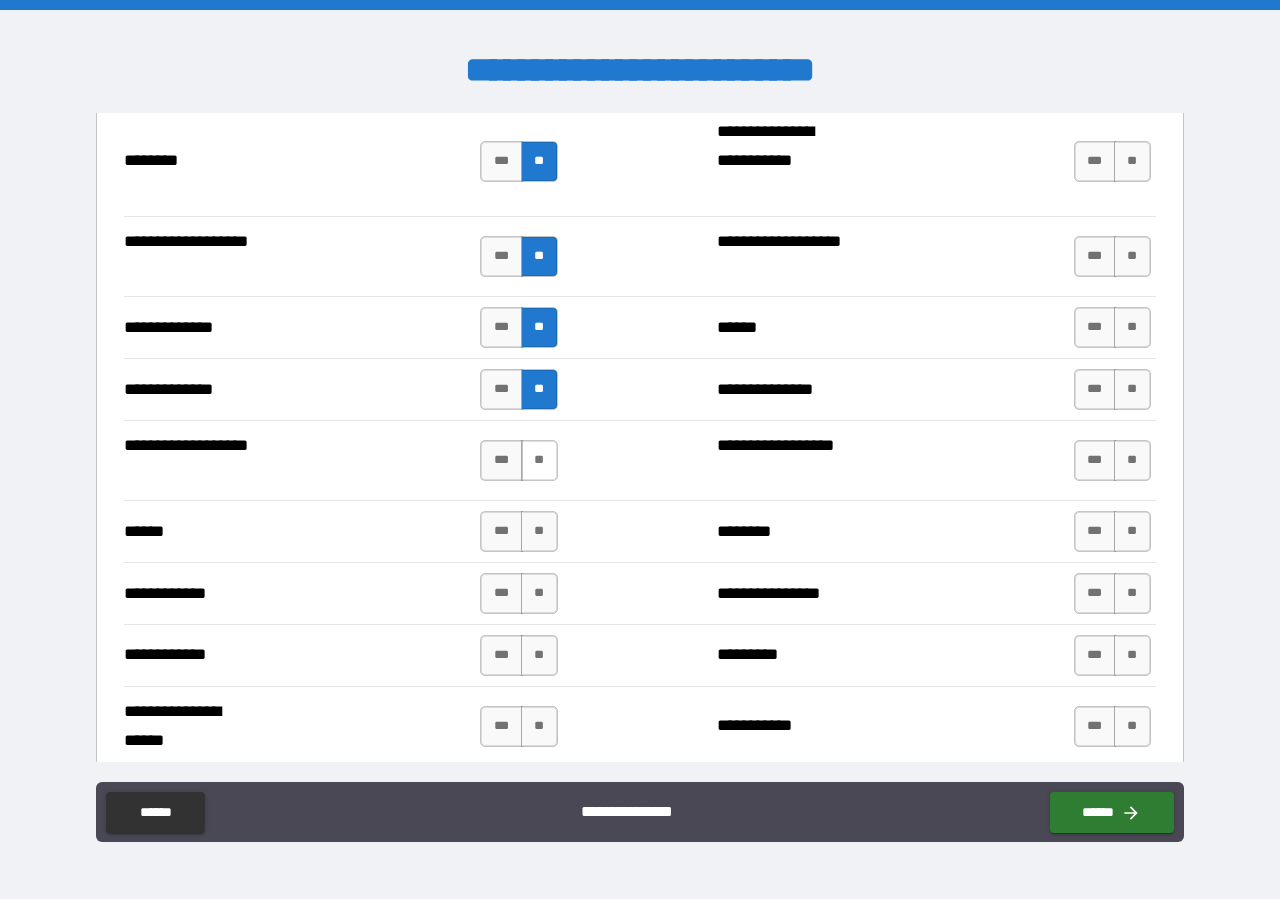 click on "**" at bounding box center [539, 460] 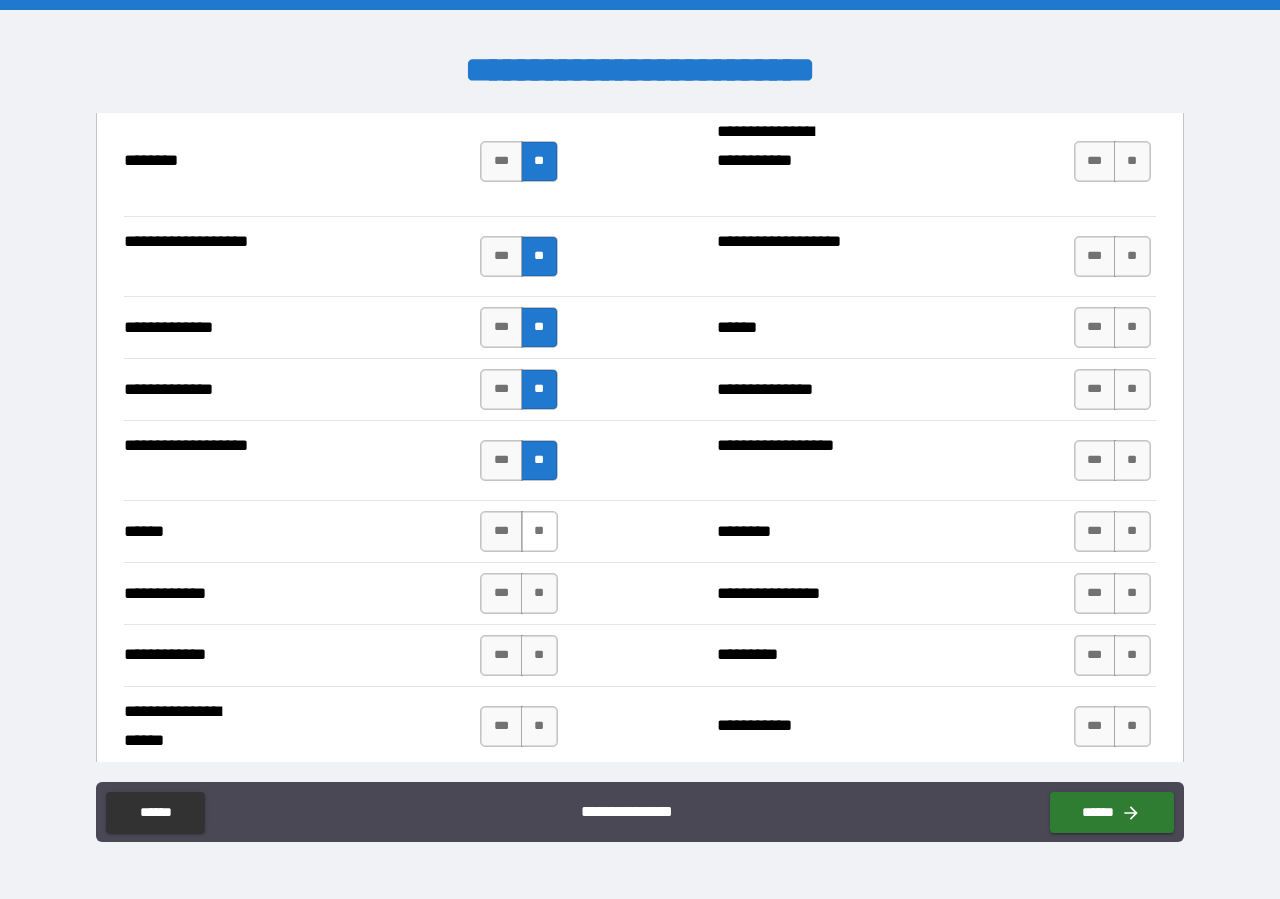 click on "**" at bounding box center (539, 531) 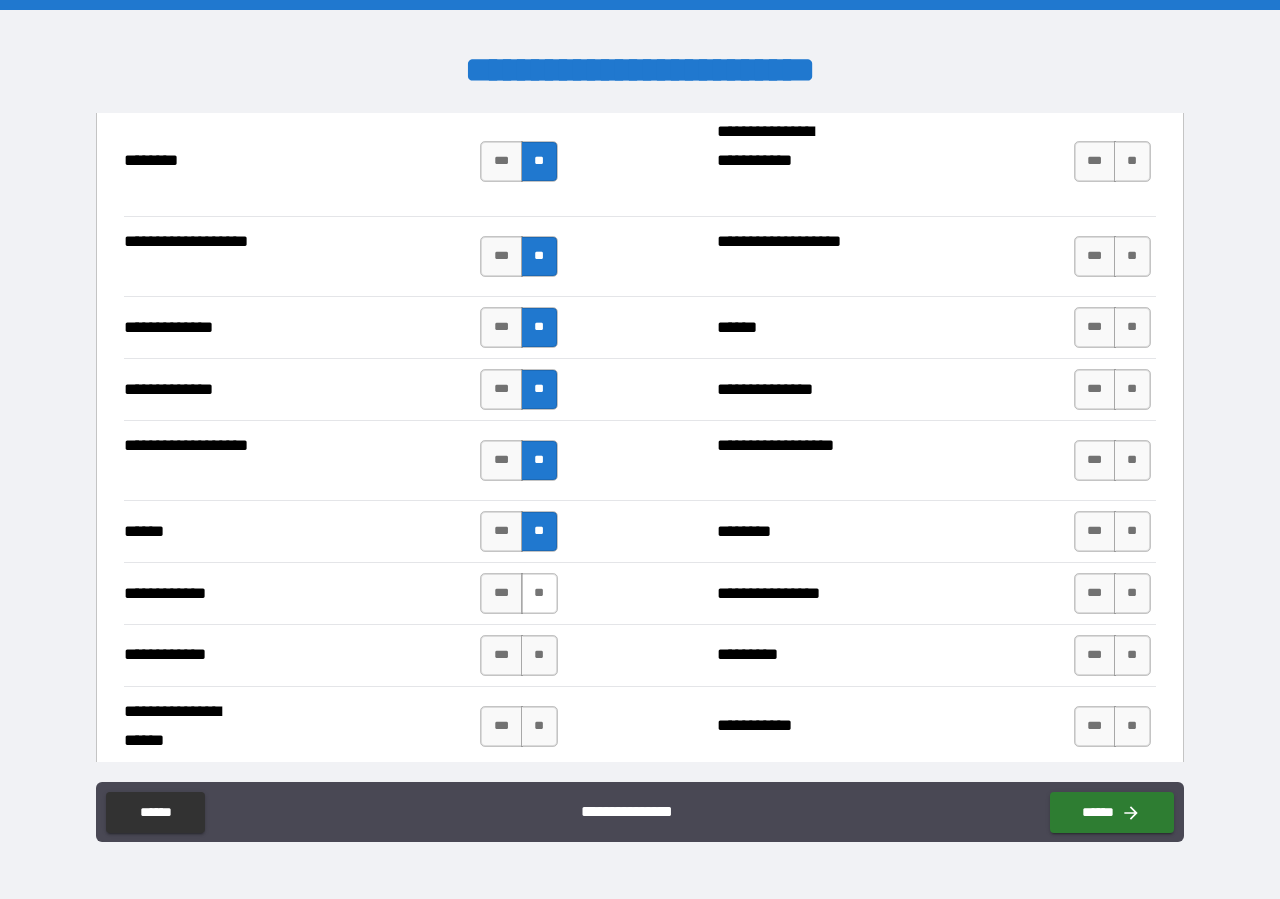 click on "**" at bounding box center (539, 593) 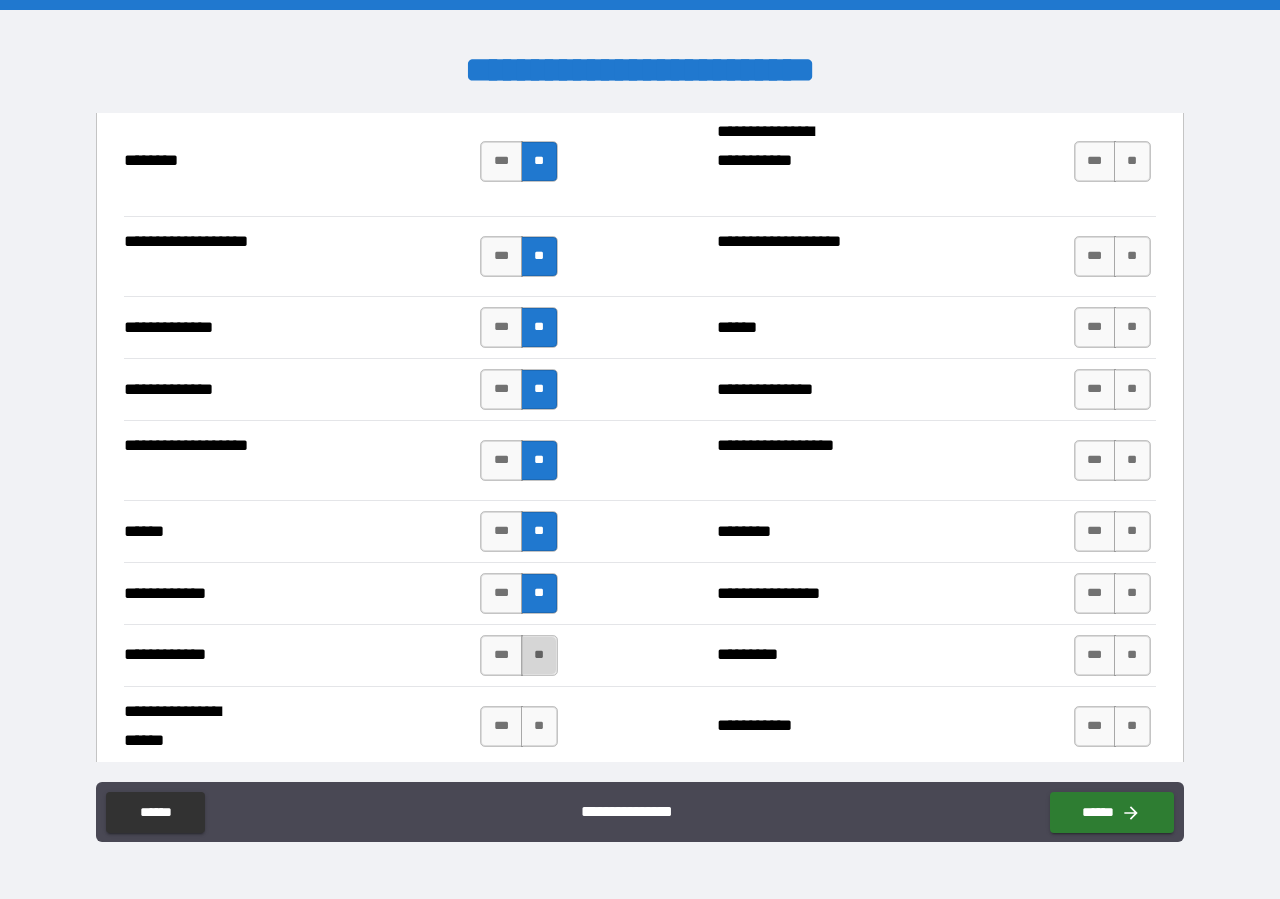 click on "**" at bounding box center [539, 655] 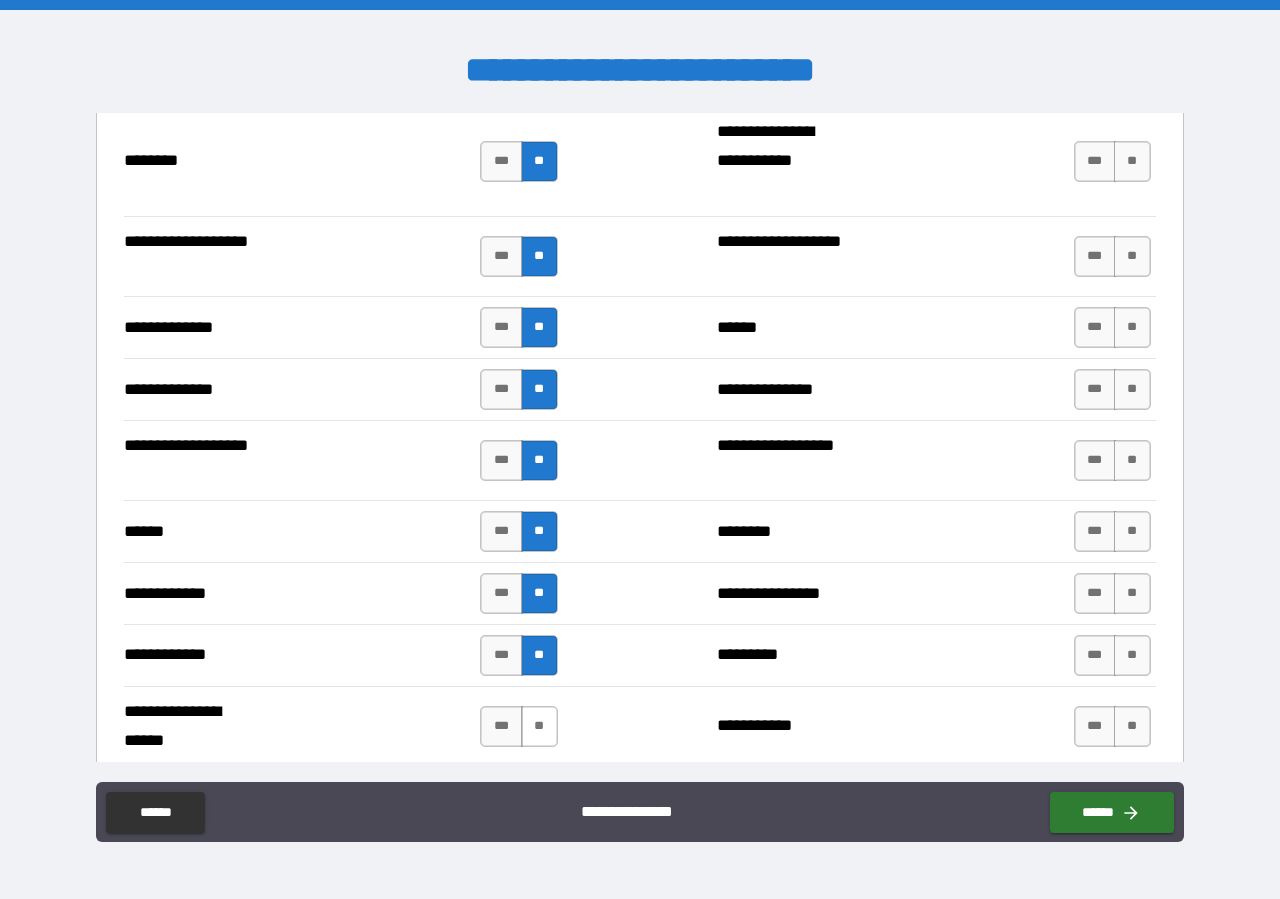 click on "**" at bounding box center [539, 726] 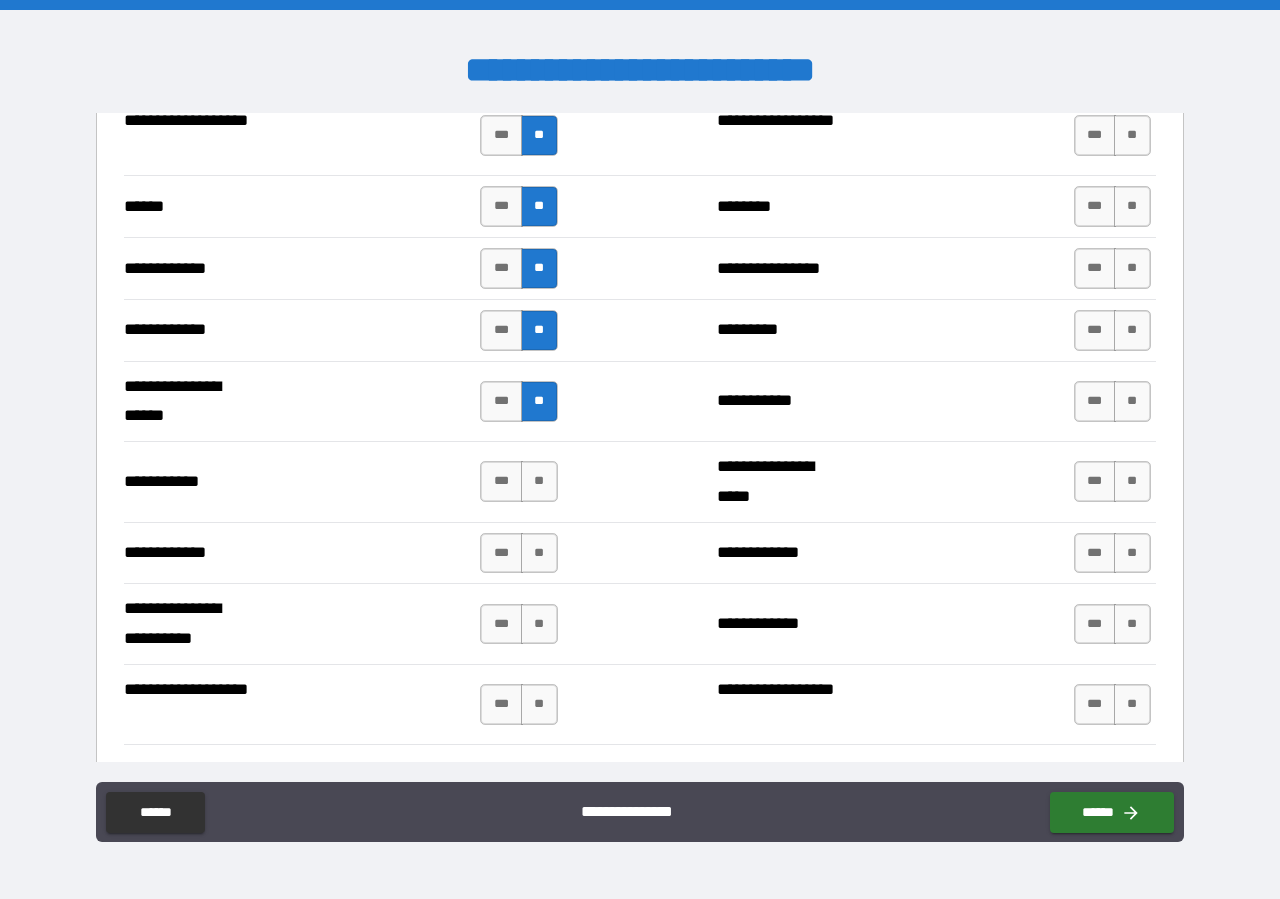 scroll, scrollTop: 3876, scrollLeft: 0, axis: vertical 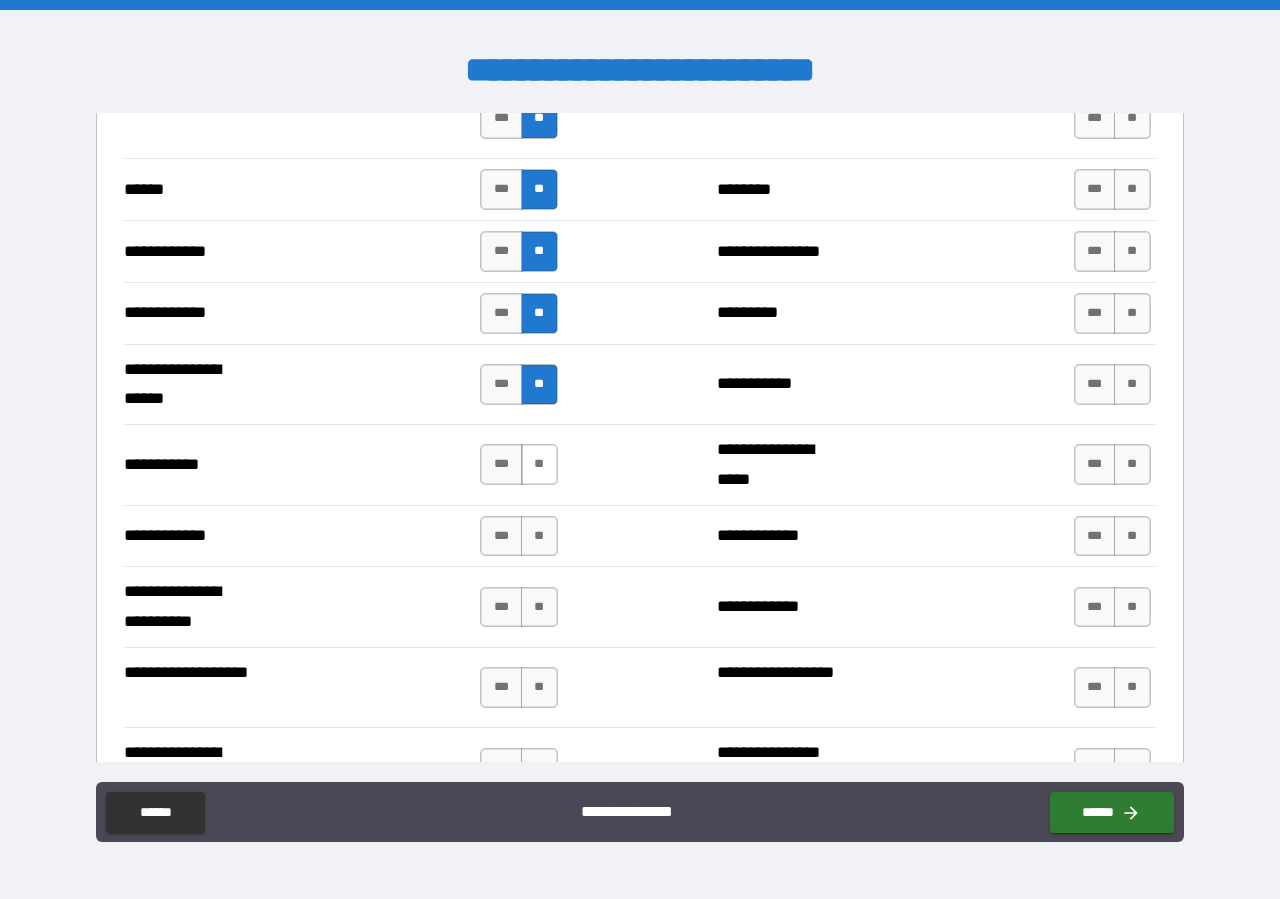 click on "**" at bounding box center (539, 464) 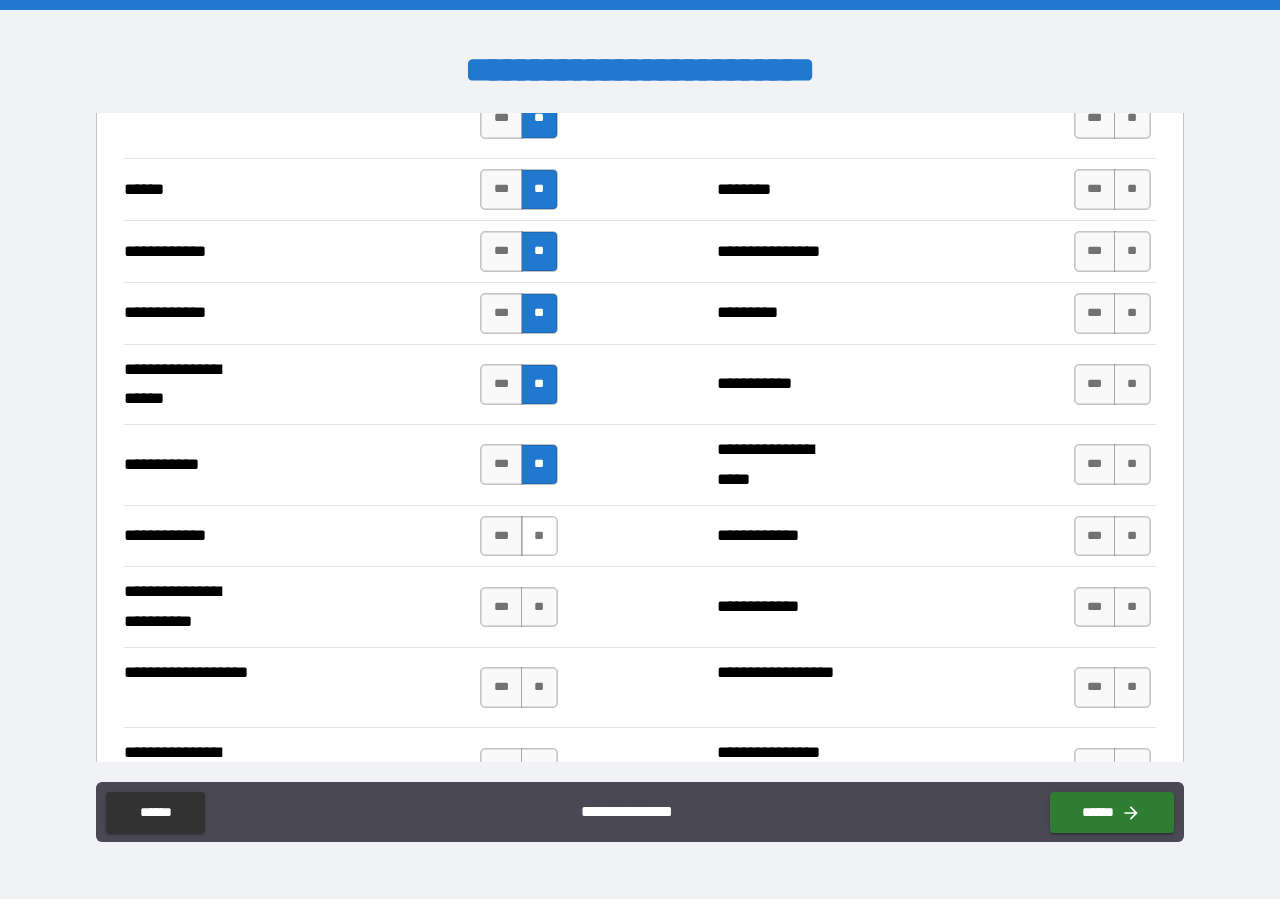 click on "**" at bounding box center (539, 536) 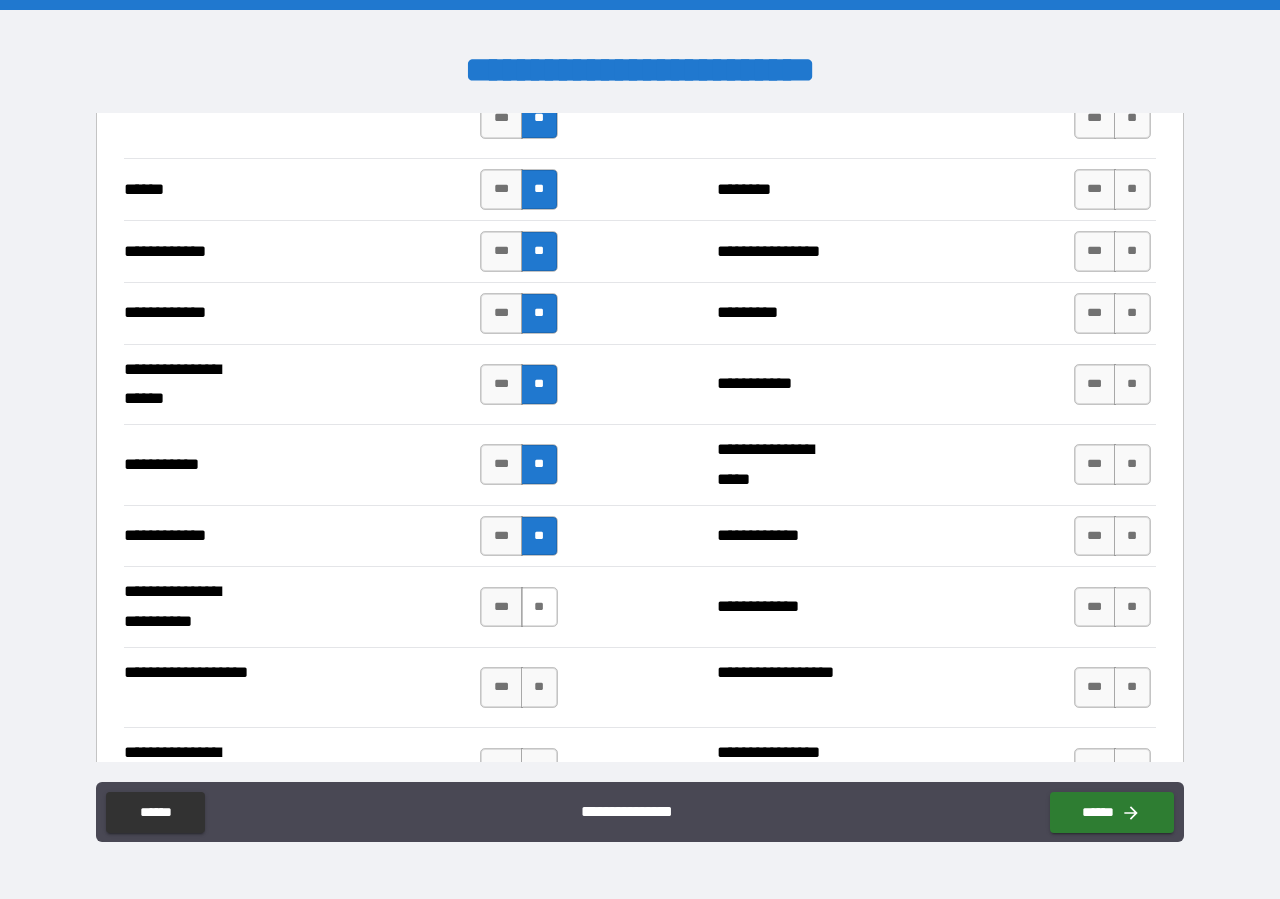 click on "**" at bounding box center [539, 607] 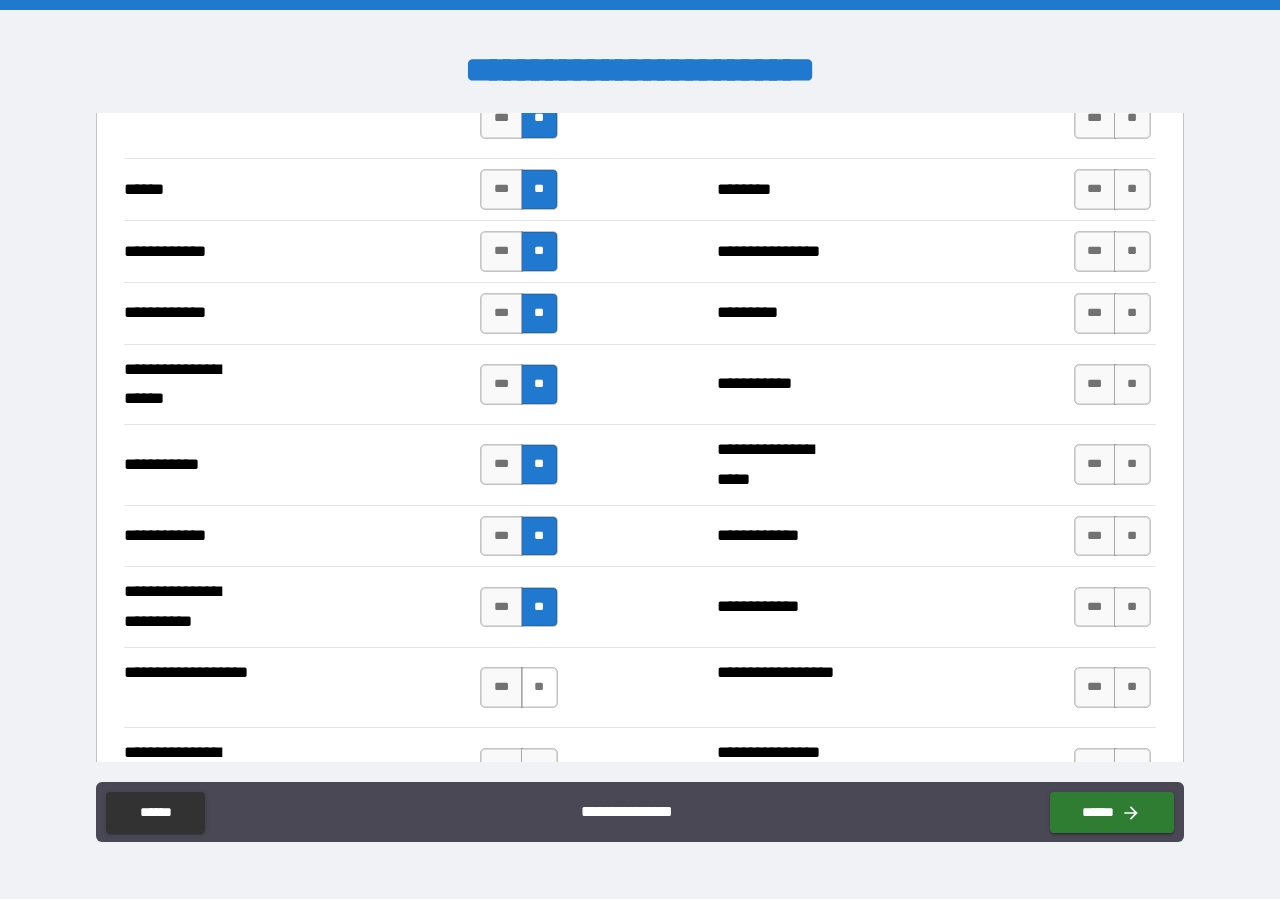 click on "**" at bounding box center [539, 687] 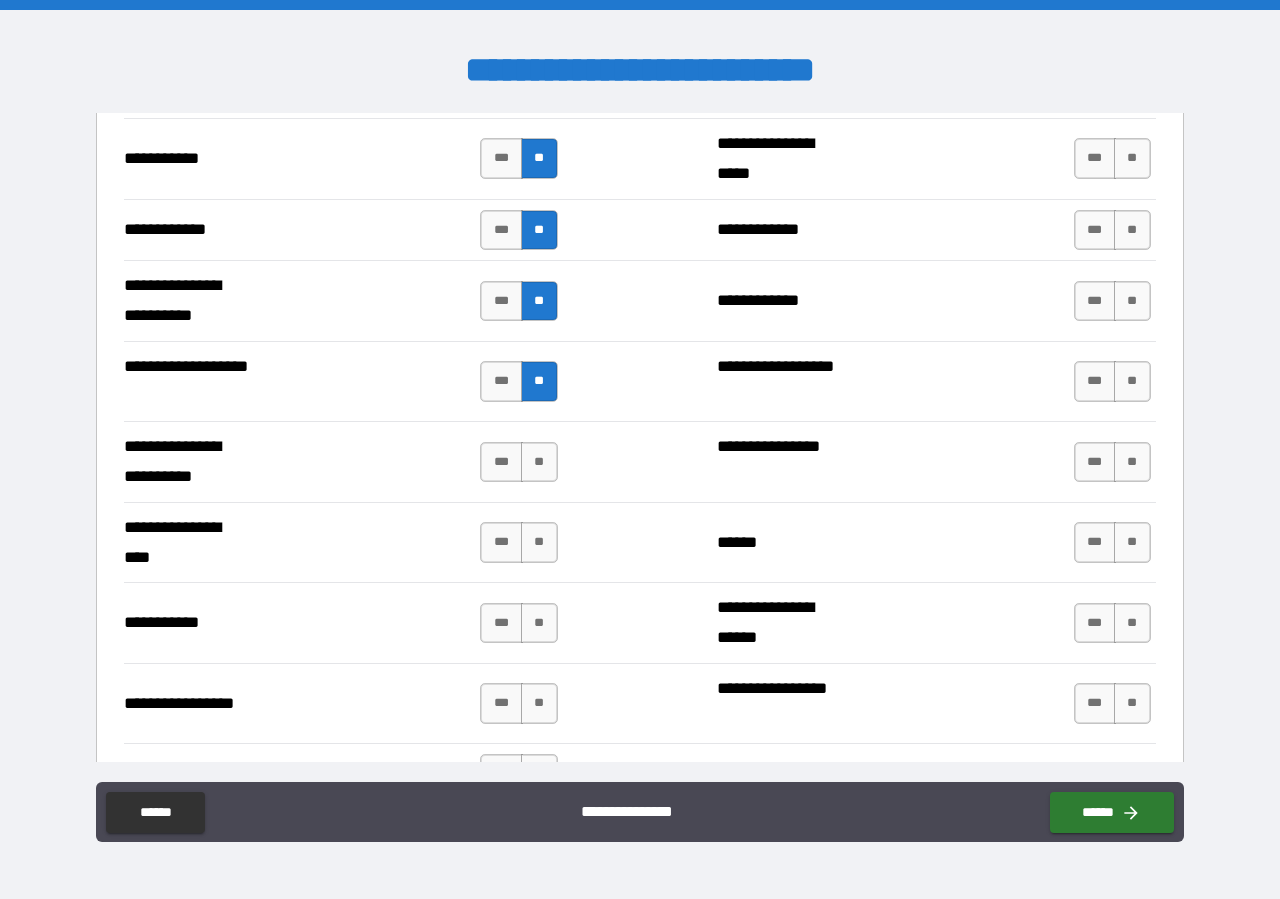 scroll, scrollTop: 4218, scrollLeft: 0, axis: vertical 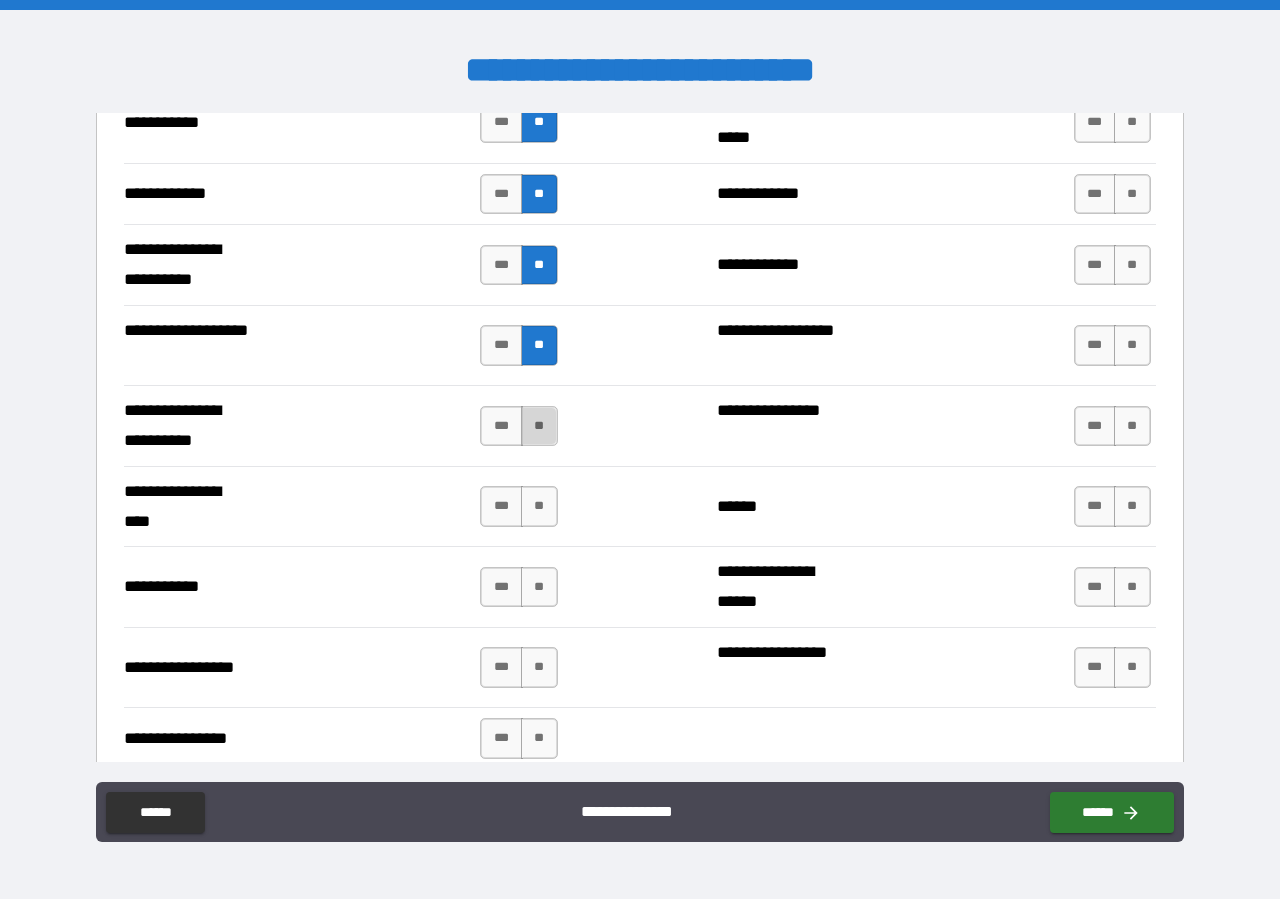 click on "**" at bounding box center [539, 426] 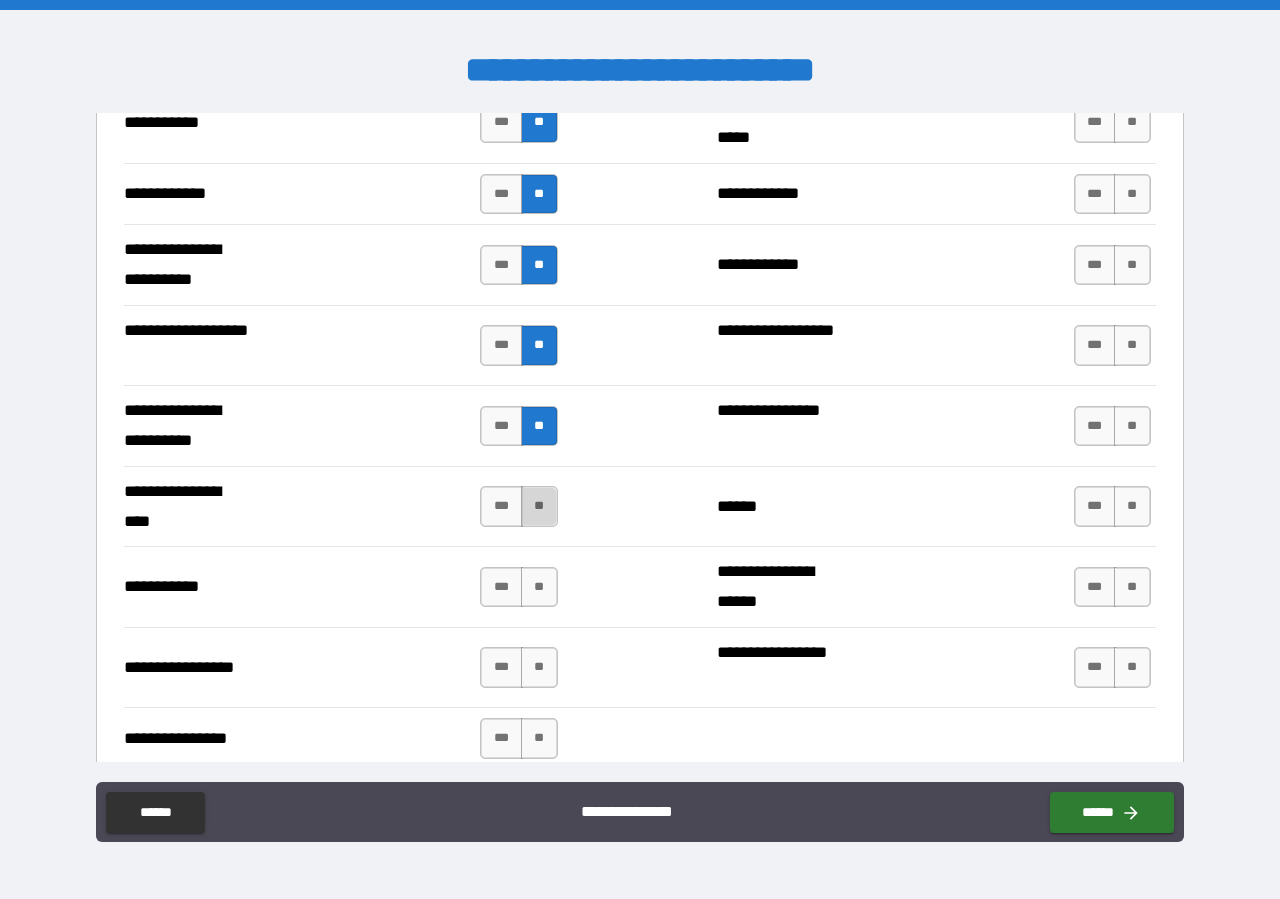 click on "**" at bounding box center [539, 506] 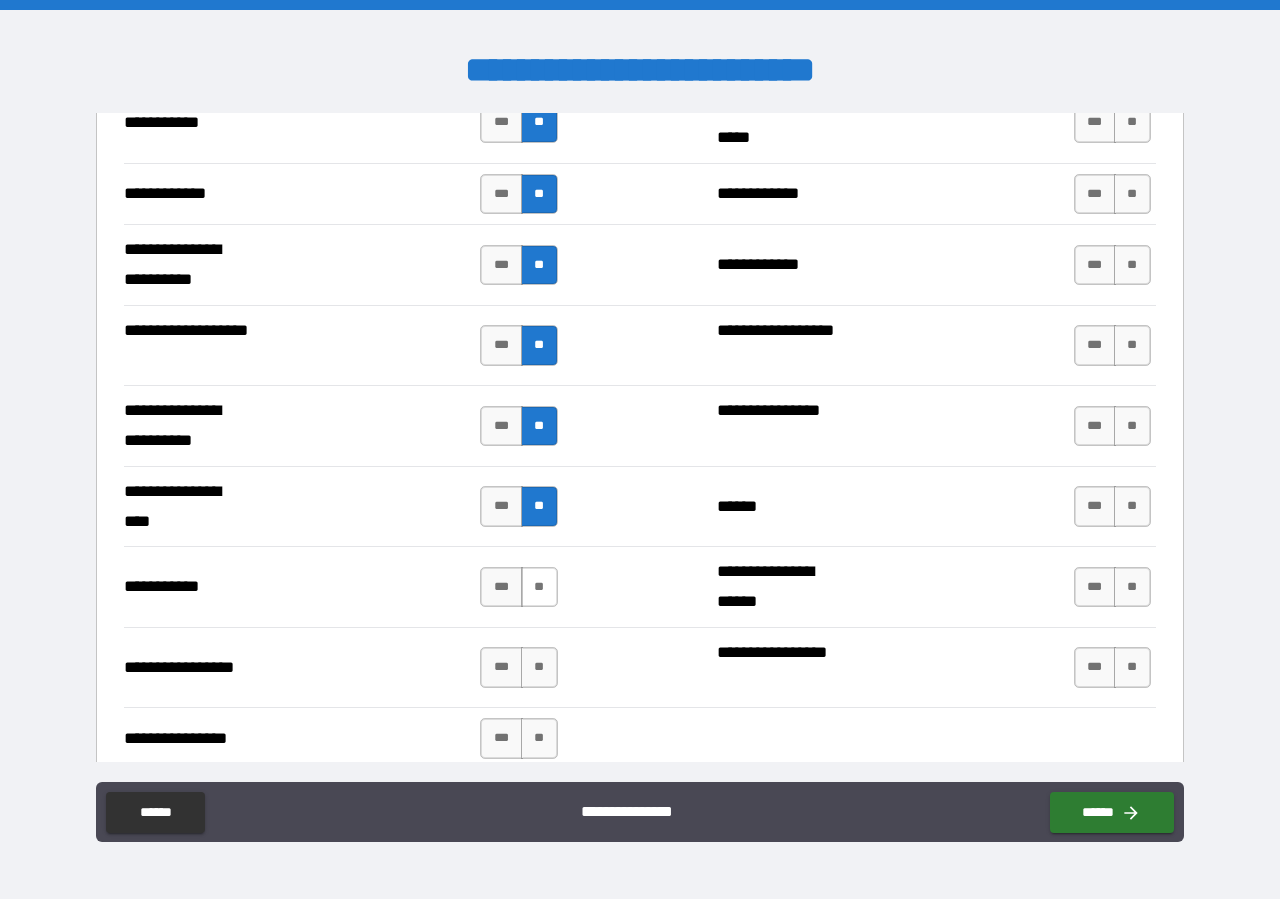 click on "**" at bounding box center [539, 587] 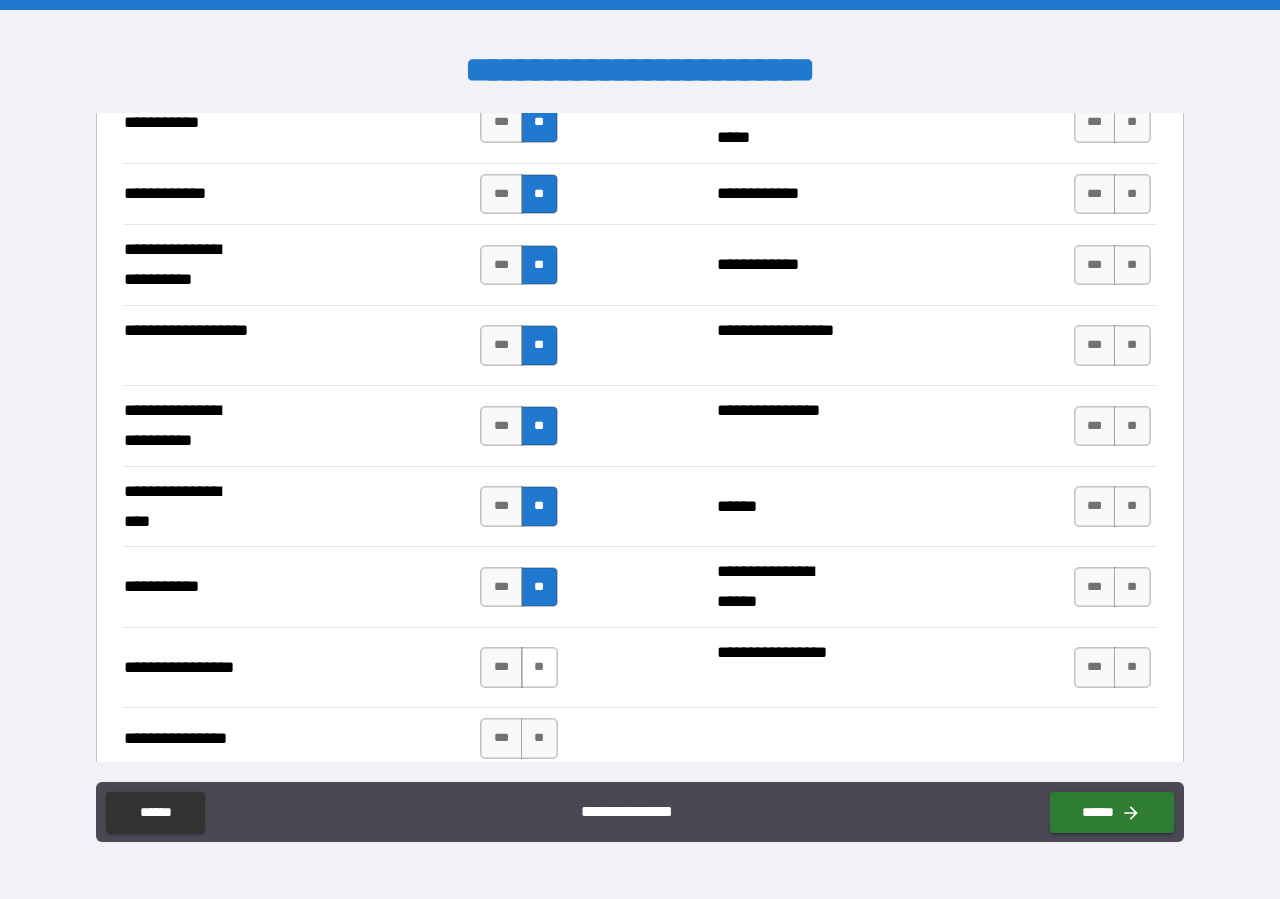 click on "**" at bounding box center (539, 667) 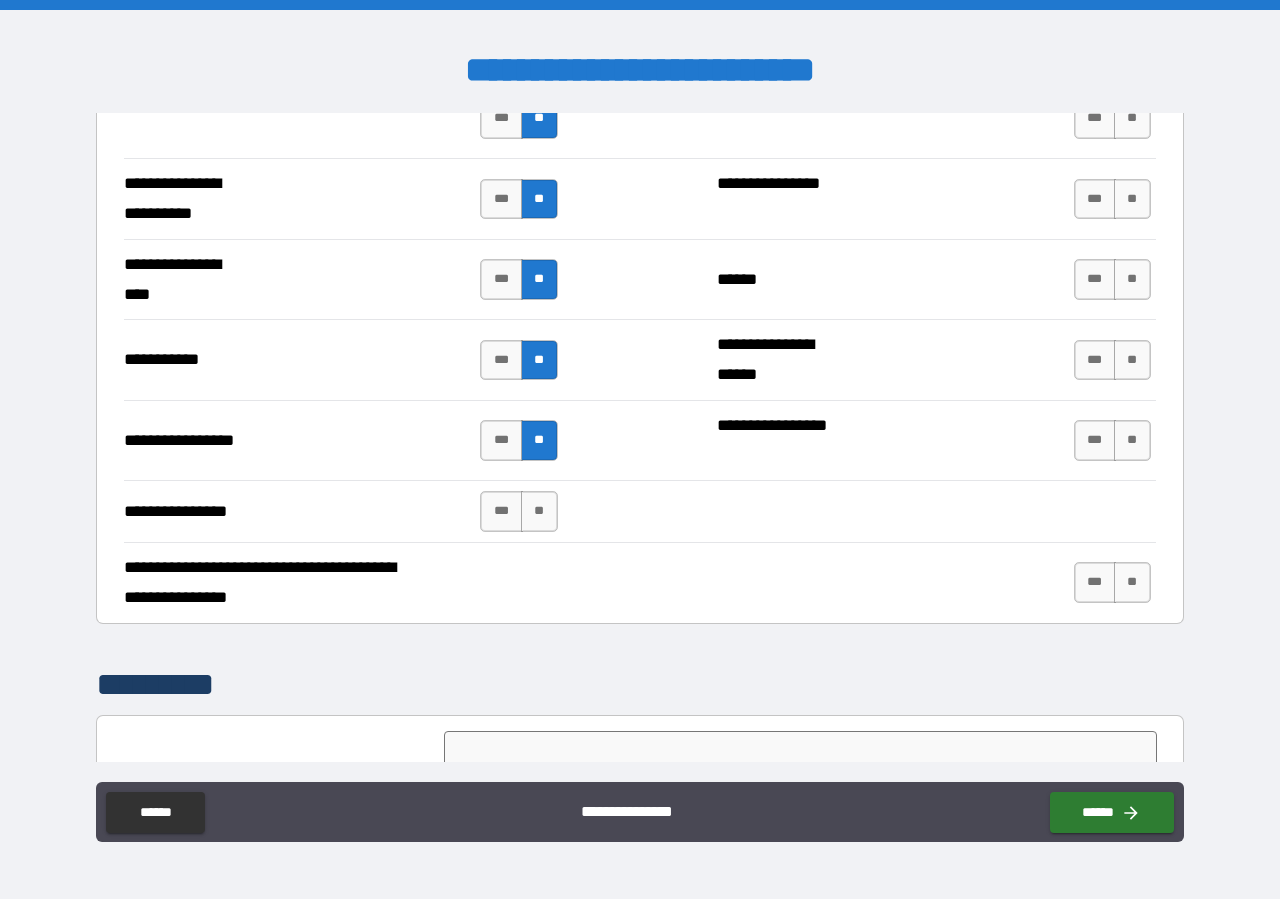 scroll, scrollTop: 4446, scrollLeft: 0, axis: vertical 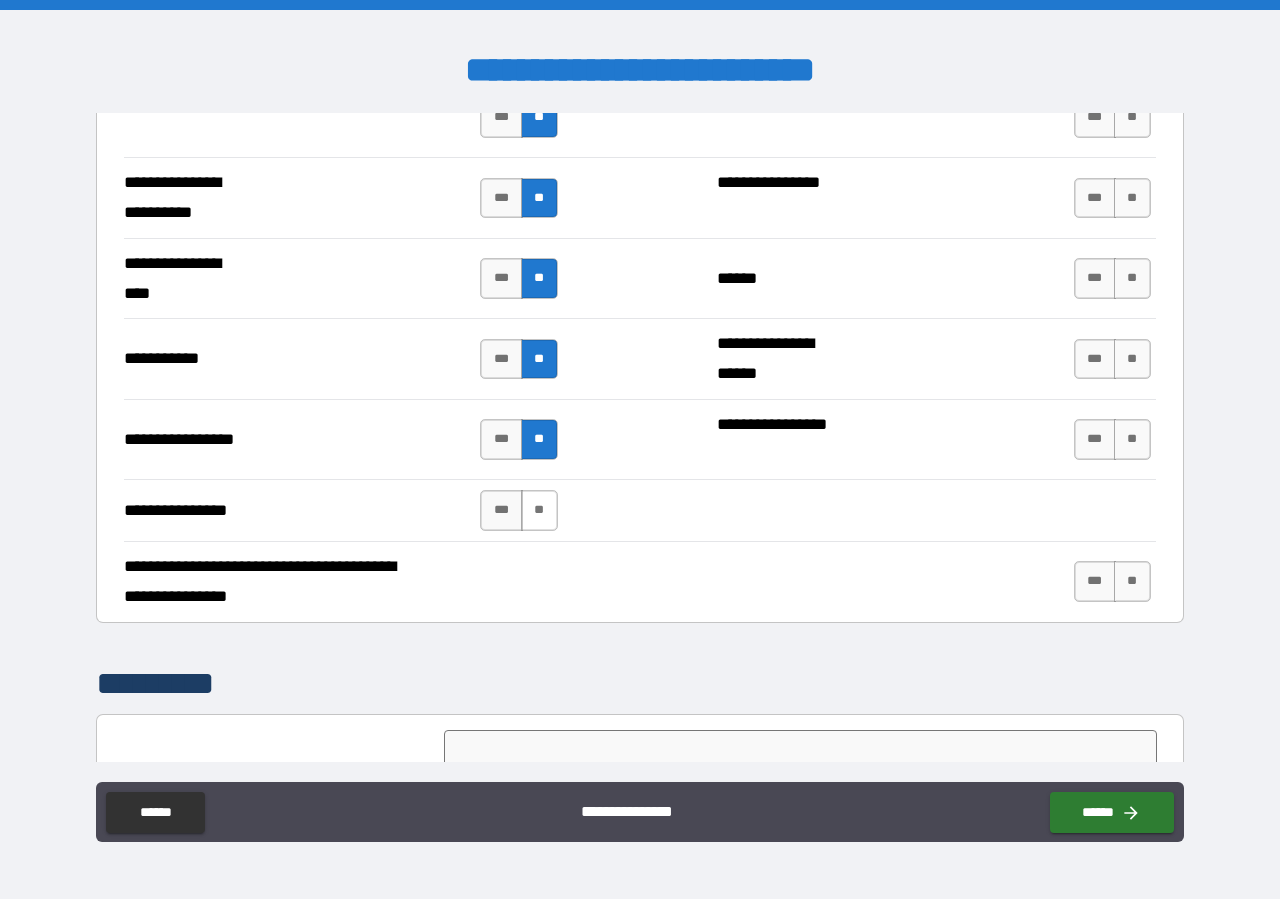 click on "**" at bounding box center [539, 510] 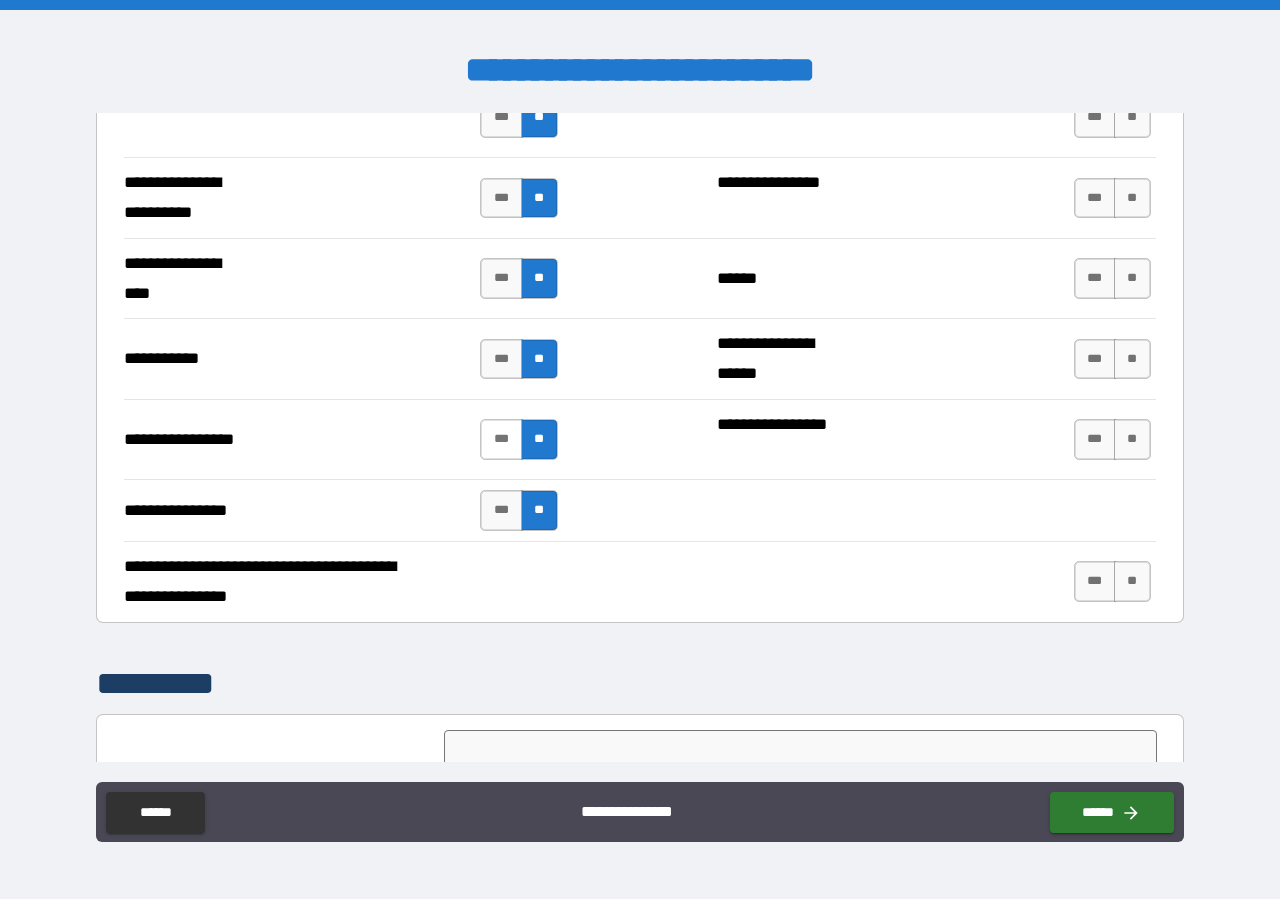 click on "***" at bounding box center [501, 439] 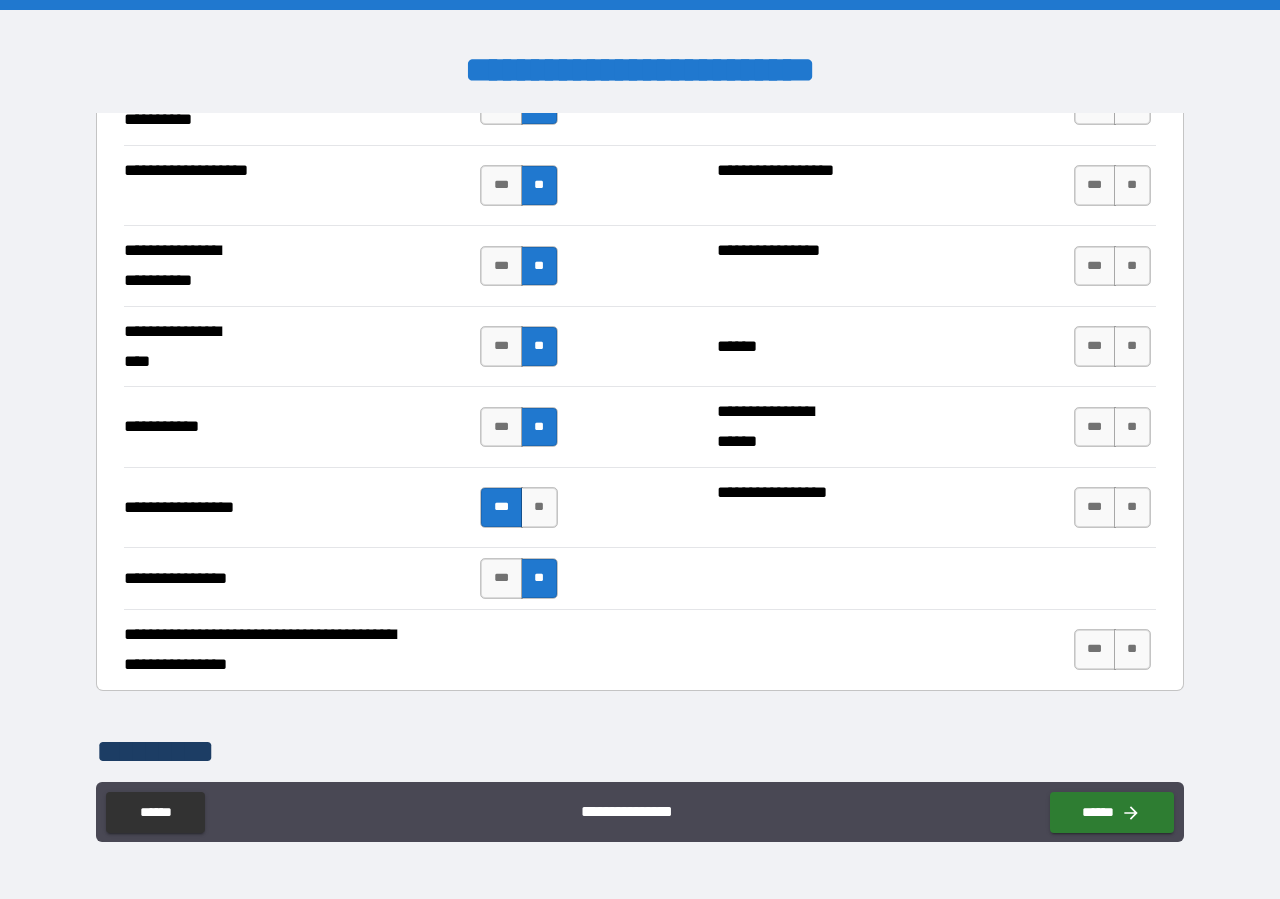 scroll, scrollTop: 4332, scrollLeft: 0, axis: vertical 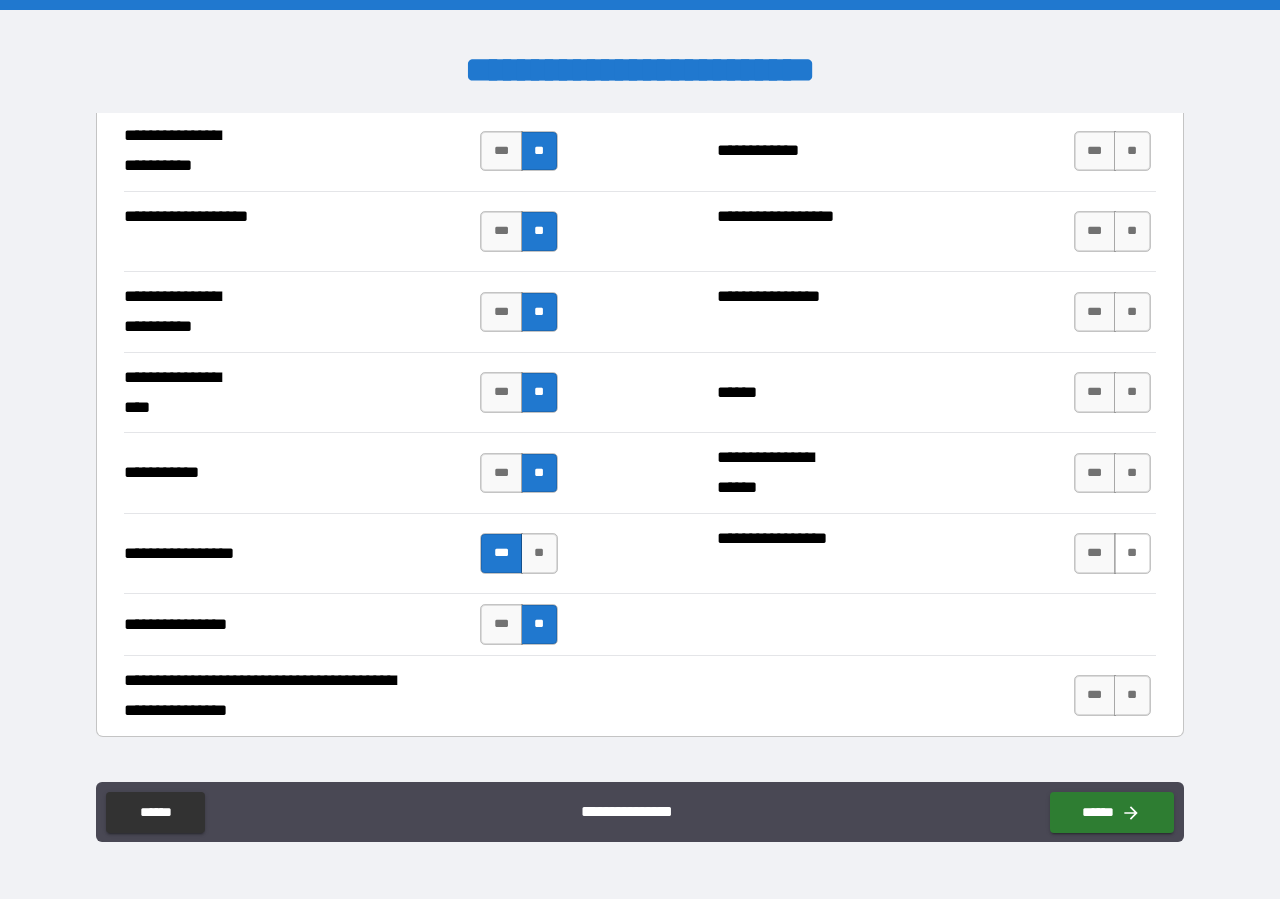 click on "**" at bounding box center (1132, 553) 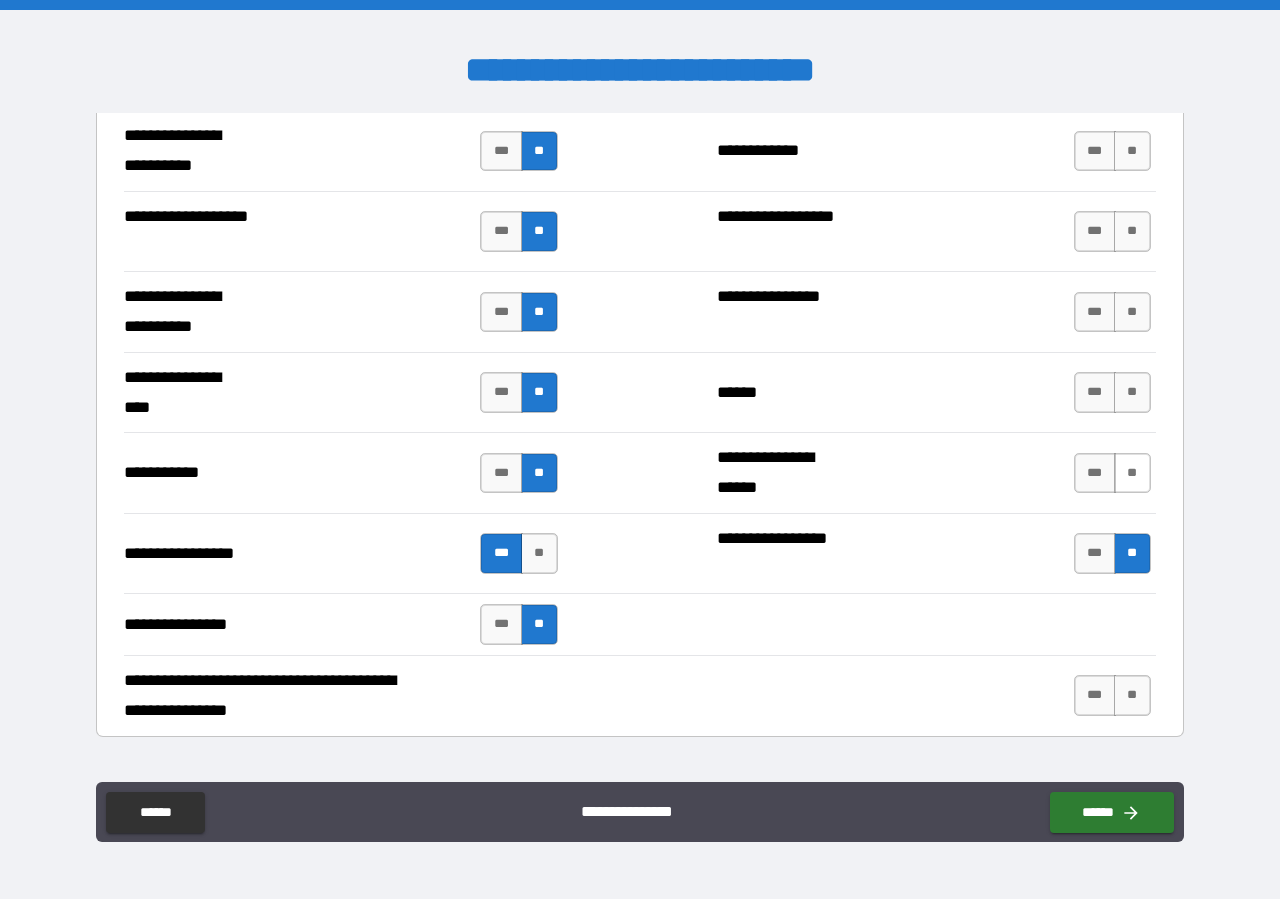 click on "**" at bounding box center [1132, 473] 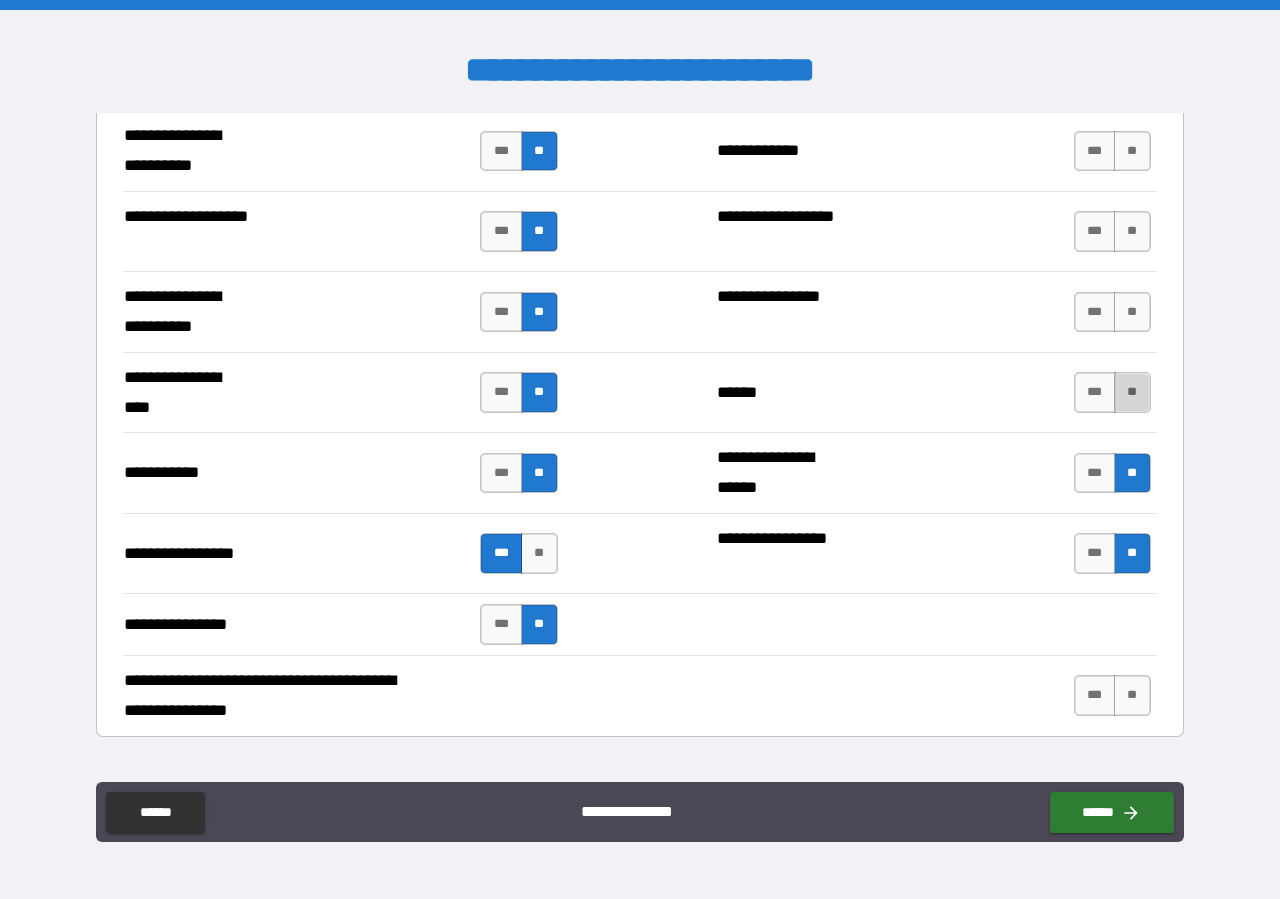 click on "**" at bounding box center [1132, 392] 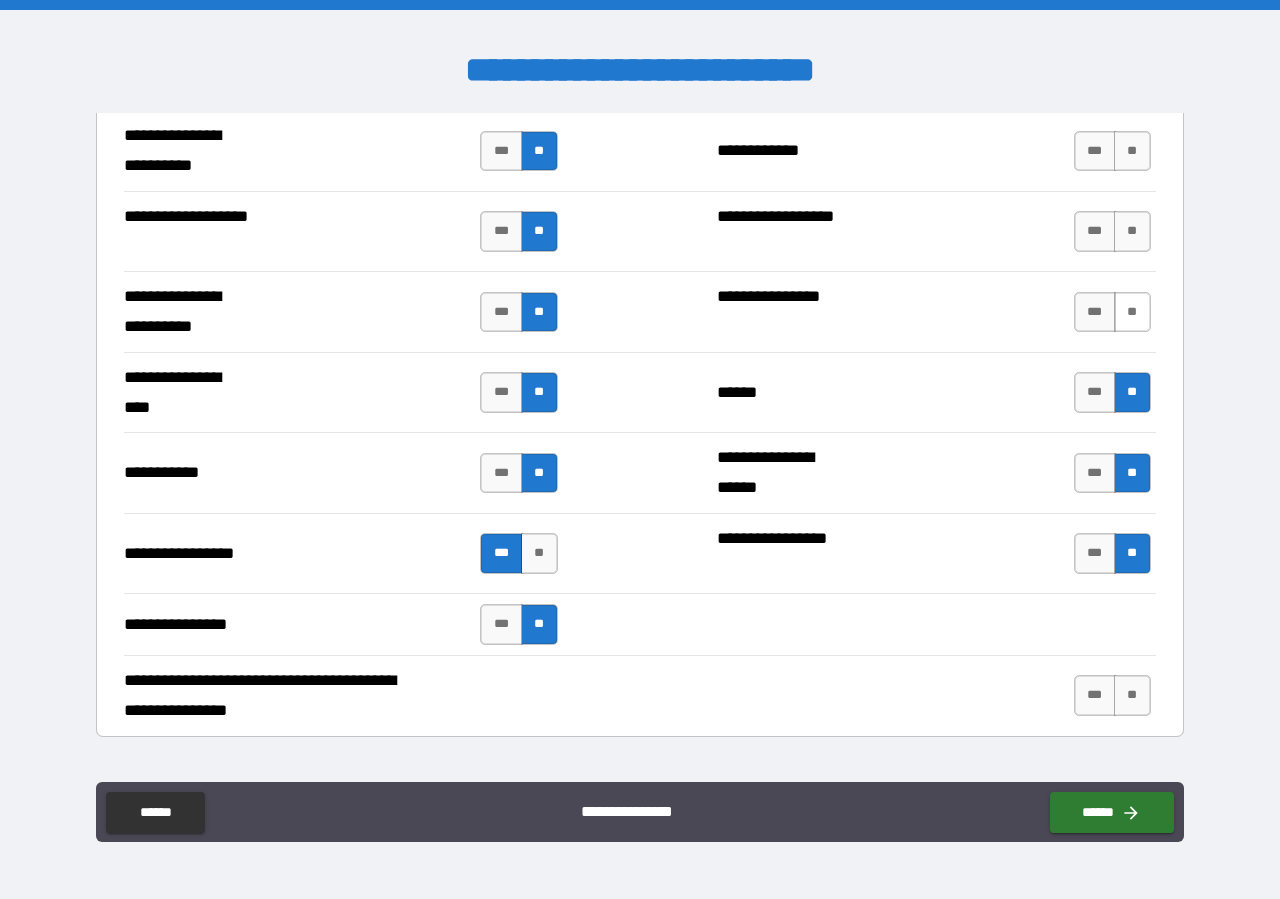 click on "**" at bounding box center (1132, 312) 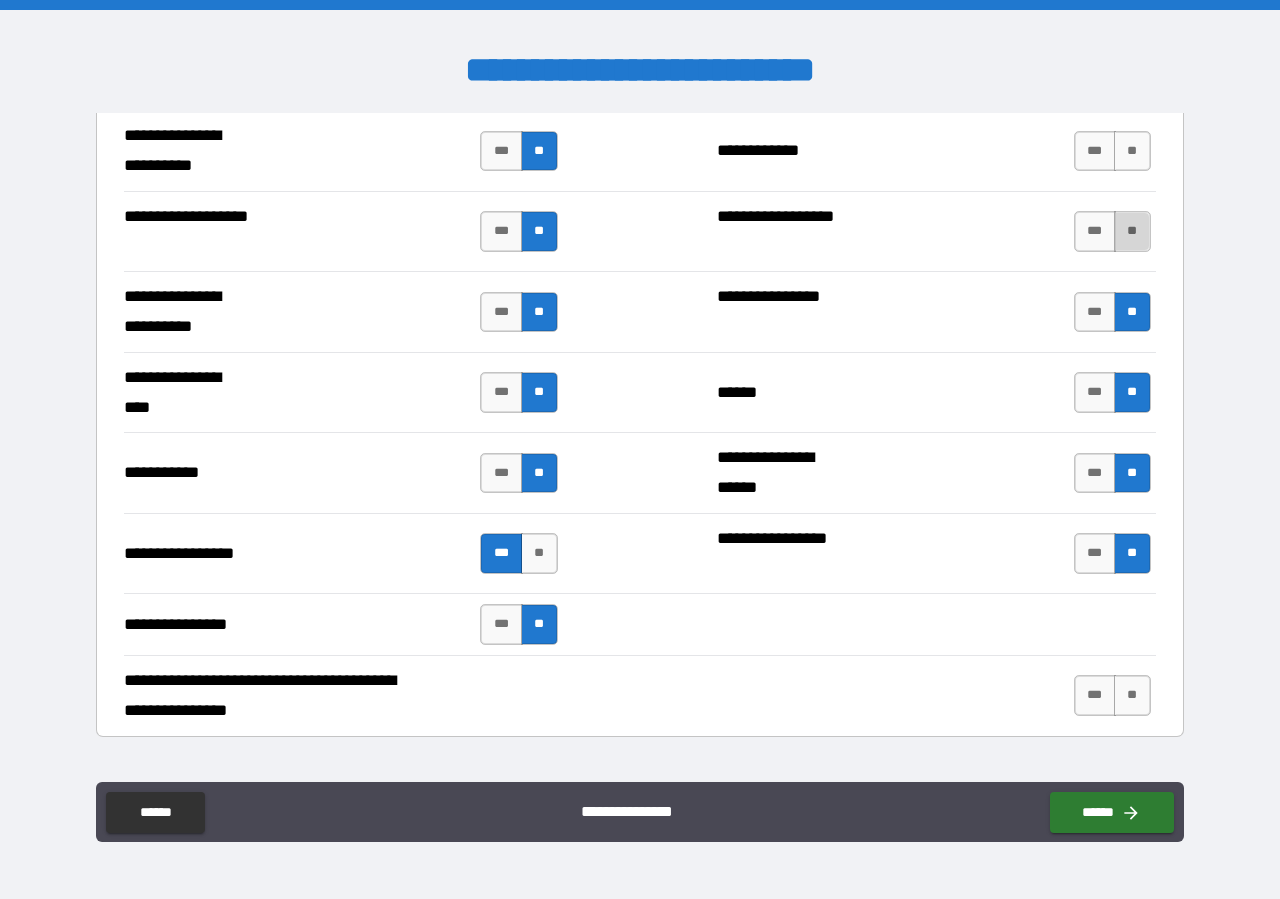 click on "**" at bounding box center [1132, 231] 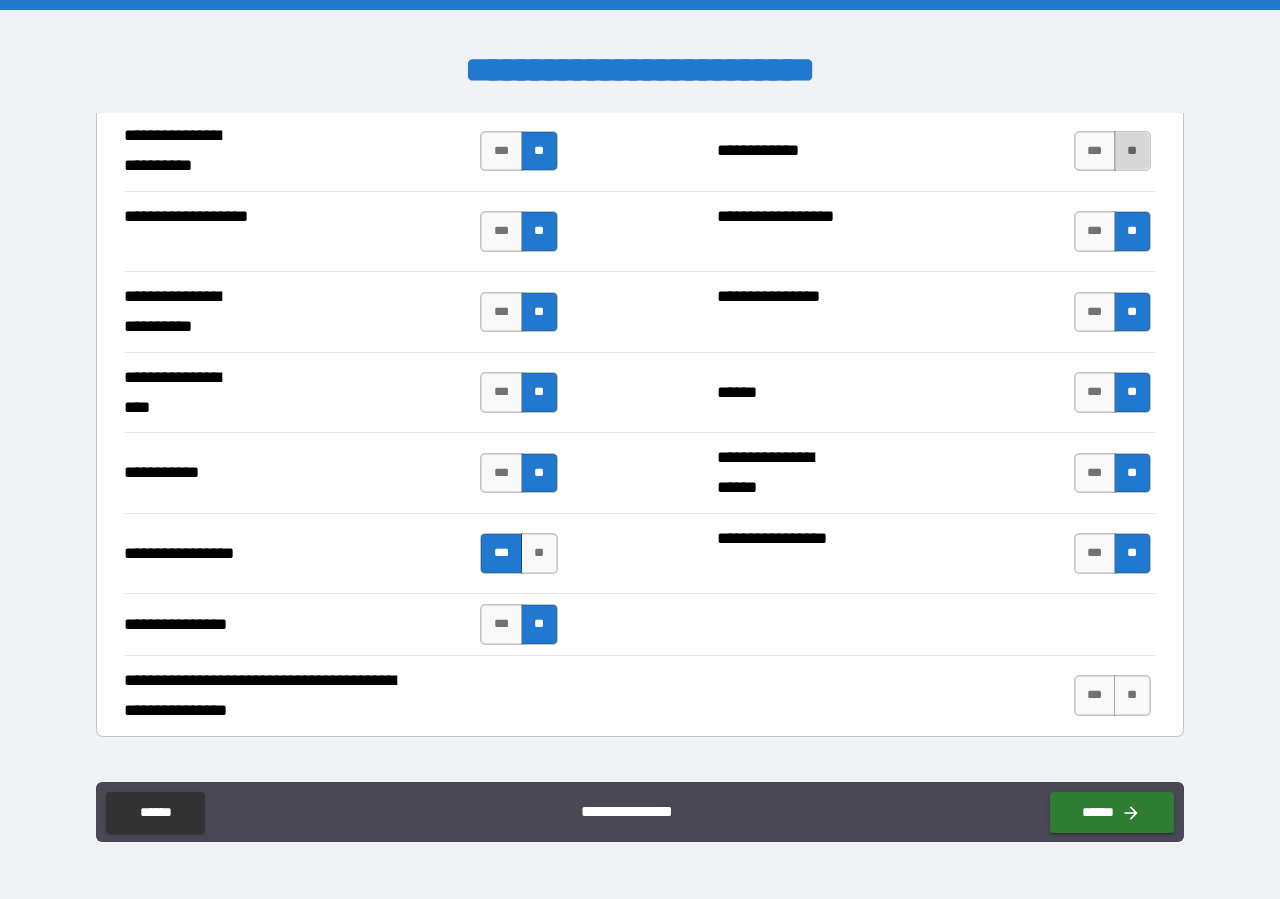 click on "**" at bounding box center [1132, 151] 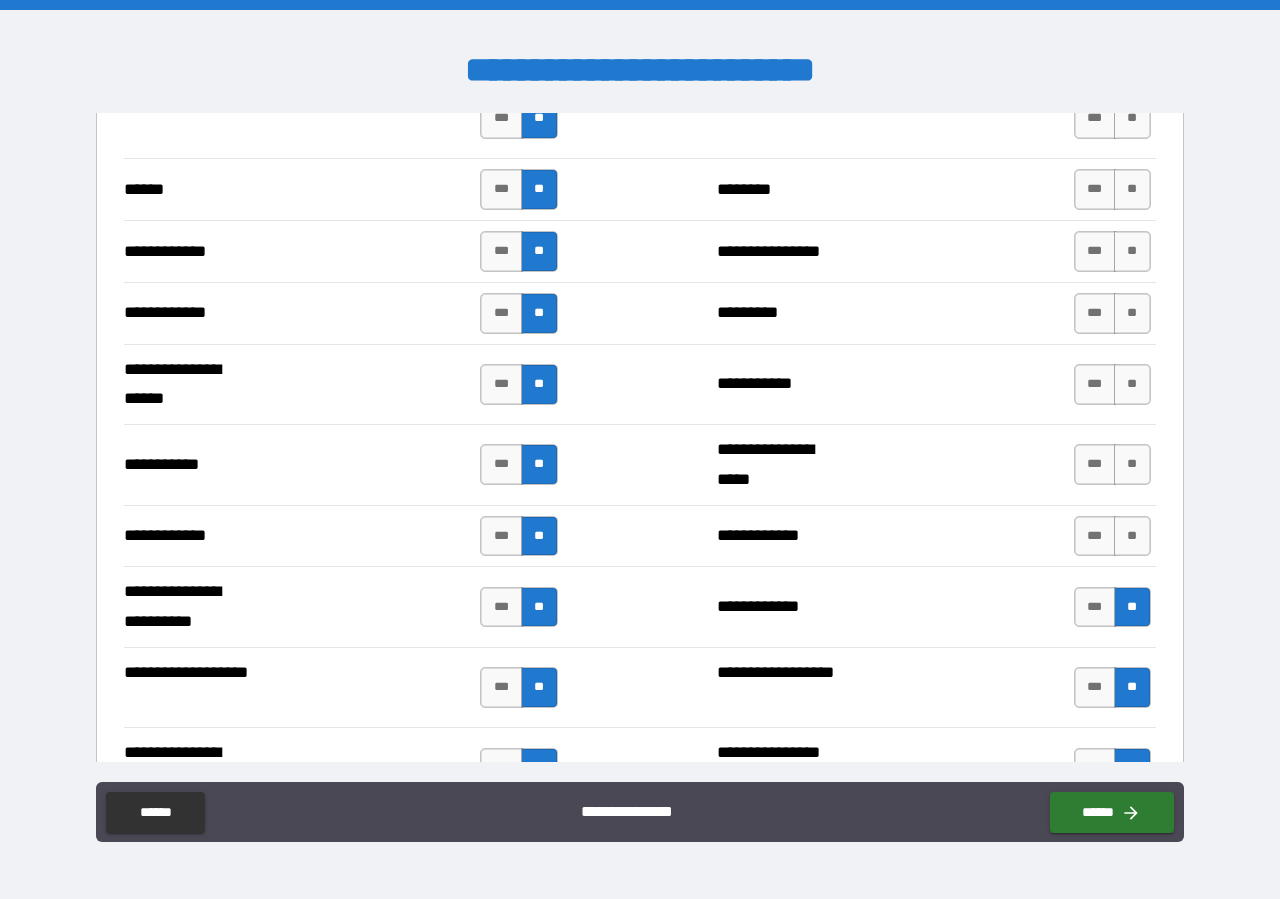 scroll, scrollTop: 3819, scrollLeft: 0, axis: vertical 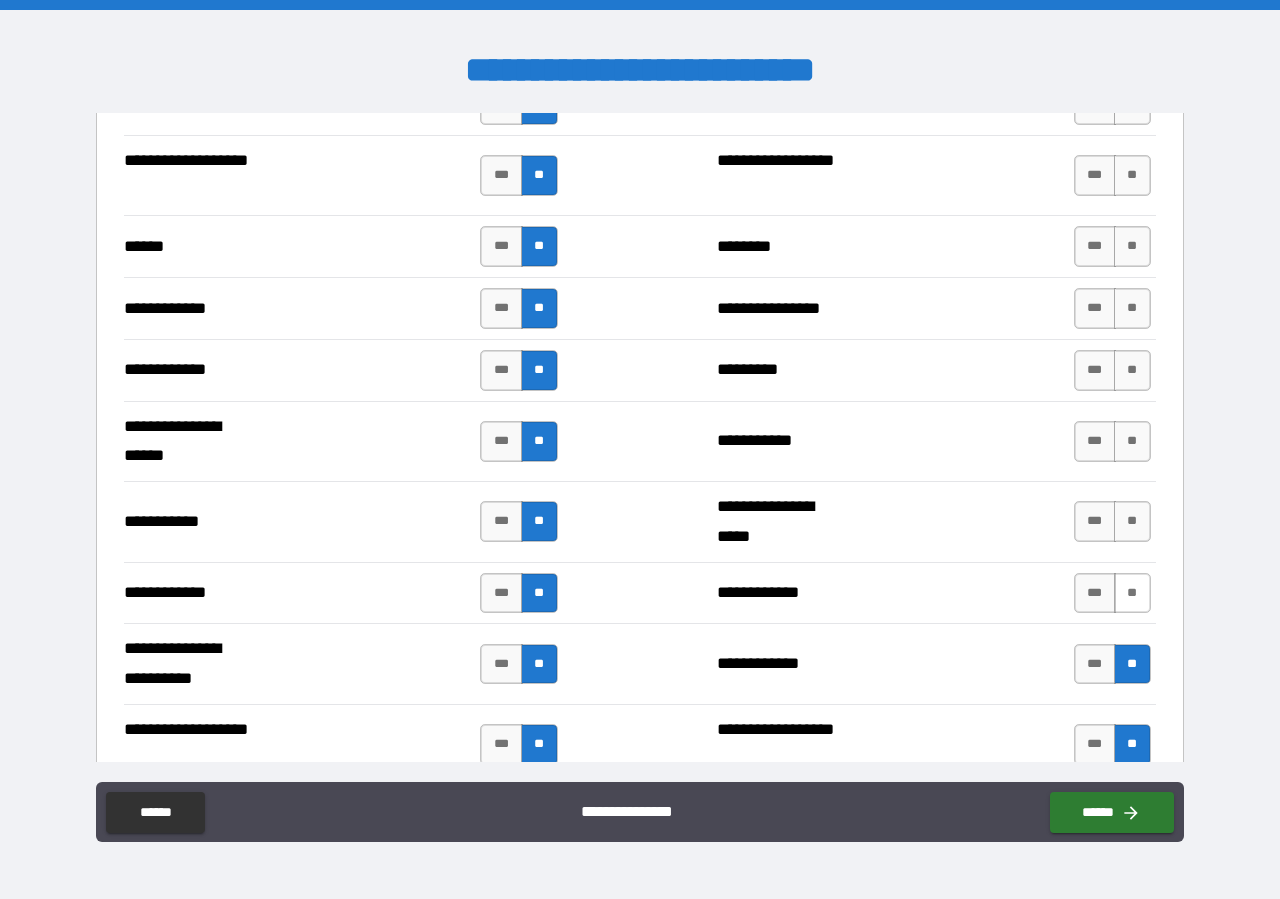 click on "**" at bounding box center [1132, 593] 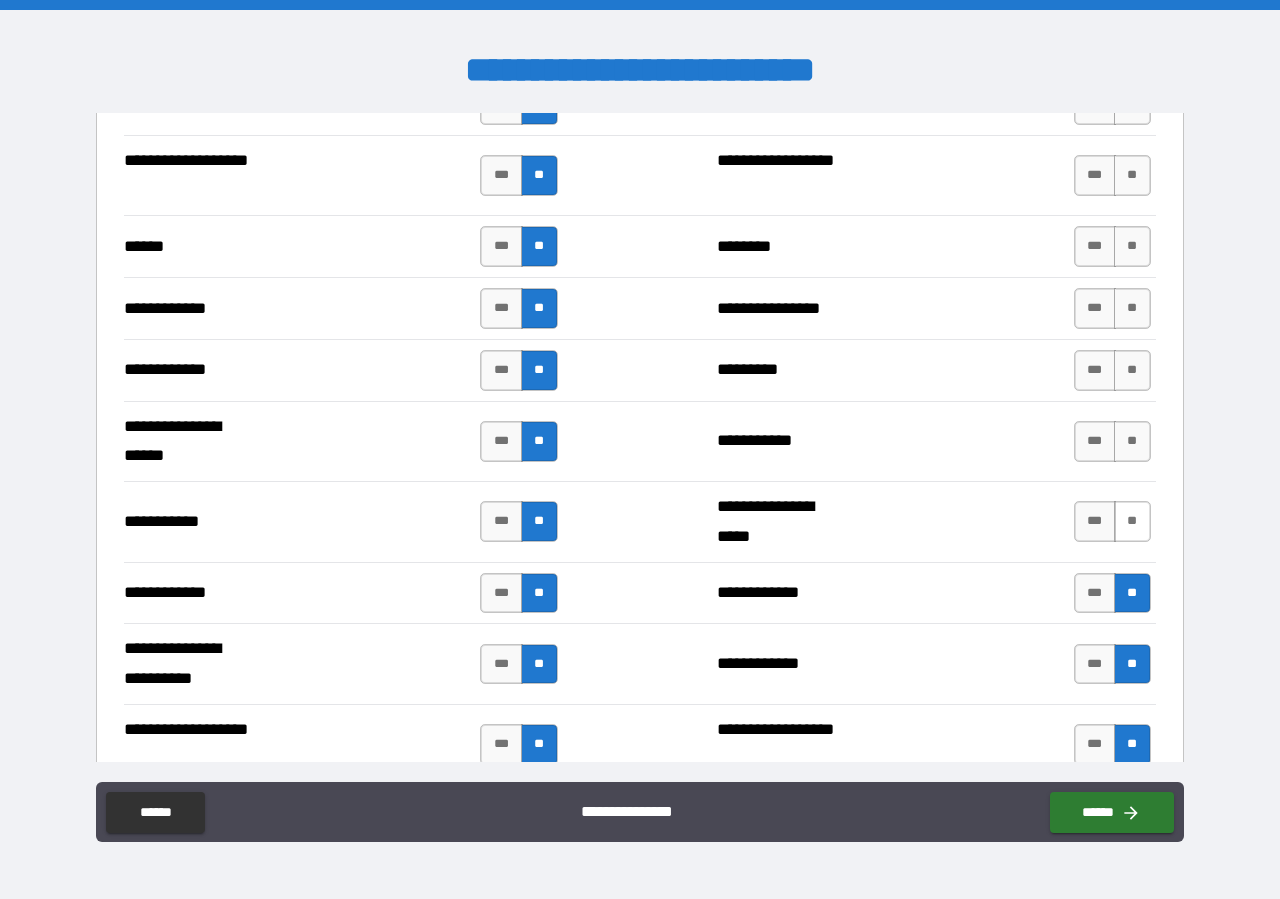 click on "**" at bounding box center [1132, 521] 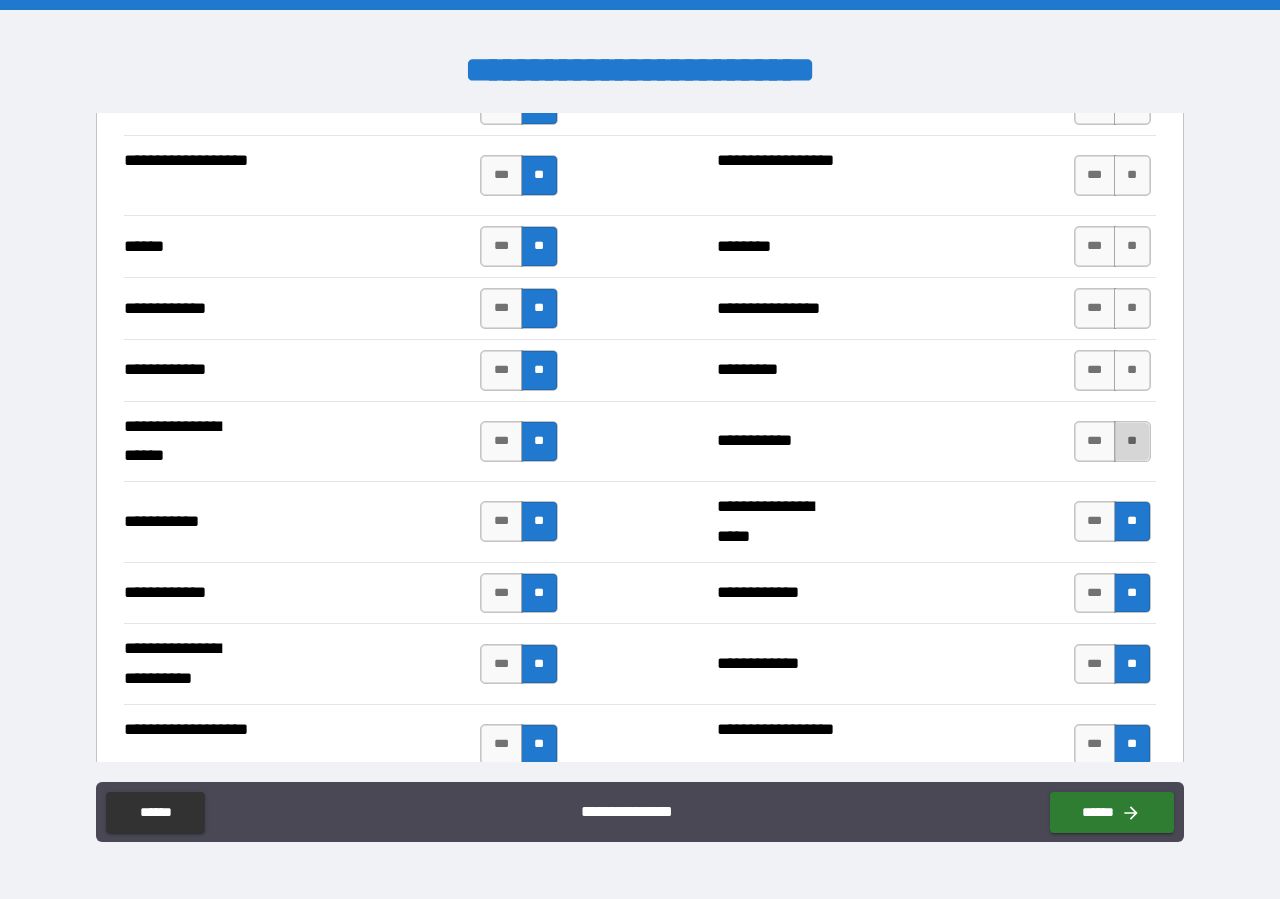 click on "**" at bounding box center [1132, 441] 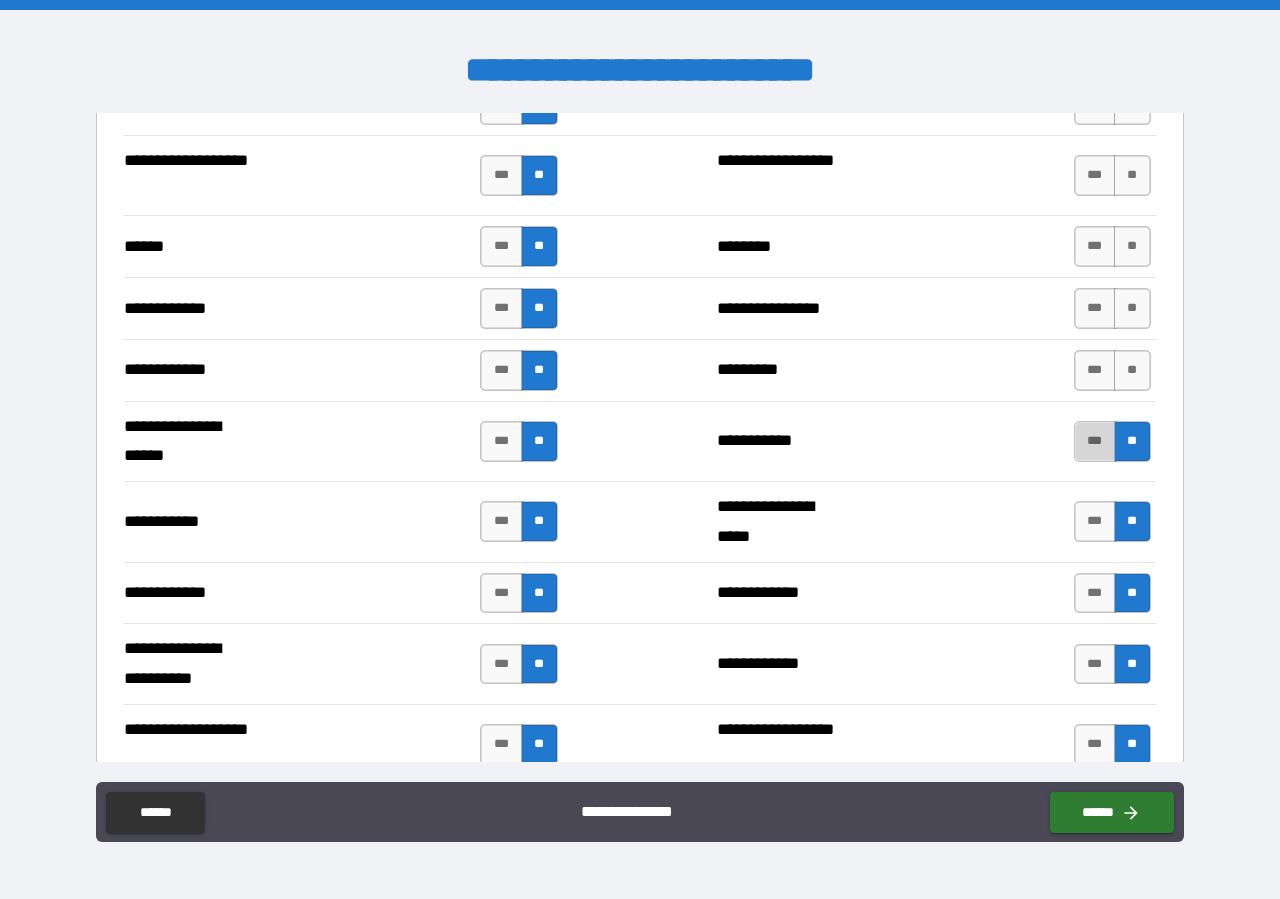 click on "***" at bounding box center [1095, 441] 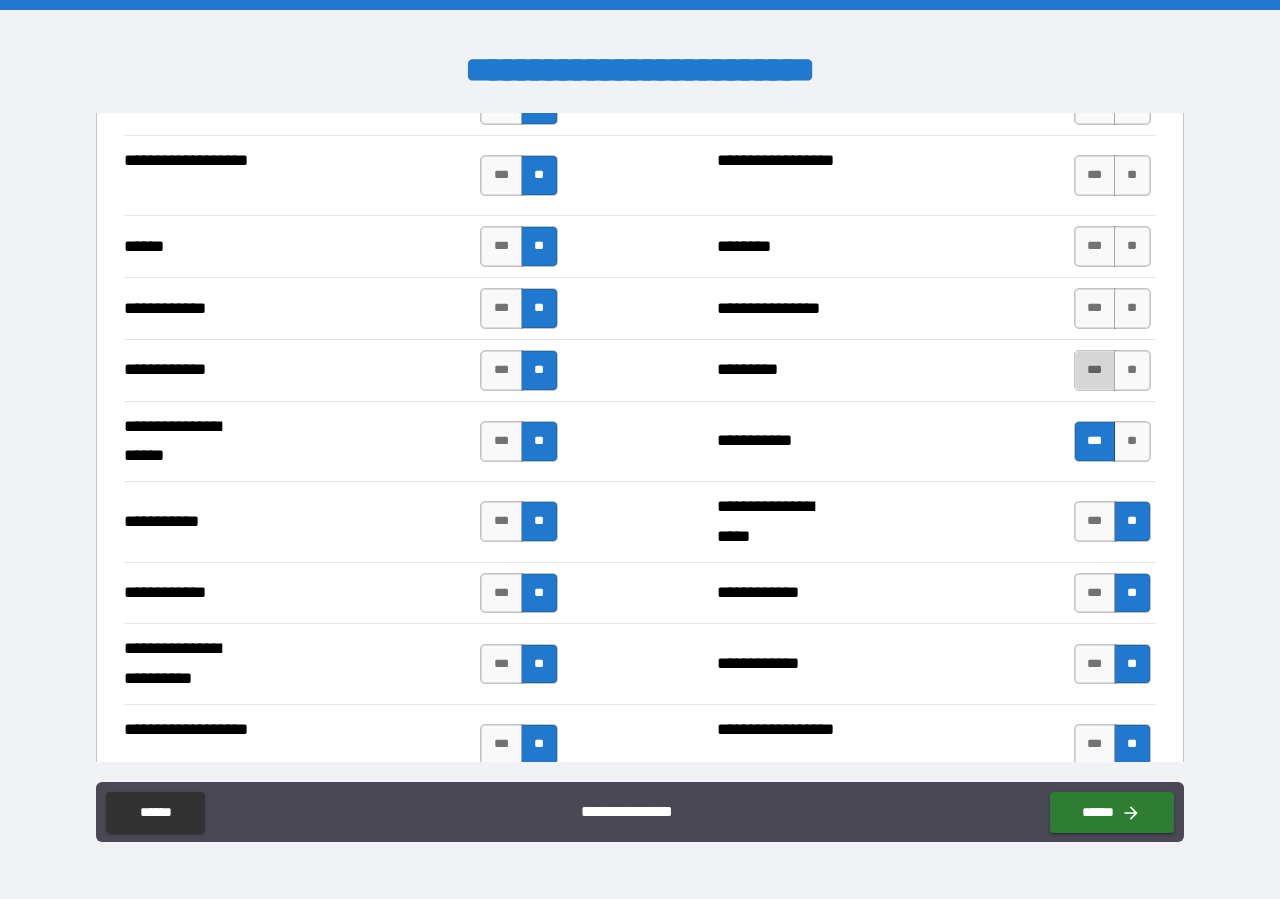 click on "***" at bounding box center (1095, 370) 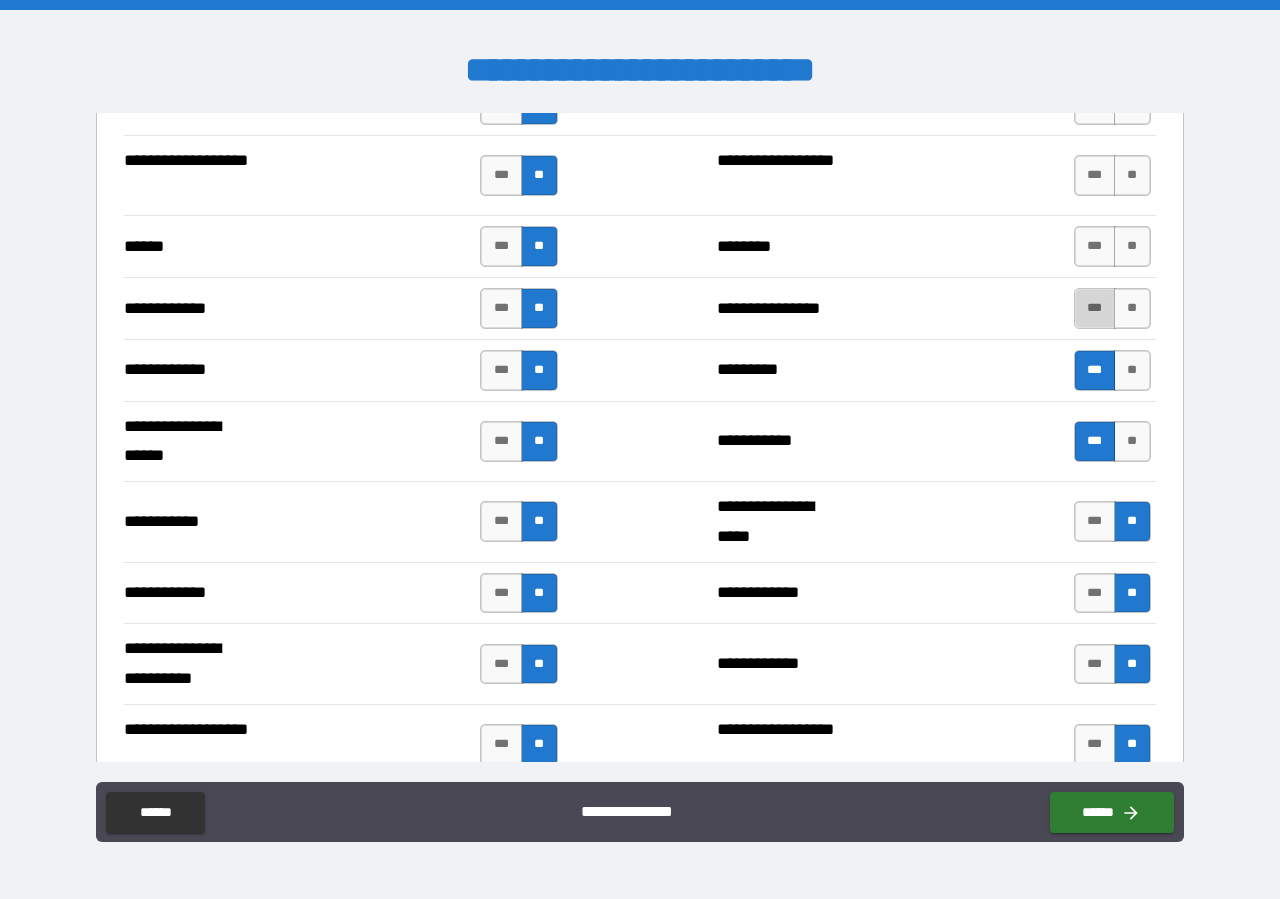 click on "***" at bounding box center (1095, 308) 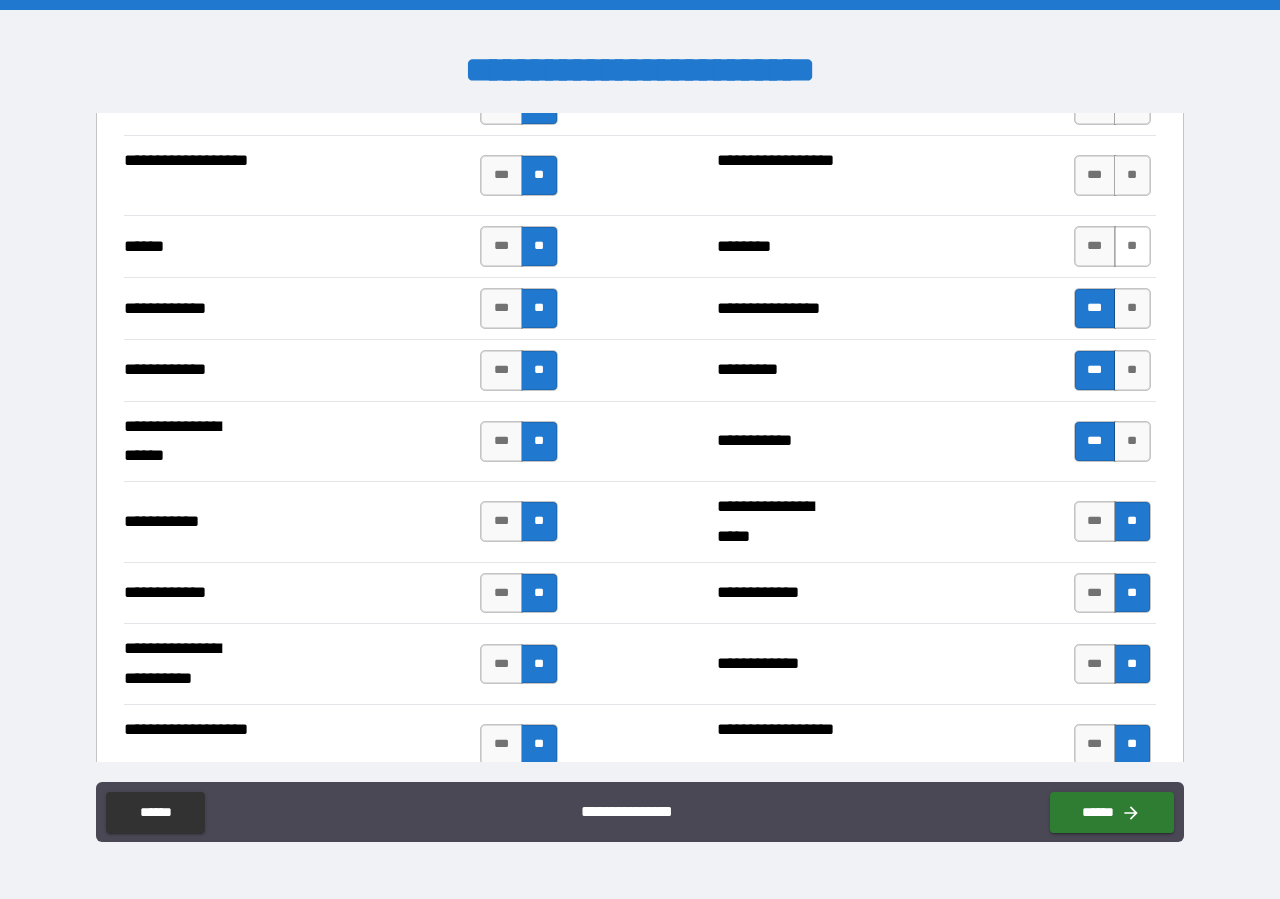 click on "**" at bounding box center [1132, 246] 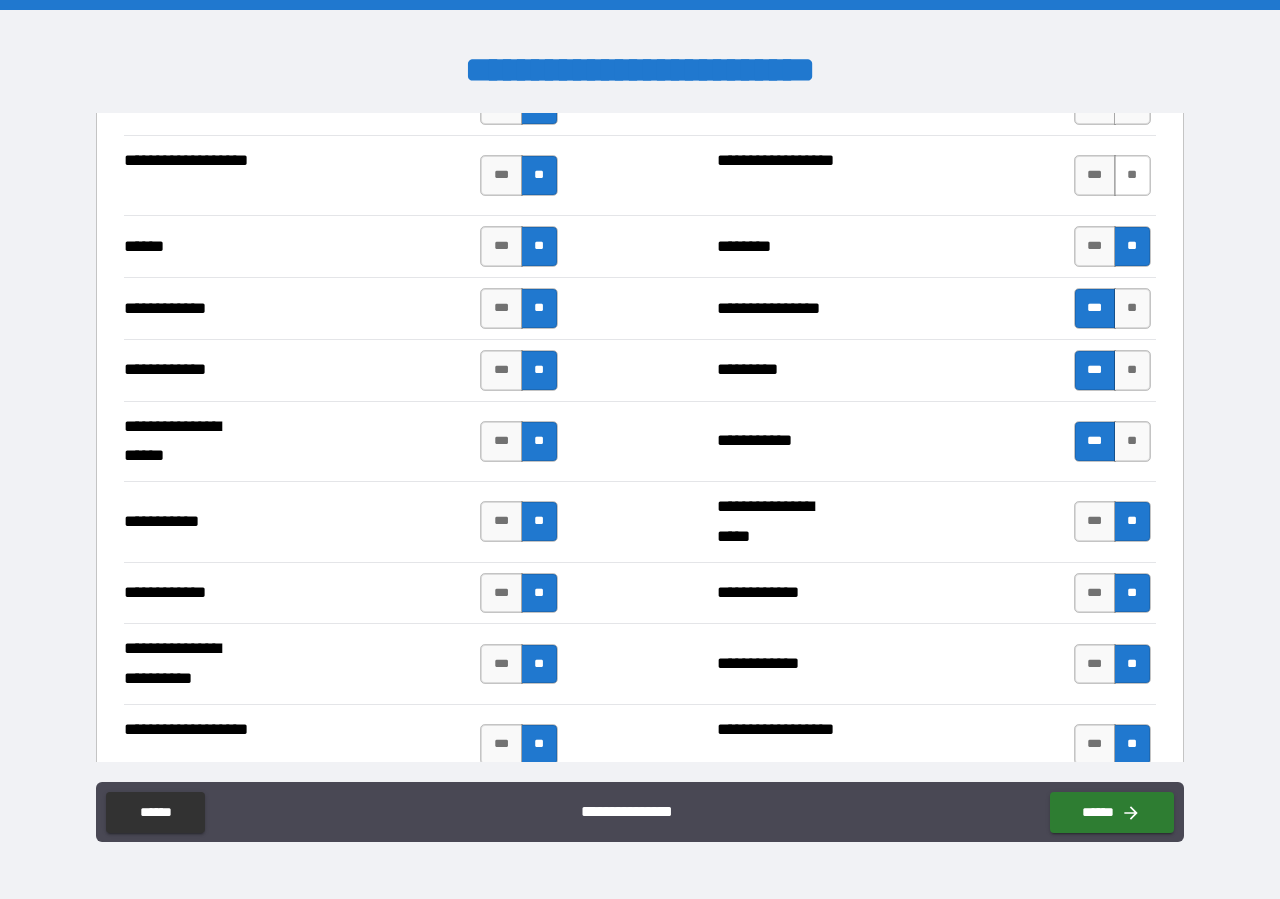 click on "**" at bounding box center [1132, 175] 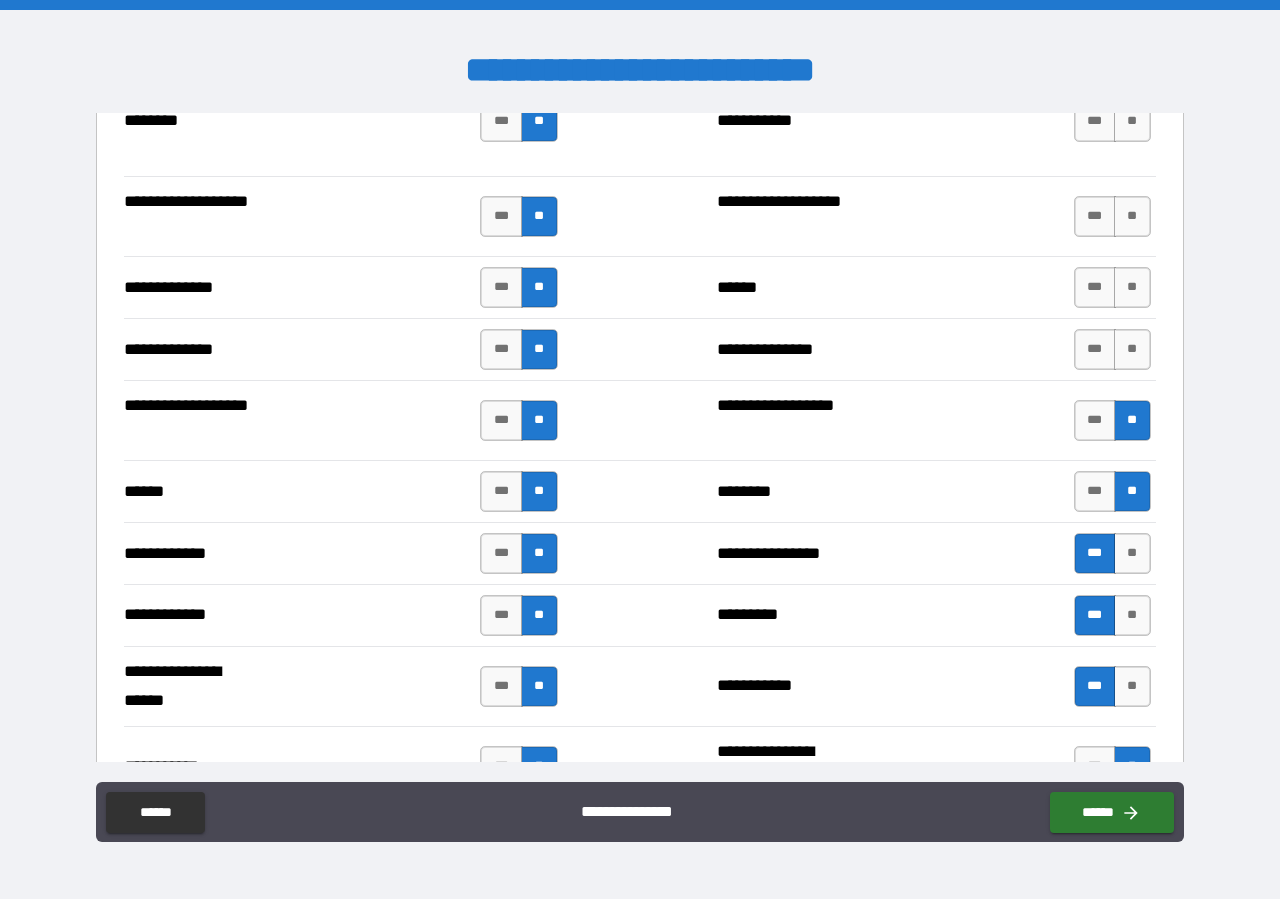 scroll, scrollTop: 3534, scrollLeft: 0, axis: vertical 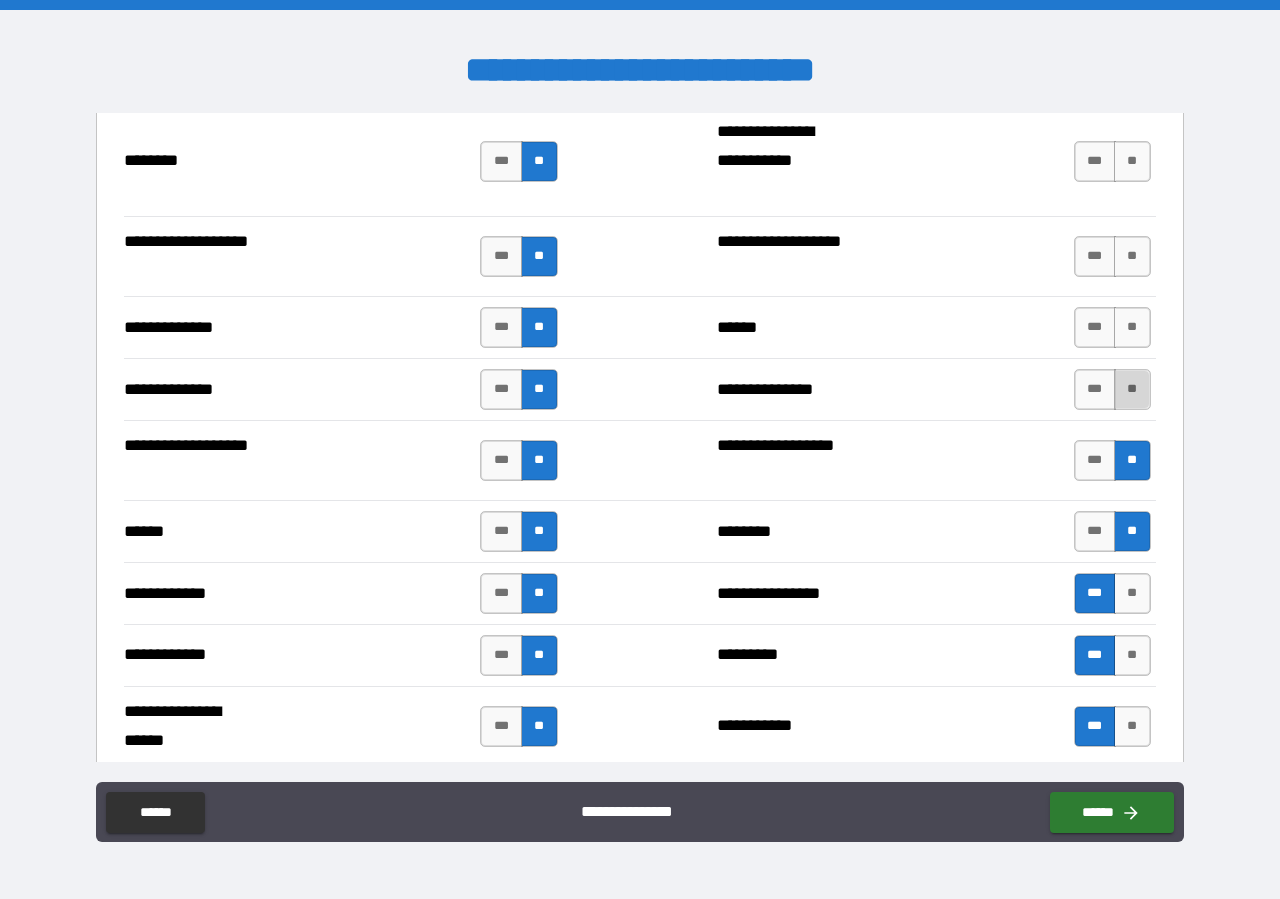 click on "**" at bounding box center [1132, 389] 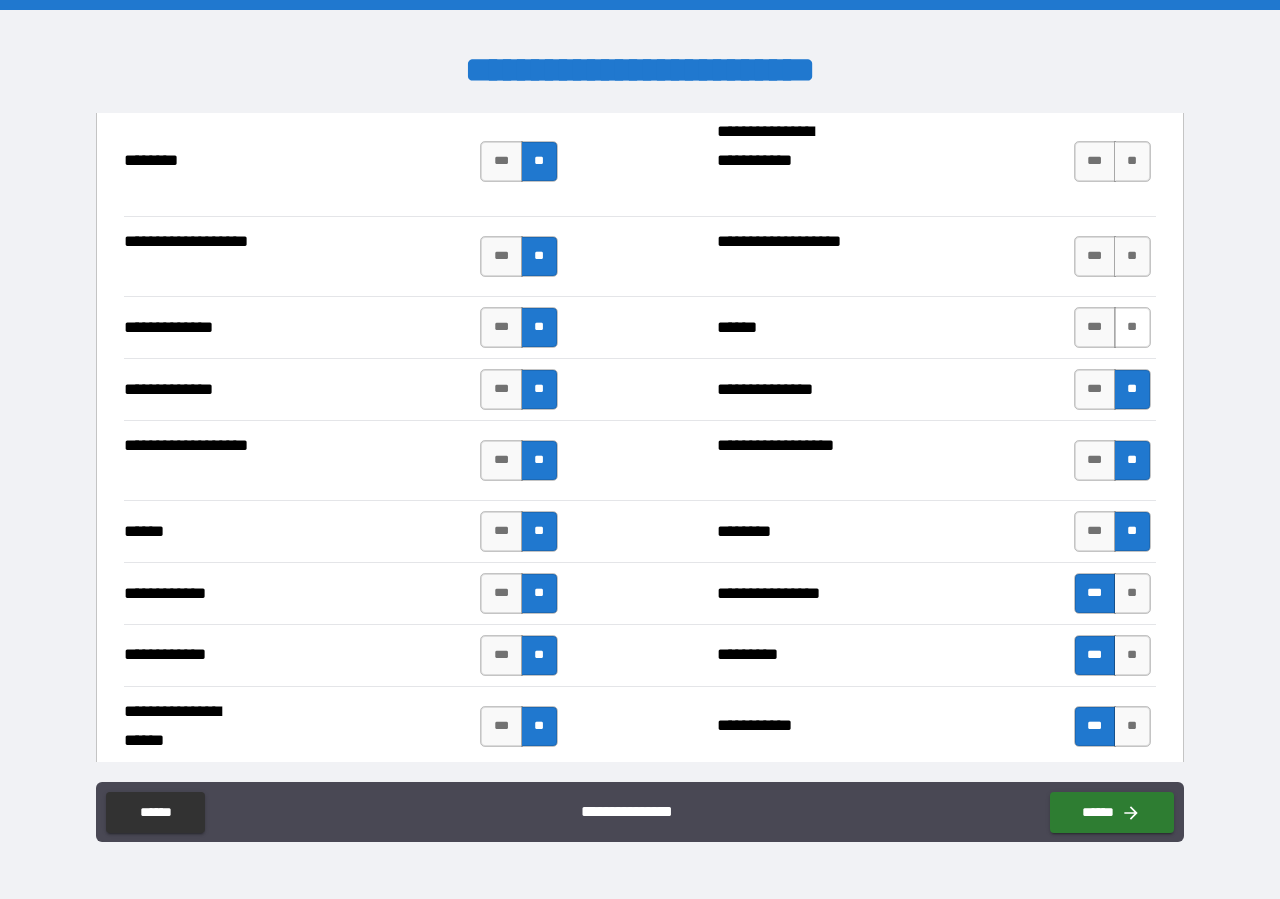 click on "**" at bounding box center (1132, 327) 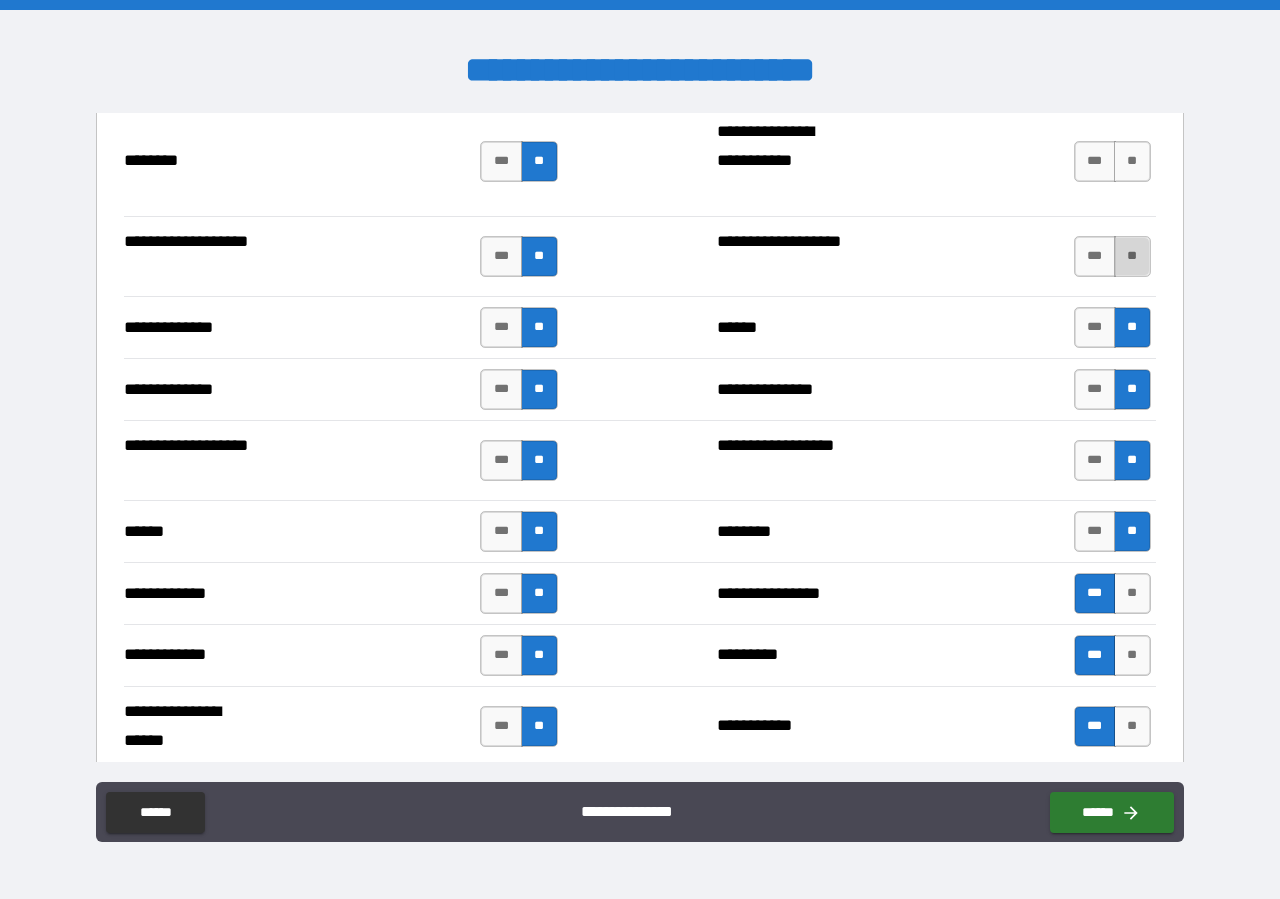 click on "**" at bounding box center (1132, 256) 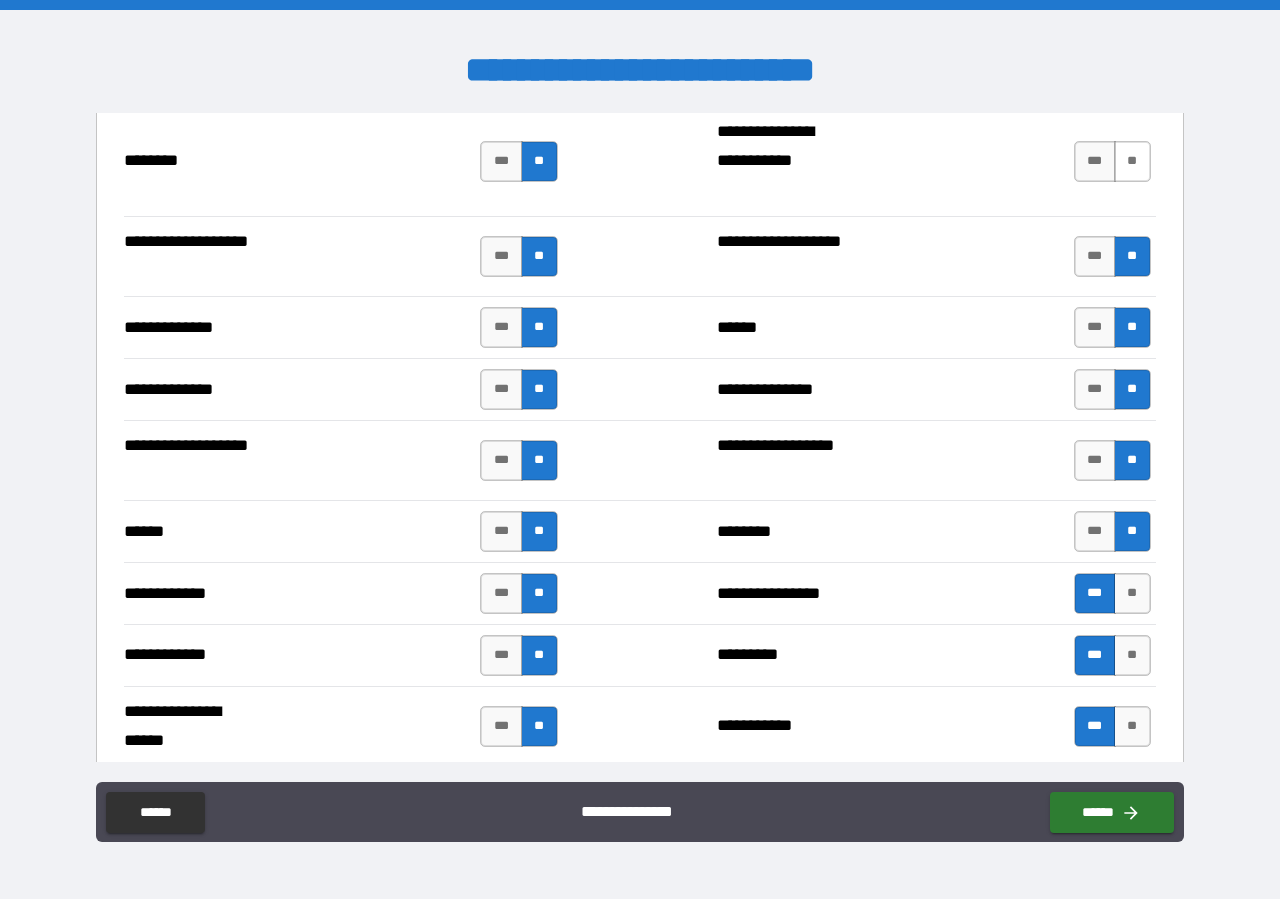 click on "**" at bounding box center [1132, 161] 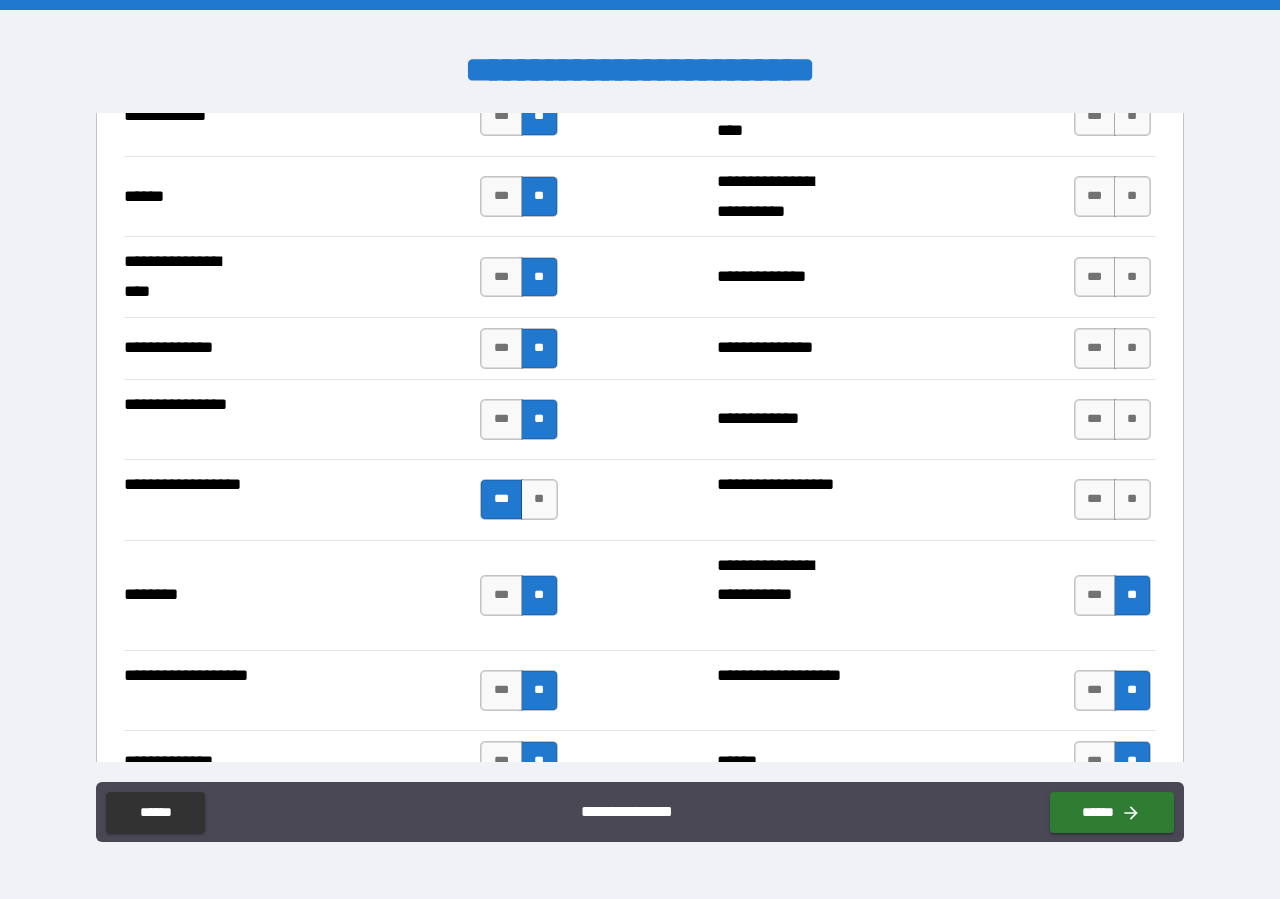drag, startPoint x: 1180, startPoint y: 117, endPoint x: 1166, endPoint y: 130, distance: 19.104973 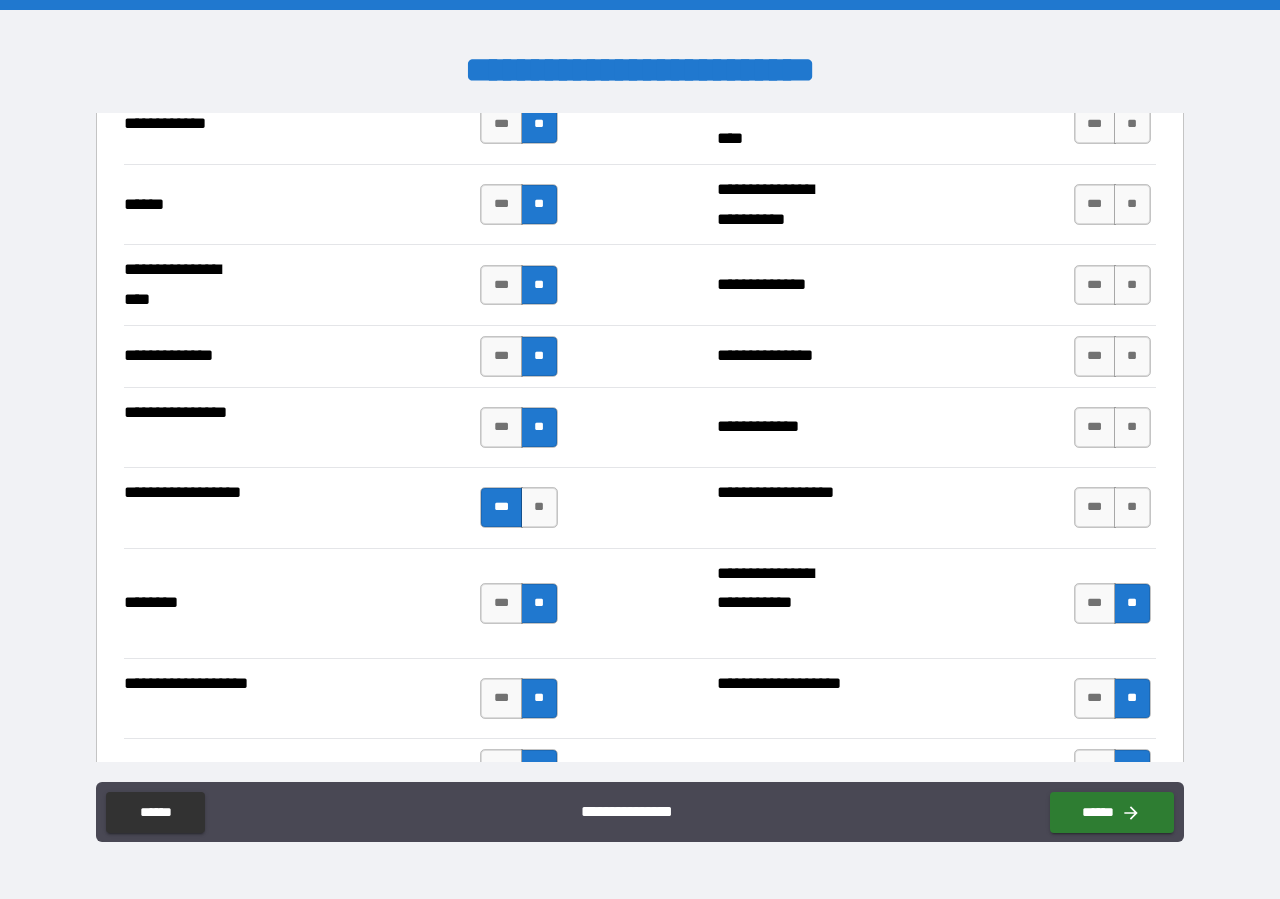 scroll, scrollTop: 3078, scrollLeft: 0, axis: vertical 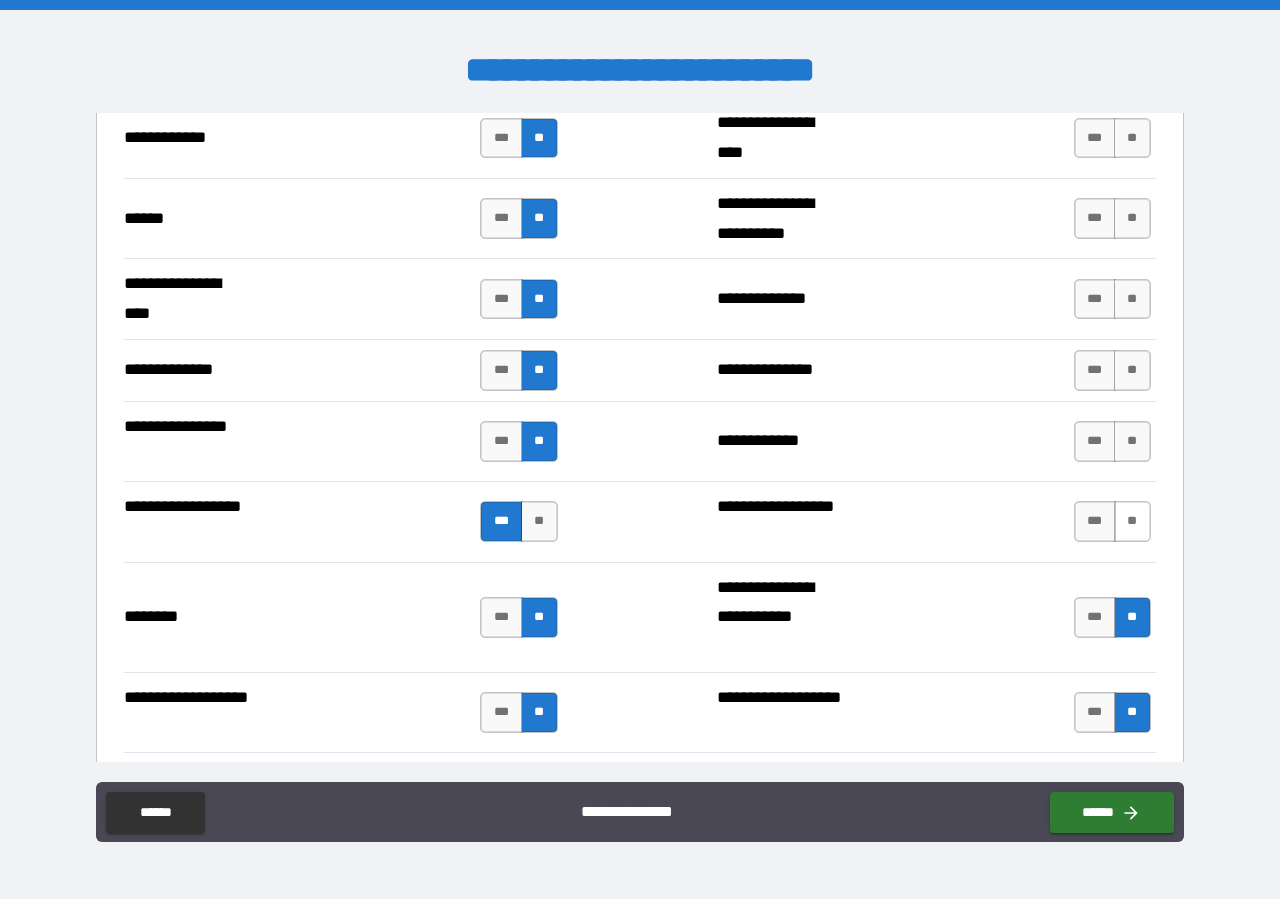 click on "**" at bounding box center [1132, 521] 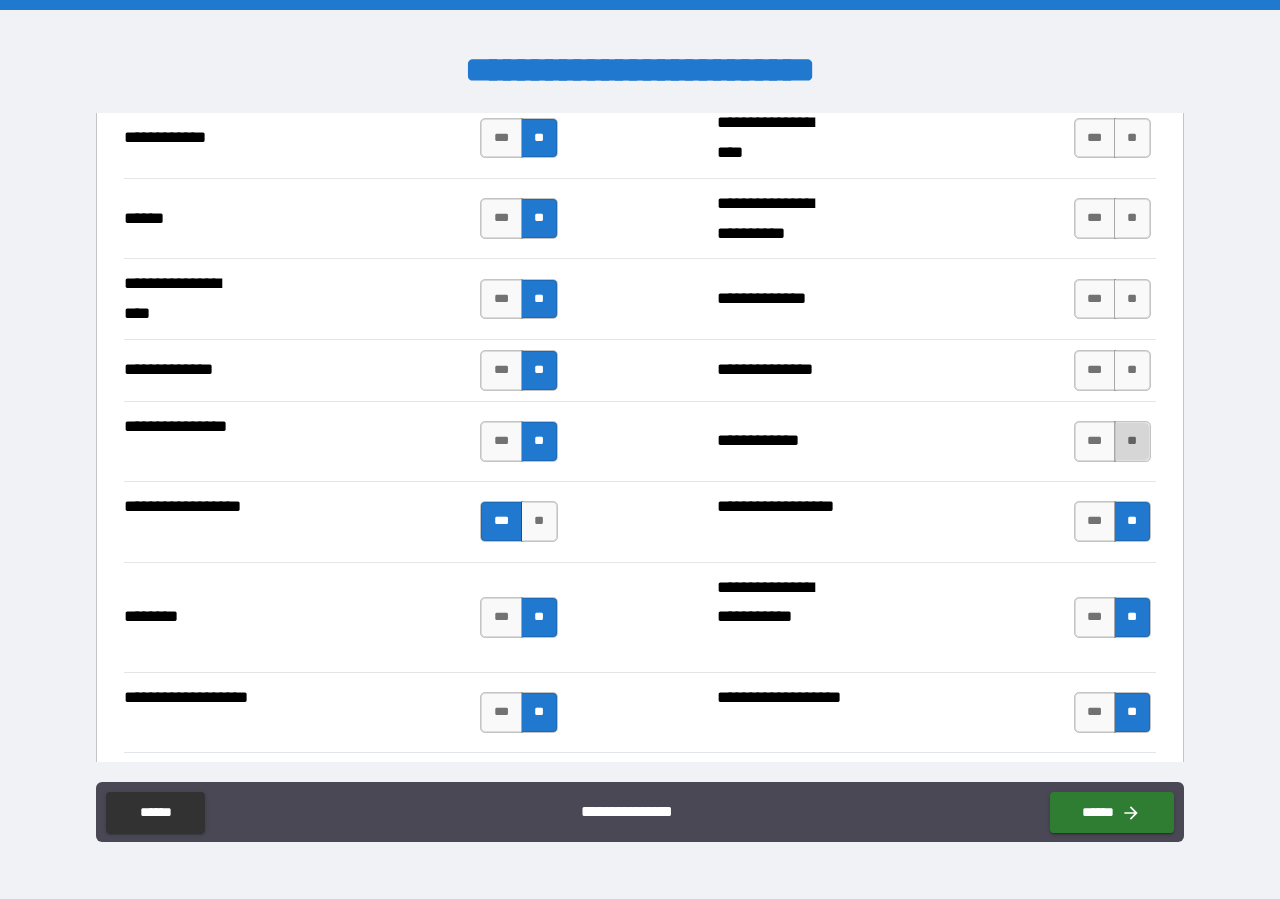 click on "**" at bounding box center (1132, 441) 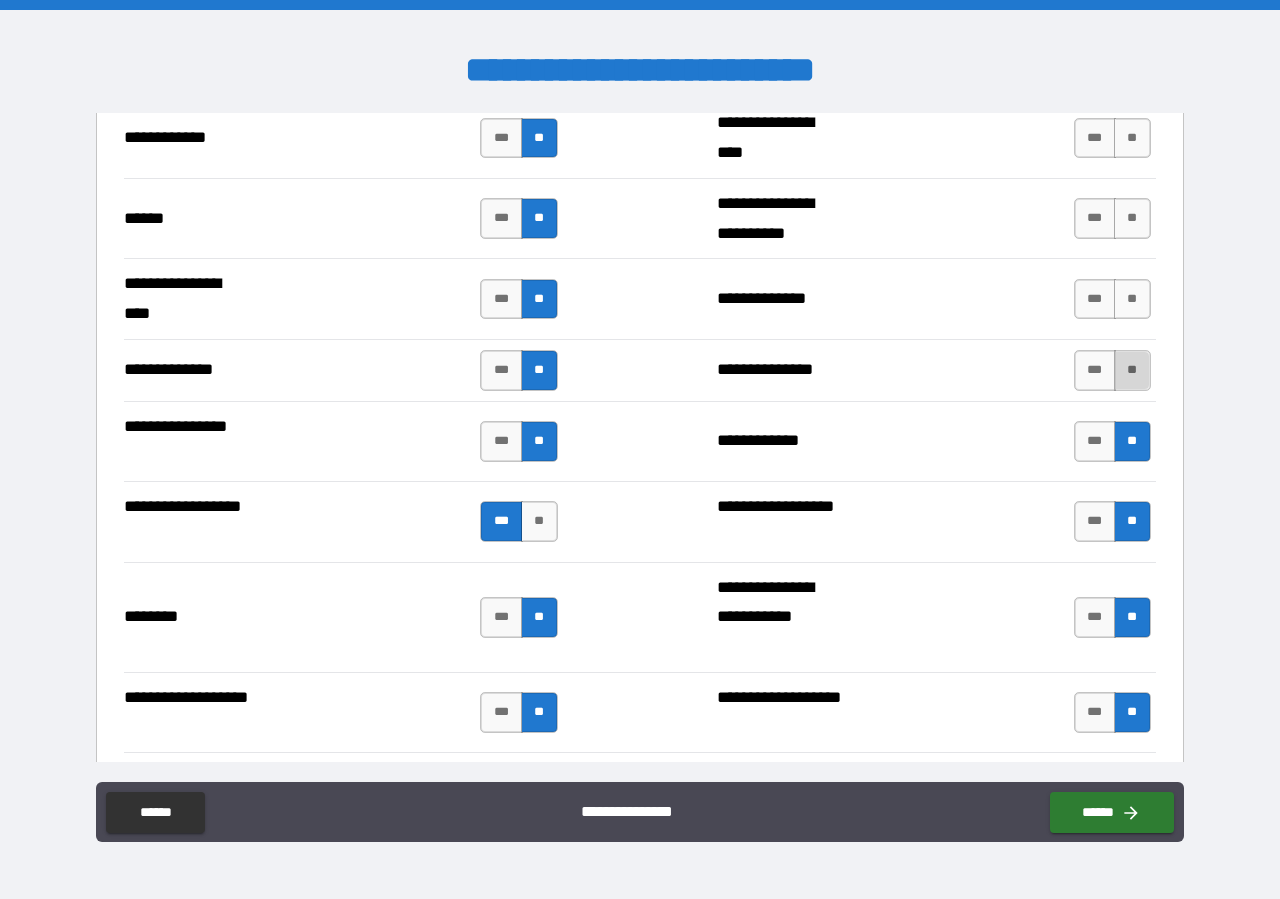 click on "**" at bounding box center (1132, 370) 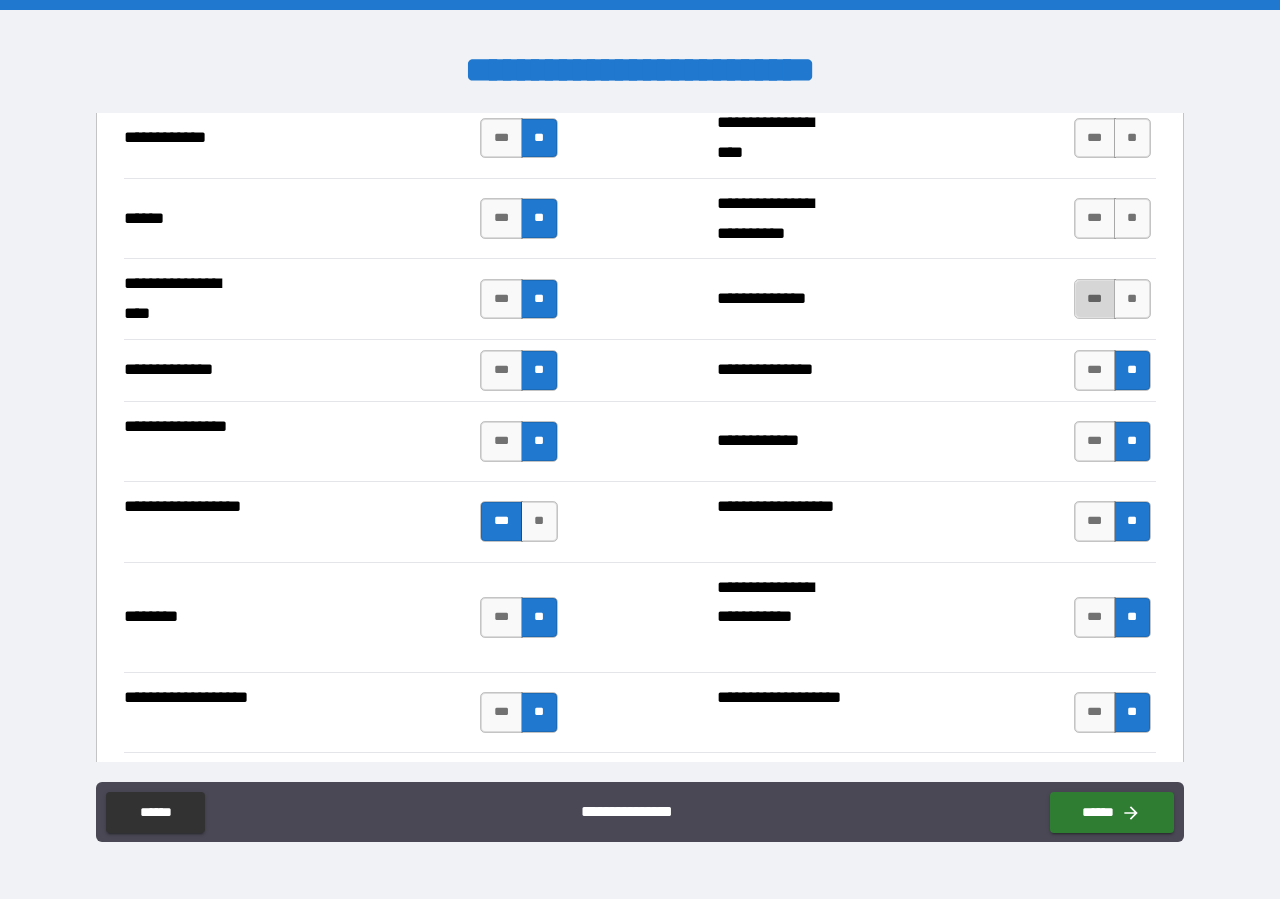 click on "***" at bounding box center (1095, 299) 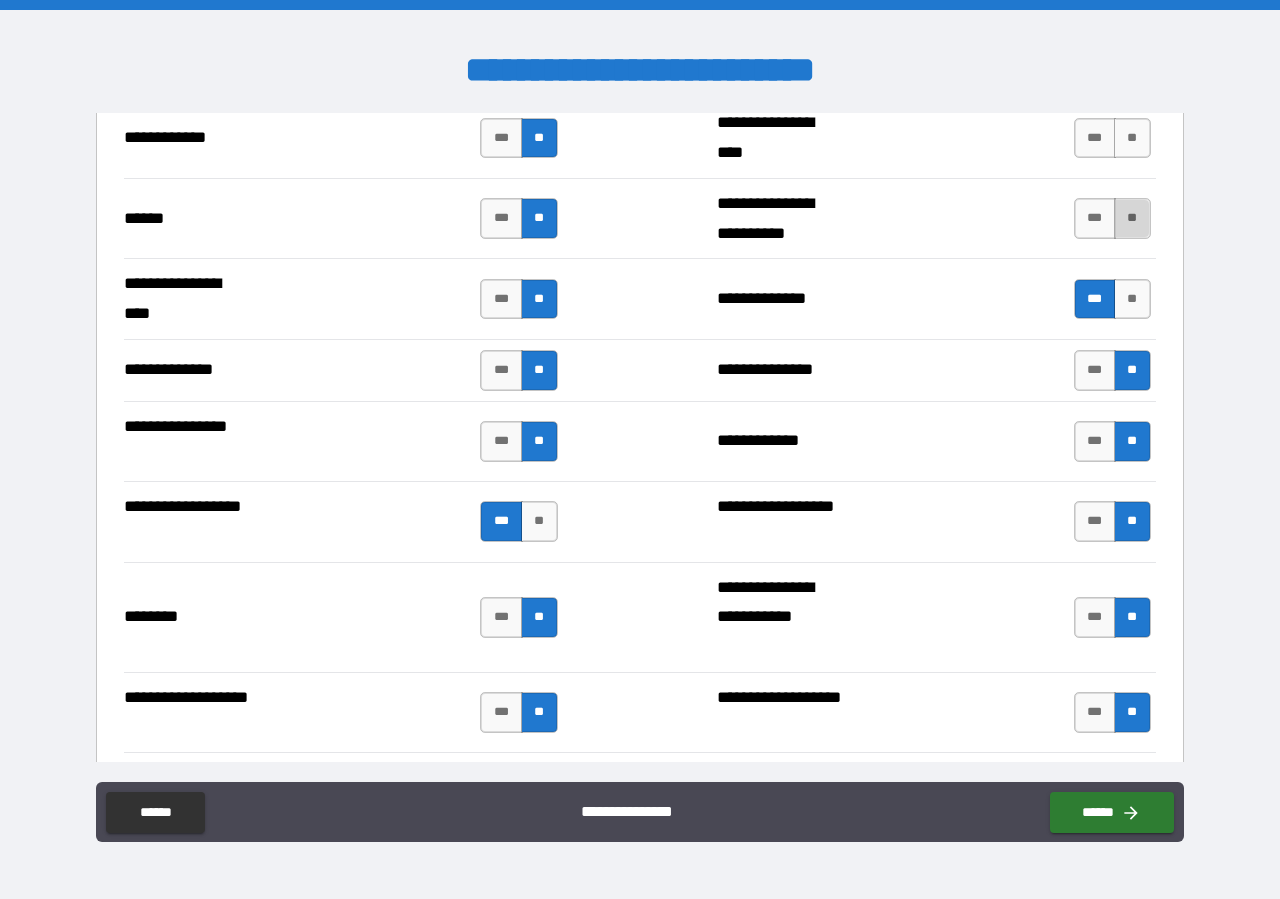 click on "**" at bounding box center [1132, 218] 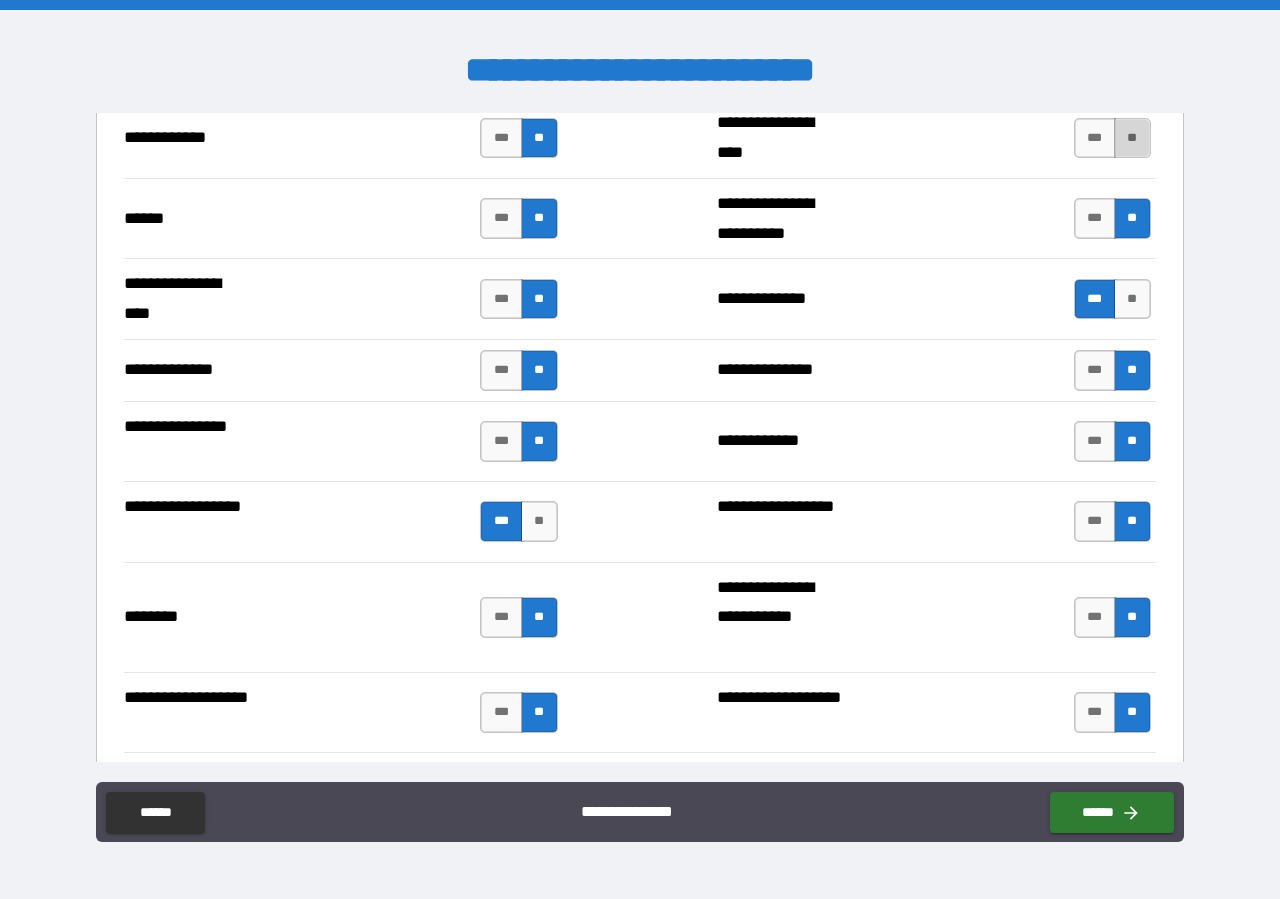click on "**" at bounding box center (1132, 138) 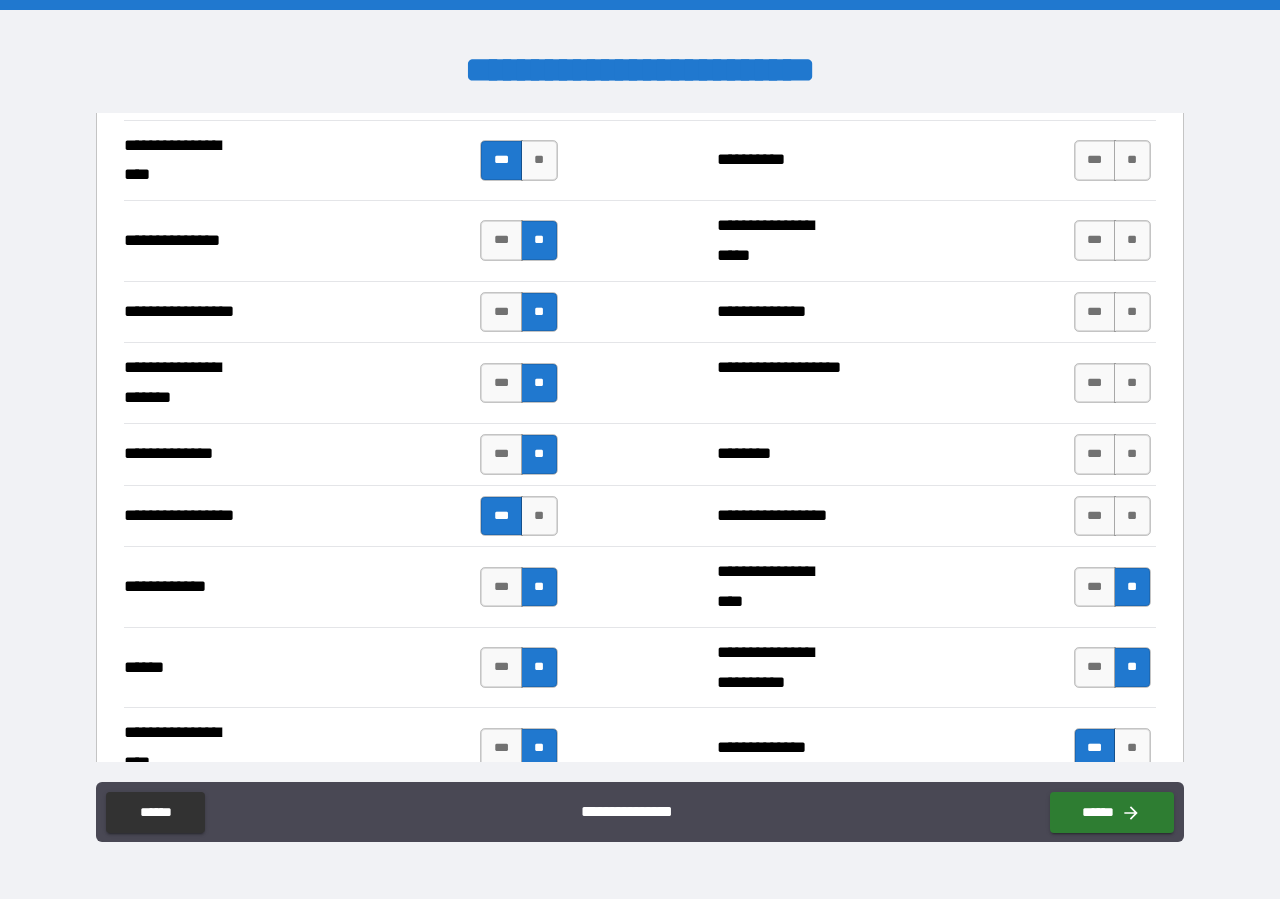 scroll, scrollTop: 2622, scrollLeft: 0, axis: vertical 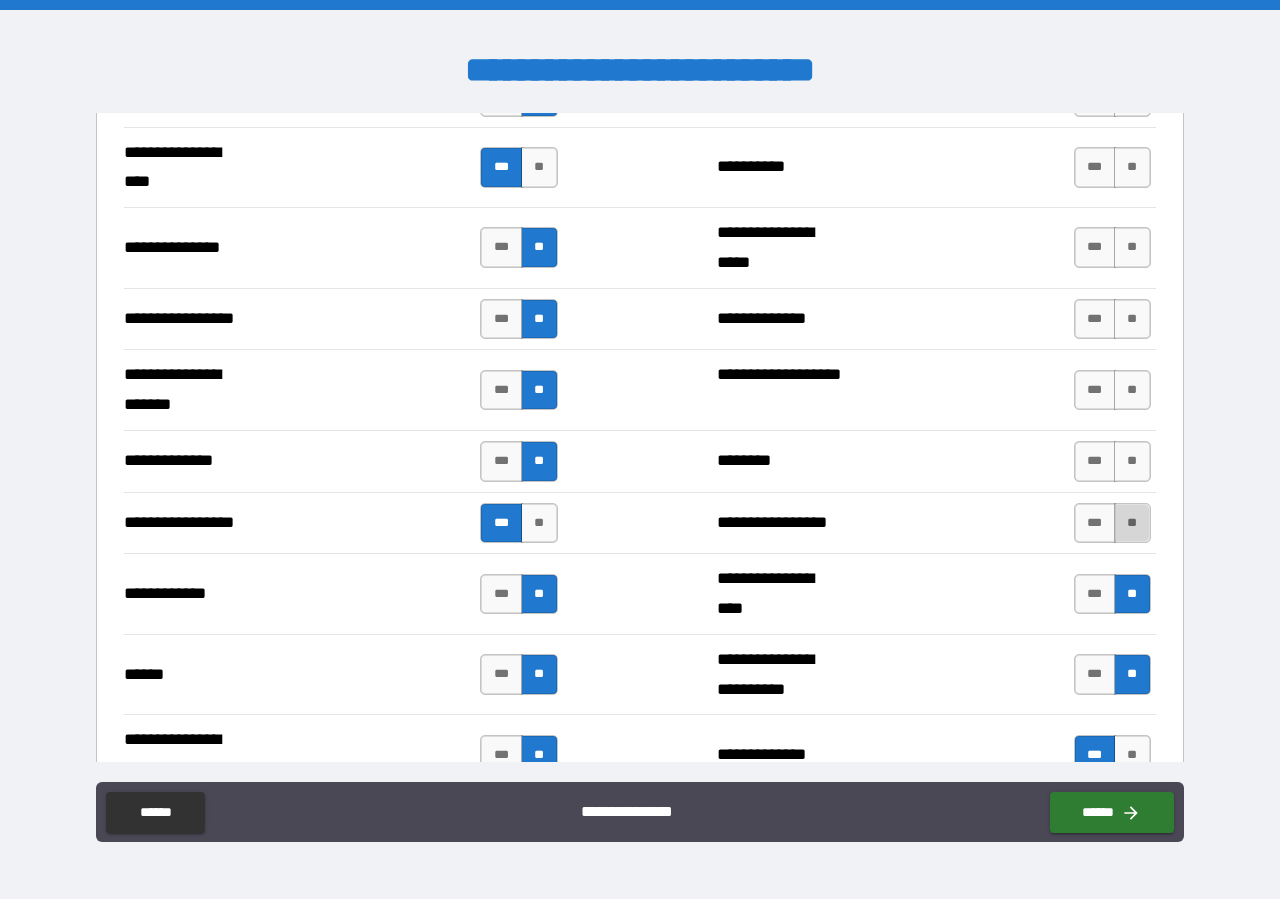 click on "**" at bounding box center [1132, 523] 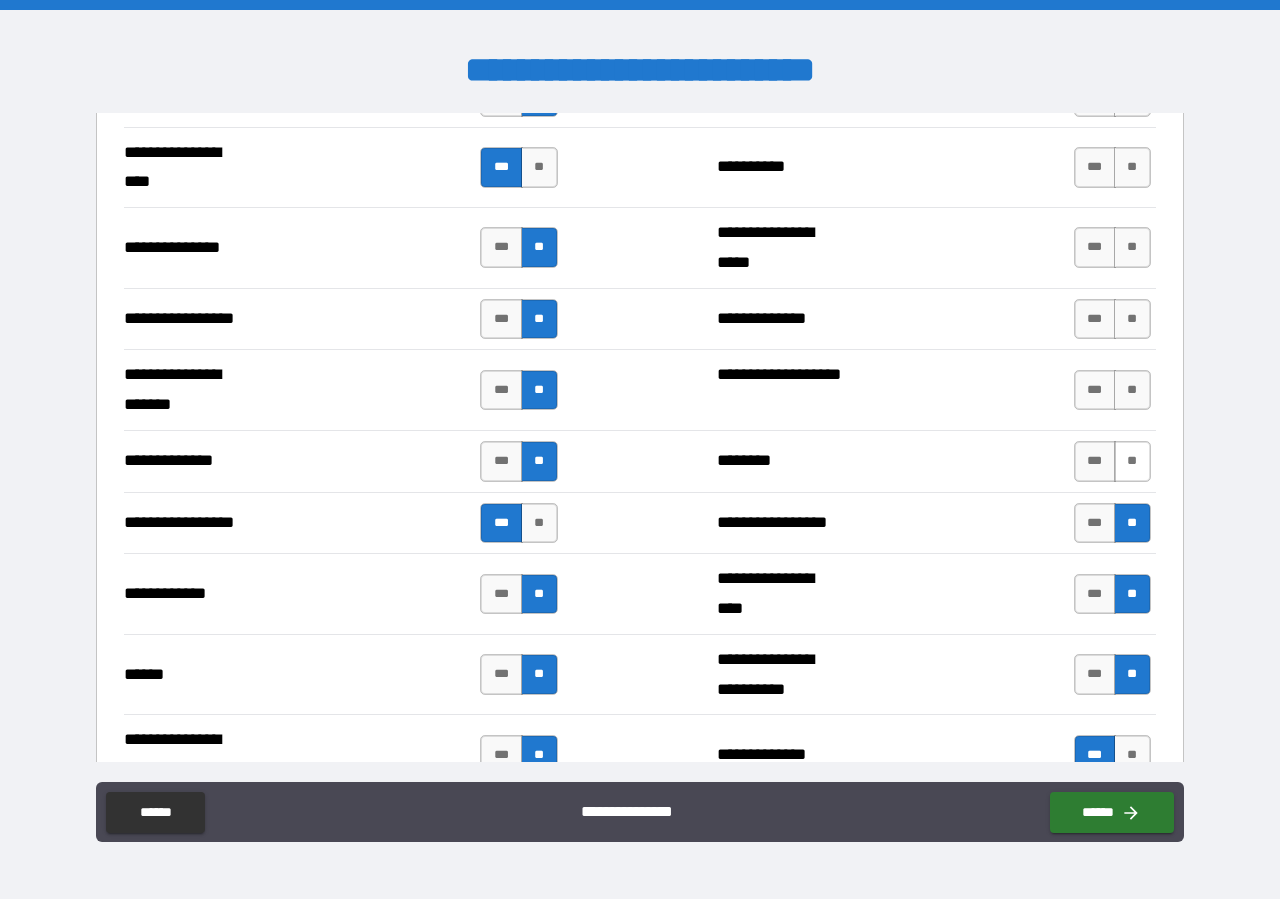 click on "**" at bounding box center (1132, 461) 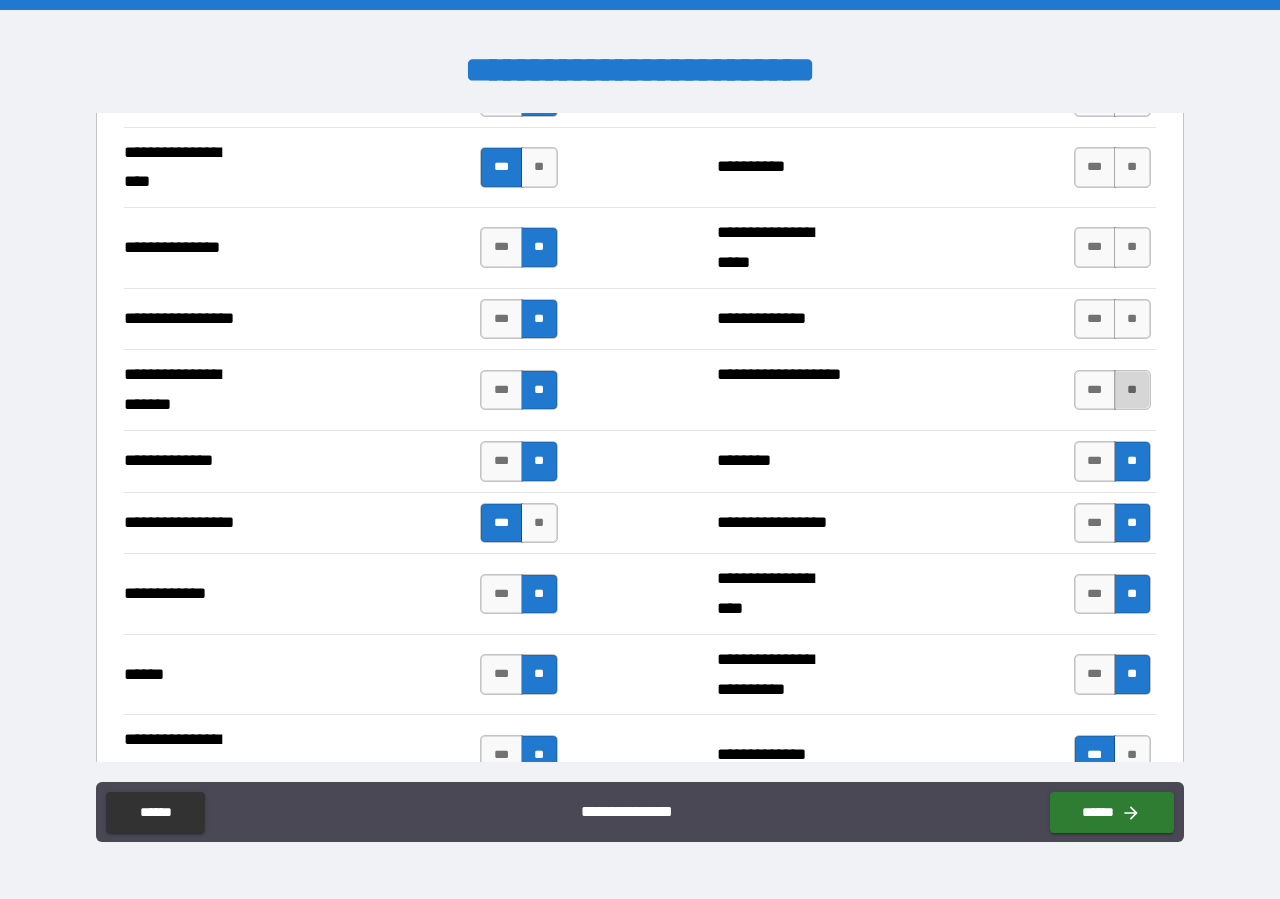 click on "**" at bounding box center (1132, 390) 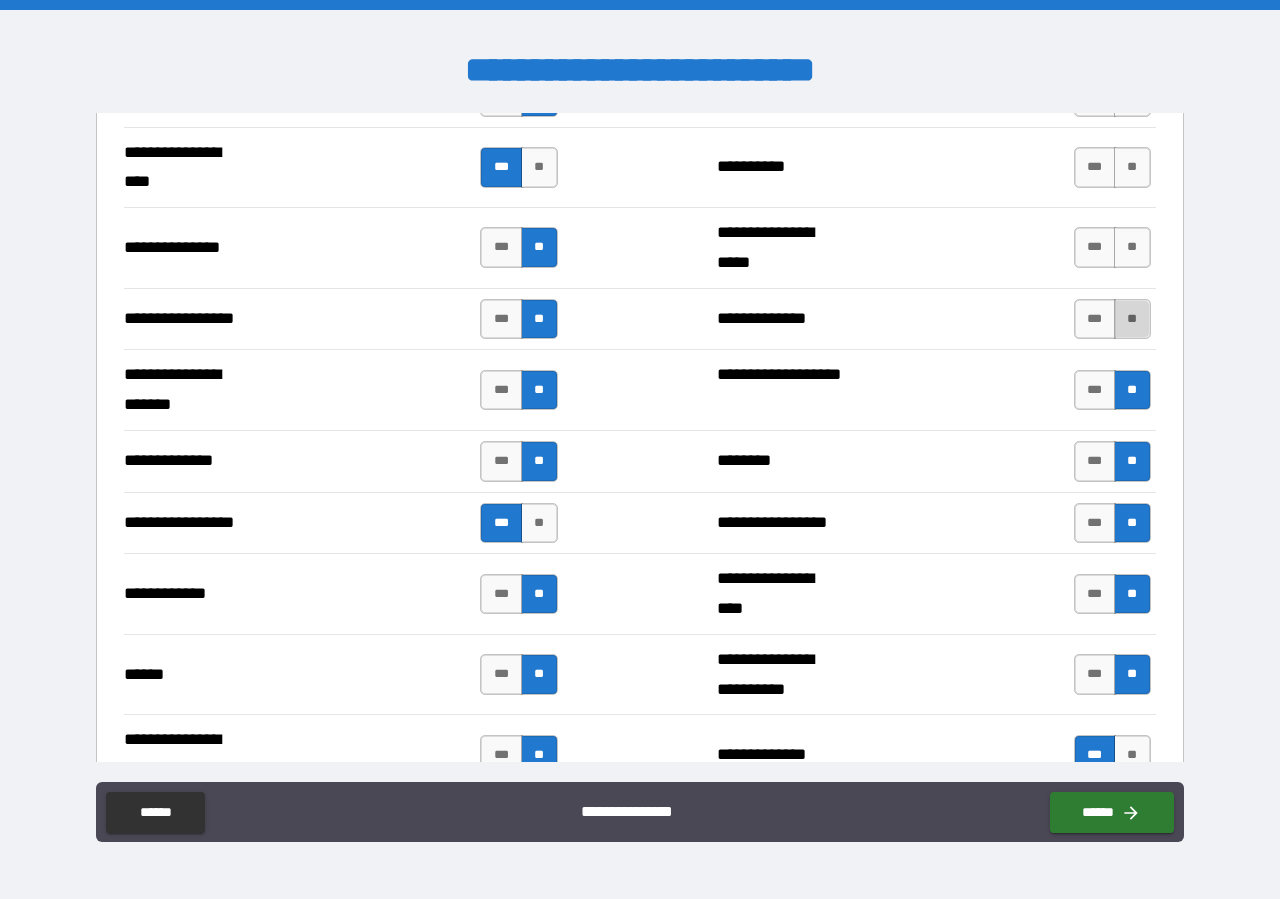 click on "**" at bounding box center (1132, 319) 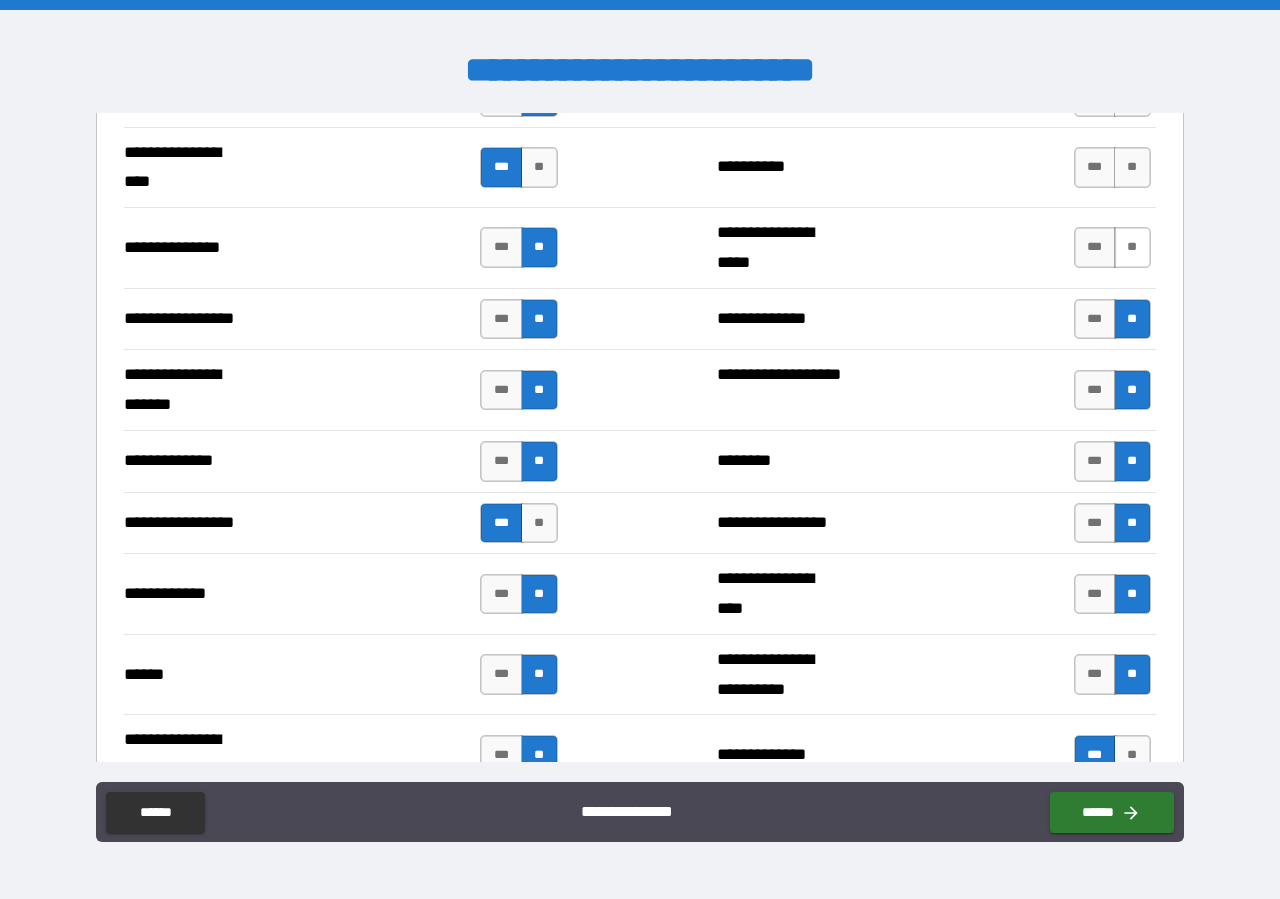 click on "**" at bounding box center (1132, 247) 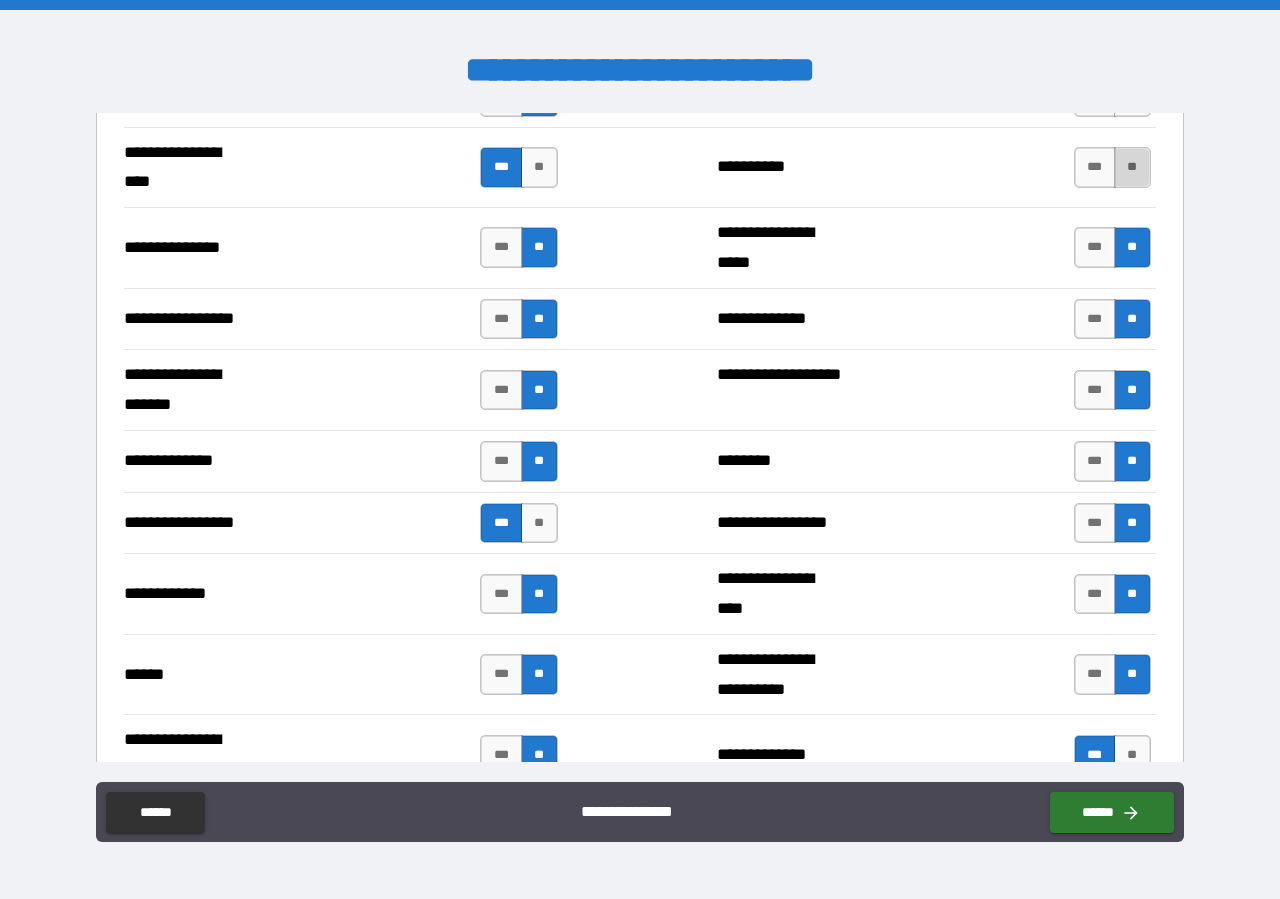 click on "**" at bounding box center (1132, 167) 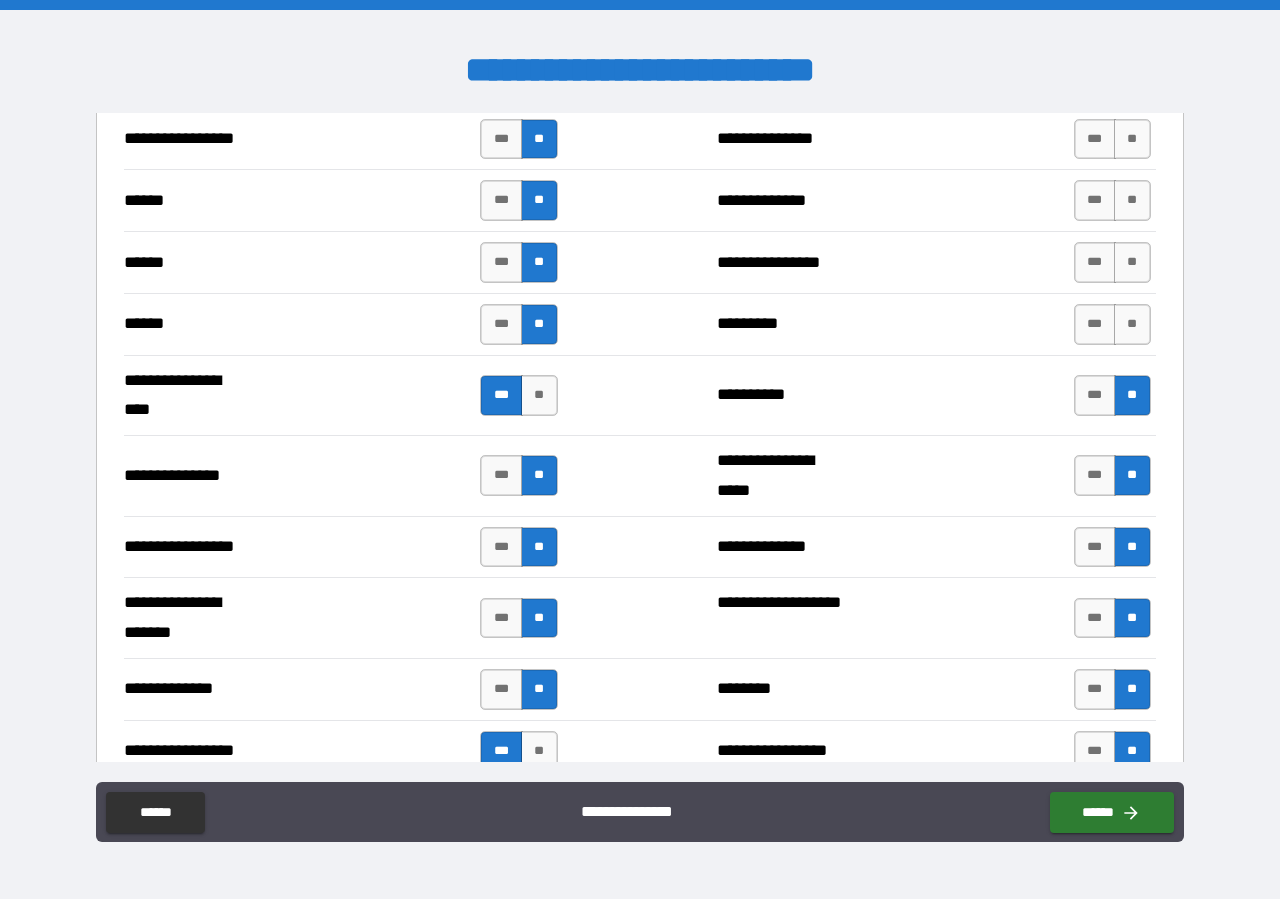 scroll, scrollTop: 2337, scrollLeft: 0, axis: vertical 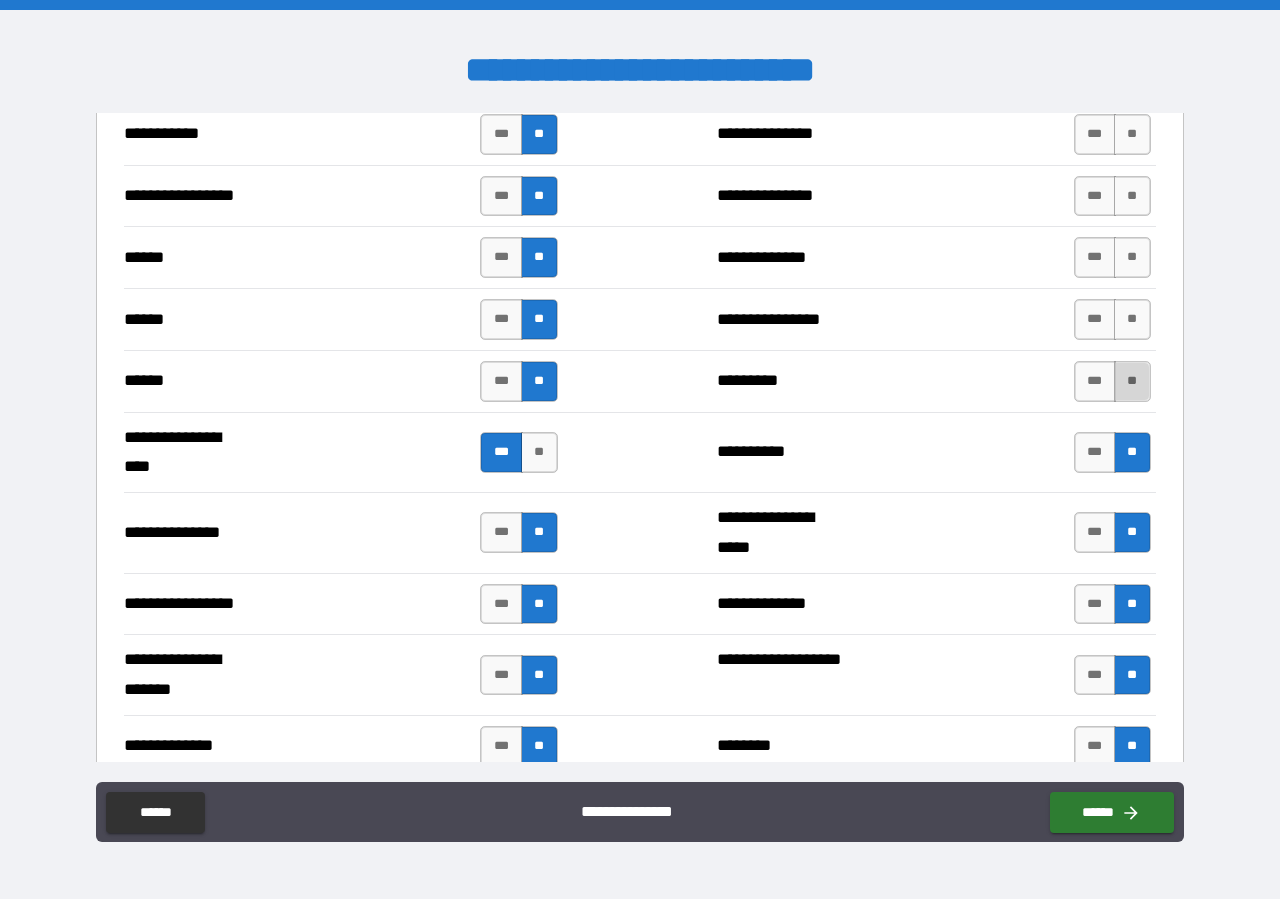 click on "**" at bounding box center (1132, 381) 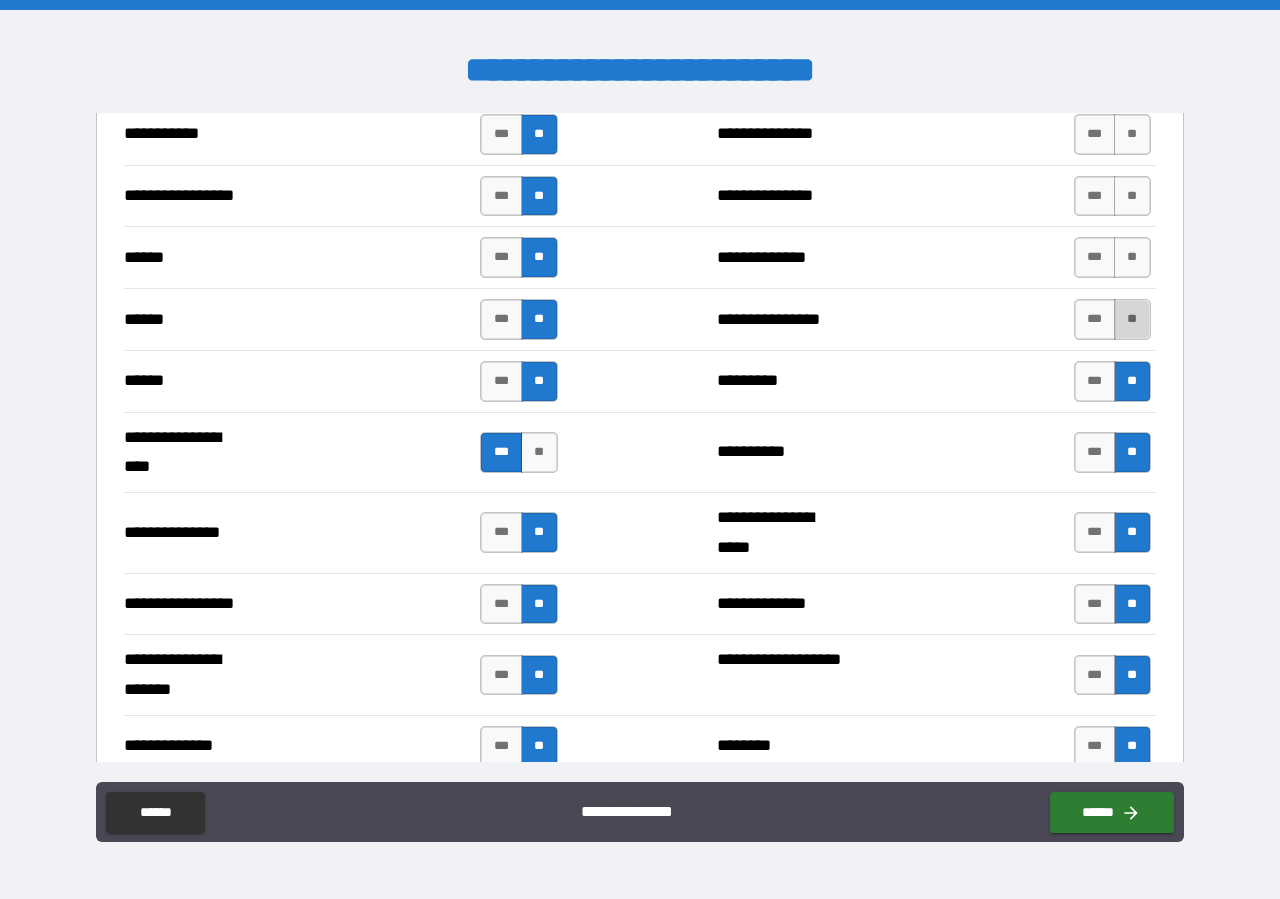click on "**" at bounding box center (1132, 319) 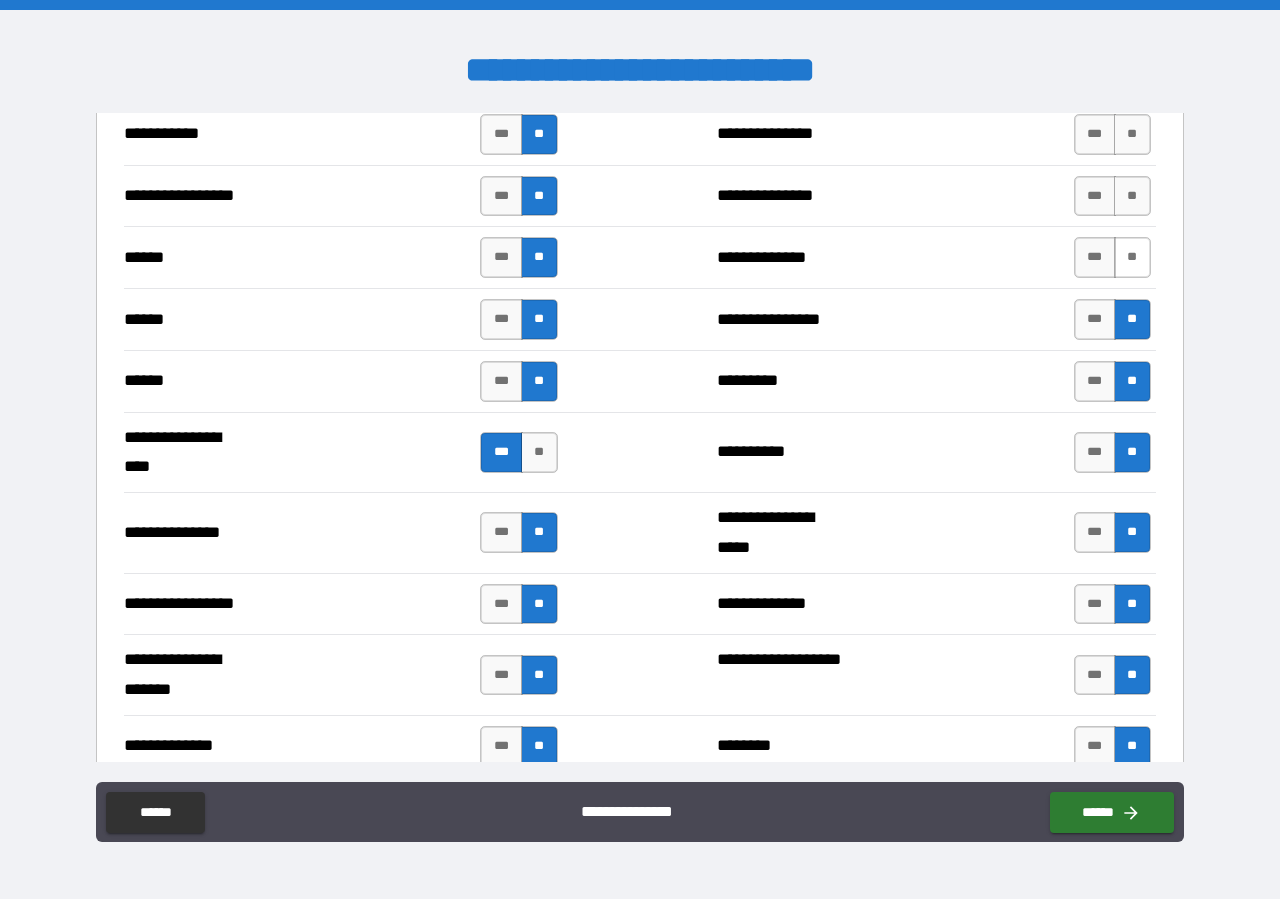 click on "**" at bounding box center [1132, 257] 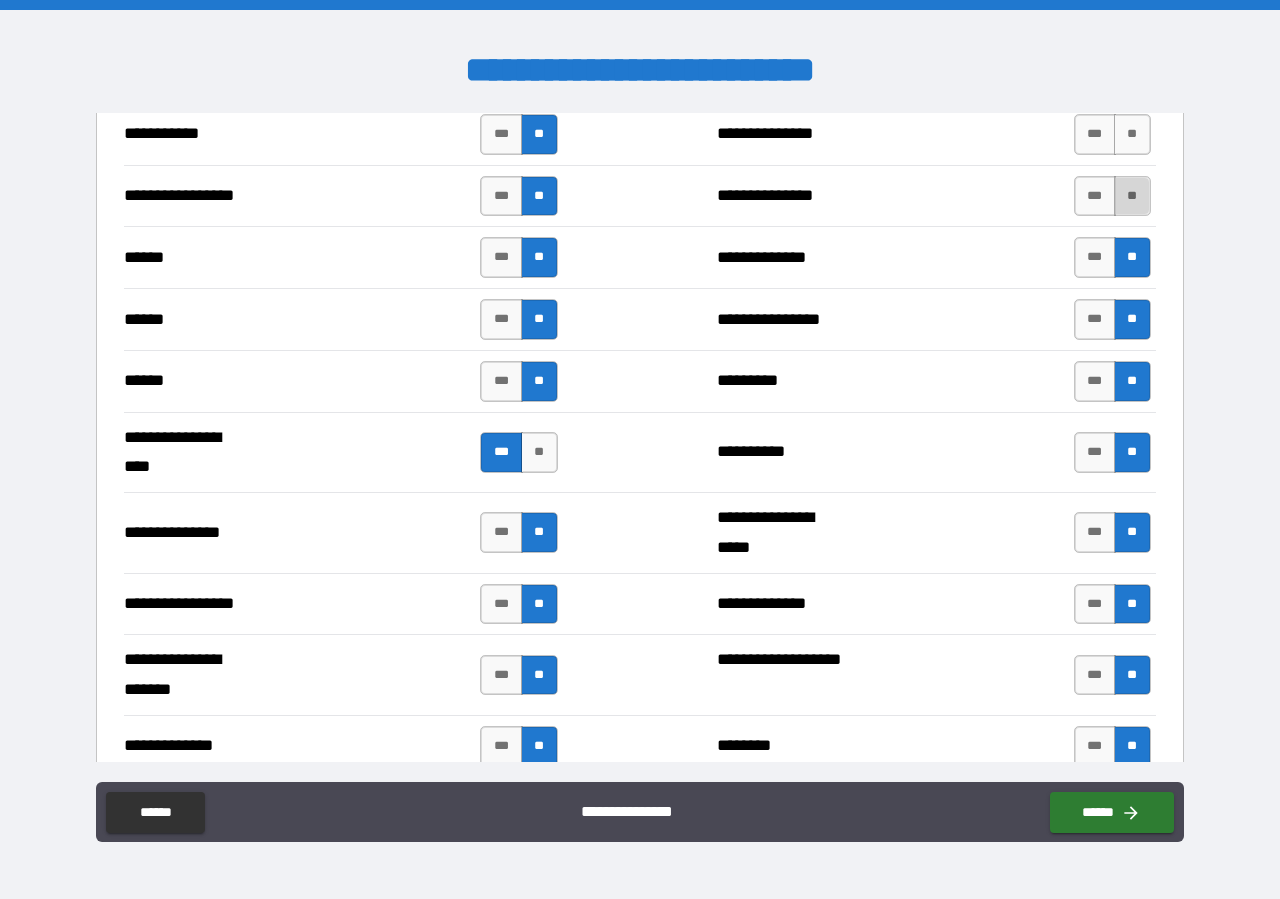 click on "**" at bounding box center (1132, 196) 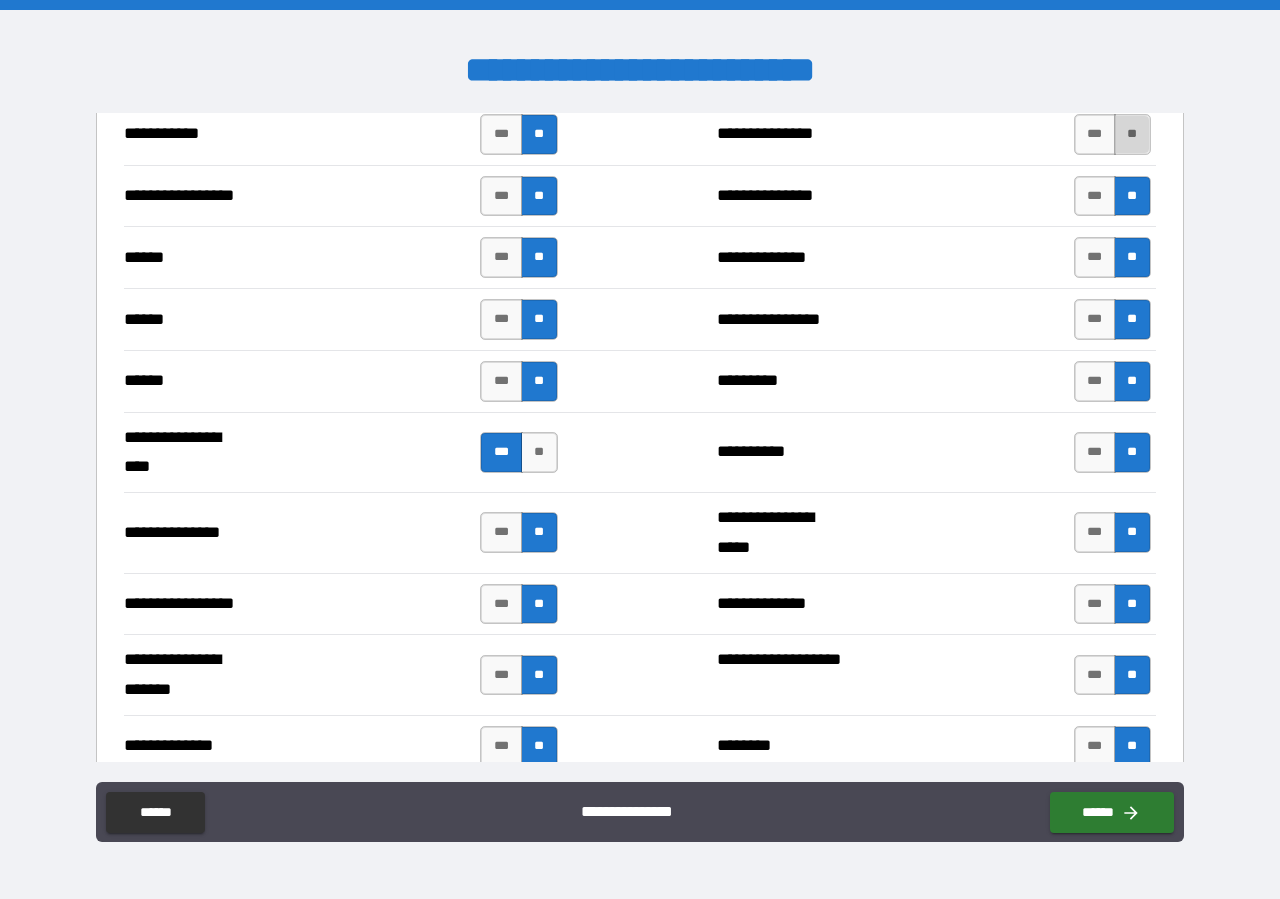 click on "**" at bounding box center [1132, 134] 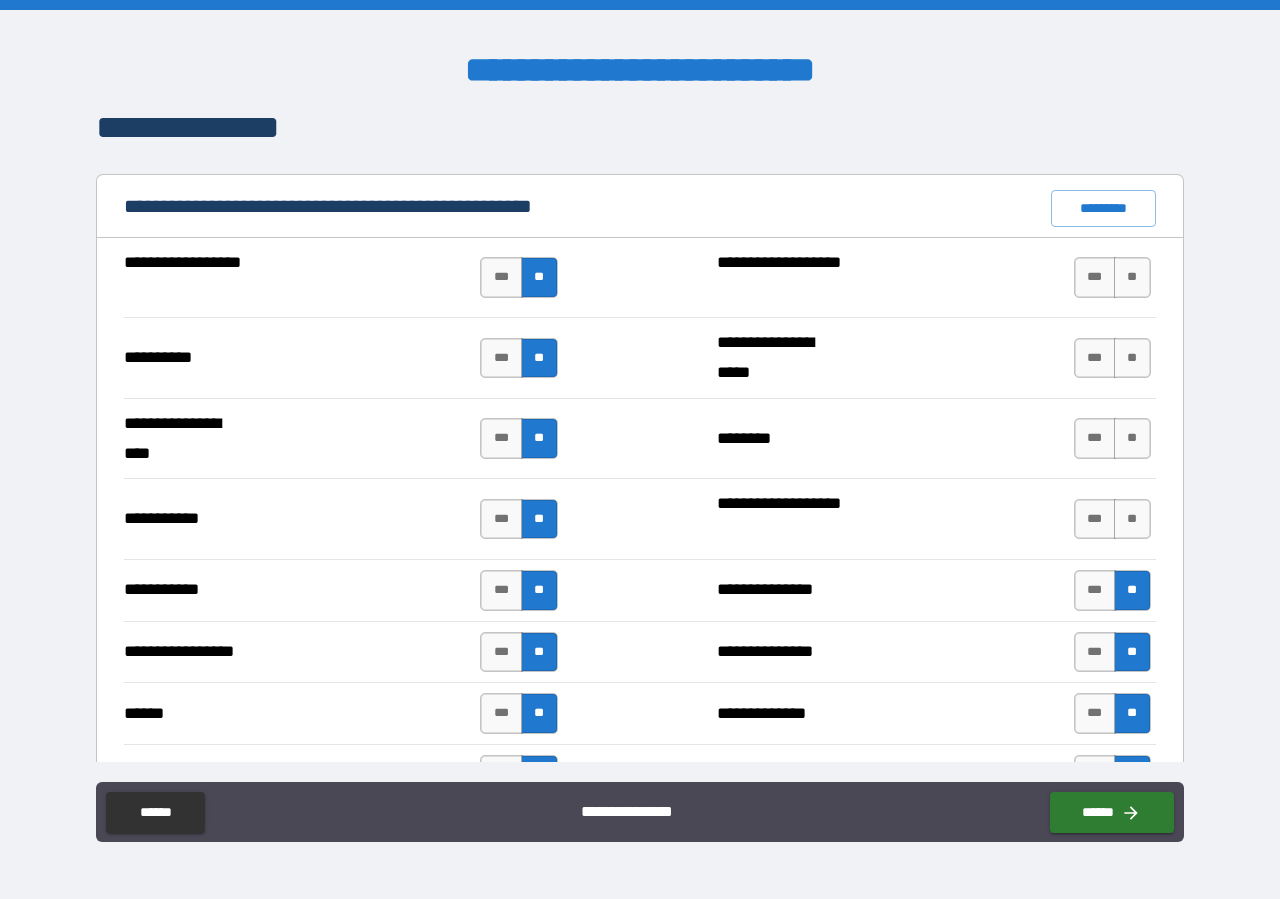 scroll, scrollTop: 1824, scrollLeft: 0, axis: vertical 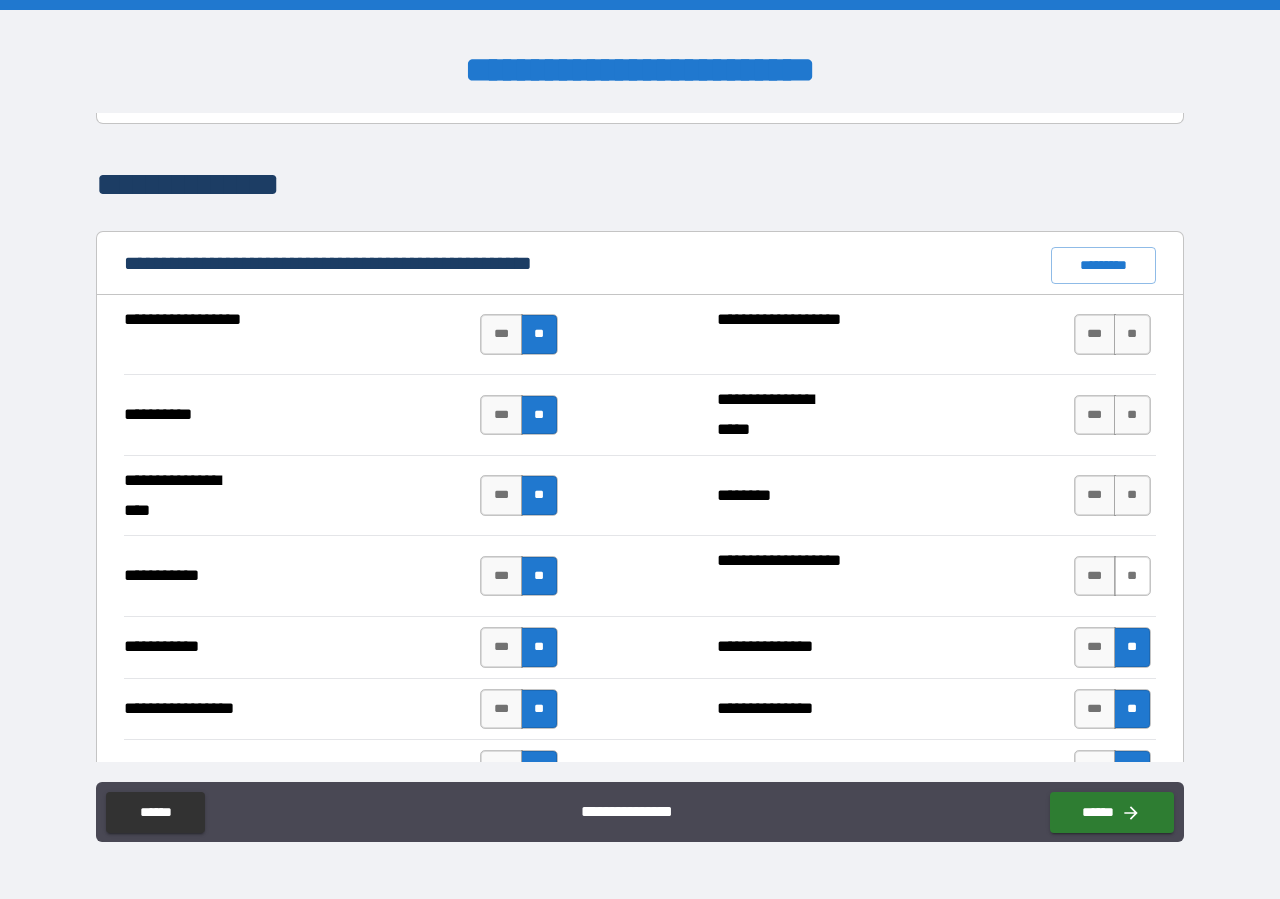 drag, startPoint x: 1118, startPoint y: 573, endPoint x: 1115, endPoint y: 502, distance: 71.063354 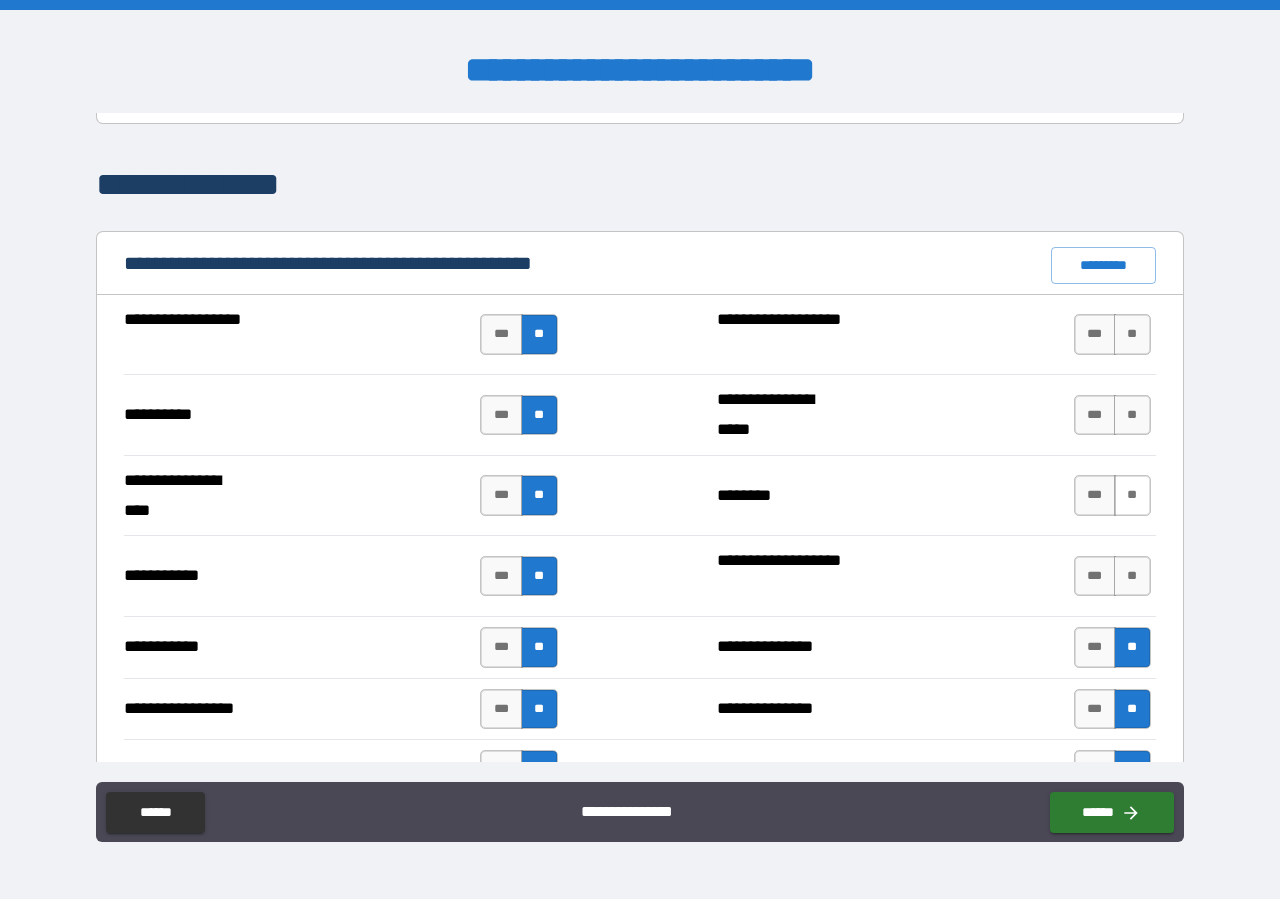 click on "**" at bounding box center (1132, 576) 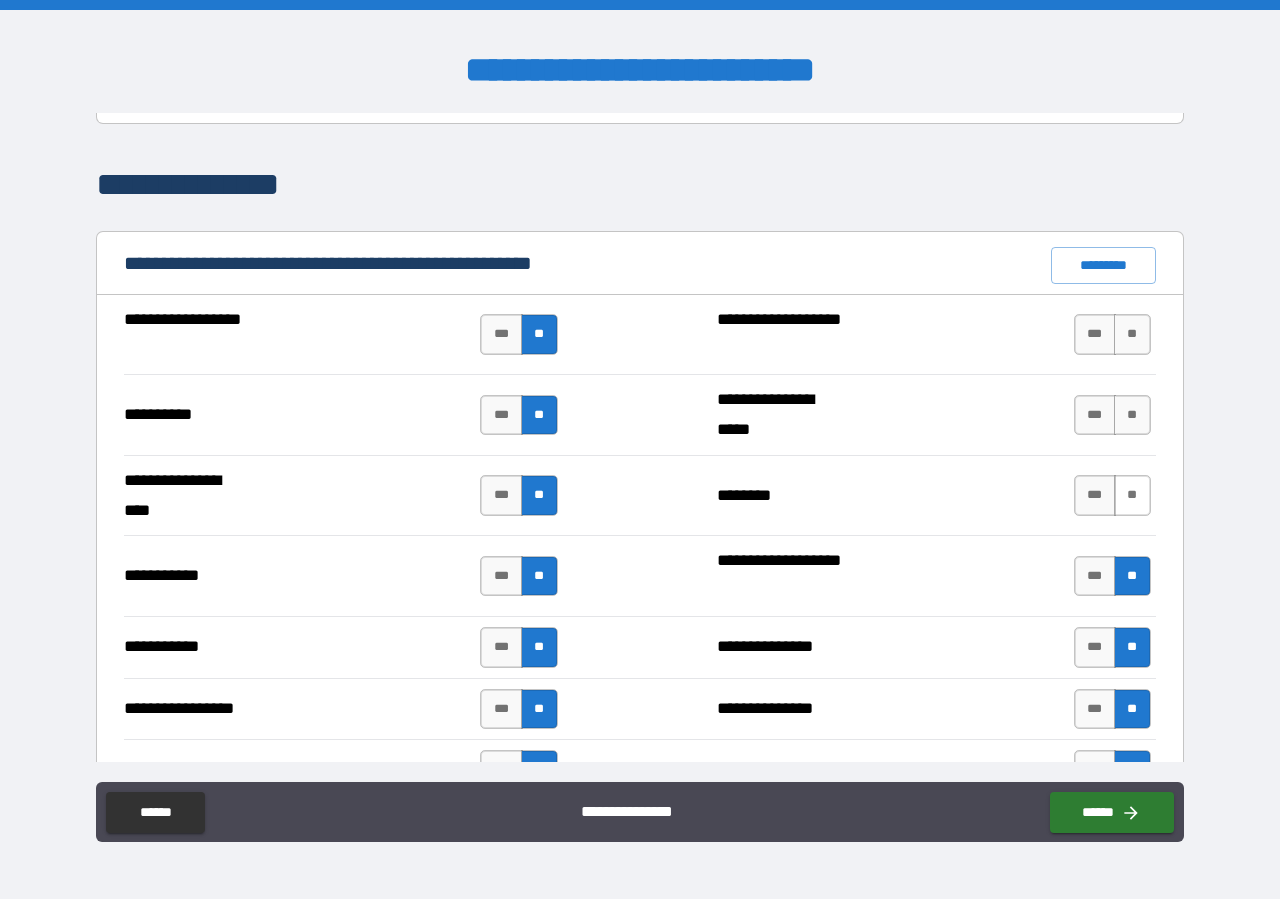 click on "**" at bounding box center (1132, 495) 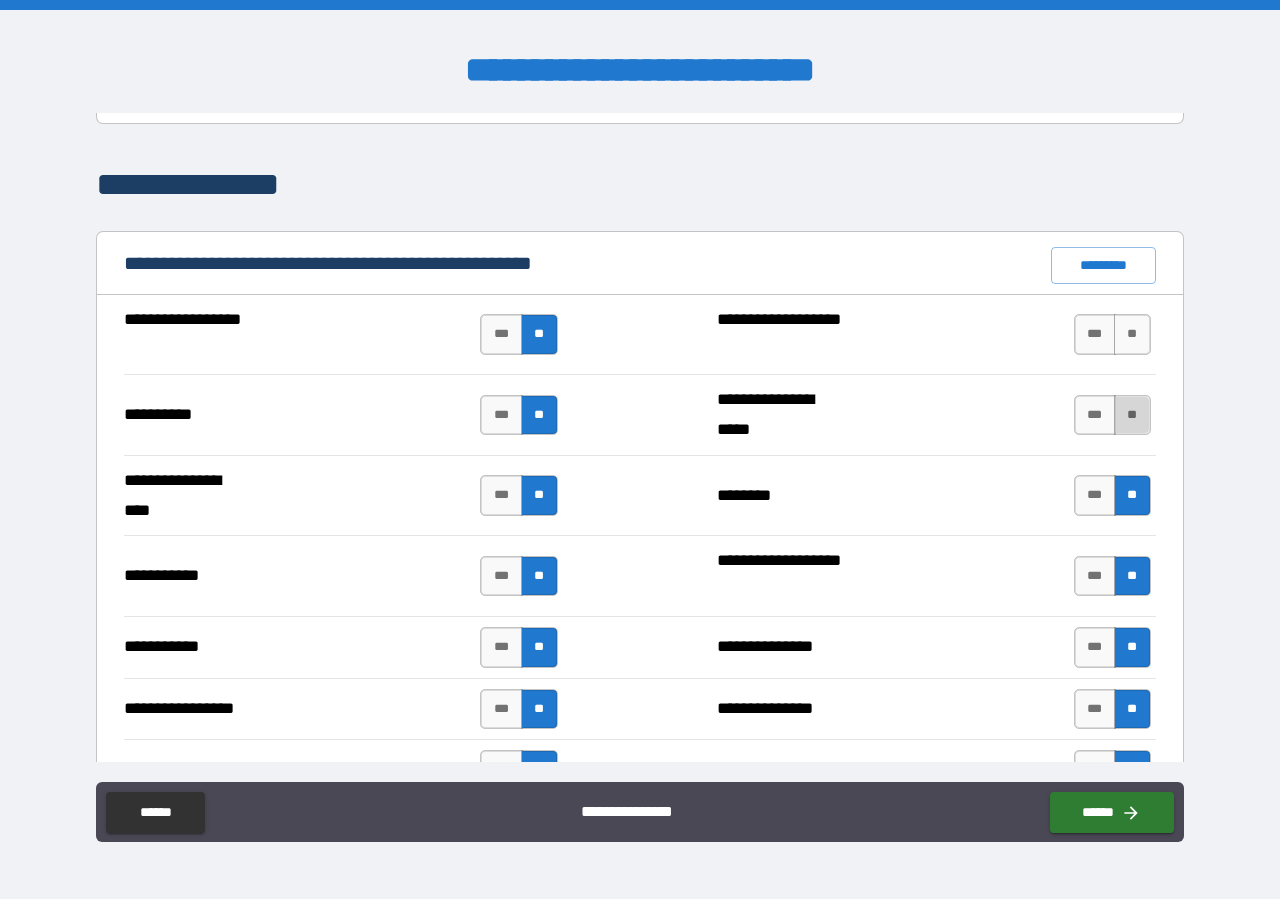 click on "**" at bounding box center (1132, 415) 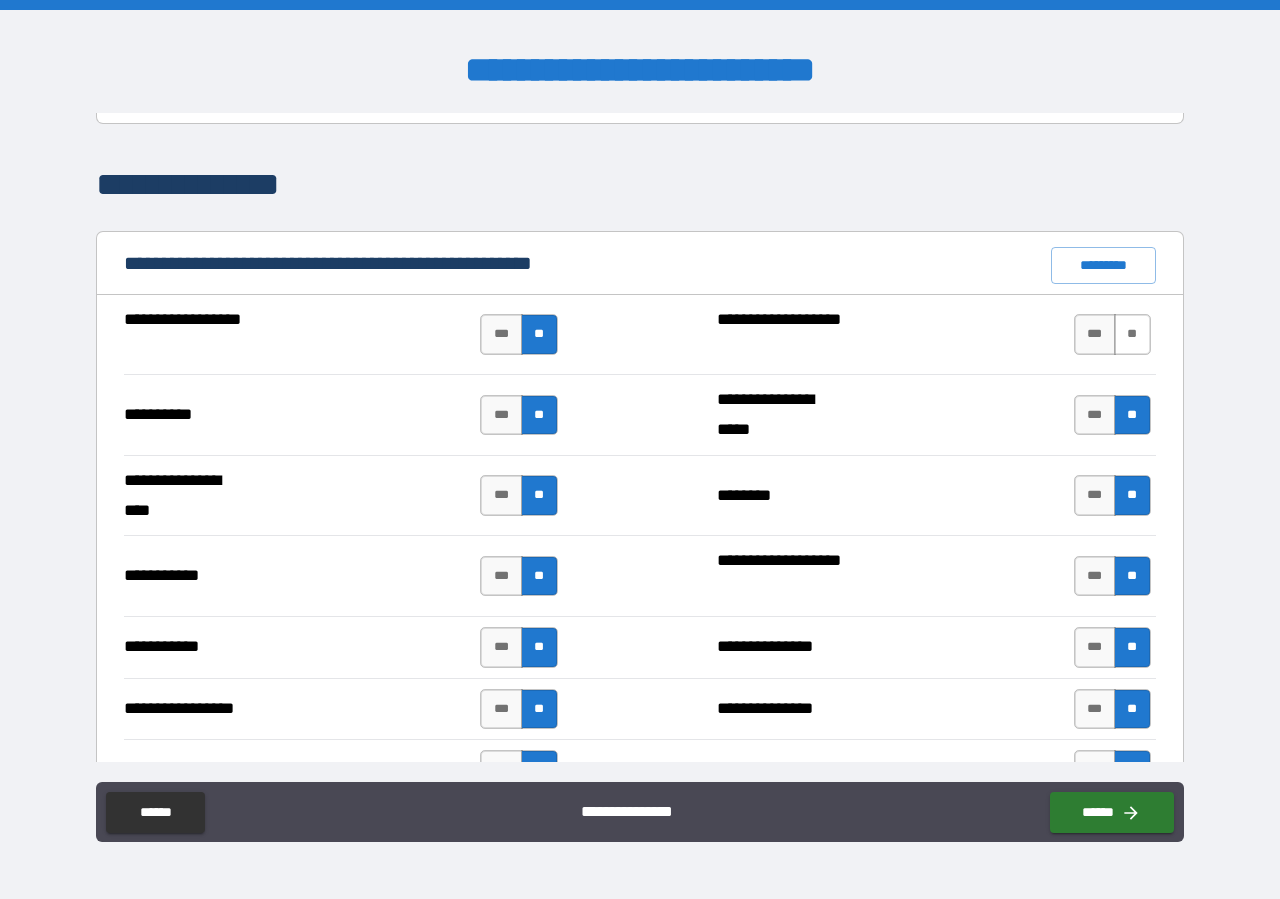 click on "**" at bounding box center [1132, 334] 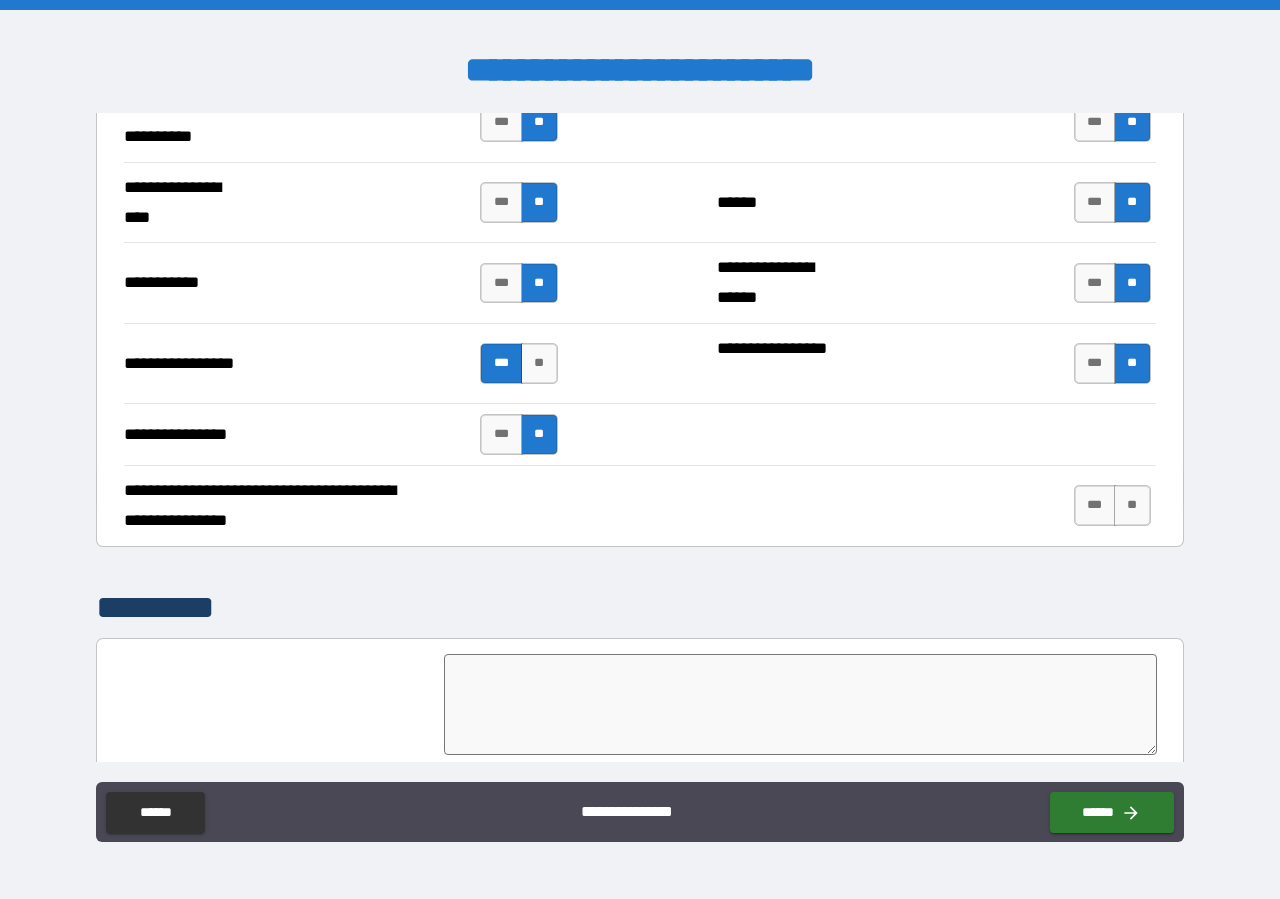 scroll, scrollTop: 4579, scrollLeft: 0, axis: vertical 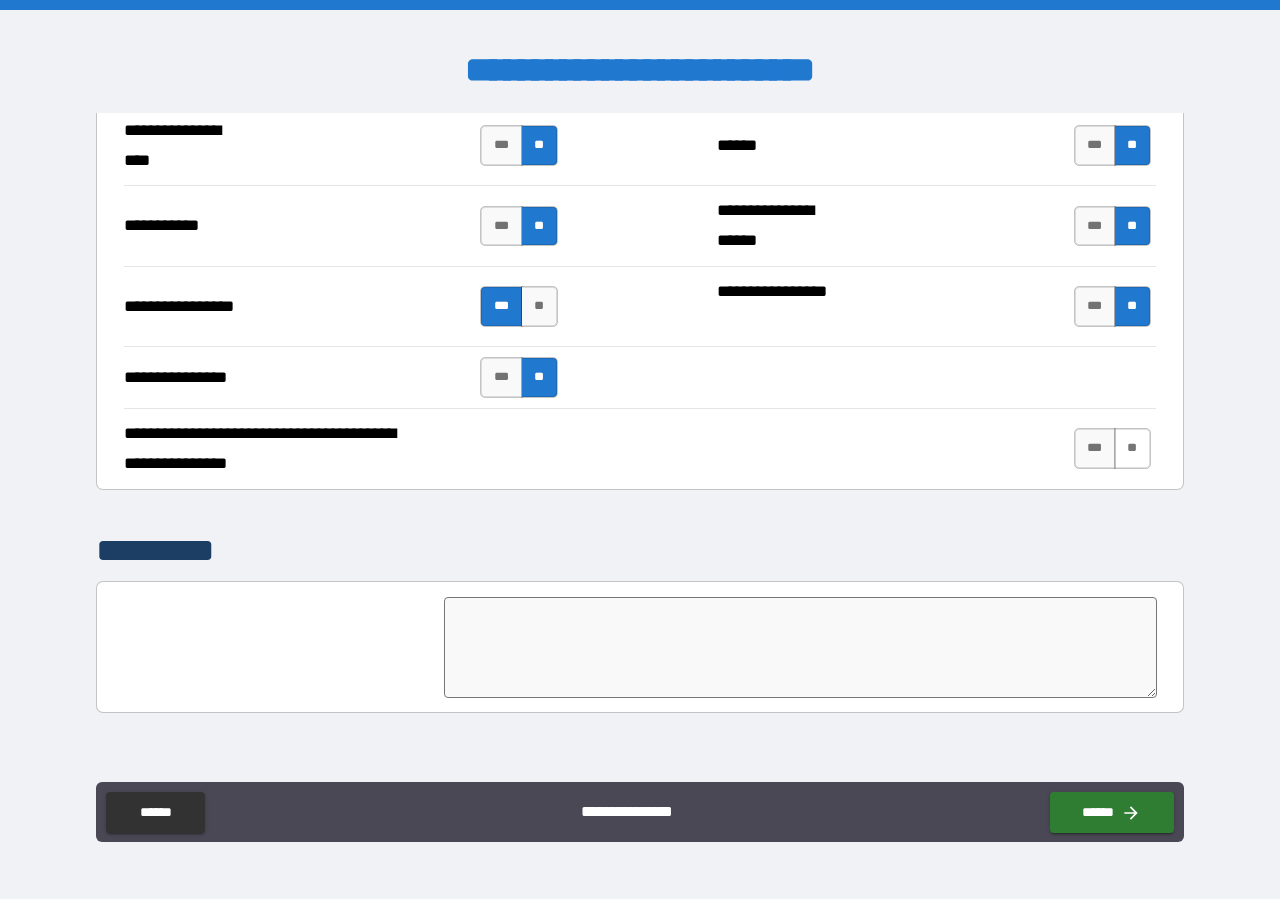 click on "**" at bounding box center (1132, 448) 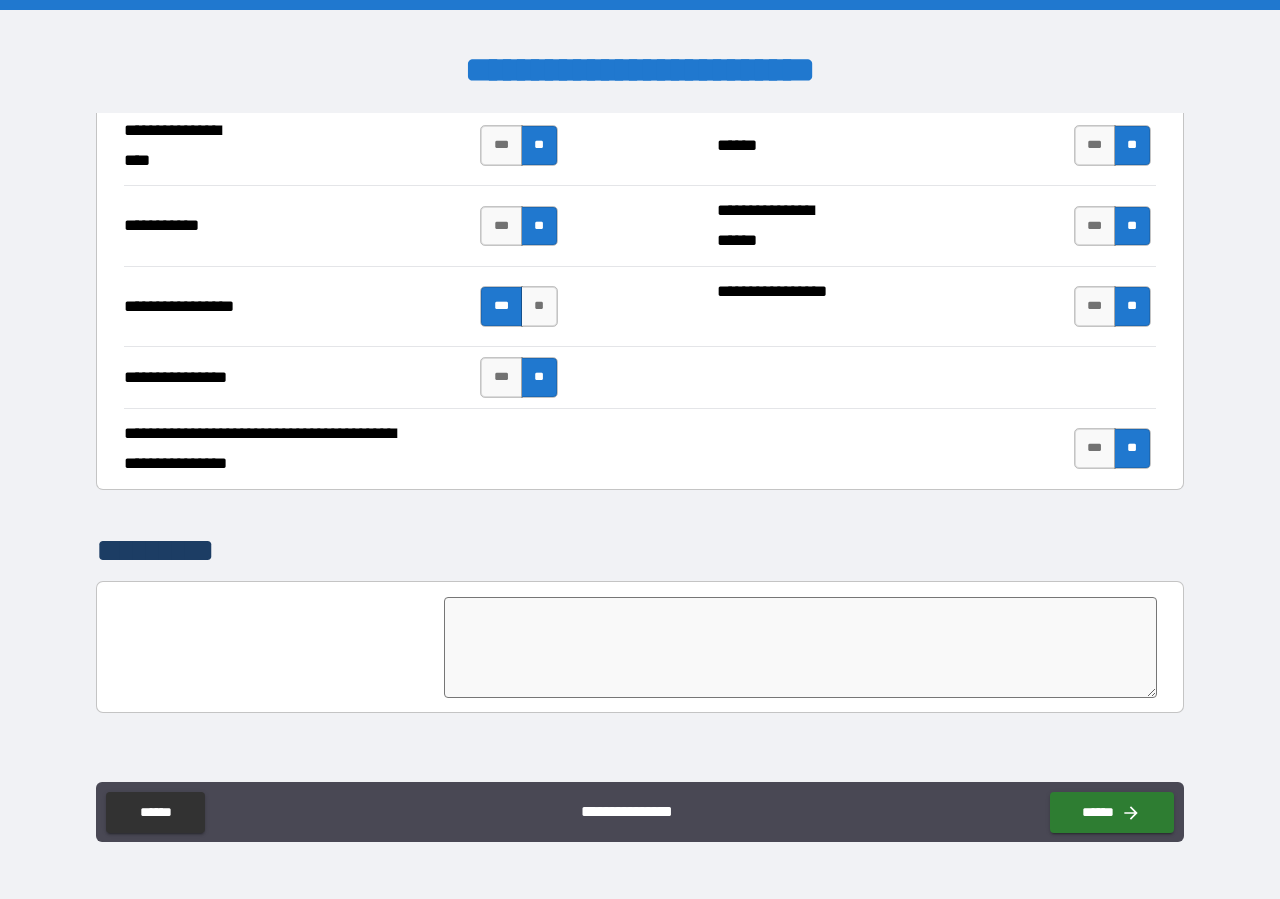 scroll, scrollTop: 4782, scrollLeft: 0, axis: vertical 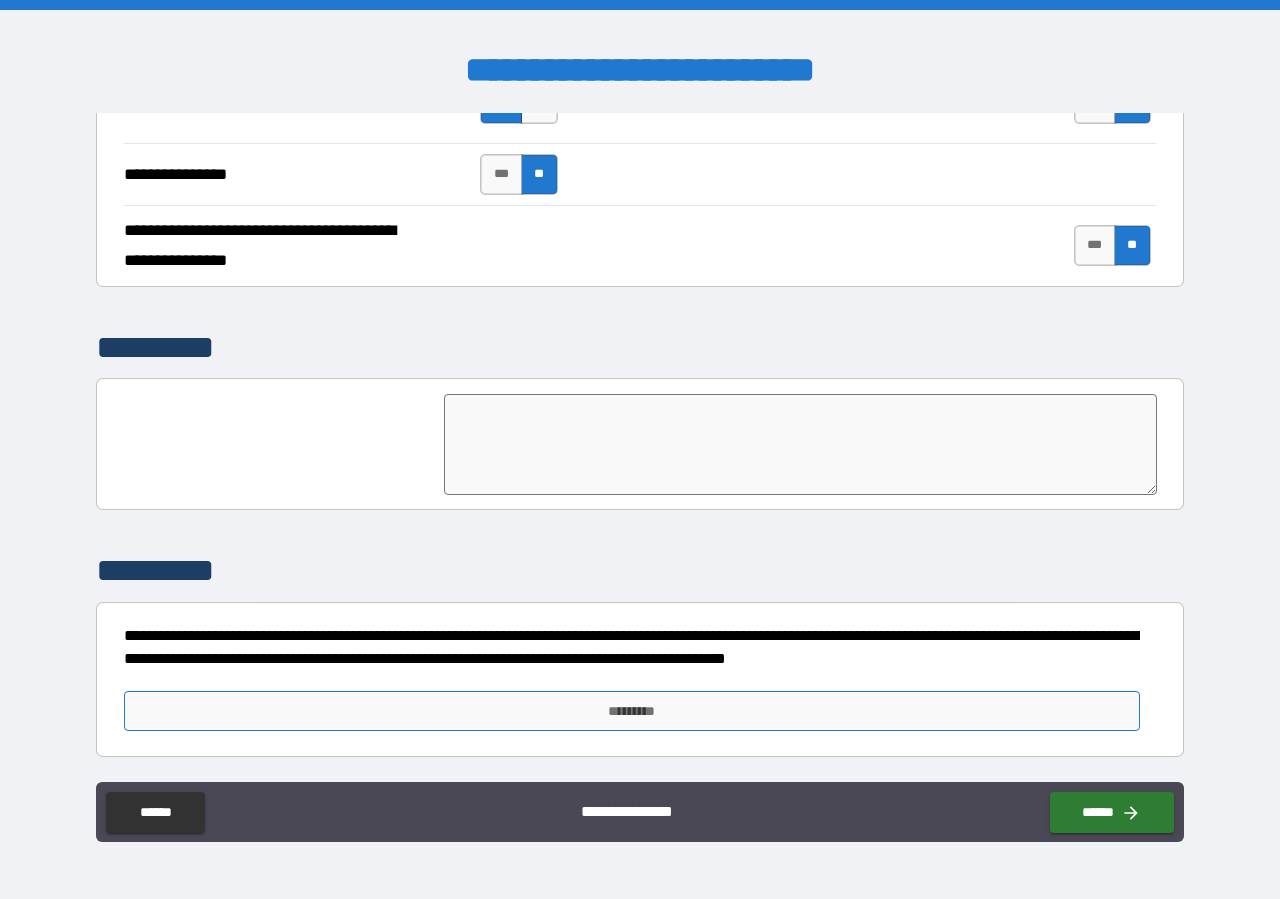 click on "*********" at bounding box center (632, 711) 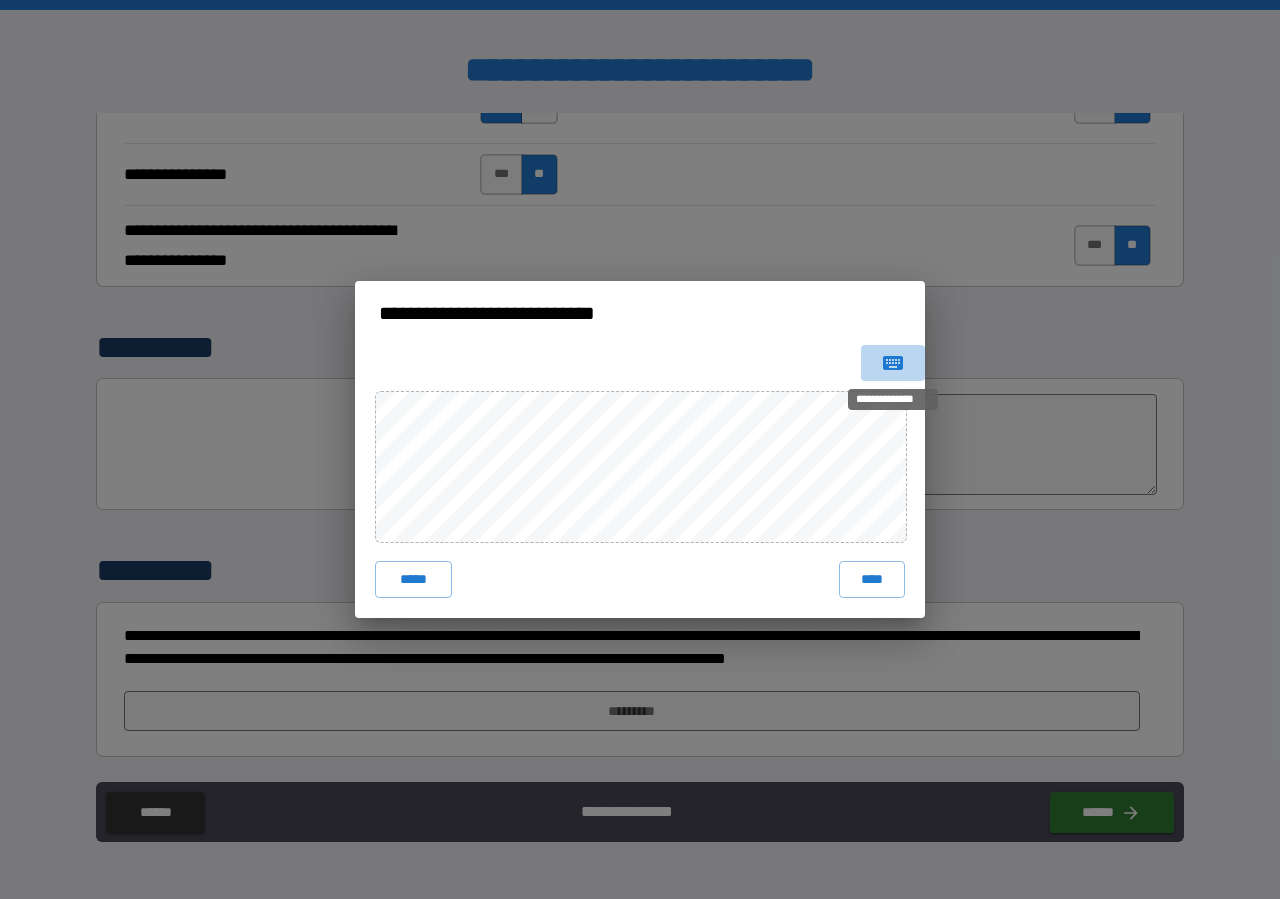 click 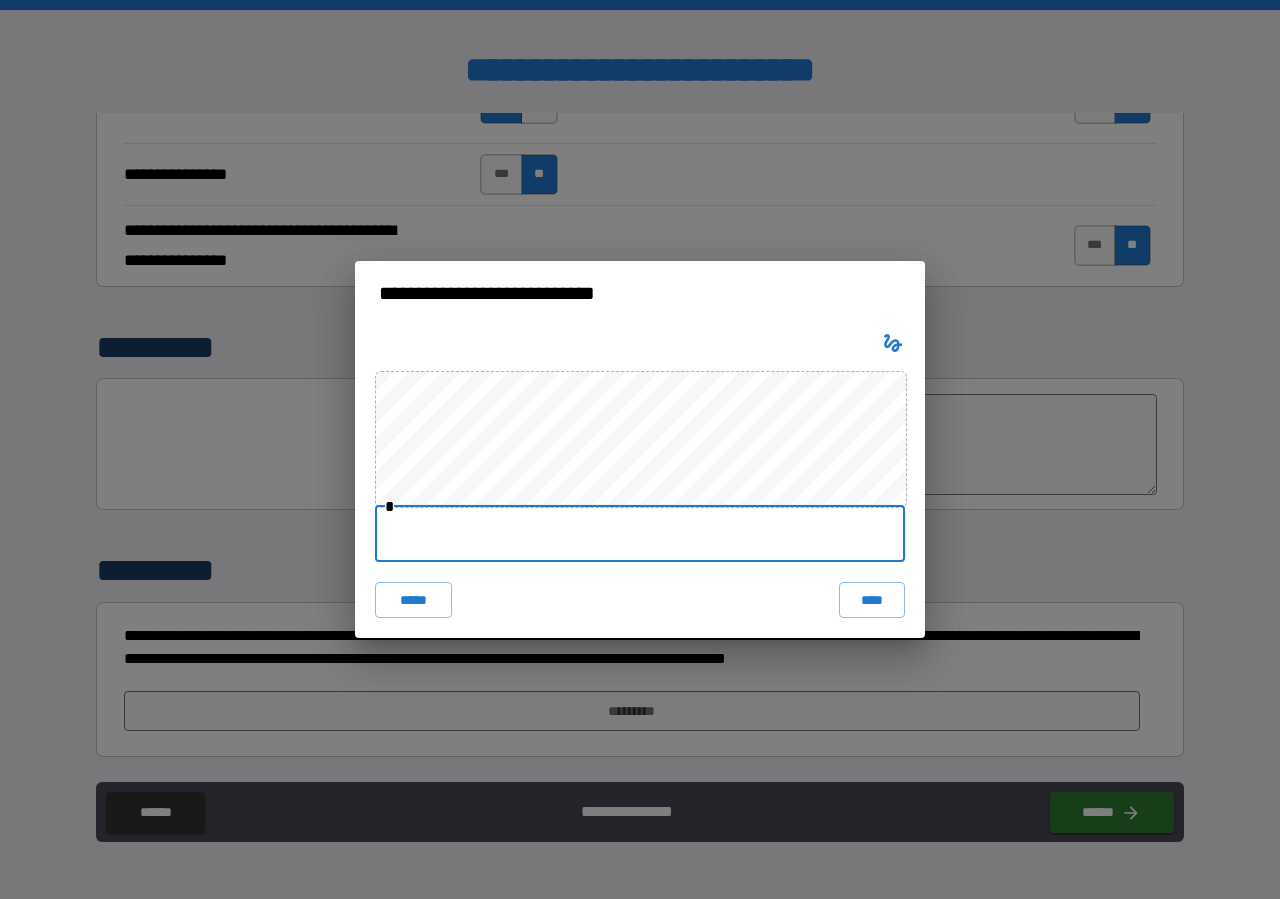 click at bounding box center (640, 534) 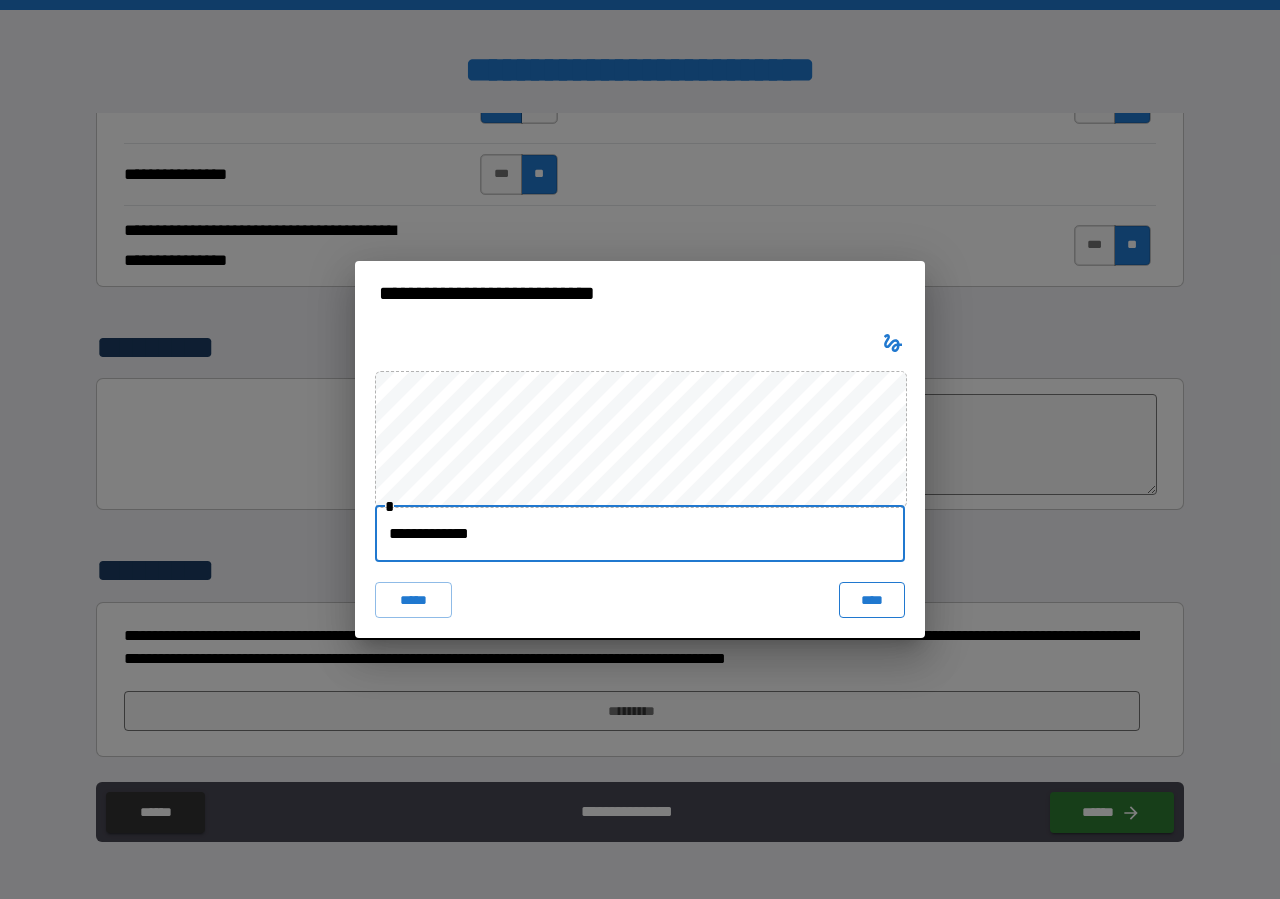 click on "****" at bounding box center (872, 600) 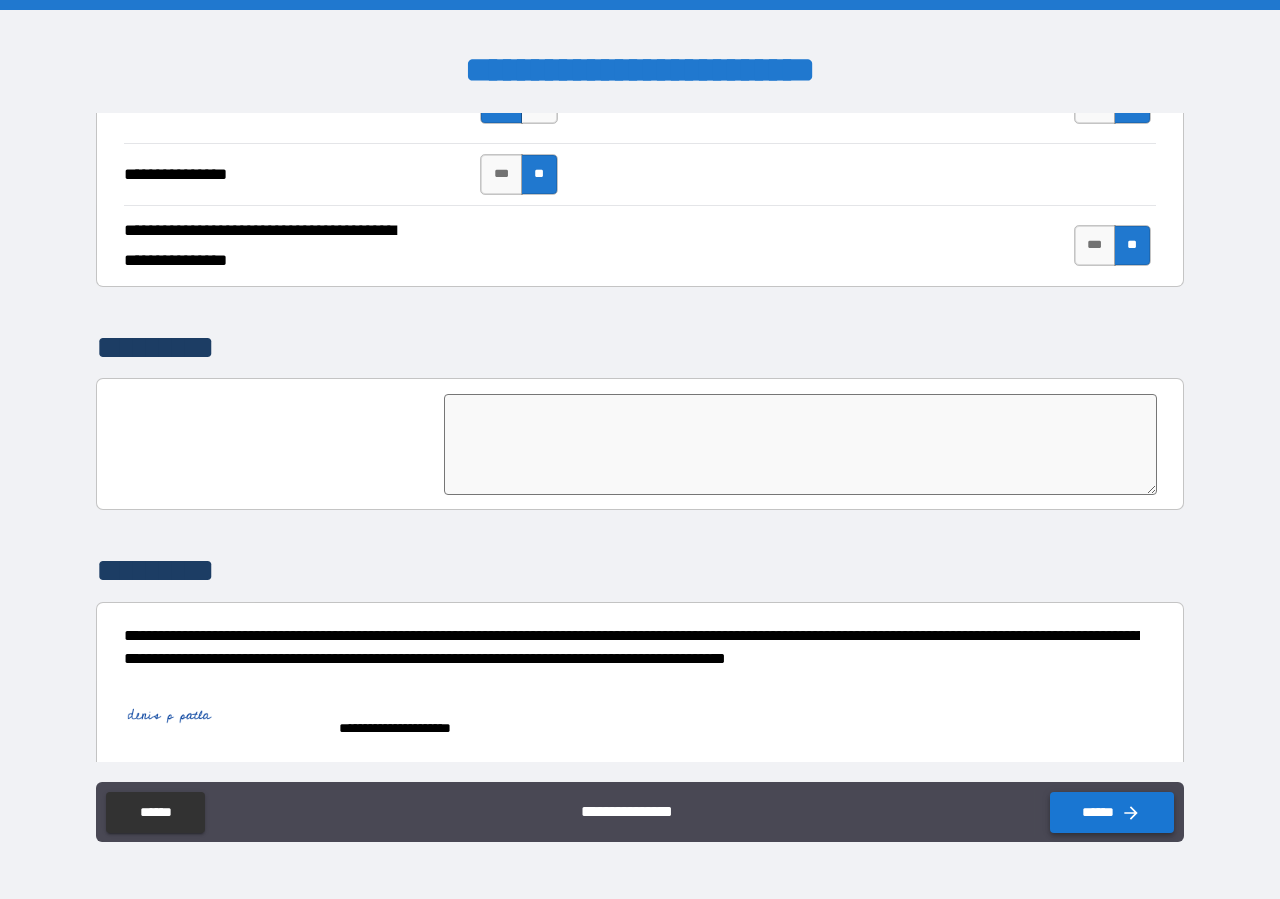 click on "******" at bounding box center [1112, 812] 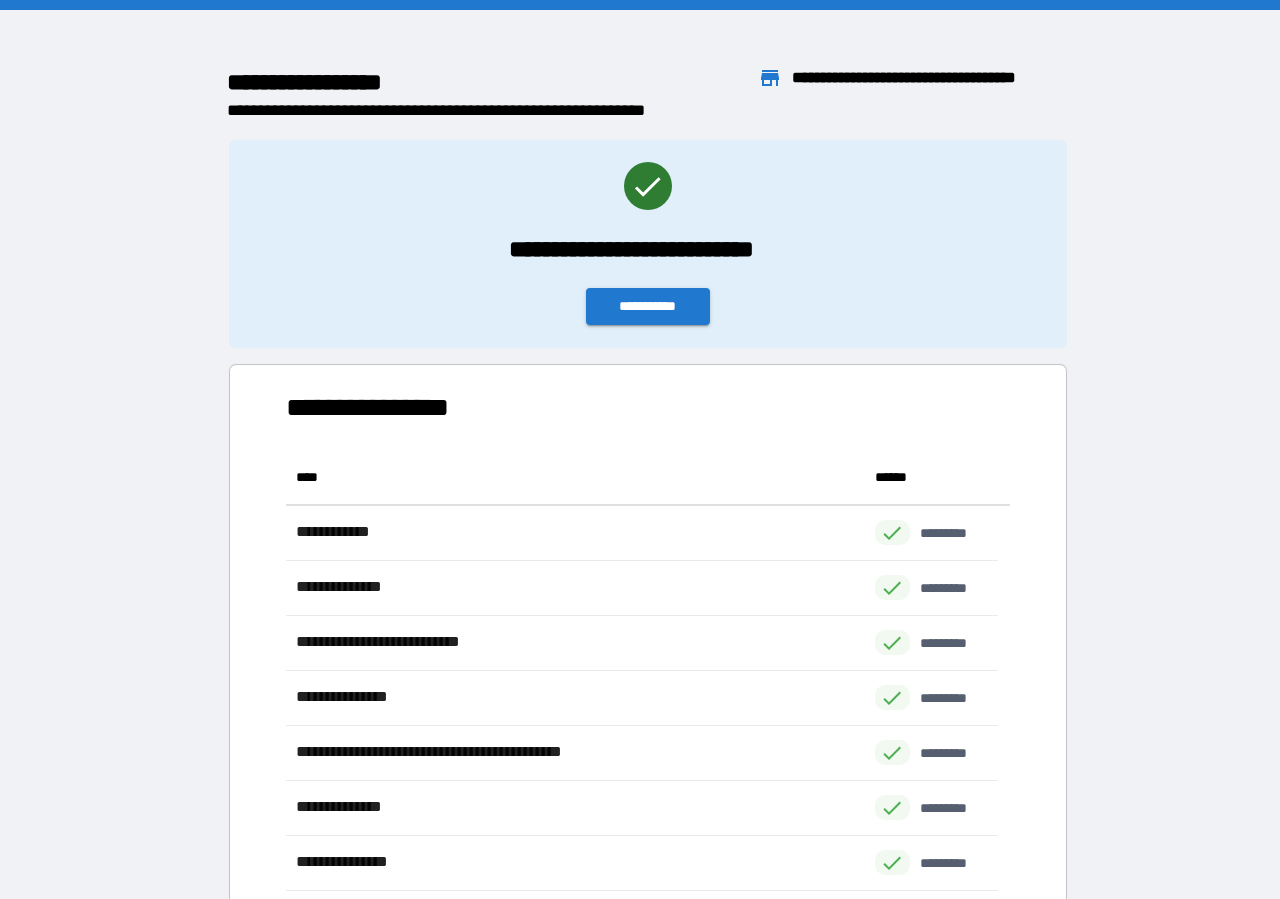 scroll, scrollTop: 479, scrollLeft: 695, axis: both 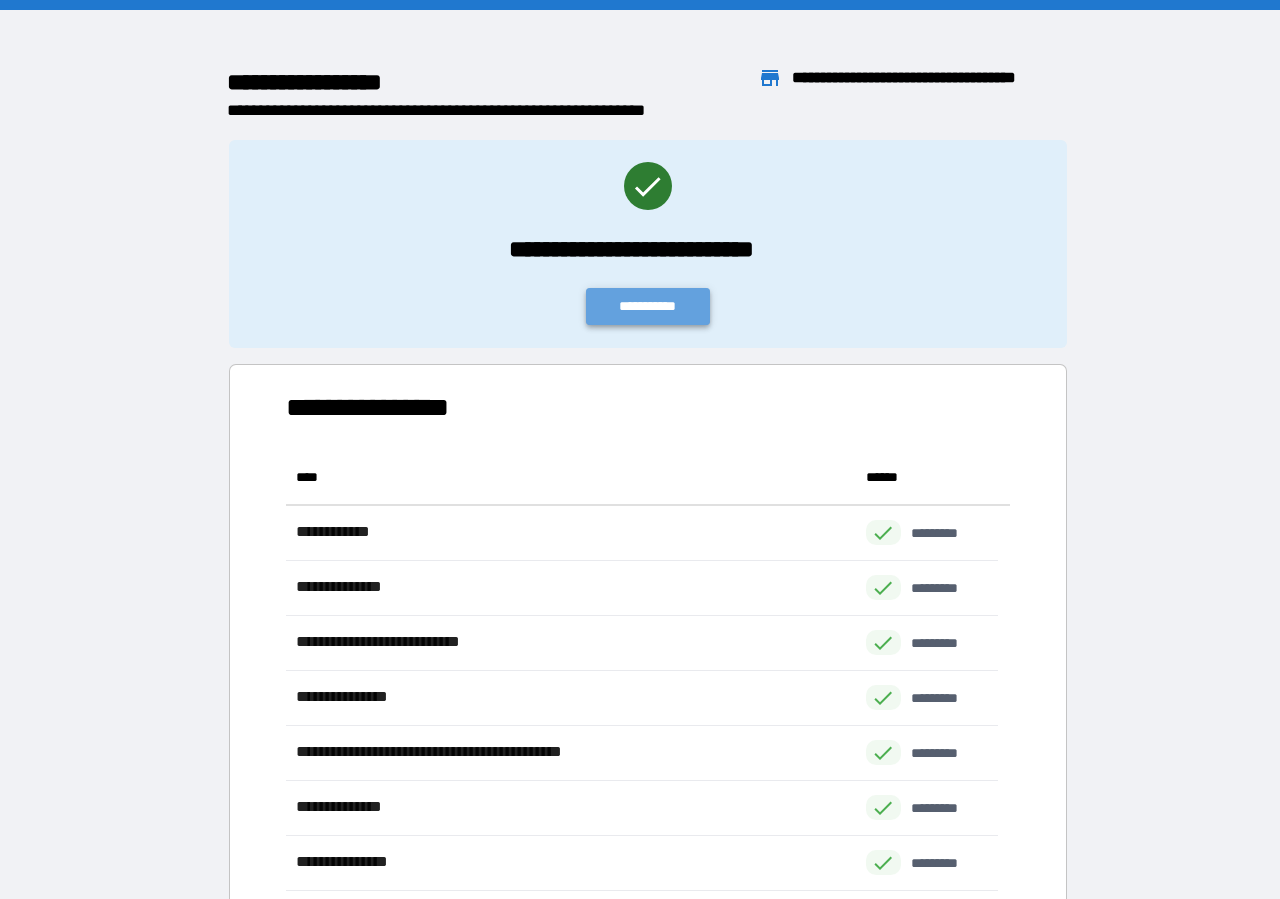 click on "**********" at bounding box center (648, 306) 